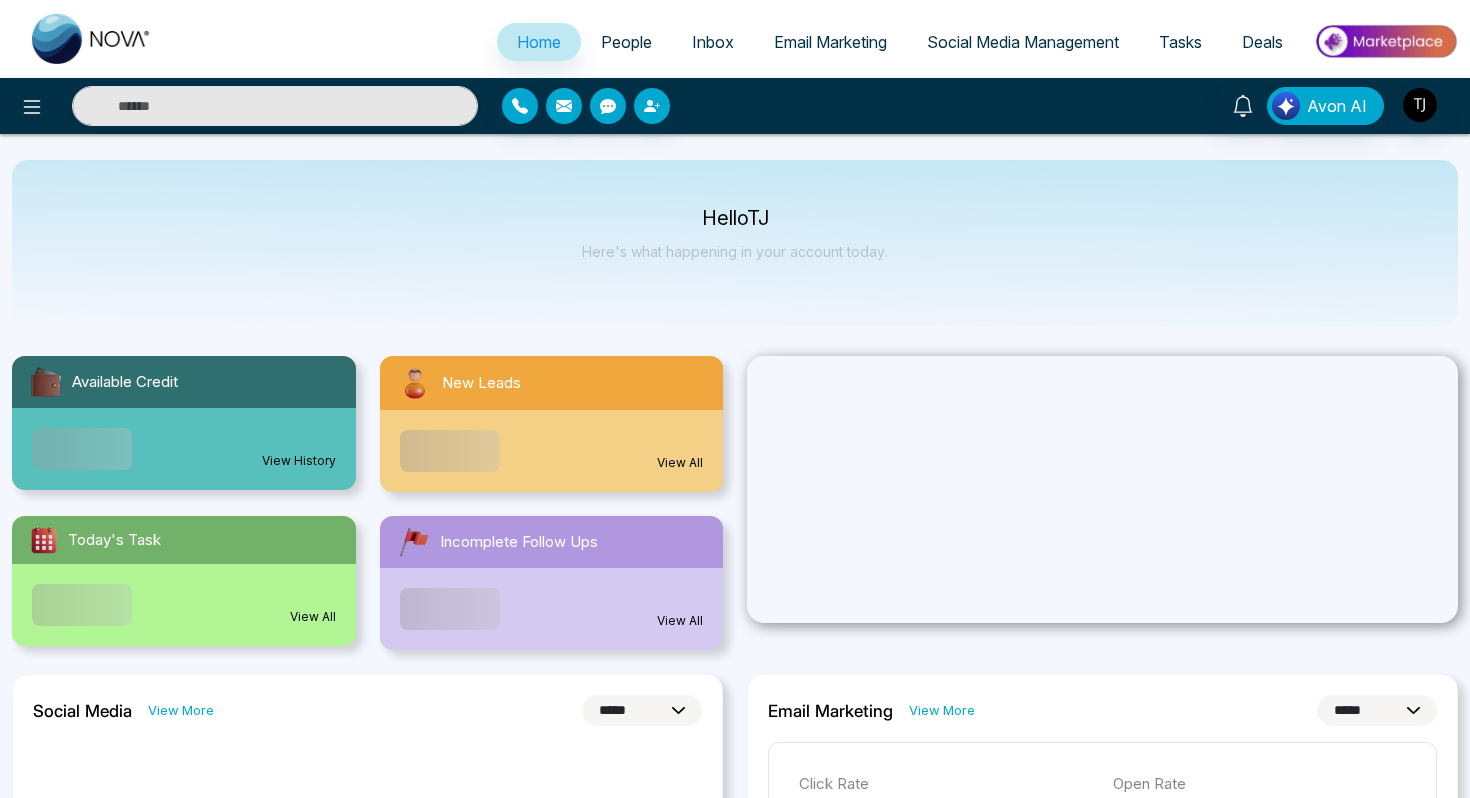 select on "*" 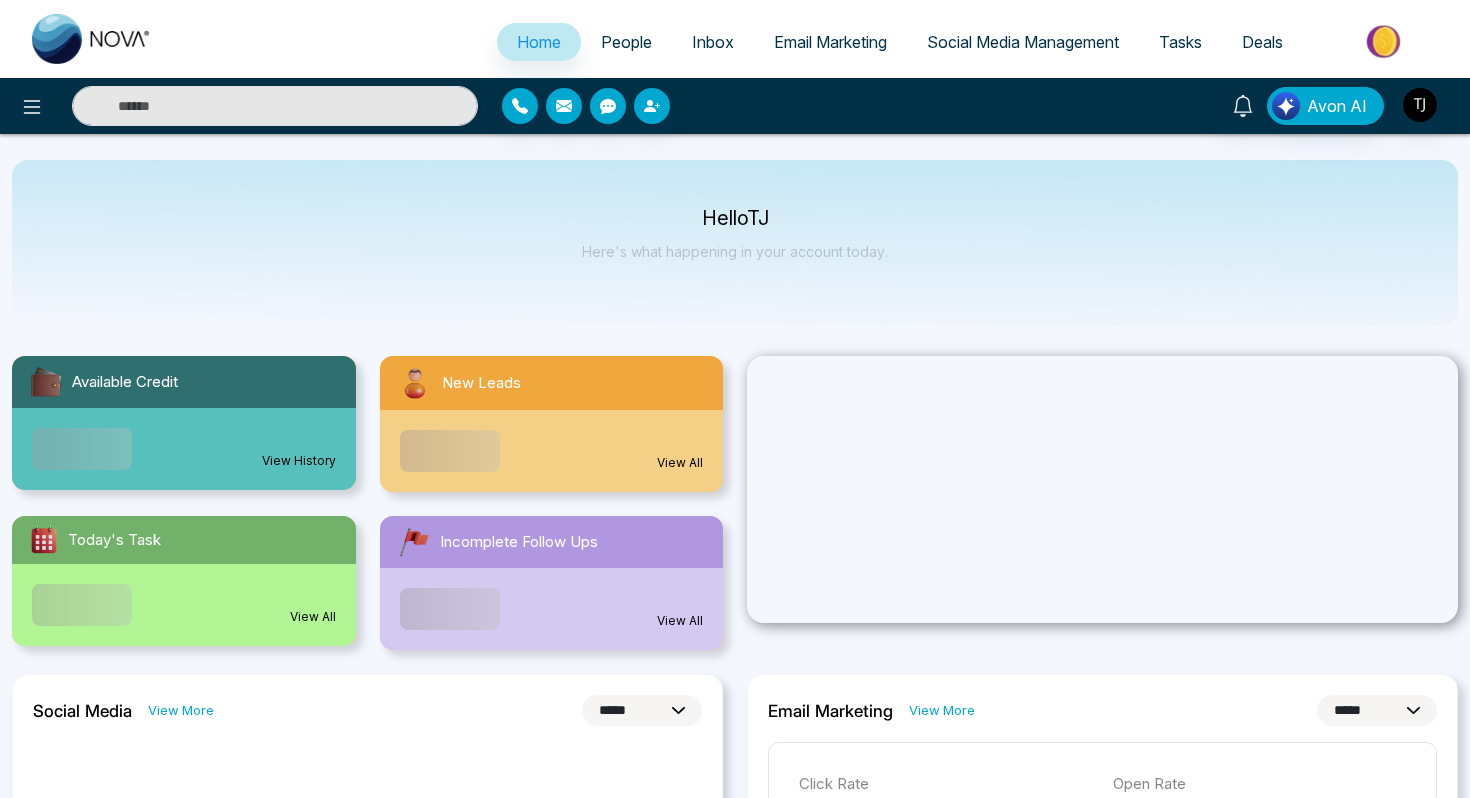 select on "*" 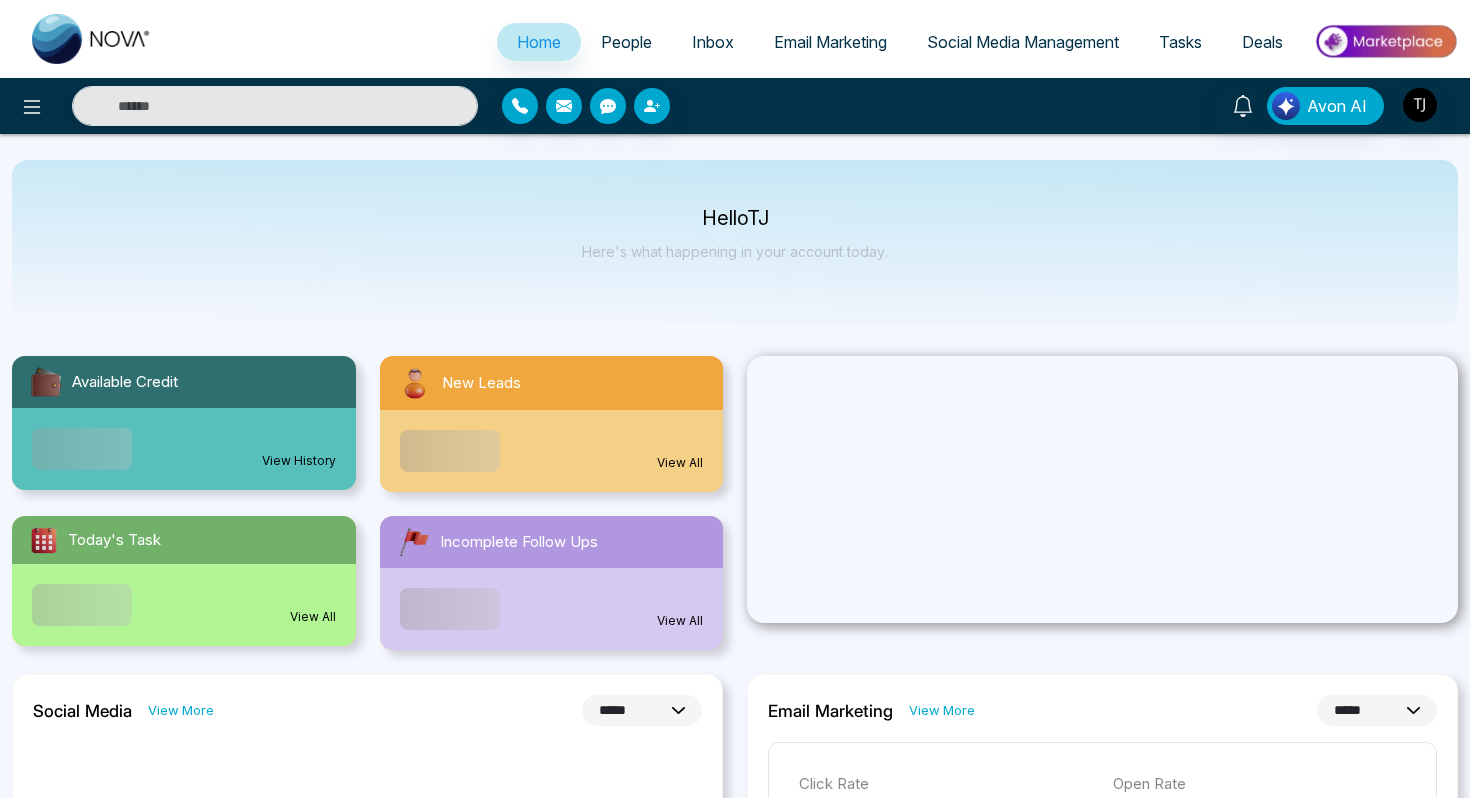 scroll, scrollTop: 0, scrollLeft: 0, axis: both 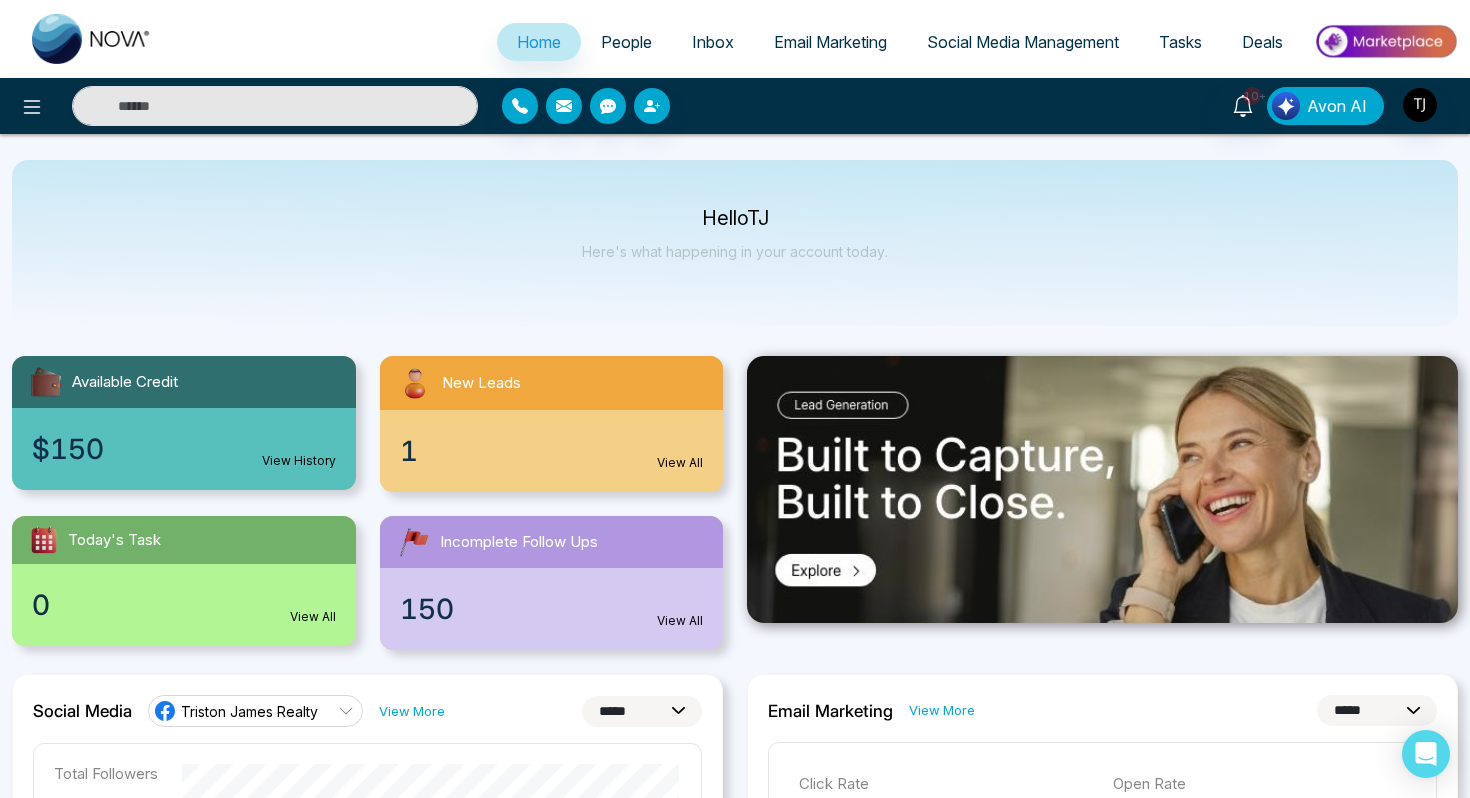 click on "Avon AI" at bounding box center [1337, 106] 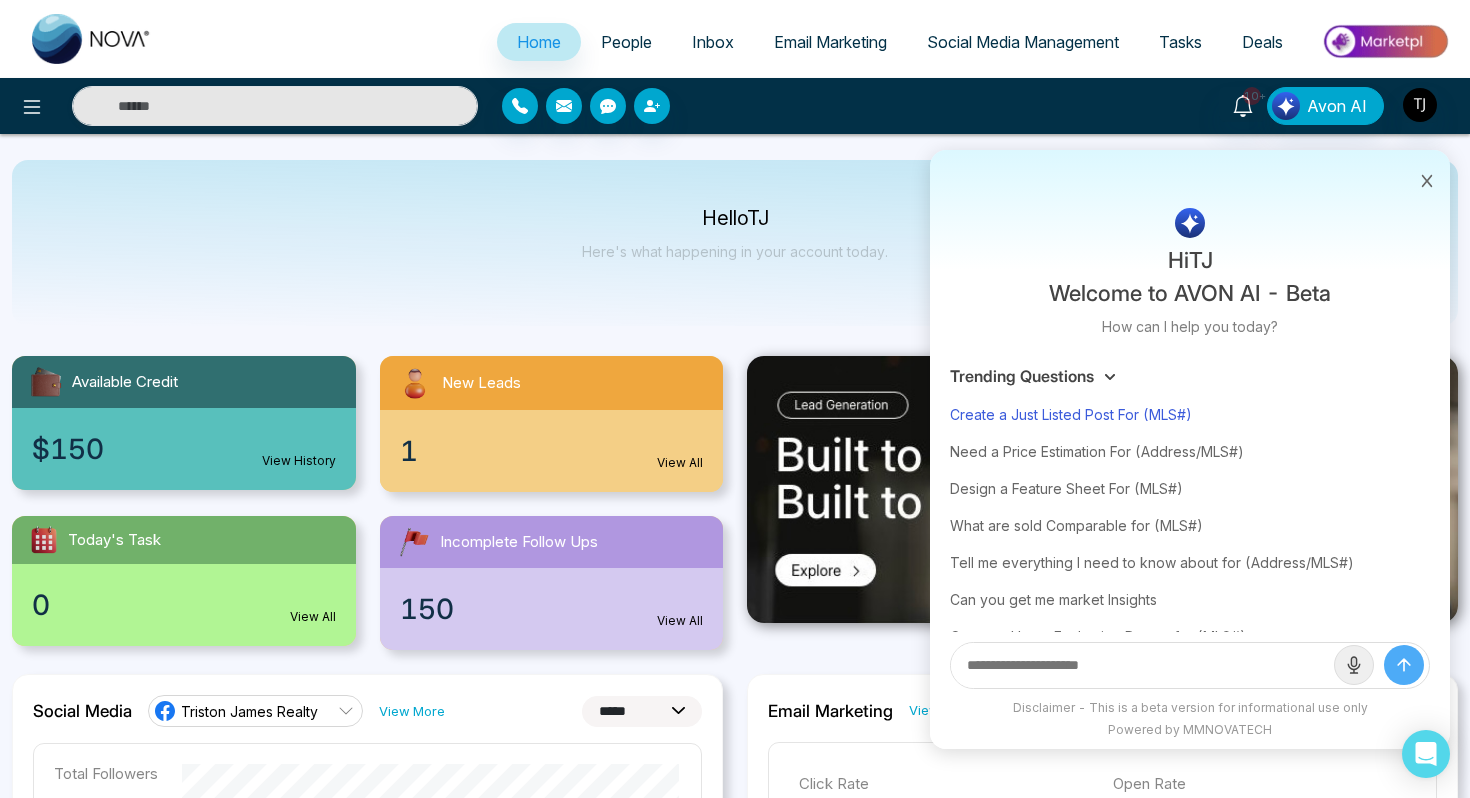 click on "Create a Just Listed Post For (MLS#)" at bounding box center (1190, 414) 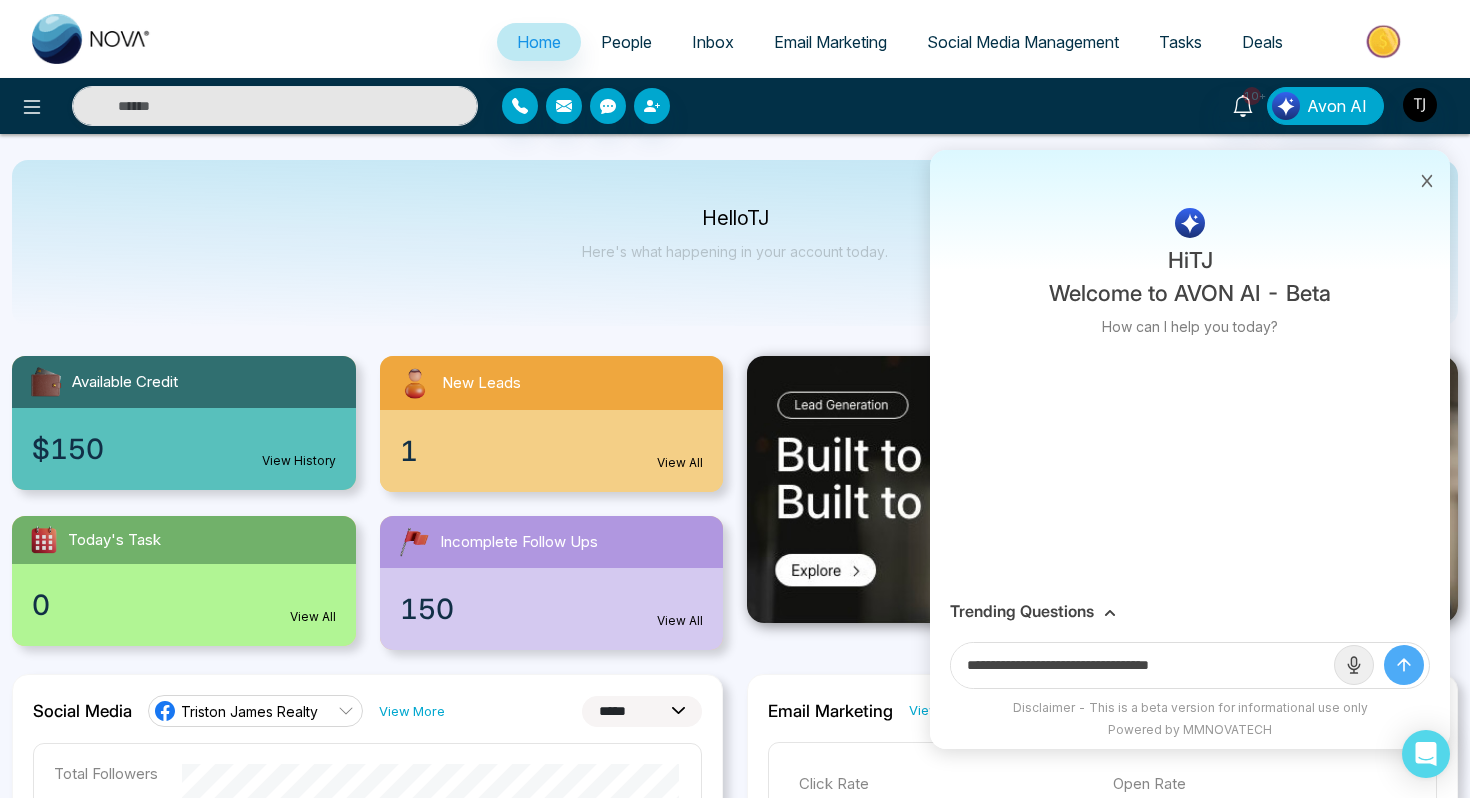 drag, startPoint x: 1160, startPoint y: 663, endPoint x: 1252, endPoint y: 661, distance: 92.021736 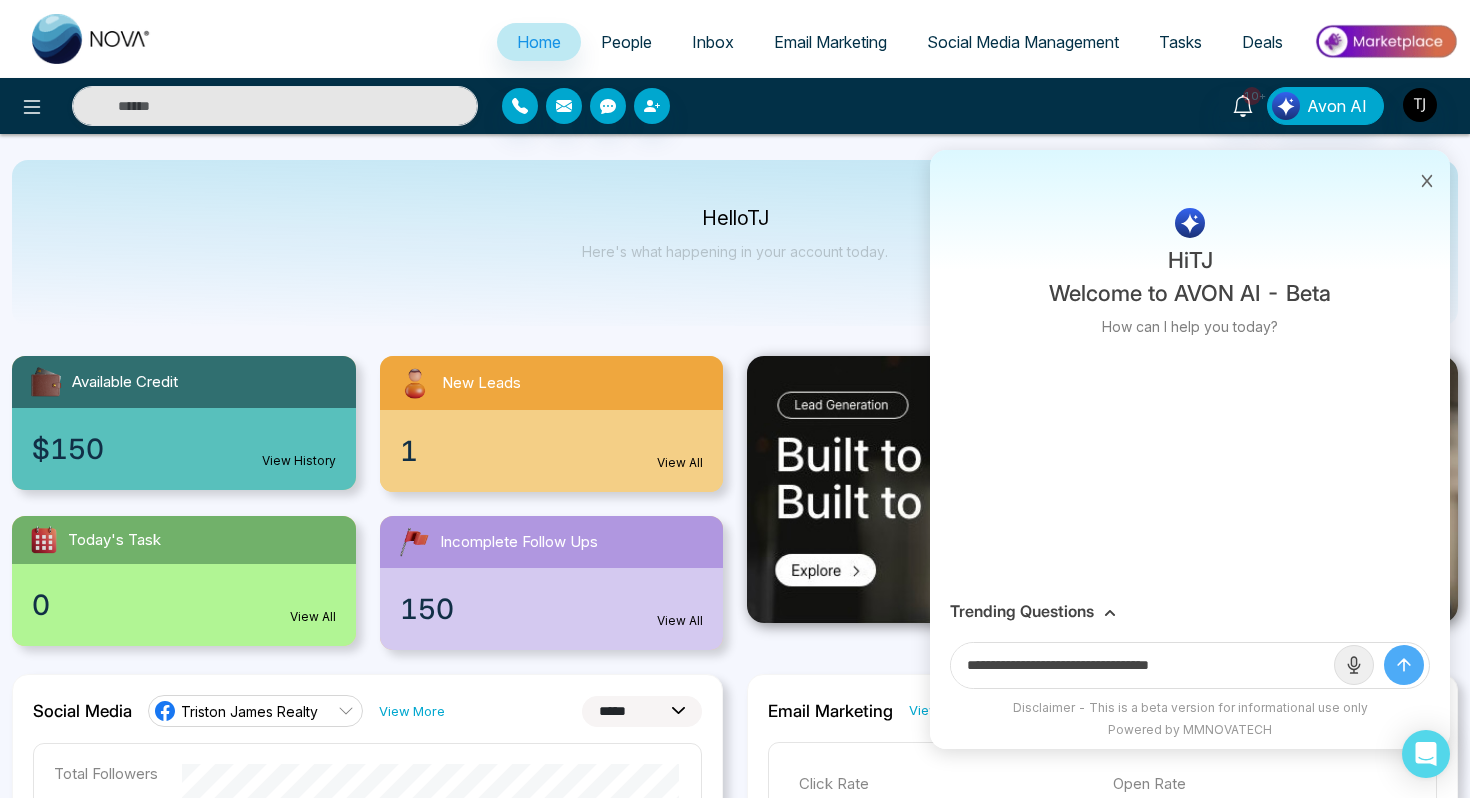 click on "**********" at bounding box center [1142, 665] 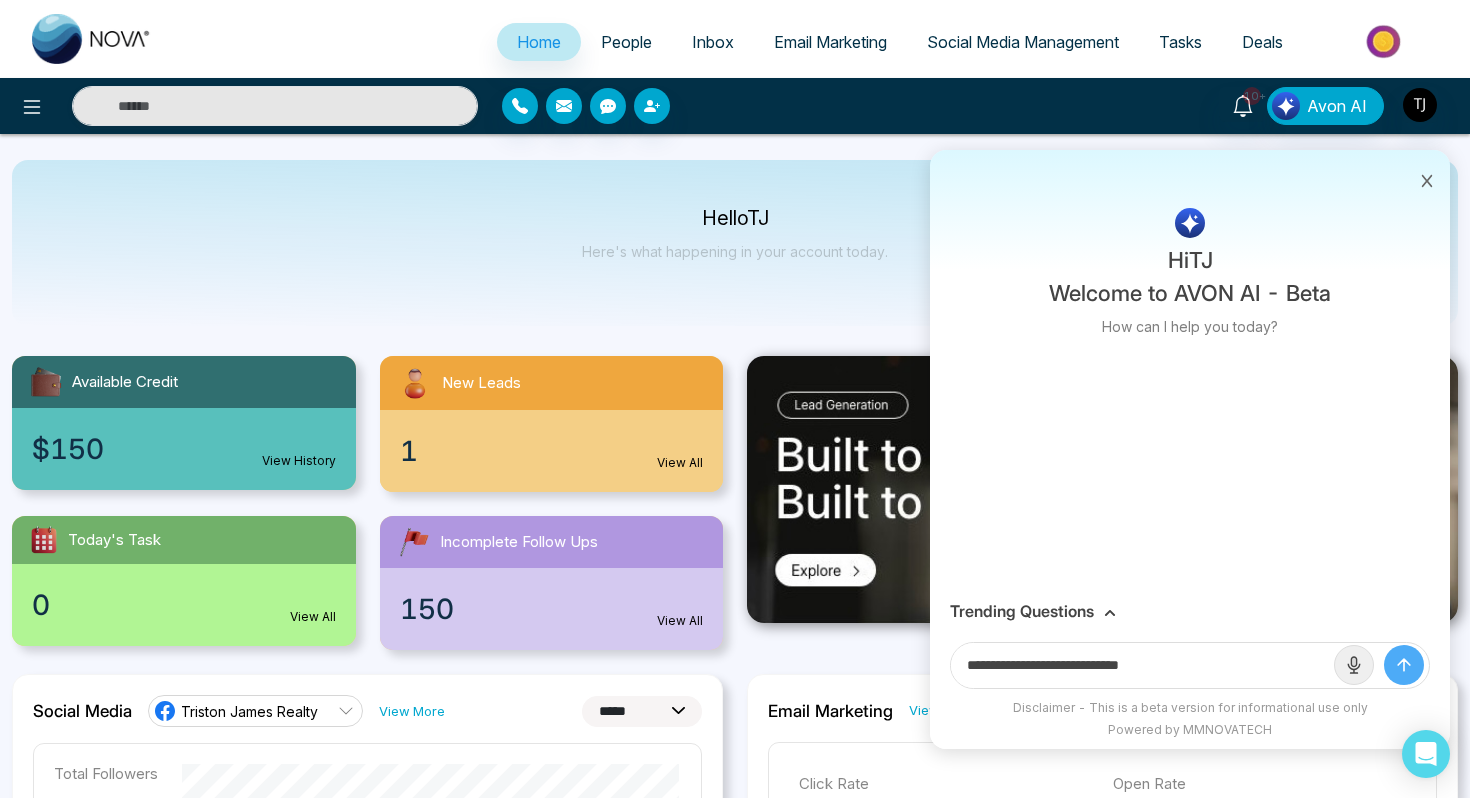 paste on "**********" 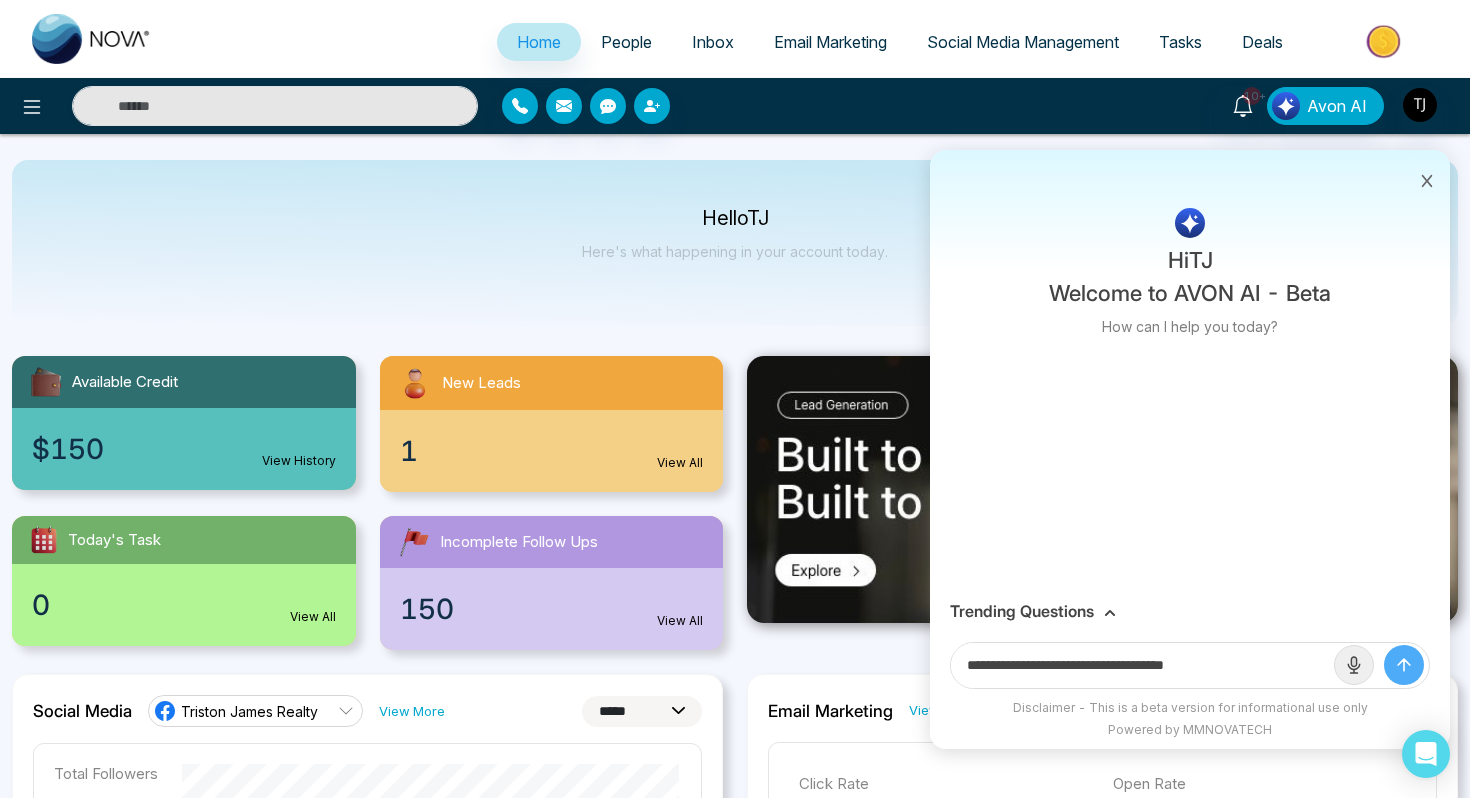 type on "**********" 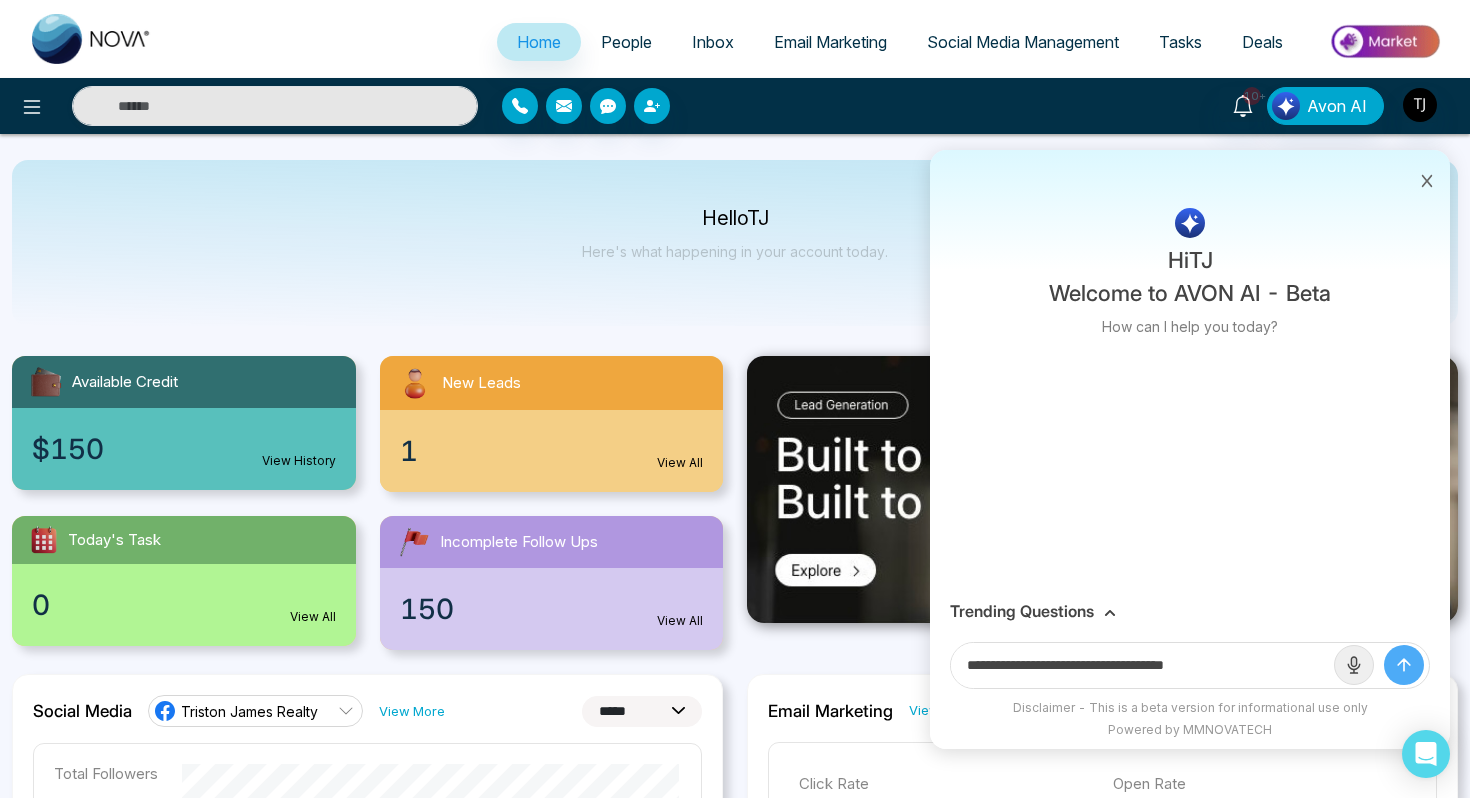 click at bounding box center [1404, 665] 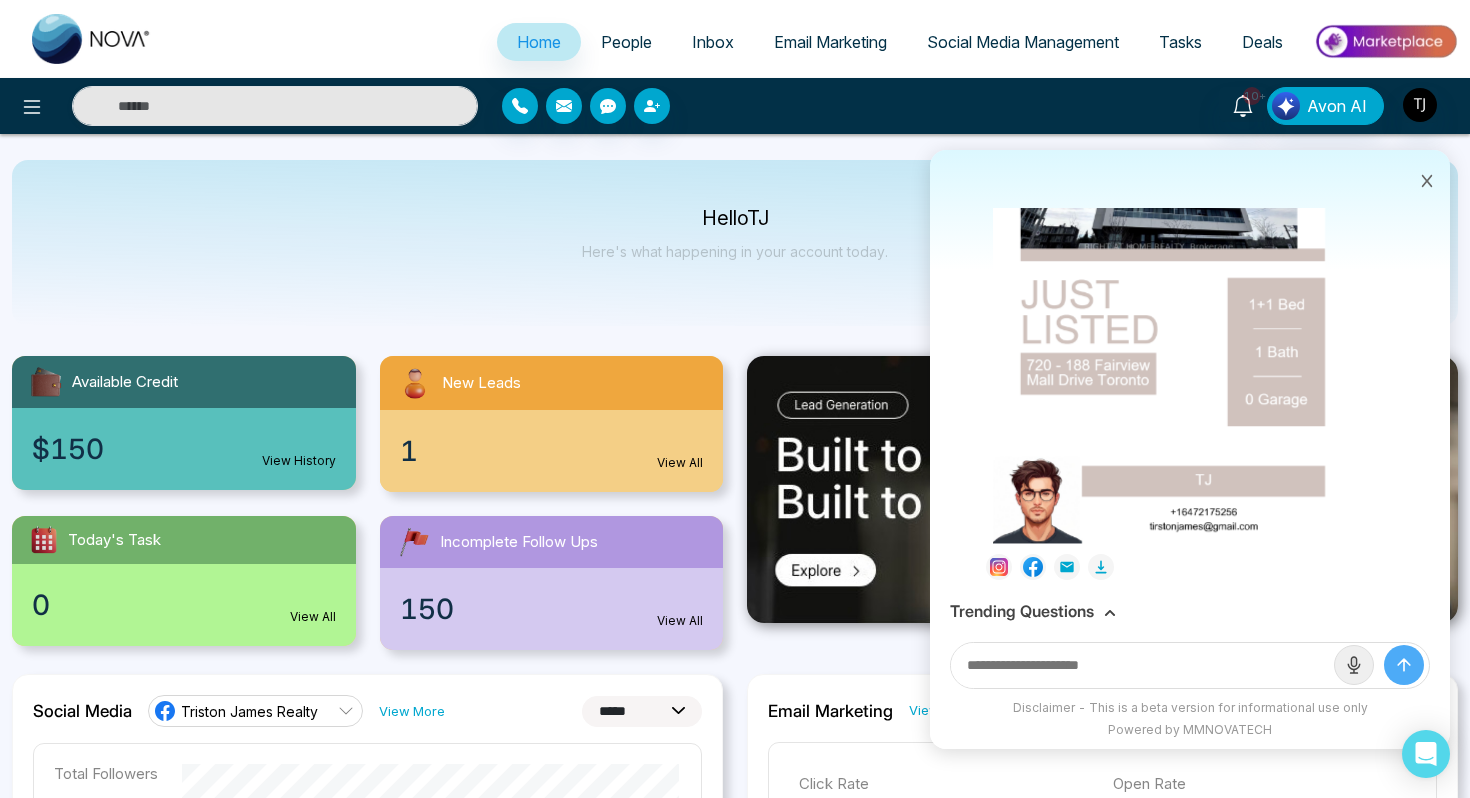 scroll, scrollTop: 473, scrollLeft: 0, axis: vertical 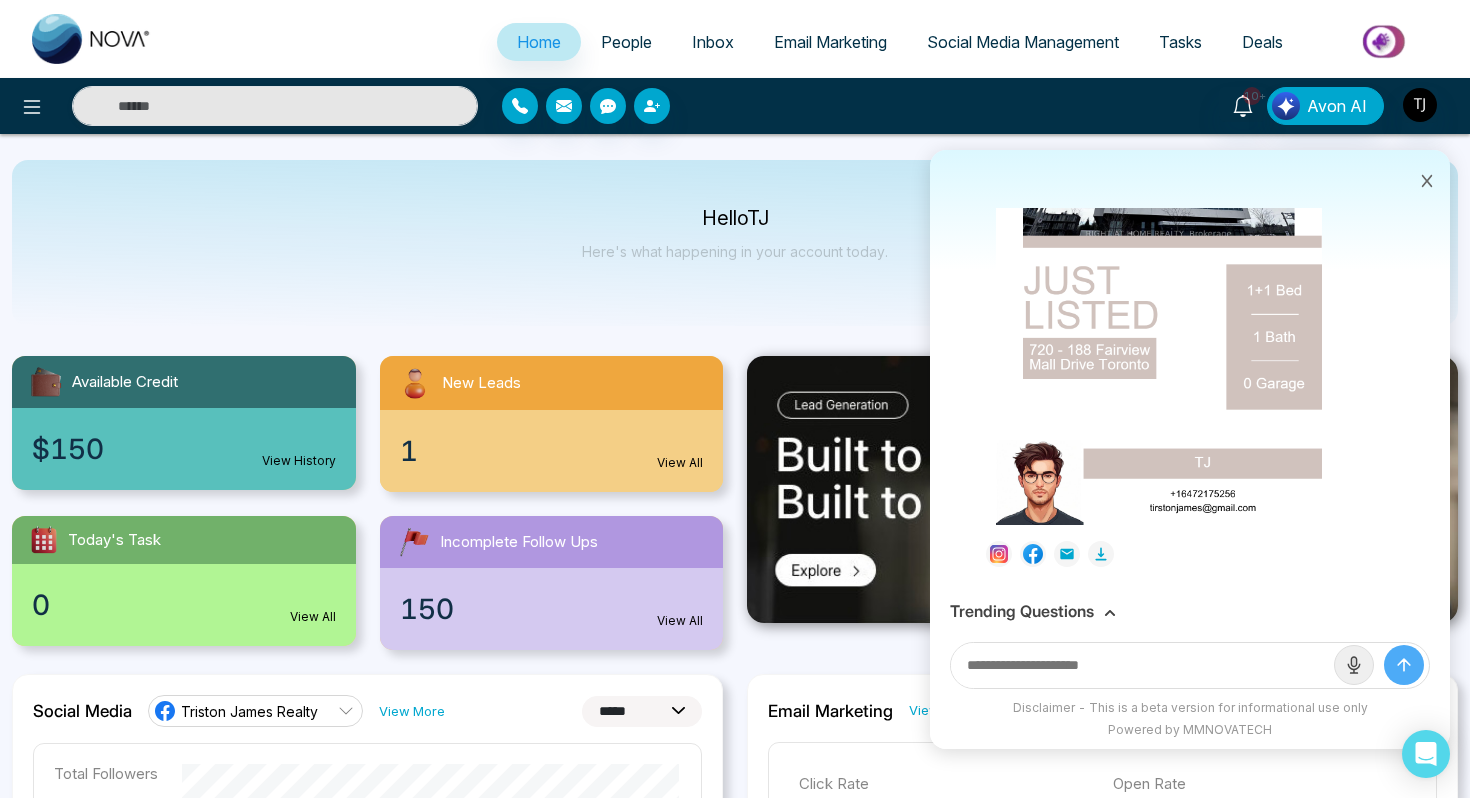 click on "Trending Questions" at bounding box center [1022, 611] 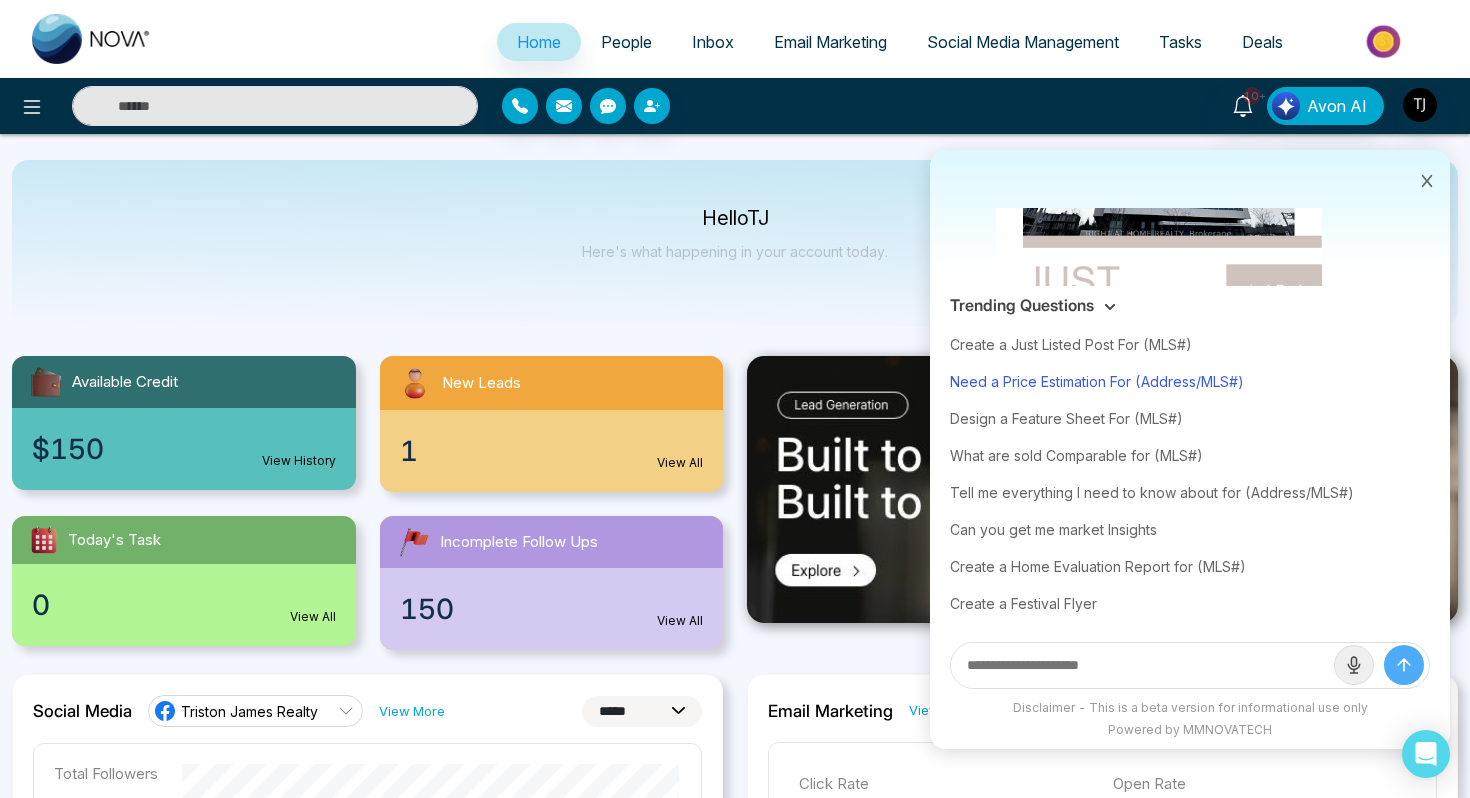 click on "Need a Price Estimation For (Address/MLS#)" at bounding box center (1190, 381) 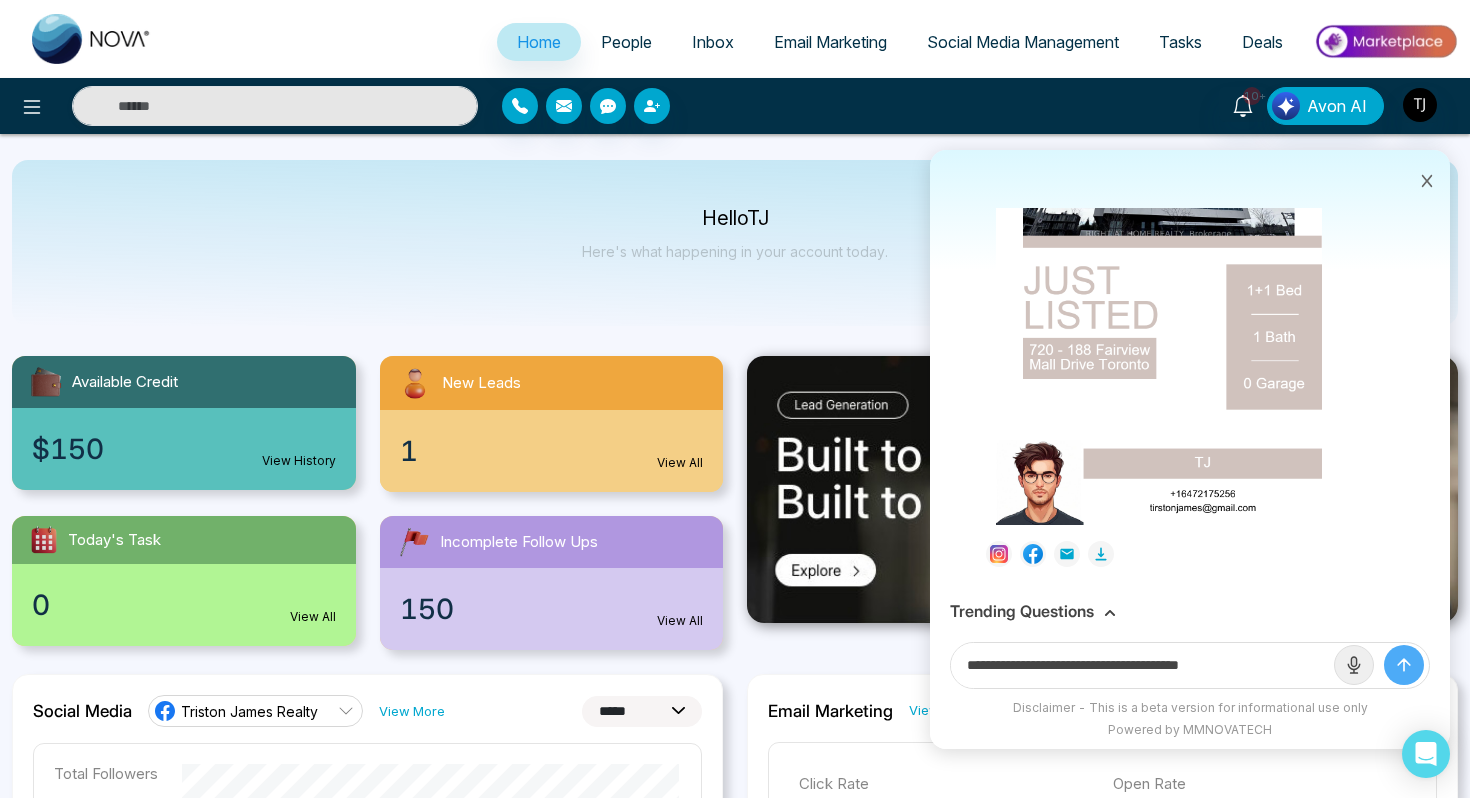drag, startPoint x: 1155, startPoint y: 666, endPoint x: 1279, endPoint y: 659, distance: 124.197426 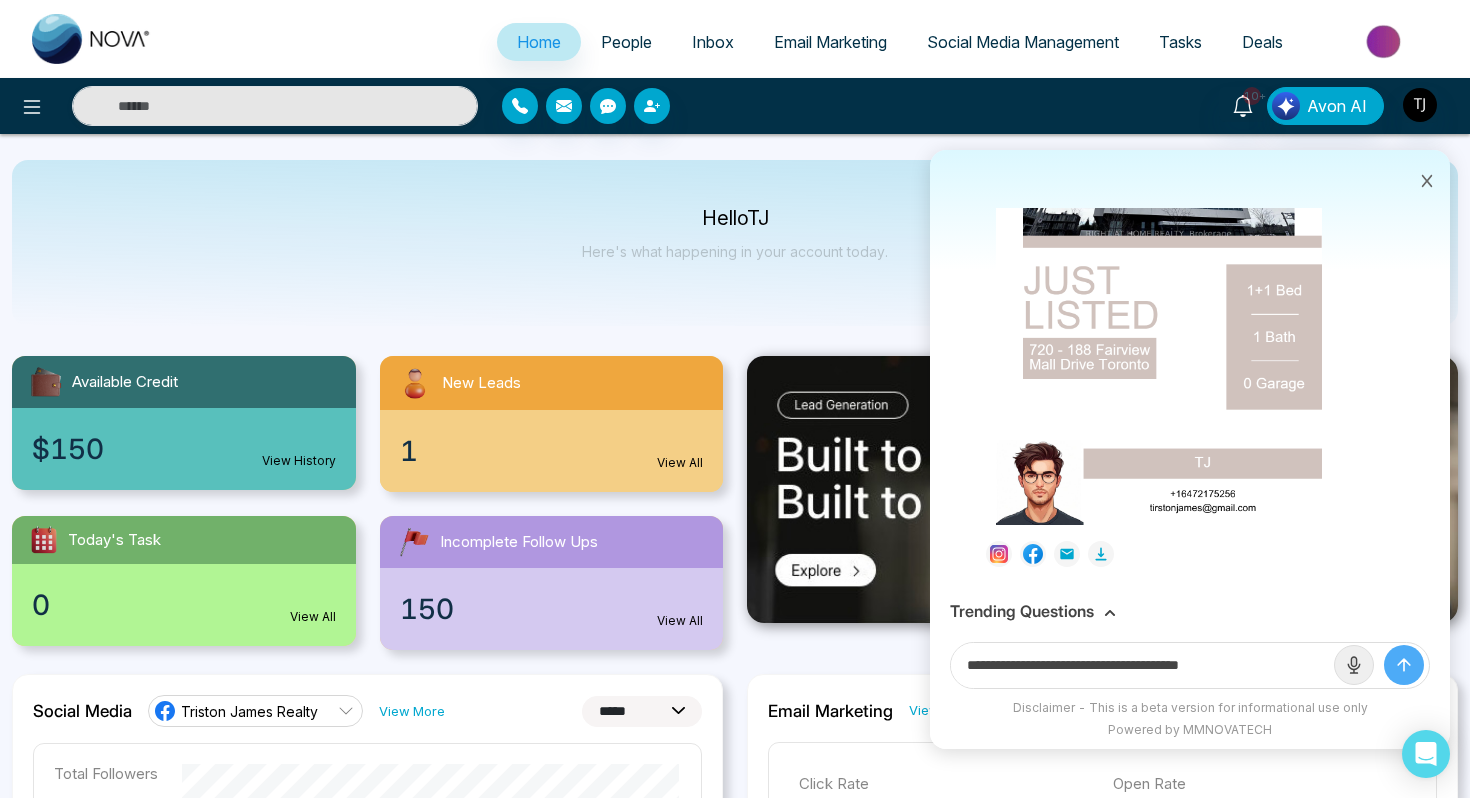 click on "**********" at bounding box center (1142, 665) 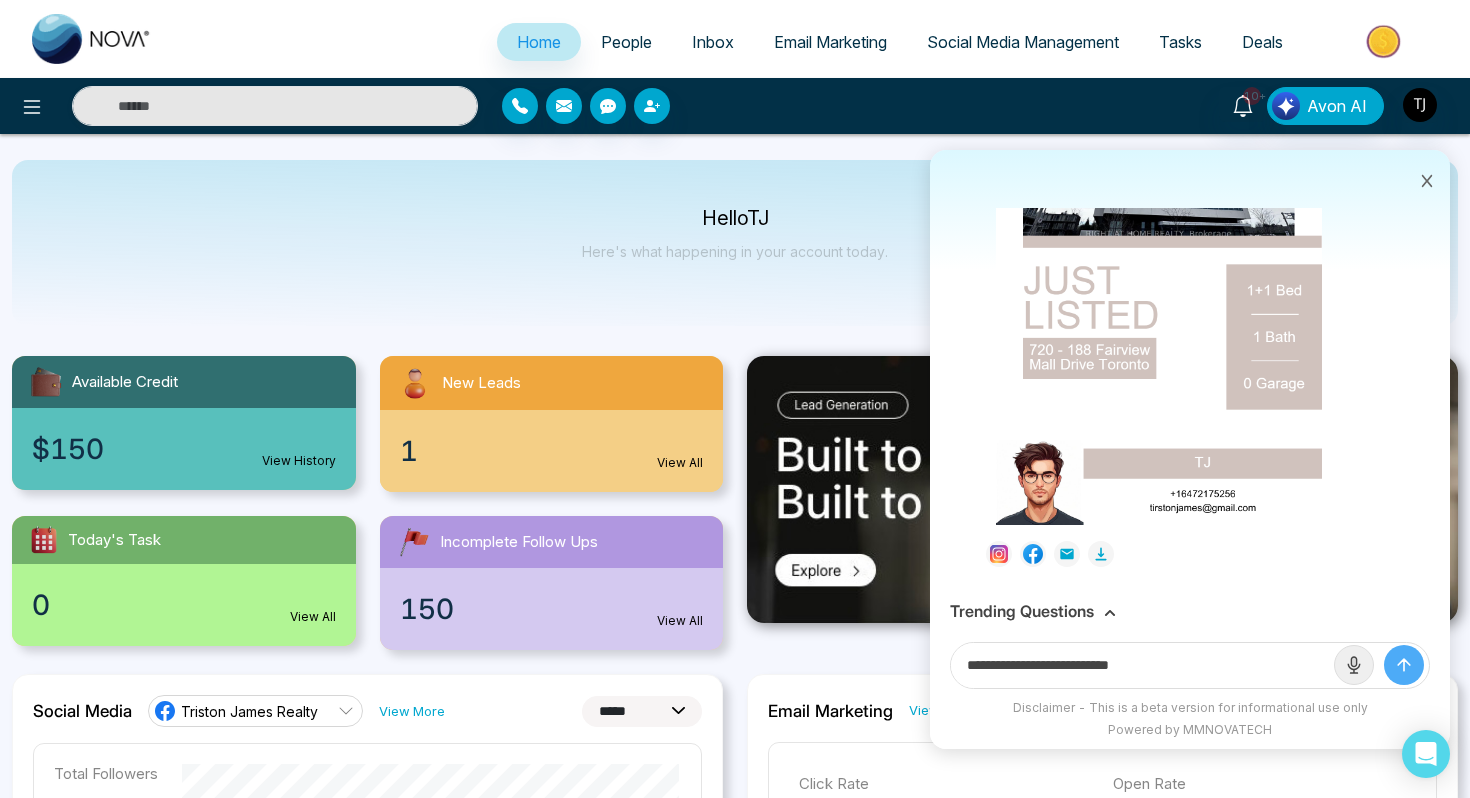 paste on "**********" 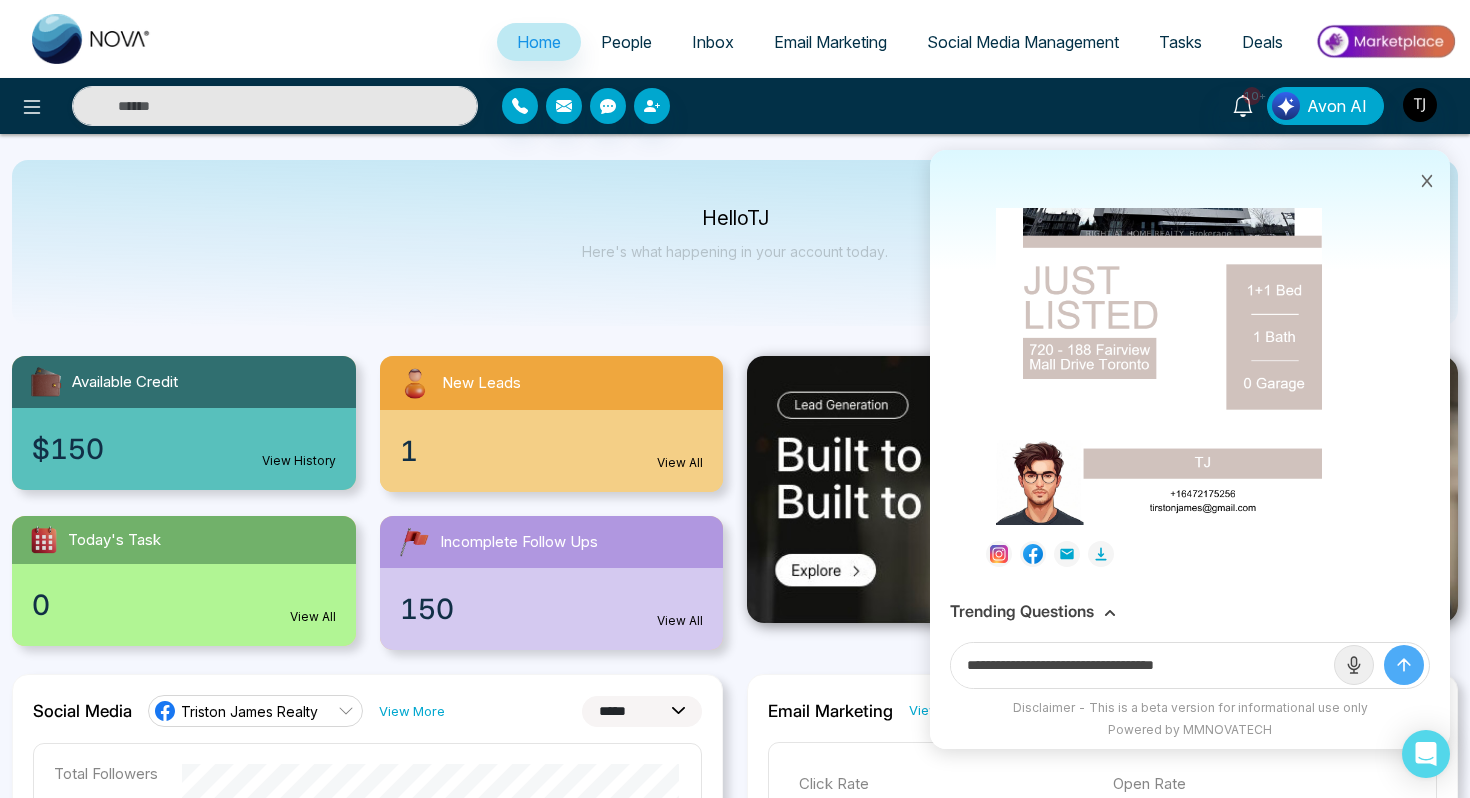 type on "**********" 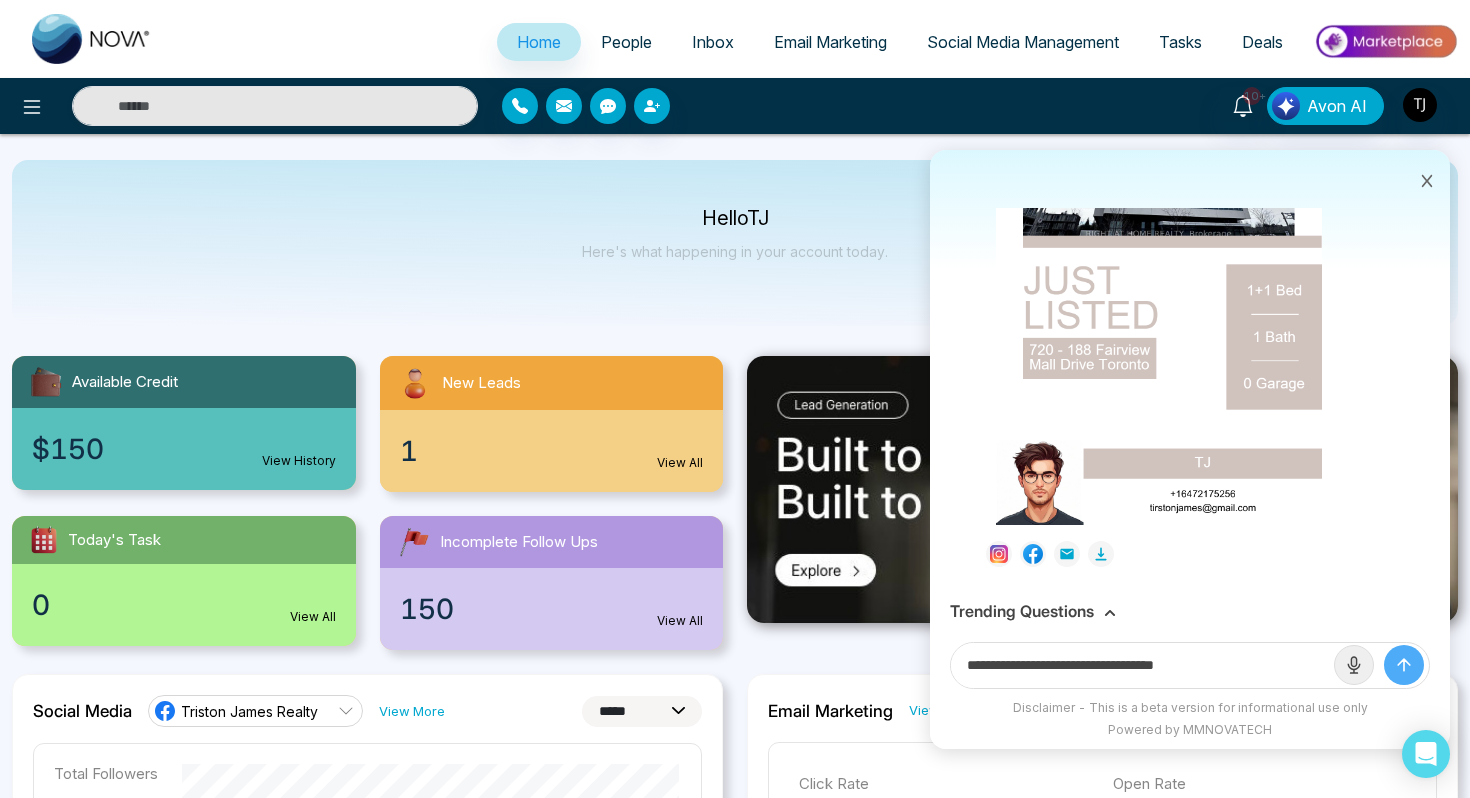click at bounding box center (1404, 665) 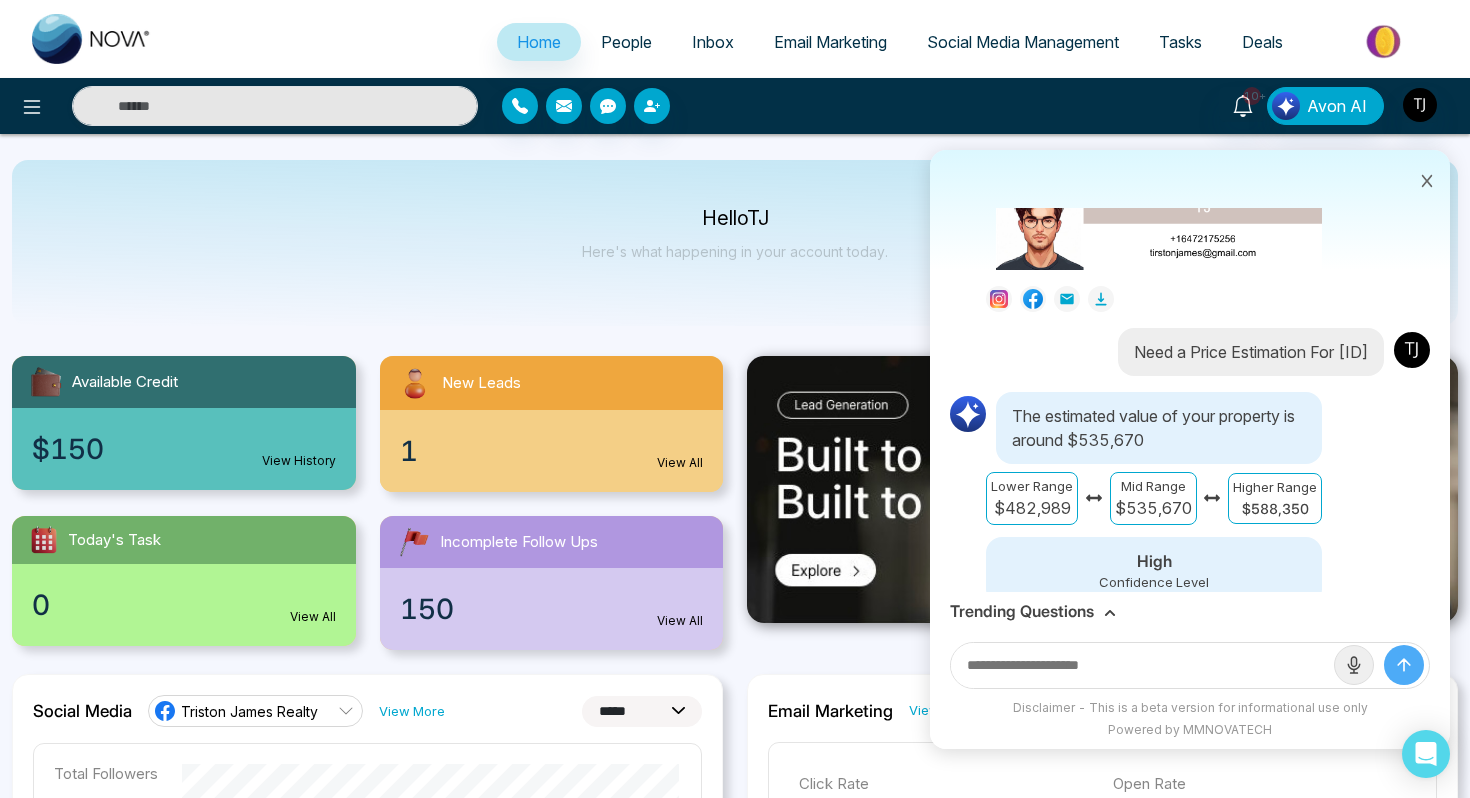 scroll, scrollTop: 781, scrollLeft: 0, axis: vertical 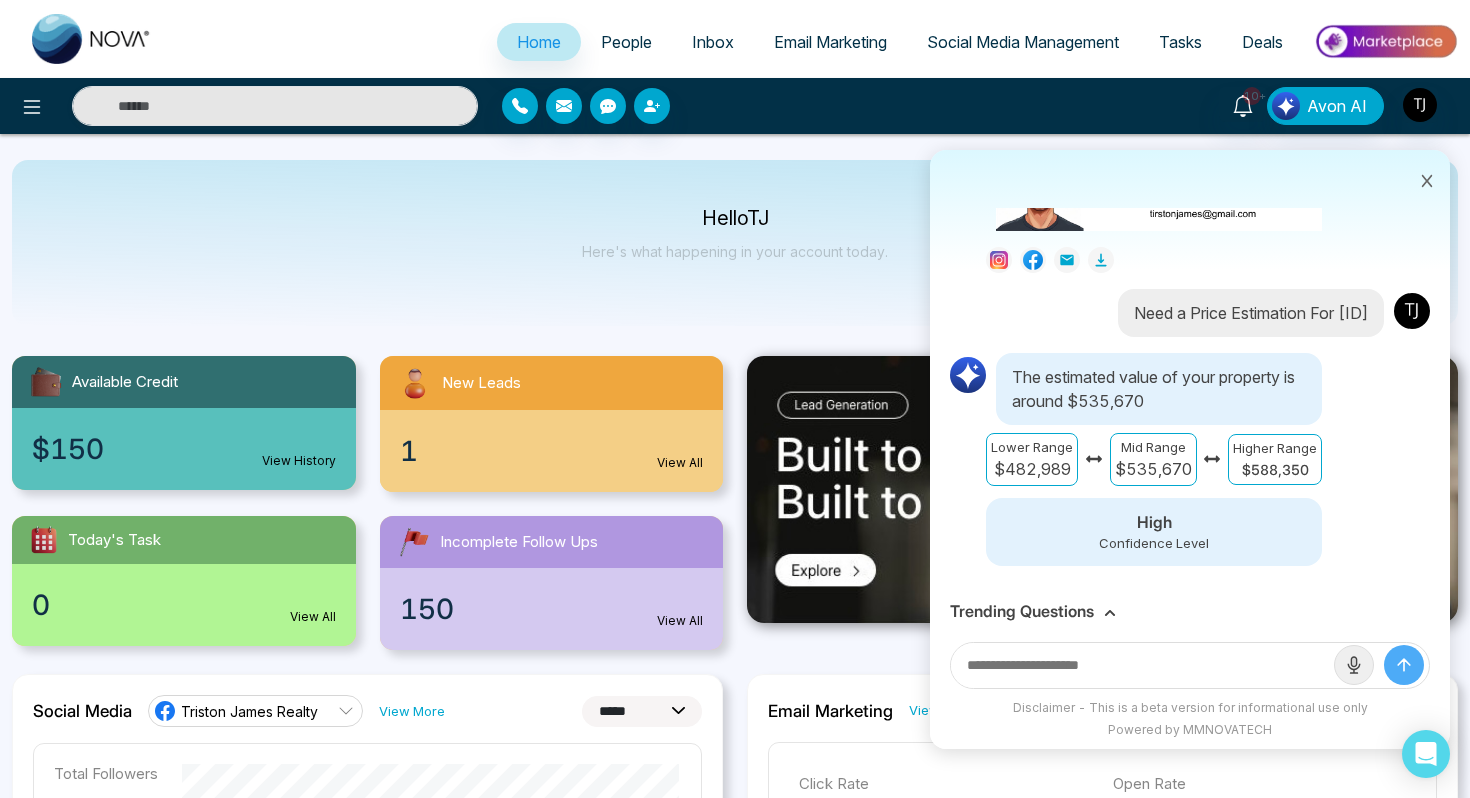 click on "Trending Questions" at bounding box center [1022, 611] 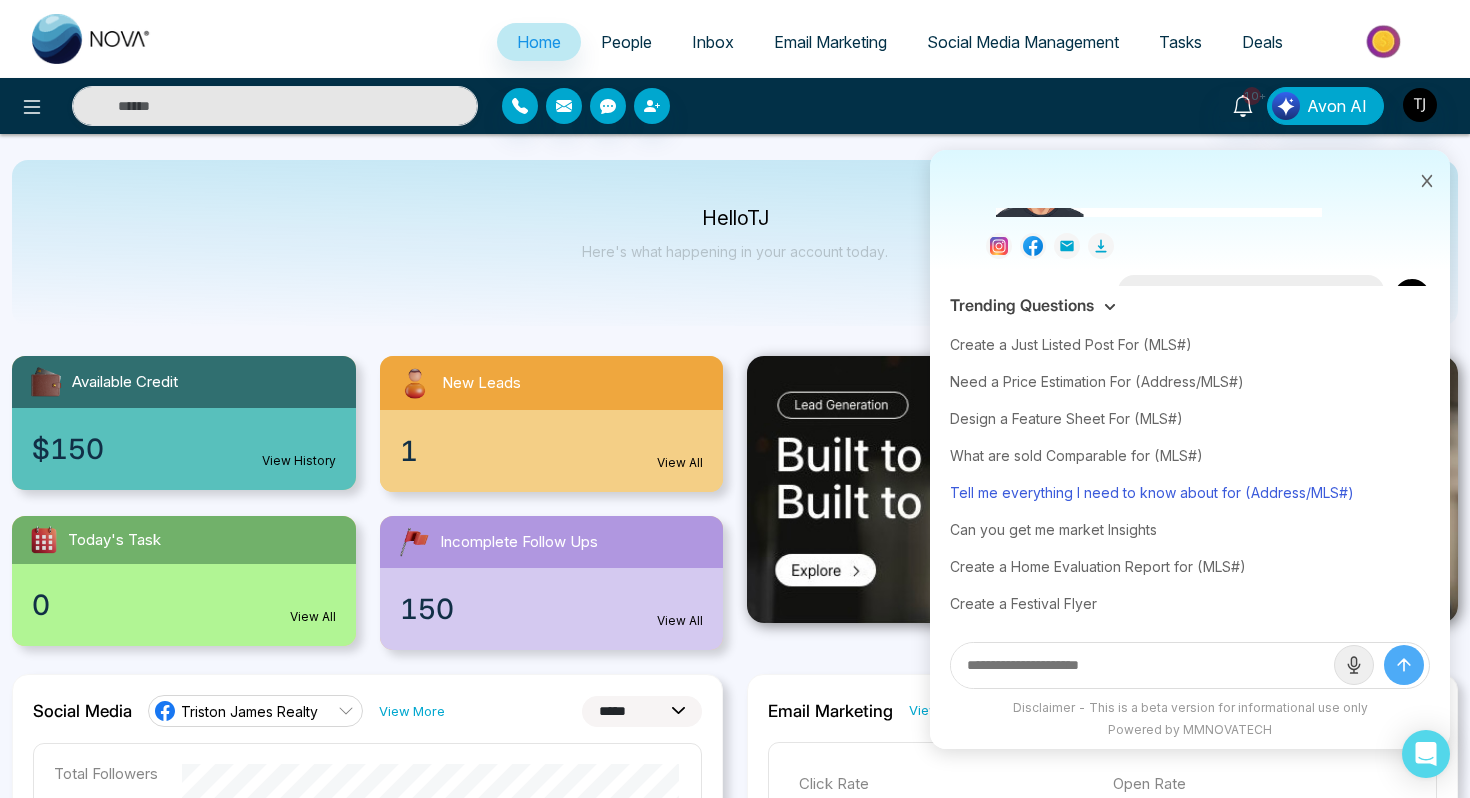 click on "Tell me everything I need to know about for (Address/MLS#)" at bounding box center (1190, 492) 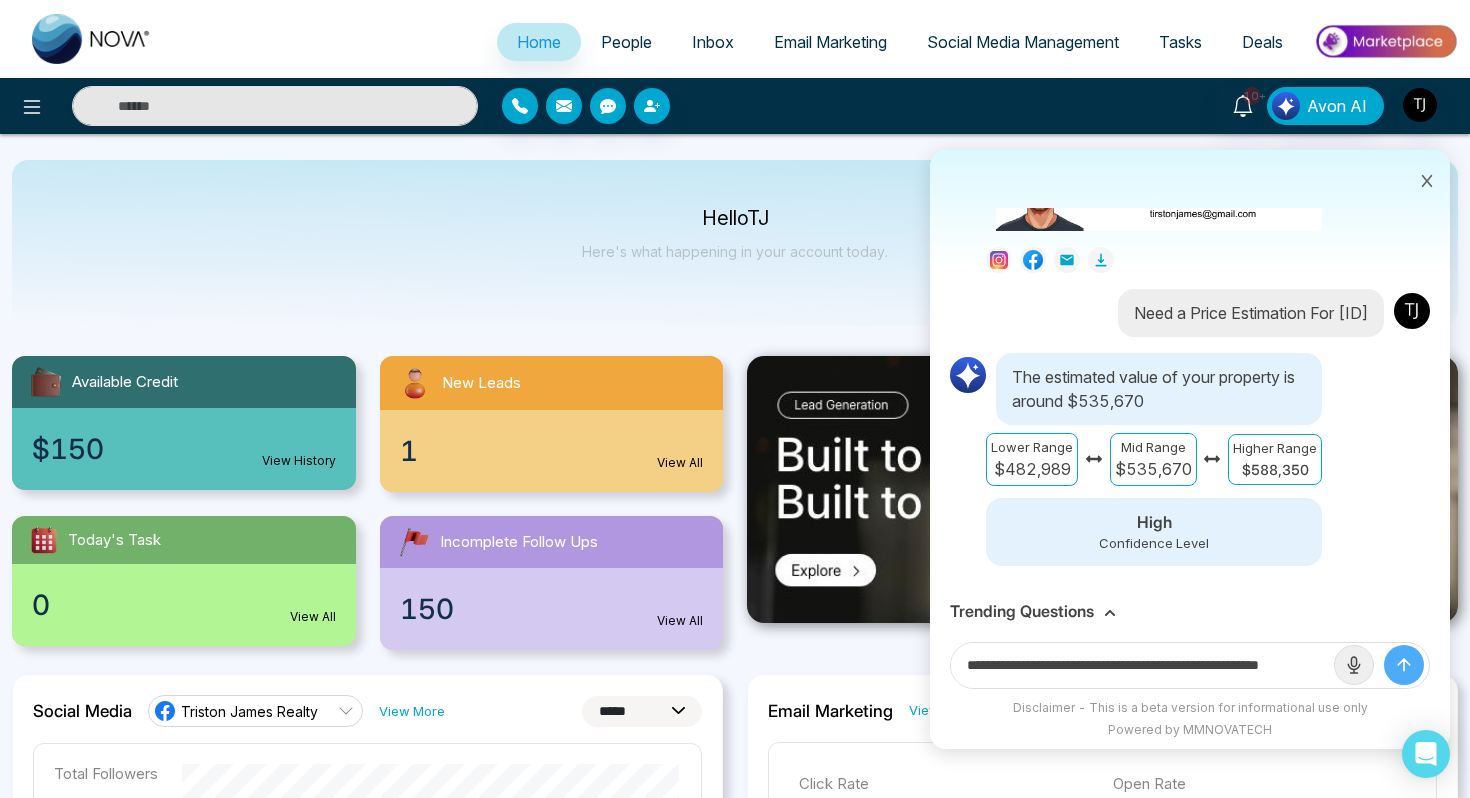 scroll, scrollTop: 0, scrollLeft: 48, axis: horizontal 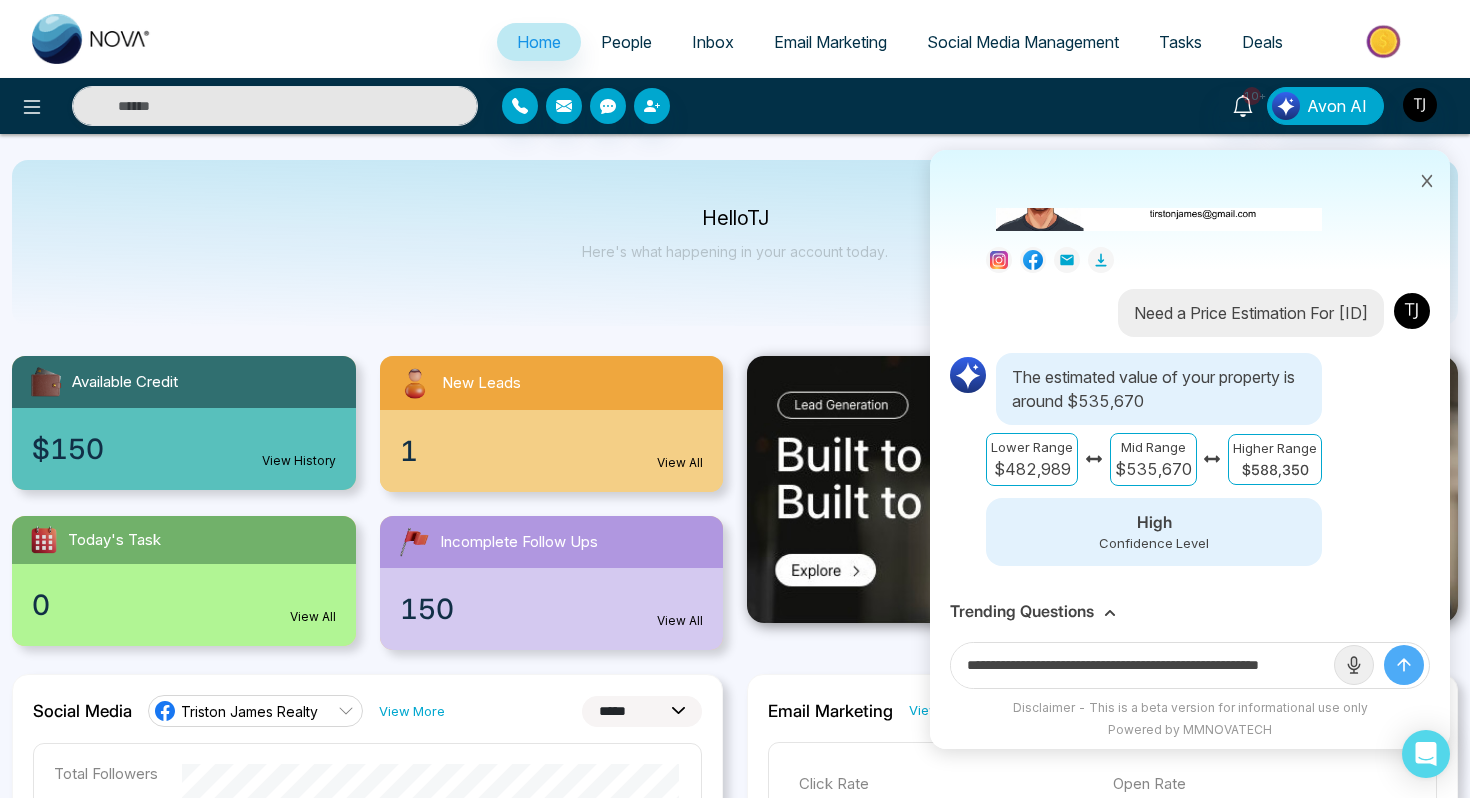 drag, startPoint x: 1258, startPoint y: 662, endPoint x: 1423, endPoint y: 664, distance: 165.01212 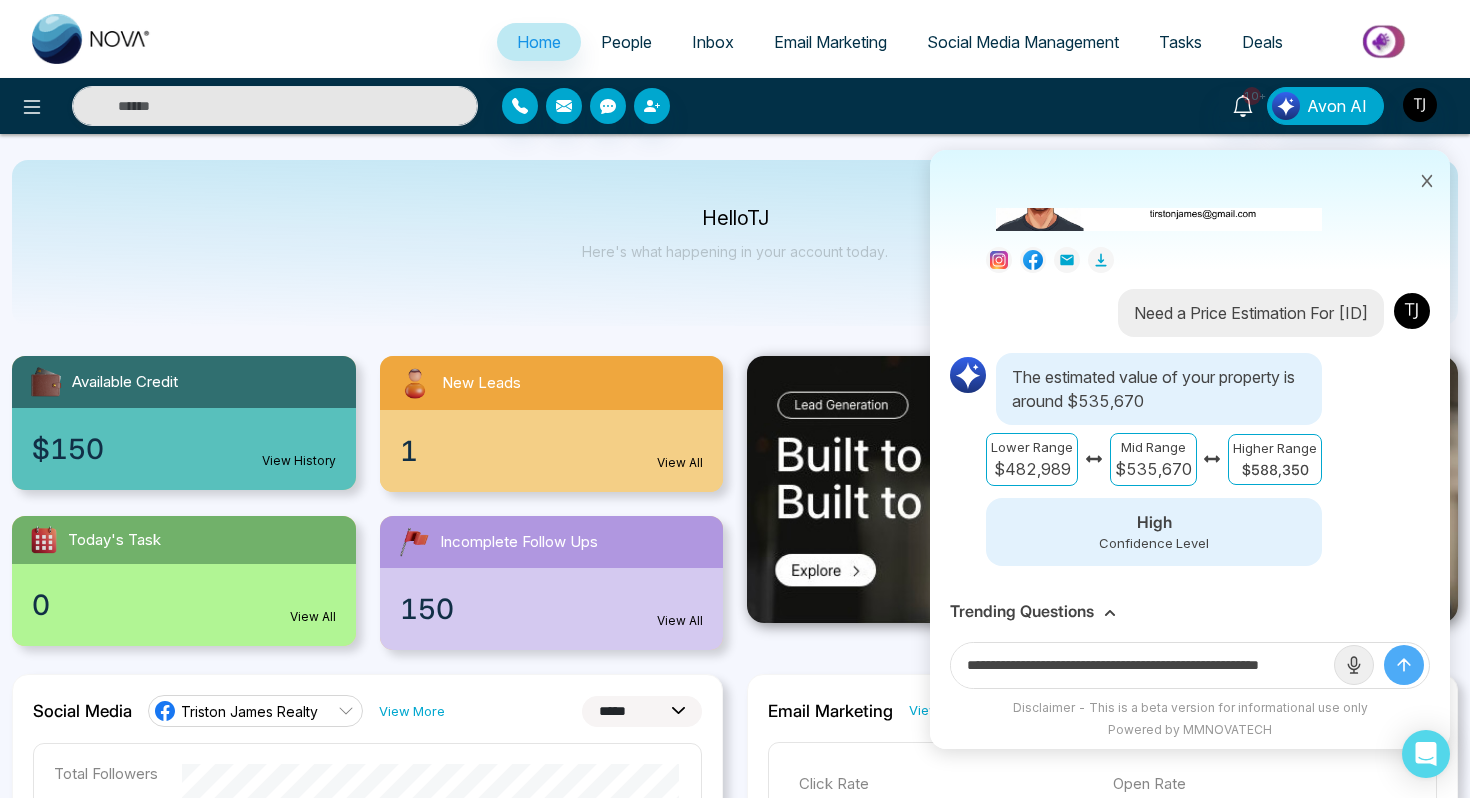 click on "**********" at bounding box center [1190, 665] 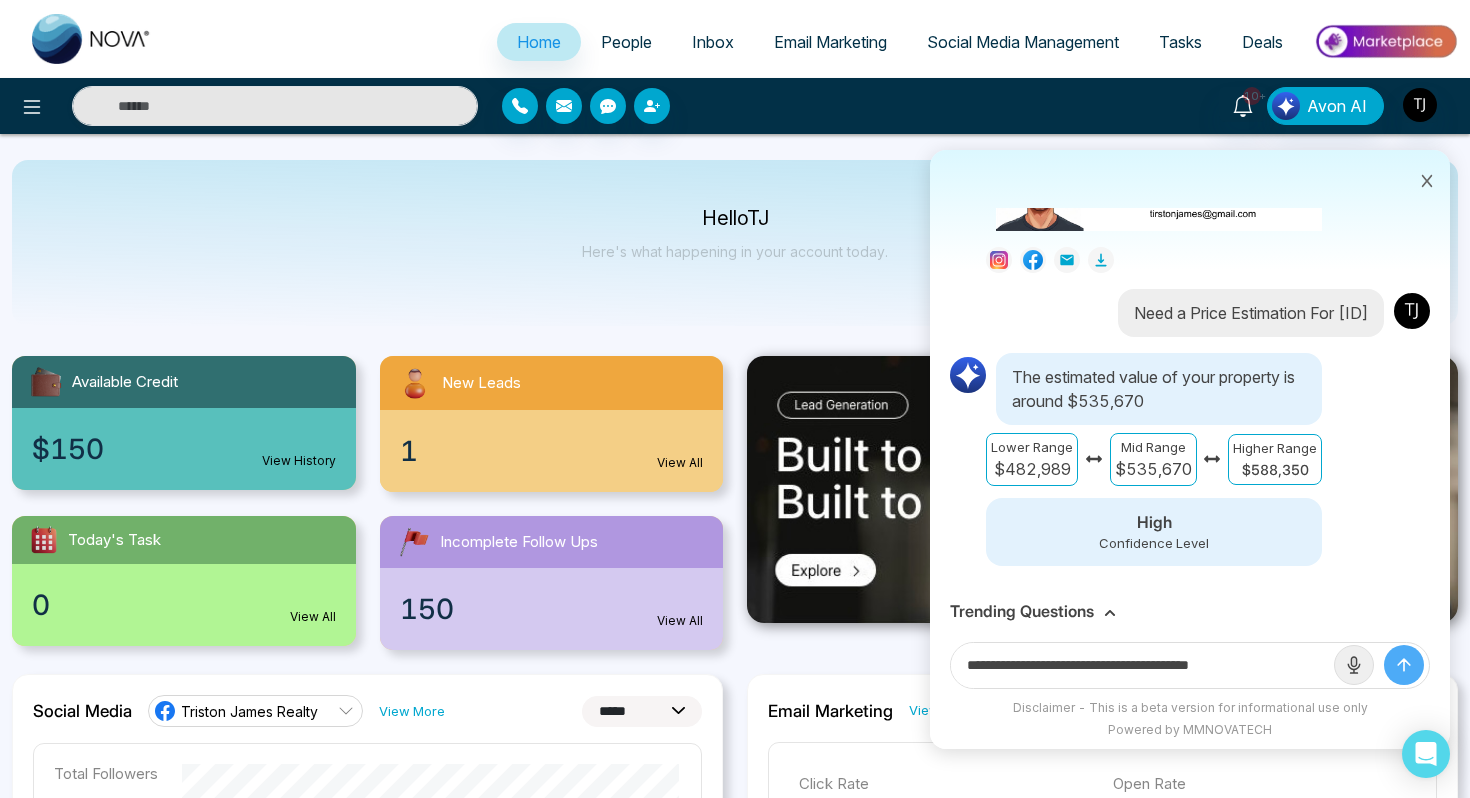 scroll, scrollTop: 0, scrollLeft: 0, axis: both 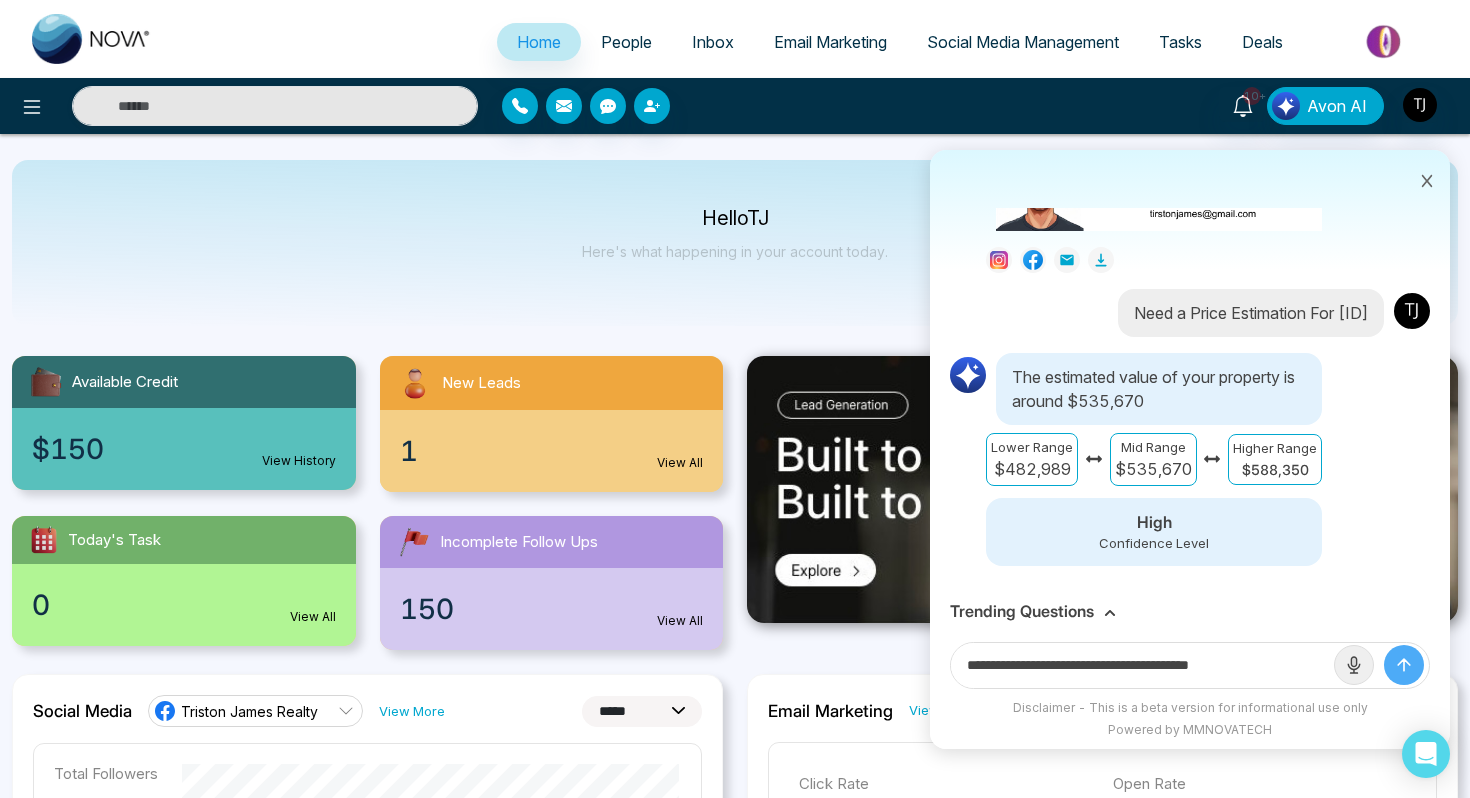 paste on "**********" 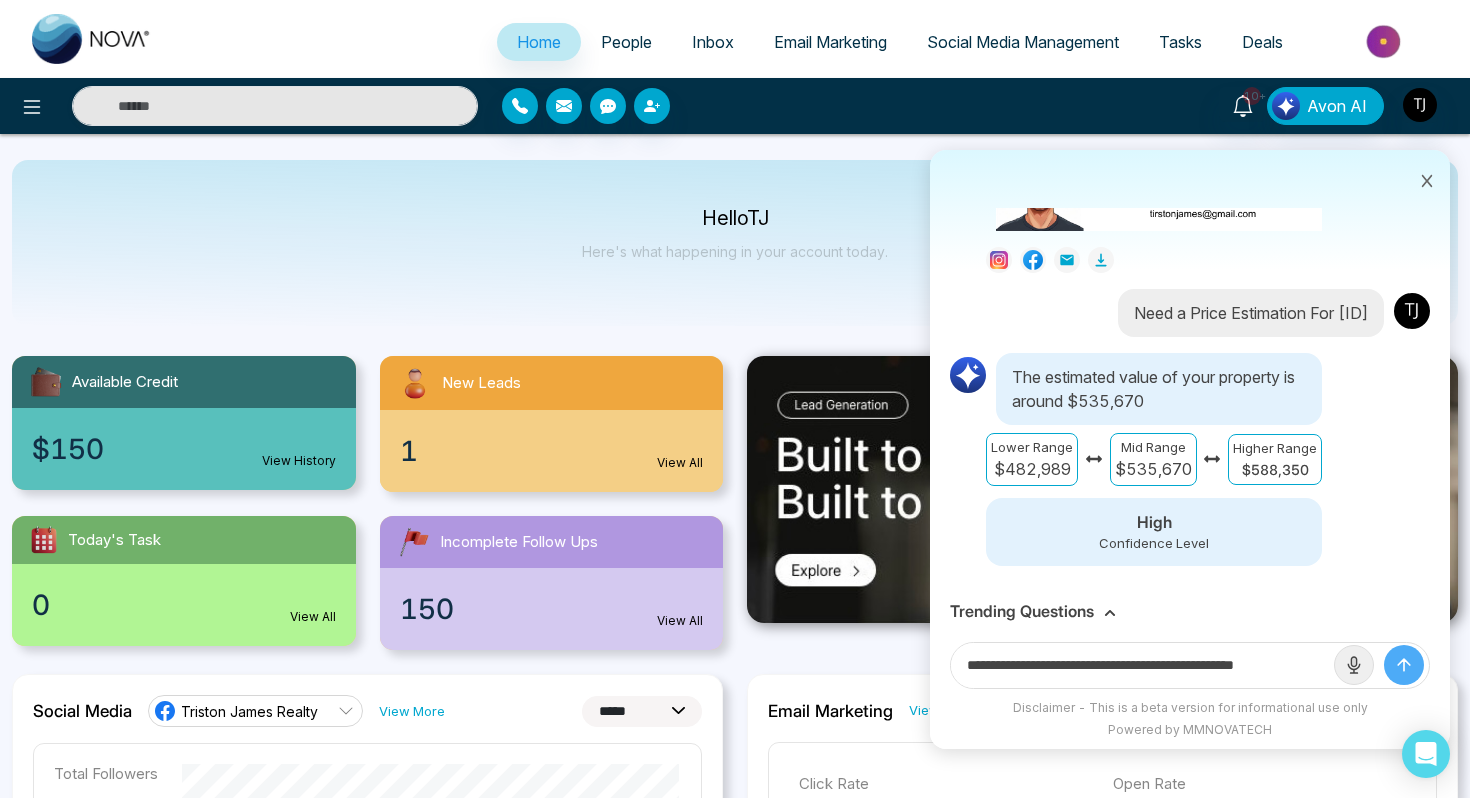scroll, scrollTop: 0, scrollLeft: 12, axis: horizontal 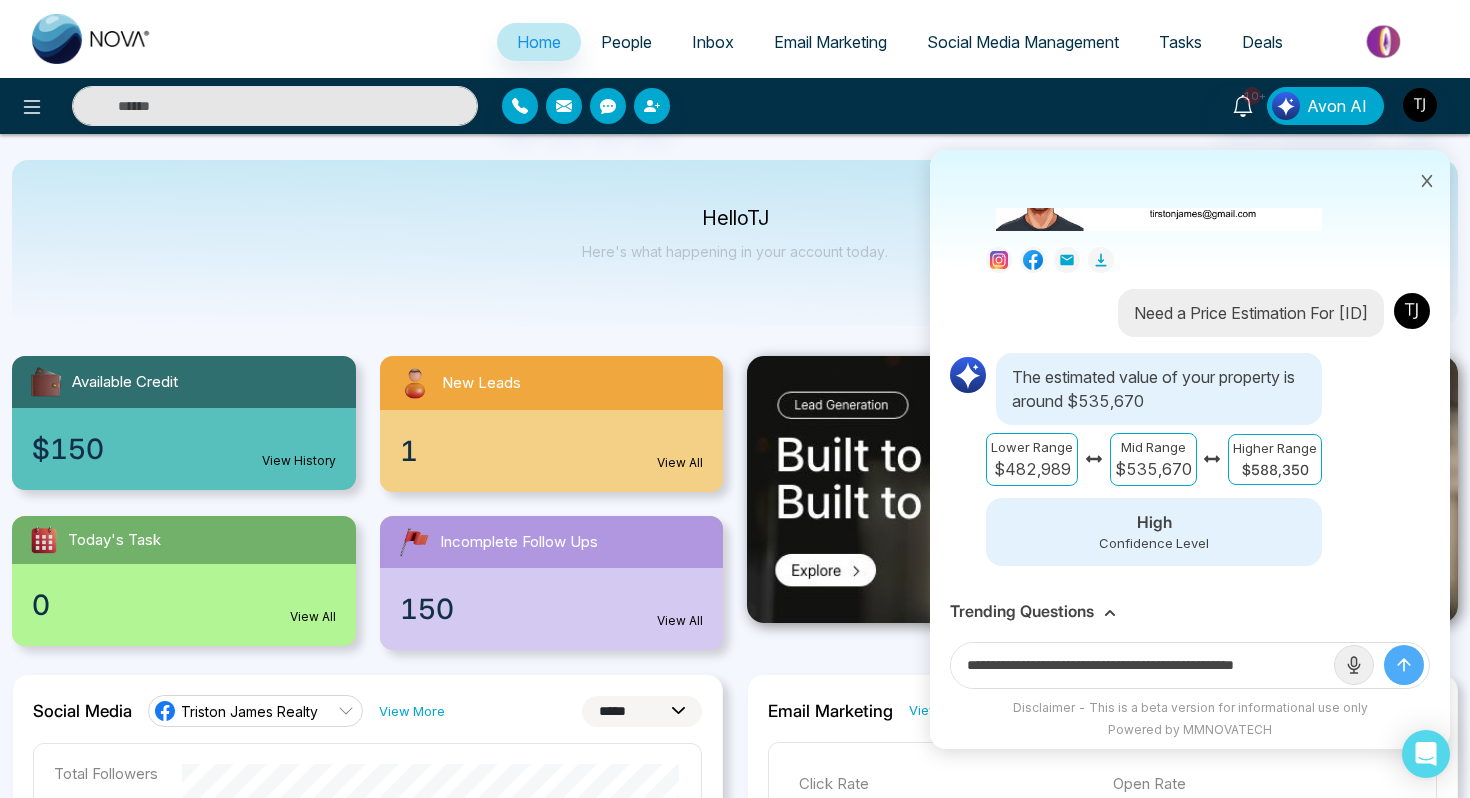 type on "**********" 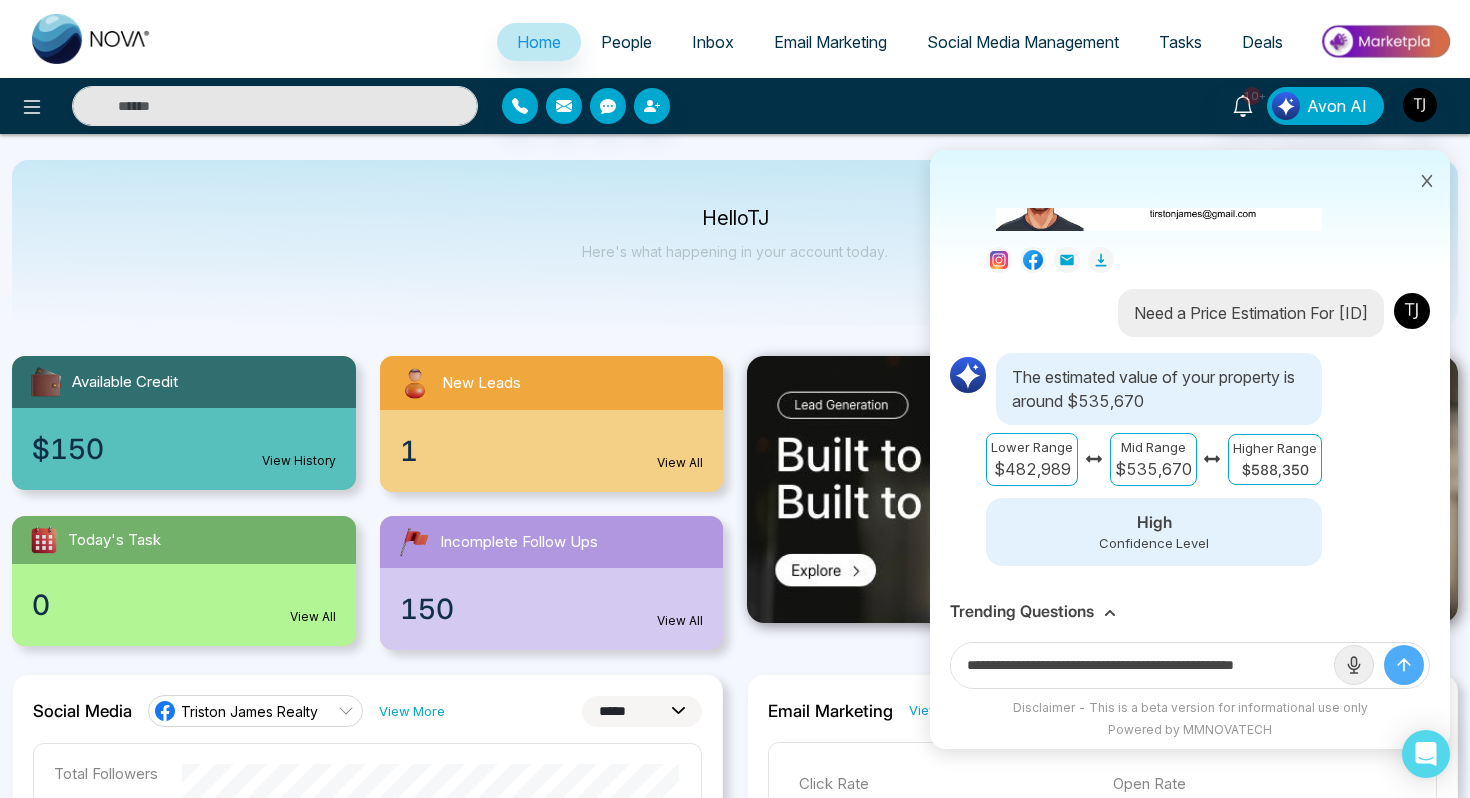 click at bounding box center [1404, 665] 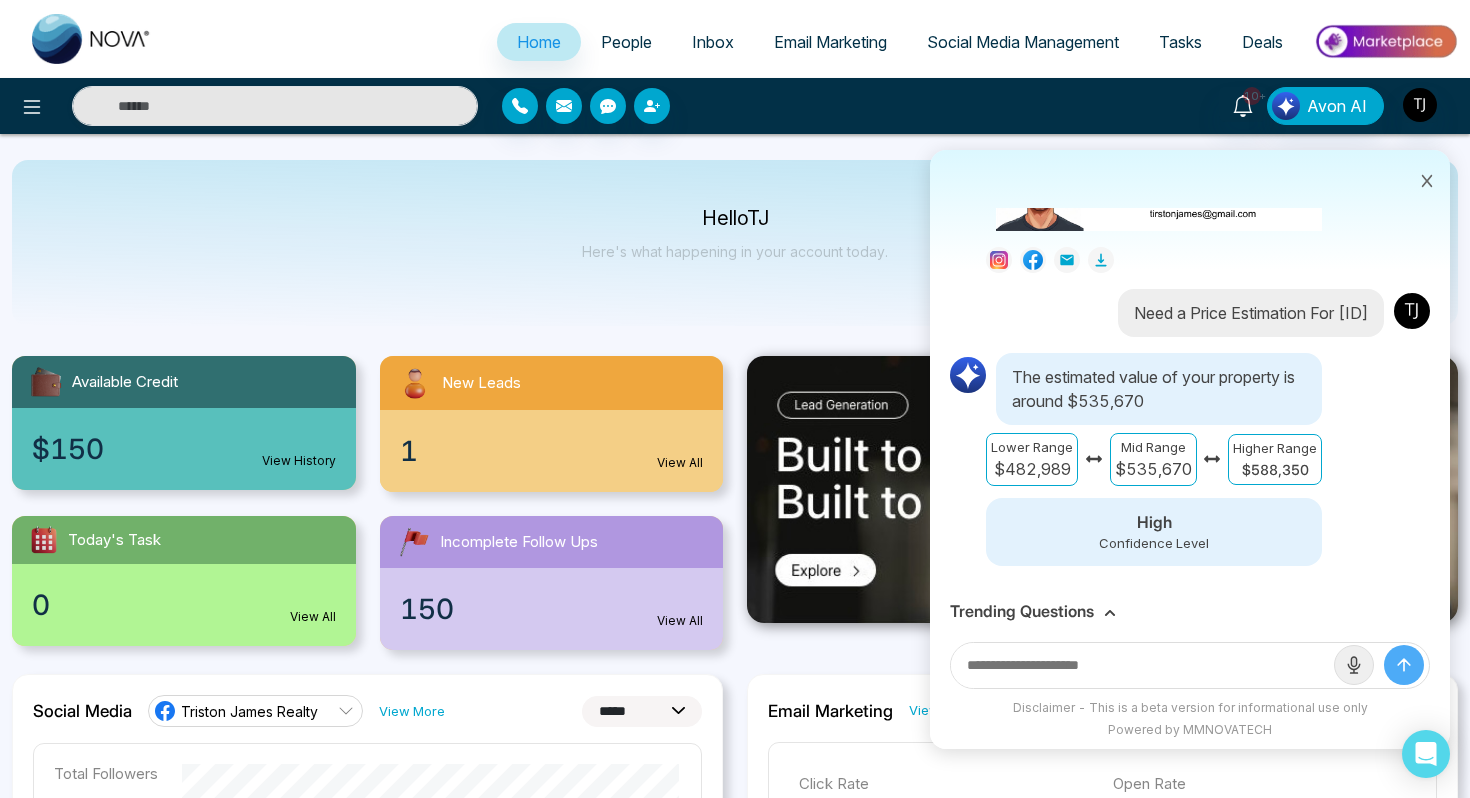 scroll, scrollTop: 0, scrollLeft: 0, axis: both 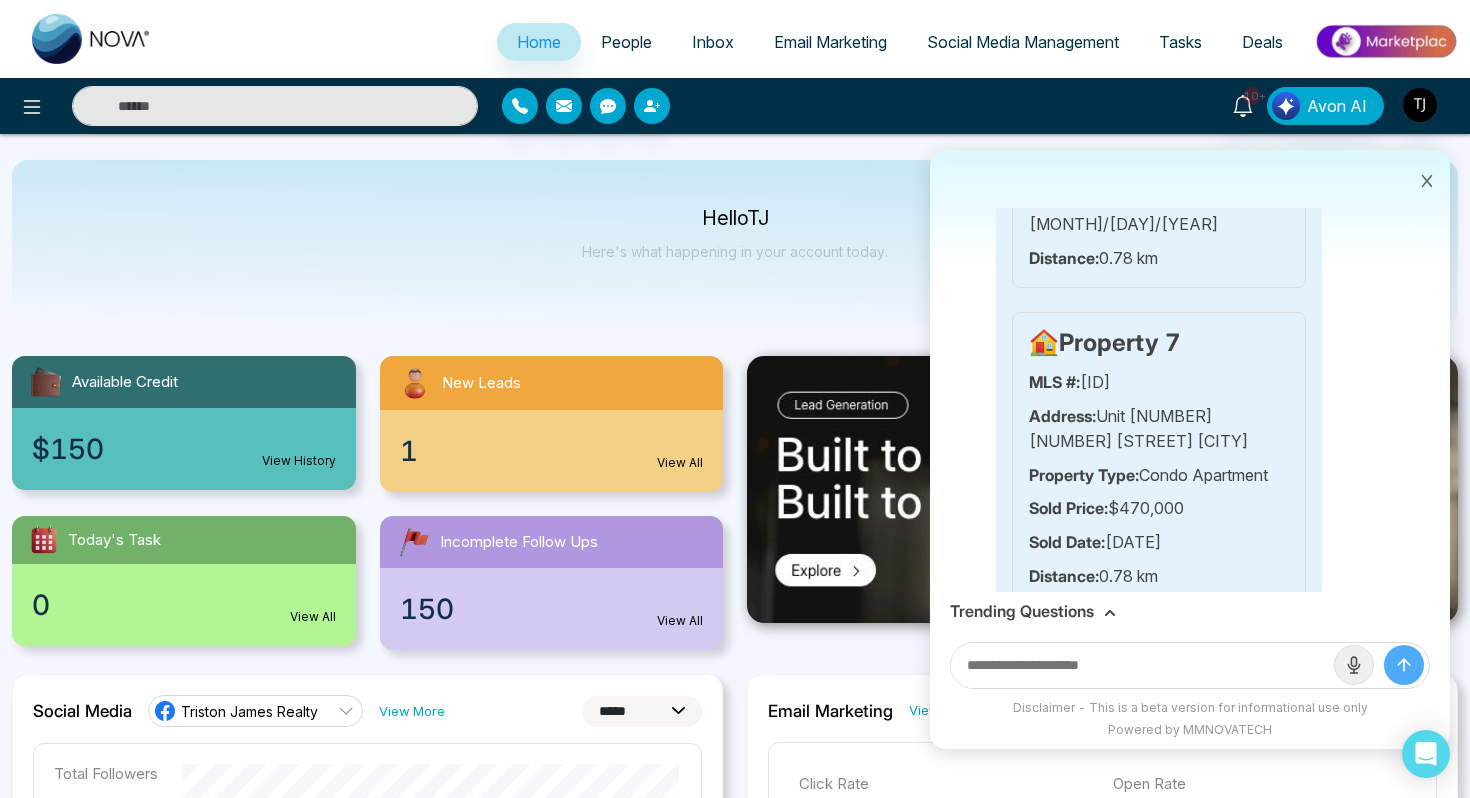 click on "Trending Questions" at bounding box center (1022, 611) 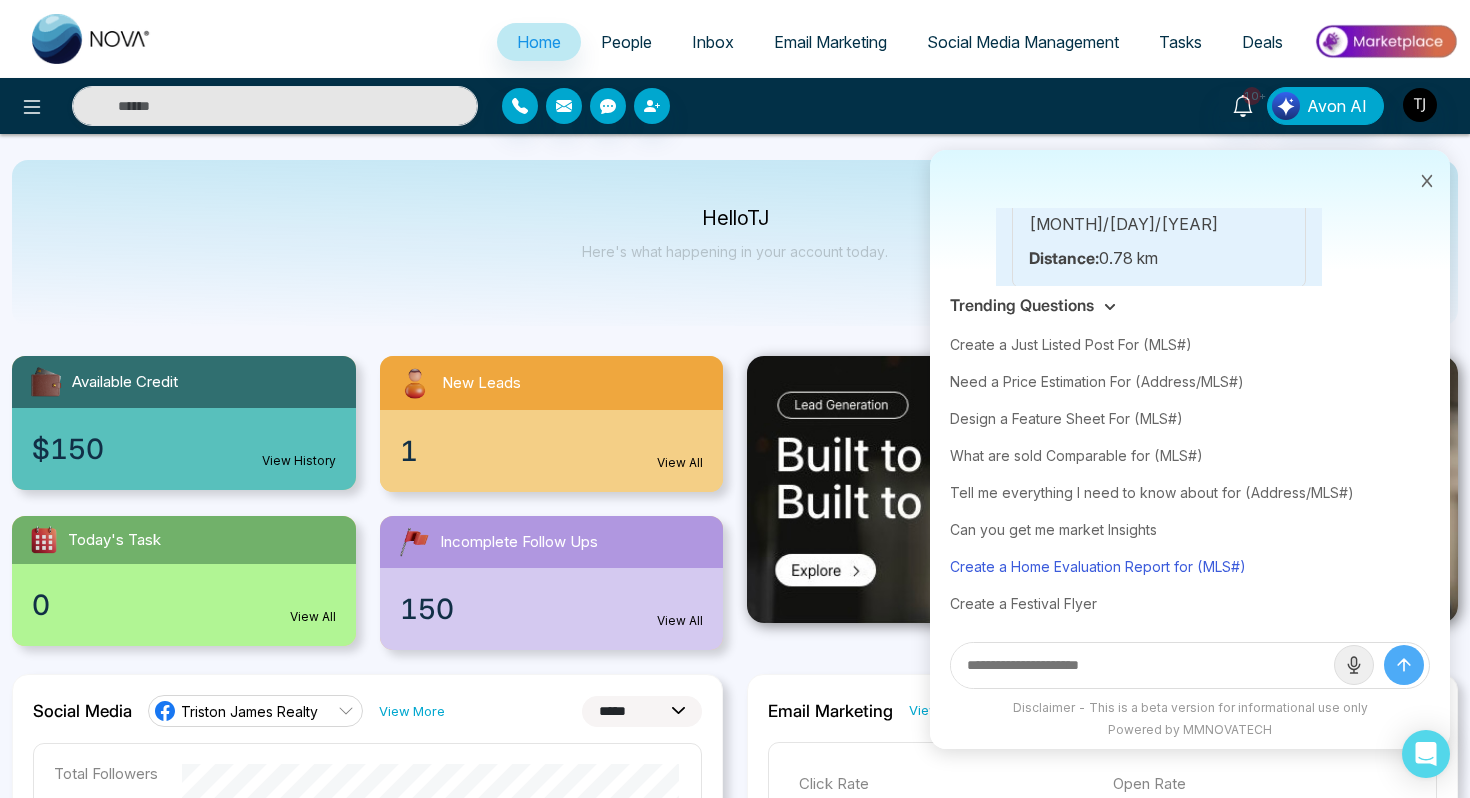 click on "Create a Home Evaluation Report for (MLS#)" at bounding box center (1190, 566) 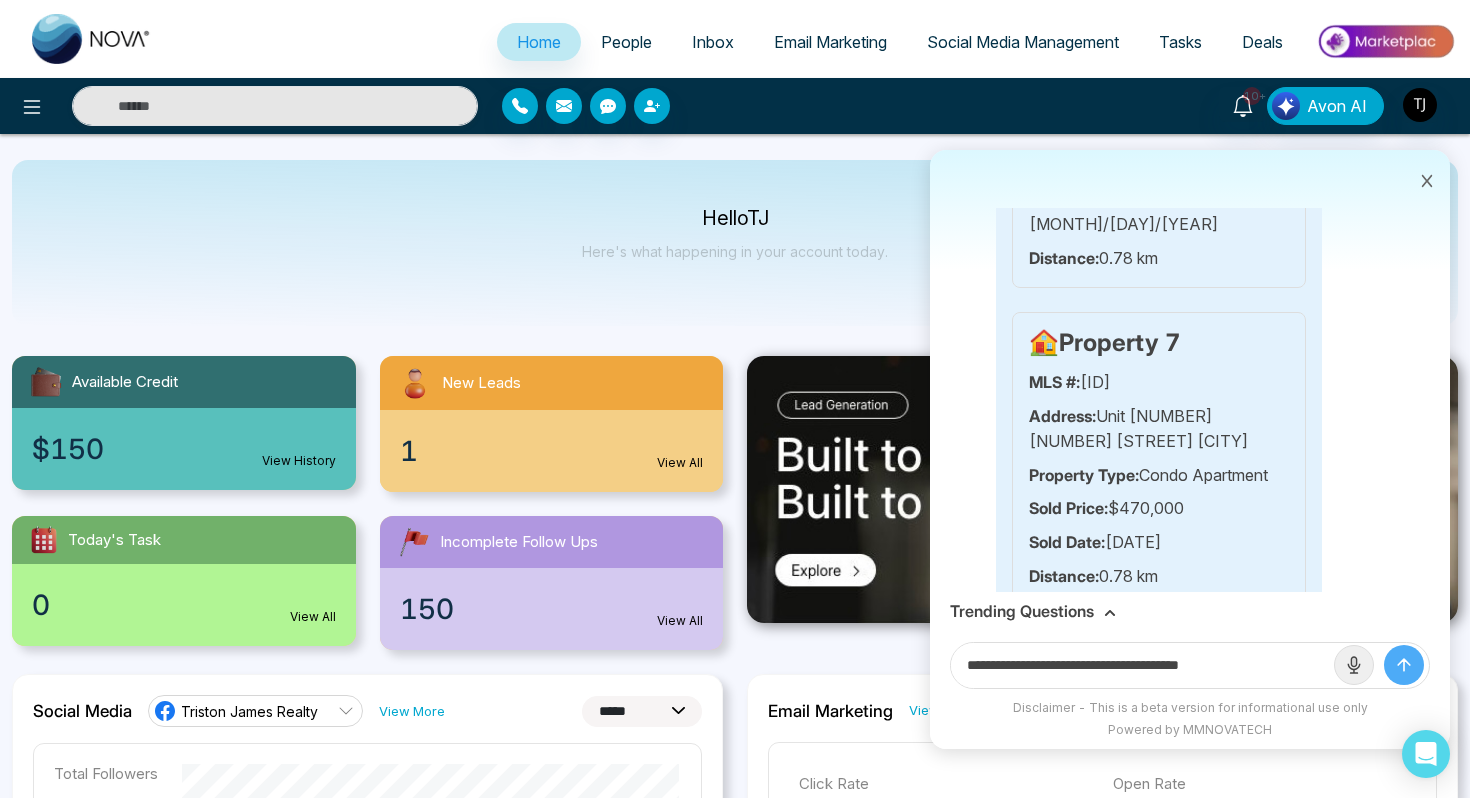 drag, startPoint x: 1212, startPoint y: 666, endPoint x: 1306, endPoint y: 666, distance: 94 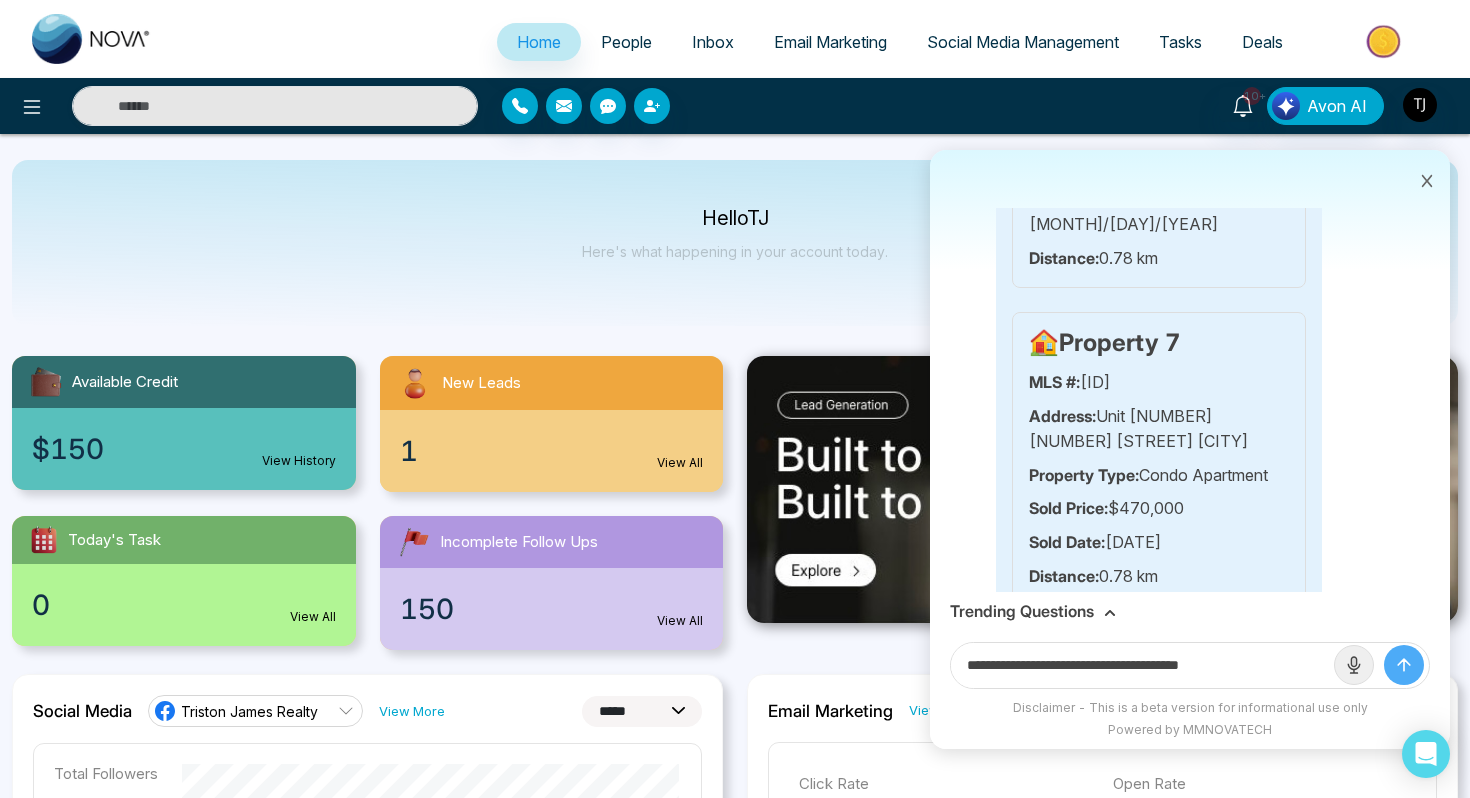 click on "**********" at bounding box center (1142, 665) 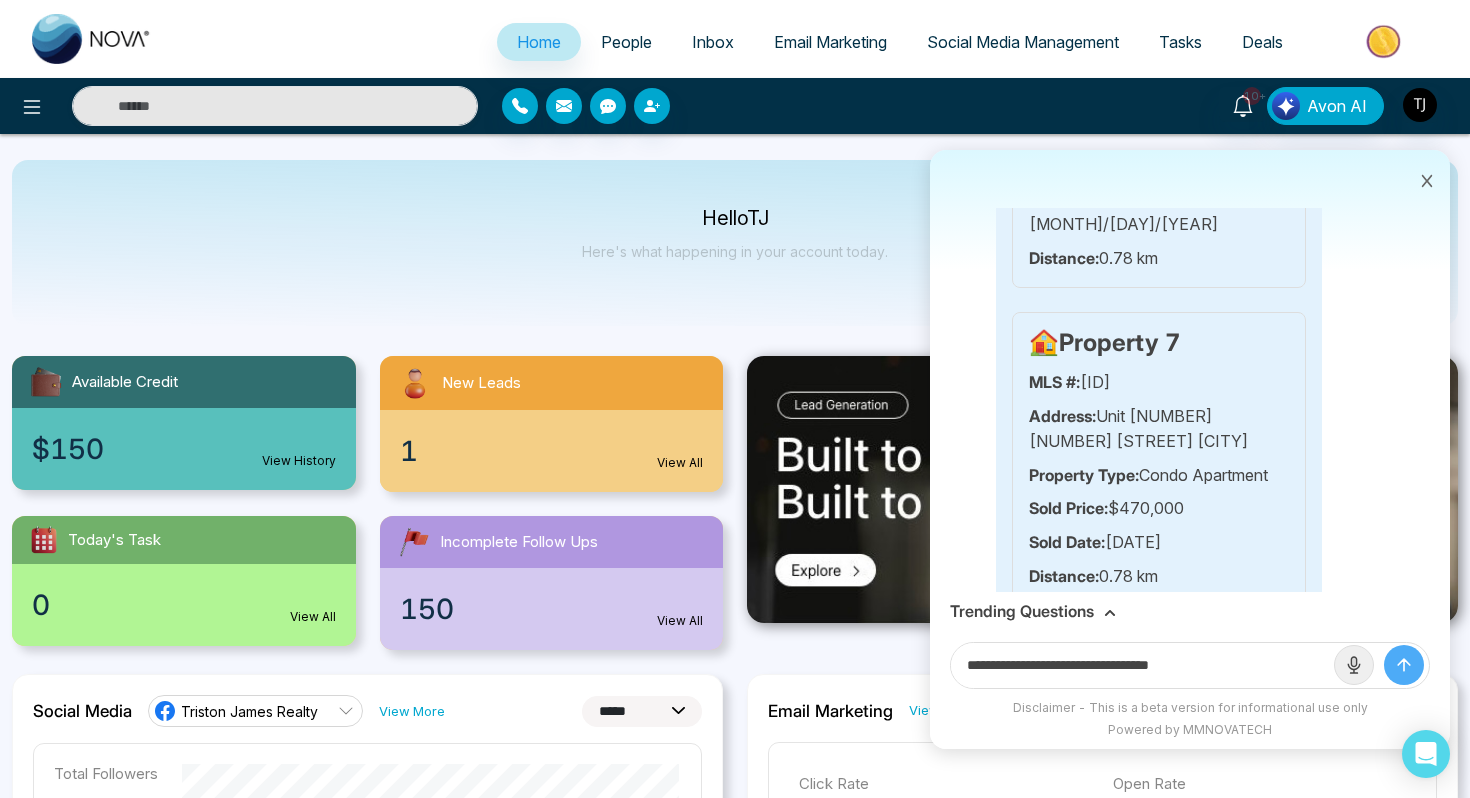 paste on "**********" 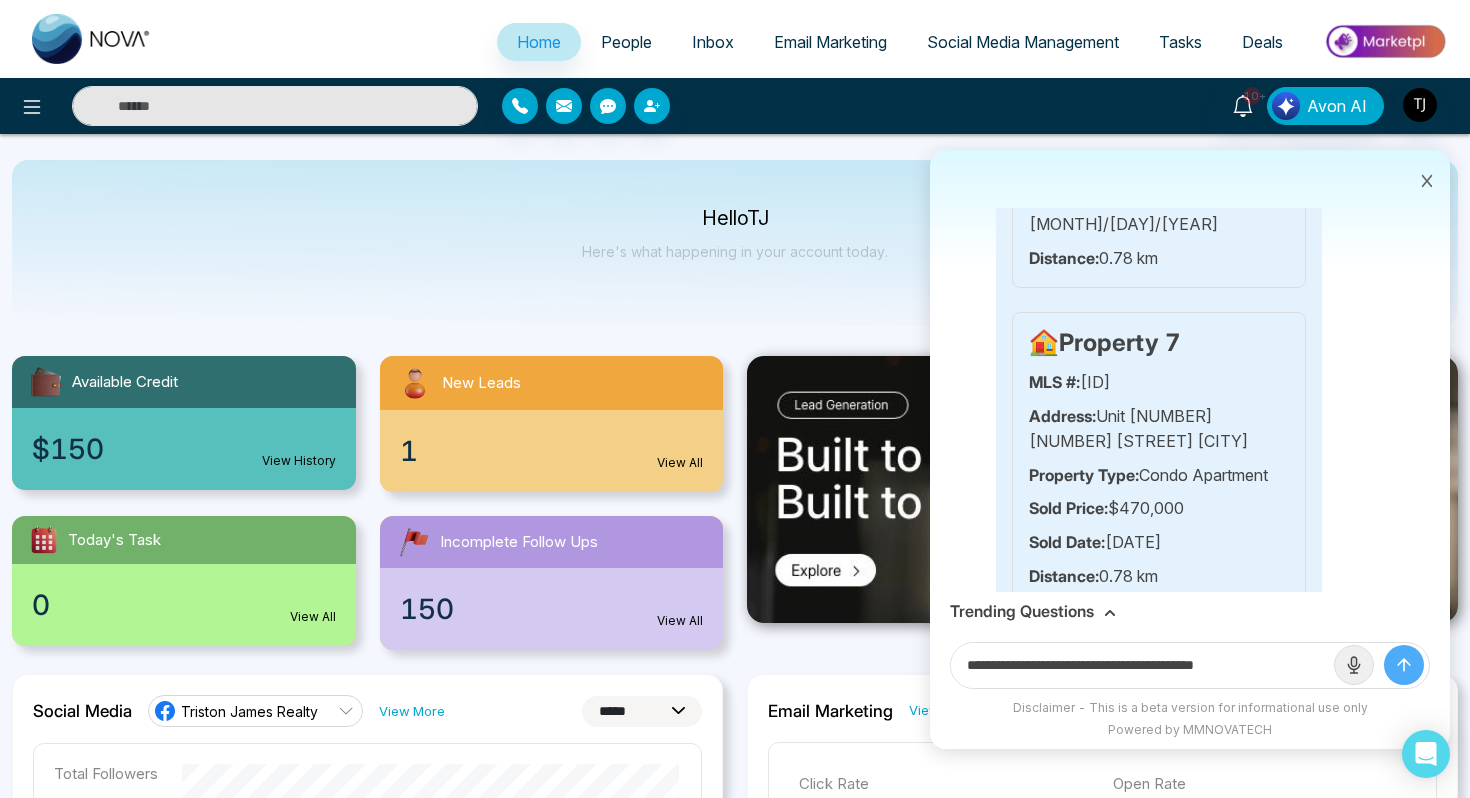 type on "**********" 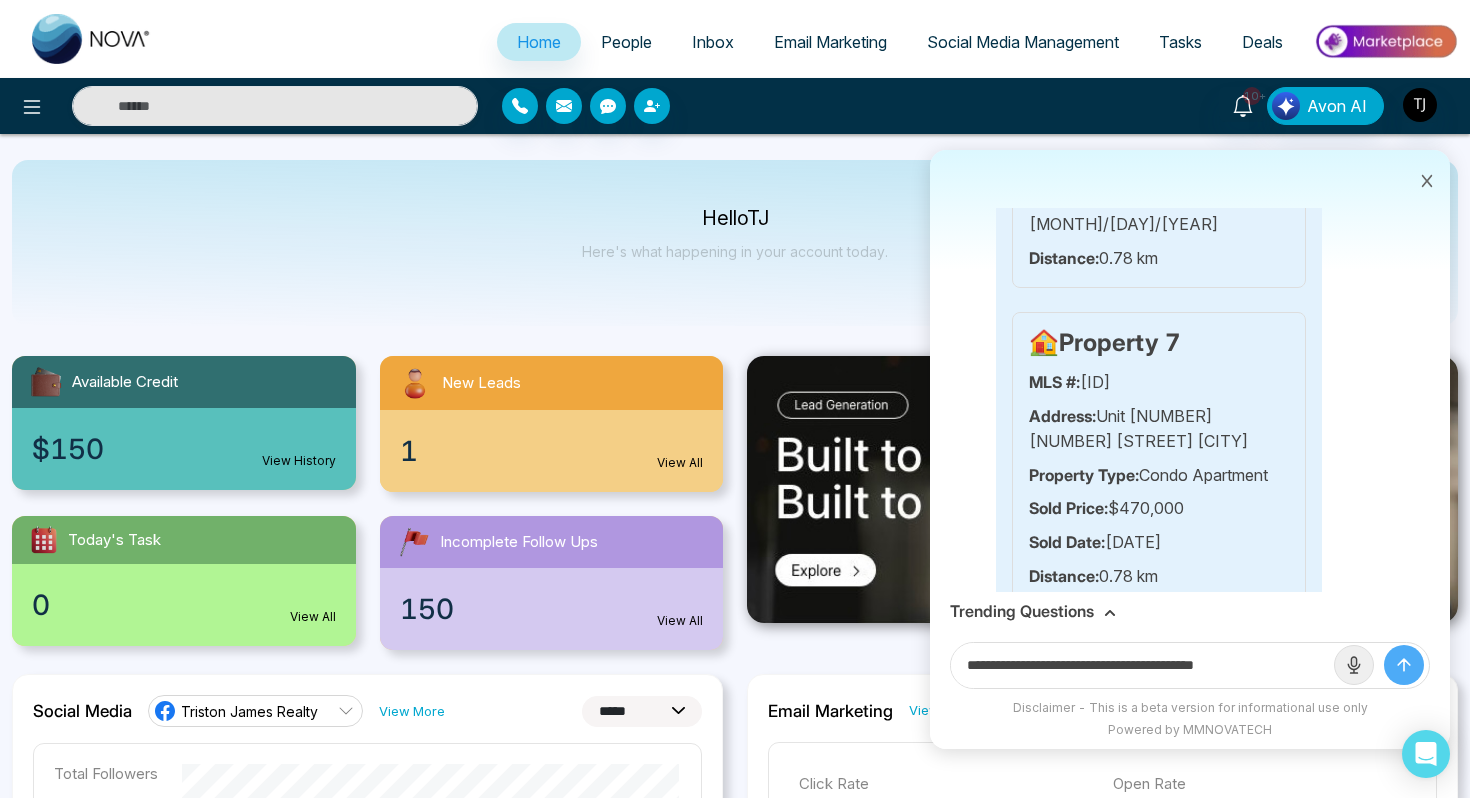 click at bounding box center (1404, 665) 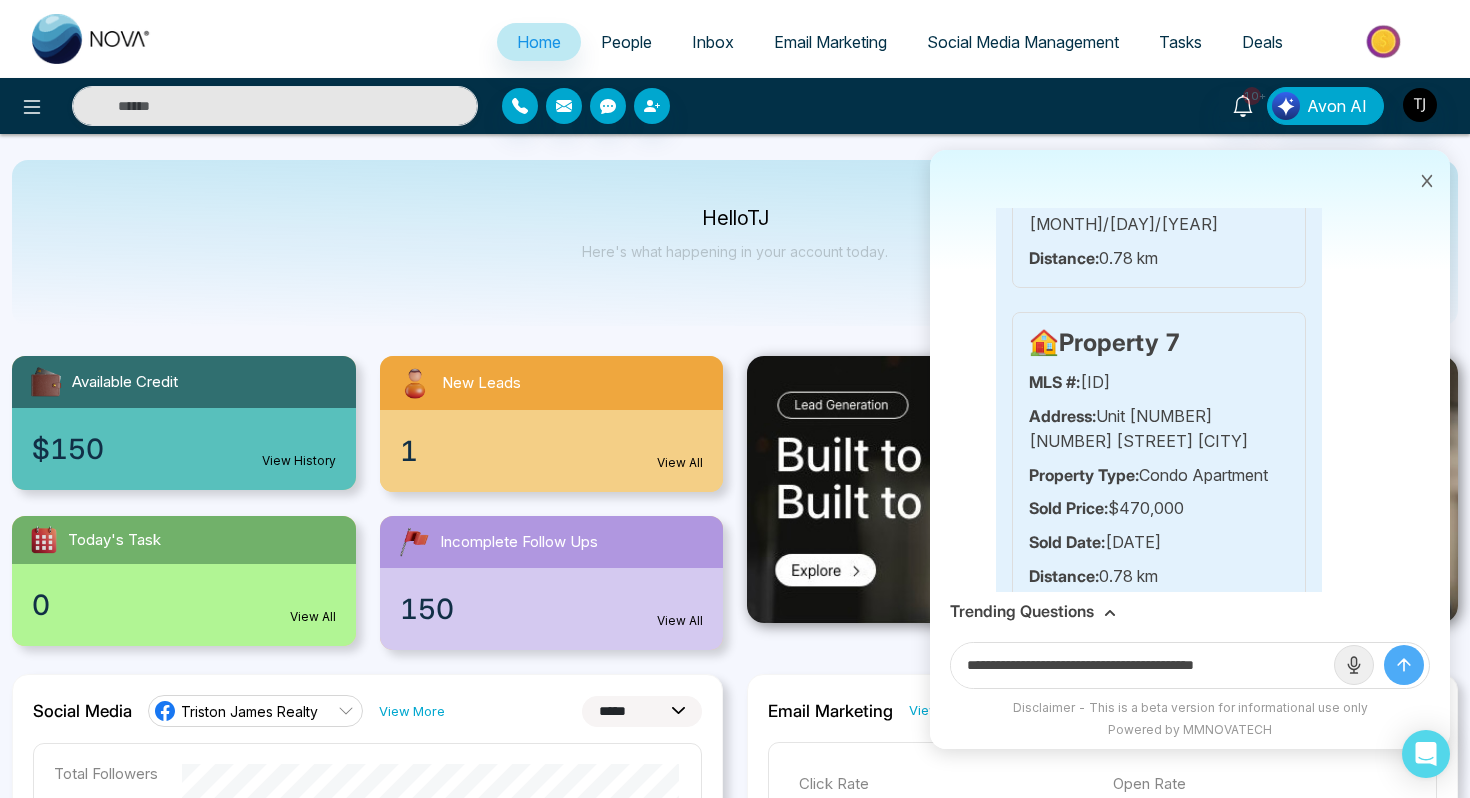 type 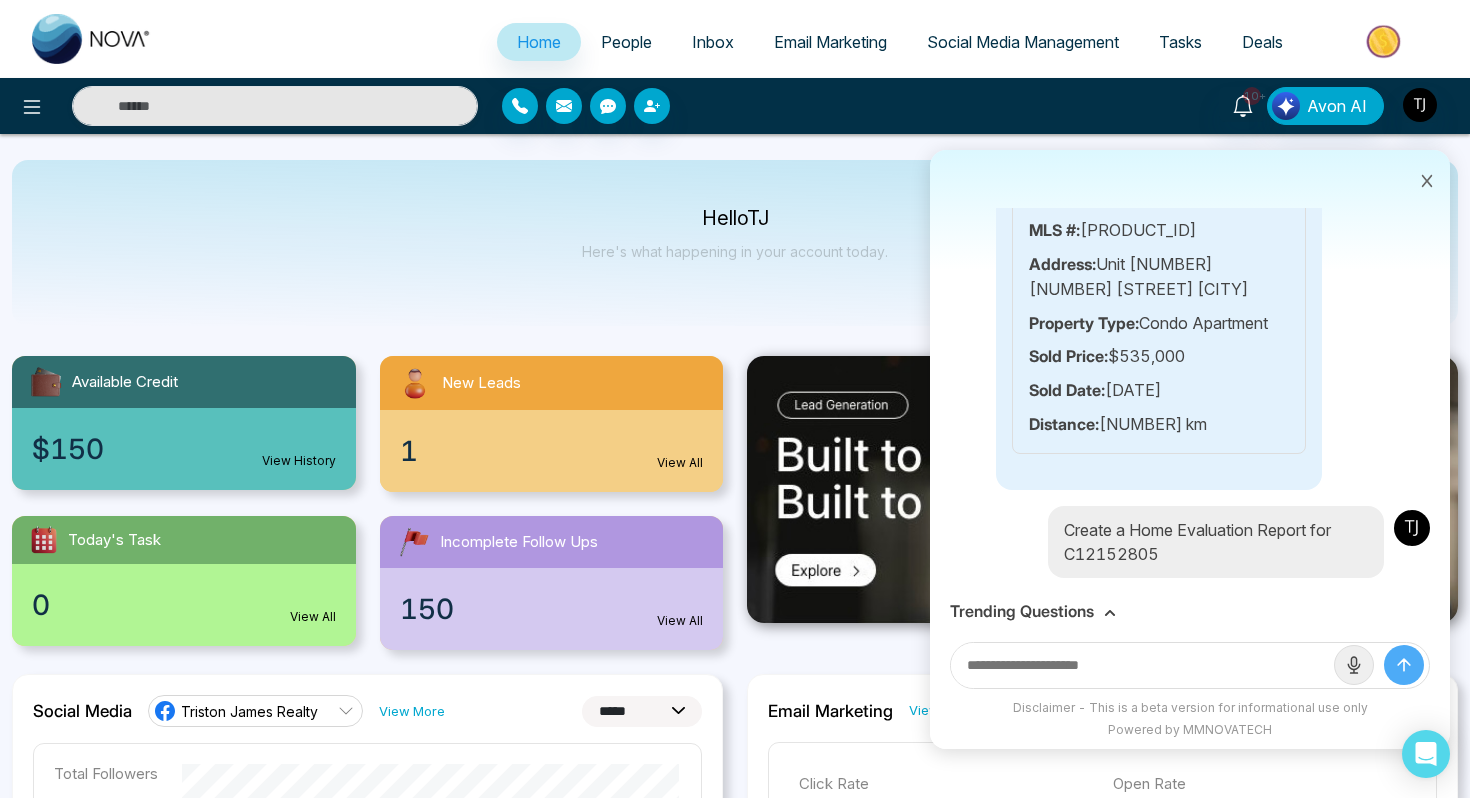 scroll, scrollTop: 8732, scrollLeft: 0, axis: vertical 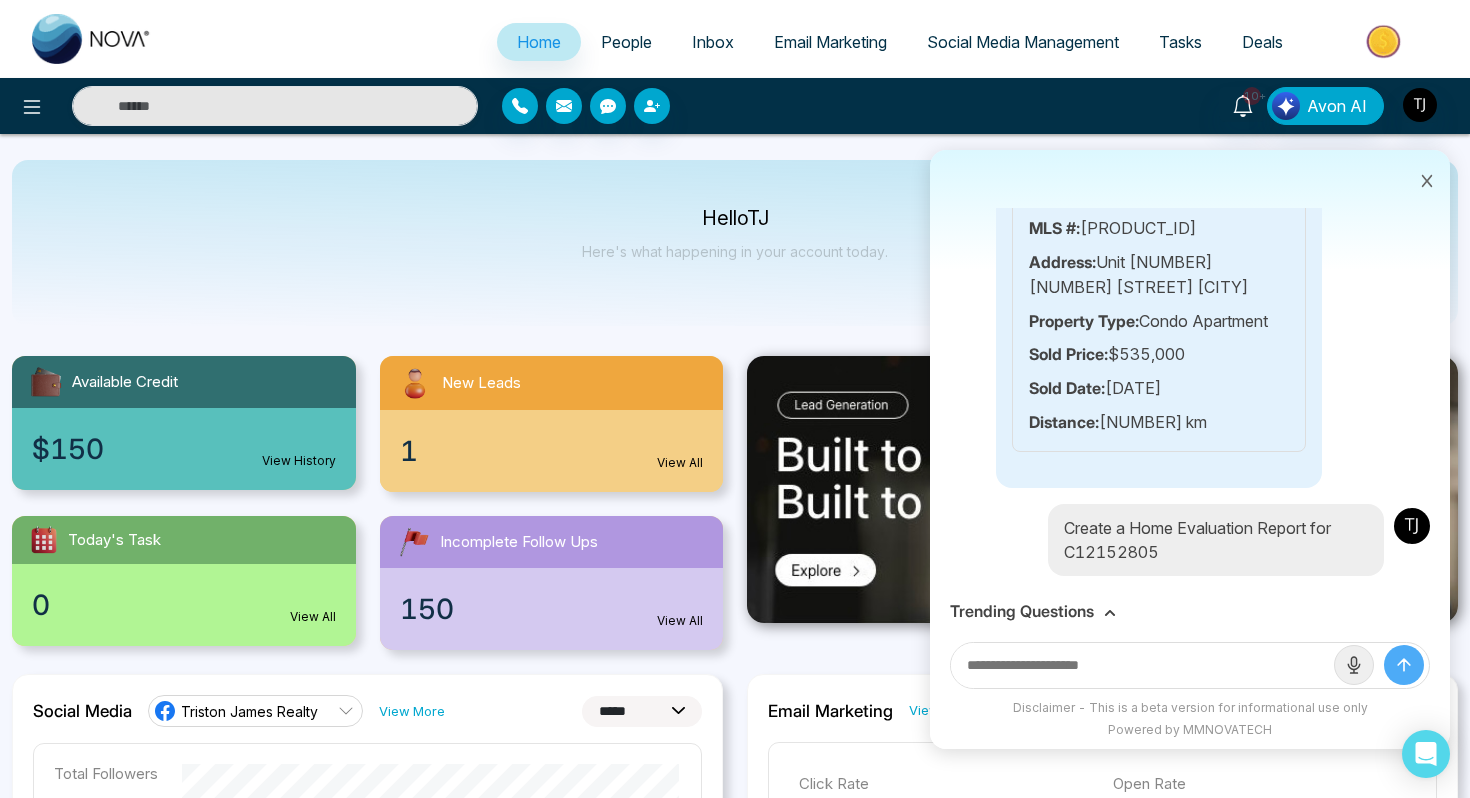 click 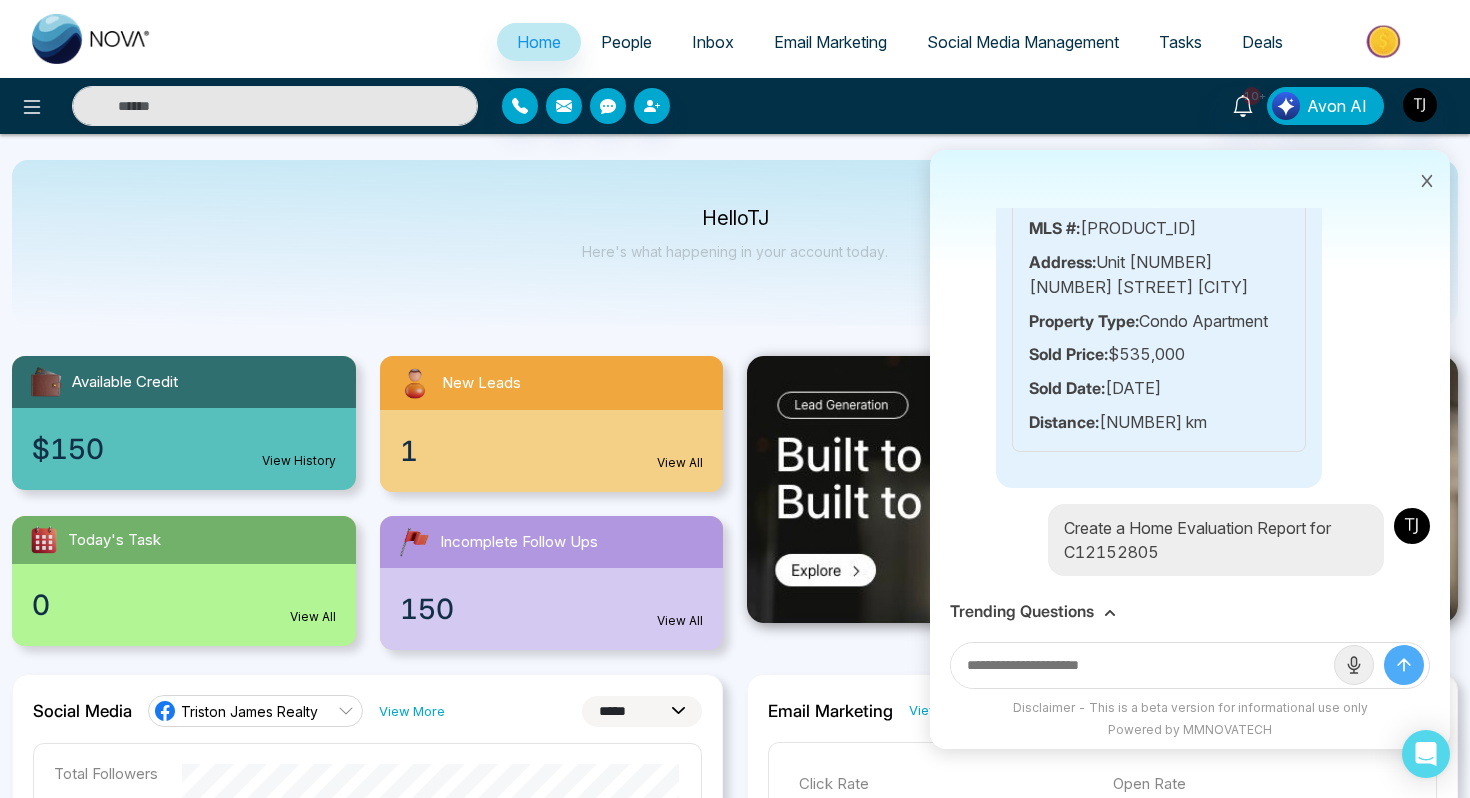 click 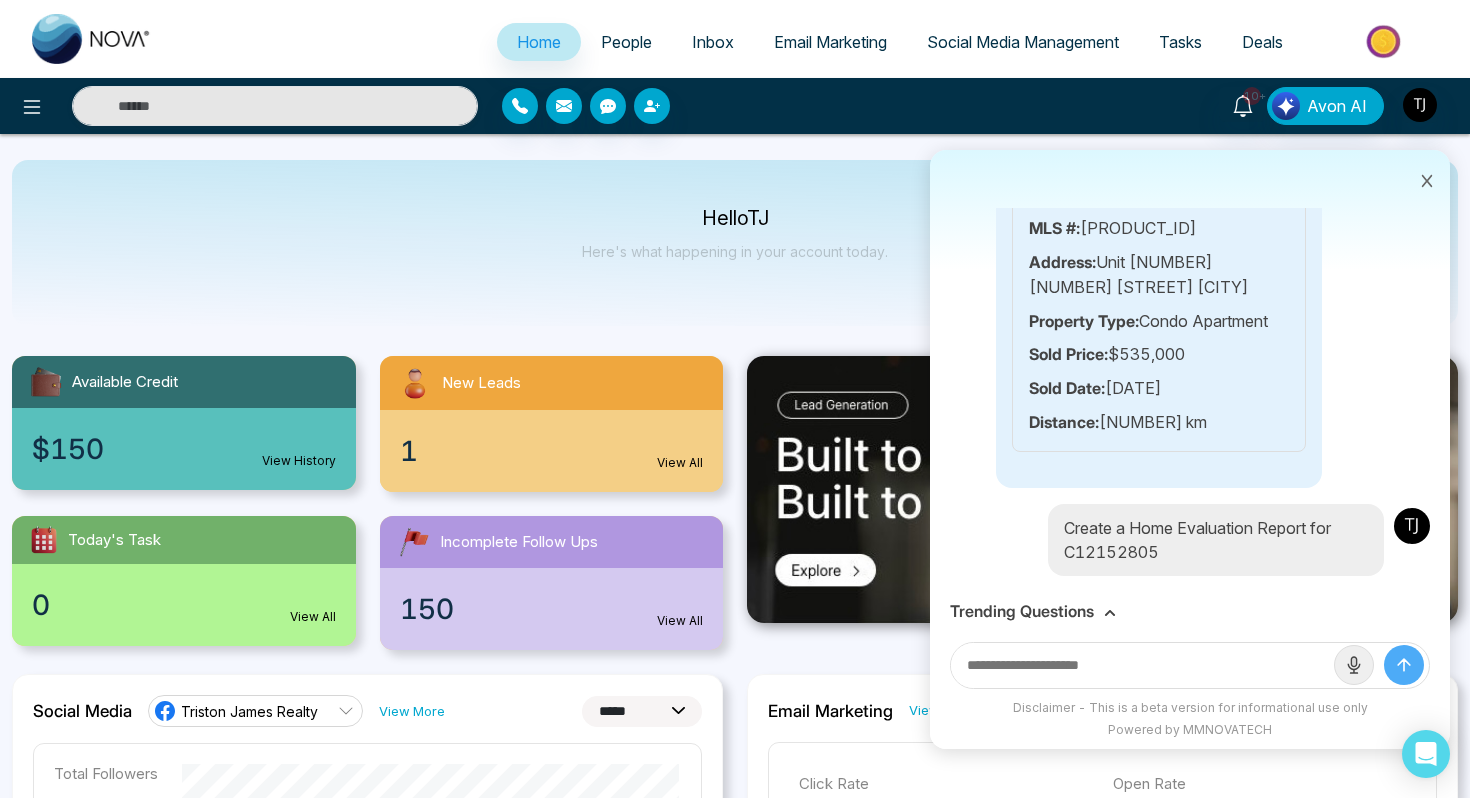 click 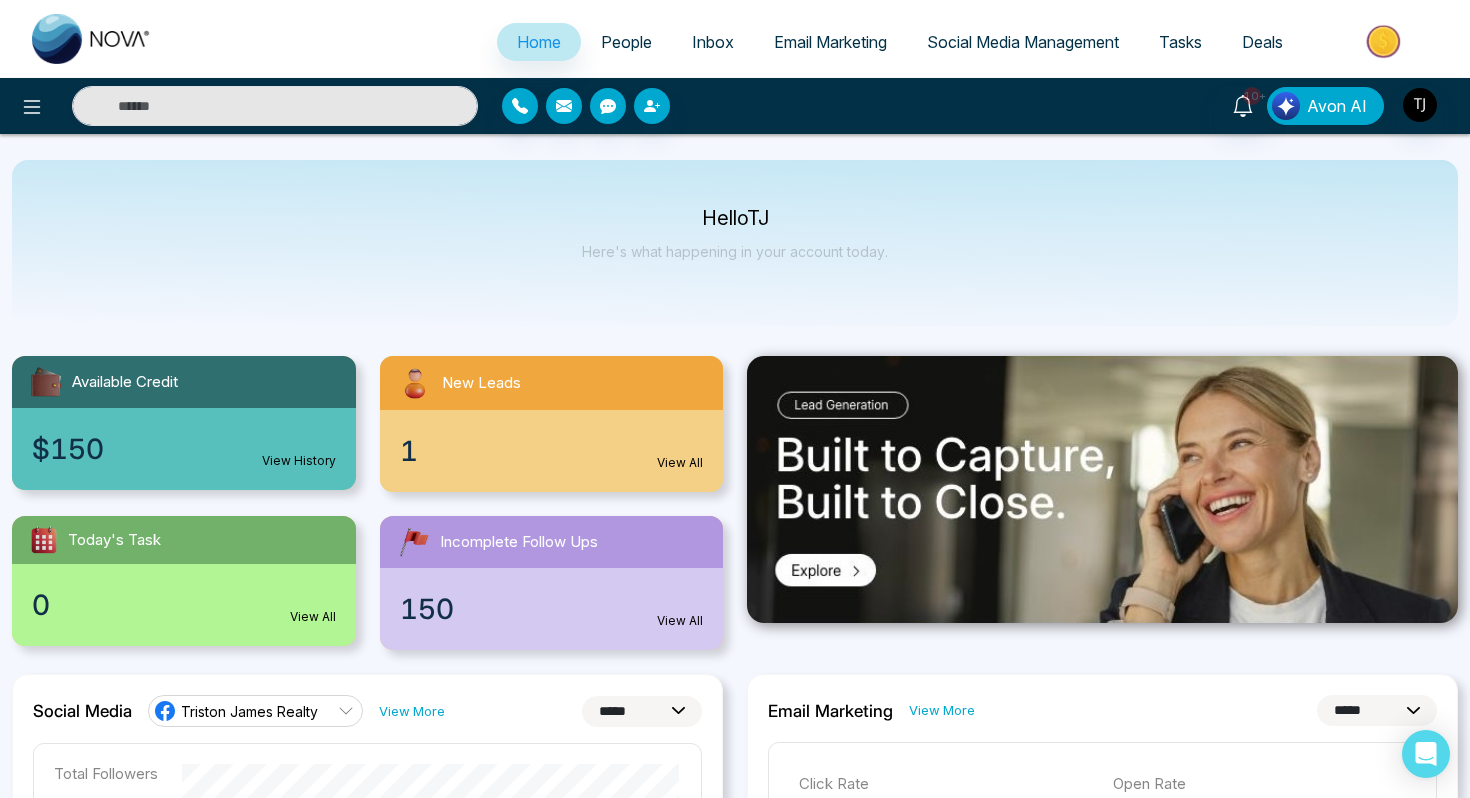 click on "Avon AI" at bounding box center (1337, 106) 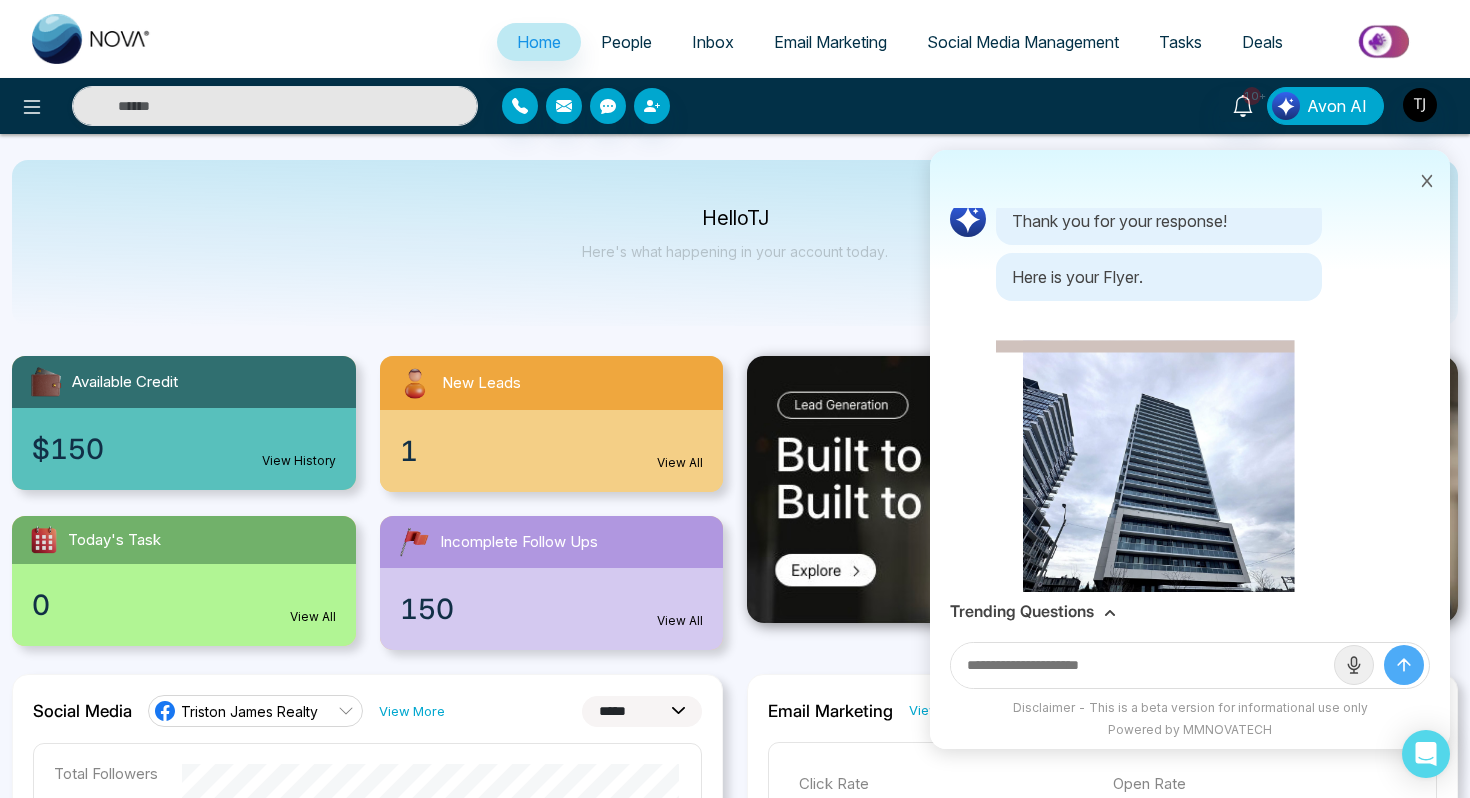 scroll, scrollTop: 127, scrollLeft: 0, axis: vertical 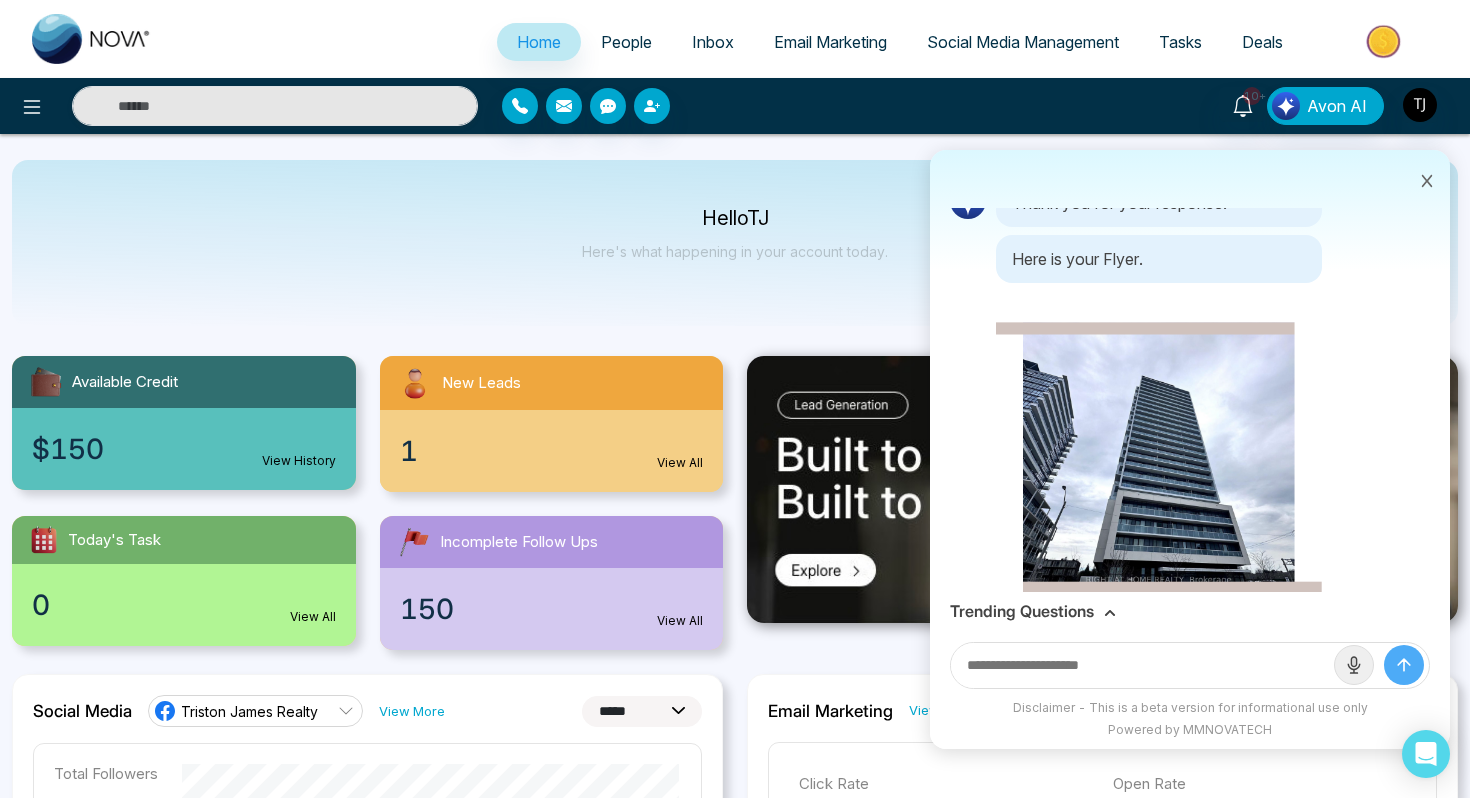 click on "Trending Questions" at bounding box center (1022, 611) 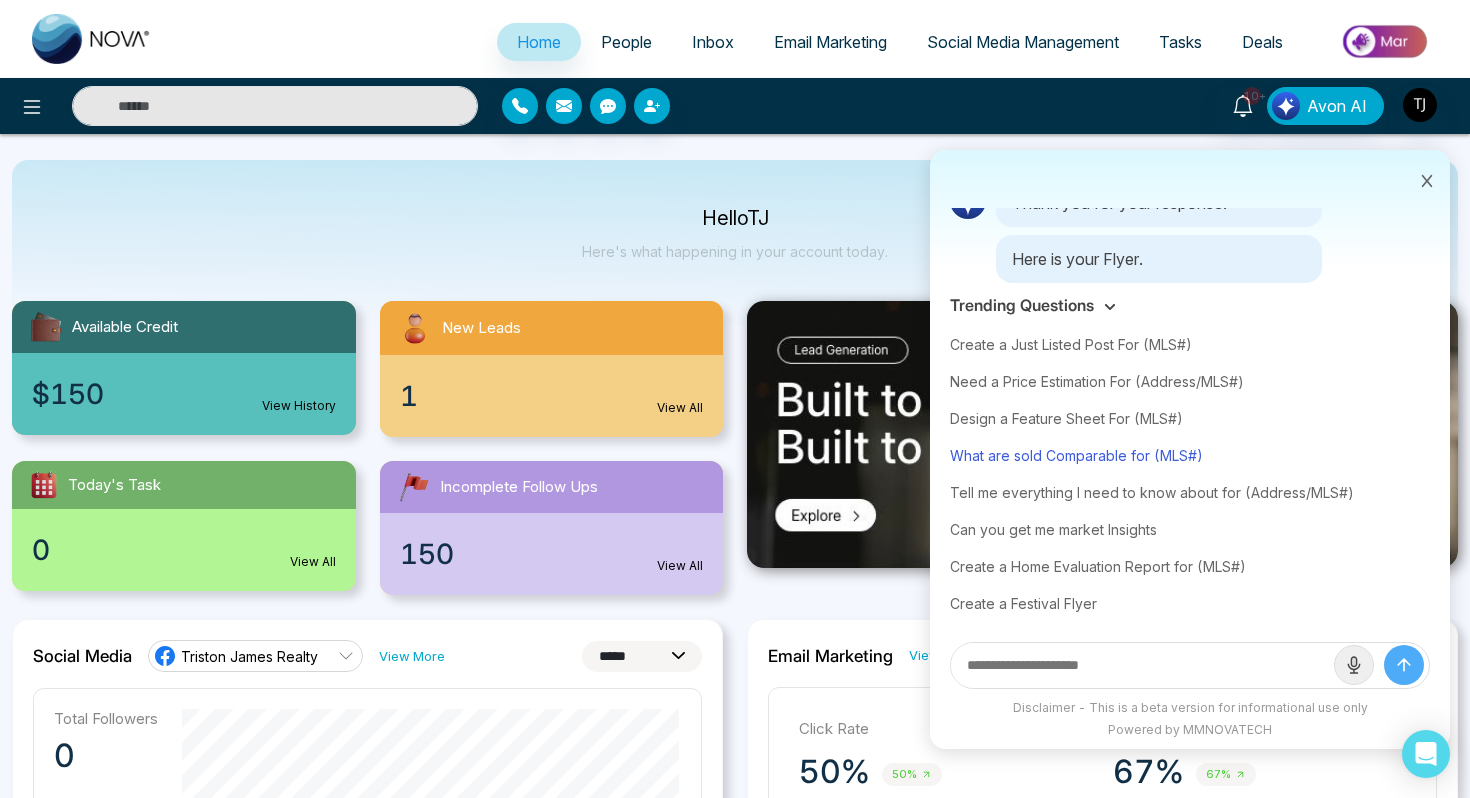 scroll, scrollTop: 70, scrollLeft: 0, axis: vertical 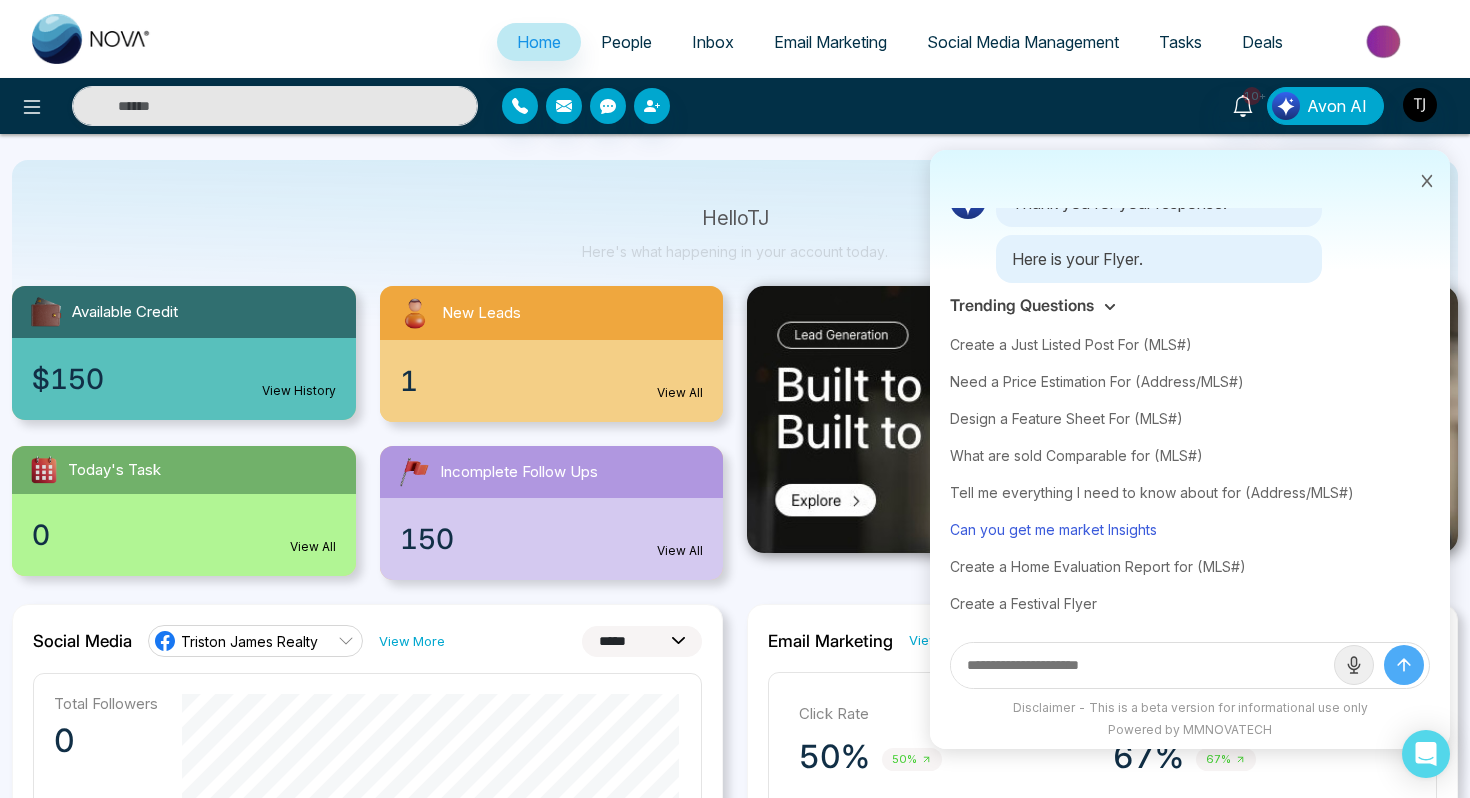 click on "Can you get me market Insights" at bounding box center [1190, 529] 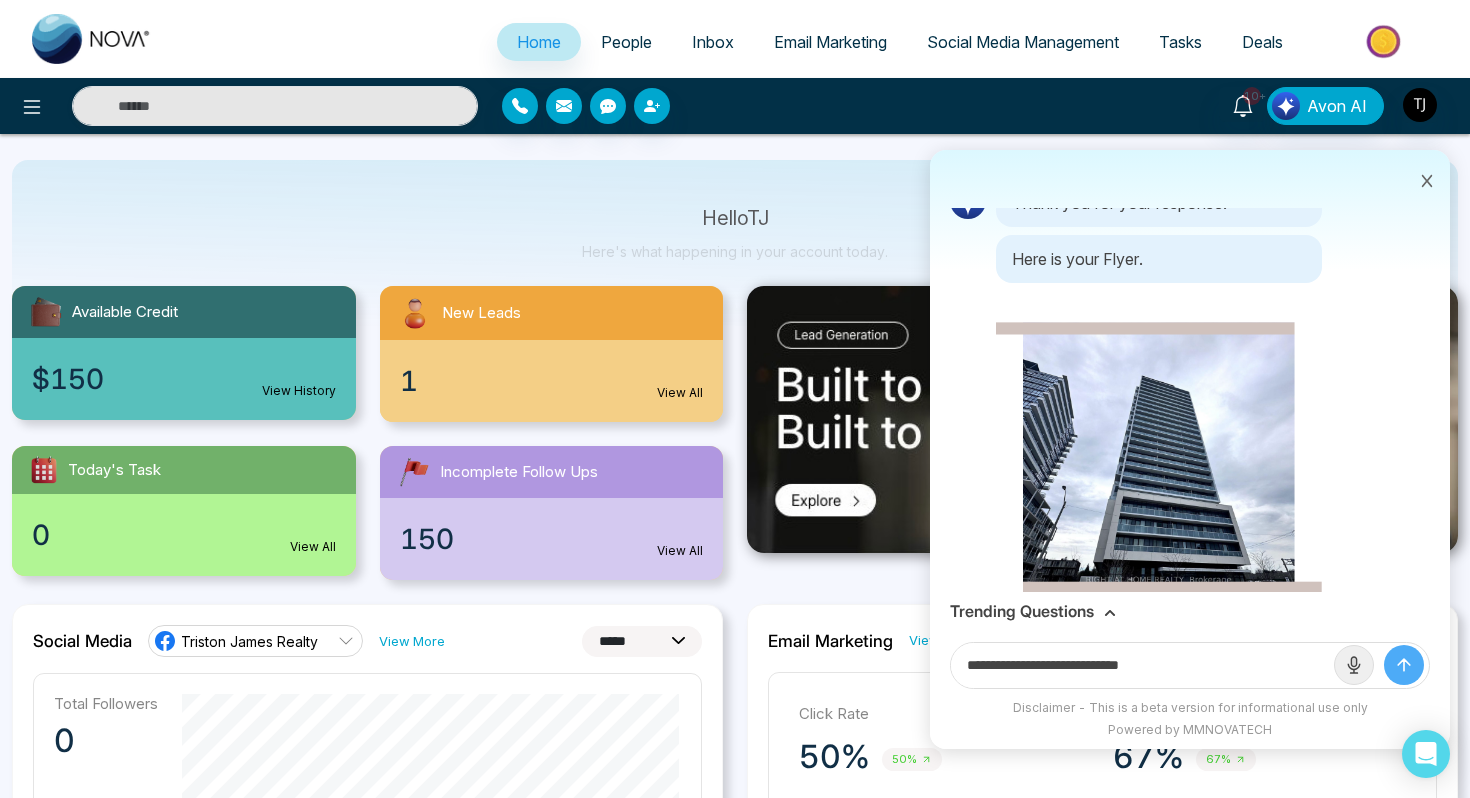 click on "**********" at bounding box center [1142, 665] 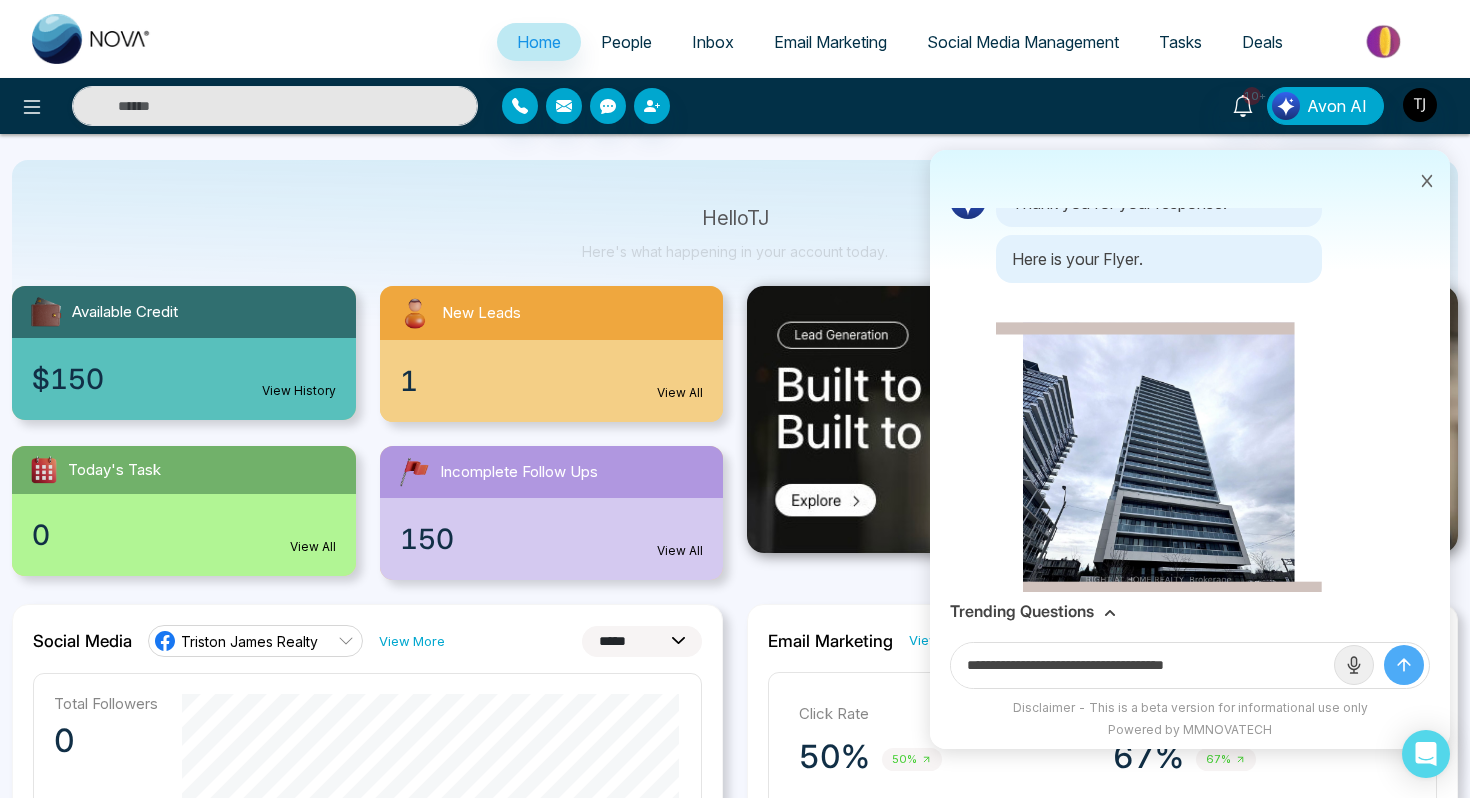 type on "**********" 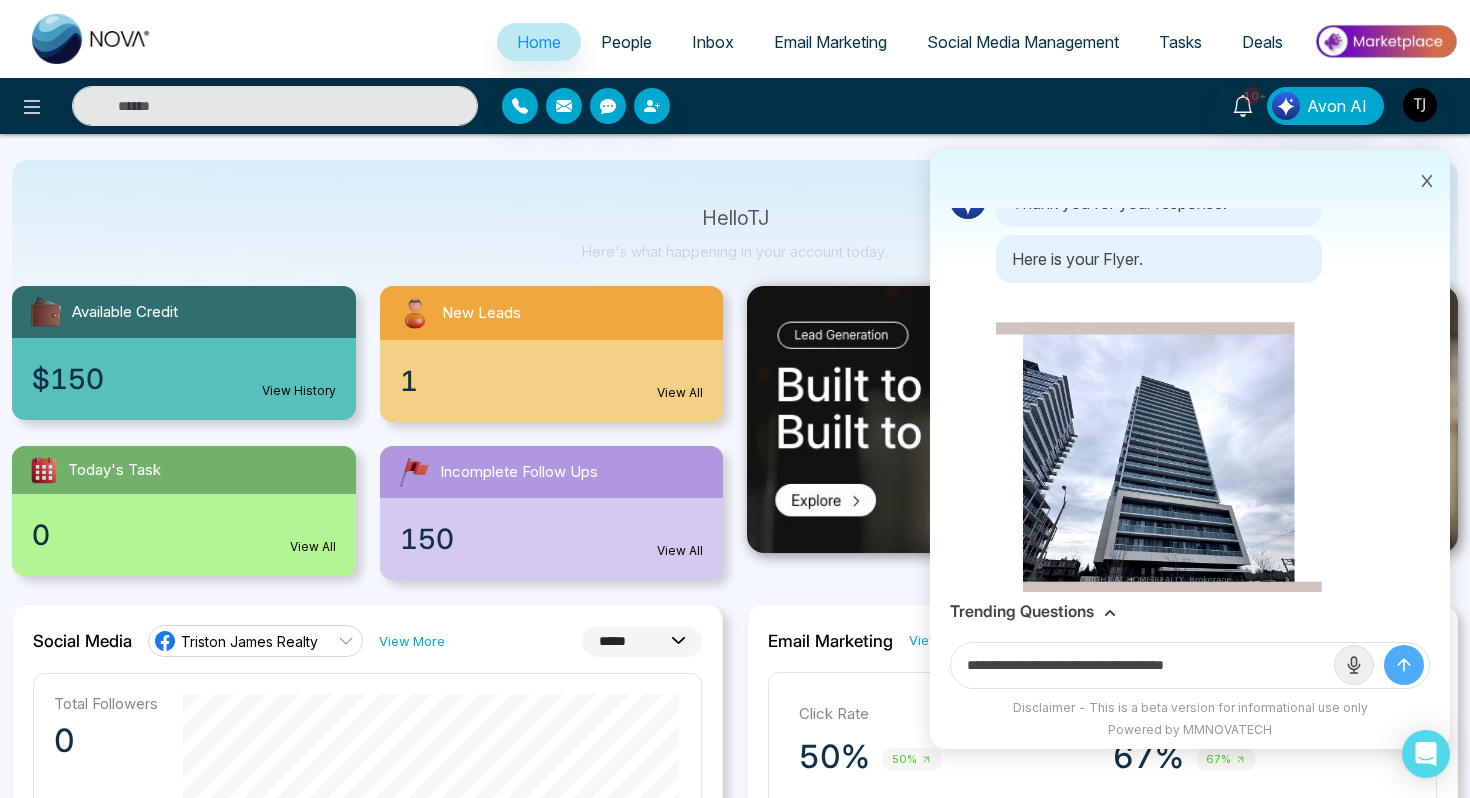 click at bounding box center (1404, 665) 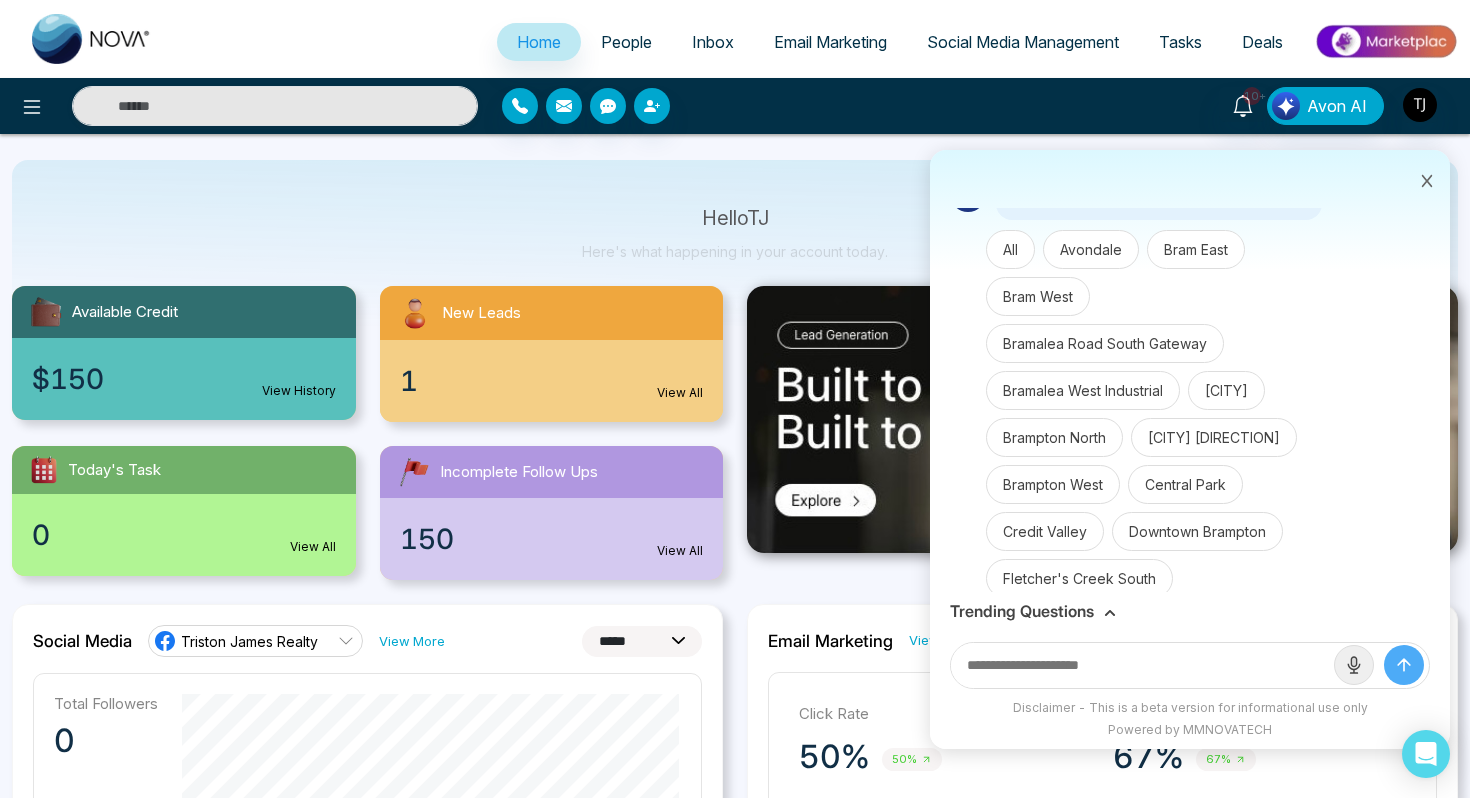 scroll, scrollTop: 9393, scrollLeft: 0, axis: vertical 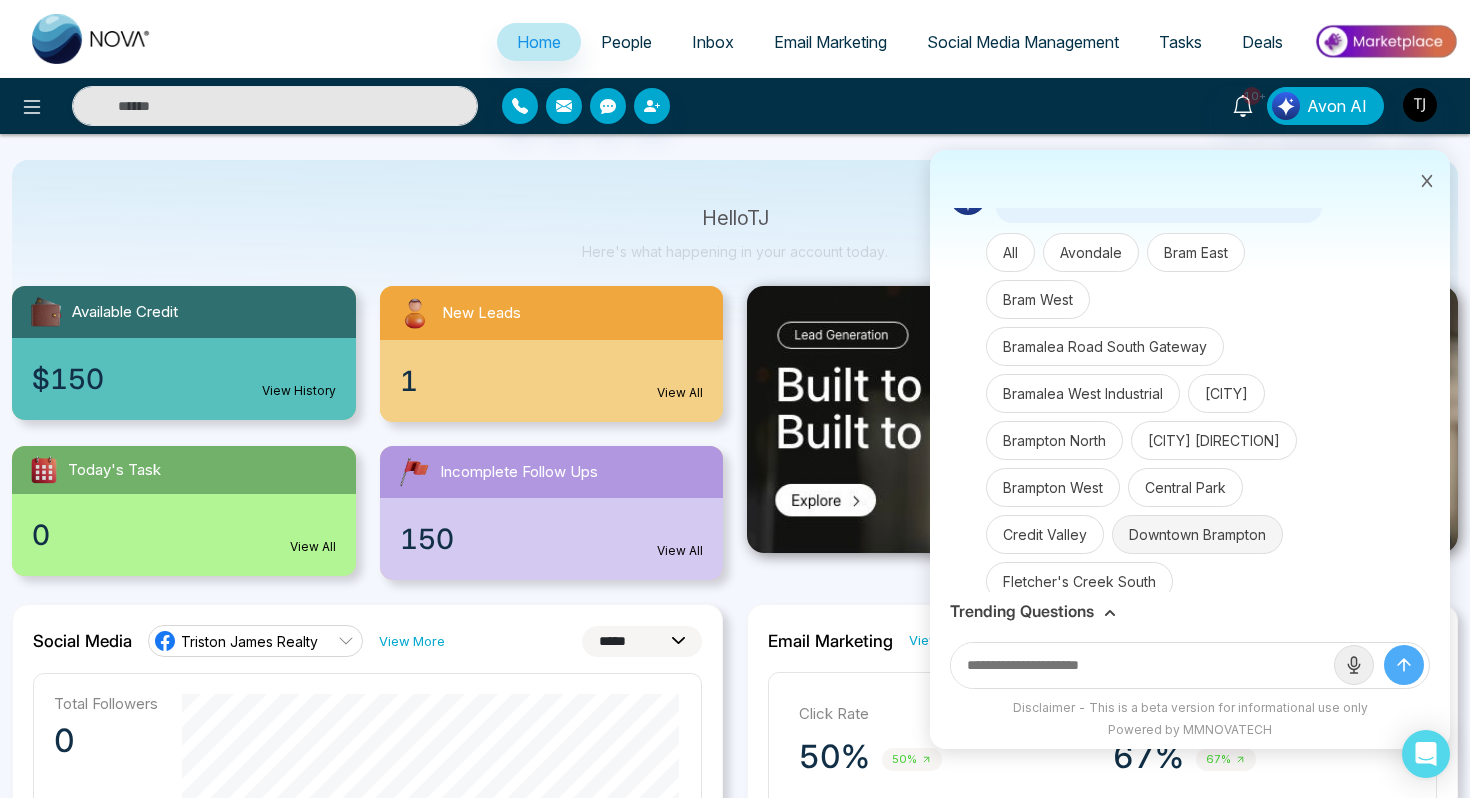 click on "Downtown Brampton" at bounding box center [1197, 534] 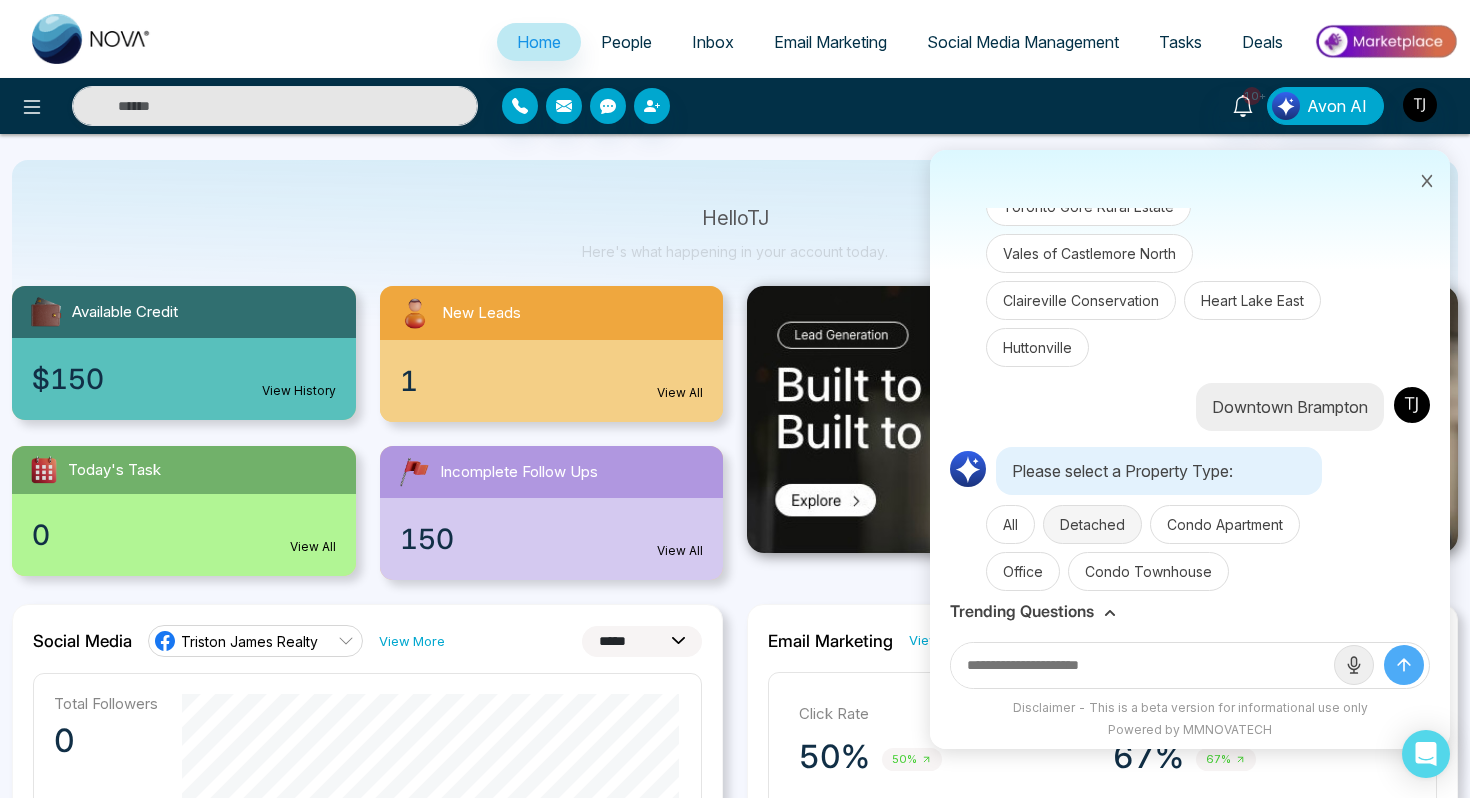 click on "Detached" at bounding box center (1092, 524) 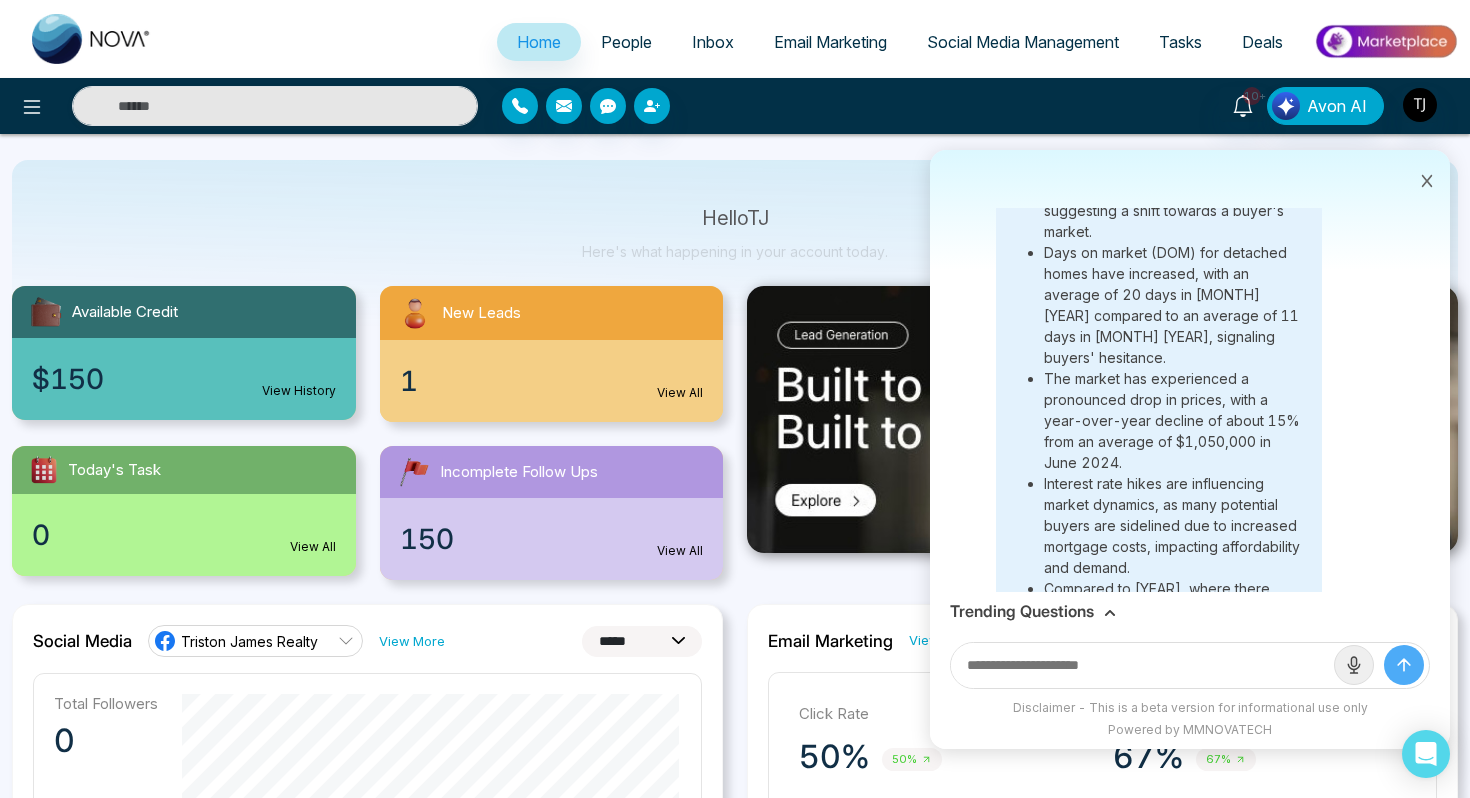 scroll, scrollTop: 11687, scrollLeft: 0, axis: vertical 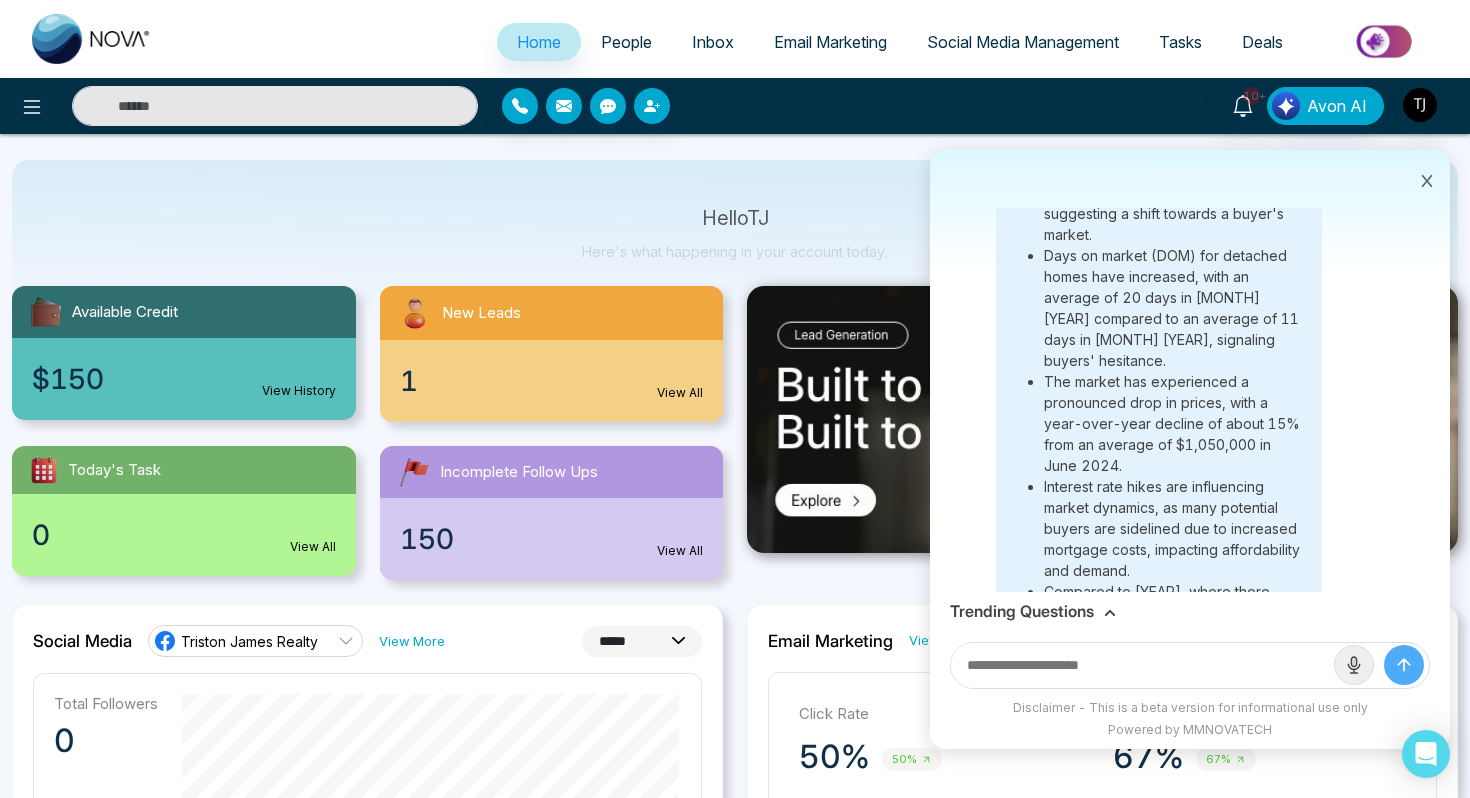 click on "Trending Questions" at bounding box center [1022, 611] 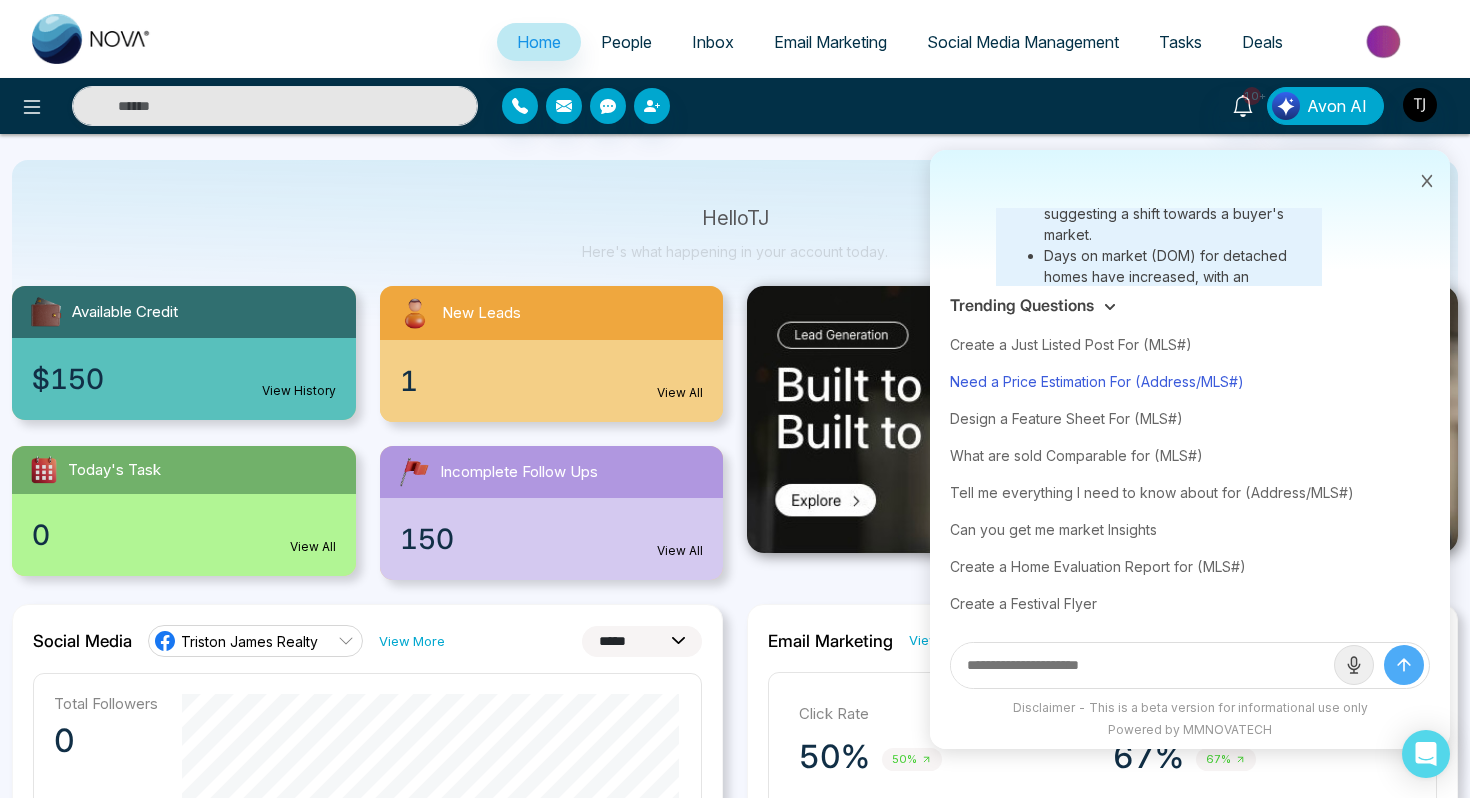 click on "Need a Price Estimation For (Address/MLS#)" at bounding box center [1190, 381] 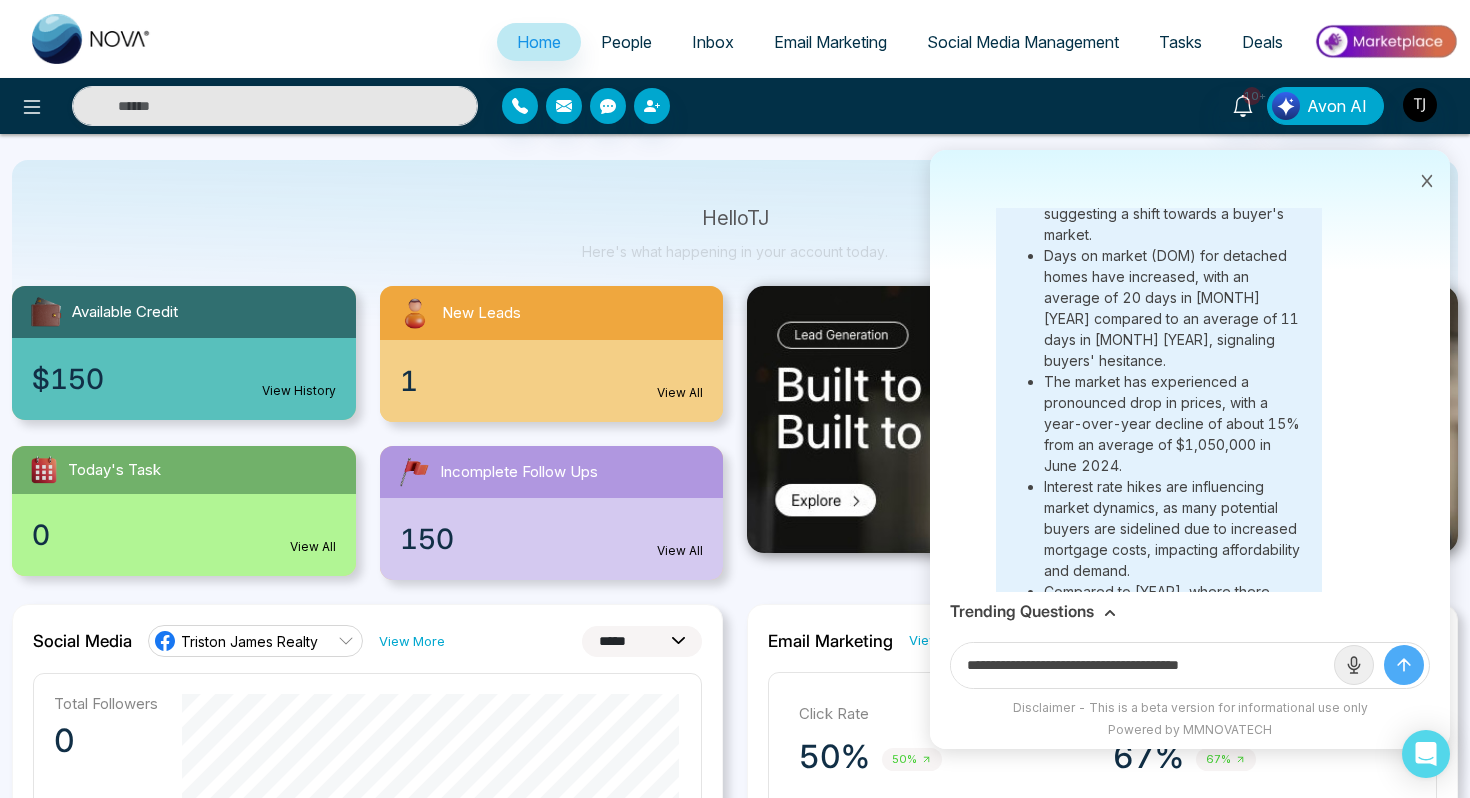 drag, startPoint x: 1154, startPoint y: 668, endPoint x: 1322, endPoint y: 667, distance: 168.00298 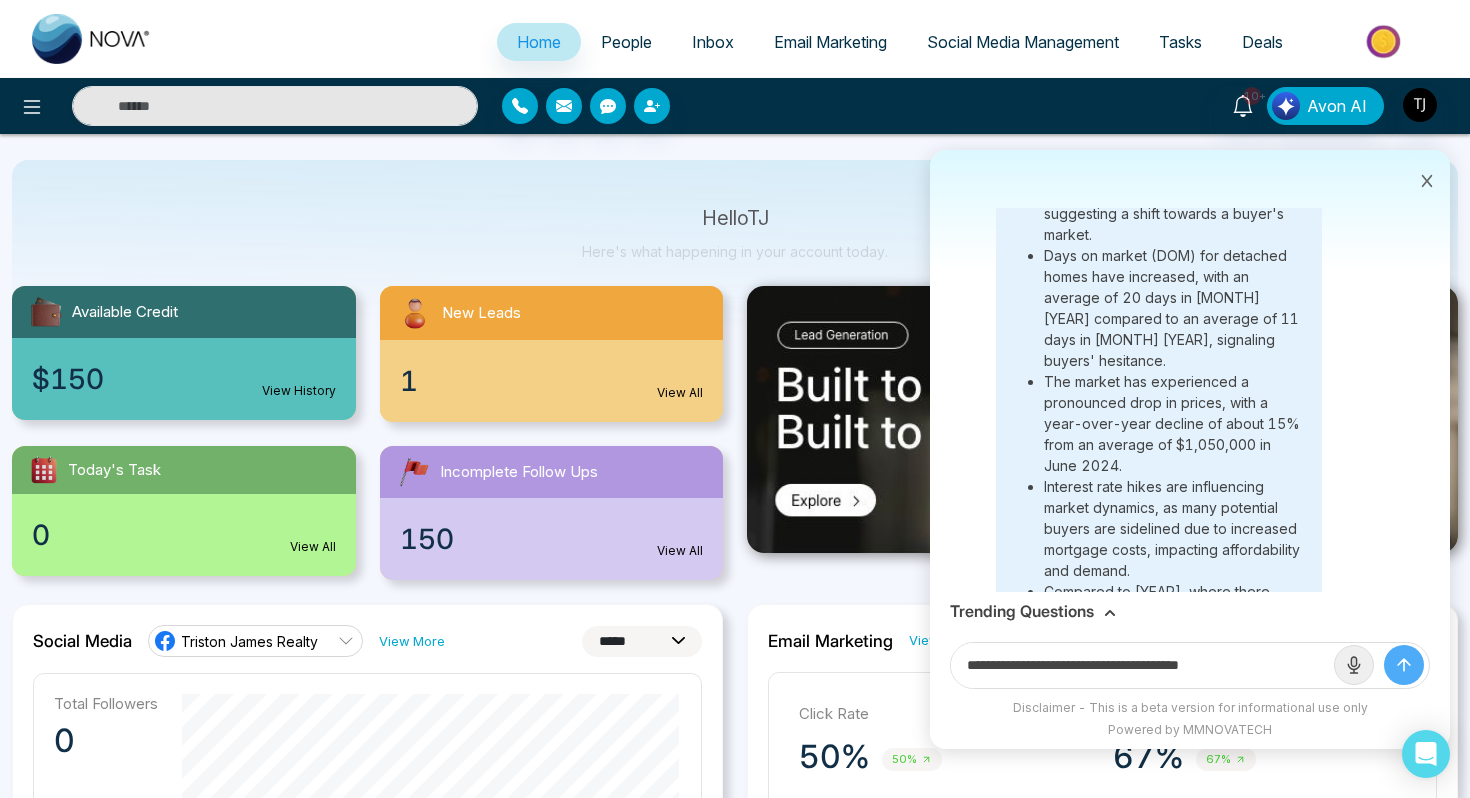 click on "**********" at bounding box center (1142, 665) 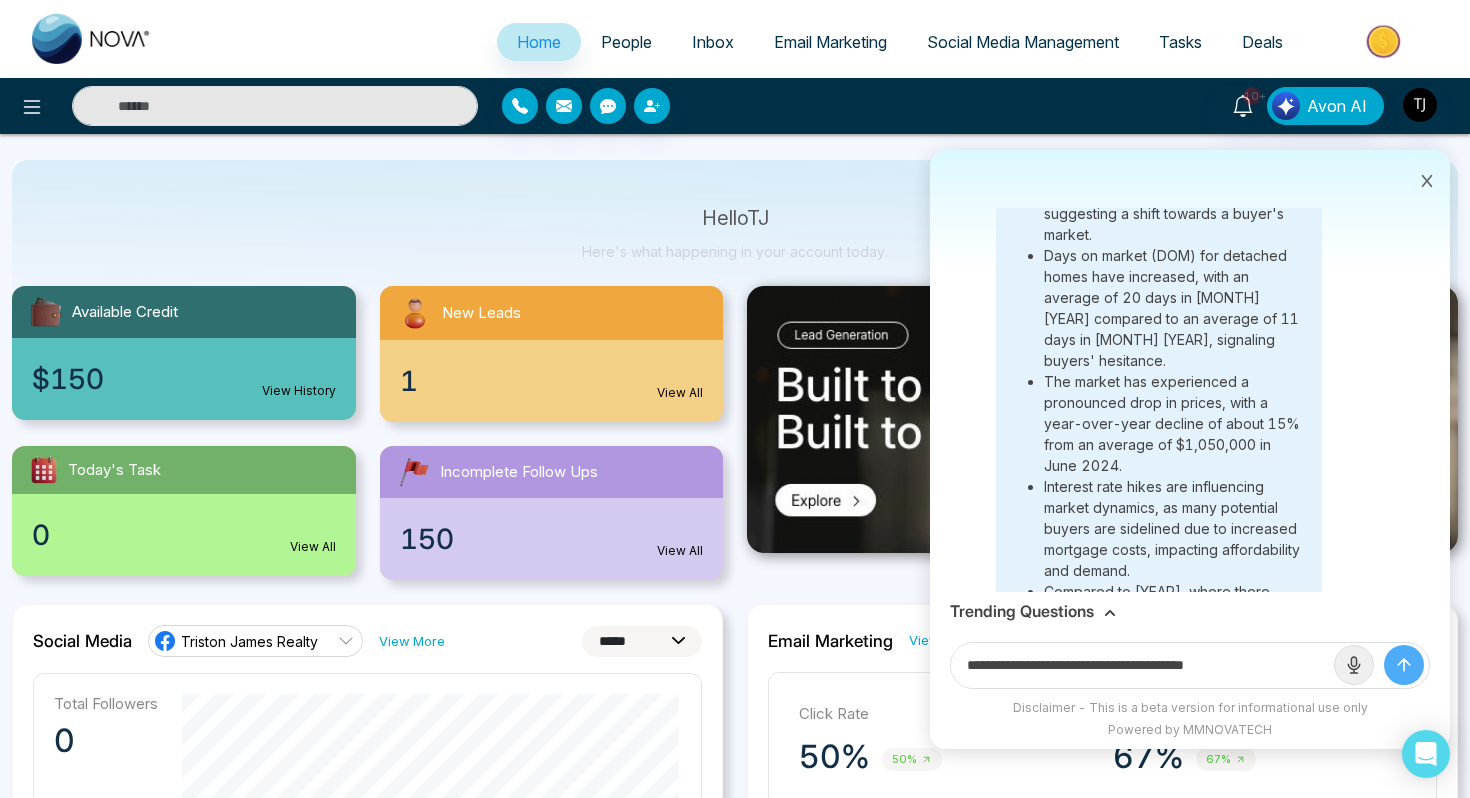 type on "**********" 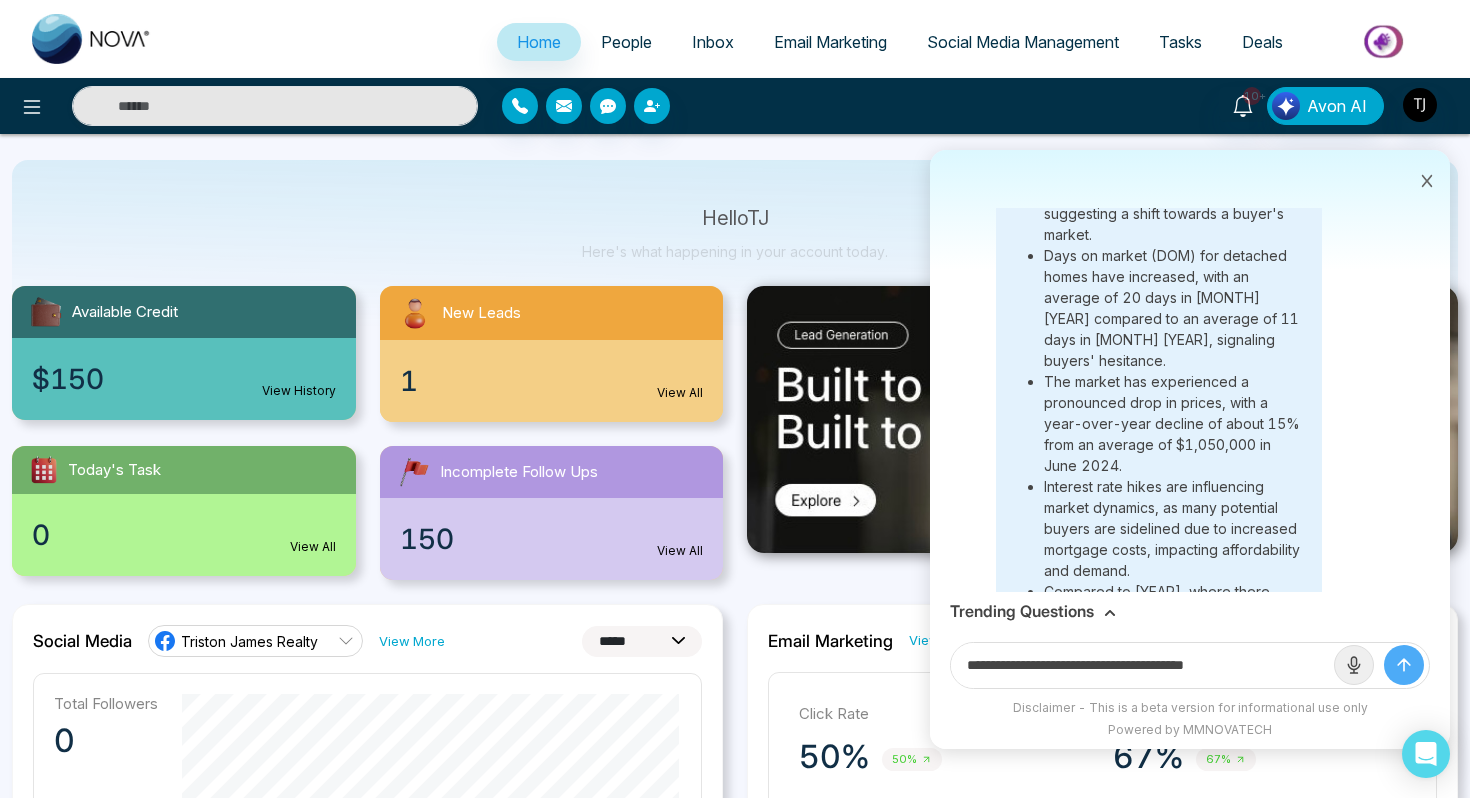 click at bounding box center [1404, 665] 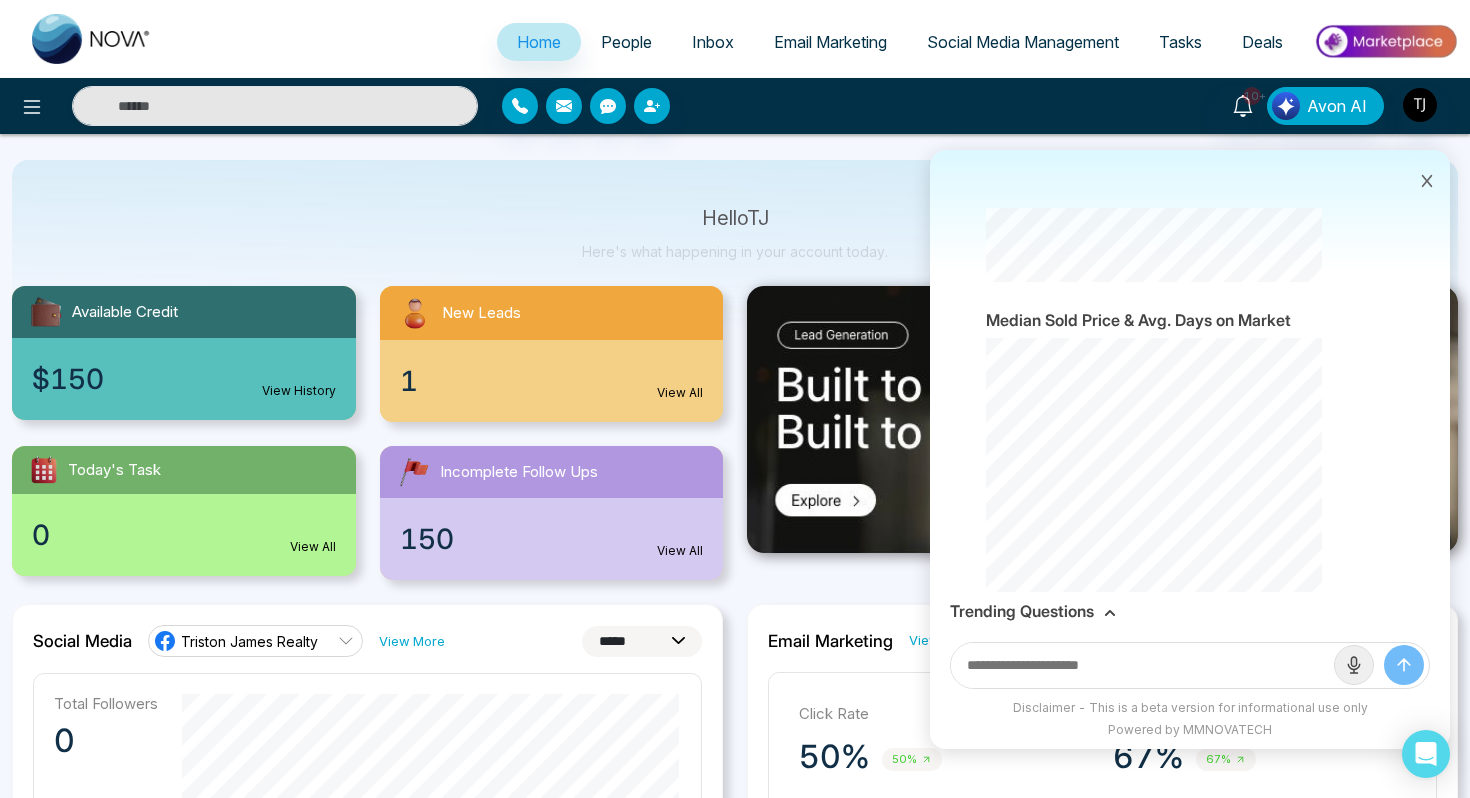 scroll, scrollTop: 13533, scrollLeft: 0, axis: vertical 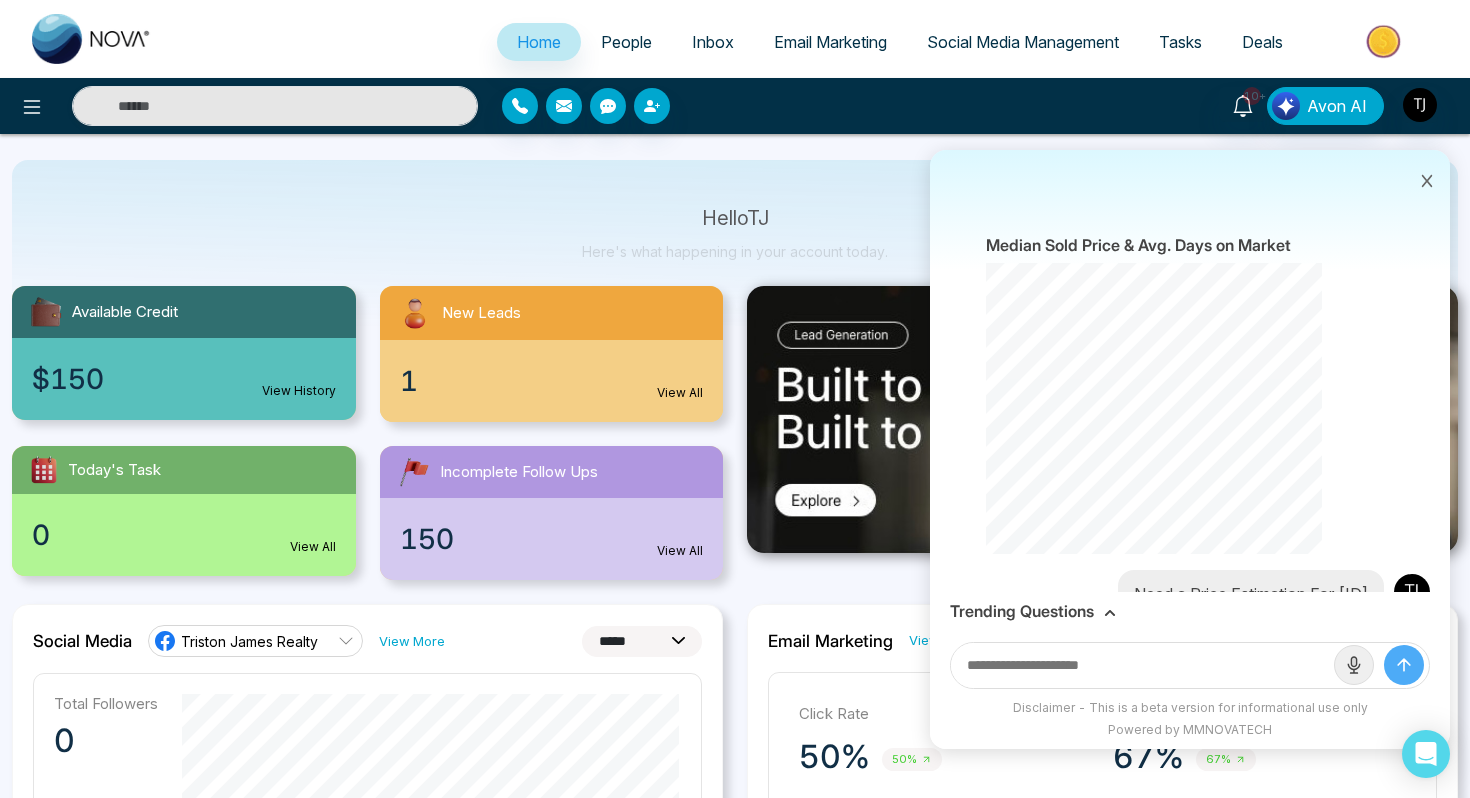 click at bounding box center [1142, 665] 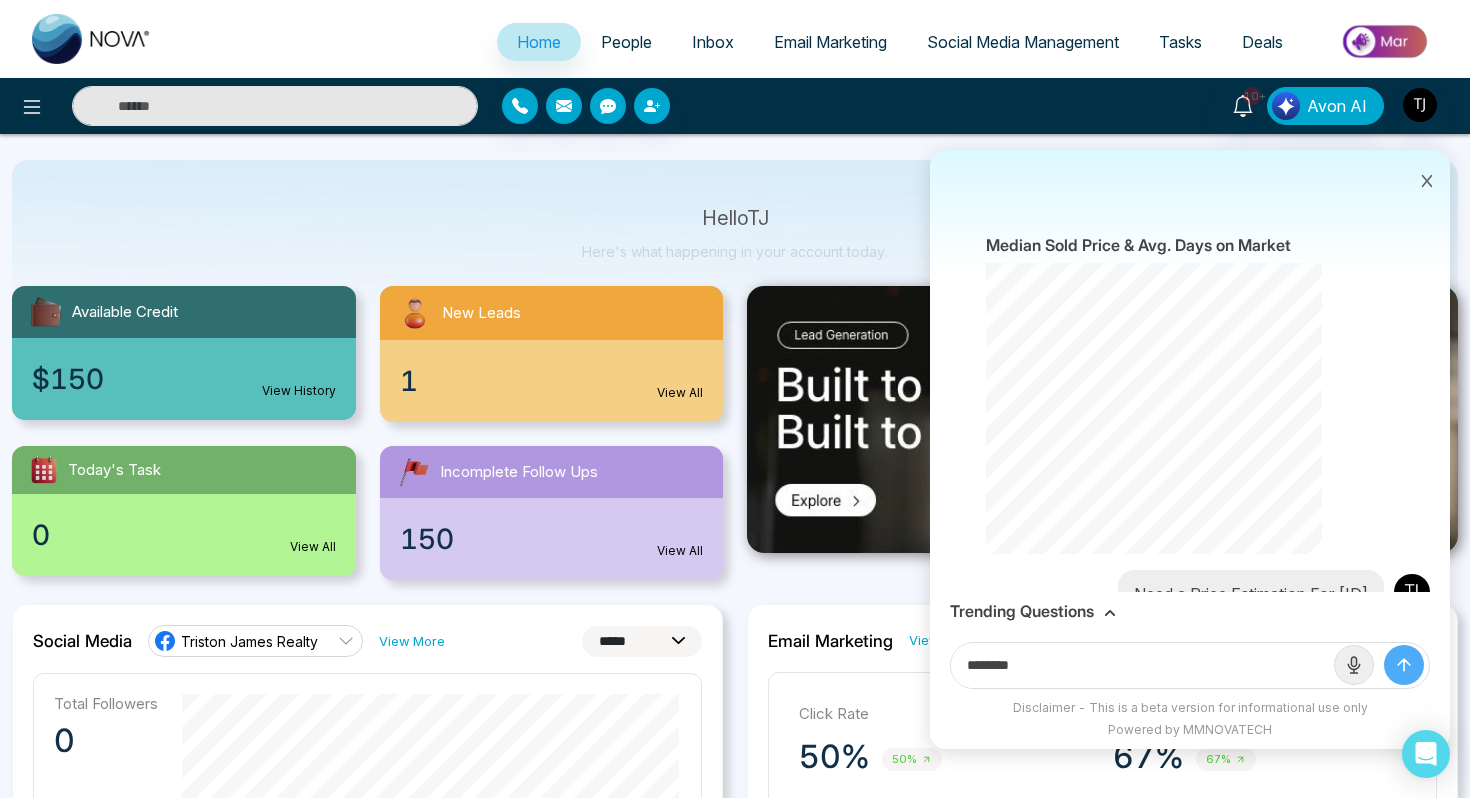 type on "********" 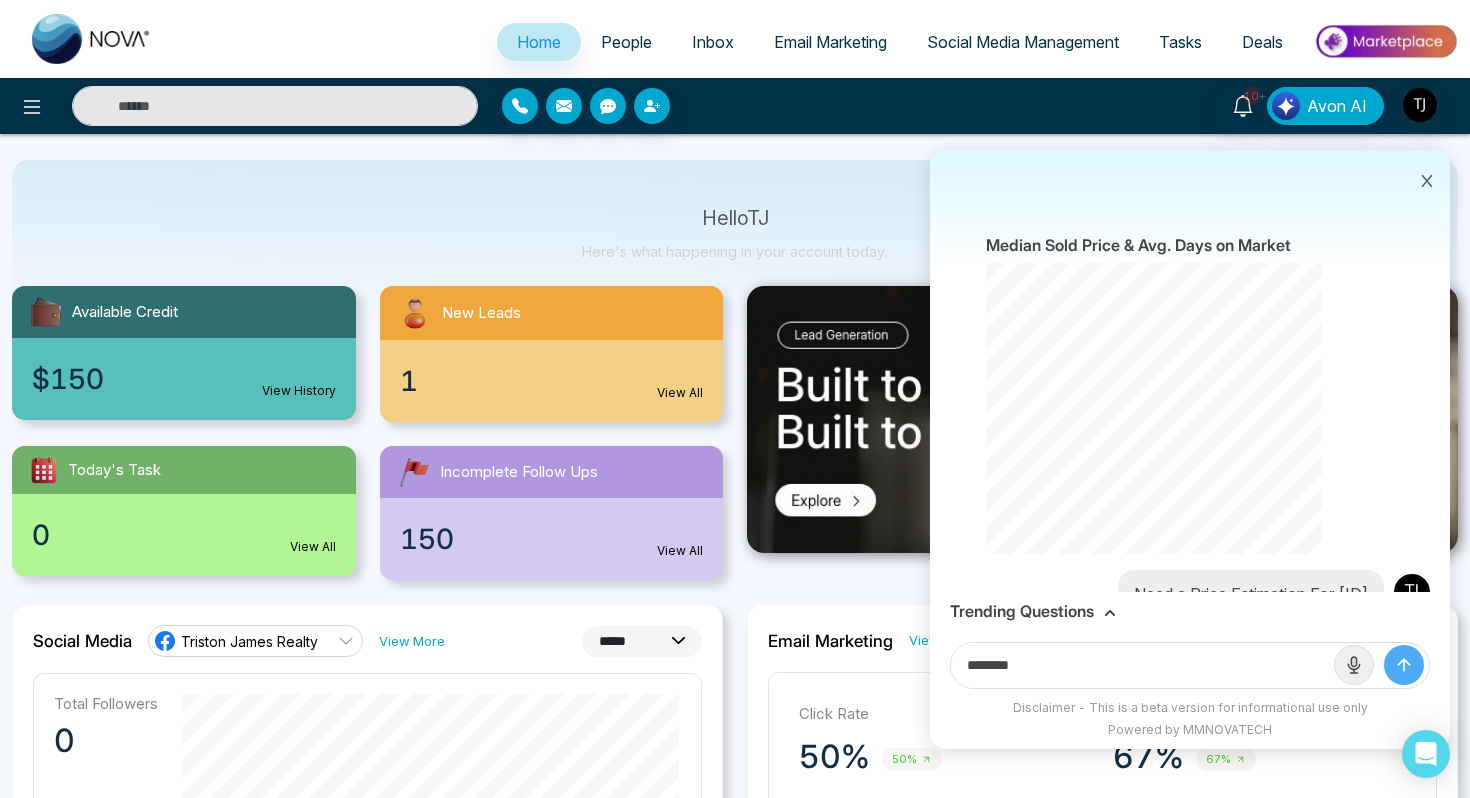 click at bounding box center [1404, 665] 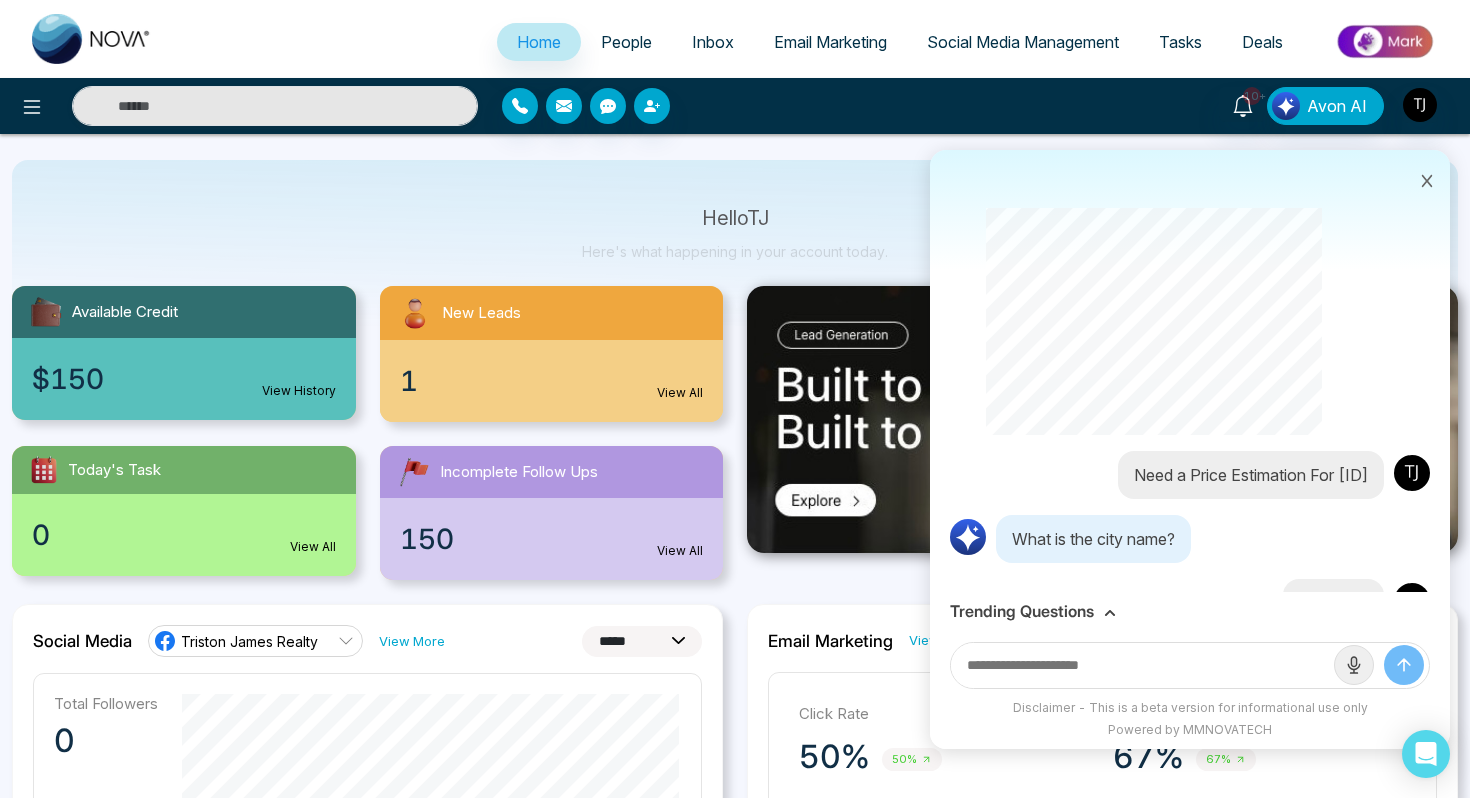 scroll, scrollTop: 13661, scrollLeft: 0, axis: vertical 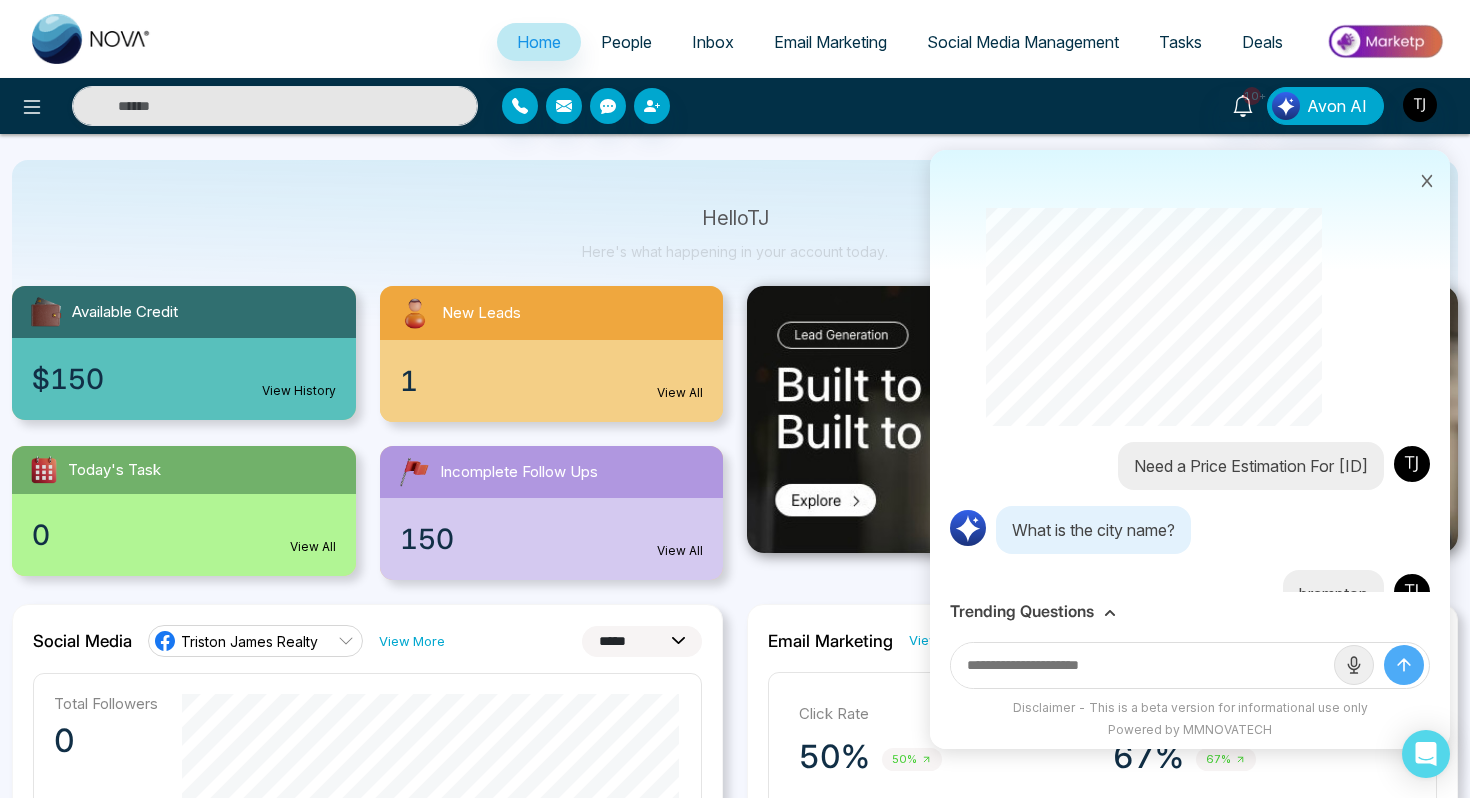 paste on "*******" 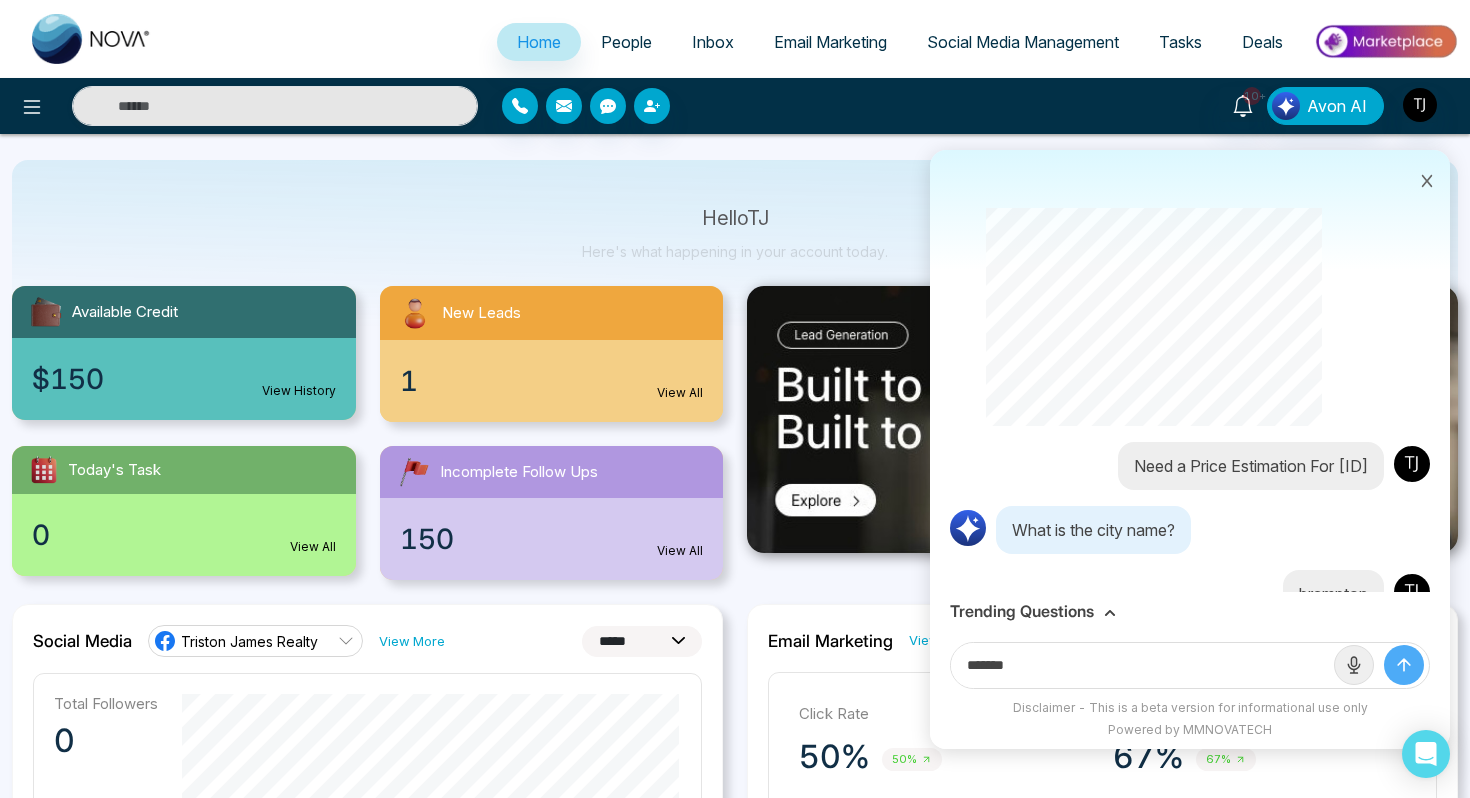 type on "*******" 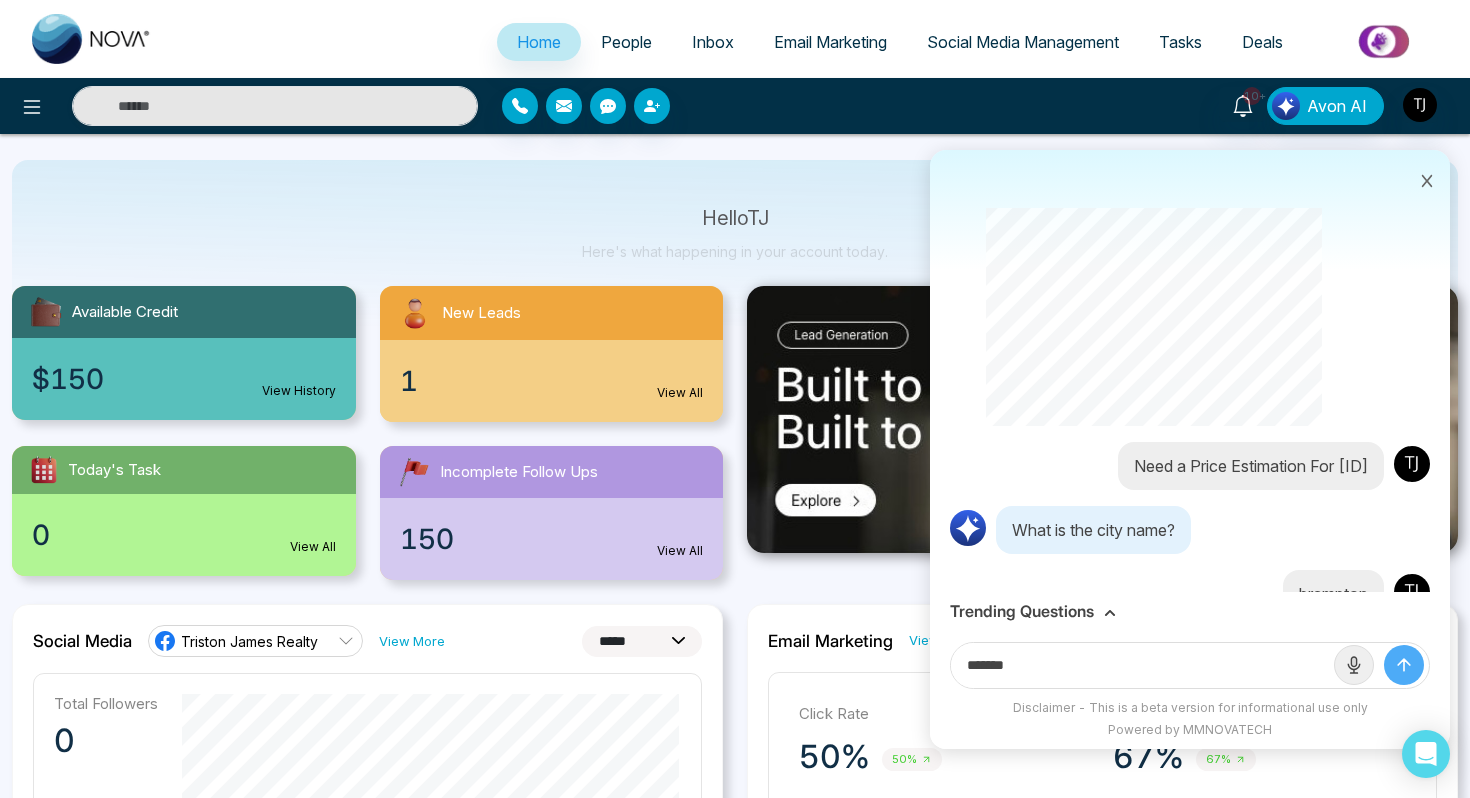 click at bounding box center [1404, 665] 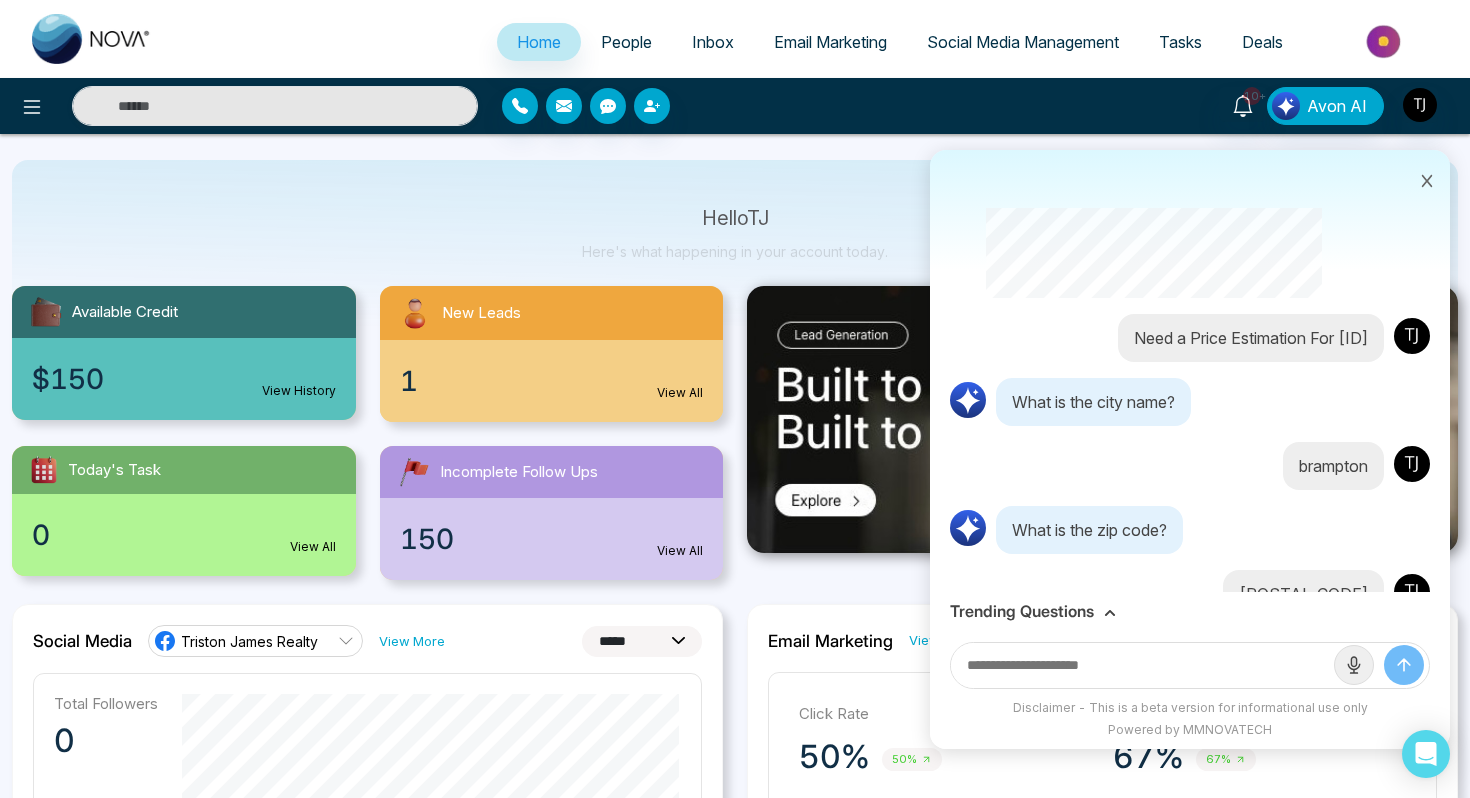 scroll, scrollTop: 13813, scrollLeft: 0, axis: vertical 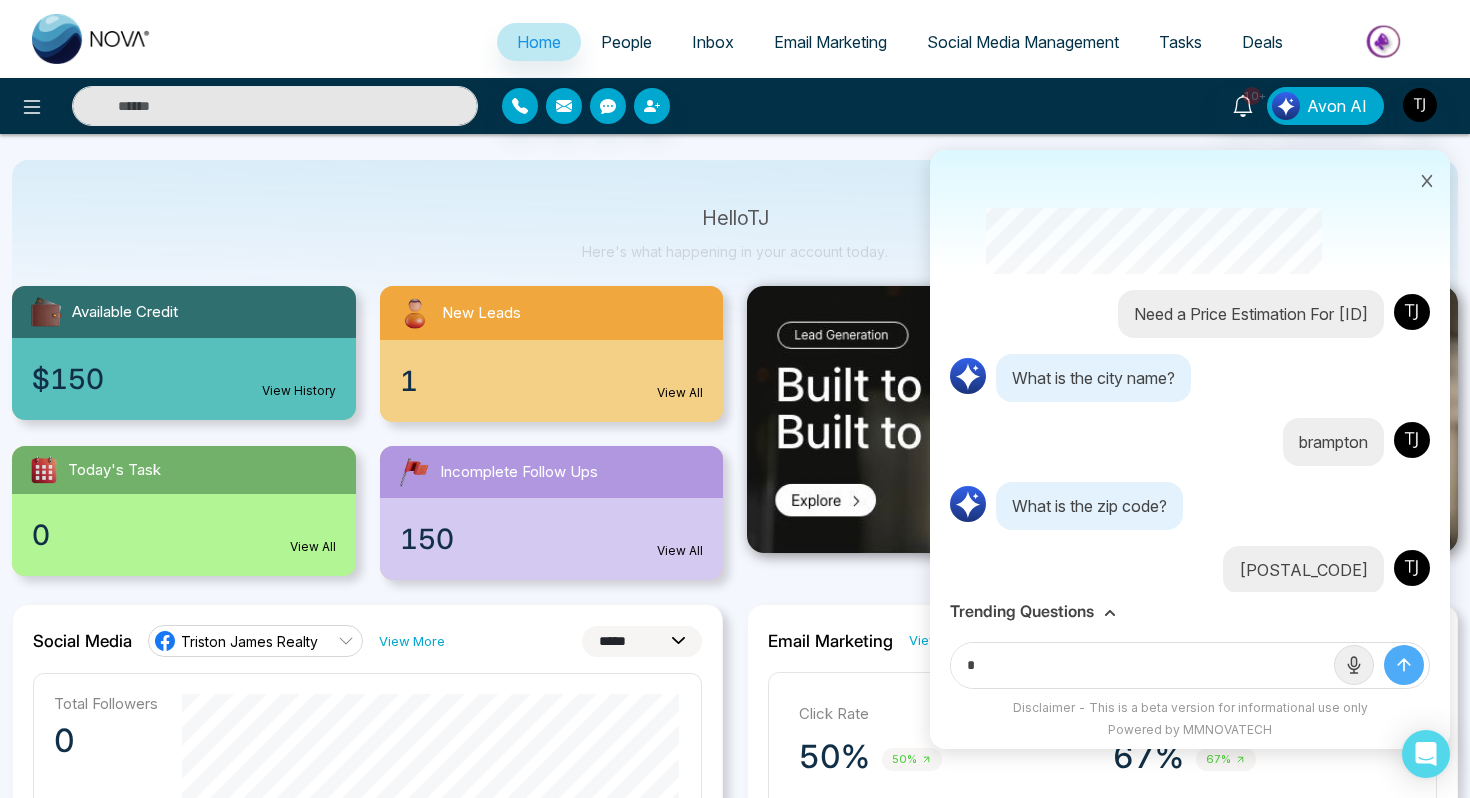 type on "*" 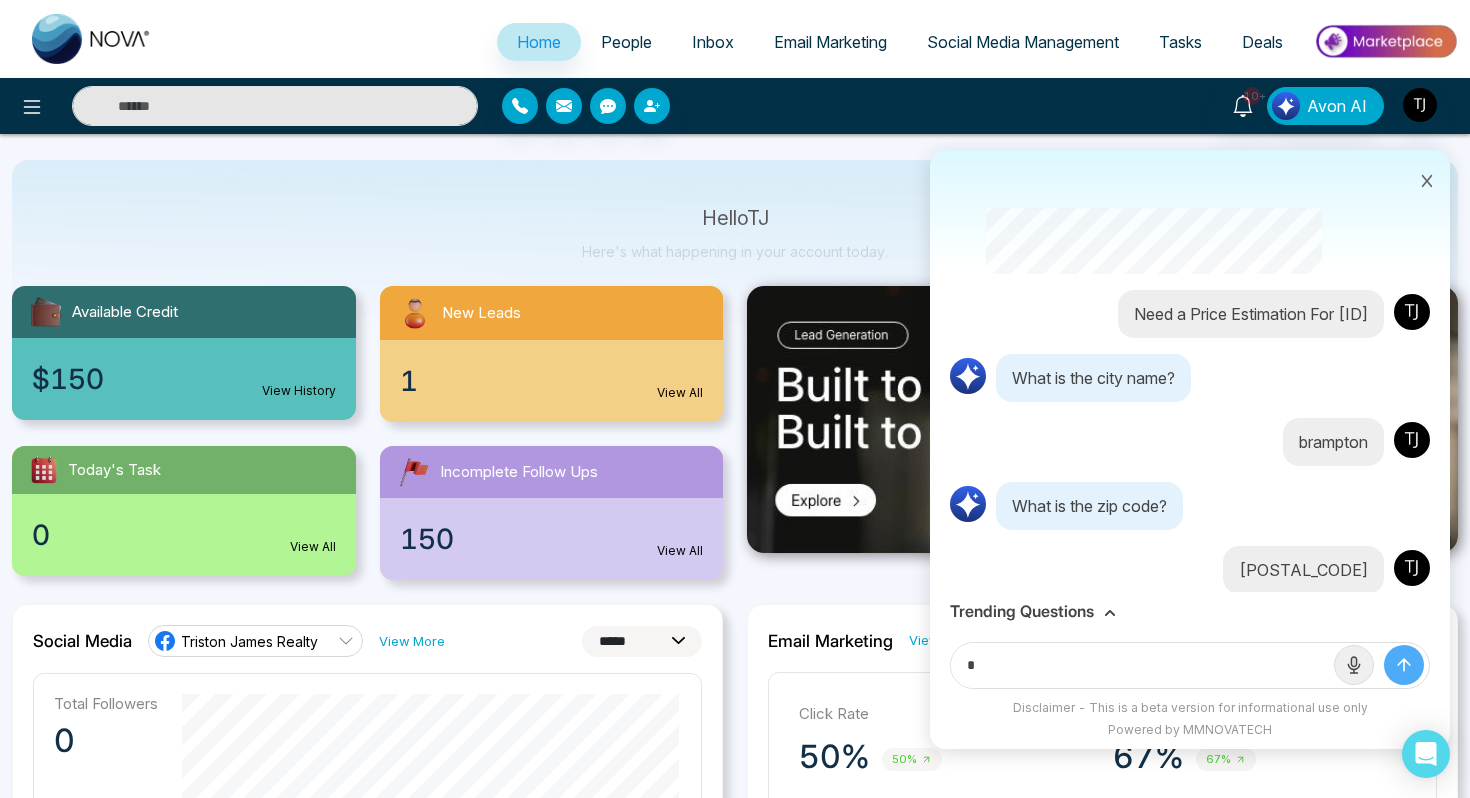 click at bounding box center (1404, 665) 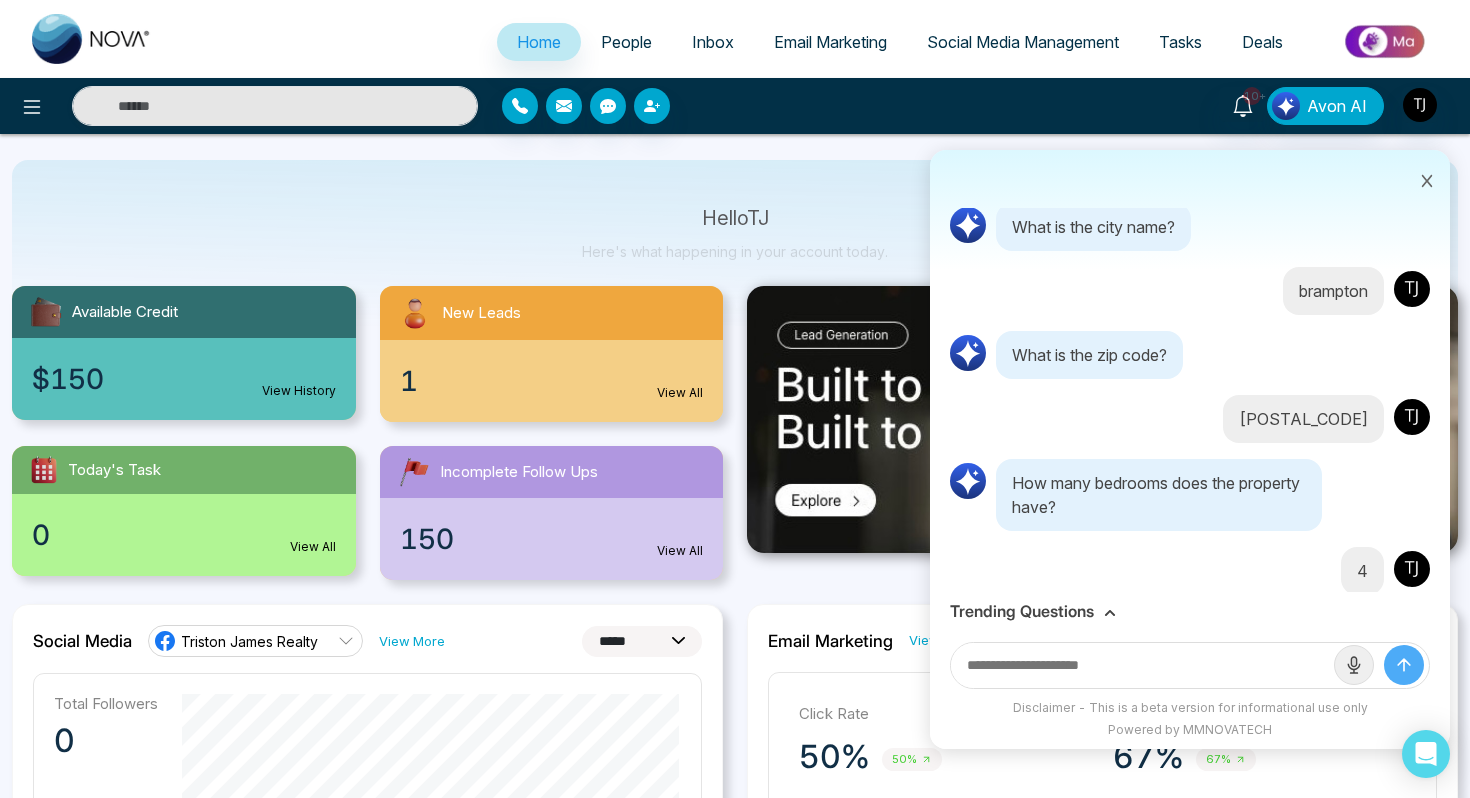 scroll, scrollTop: 13965, scrollLeft: 0, axis: vertical 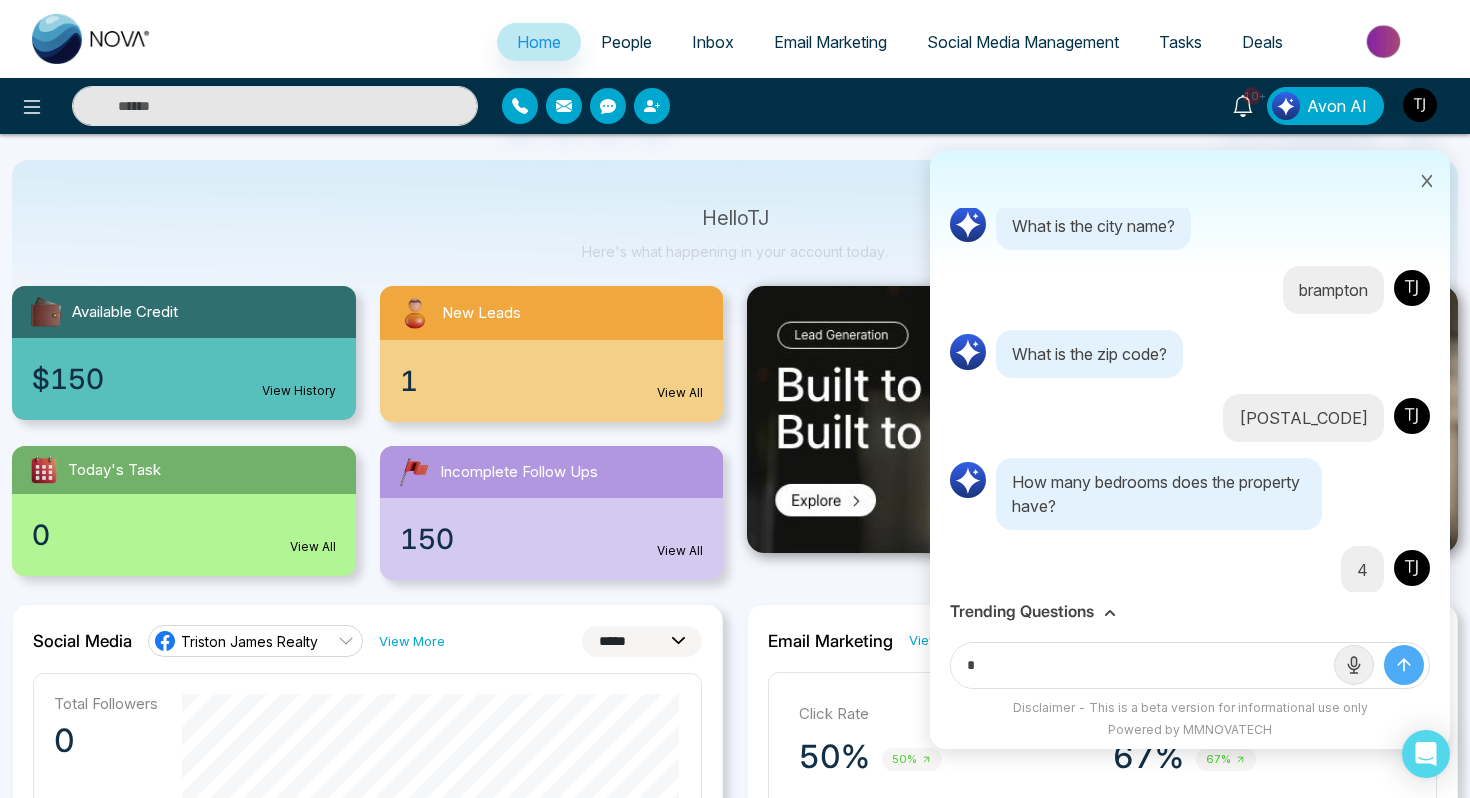 type on "*" 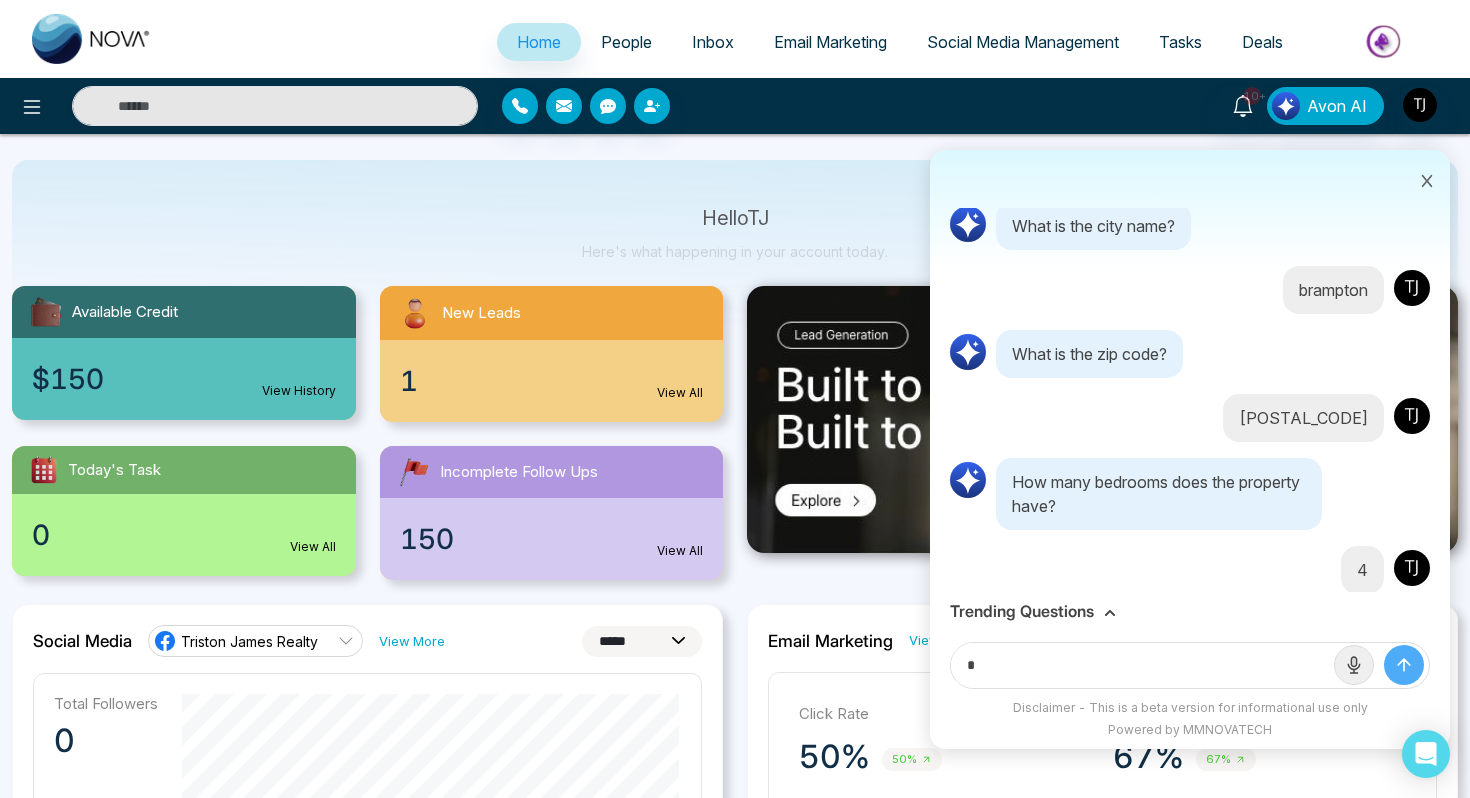 click at bounding box center (1404, 665) 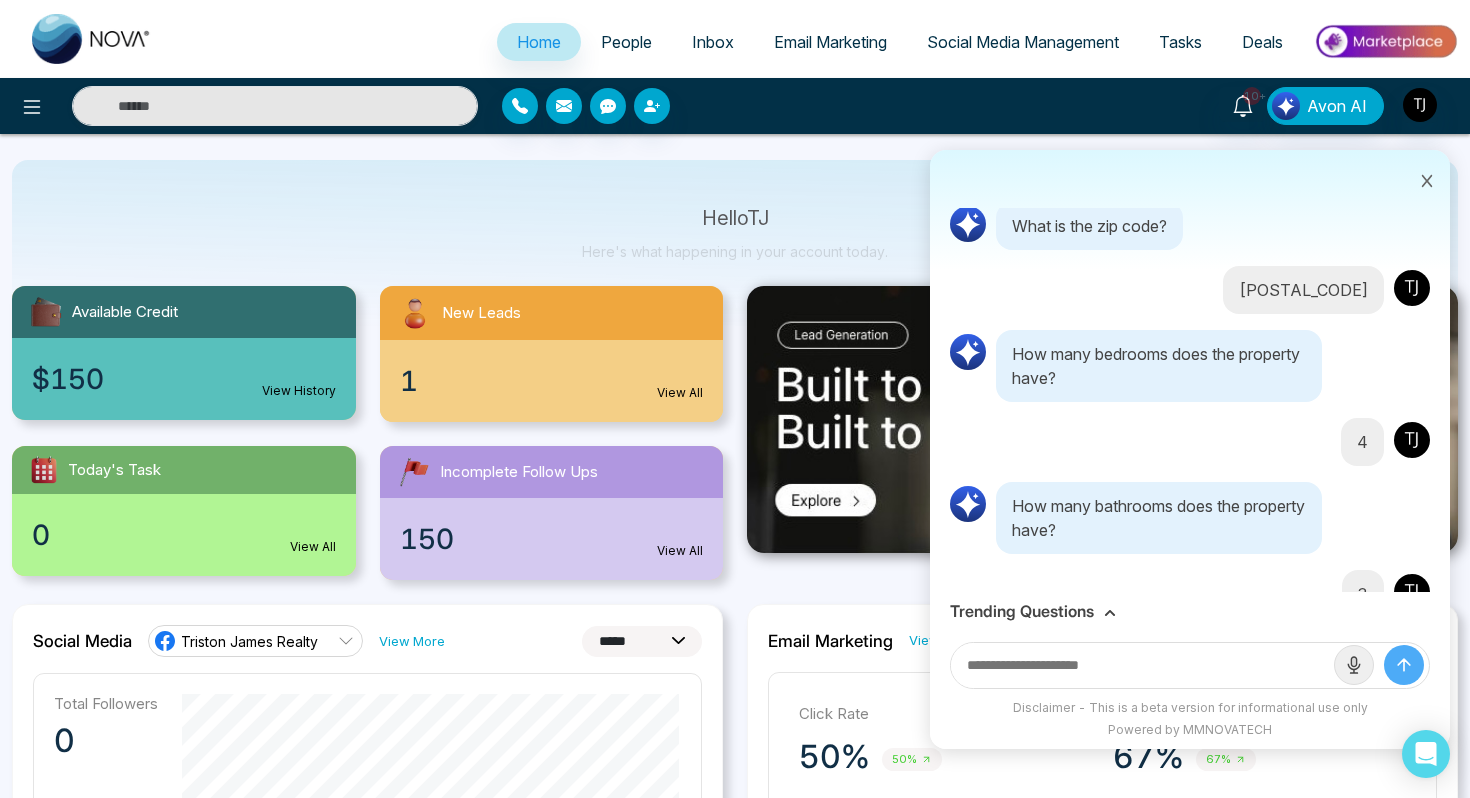scroll, scrollTop: 14117, scrollLeft: 0, axis: vertical 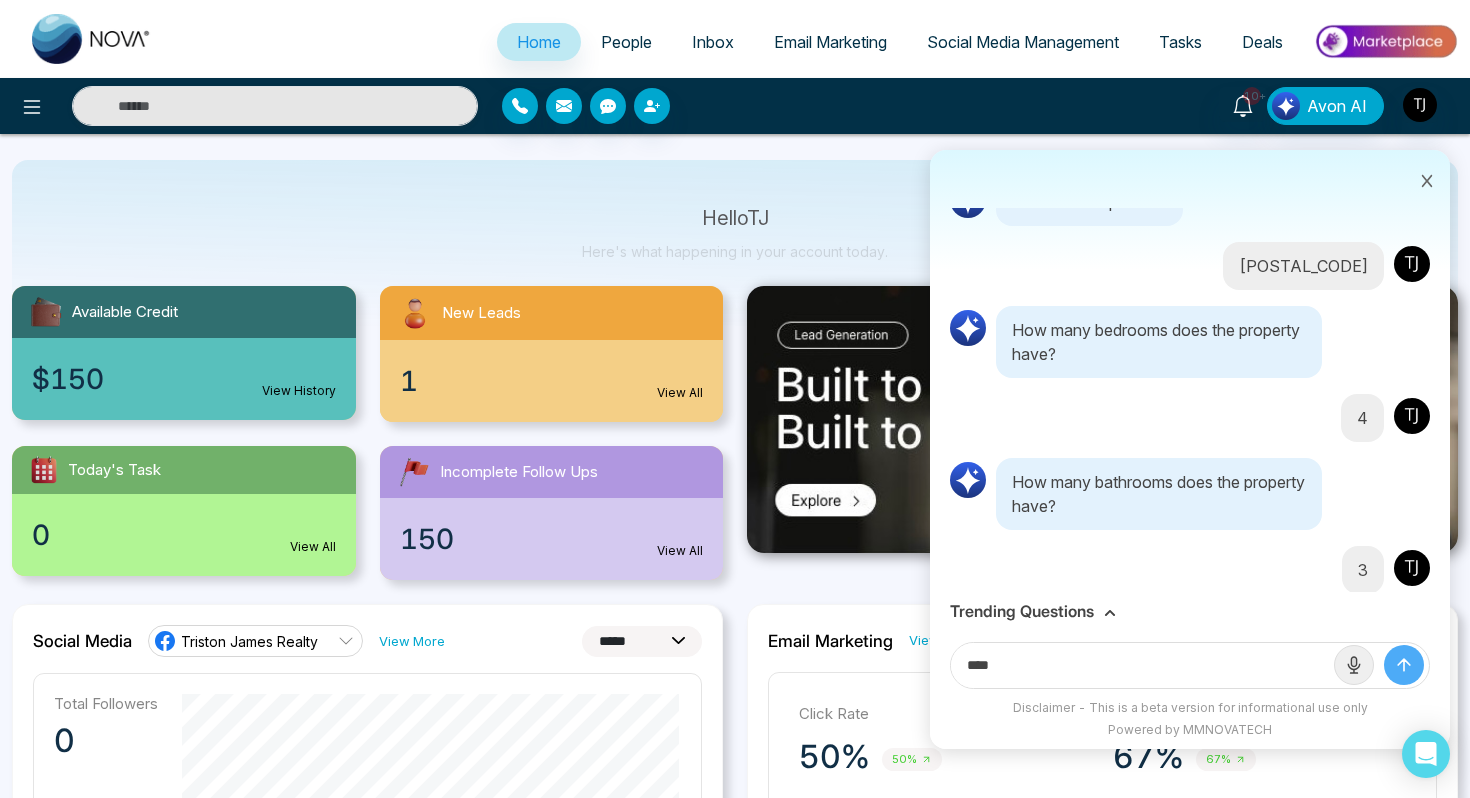 type on "****" 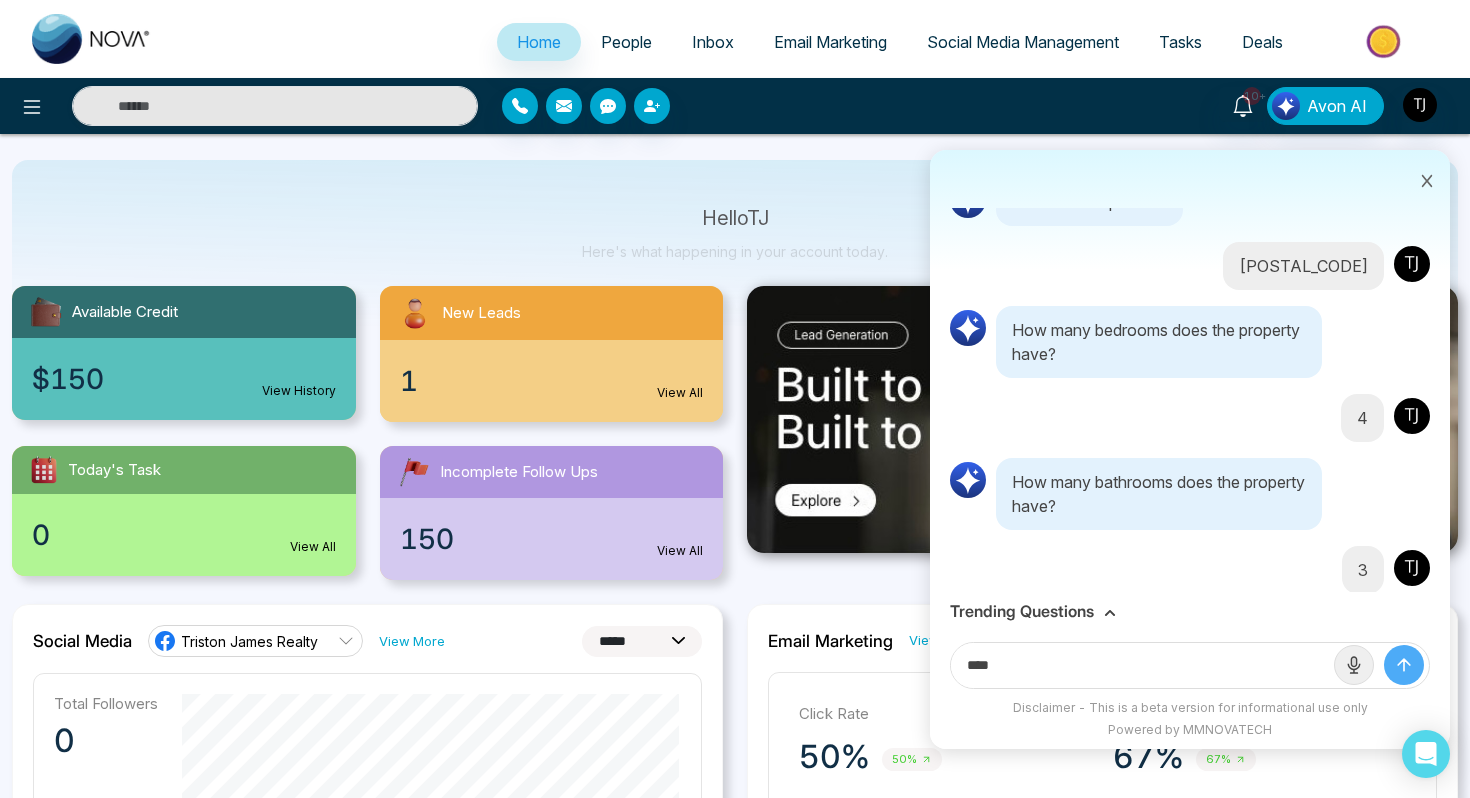 click at bounding box center [1404, 665] 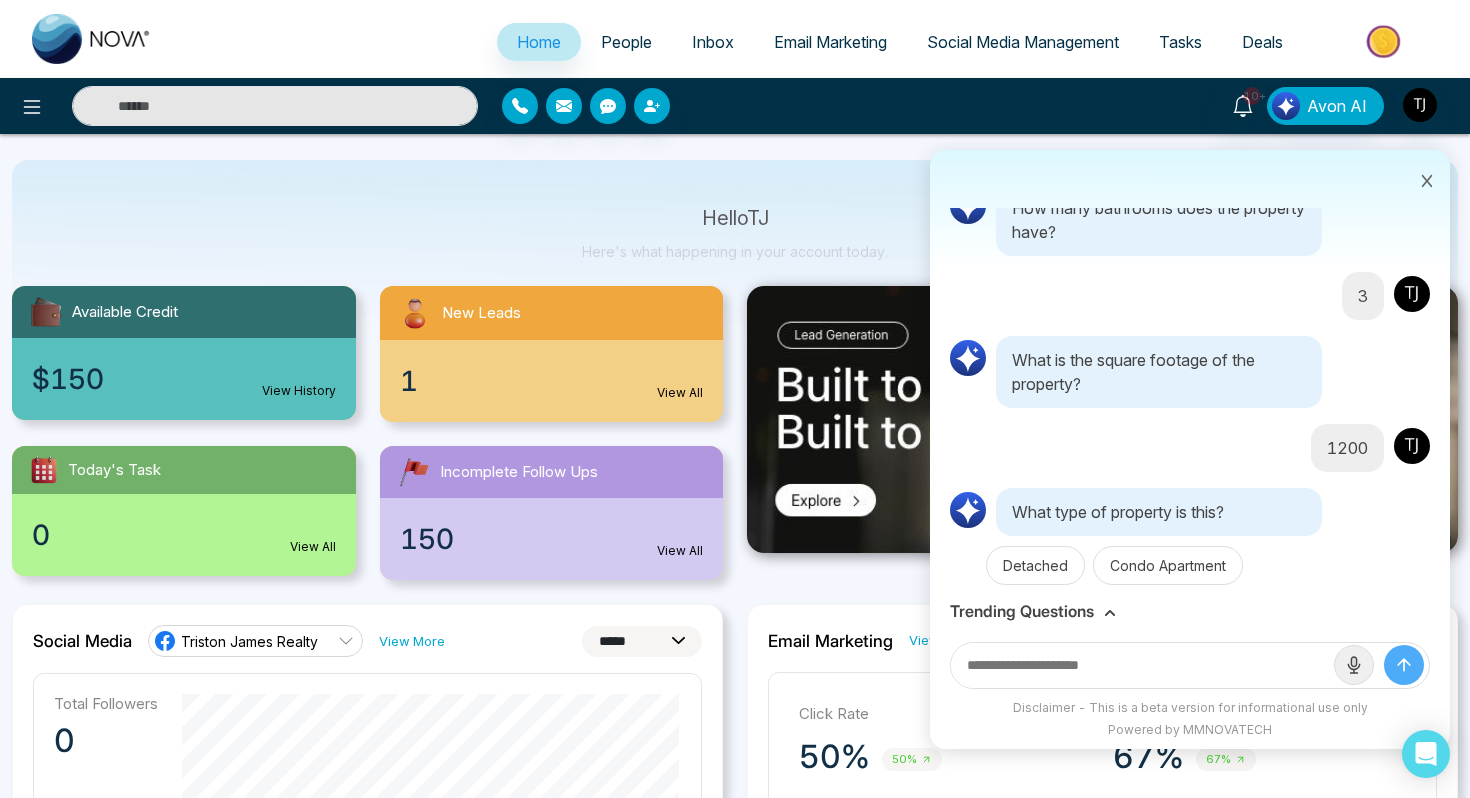 scroll, scrollTop: 14435, scrollLeft: 0, axis: vertical 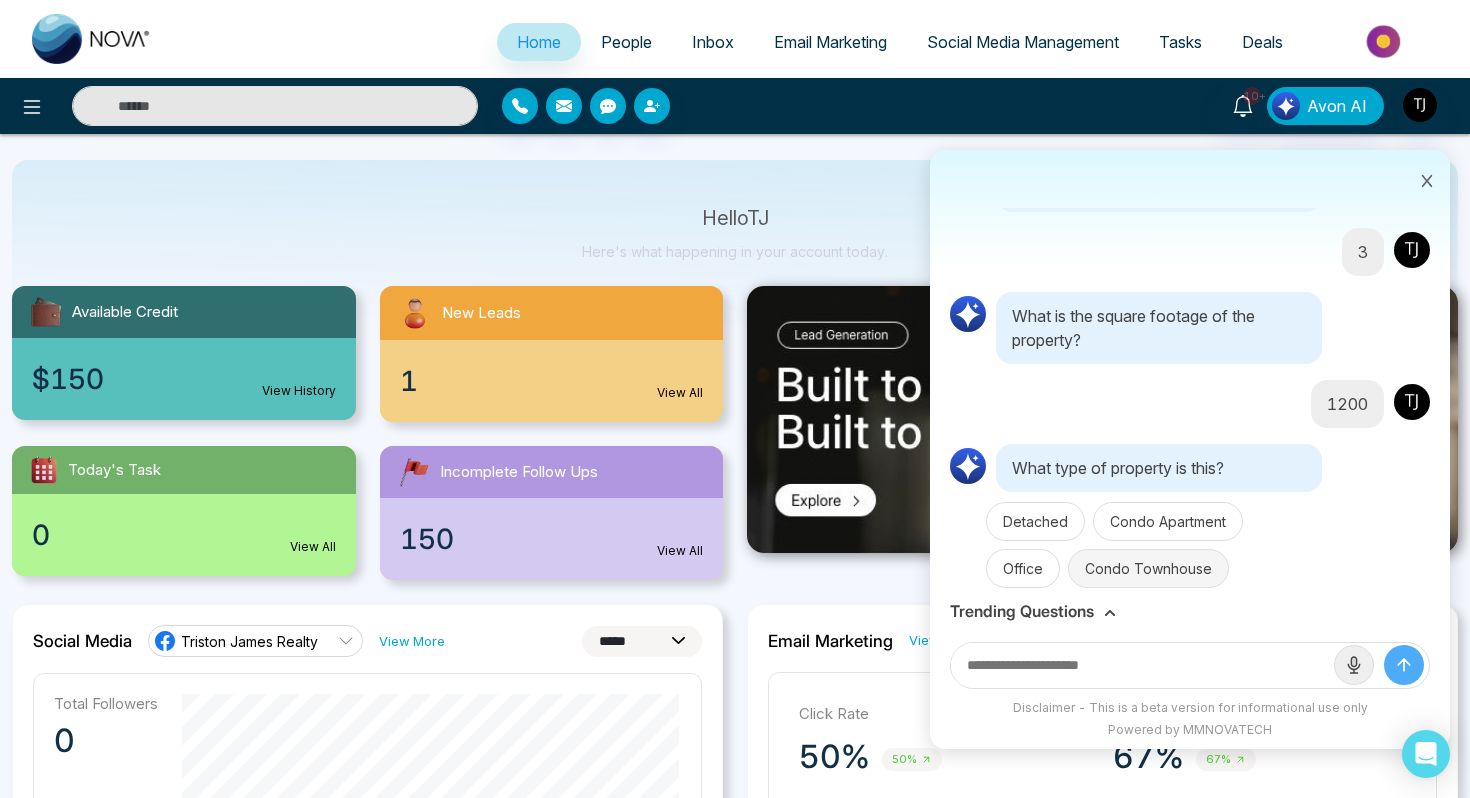 click on "Condo Townhouse" at bounding box center [1148, 568] 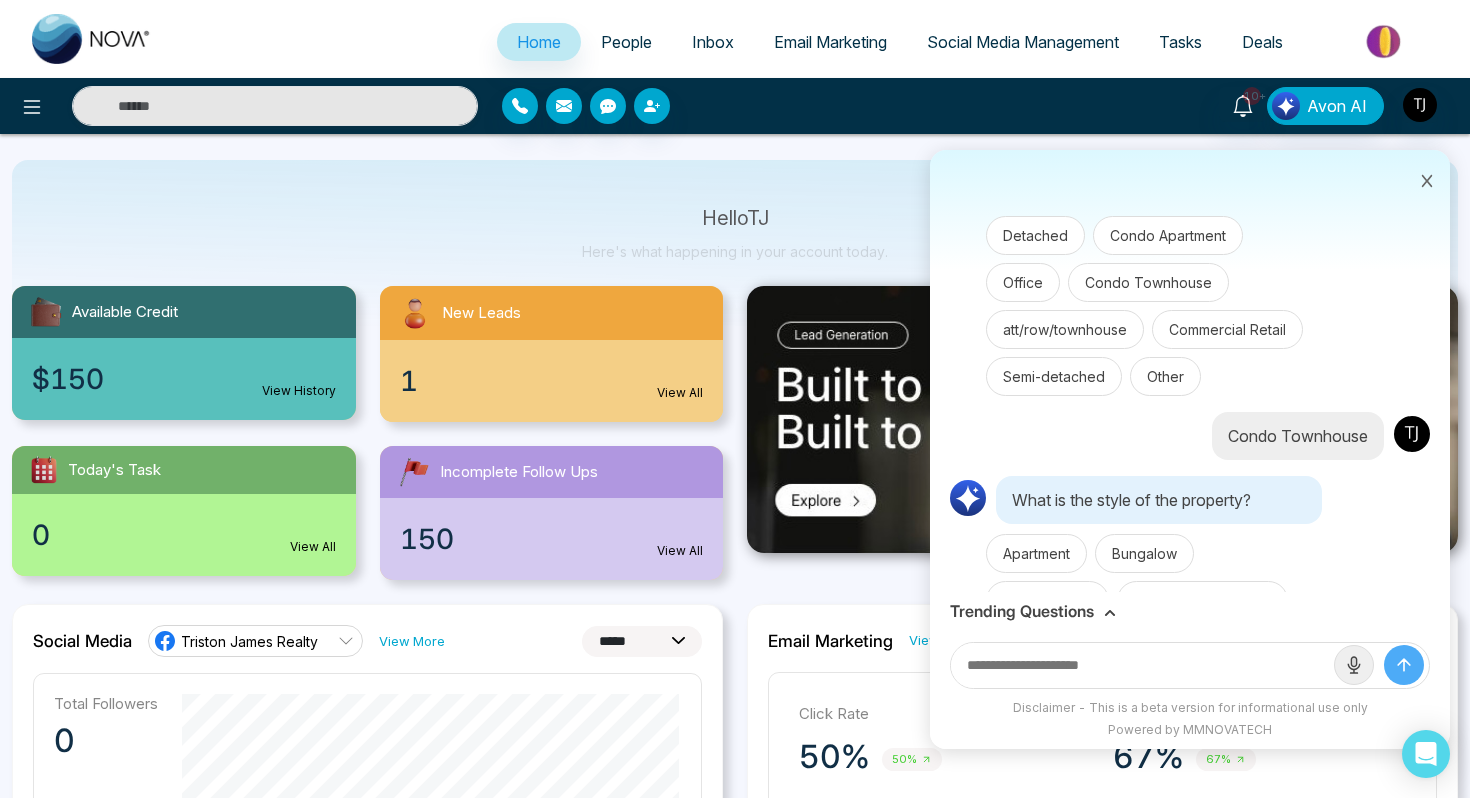 scroll, scrollTop: 14753, scrollLeft: 0, axis: vertical 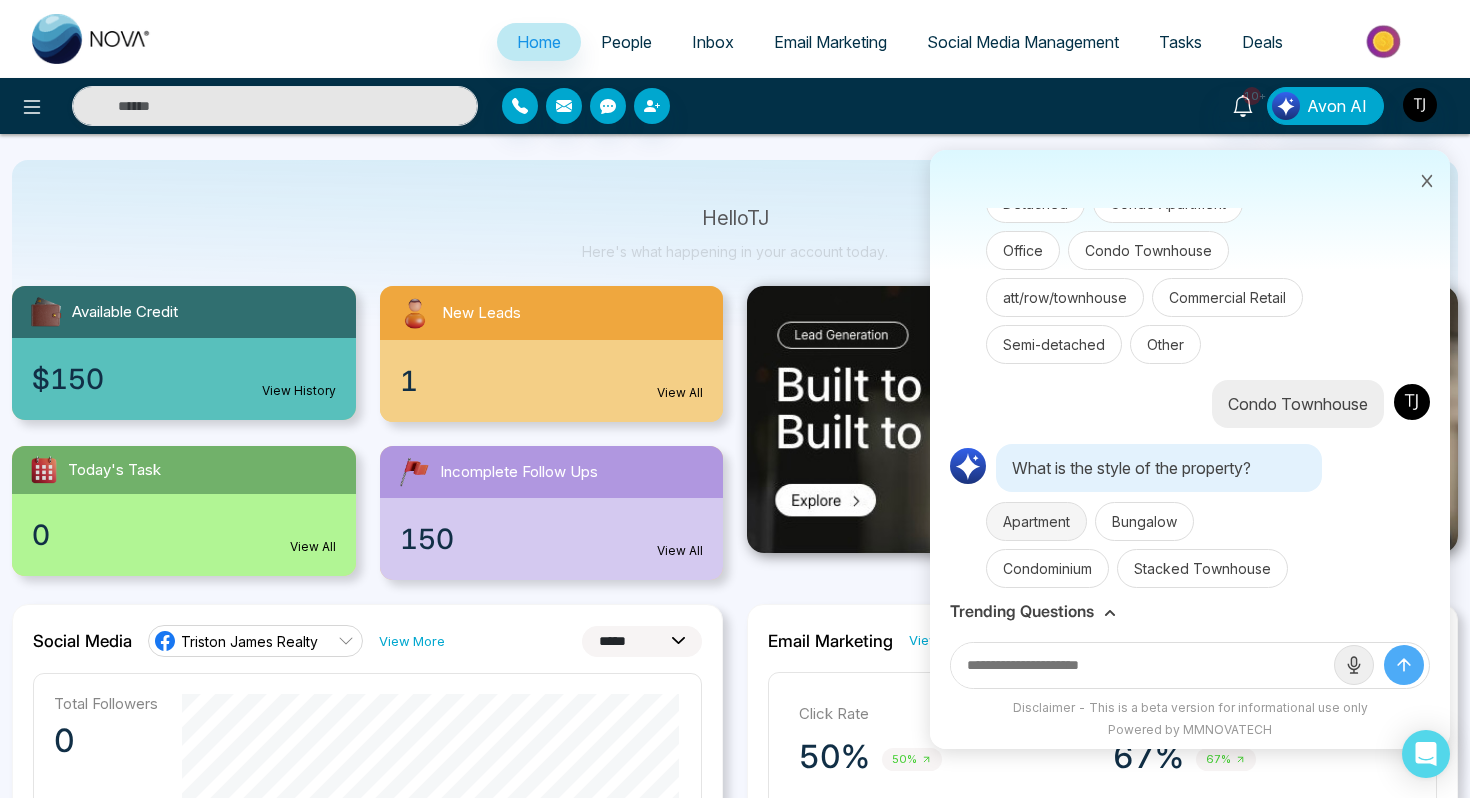 click on "Apartment" at bounding box center [1036, 521] 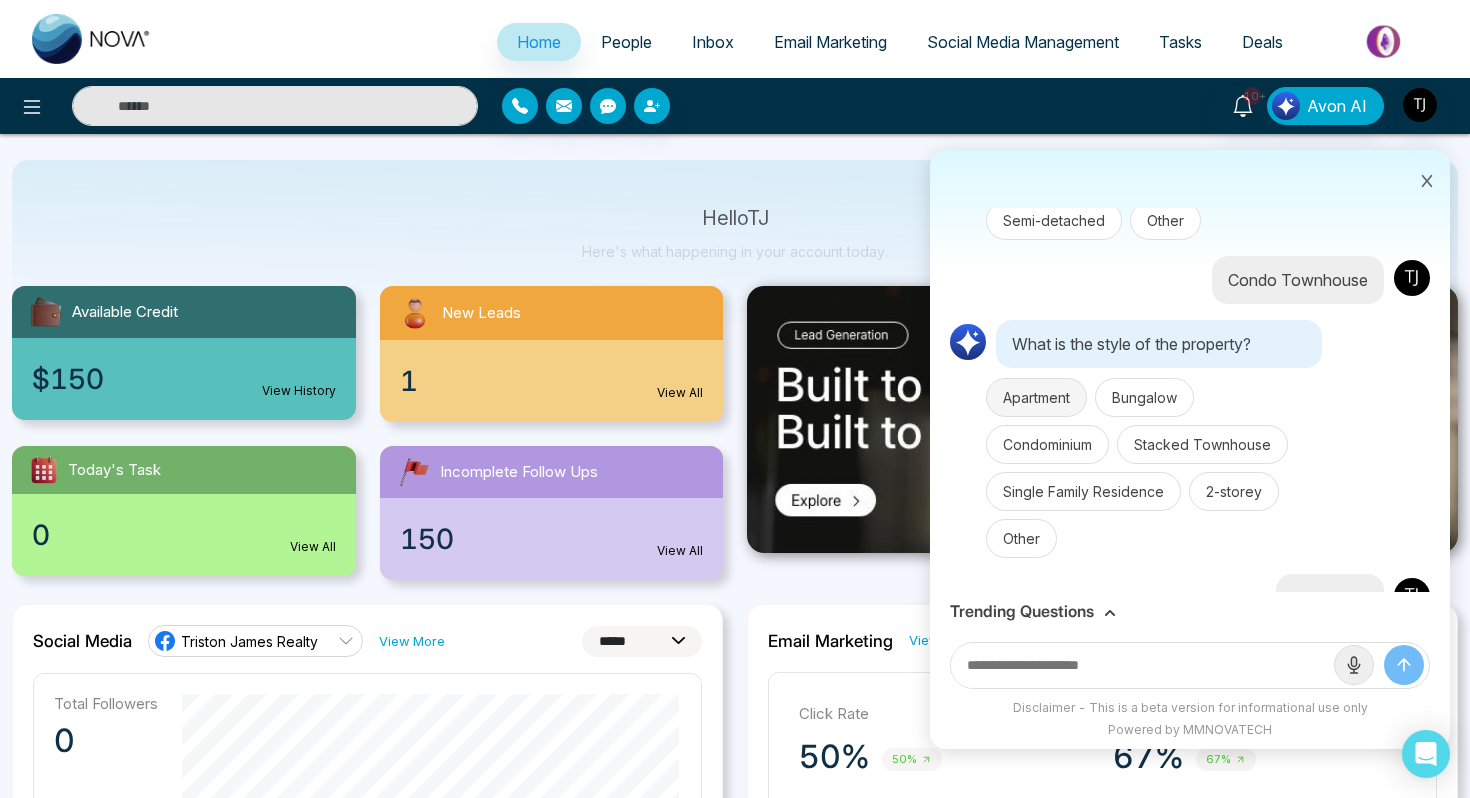 scroll, scrollTop: 14881, scrollLeft: 0, axis: vertical 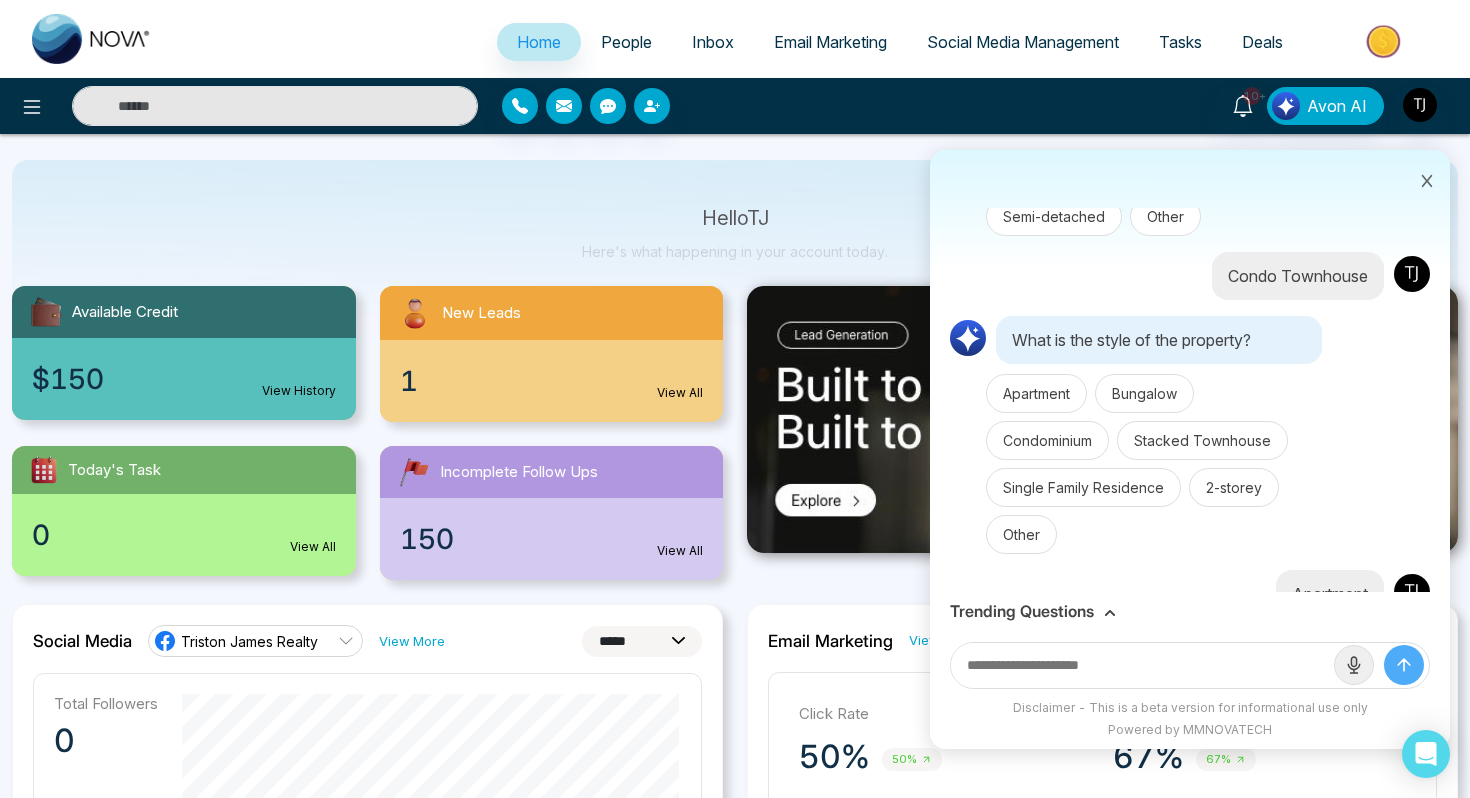 click at bounding box center [1142, 665] 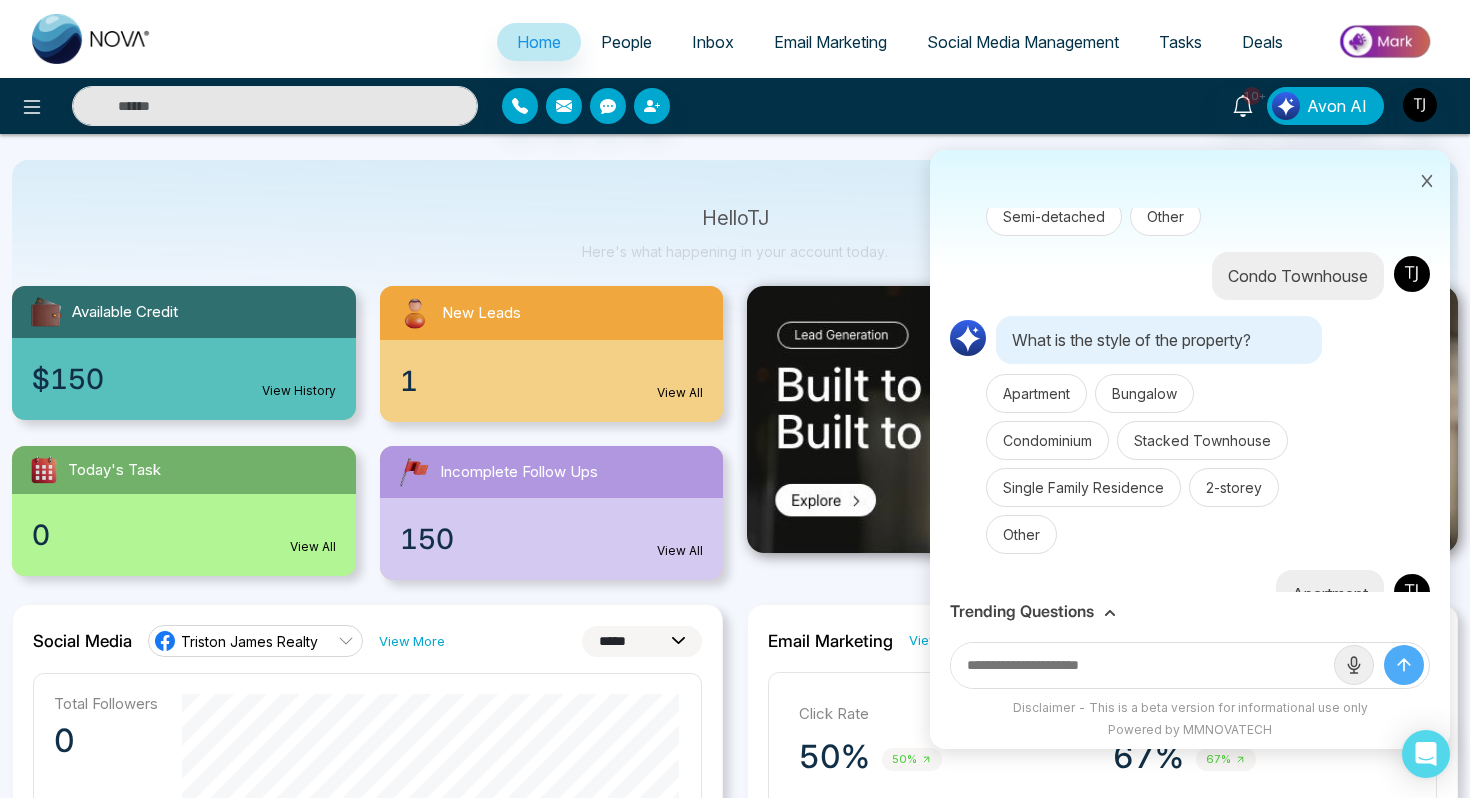 type on "*" 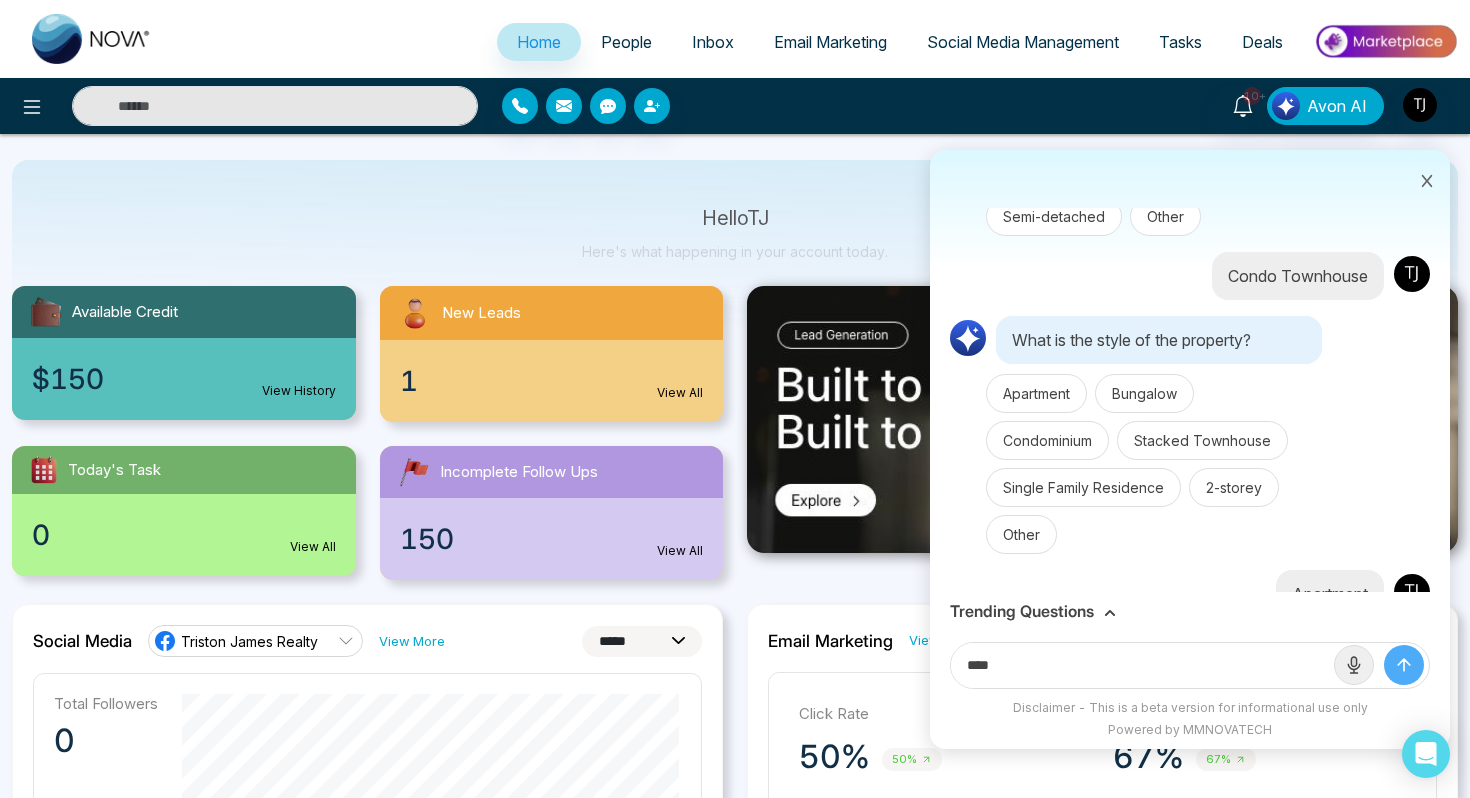 type on "****" 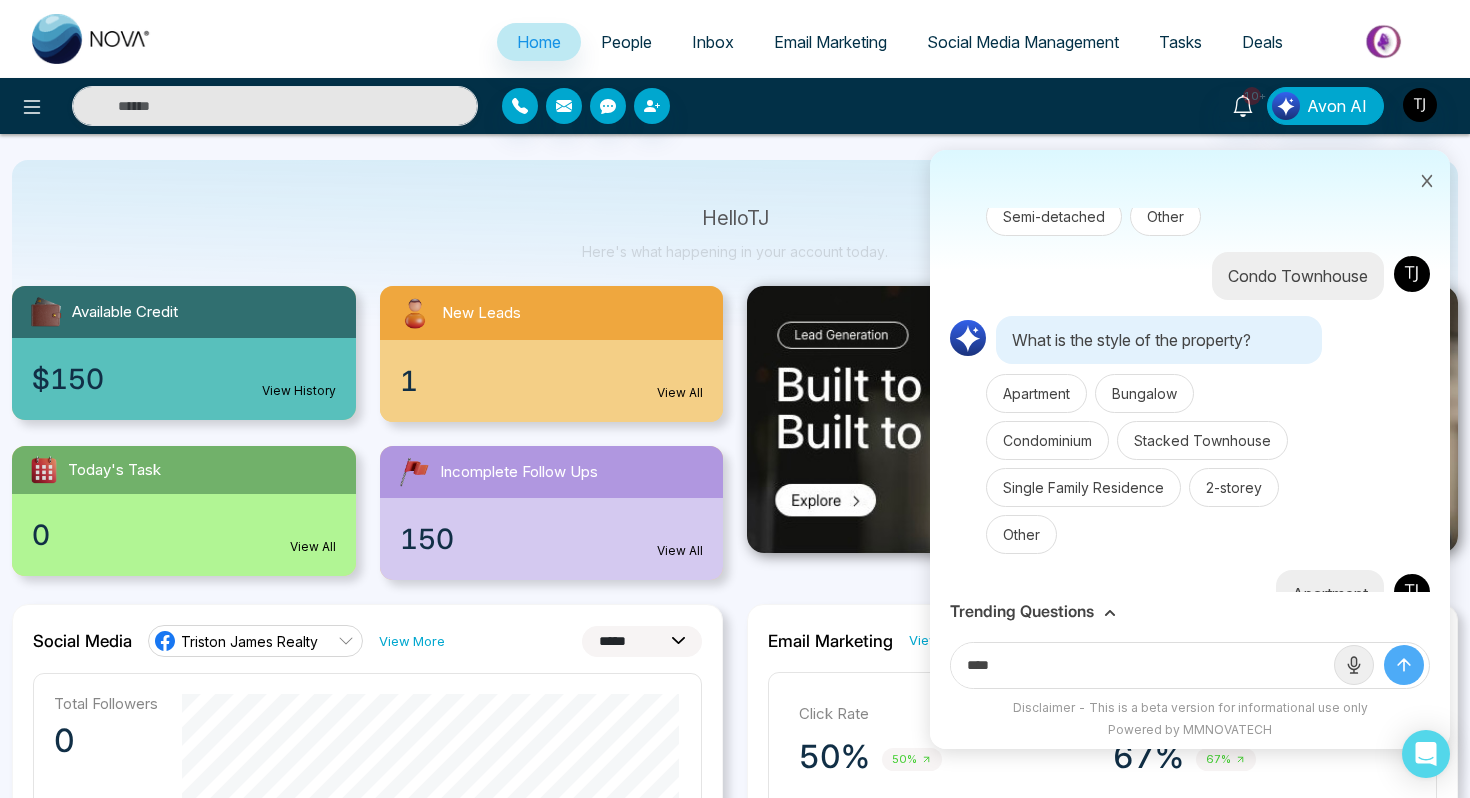 click at bounding box center (1404, 665) 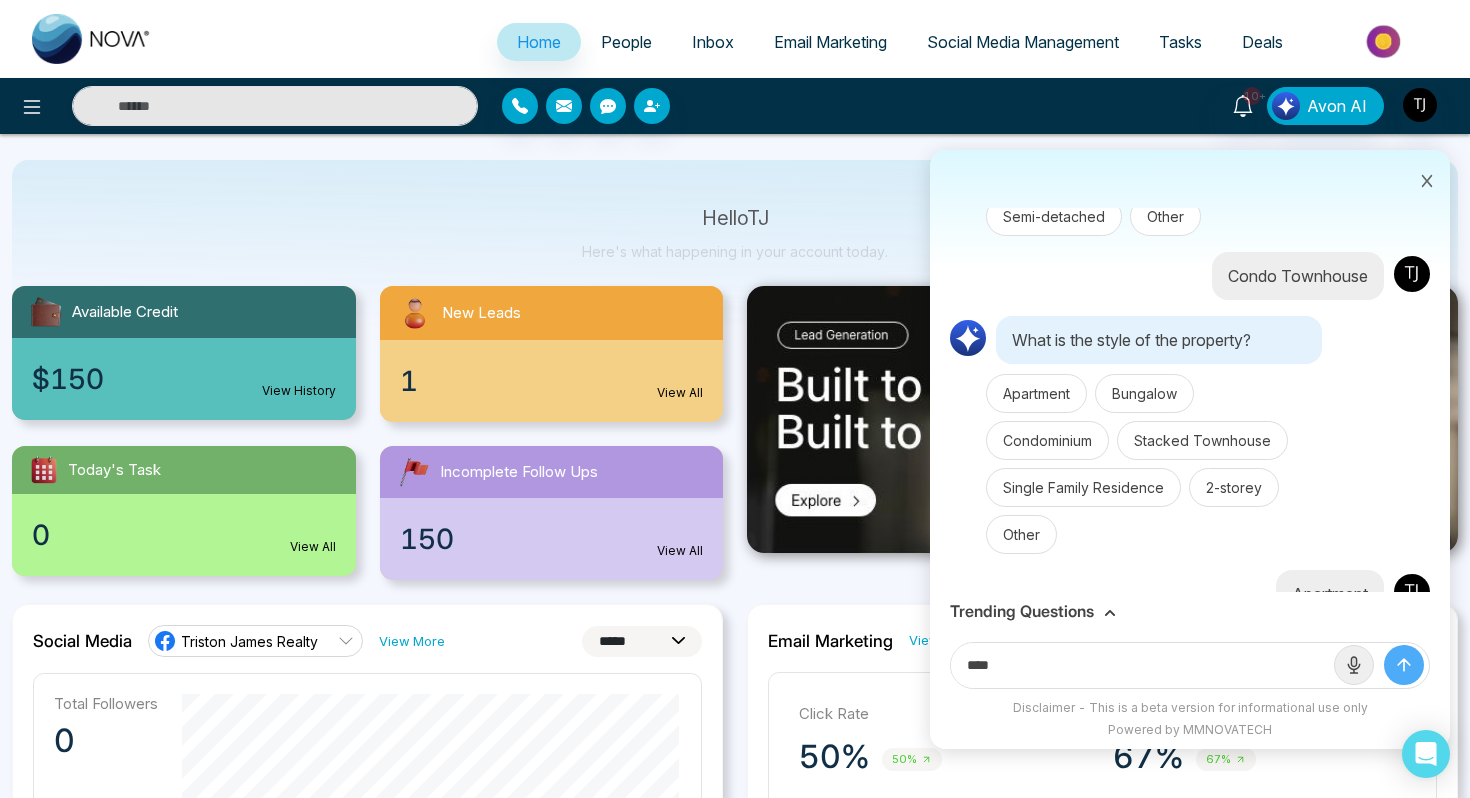 type 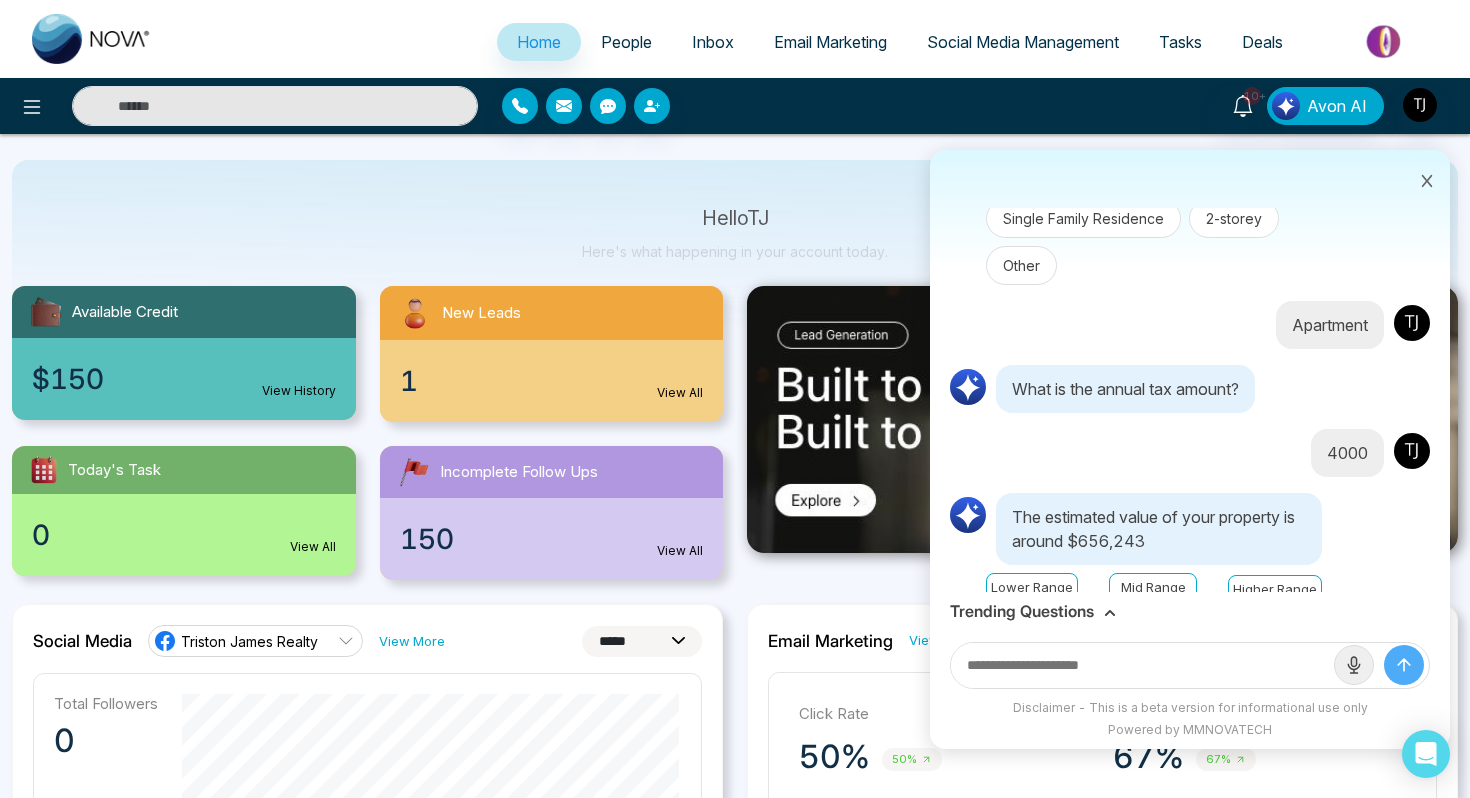 scroll, scrollTop: 15183, scrollLeft: 0, axis: vertical 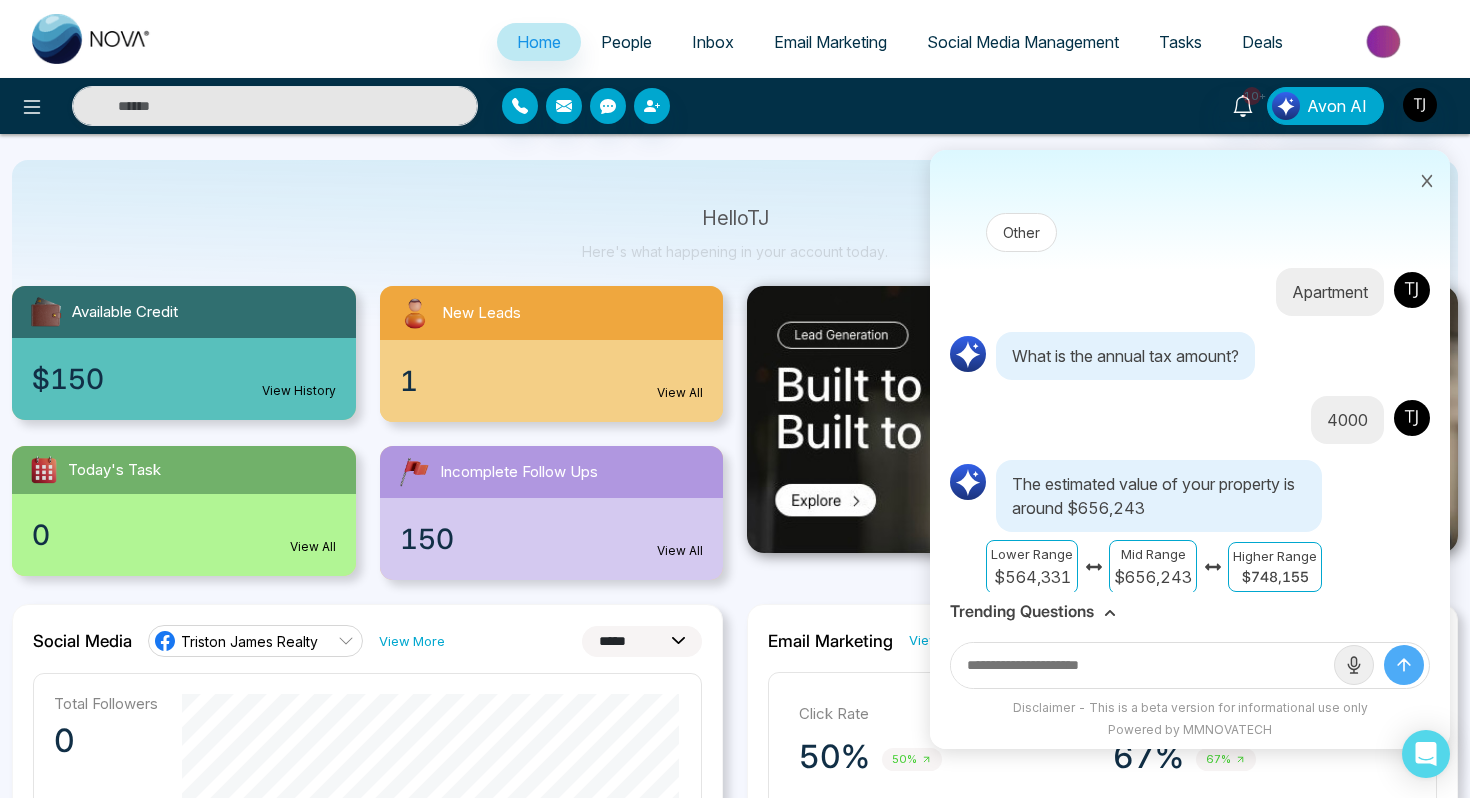 click 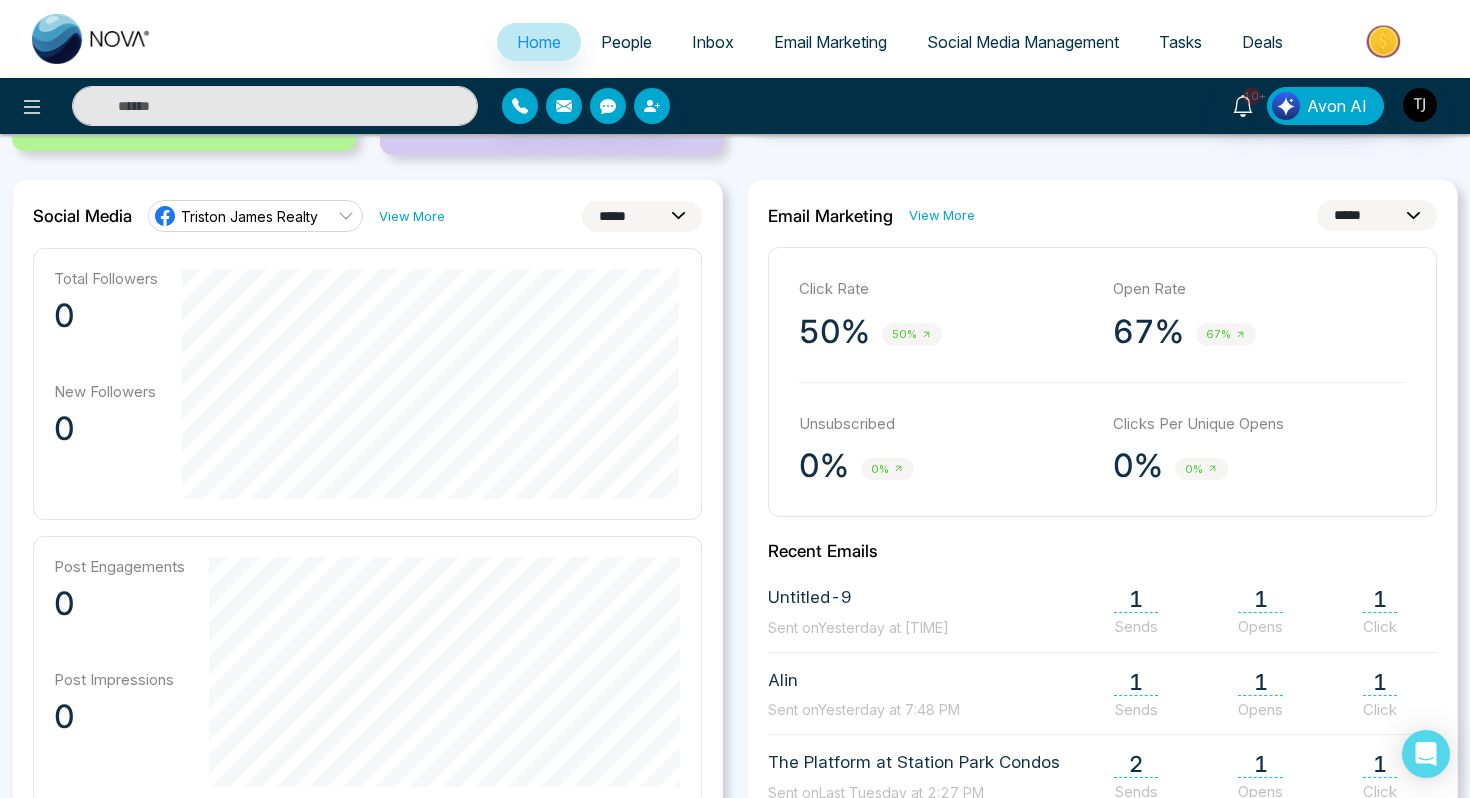 scroll, scrollTop: 500, scrollLeft: 0, axis: vertical 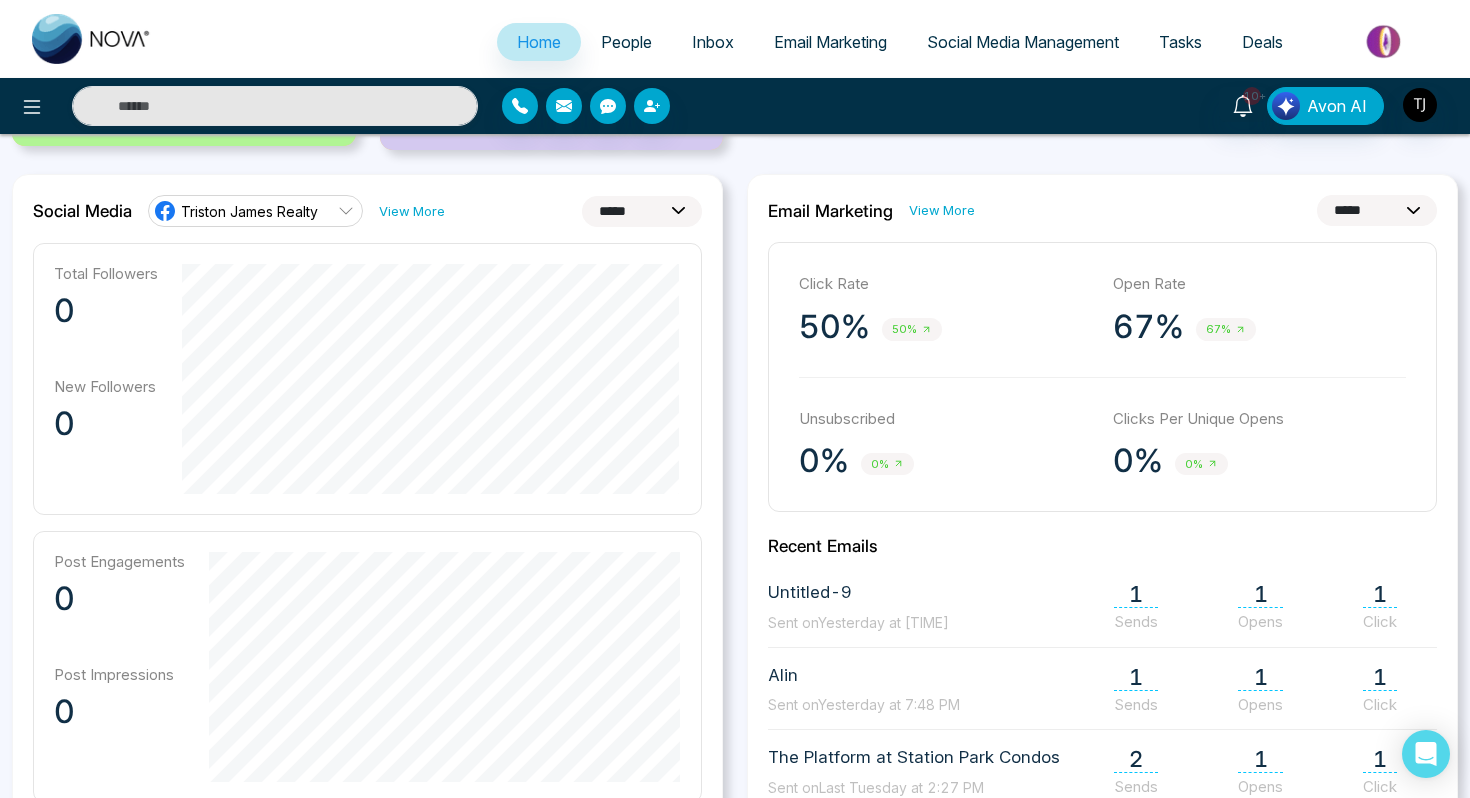 click on "**********" at bounding box center [642, 211] 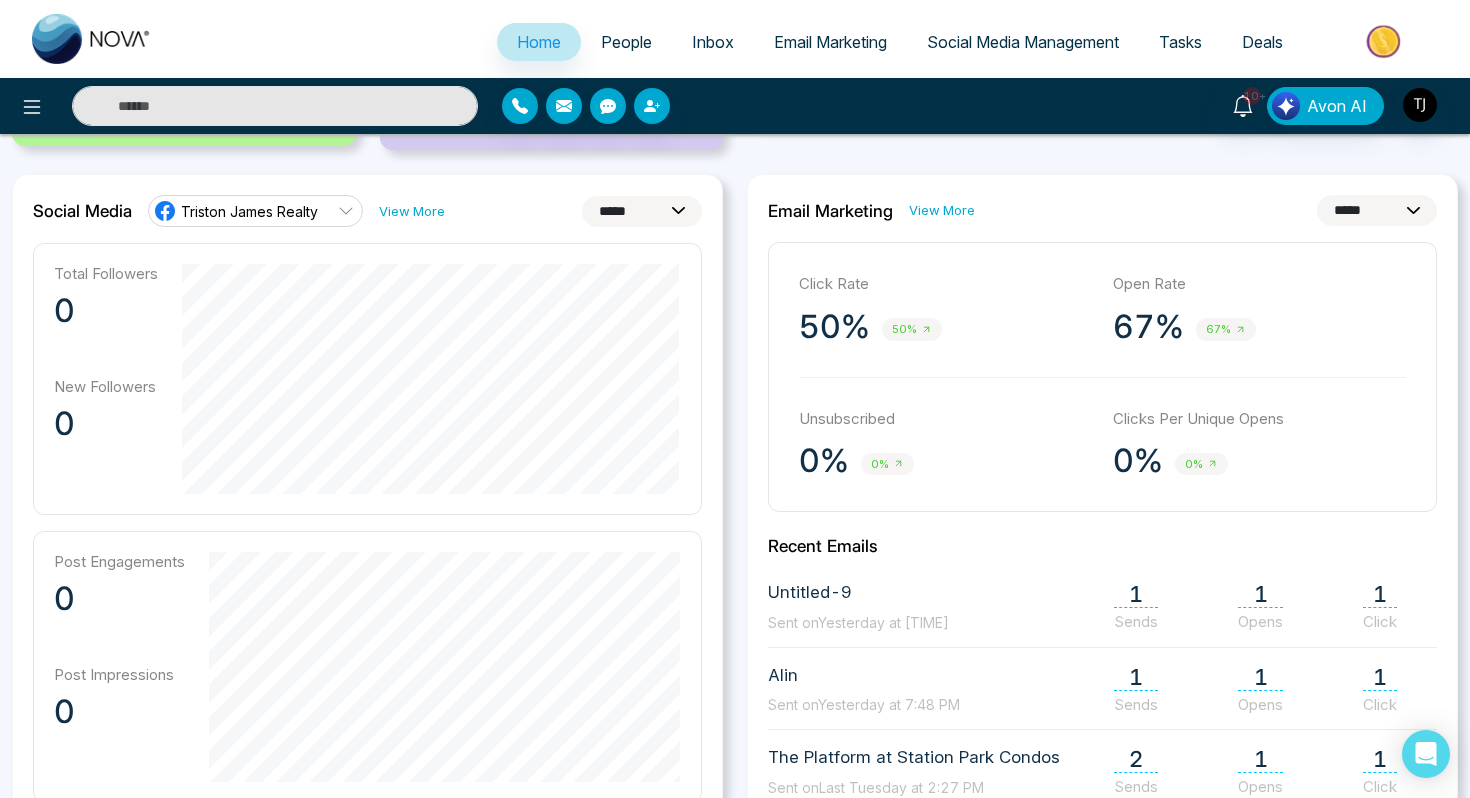 select on "**" 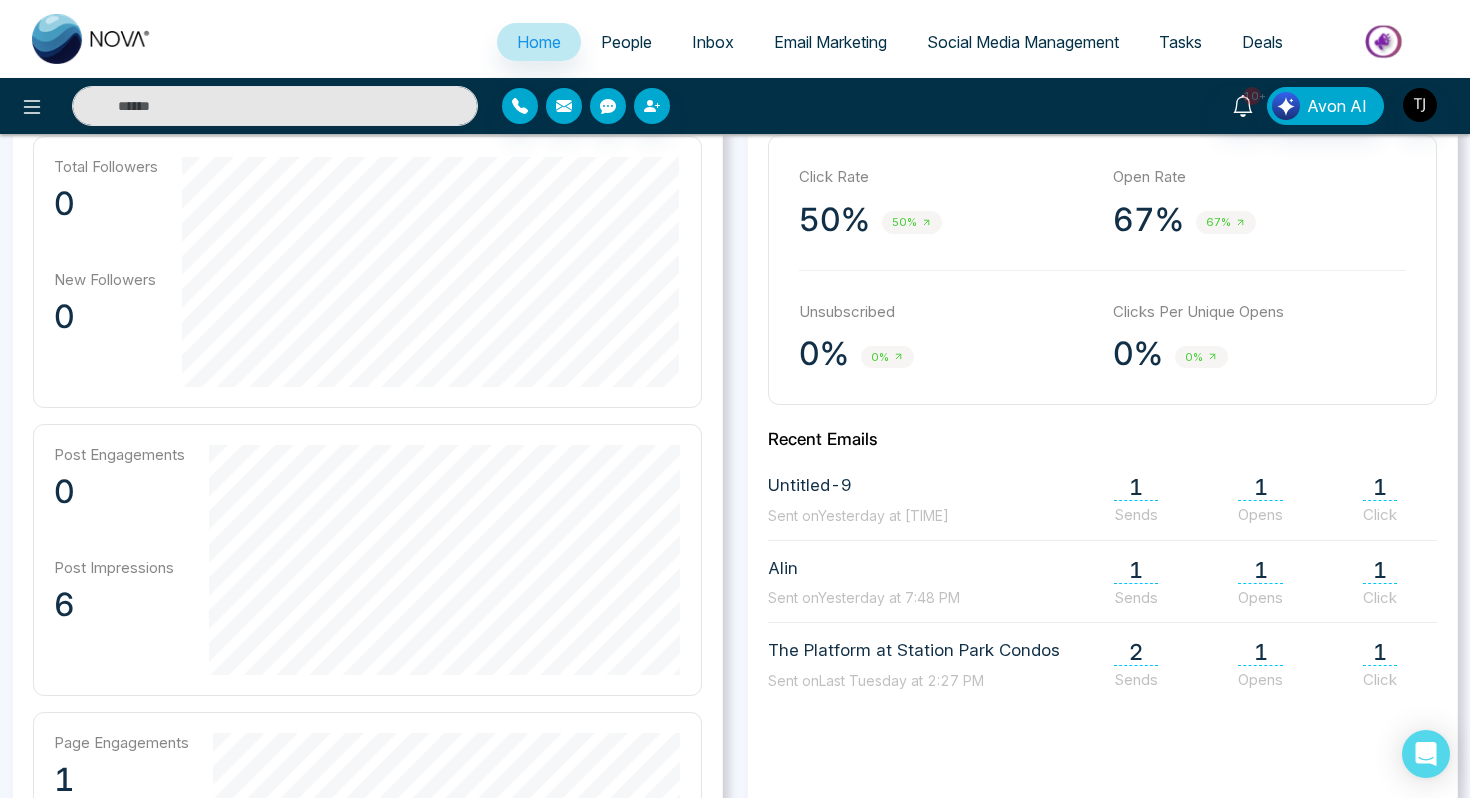 scroll, scrollTop: 447, scrollLeft: 0, axis: vertical 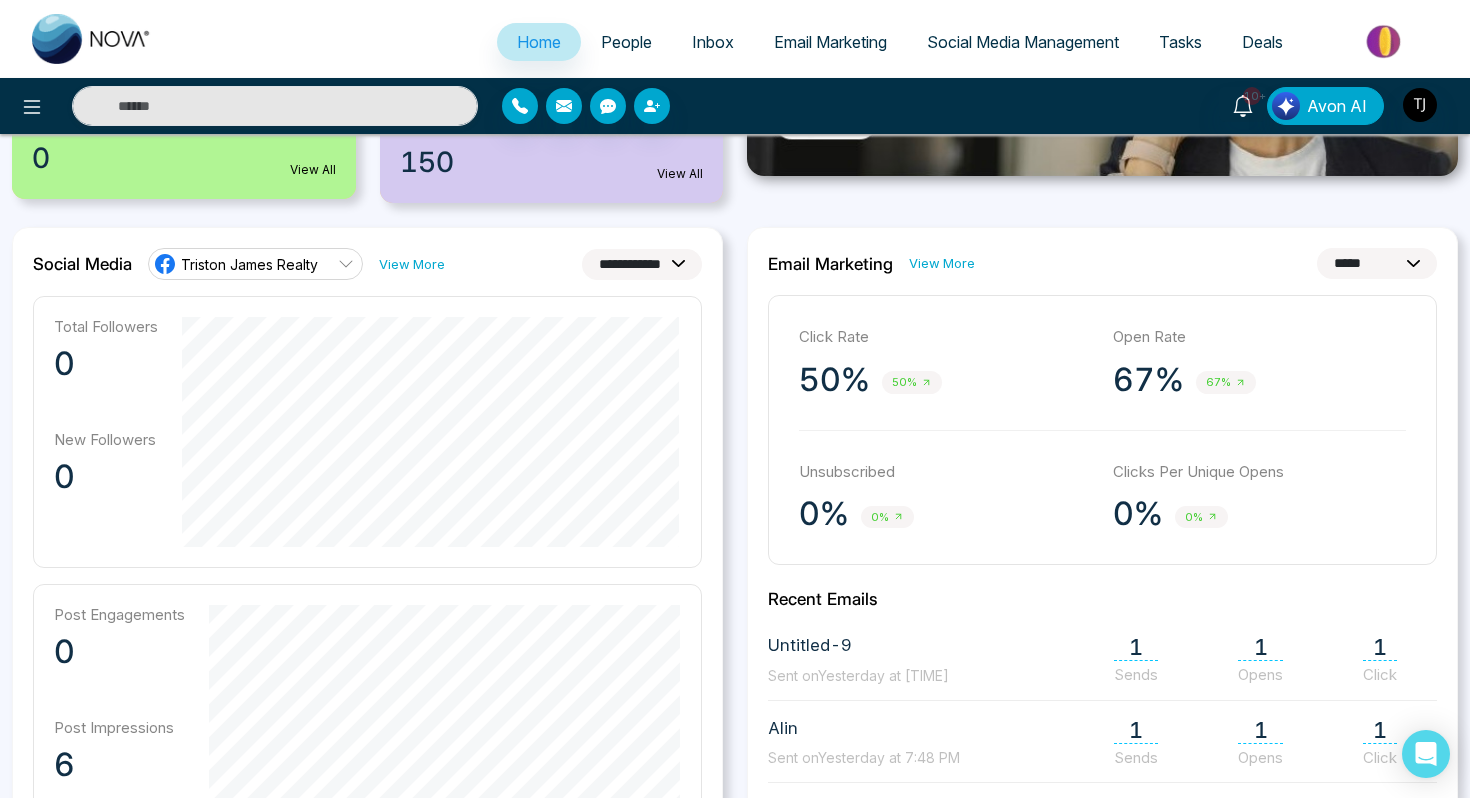 click on "Triston James Realty" at bounding box center (249, 264) 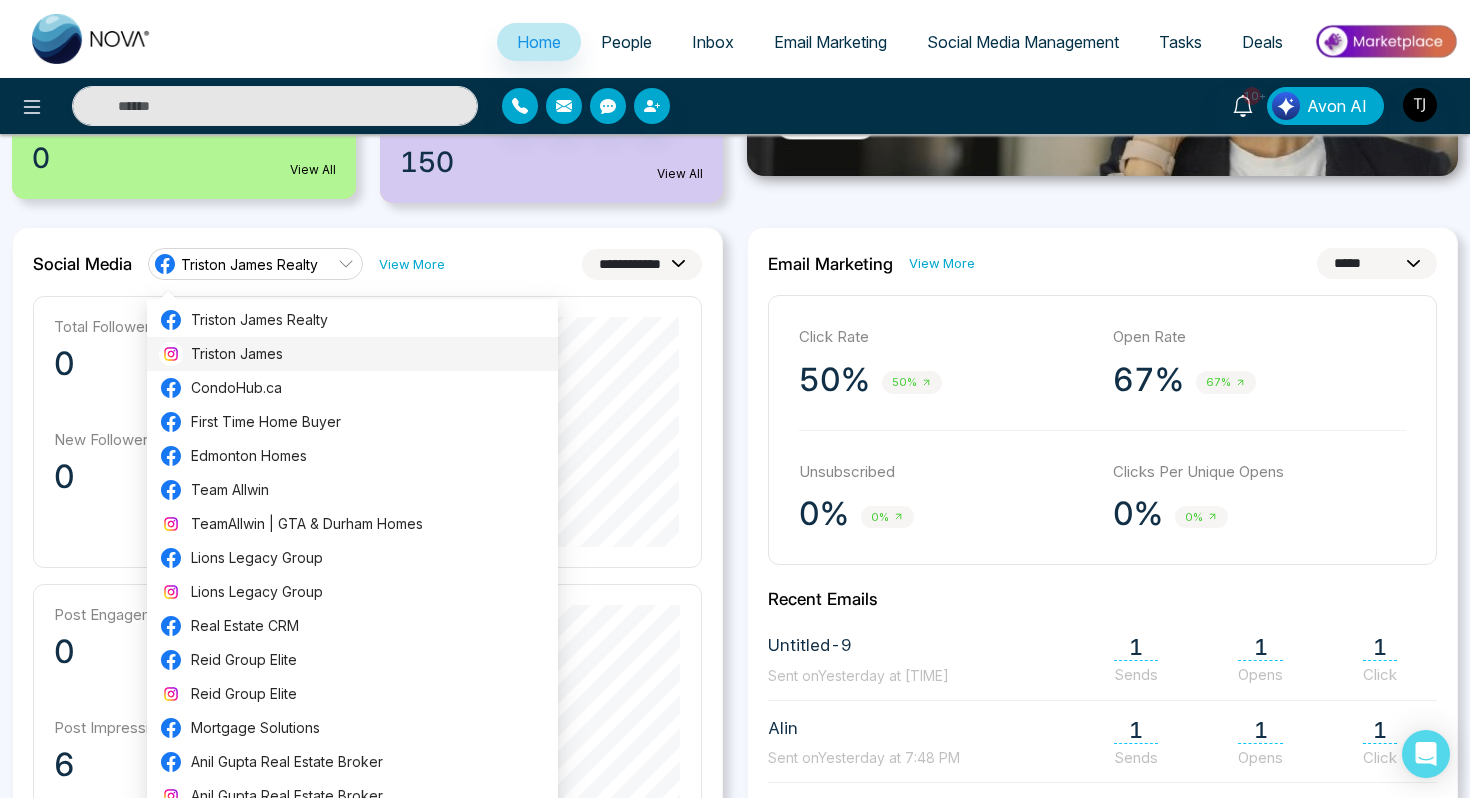 click on "Triston James" at bounding box center (368, 354) 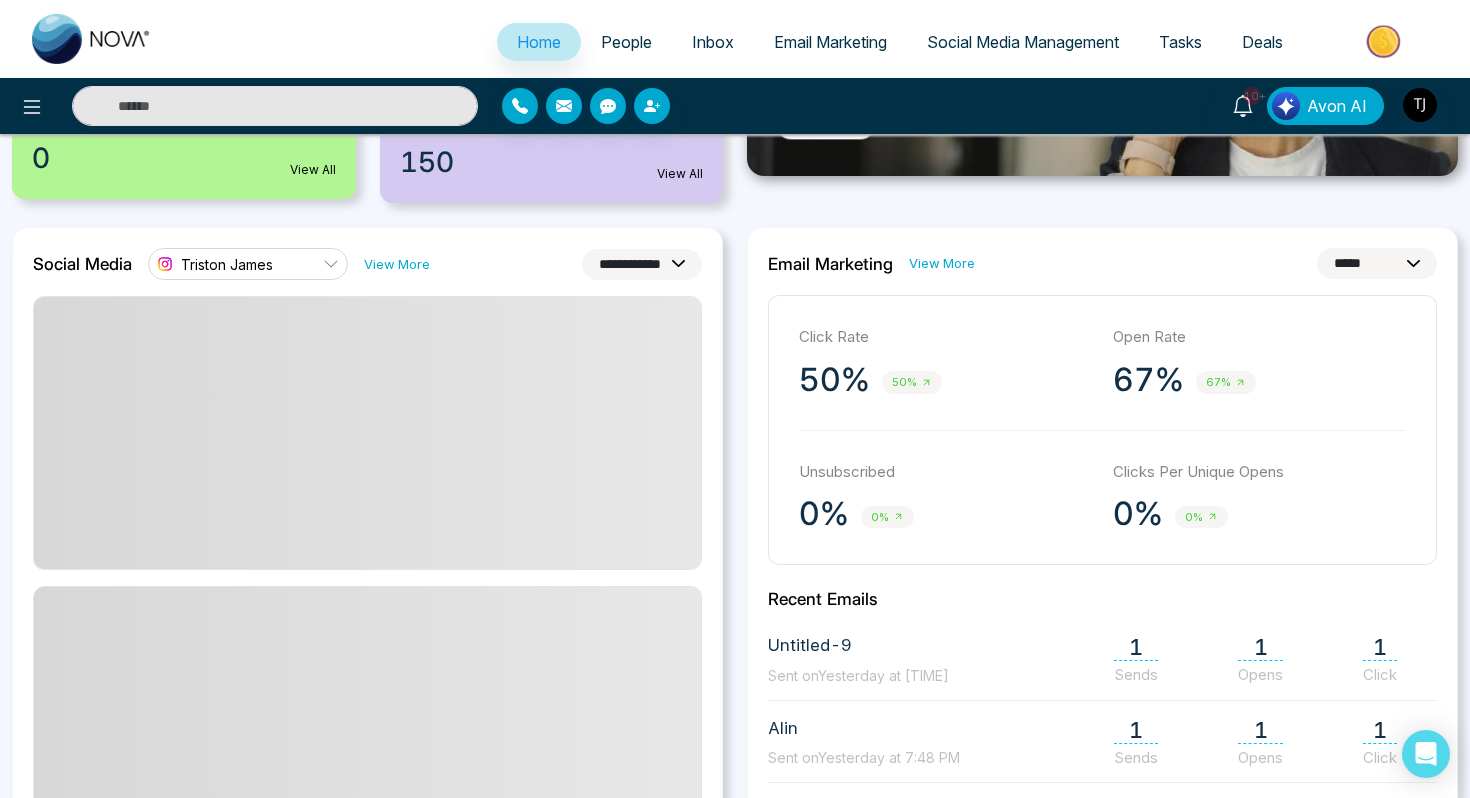 click on "Triston James" at bounding box center (213, 264) 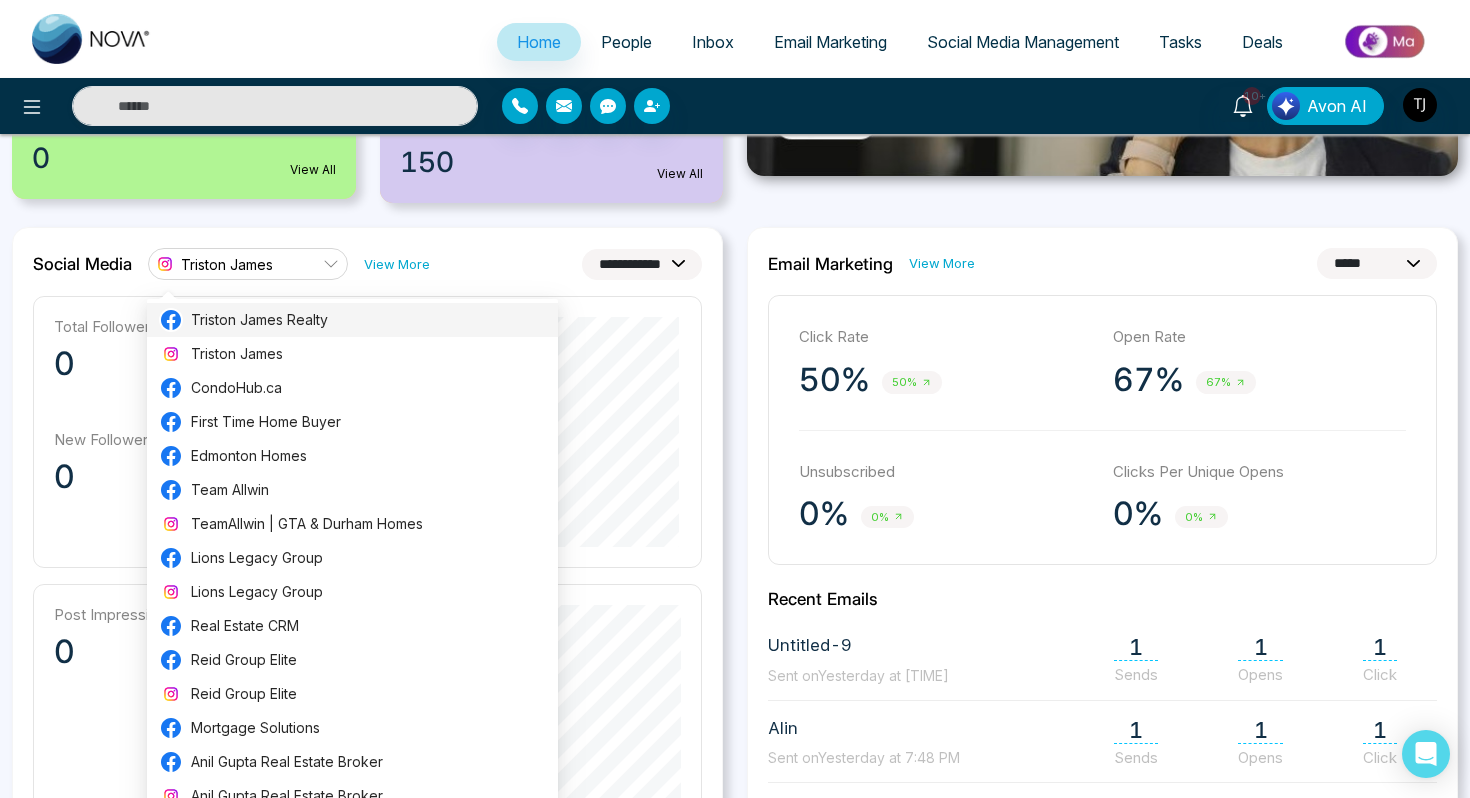 click on "Triston James Realty" at bounding box center (368, 320) 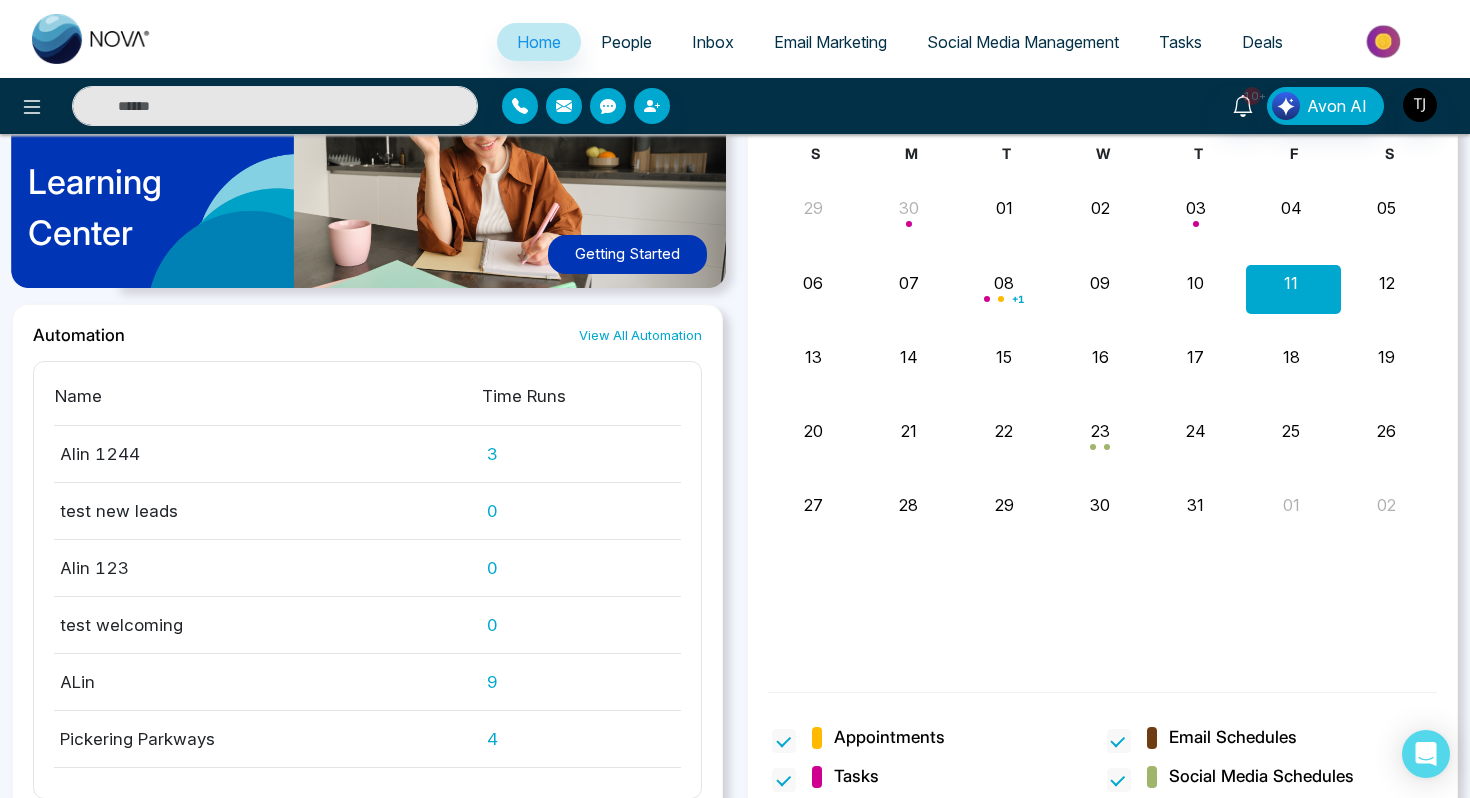 scroll, scrollTop: 1858, scrollLeft: 0, axis: vertical 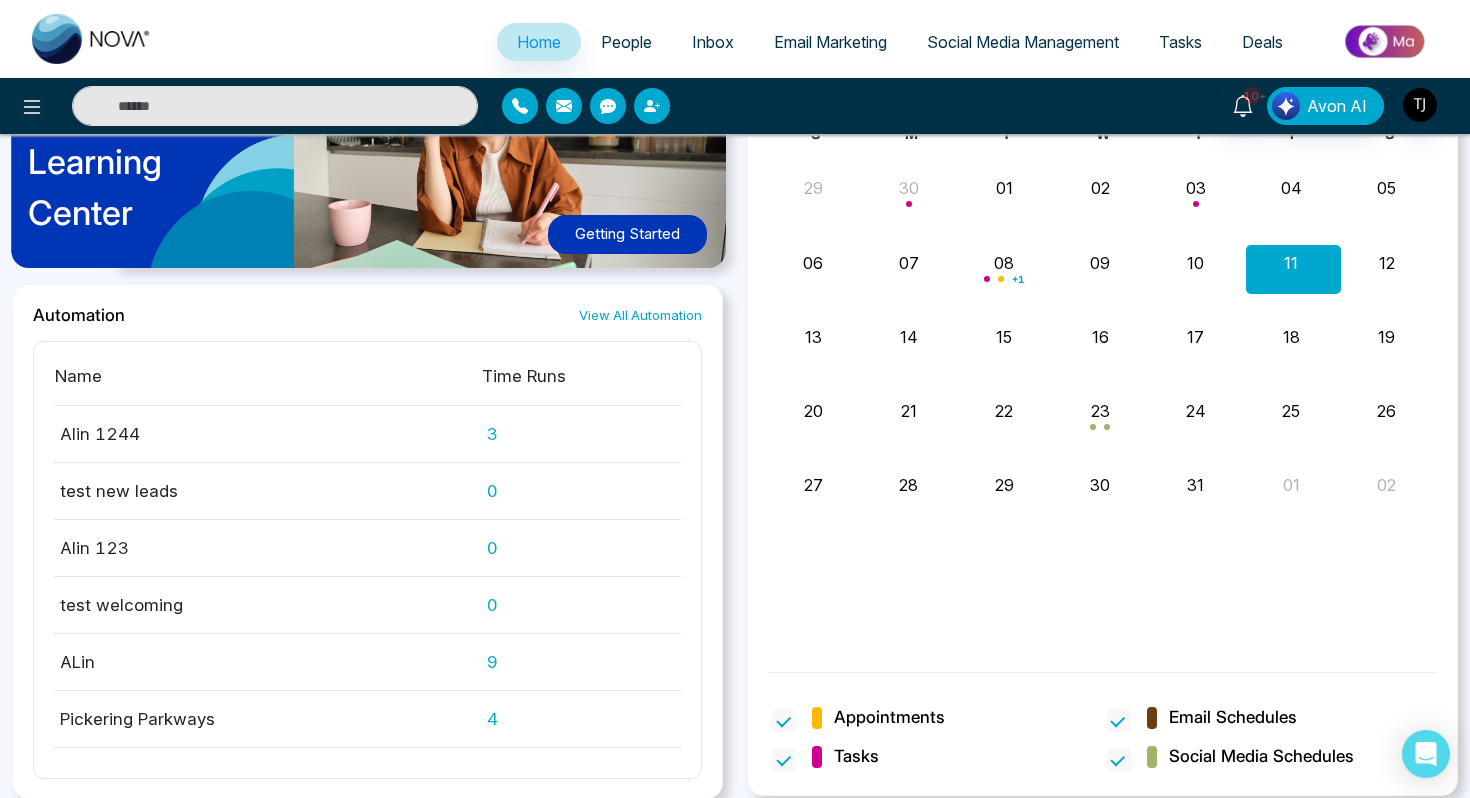 click on "People" at bounding box center [626, 42] 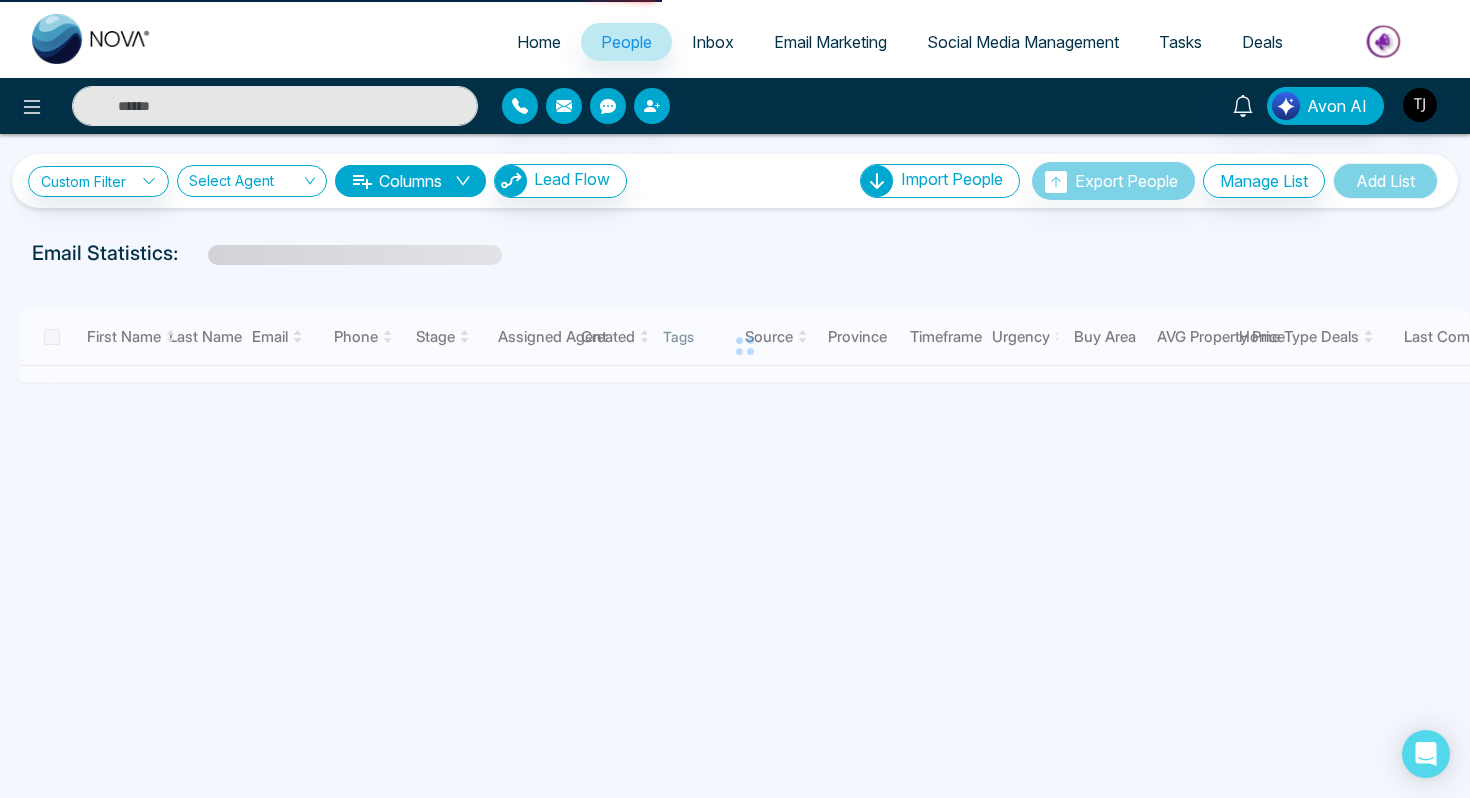 scroll, scrollTop: 0, scrollLeft: 0, axis: both 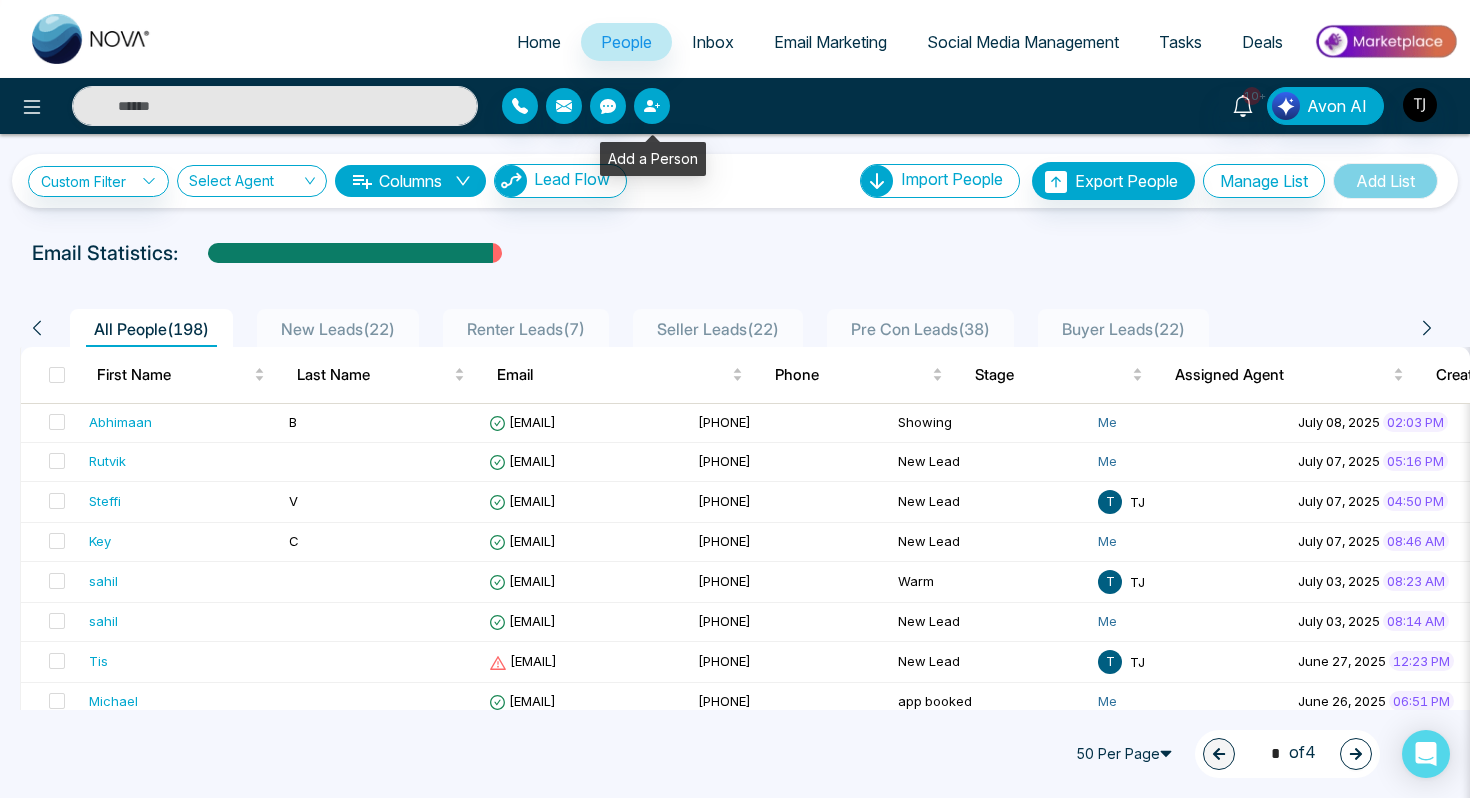 click 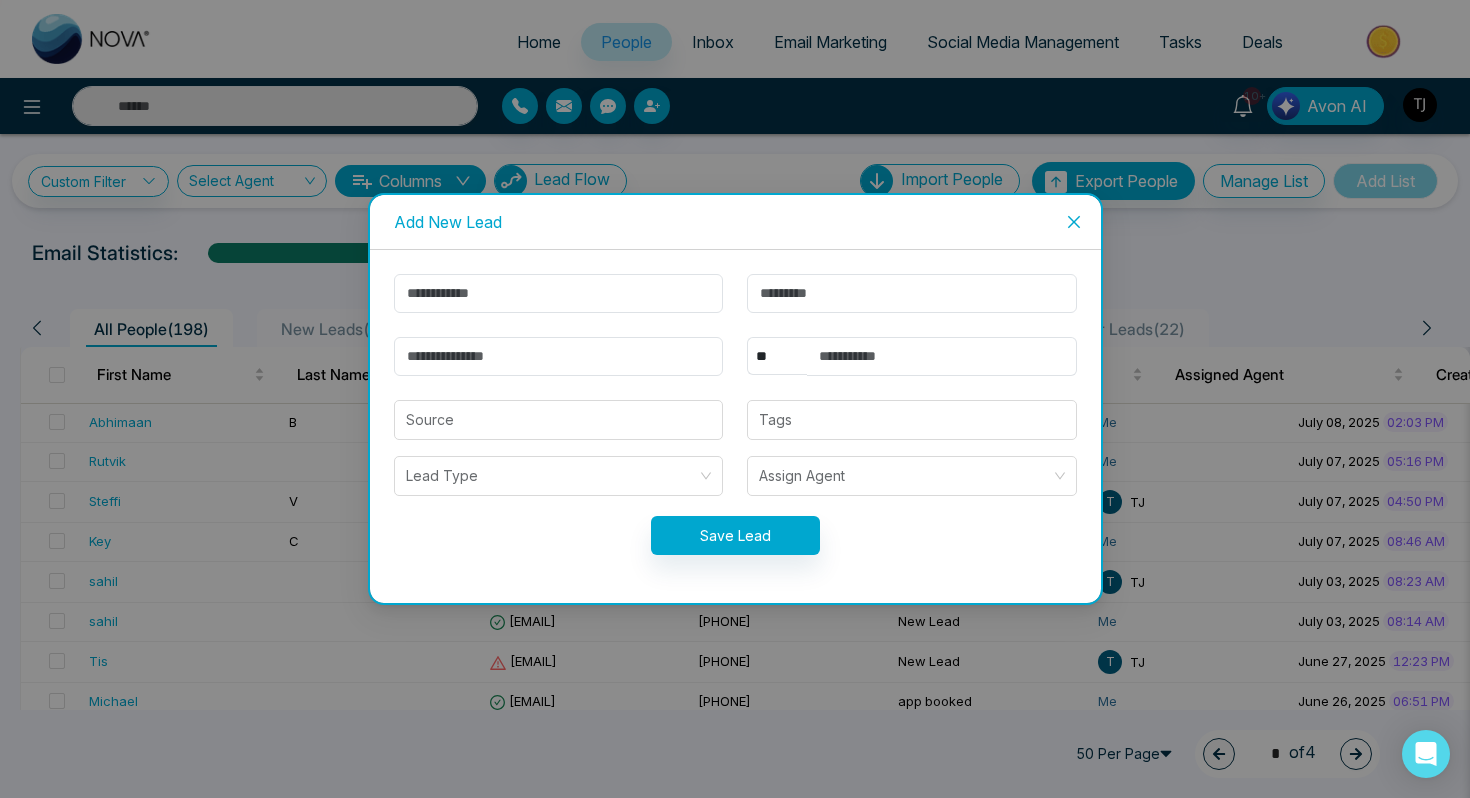 click 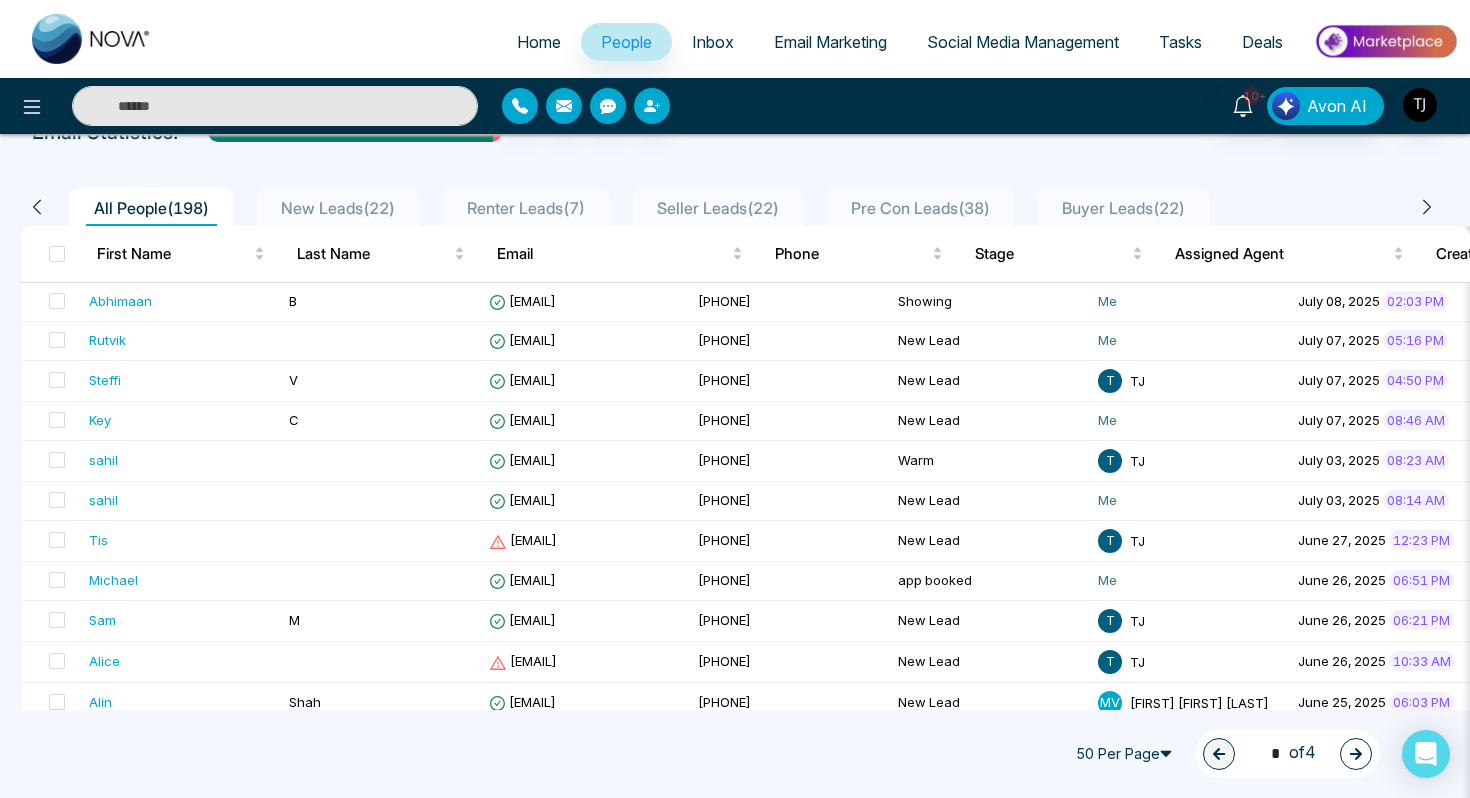 scroll, scrollTop: 150, scrollLeft: 0, axis: vertical 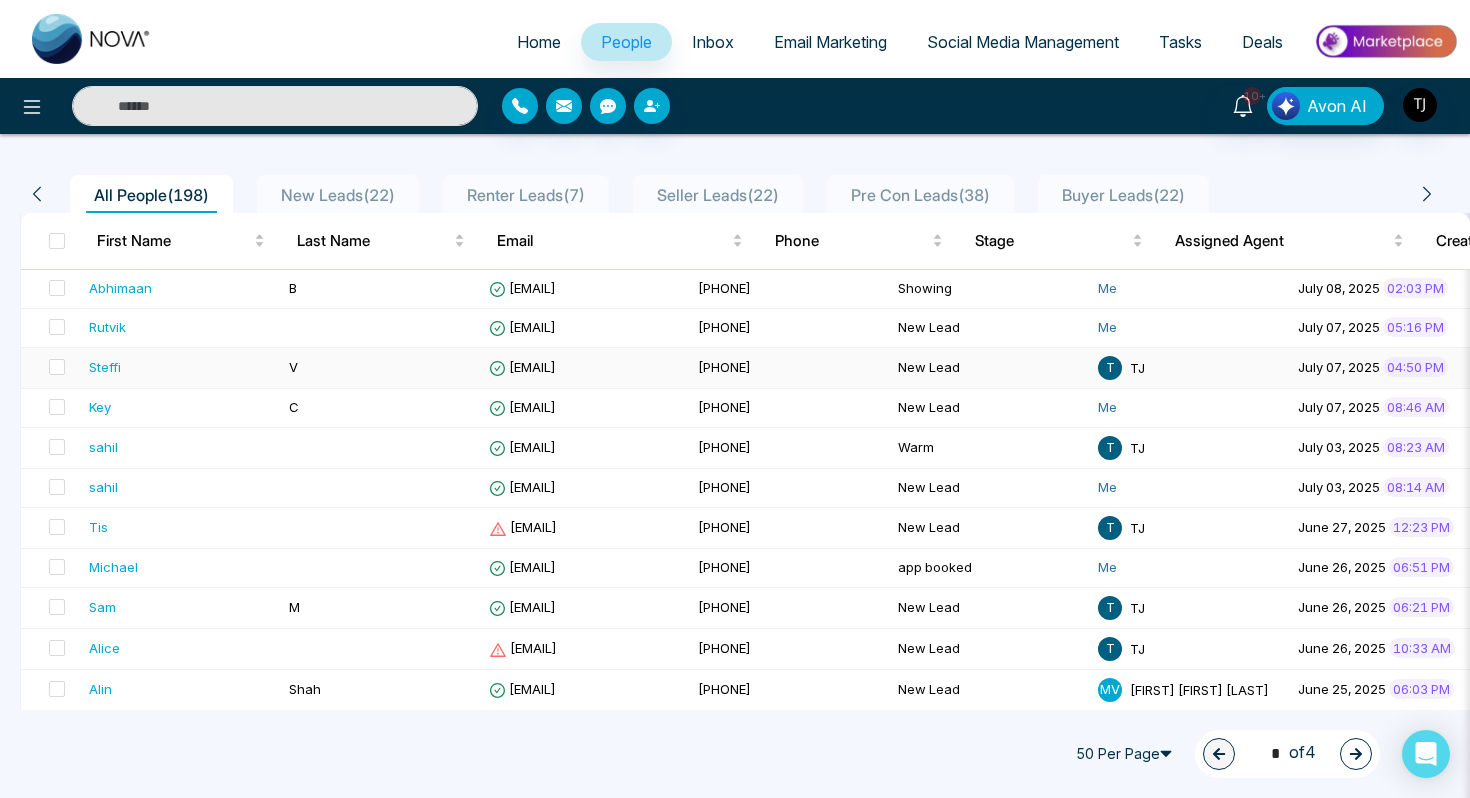 click on "Steffi" at bounding box center (105, 367) 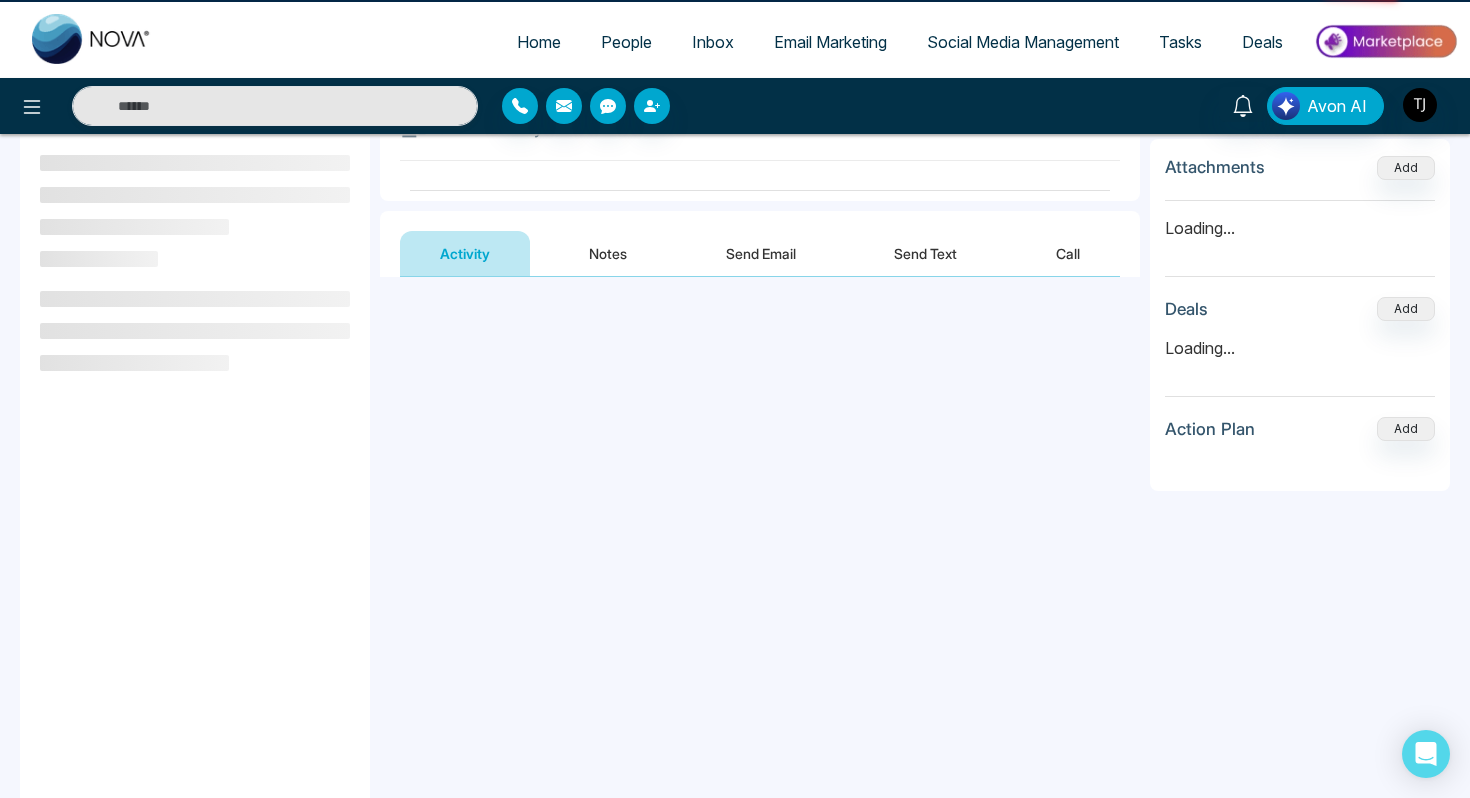 scroll, scrollTop: 0, scrollLeft: 0, axis: both 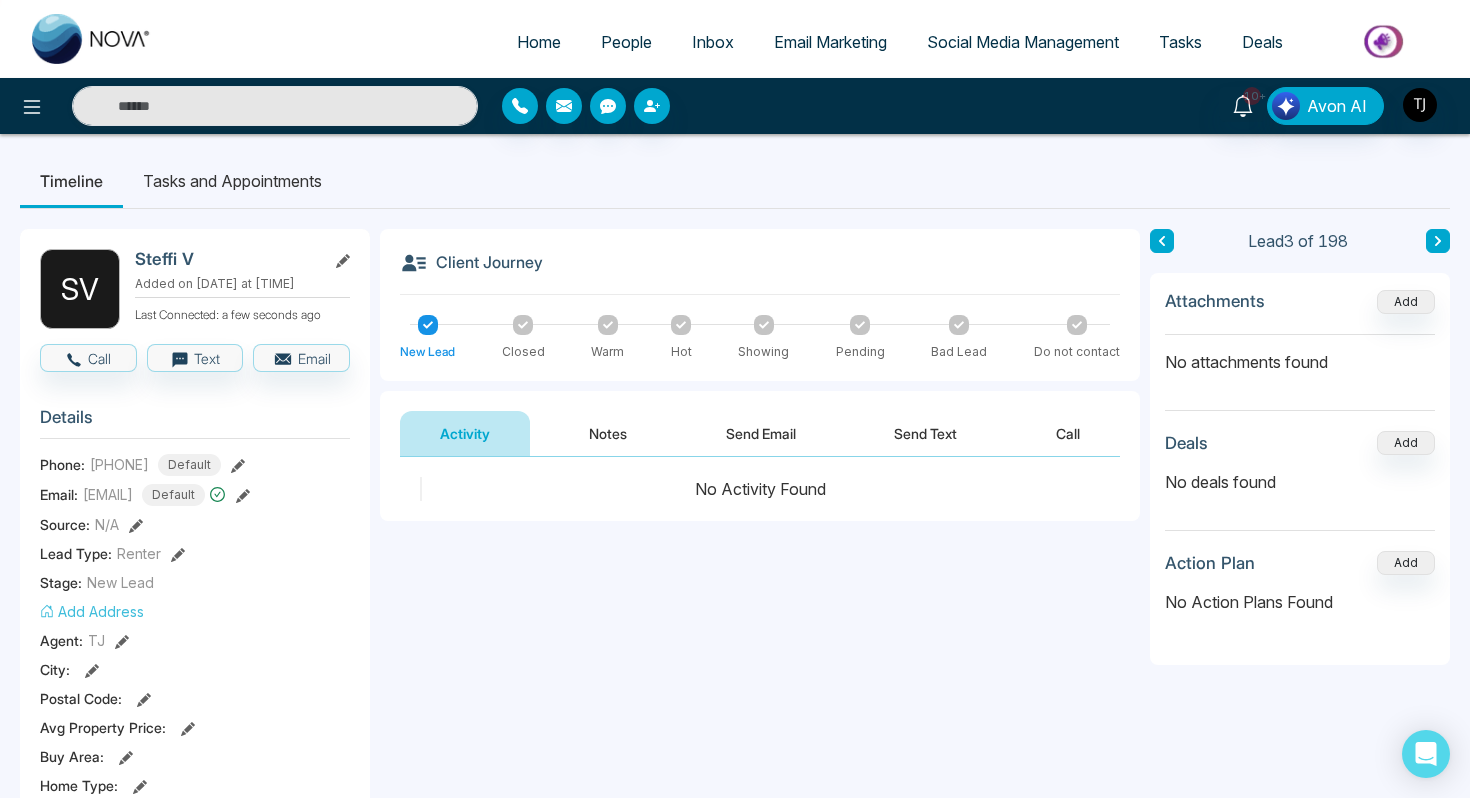 click on "Notes" at bounding box center (608, 433) 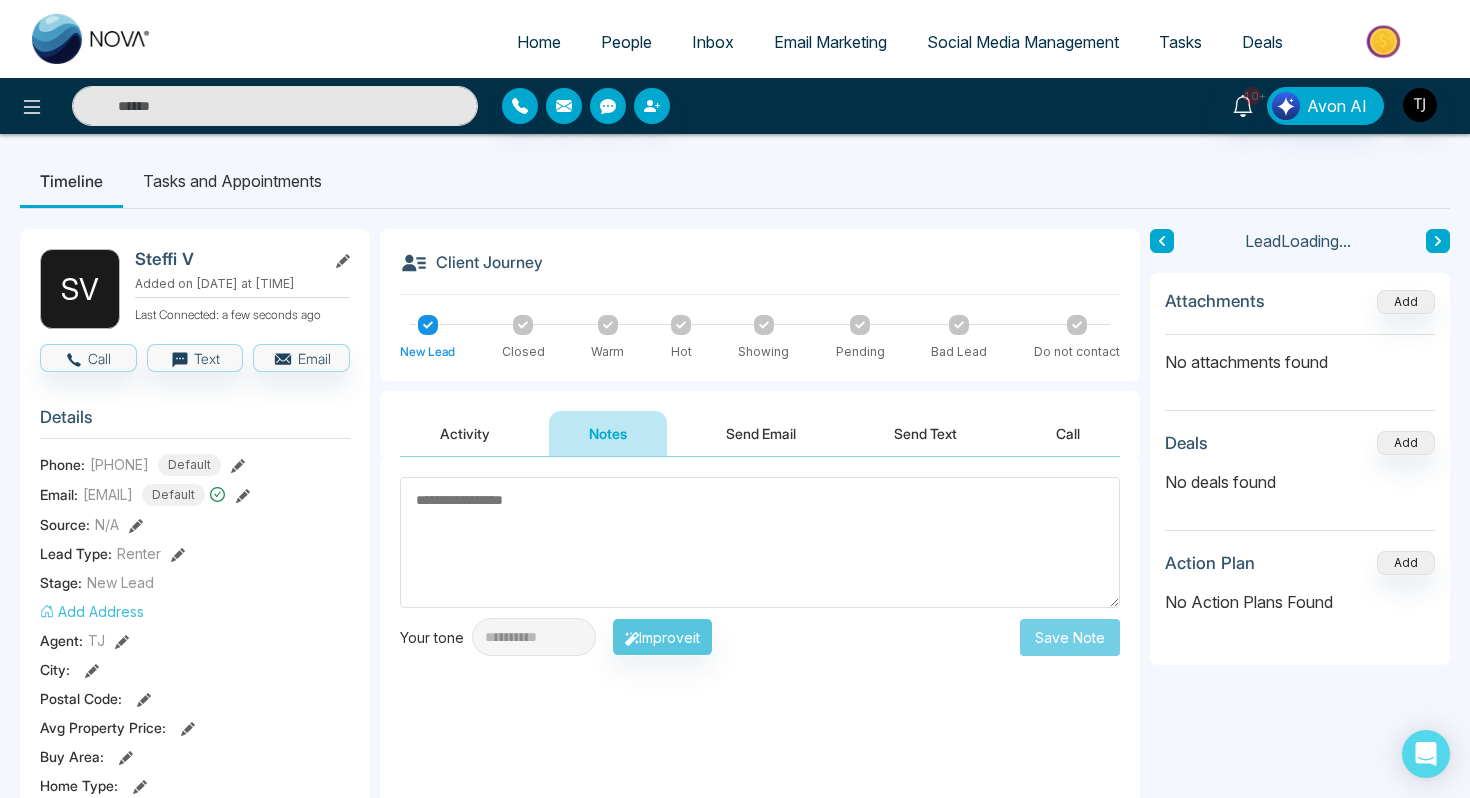 click at bounding box center (760, 542) 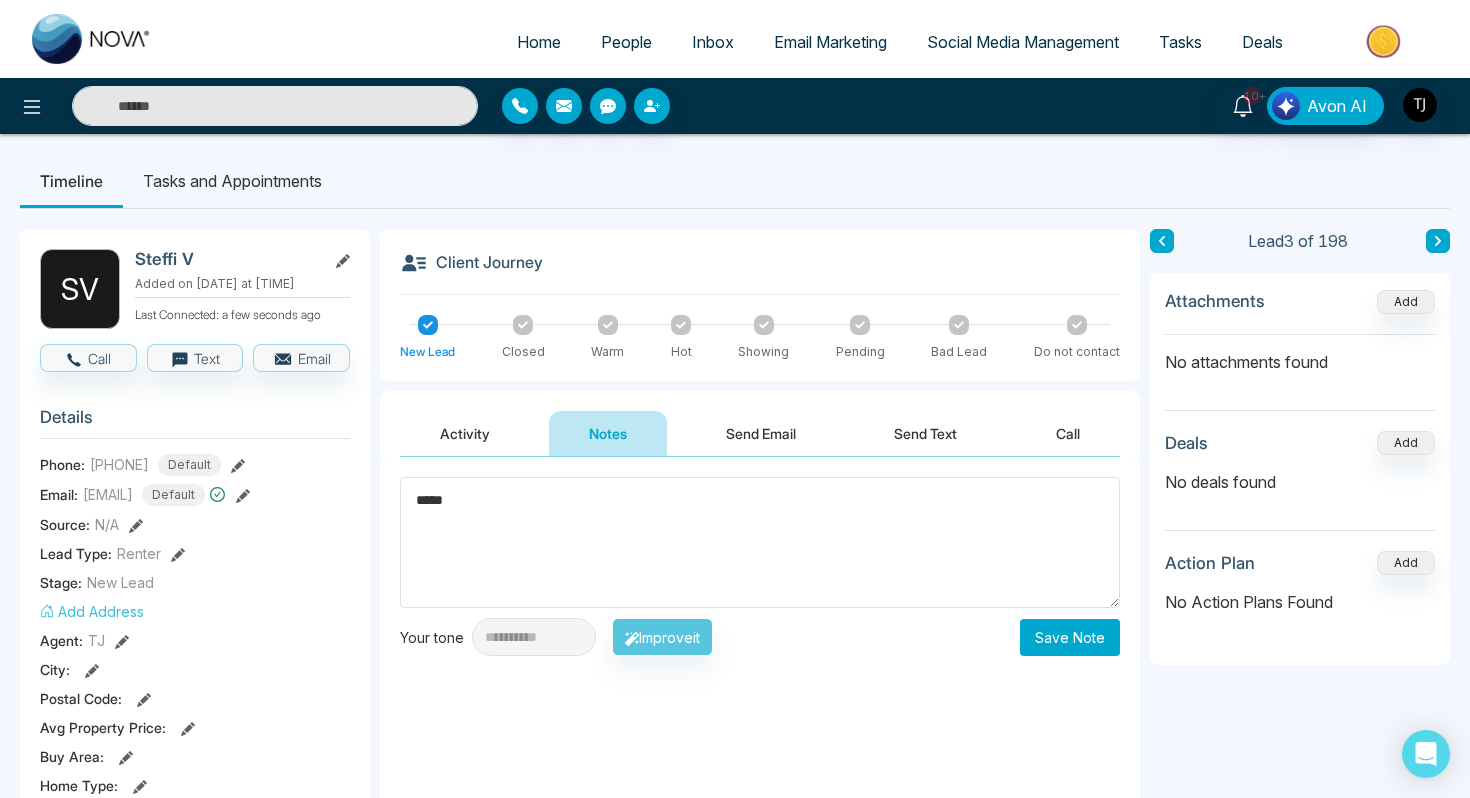 type on "*****" 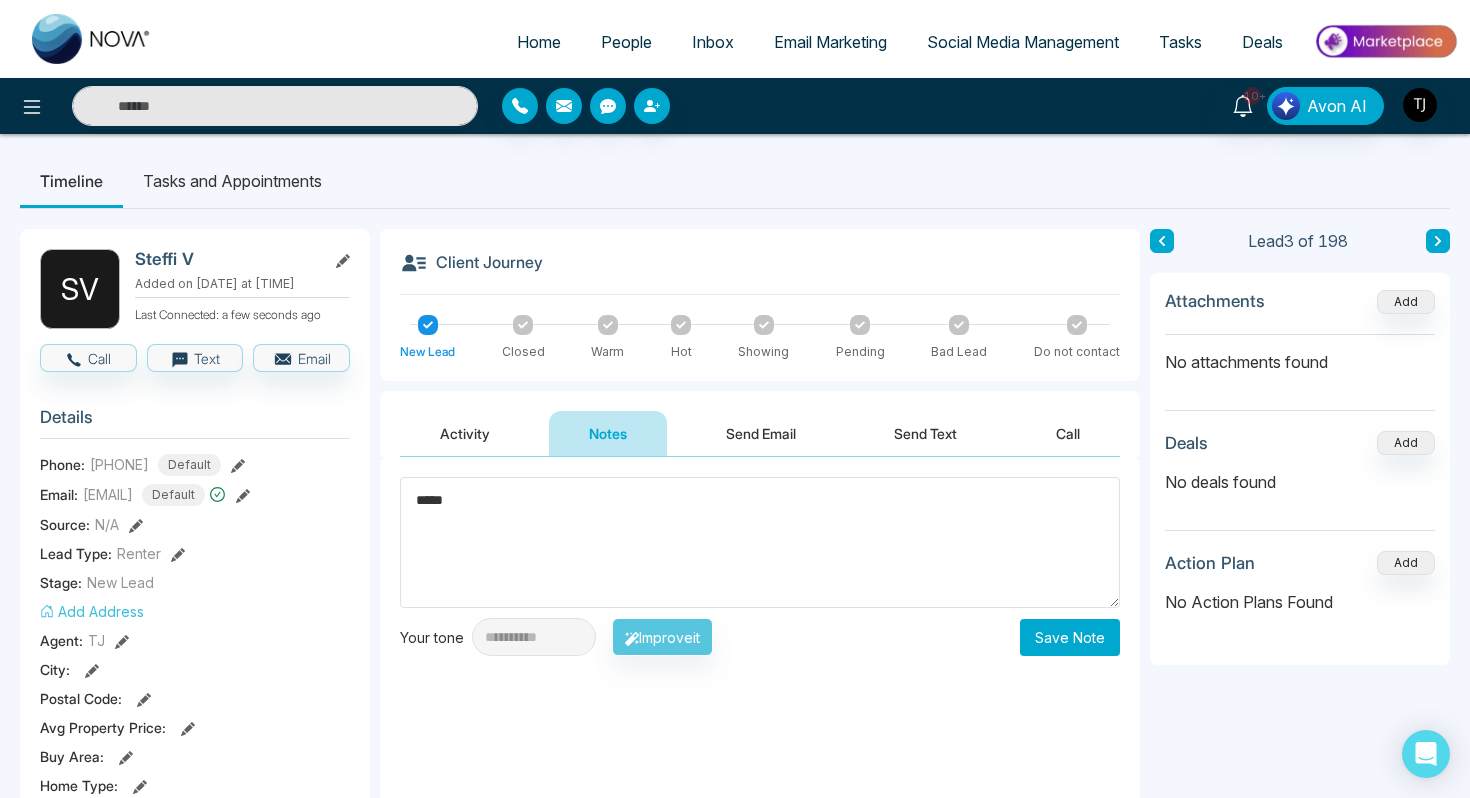 click on "Save Note" at bounding box center (1070, 637) 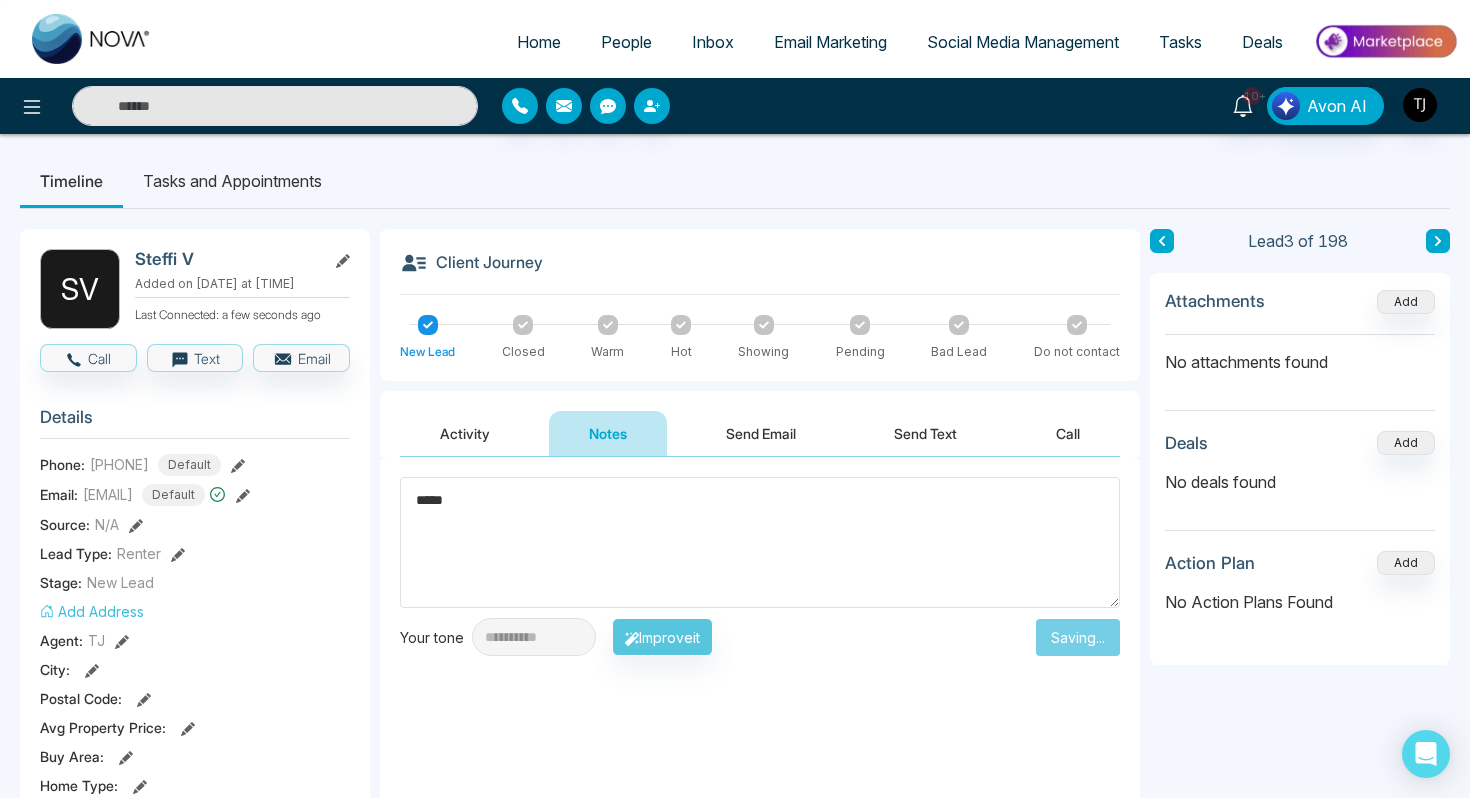 type 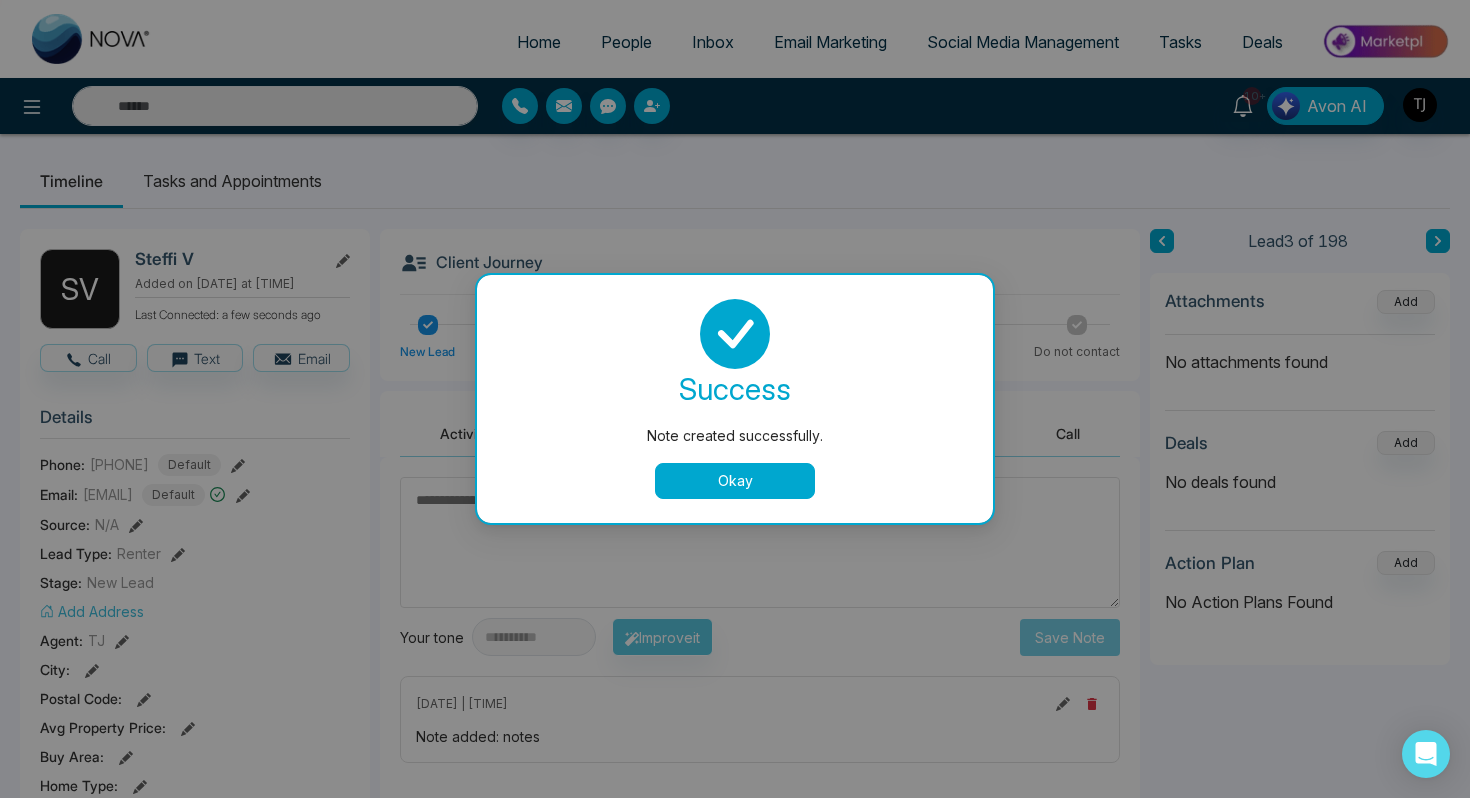 click on "Okay" at bounding box center (735, 481) 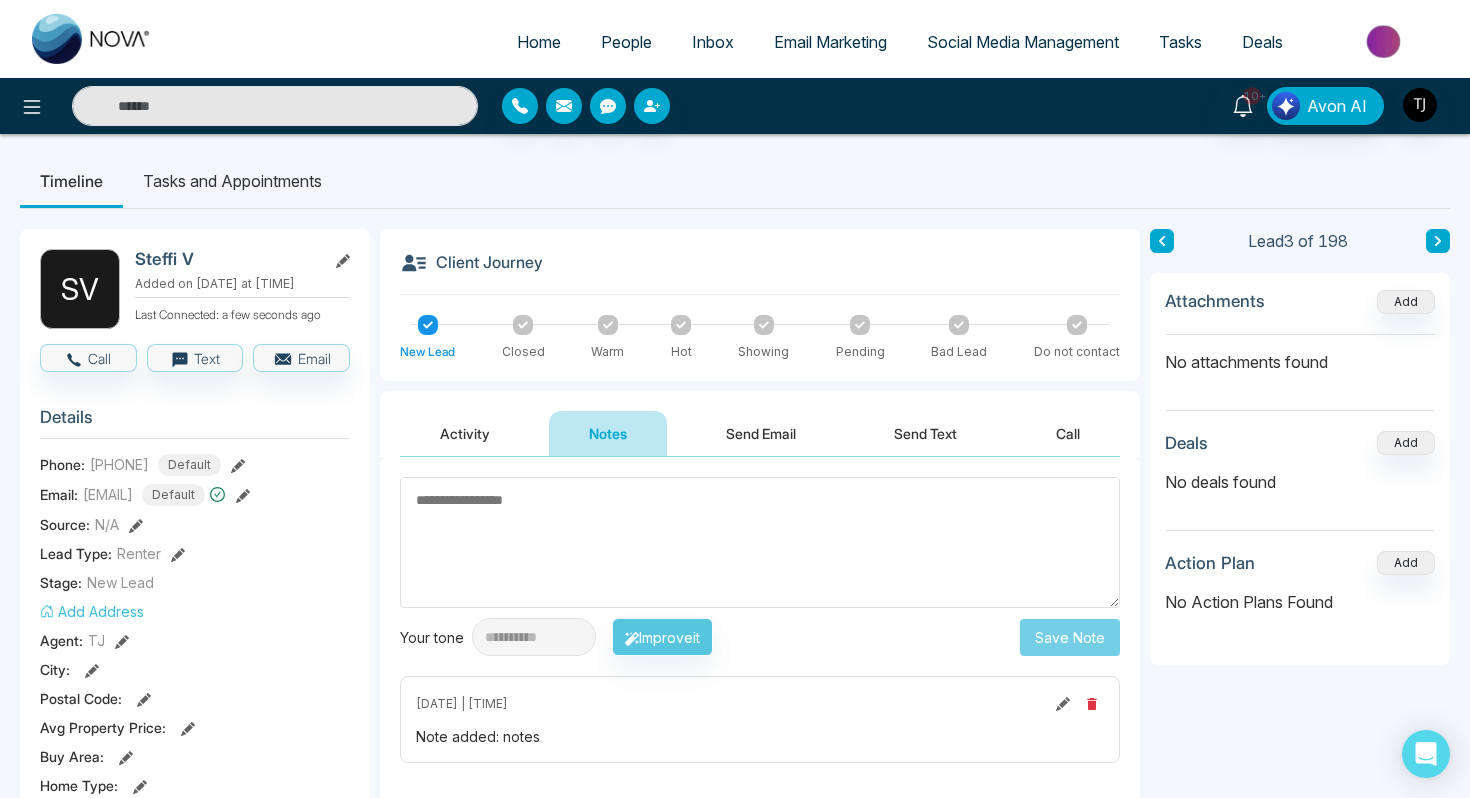 click on "Send Email" at bounding box center (761, 433) 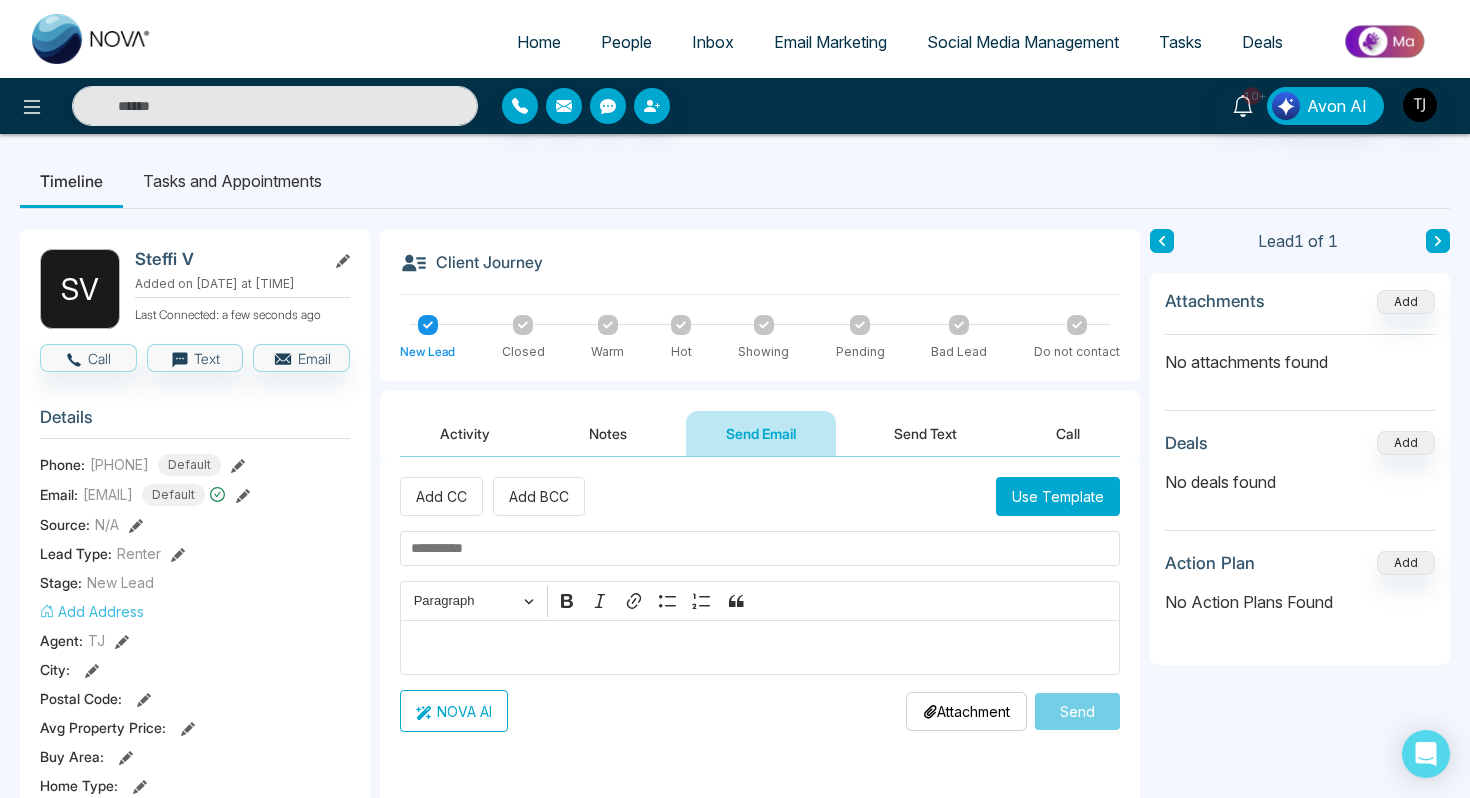 click on "Send Text" at bounding box center (925, 433) 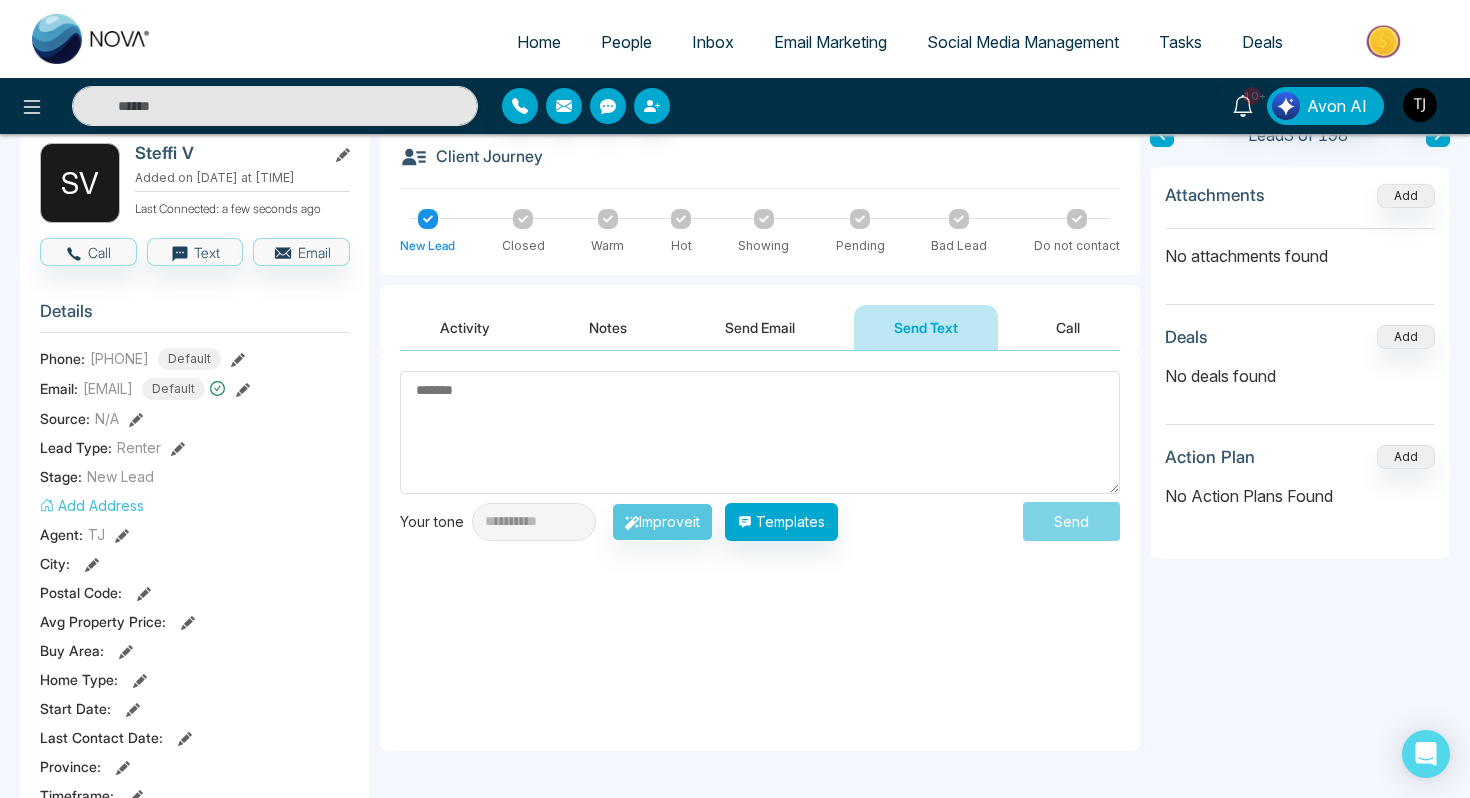 scroll, scrollTop: 0, scrollLeft: 0, axis: both 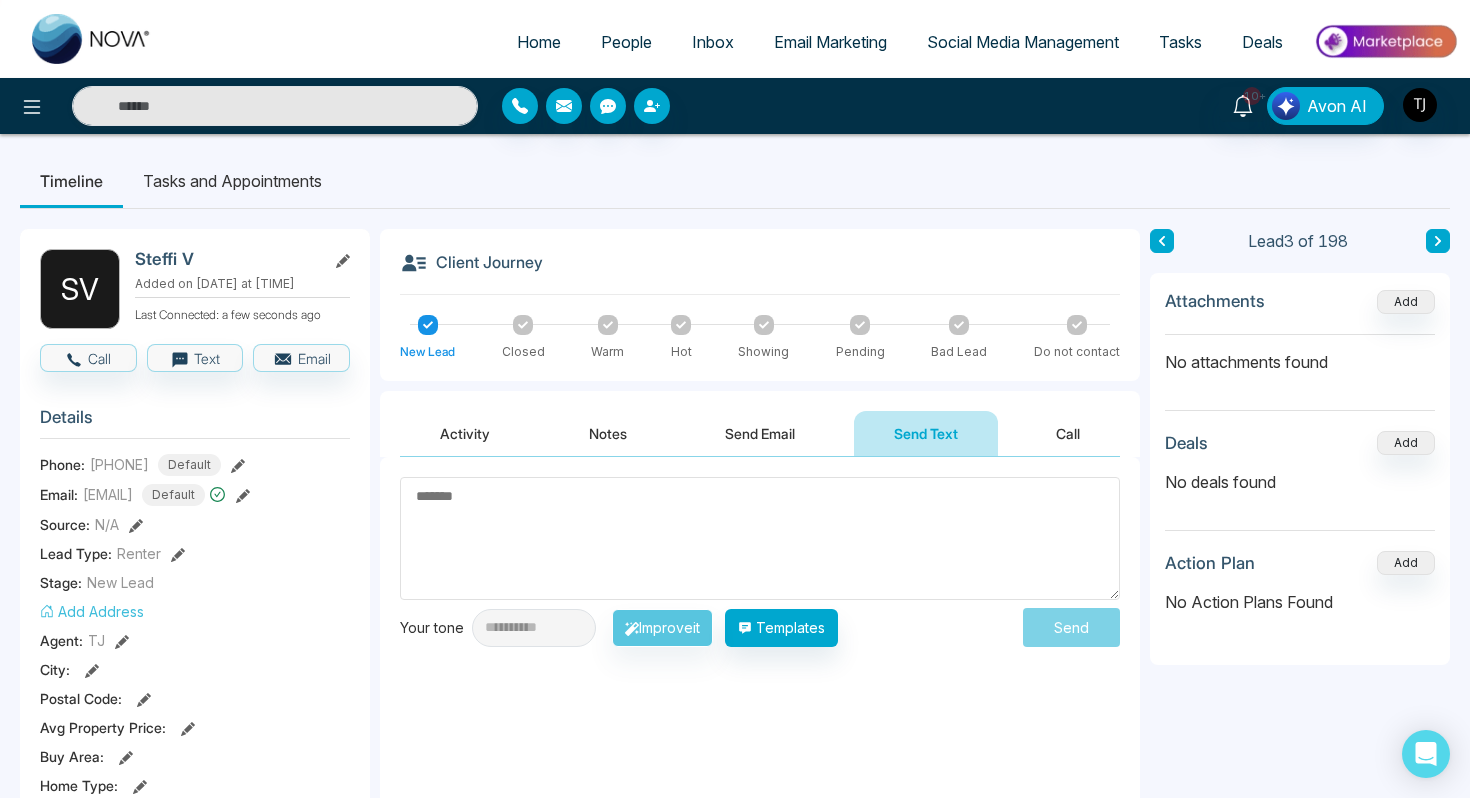 click on "Tasks and Appointments" at bounding box center (232, 181) 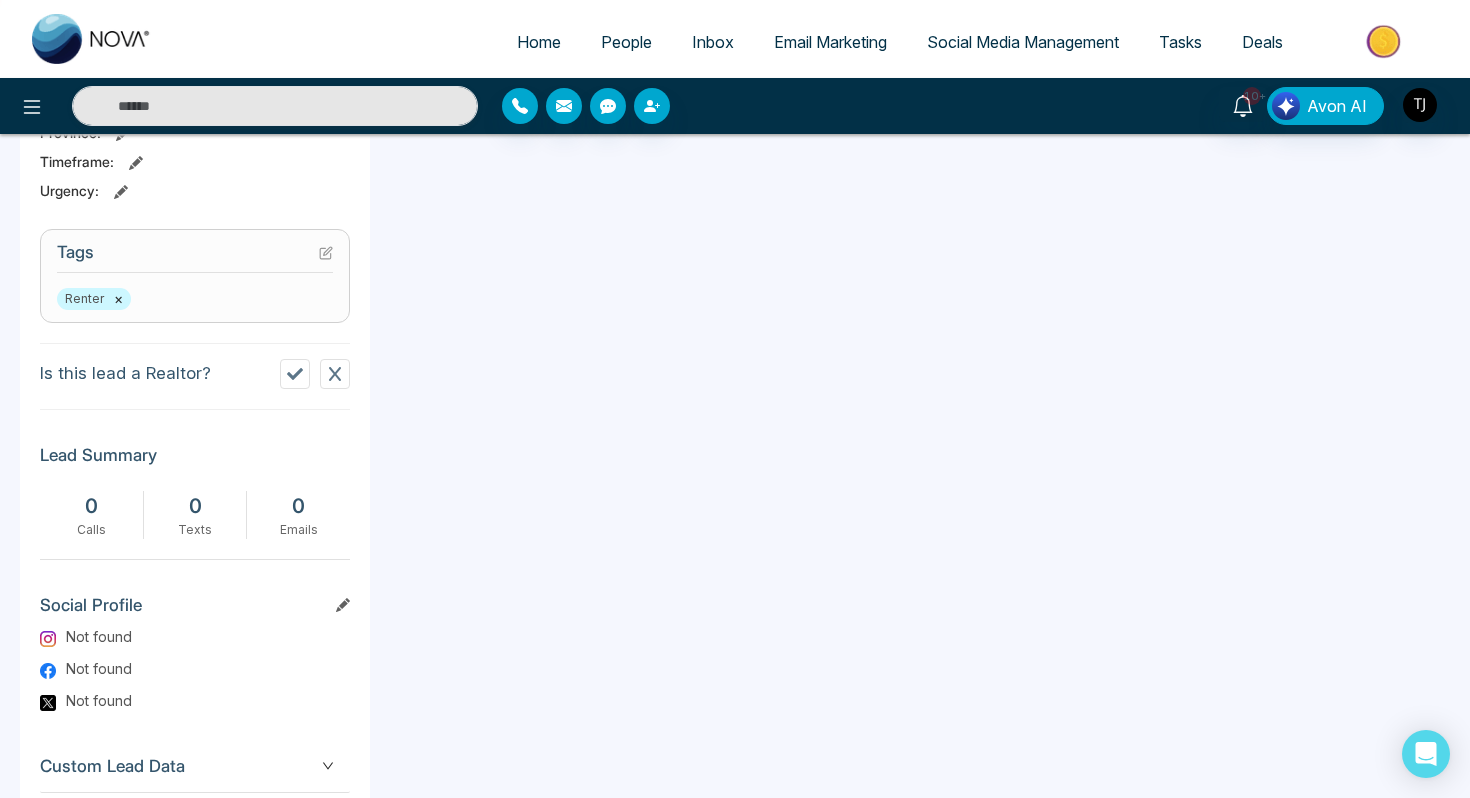 scroll, scrollTop: 684, scrollLeft: 0, axis: vertical 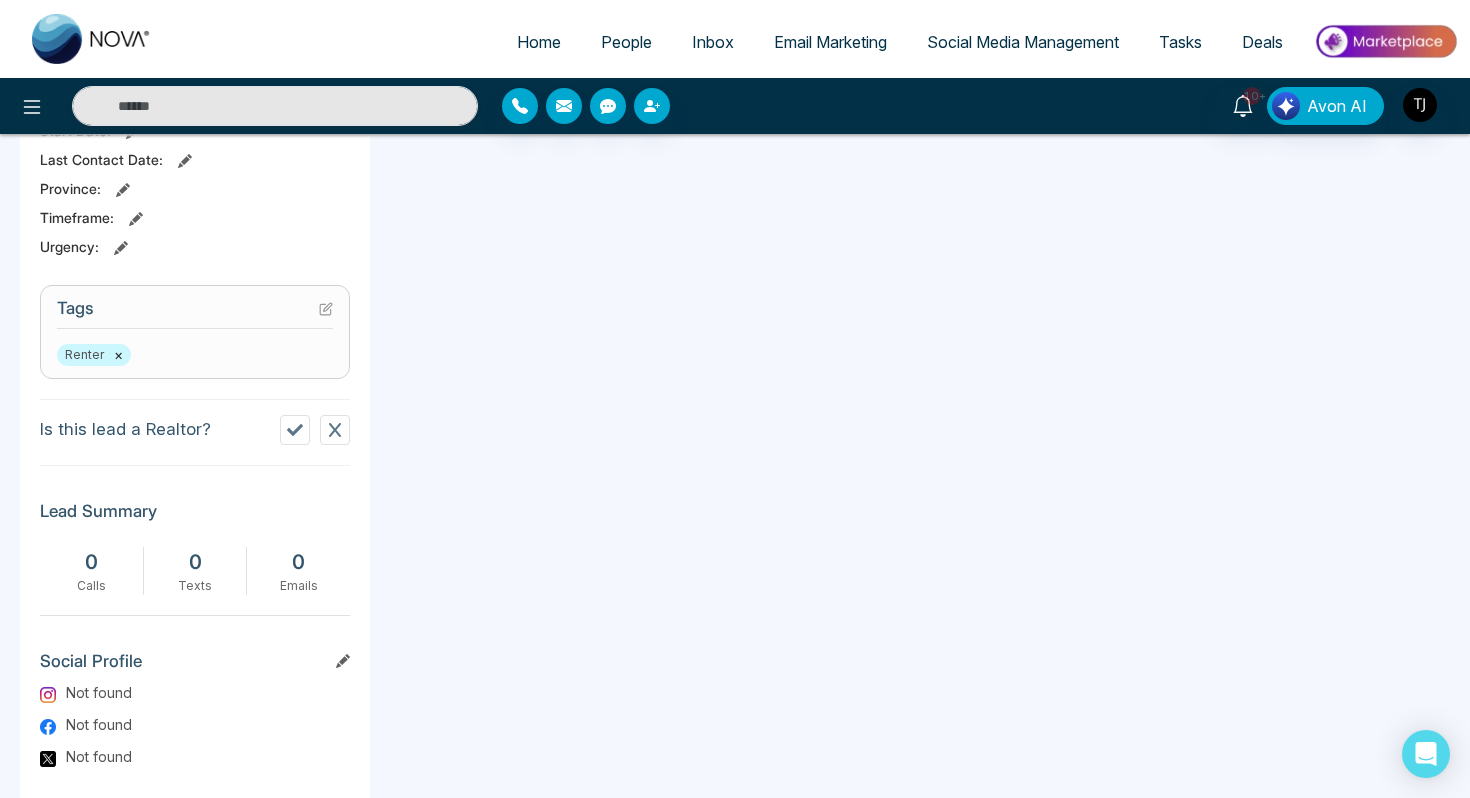 click on "People" at bounding box center (626, 42) 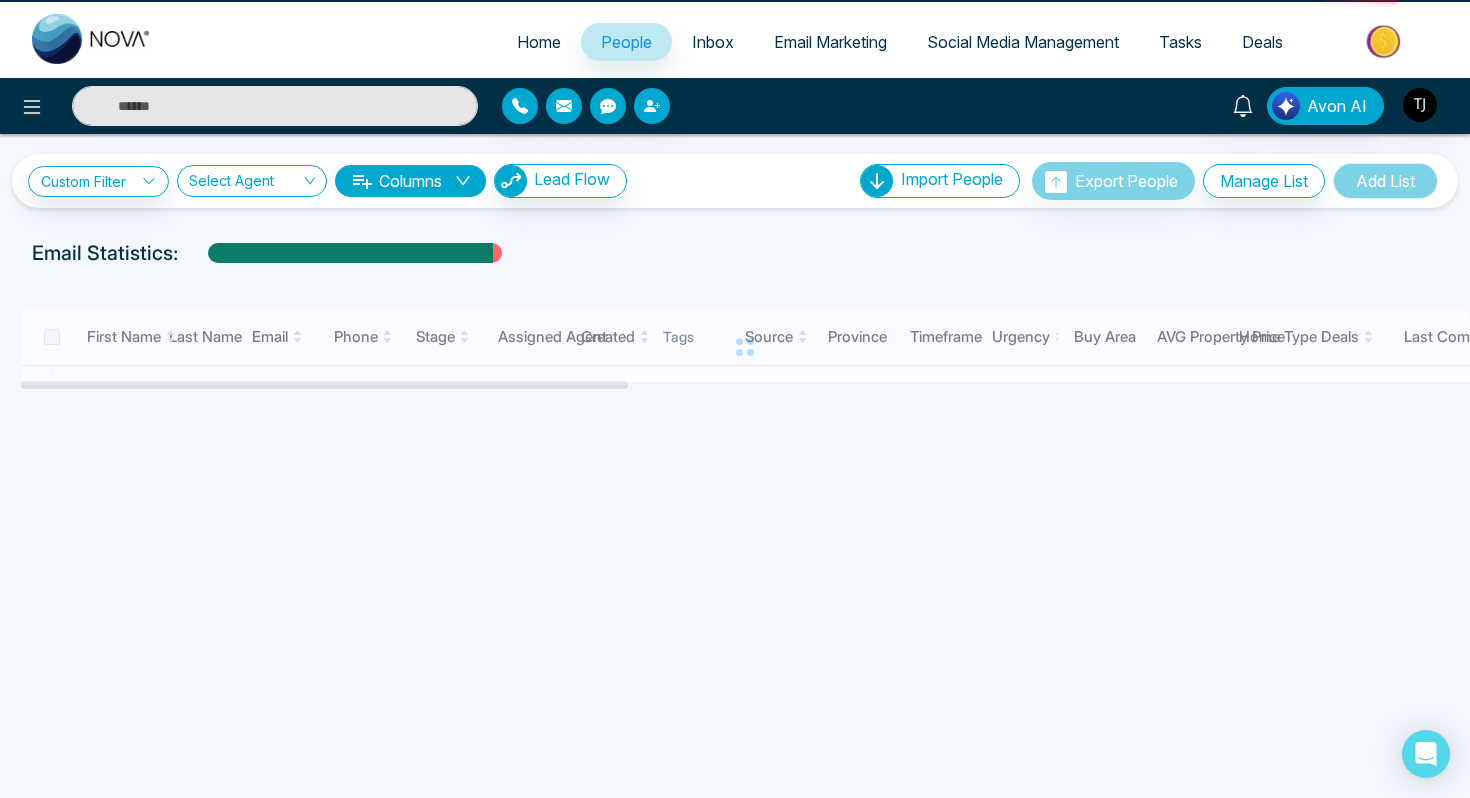 scroll, scrollTop: 0, scrollLeft: 0, axis: both 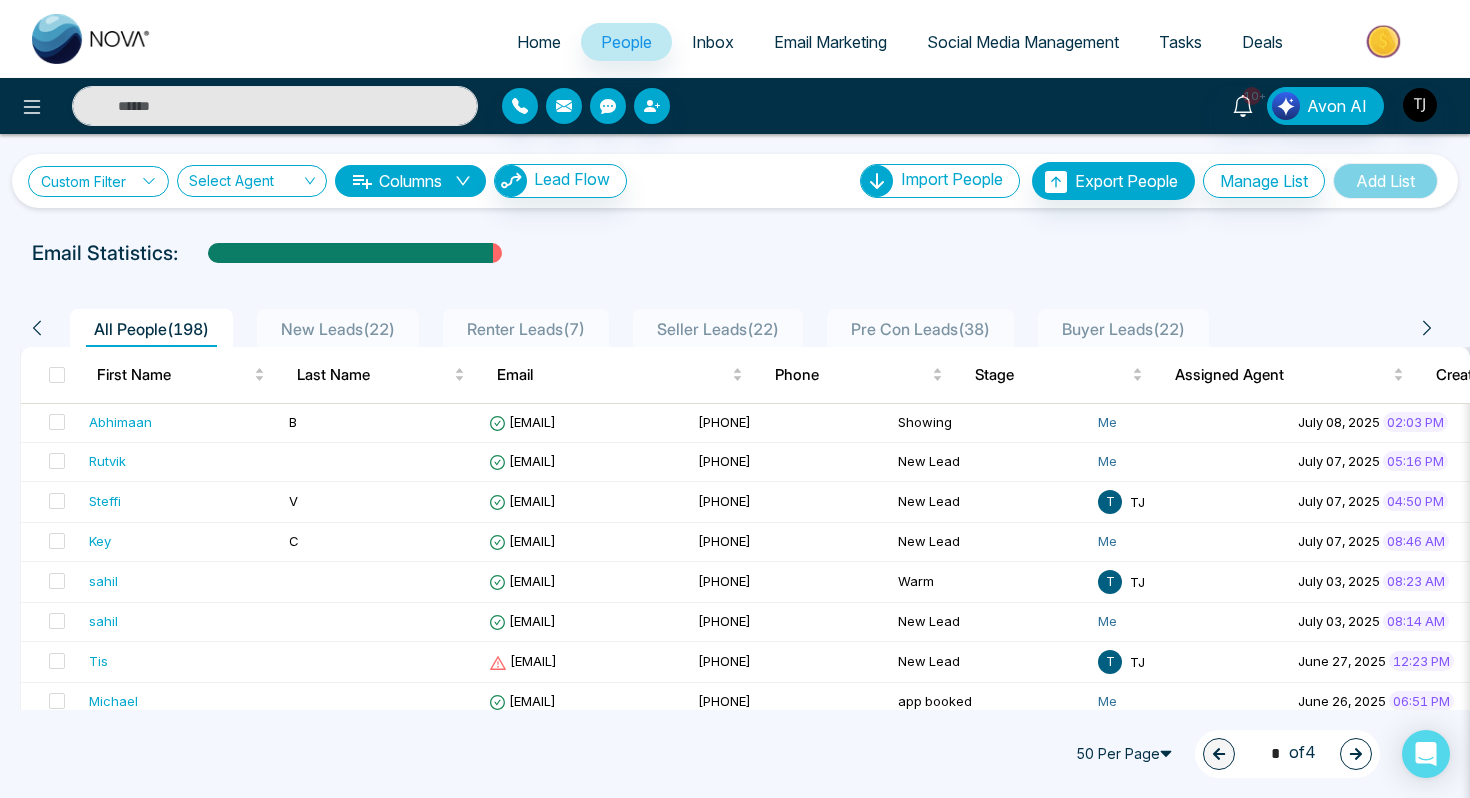 click on "Custom Filter" at bounding box center (98, 181) 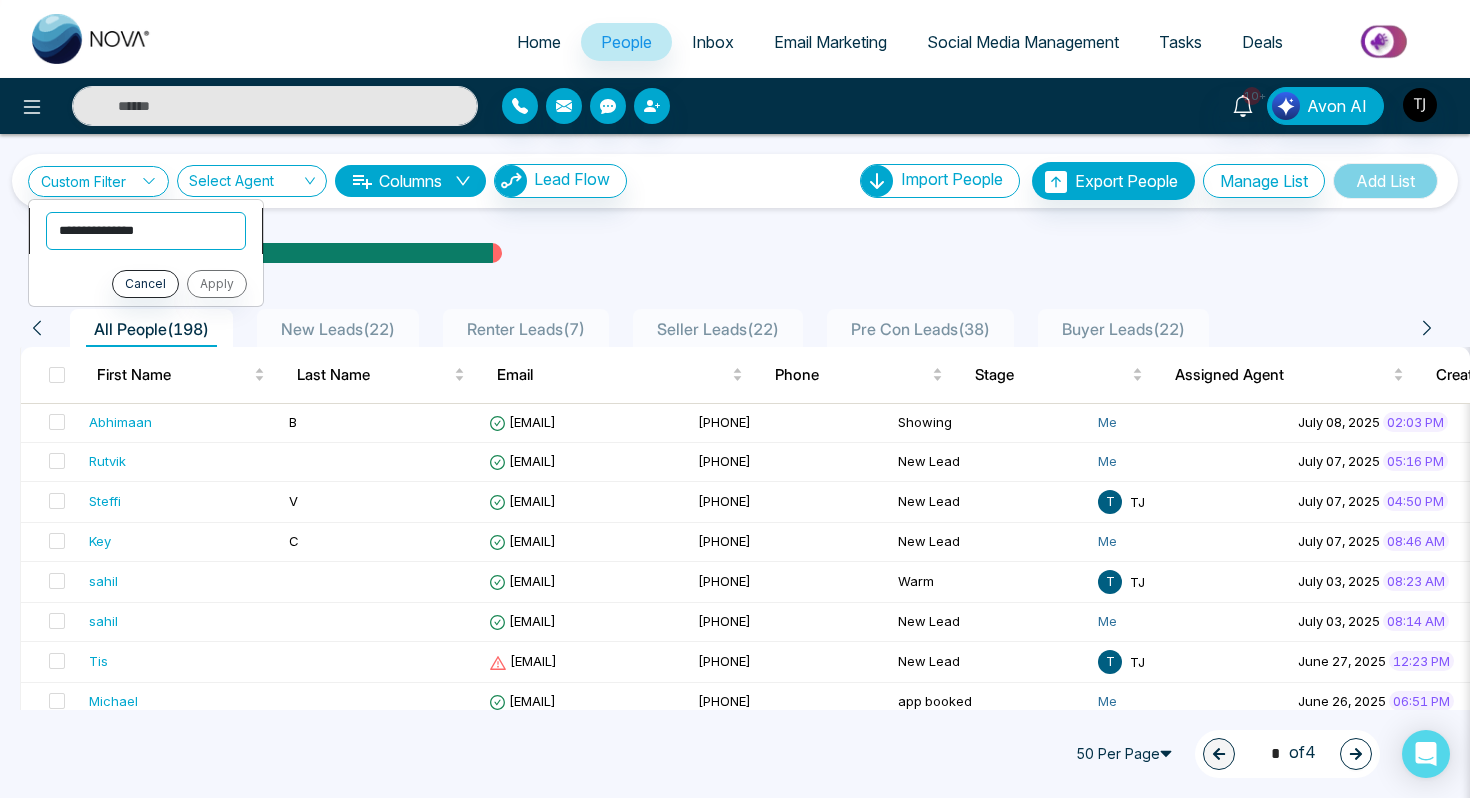 click on "**********" at bounding box center [146, 231] 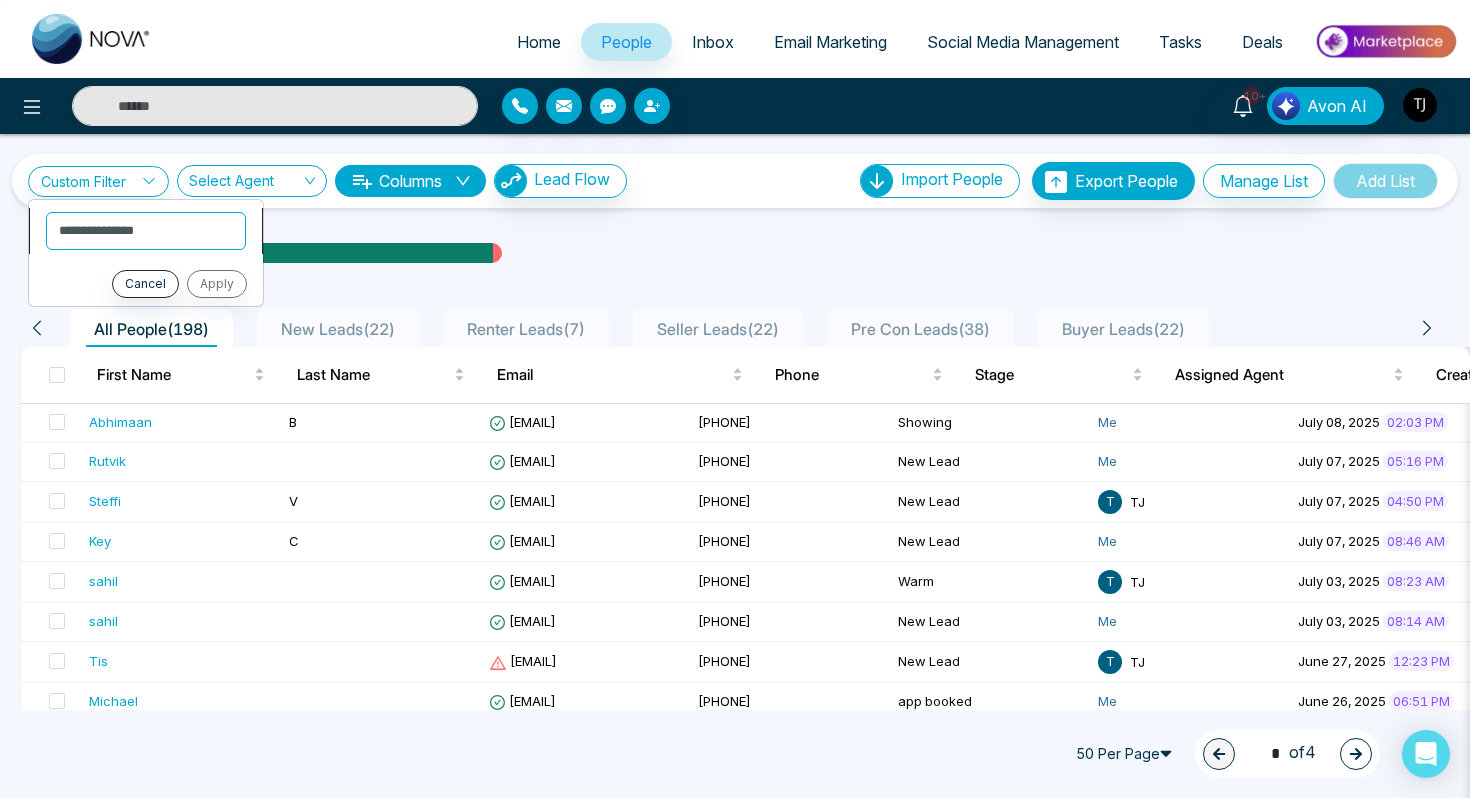 click on "Renter Leads  ( 7 )" at bounding box center [526, 329] 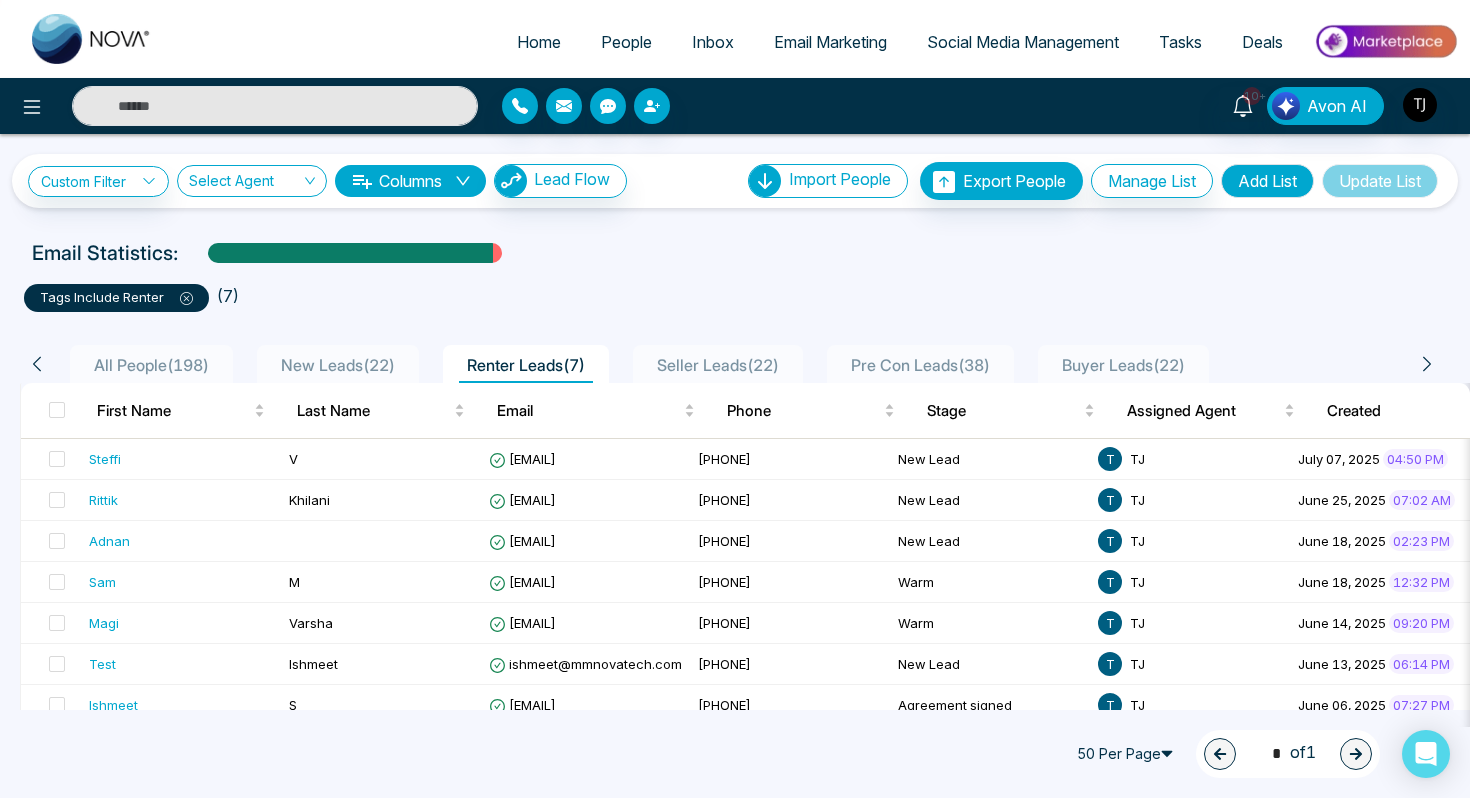 click on "Seller Leads  ( 22 )" at bounding box center (718, 365) 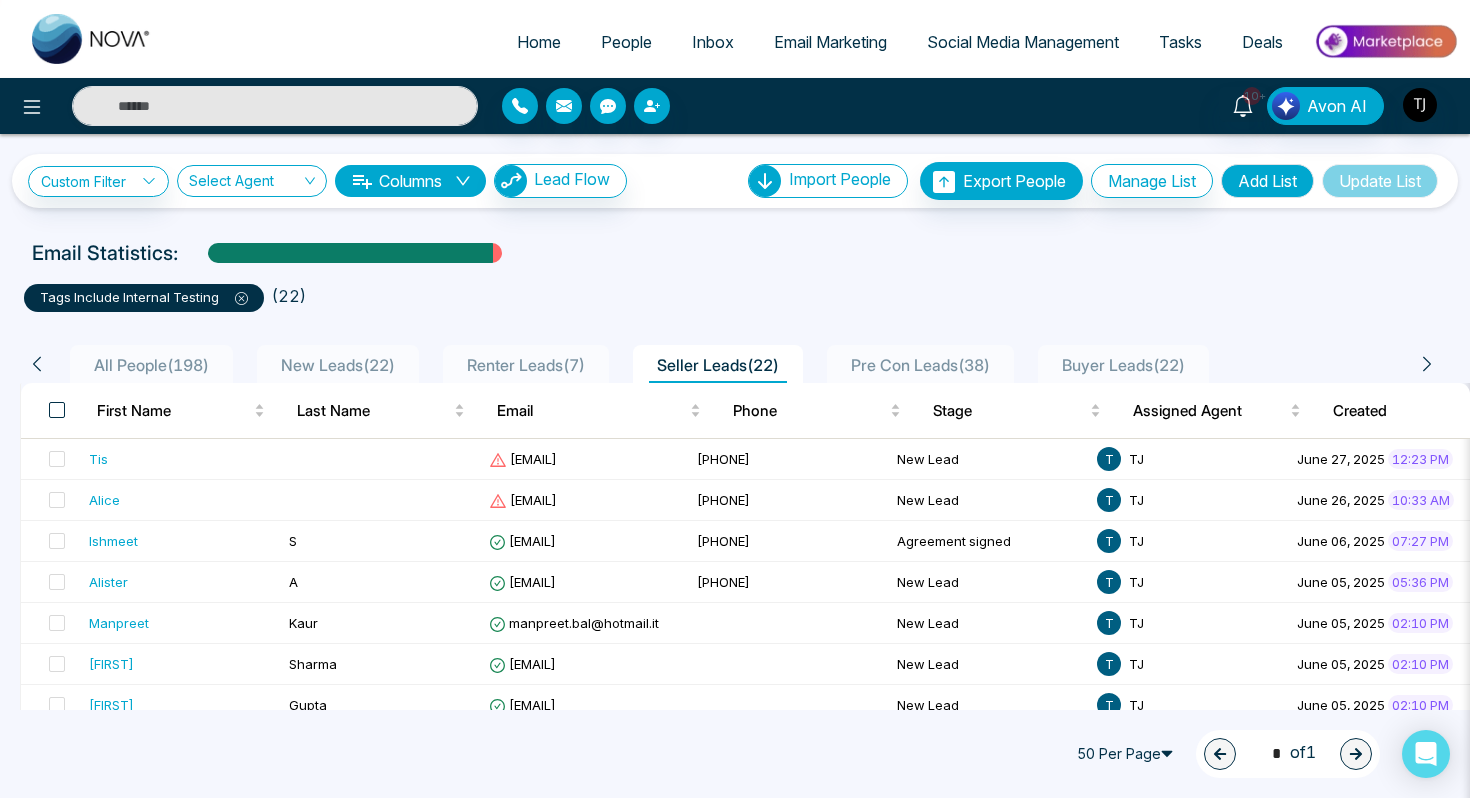click at bounding box center [57, 410] 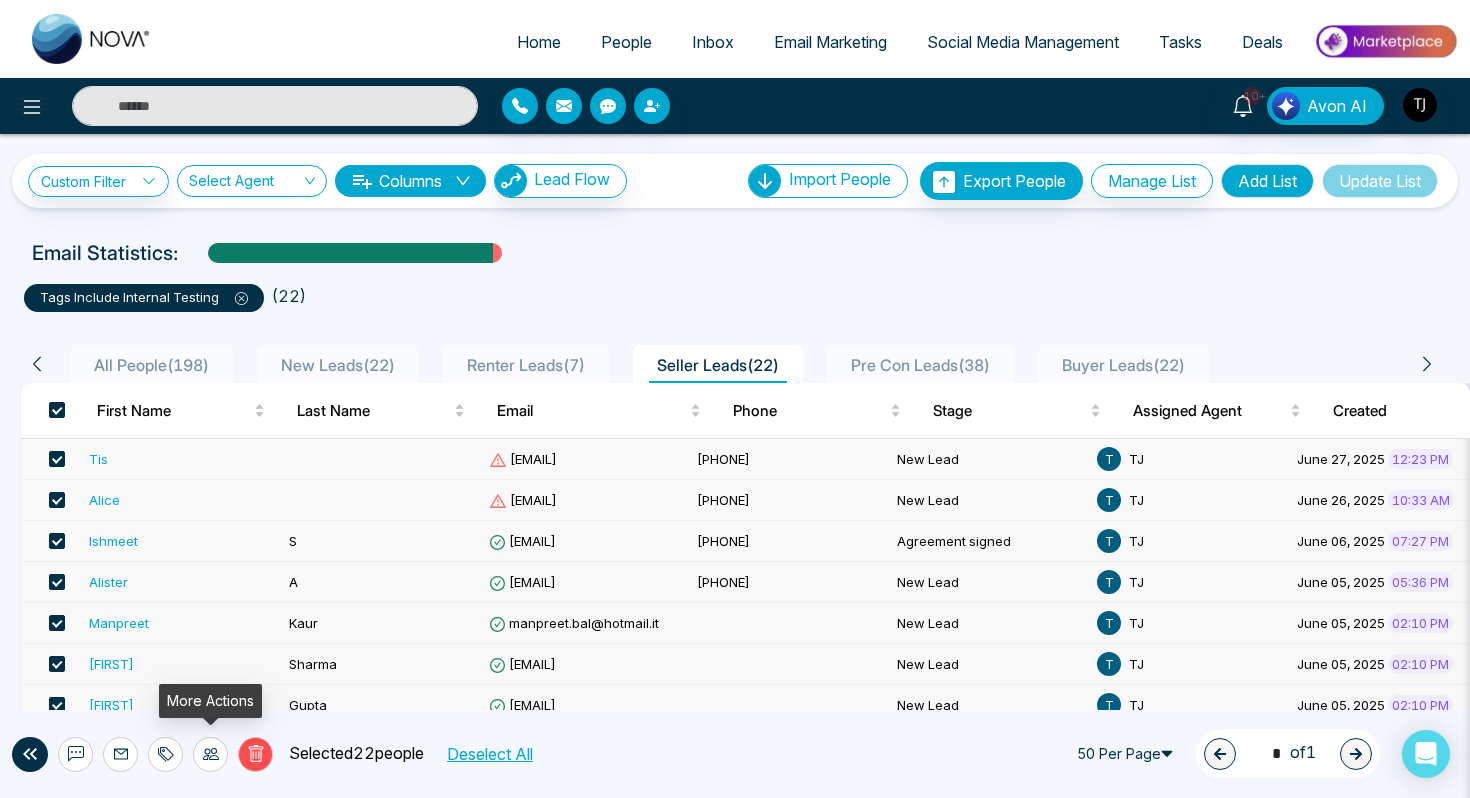 click 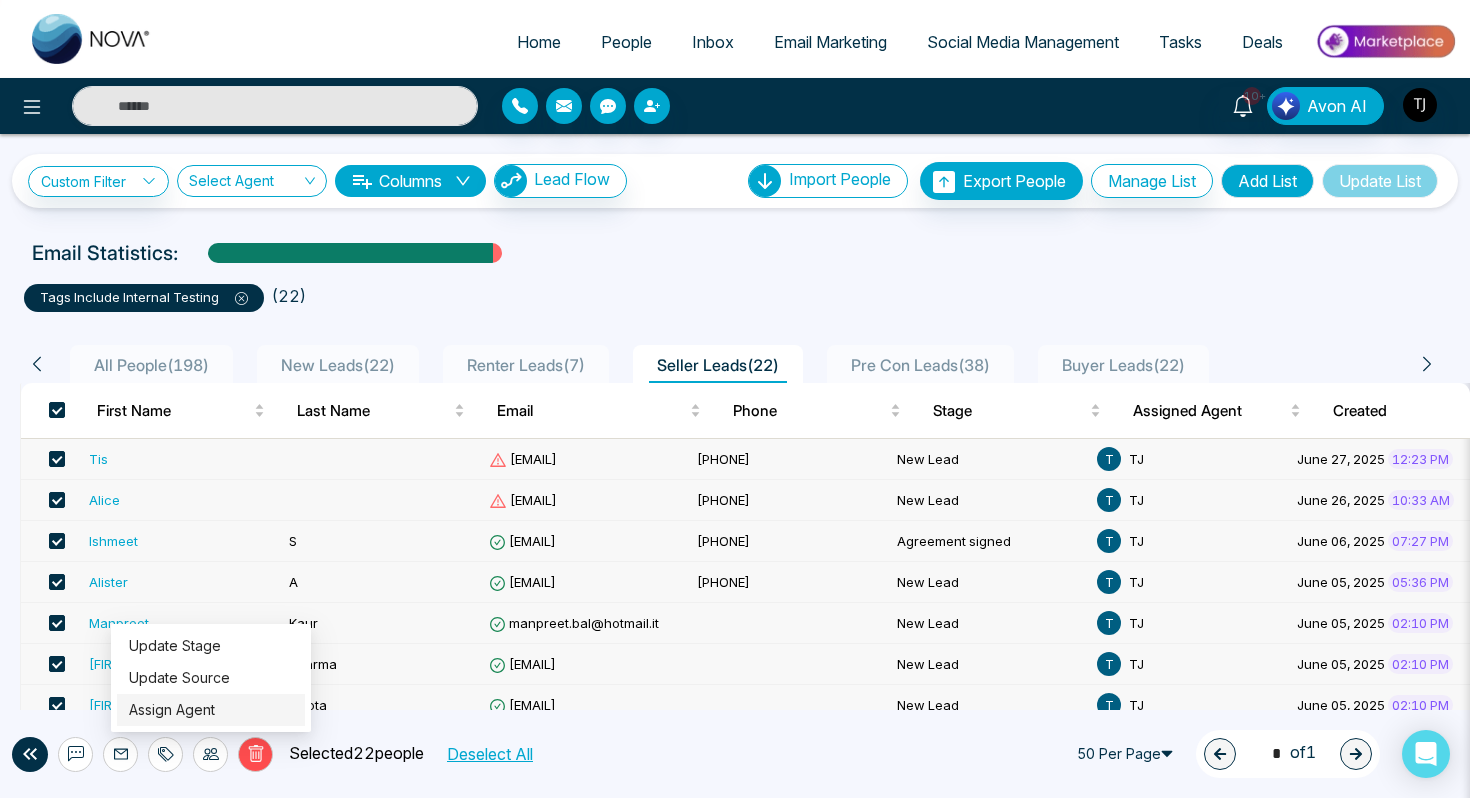 click on "Assign Agent" at bounding box center (172, 709) 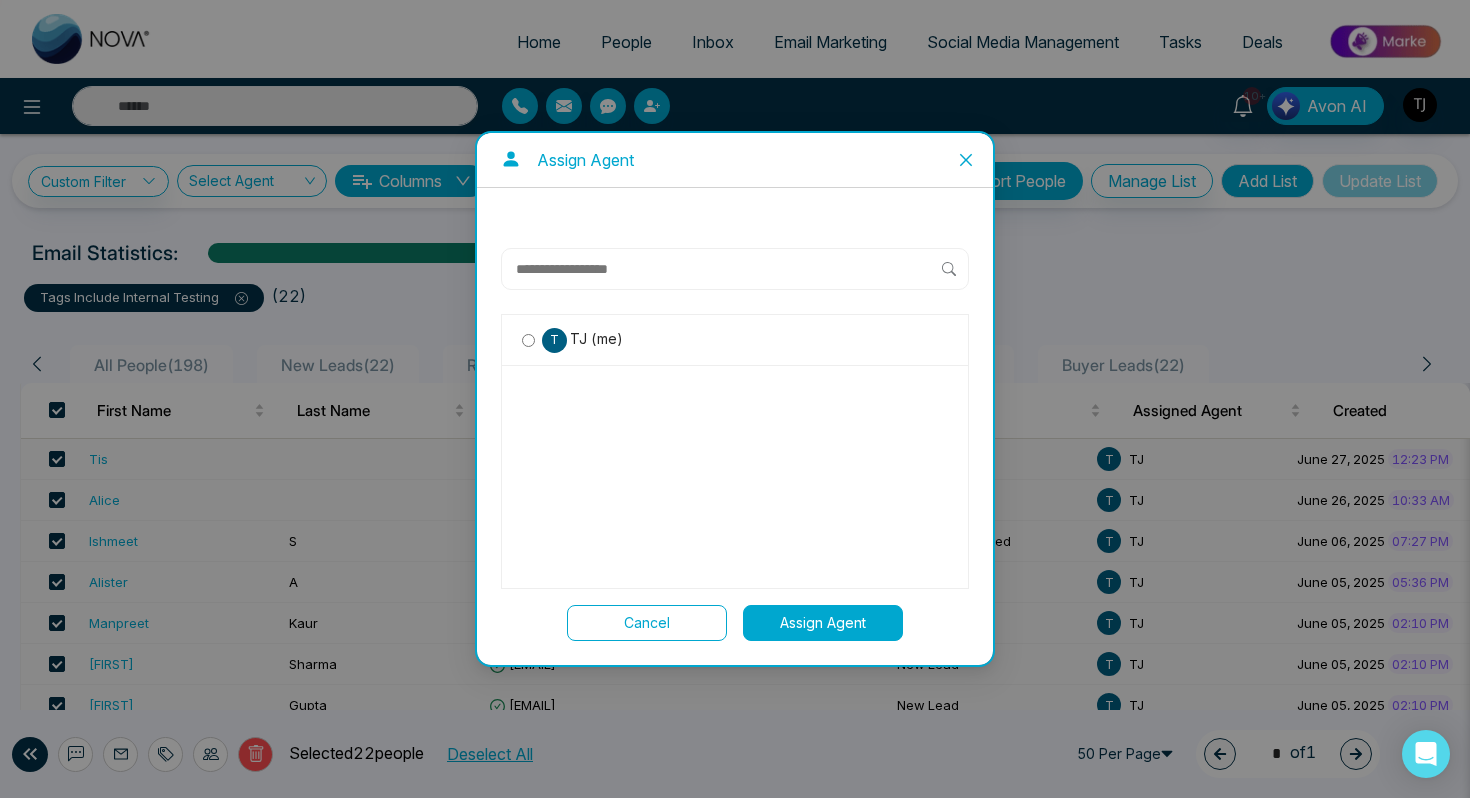 click on "[FIRST] (me)" at bounding box center (735, 340) 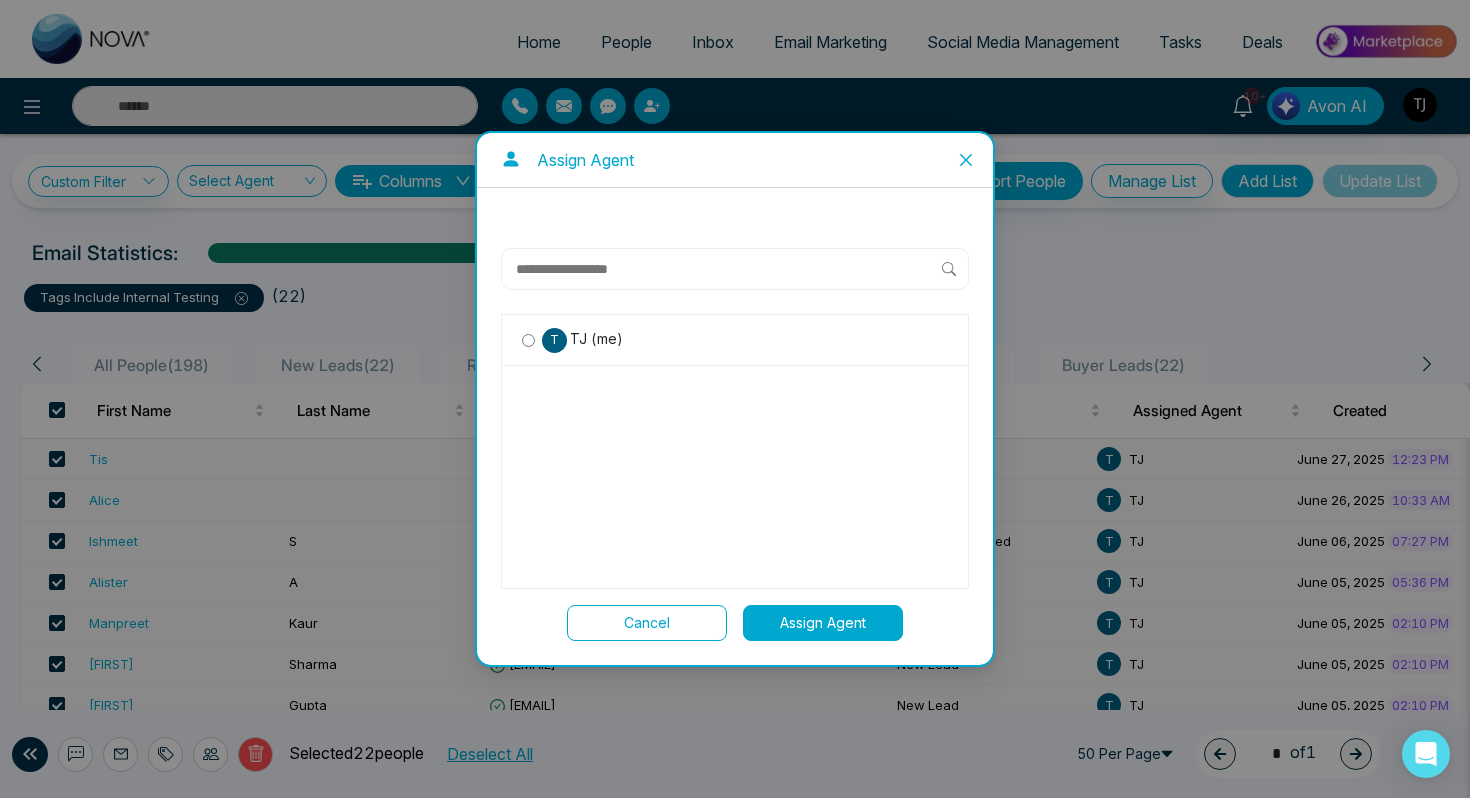 click on "TJ (me)" at bounding box center [595, 339] 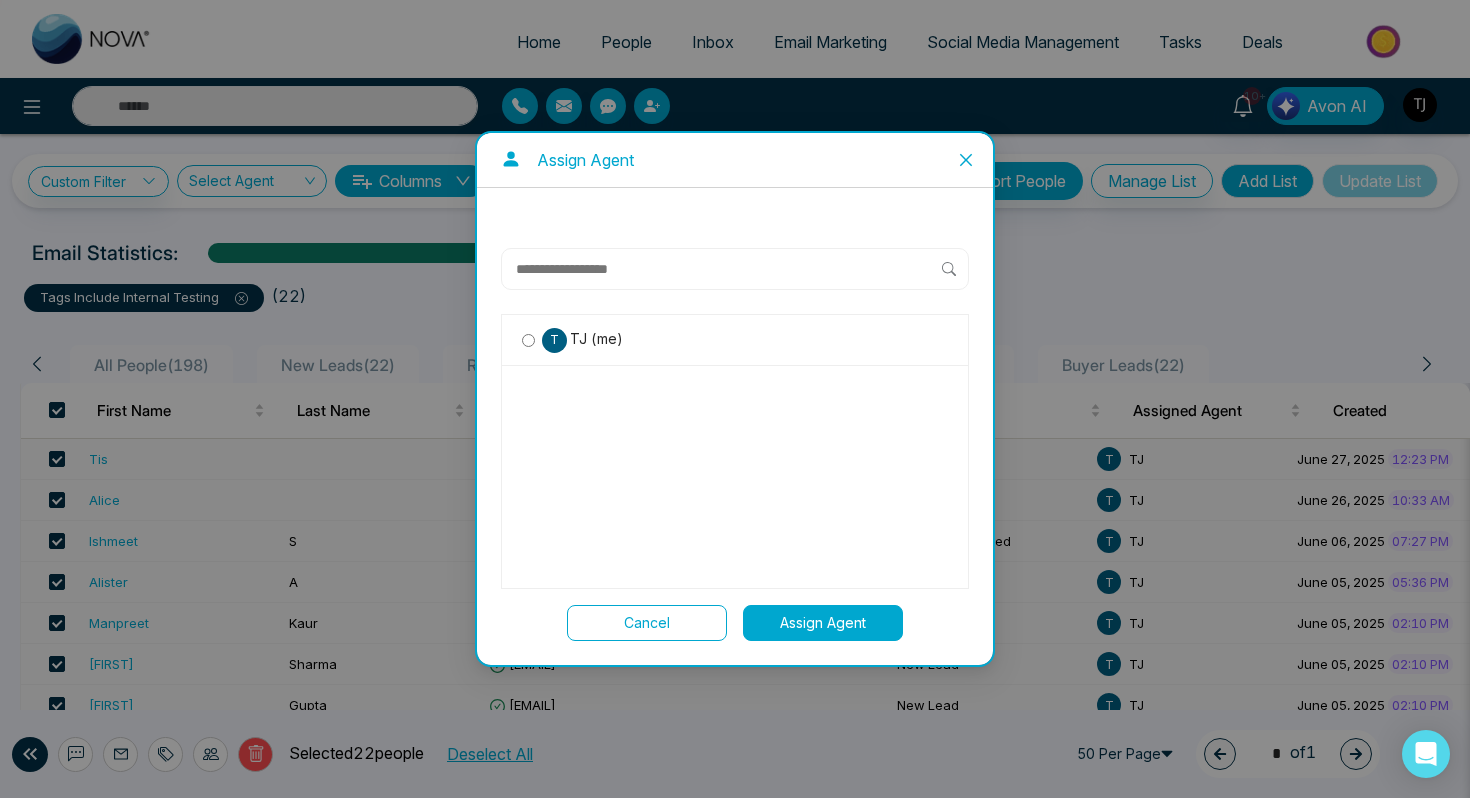 click on "Assign Agent" at bounding box center [823, 623] 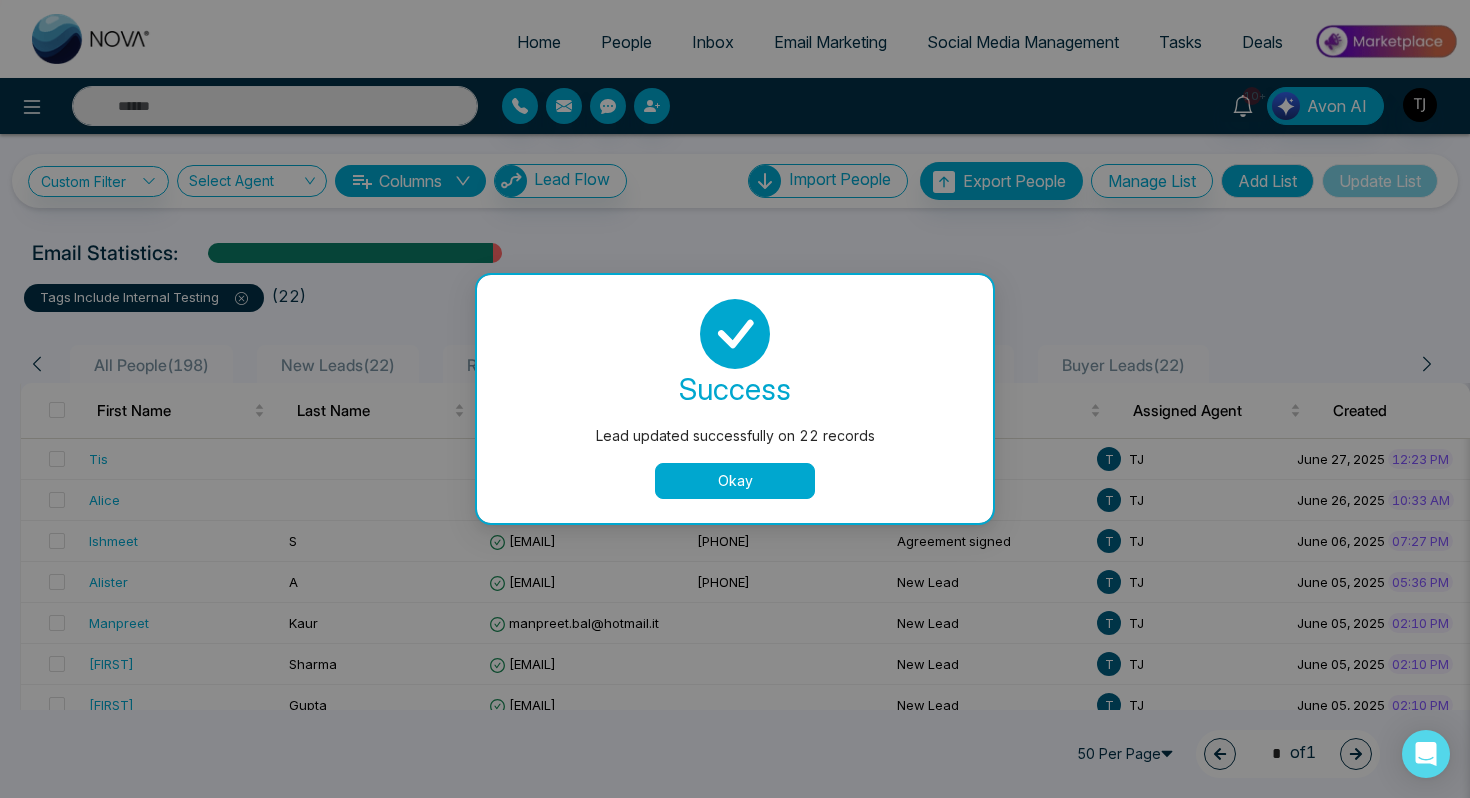 click on "Okay" at bounding box center (735, 481) 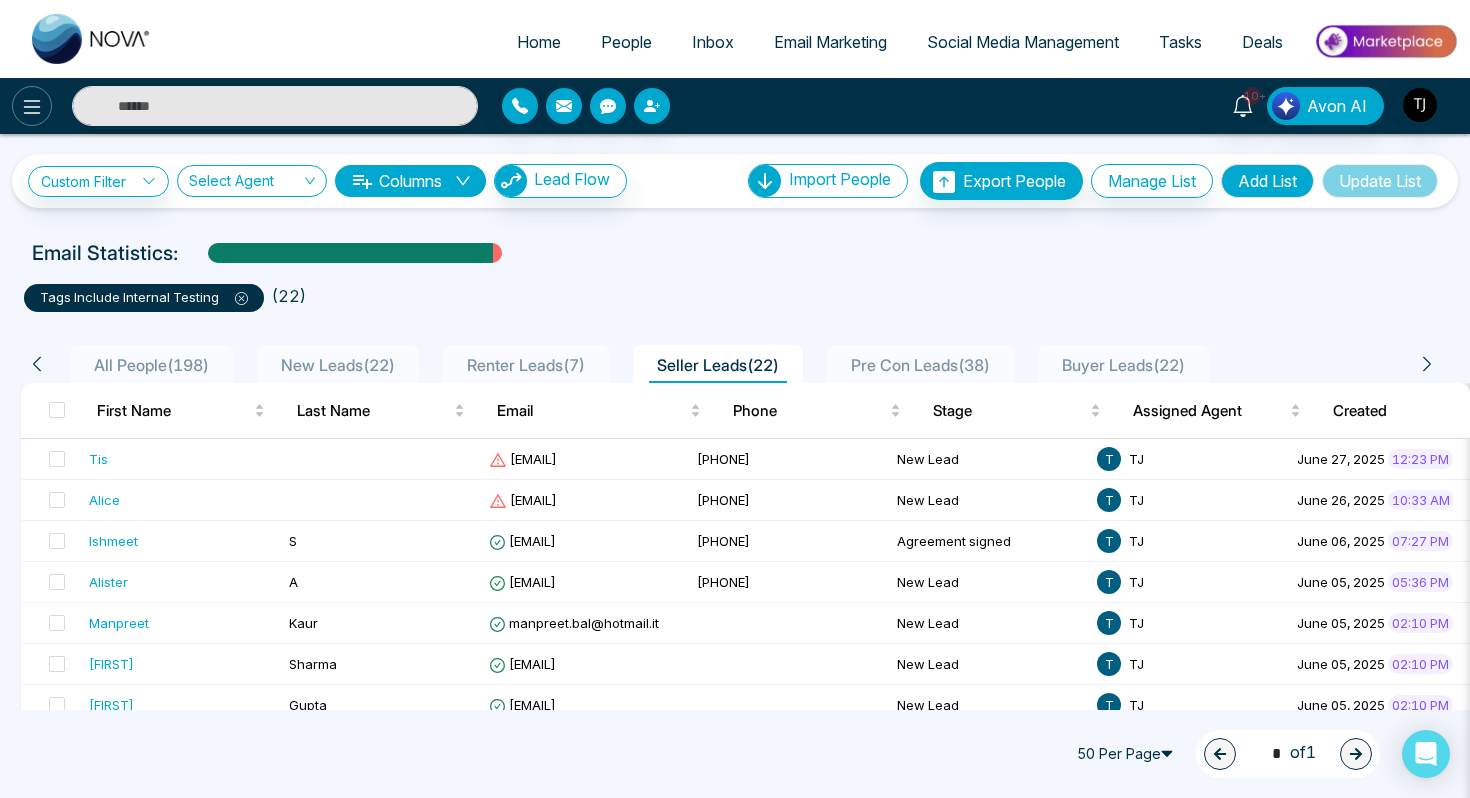 click 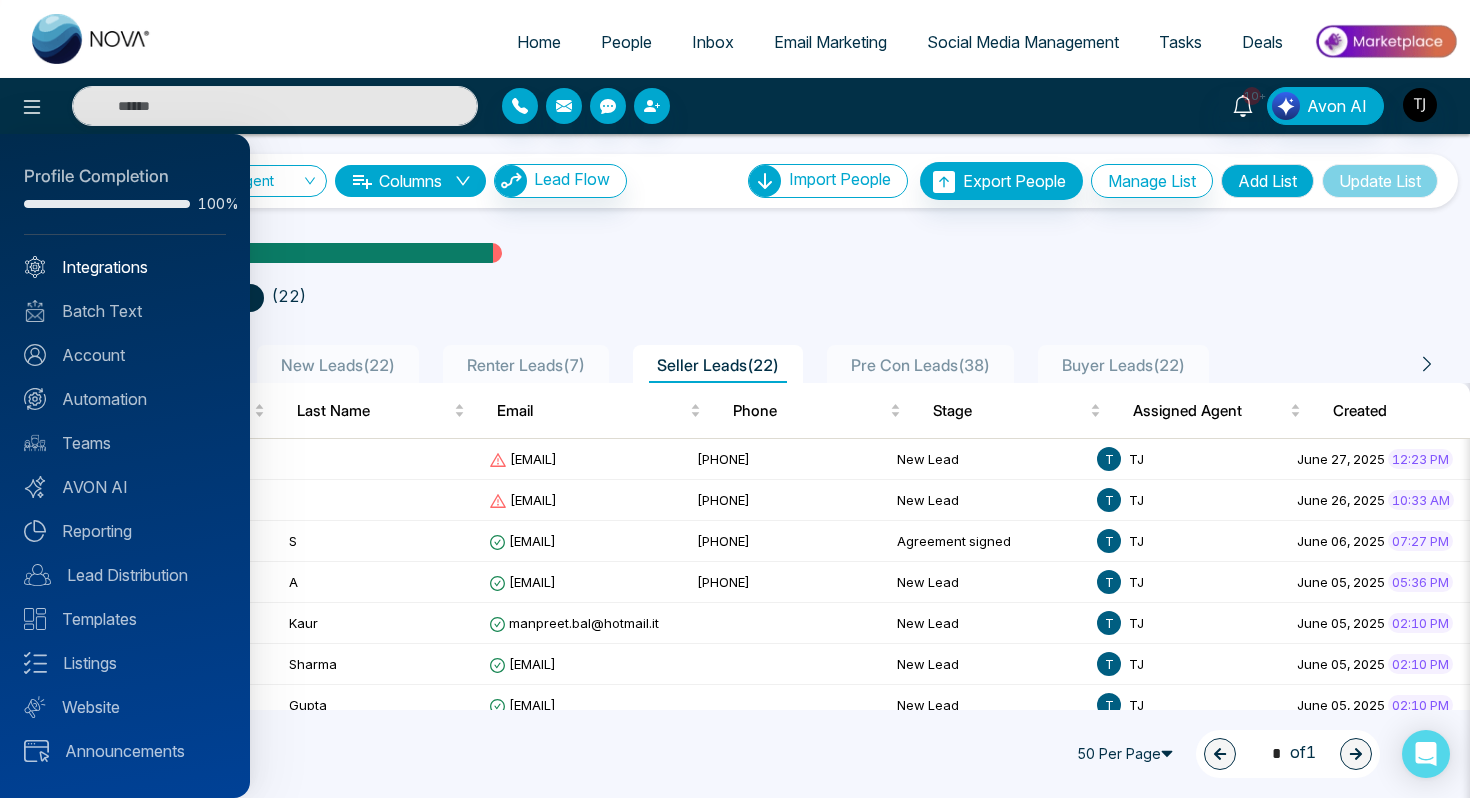 click on "Integrations" at bounding box center (125, 267) 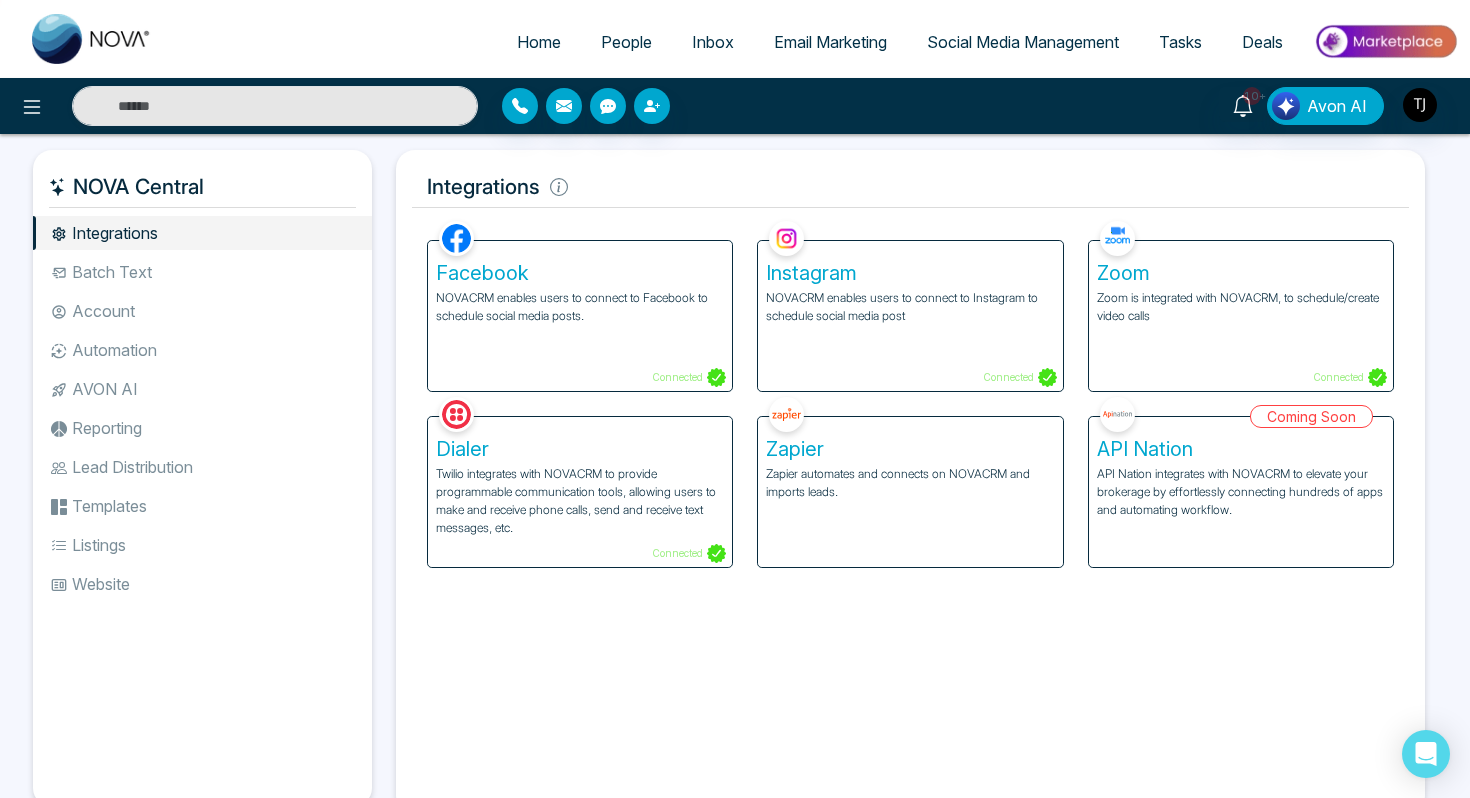 click on "Account" at bounding box center (202, 311) 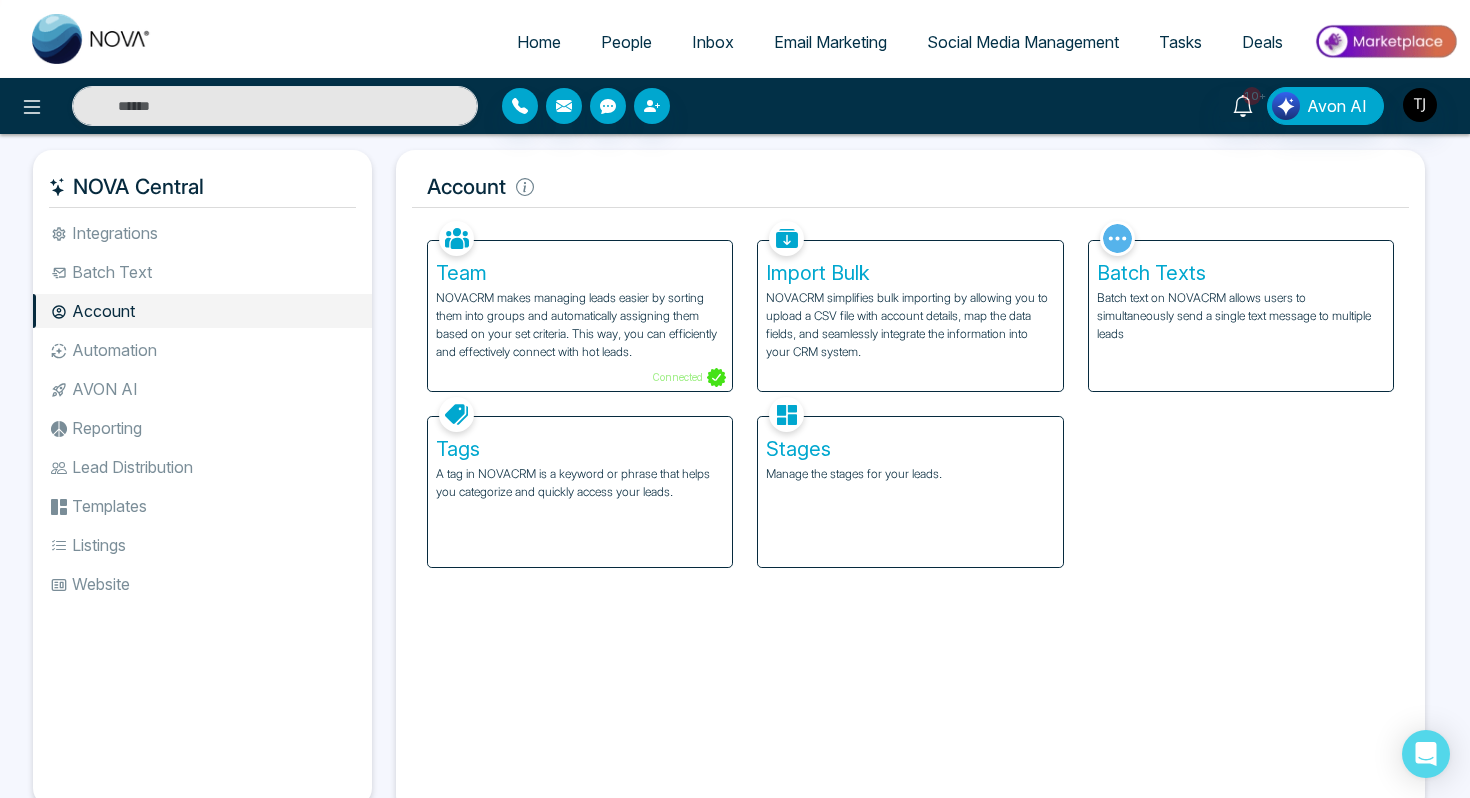 click on "Automation" at bounding box center (202, 350) 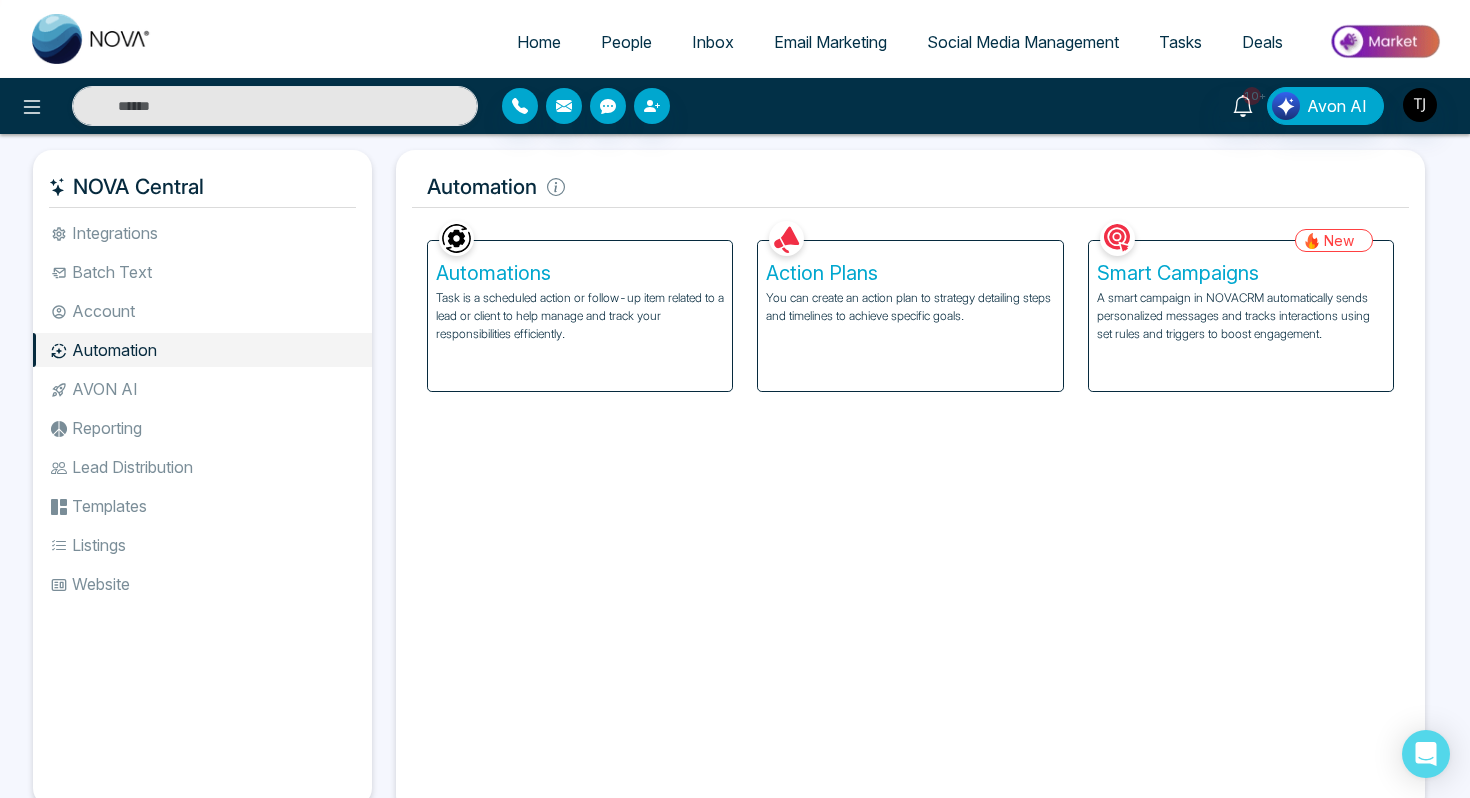 click on "Smart Campaigns" at bounding box center [1241, 273] 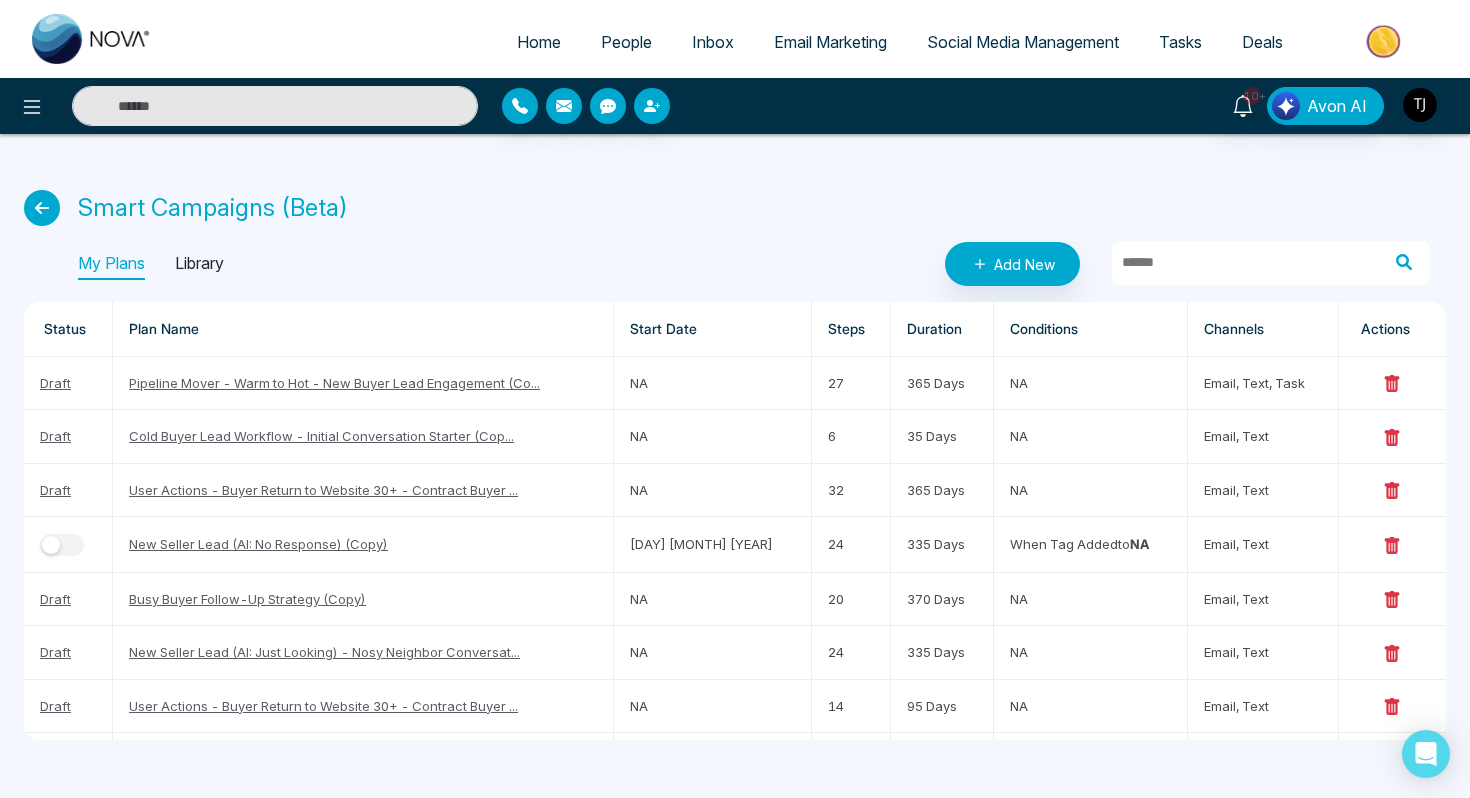 click on "Library" at bounding box center [199, 264] 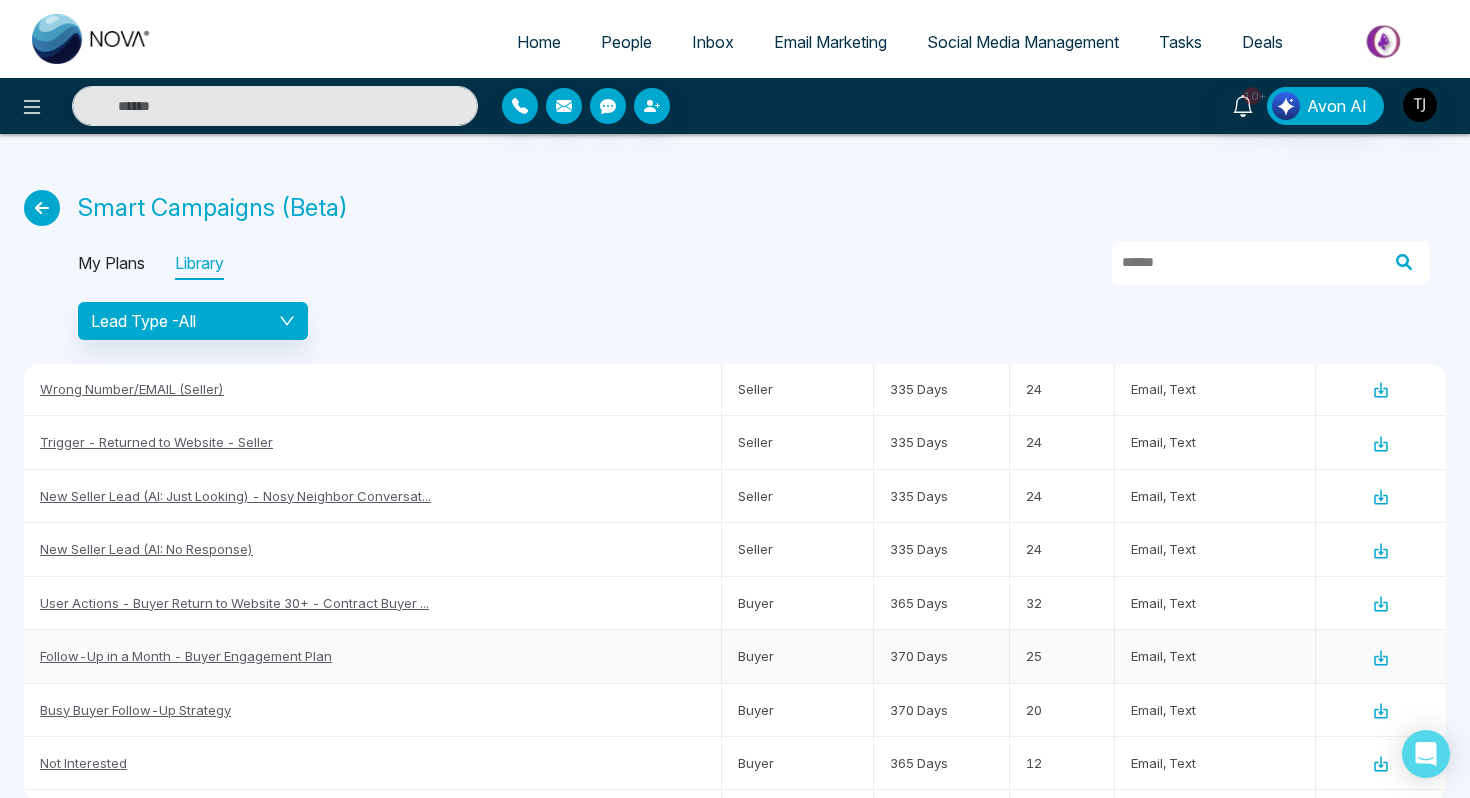 scroll, scrollTop: 1539, scrollLeft: 0, axis: vertical 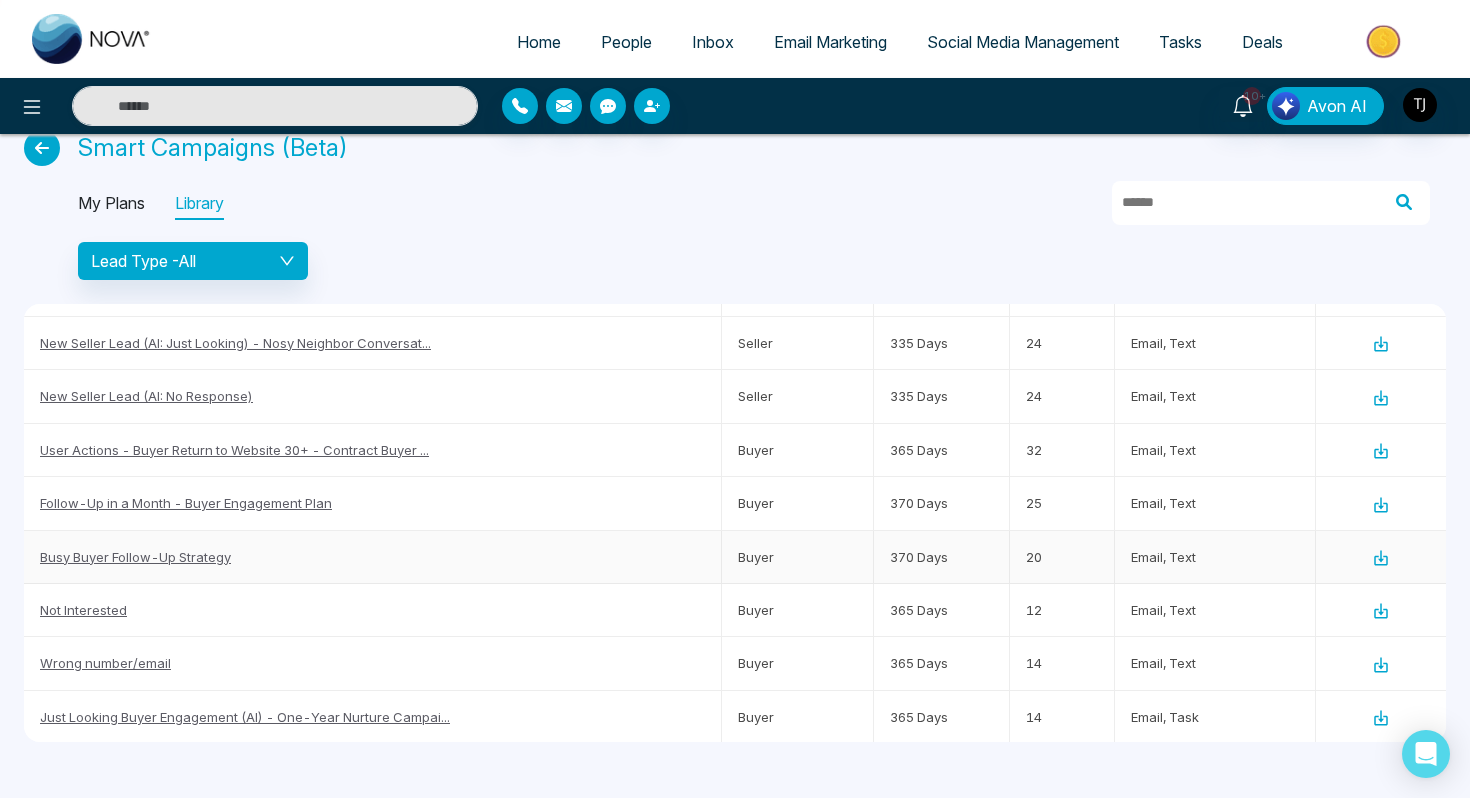 click on "Busy Buyer Follow-Up Strategy" at bounding box center (135, 557) 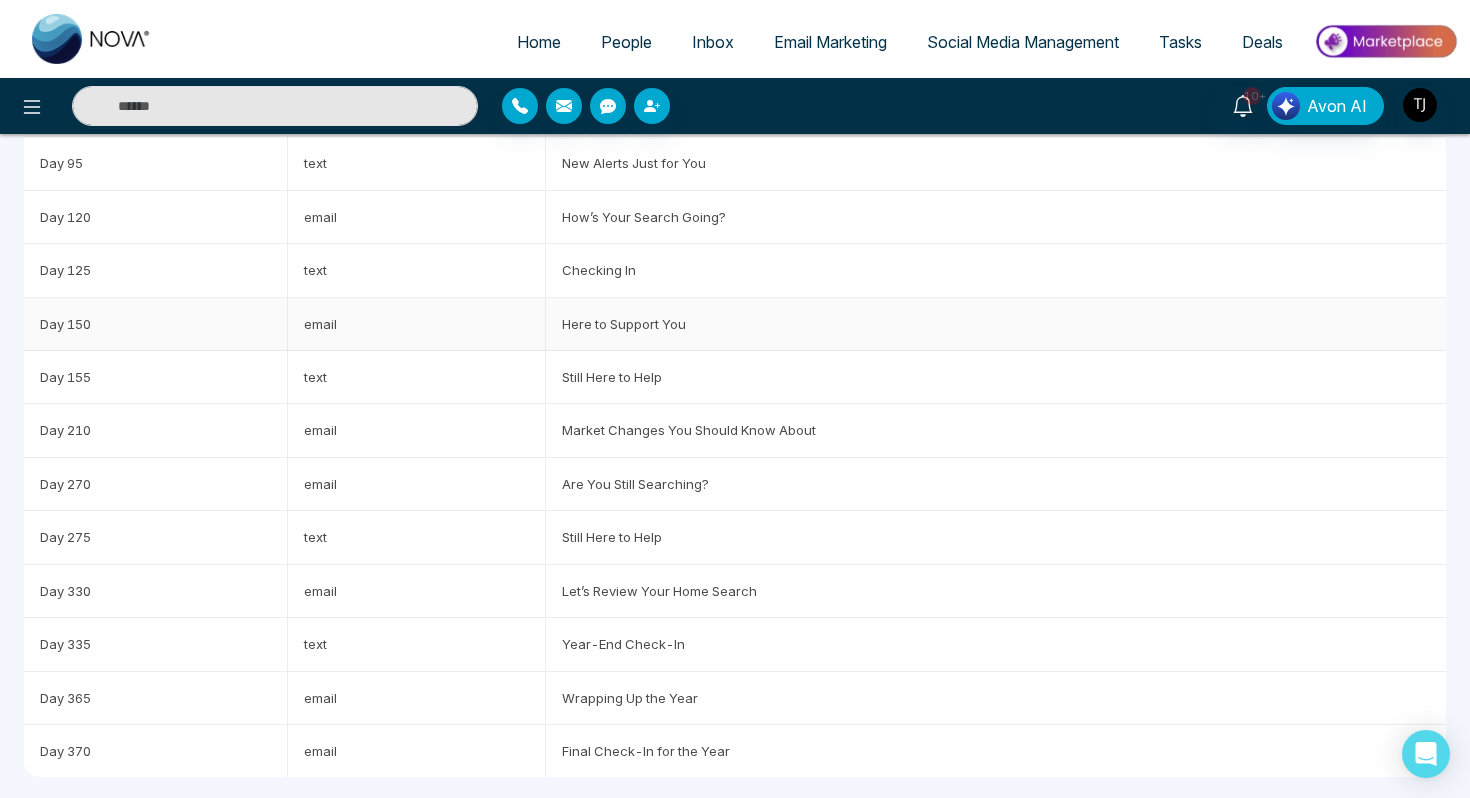 scroll, scrollTop: 632, scrollLeft: 0, axis: vertical 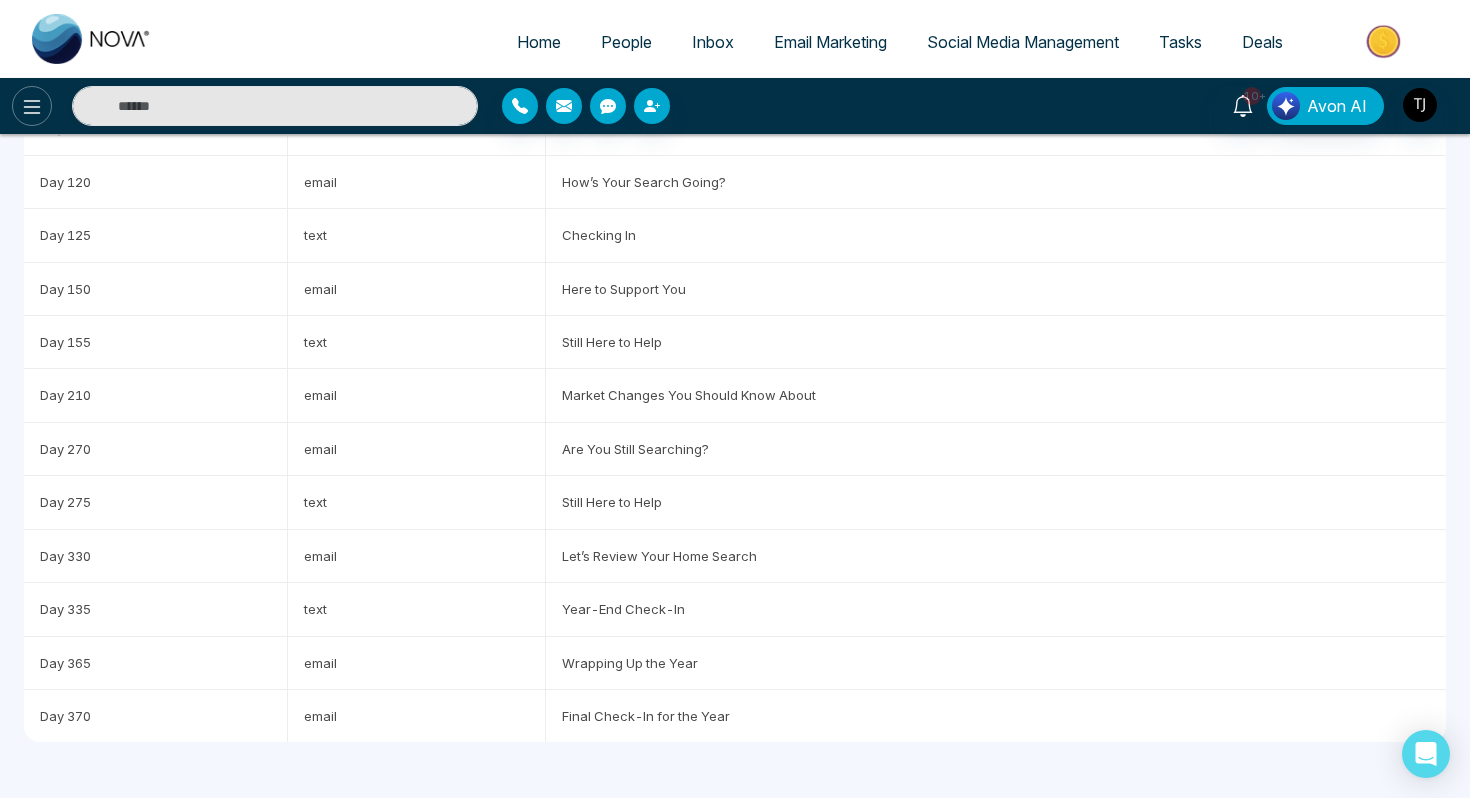 click 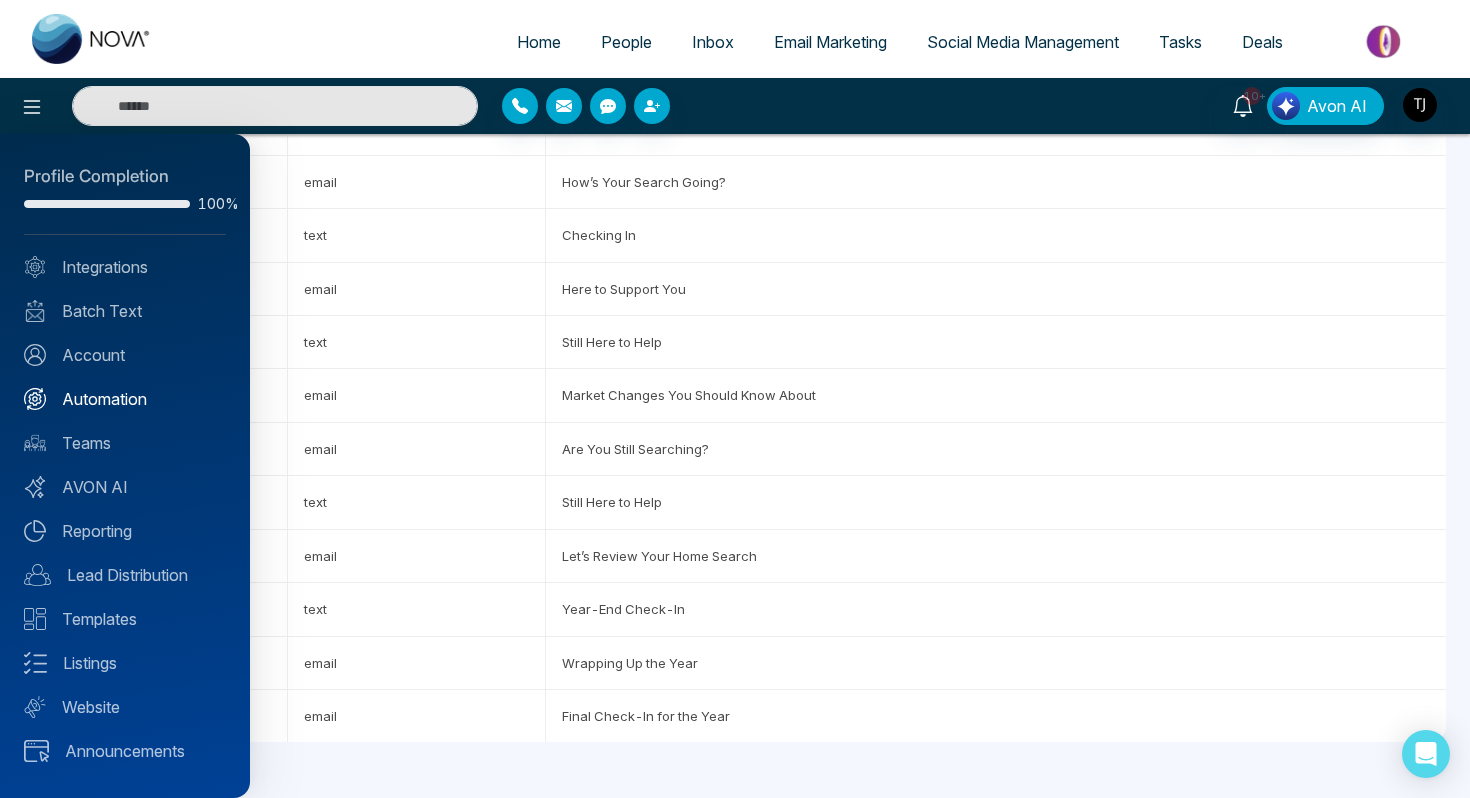 click on "Automation" at bounding box center [125, 399] 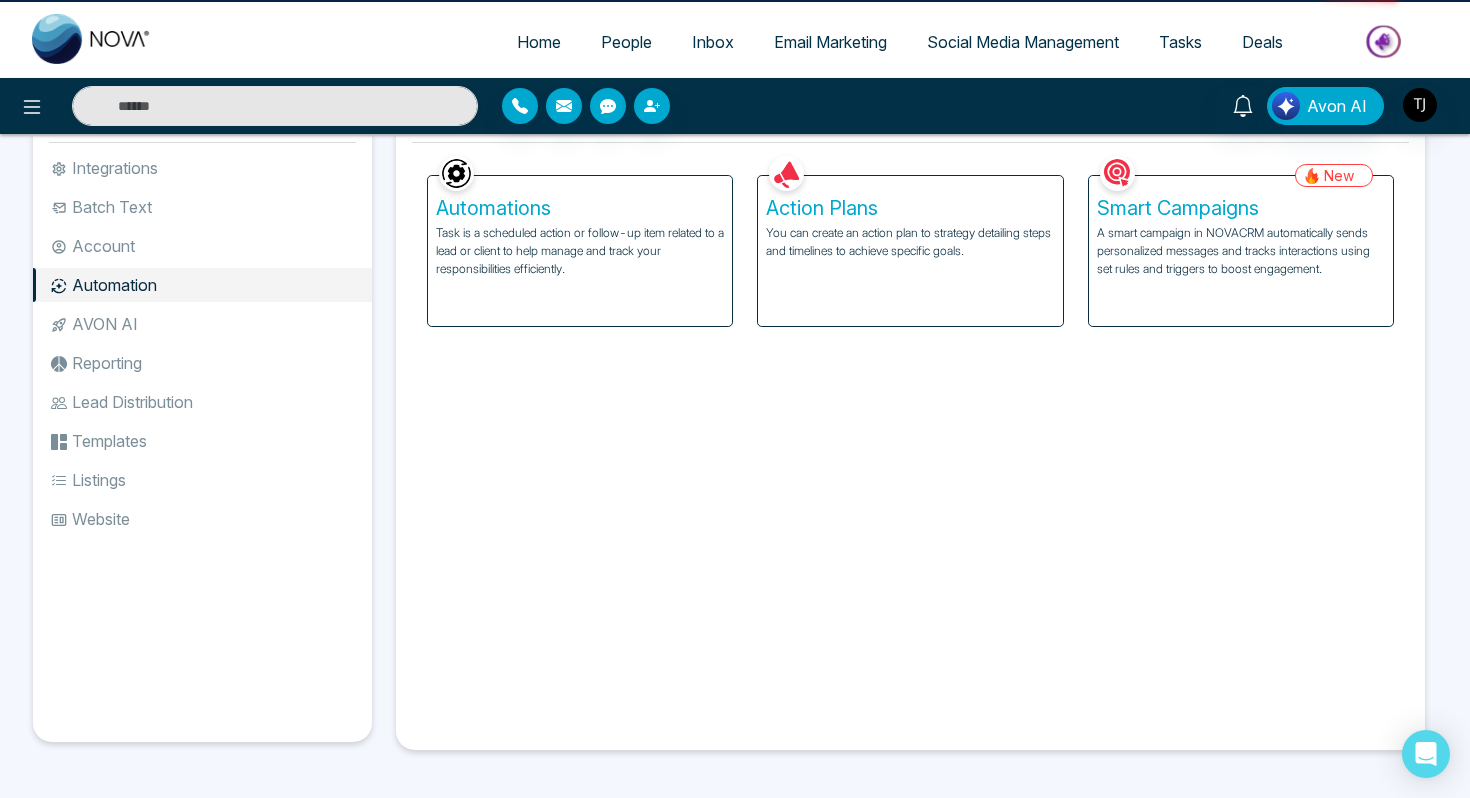 scroll, scrollTop: 0, scrollLeft: 0, axis: both 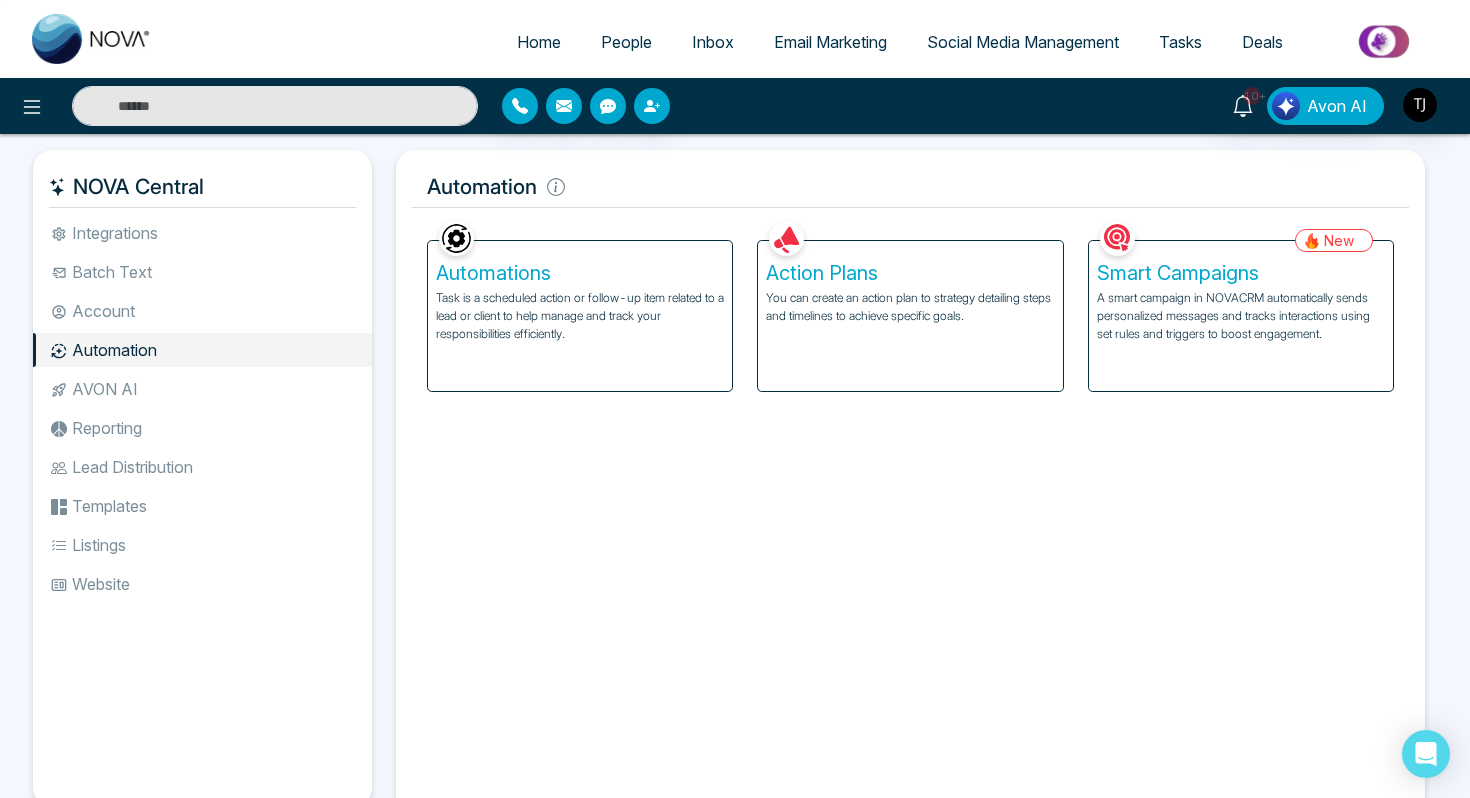 click on "Action Plans" at bounding box center [910, 273] 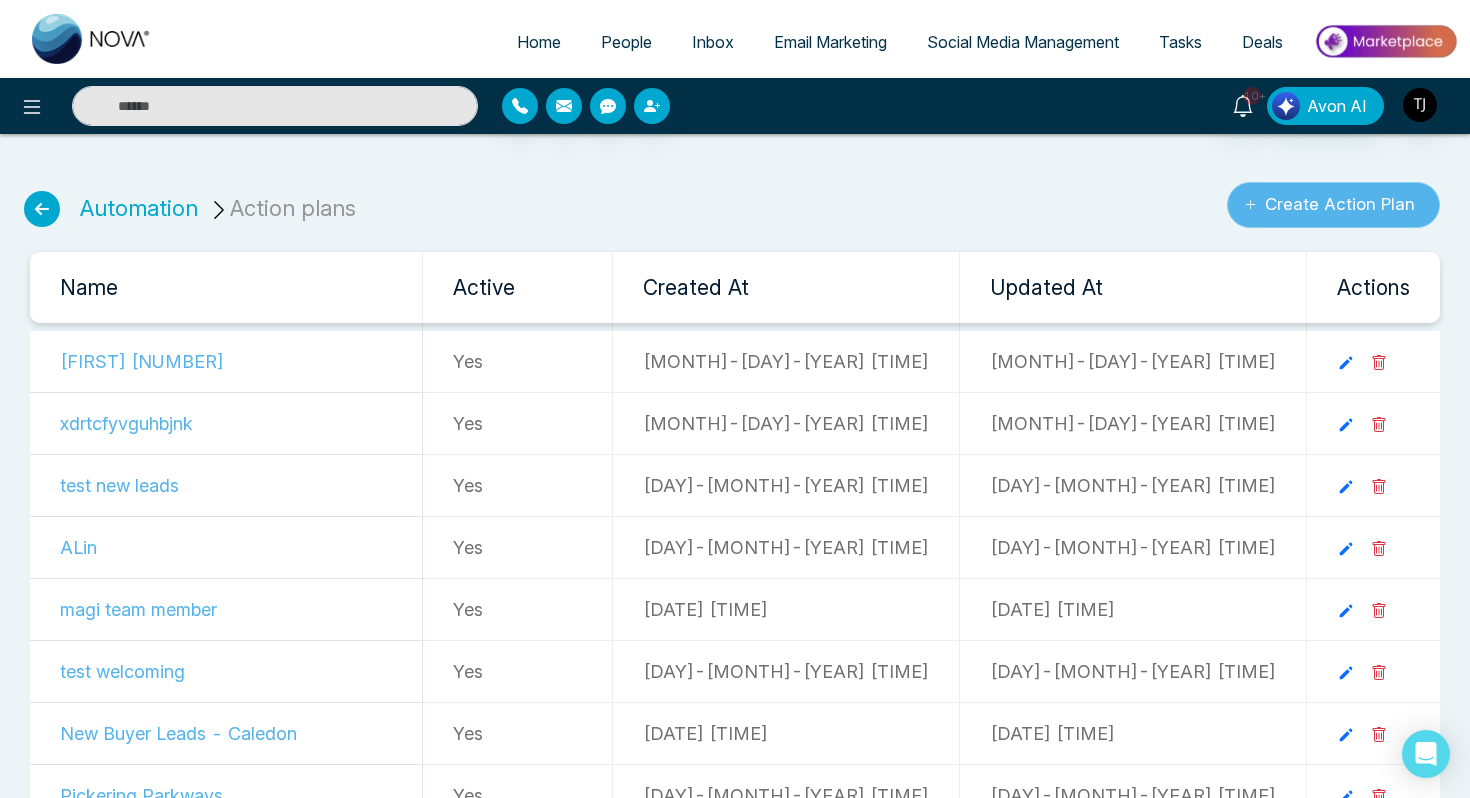click on "Create Action Plan" at bounding box center (1333, 205) 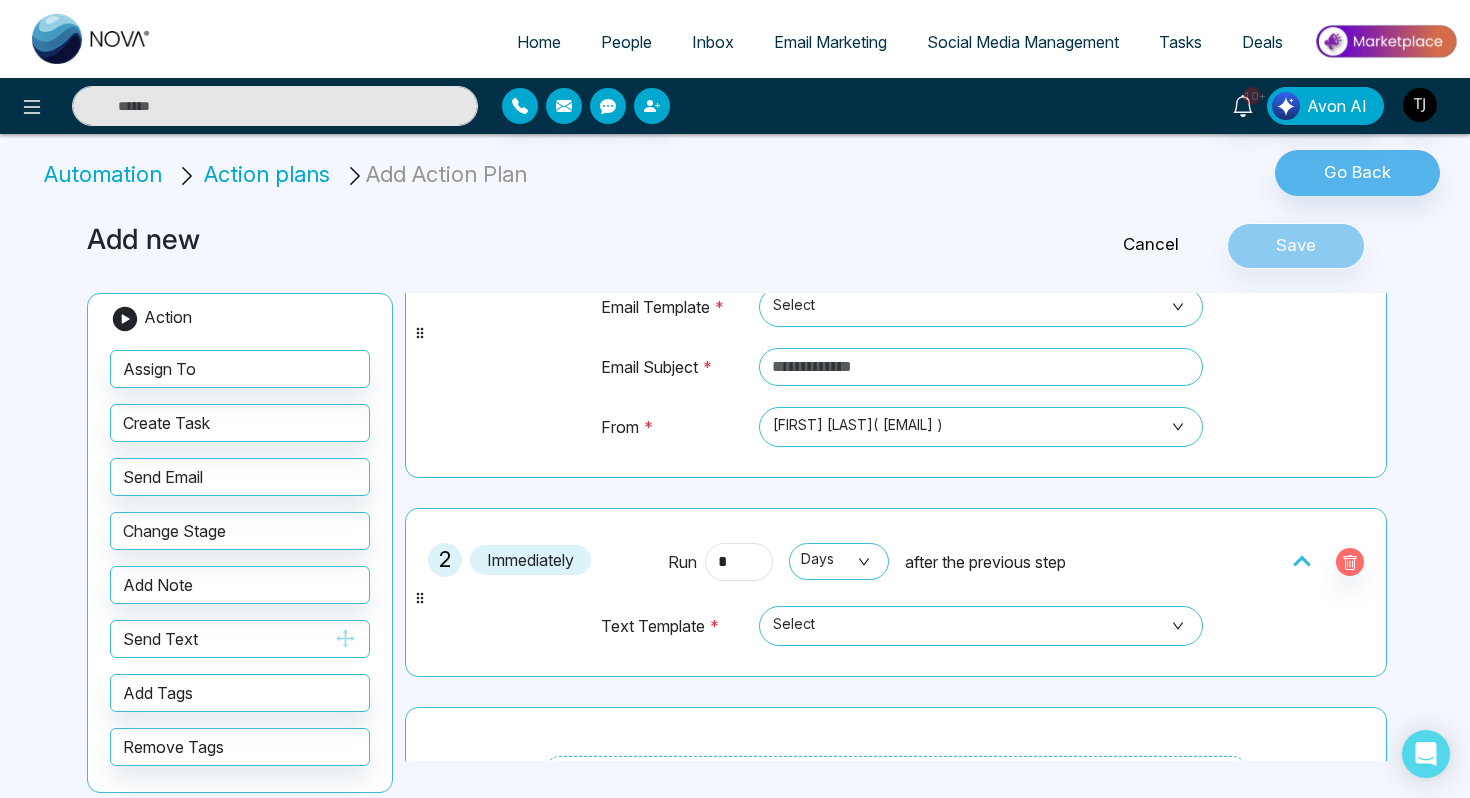 scroll, scrollTop: 204, scrollLeft: 0, axis: vertical 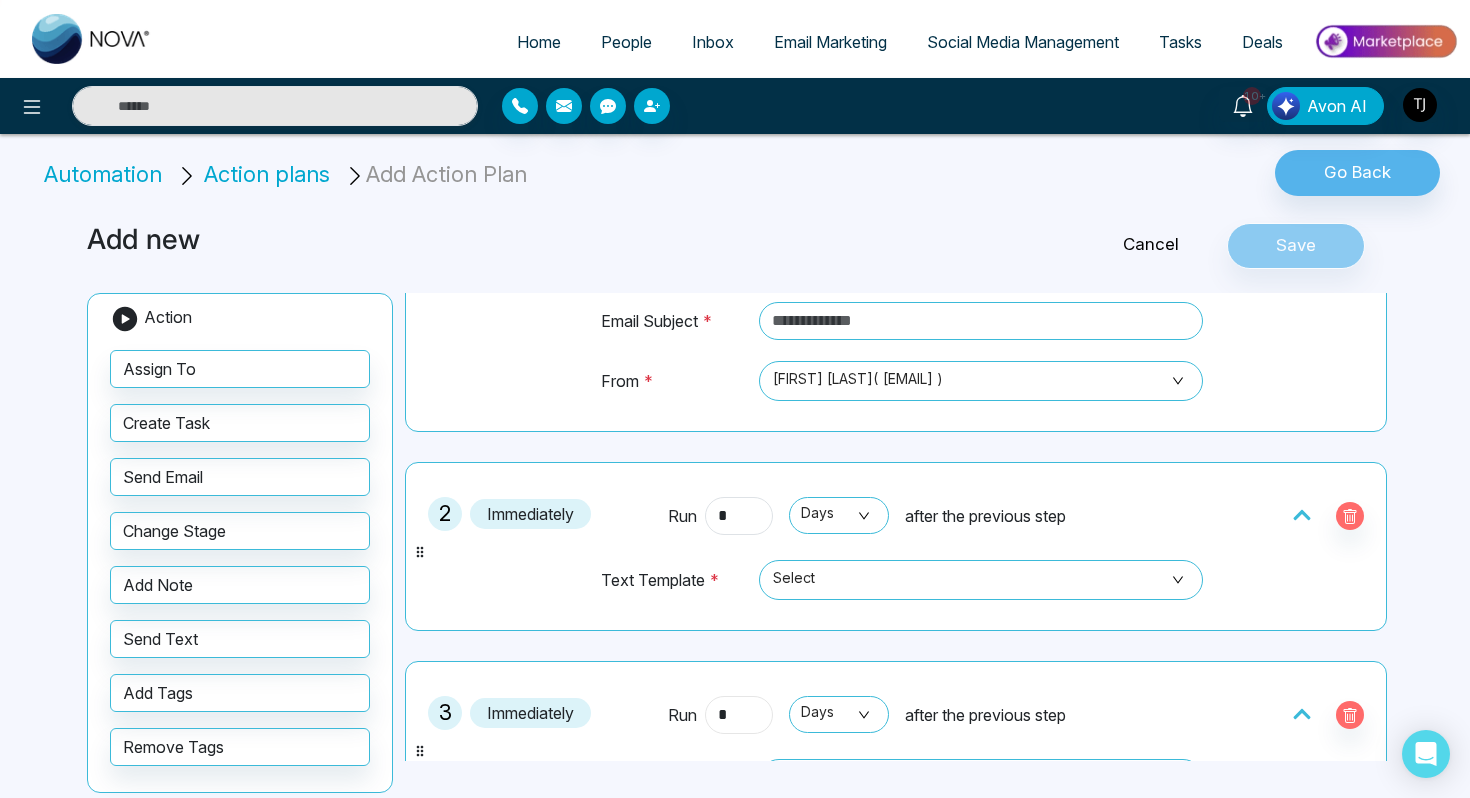 click on "*" at bounding box center (739, 715) 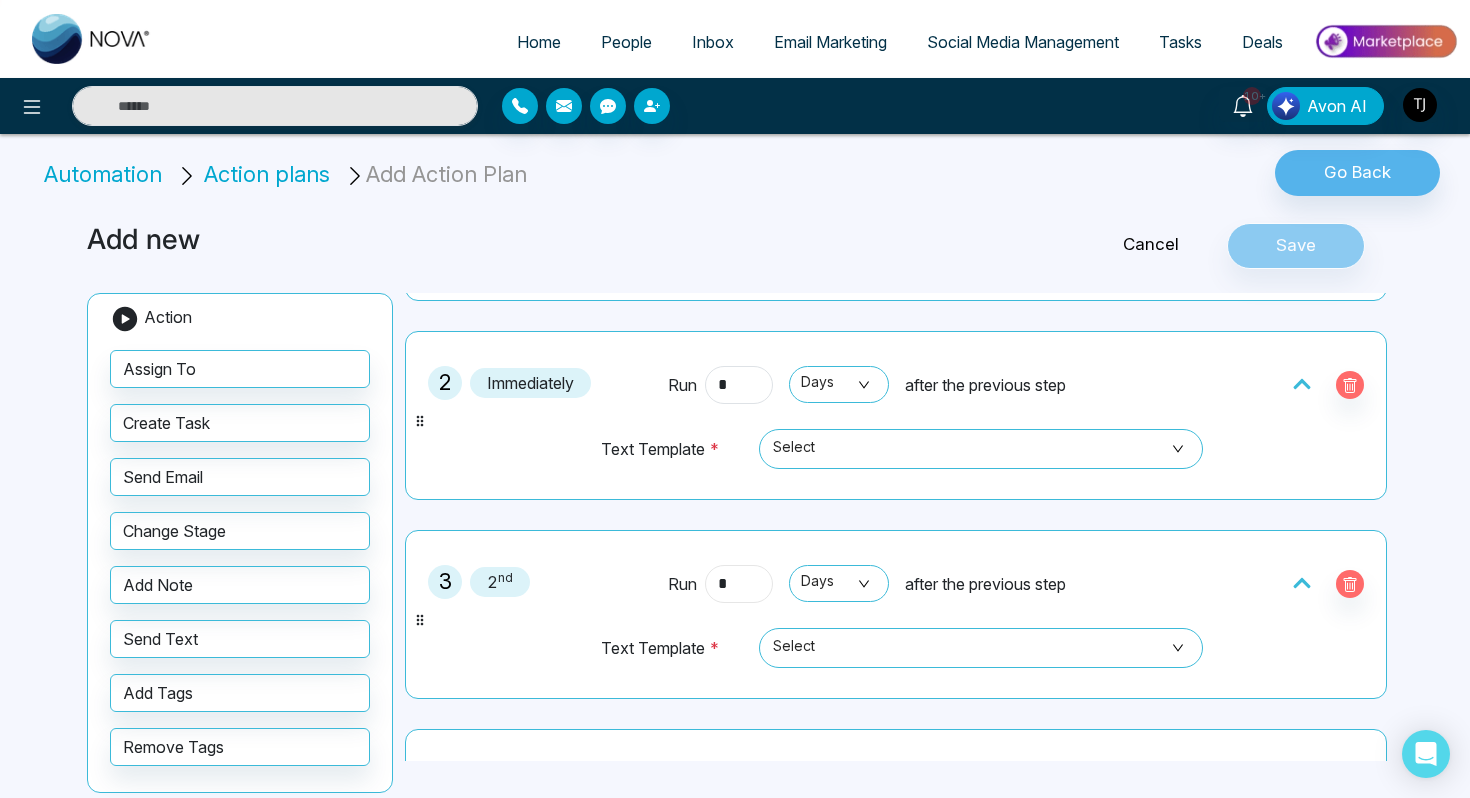 scroll, scrollTop: 530, scrollLeft: 0, axis: vertical 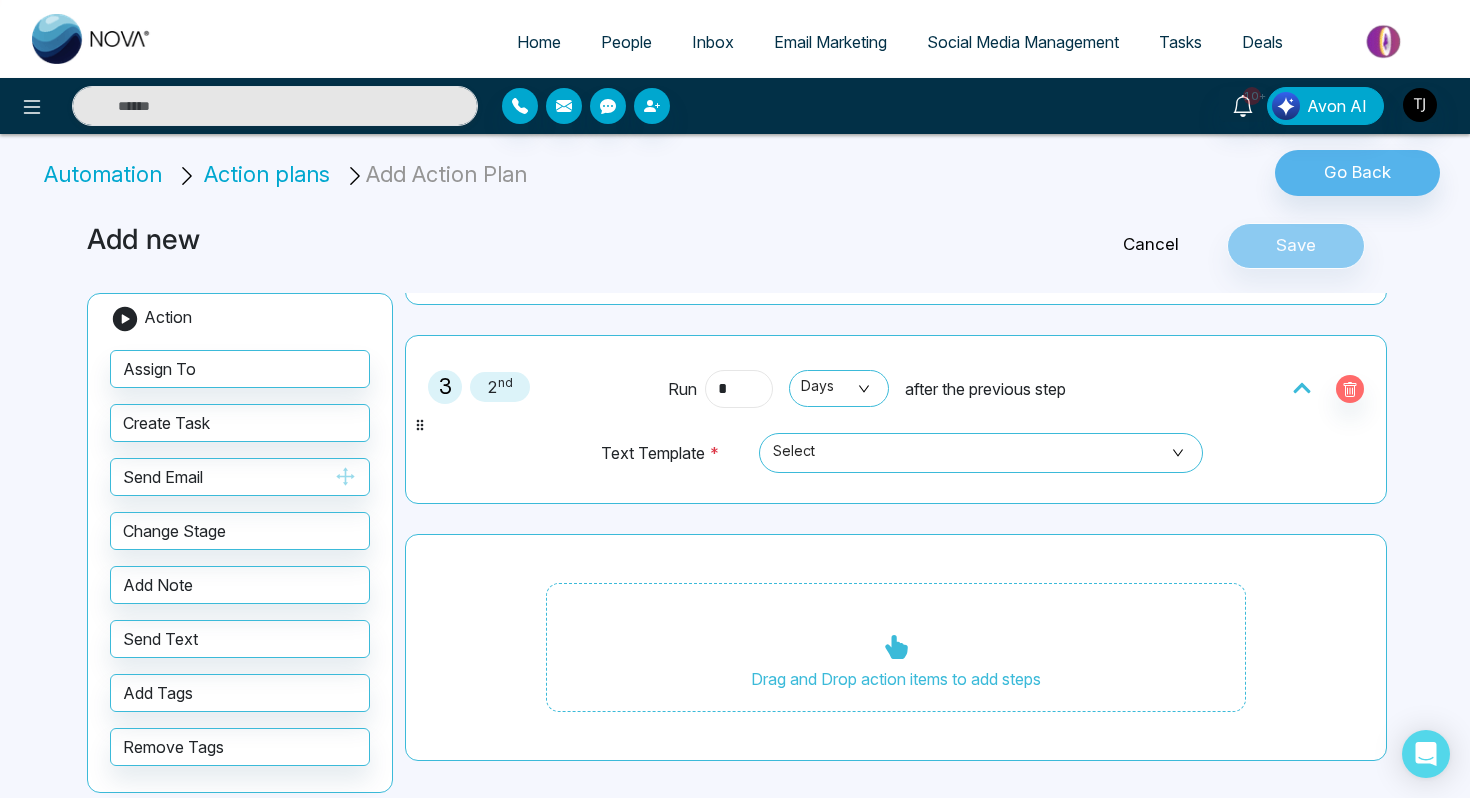 type on "*" 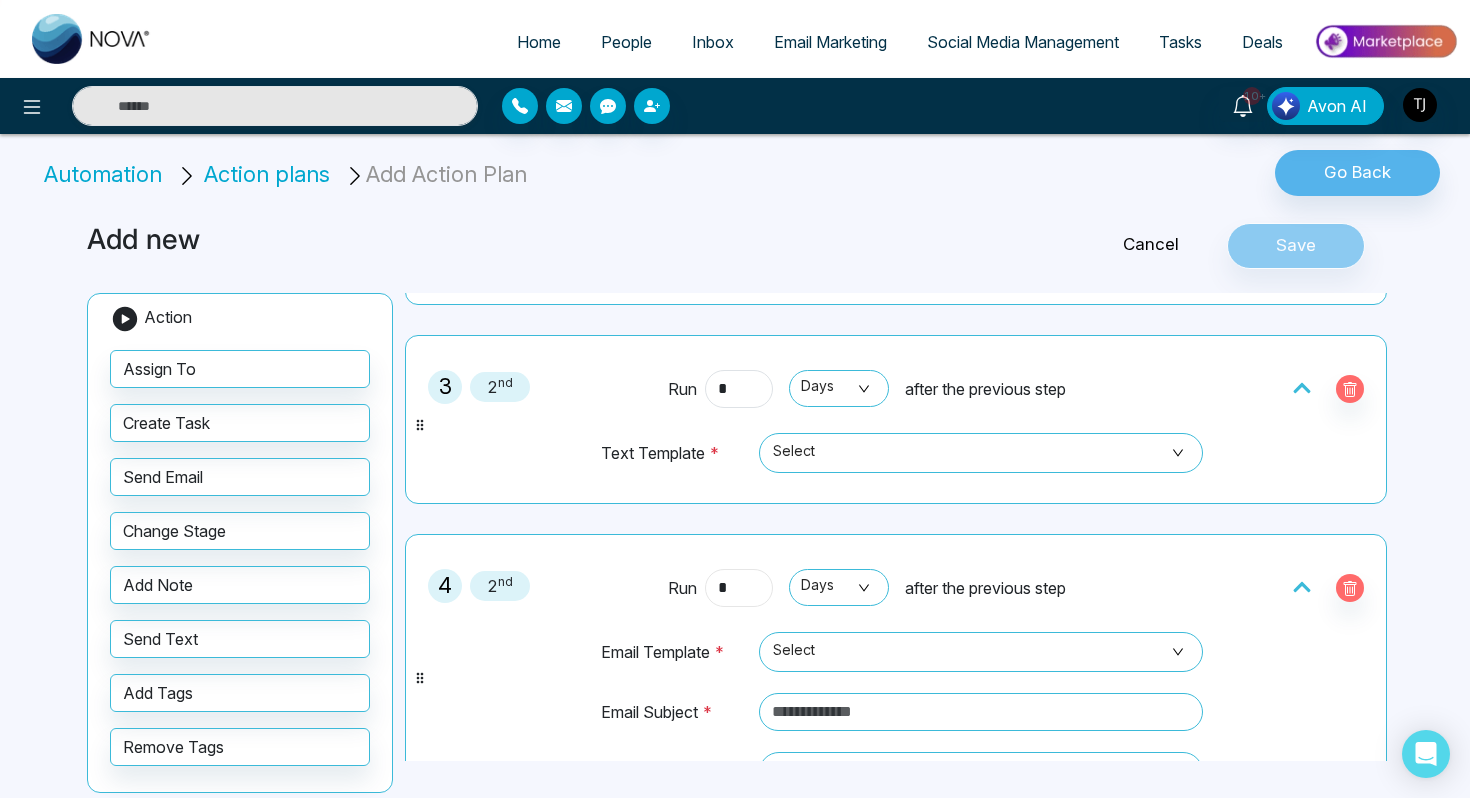click on "*" at bounding box center (739, 588) 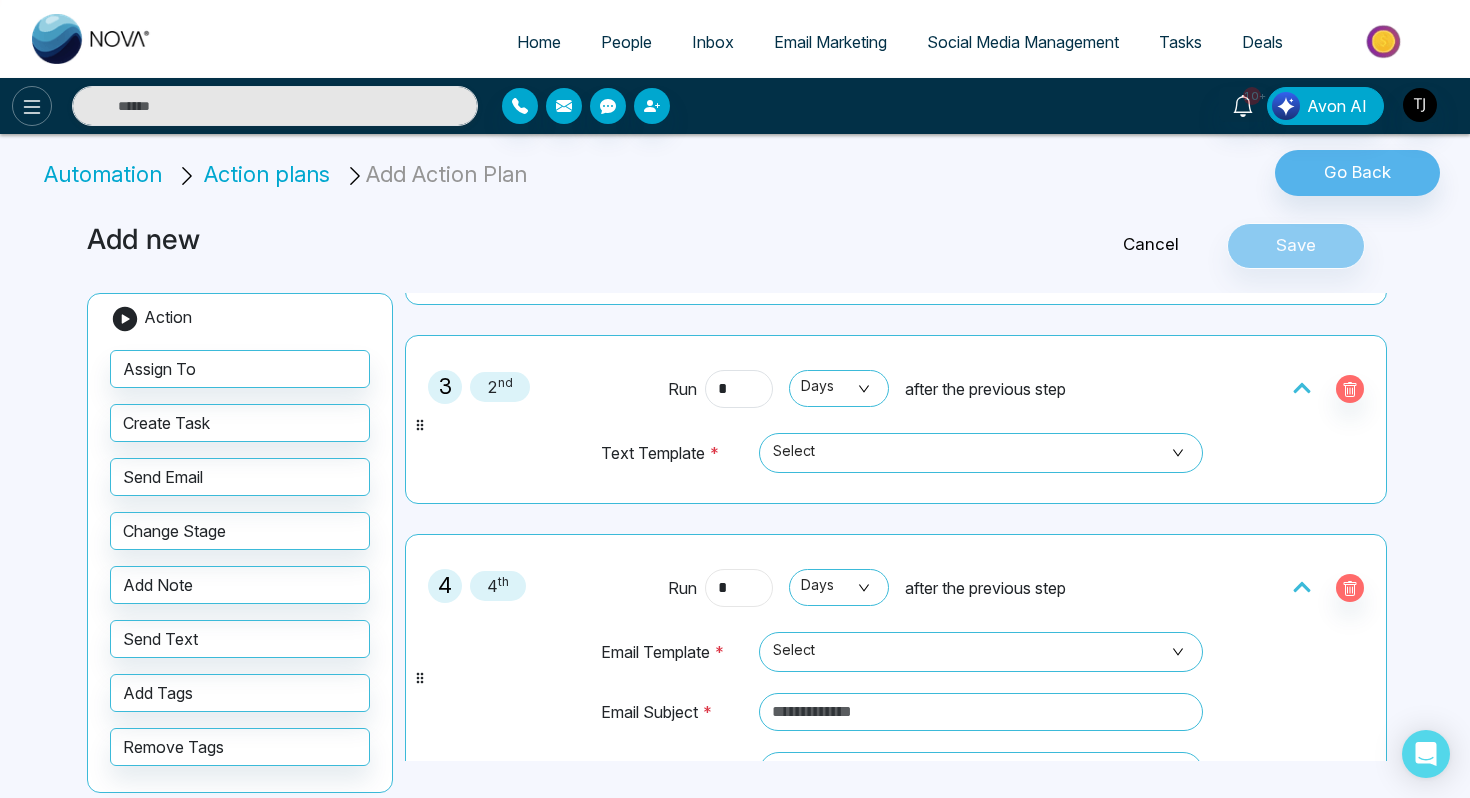 type on "*" 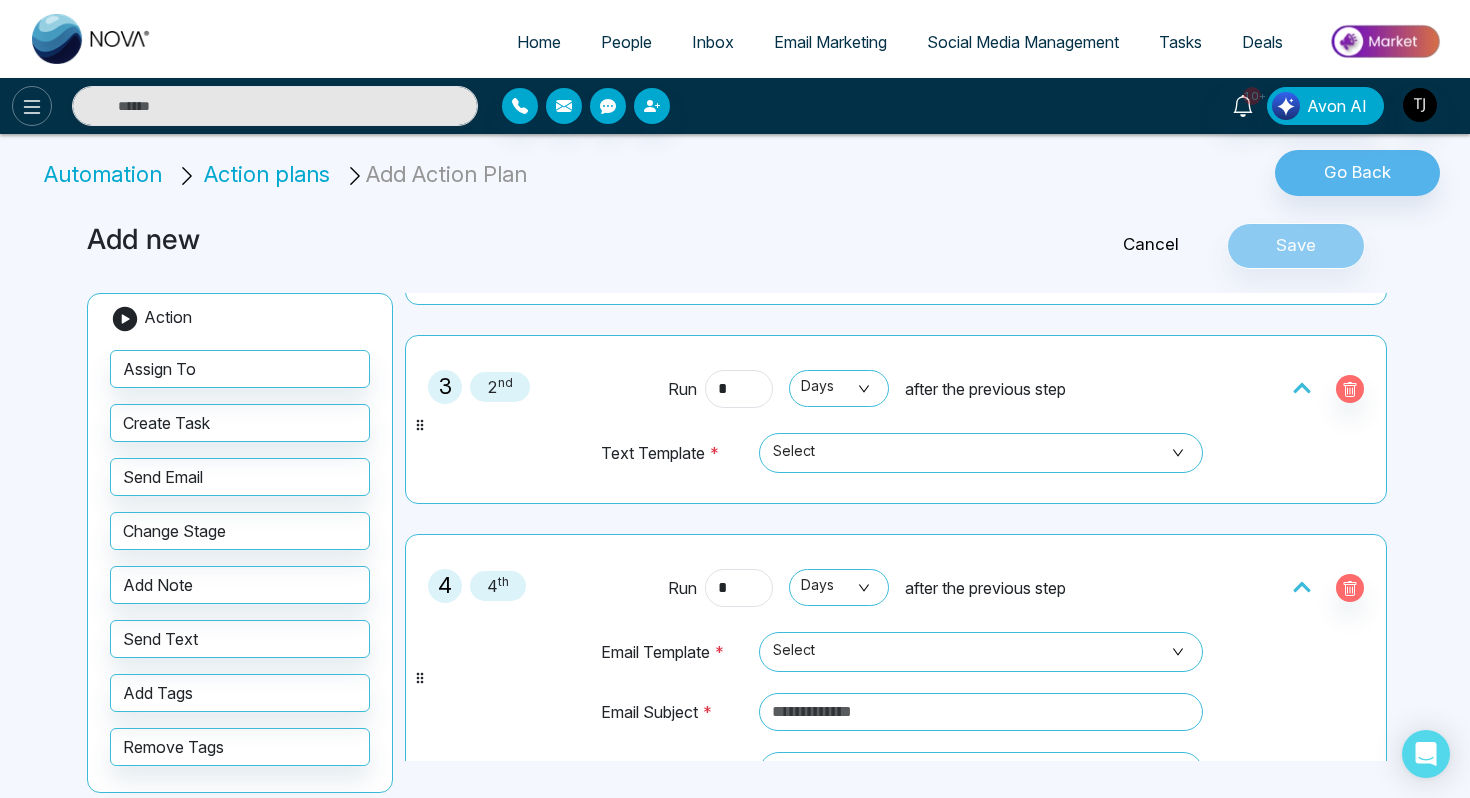click 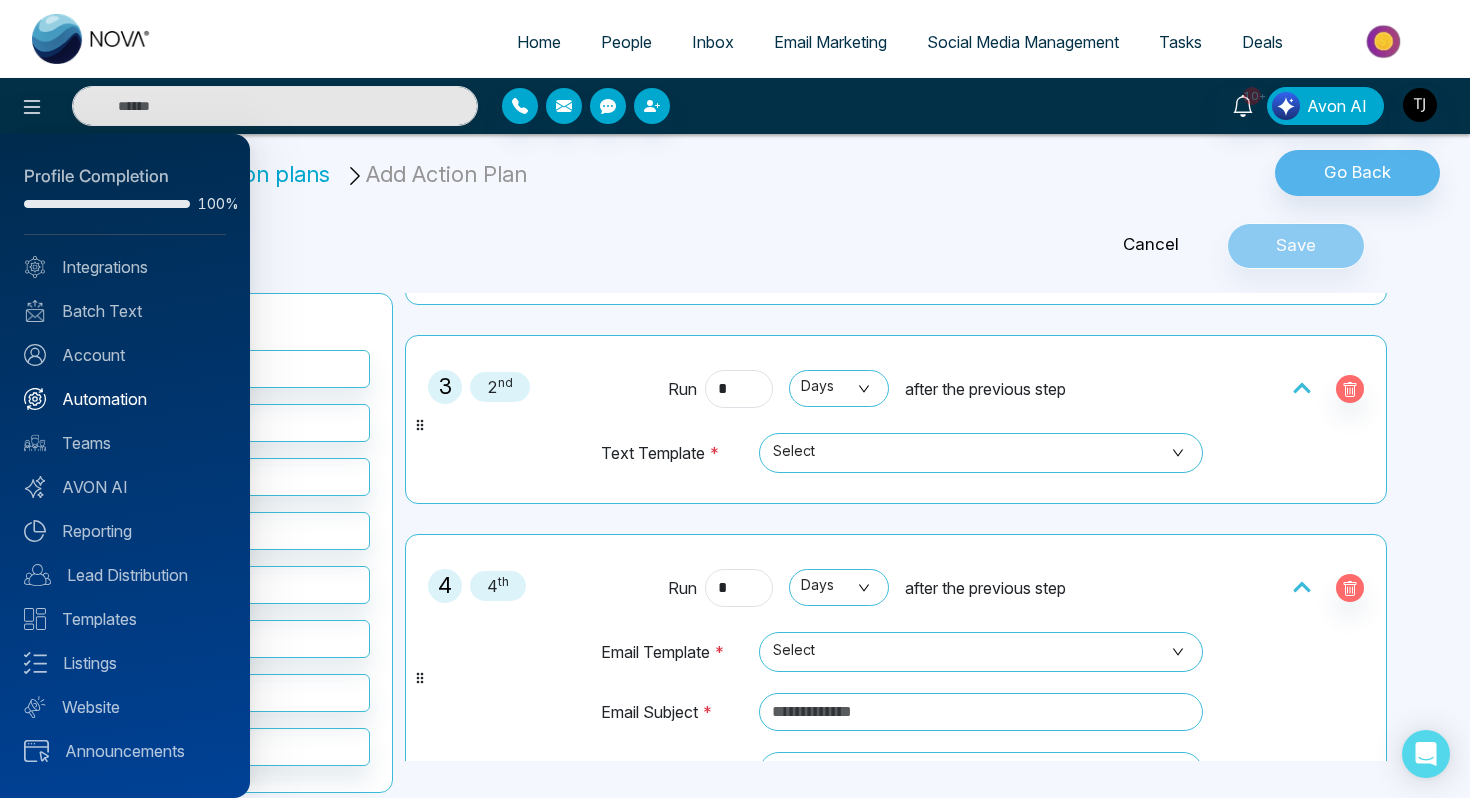 click on "Automation" at bounding box center (125, 399) 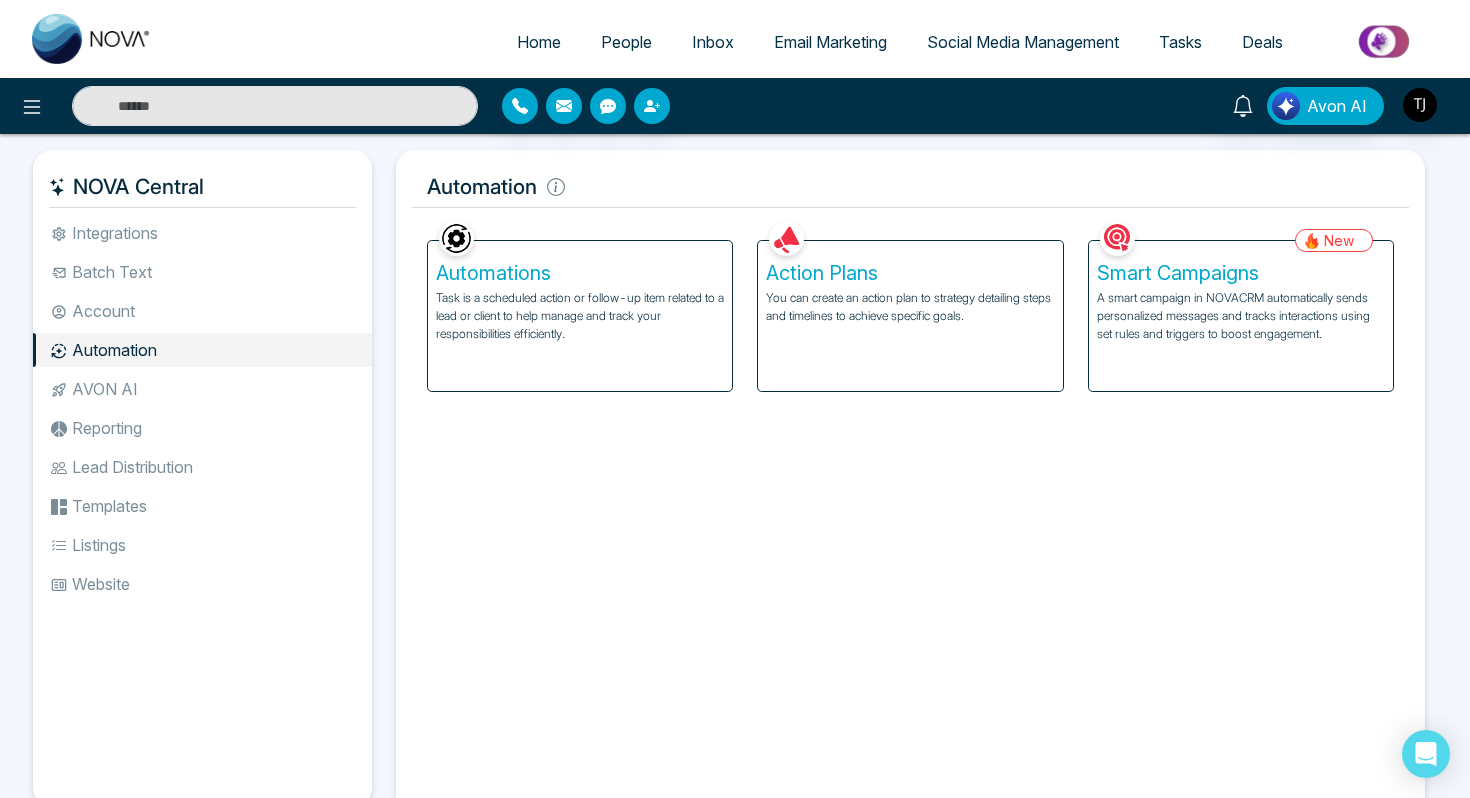 click on "Automations" at bounding box center (580, 273) 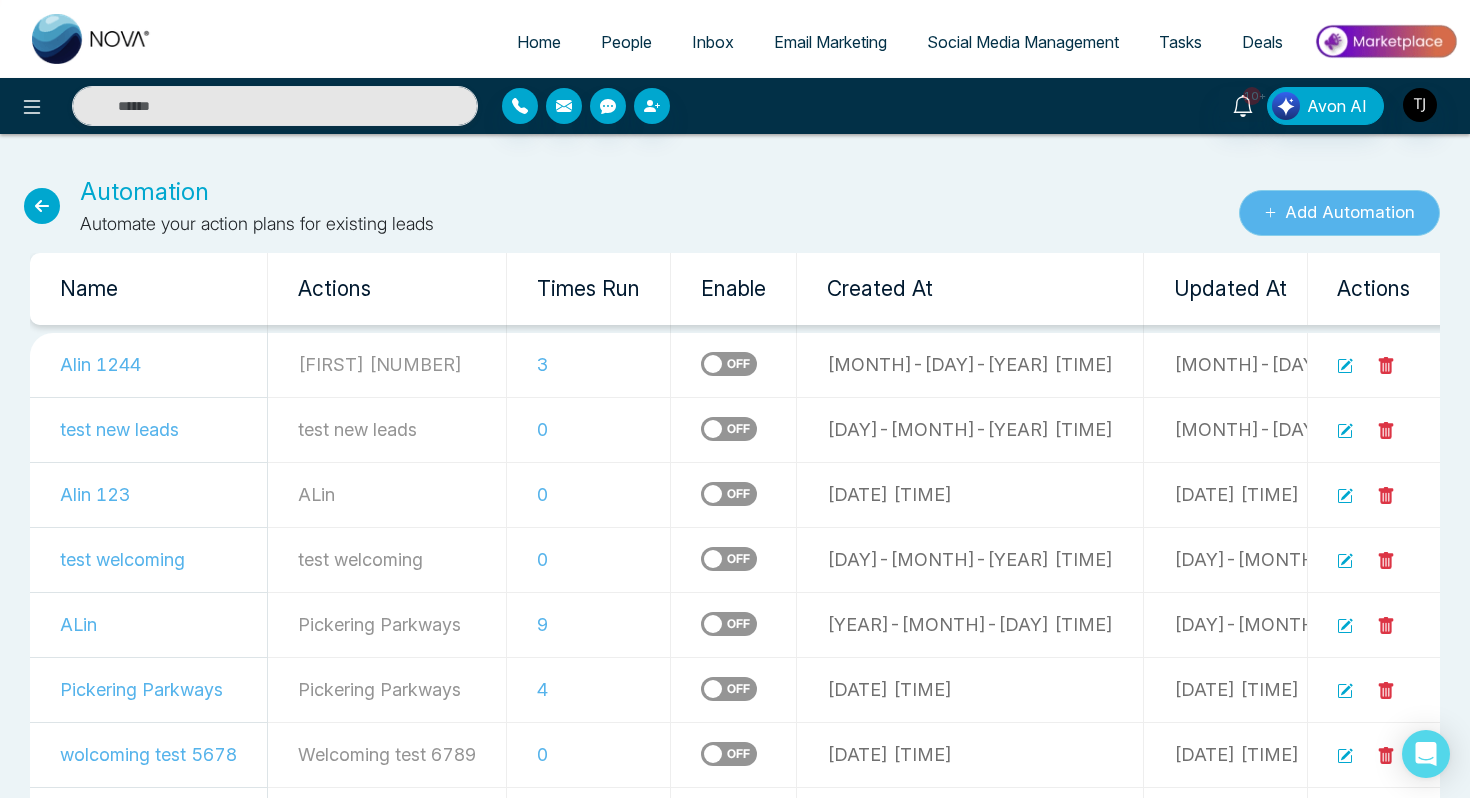 click on "Add Automation" at bounding box center (1339, 213) 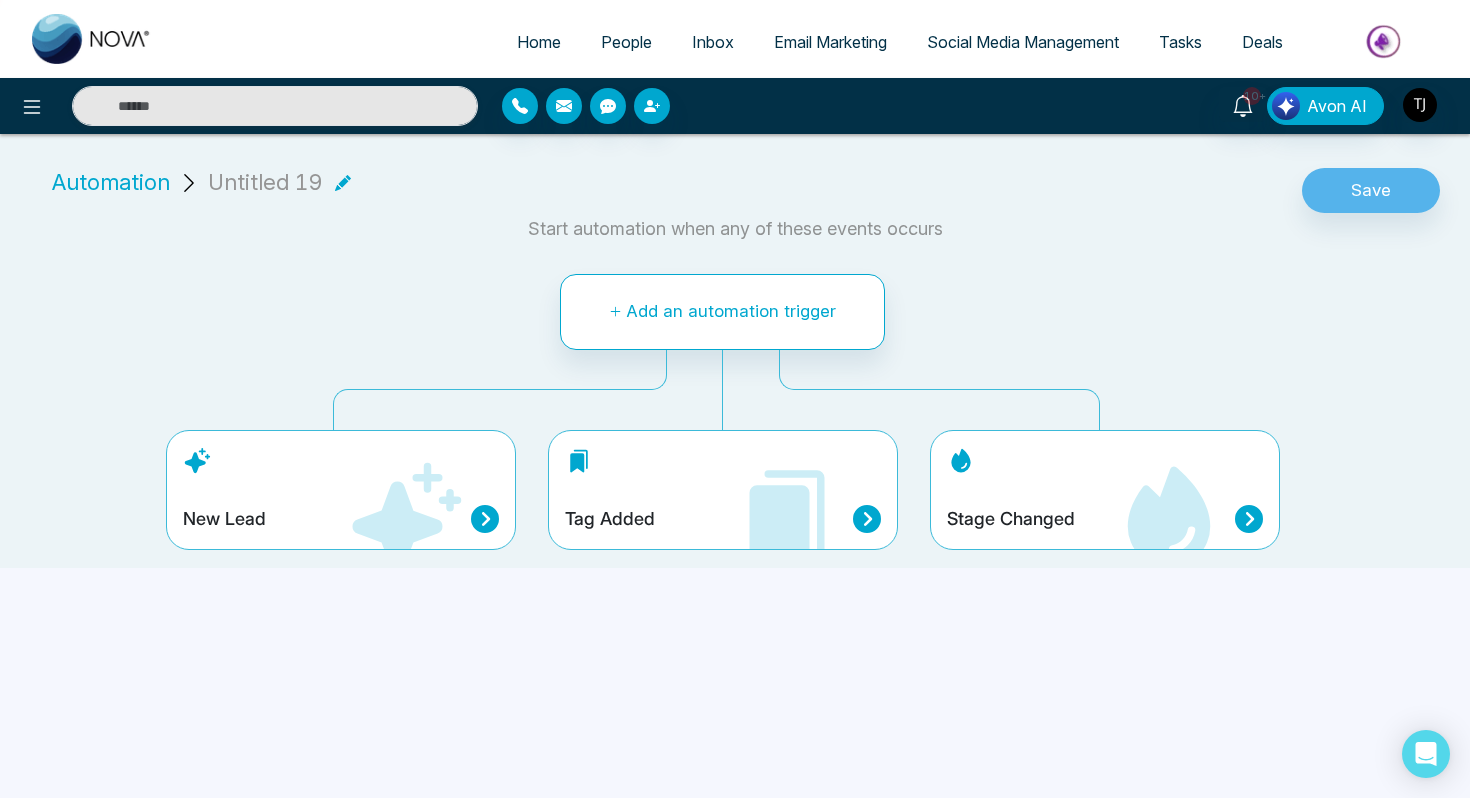 click on "New Lead" at bounding box center (341, 490) 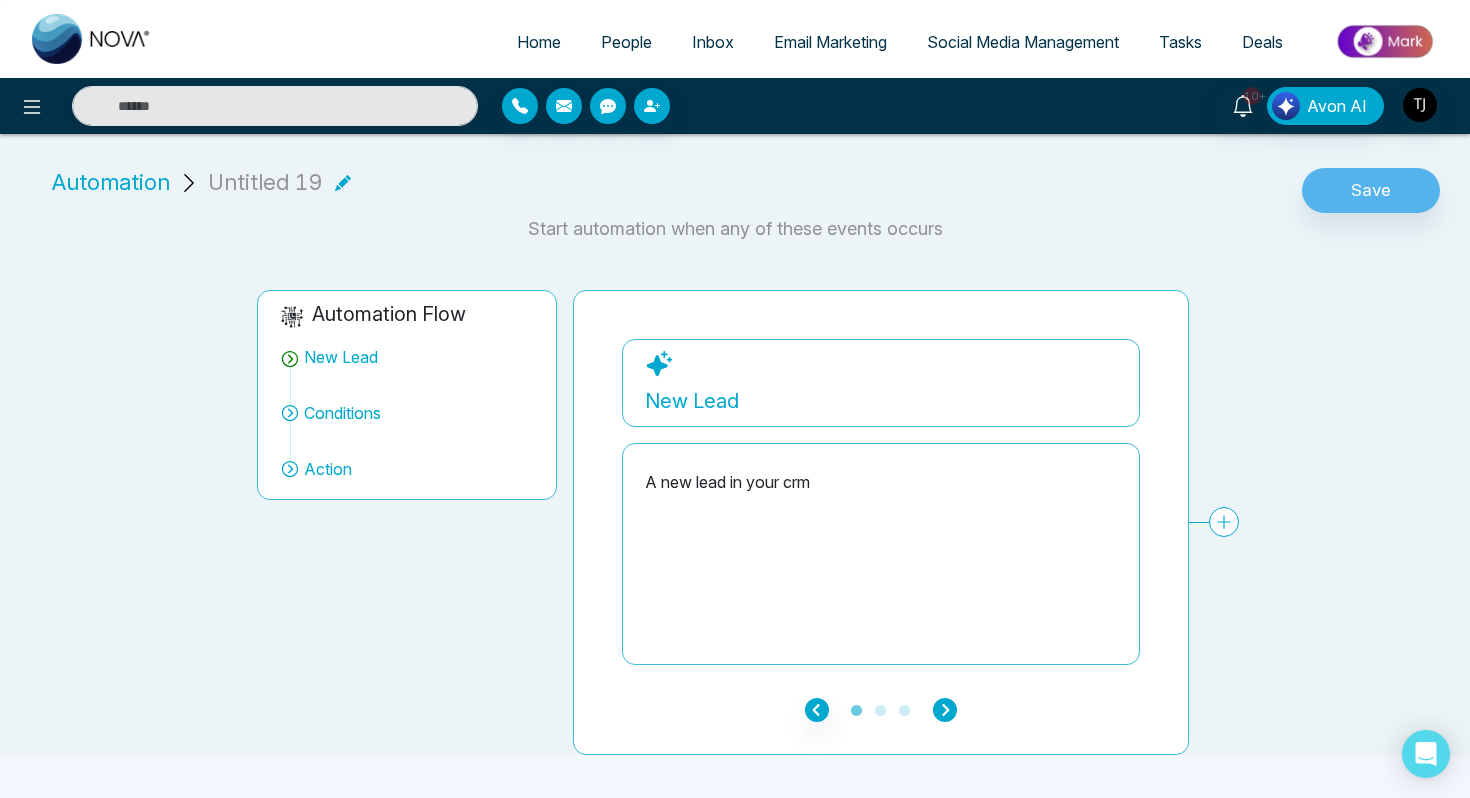 click 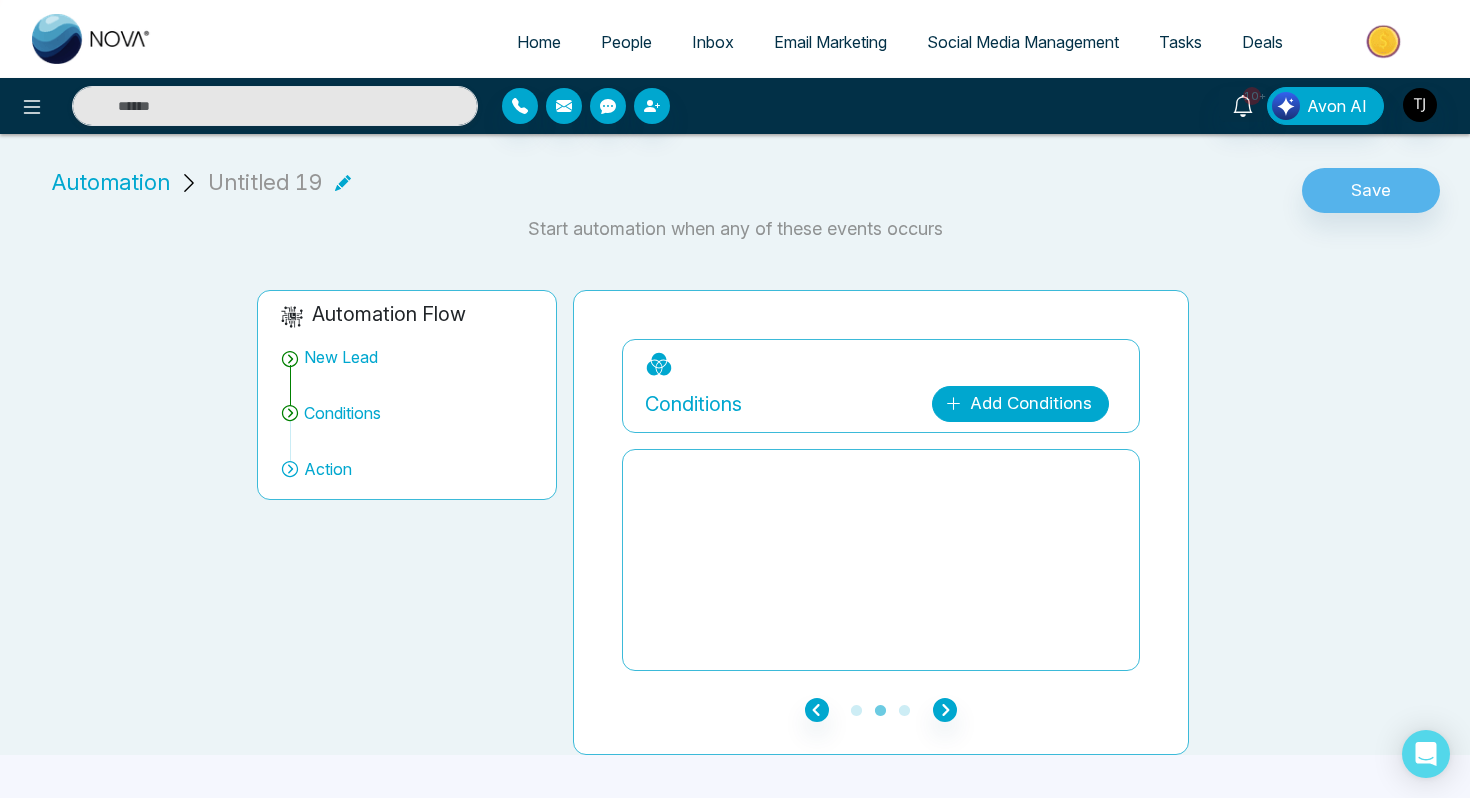 click on "Add Conditions" at bounding box center [1020, 404] 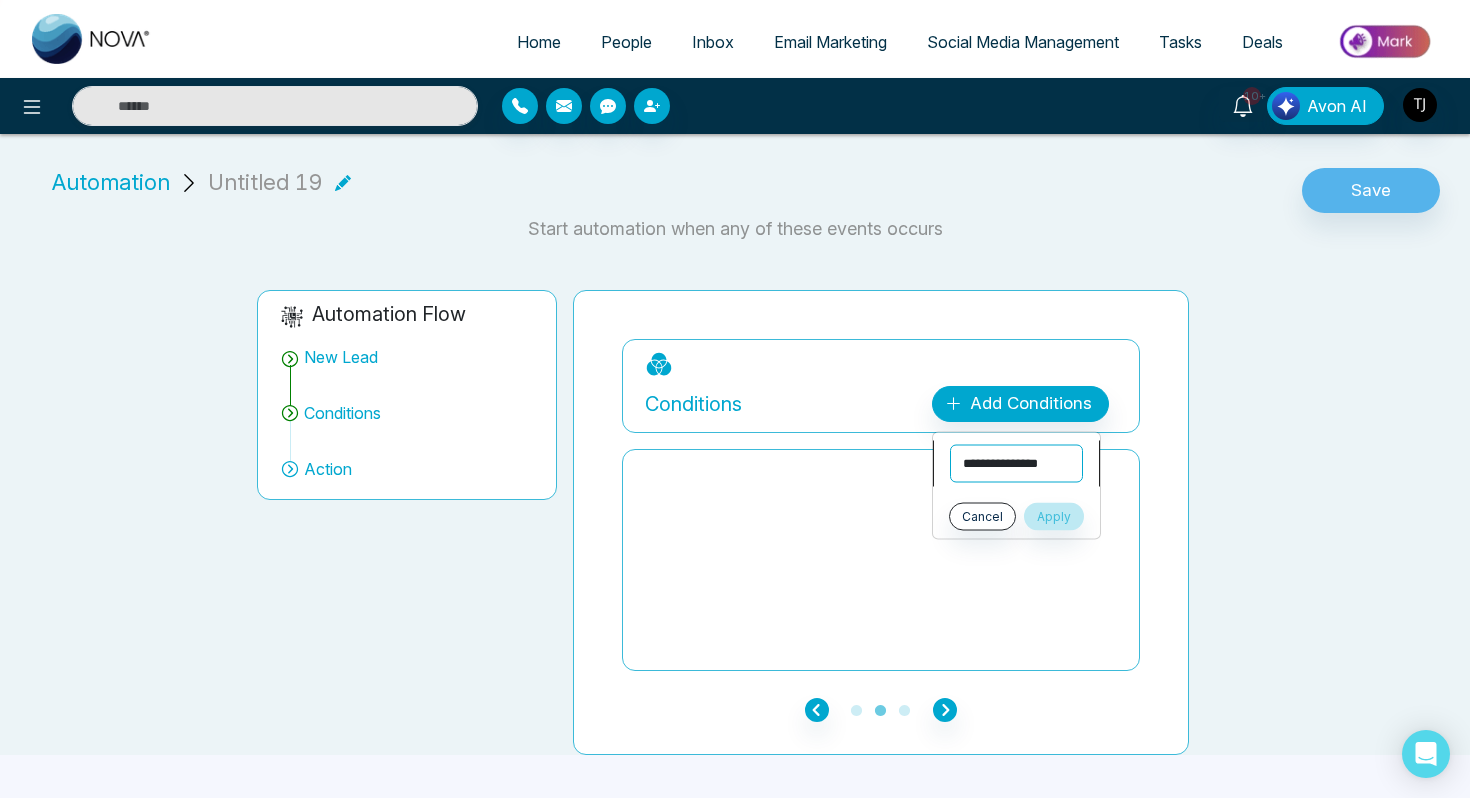 click on "**********" at bounding box center (1016, 464) 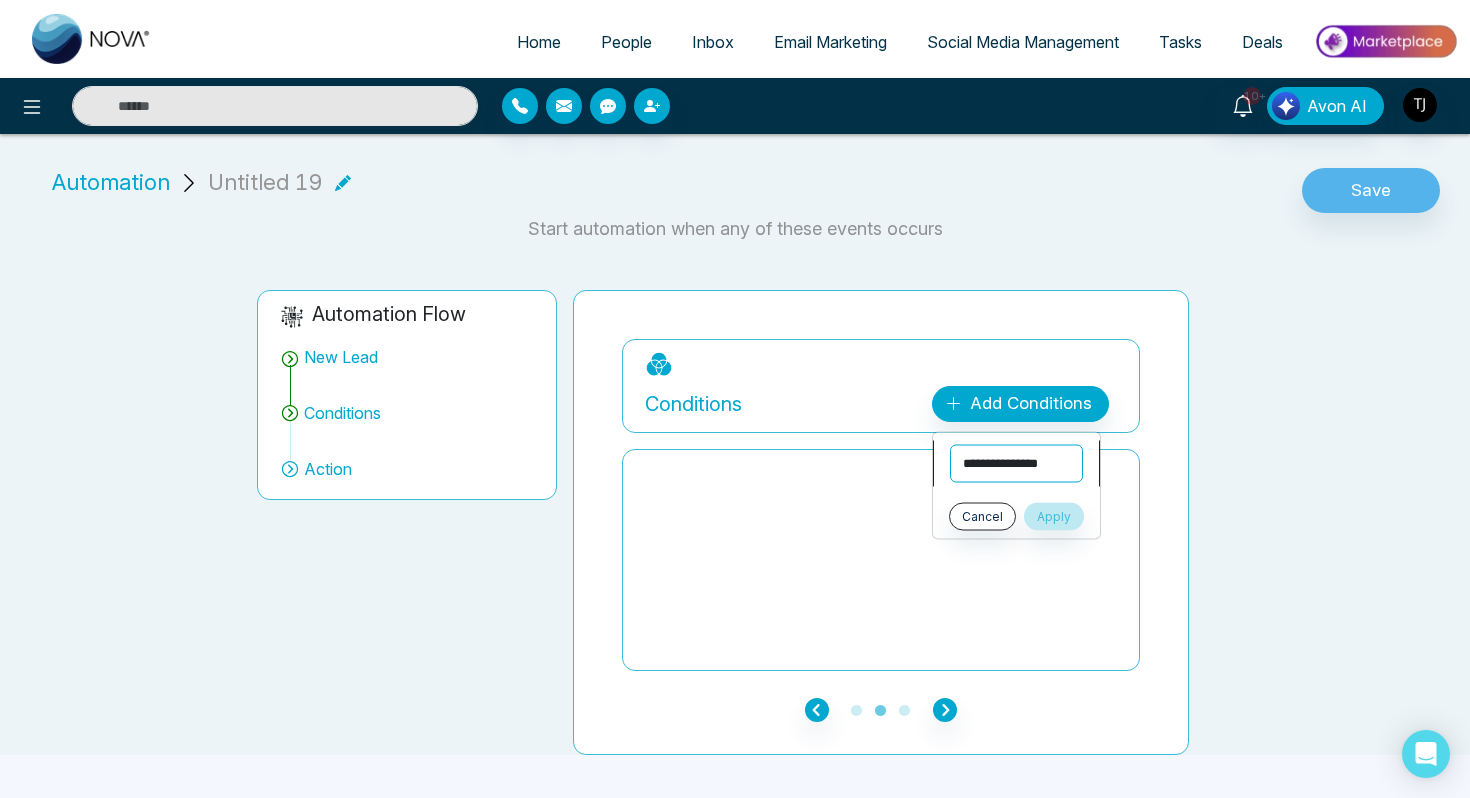 select on "****" 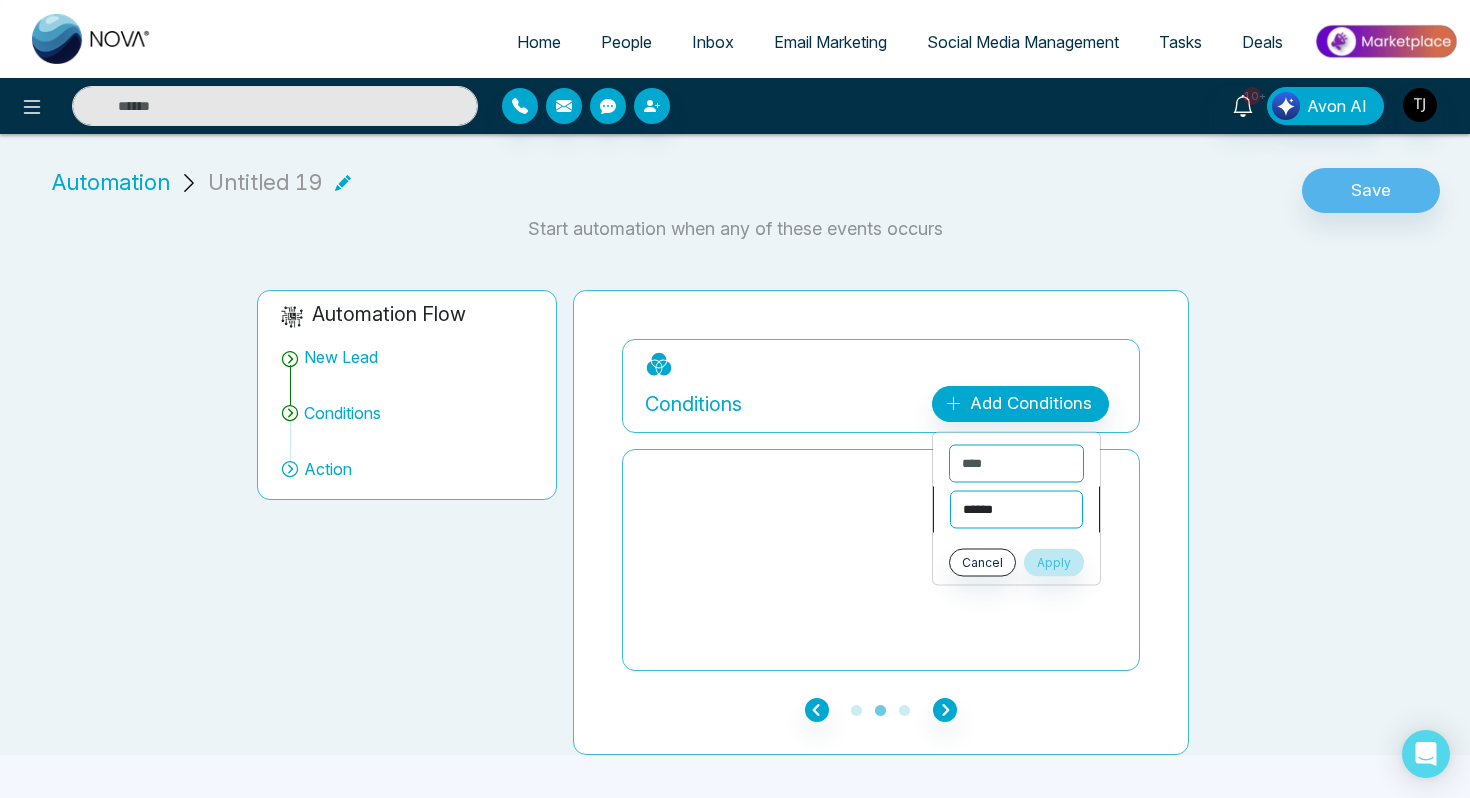 click on "**********" at bounding box center (1016, 510) 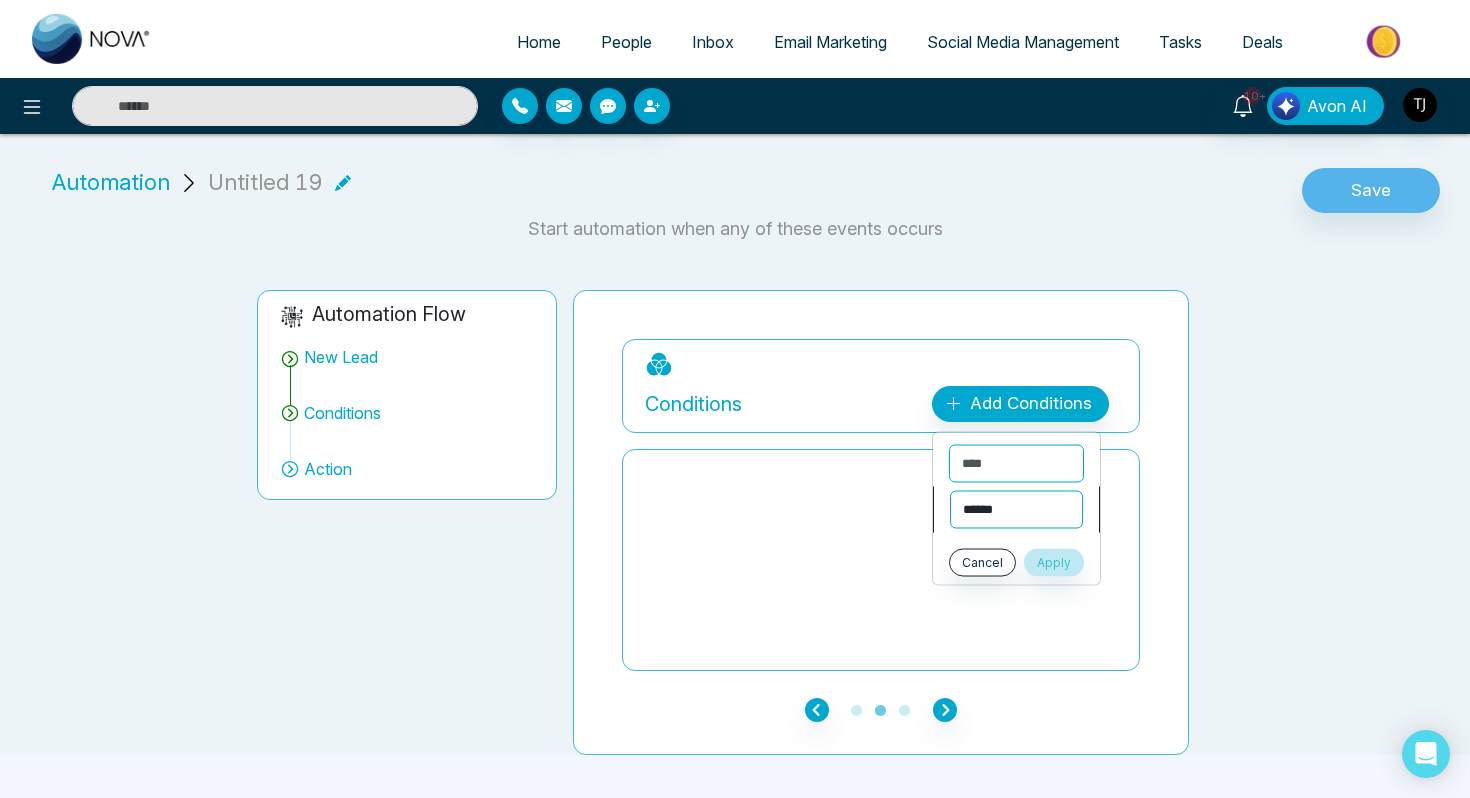 select on "*******" 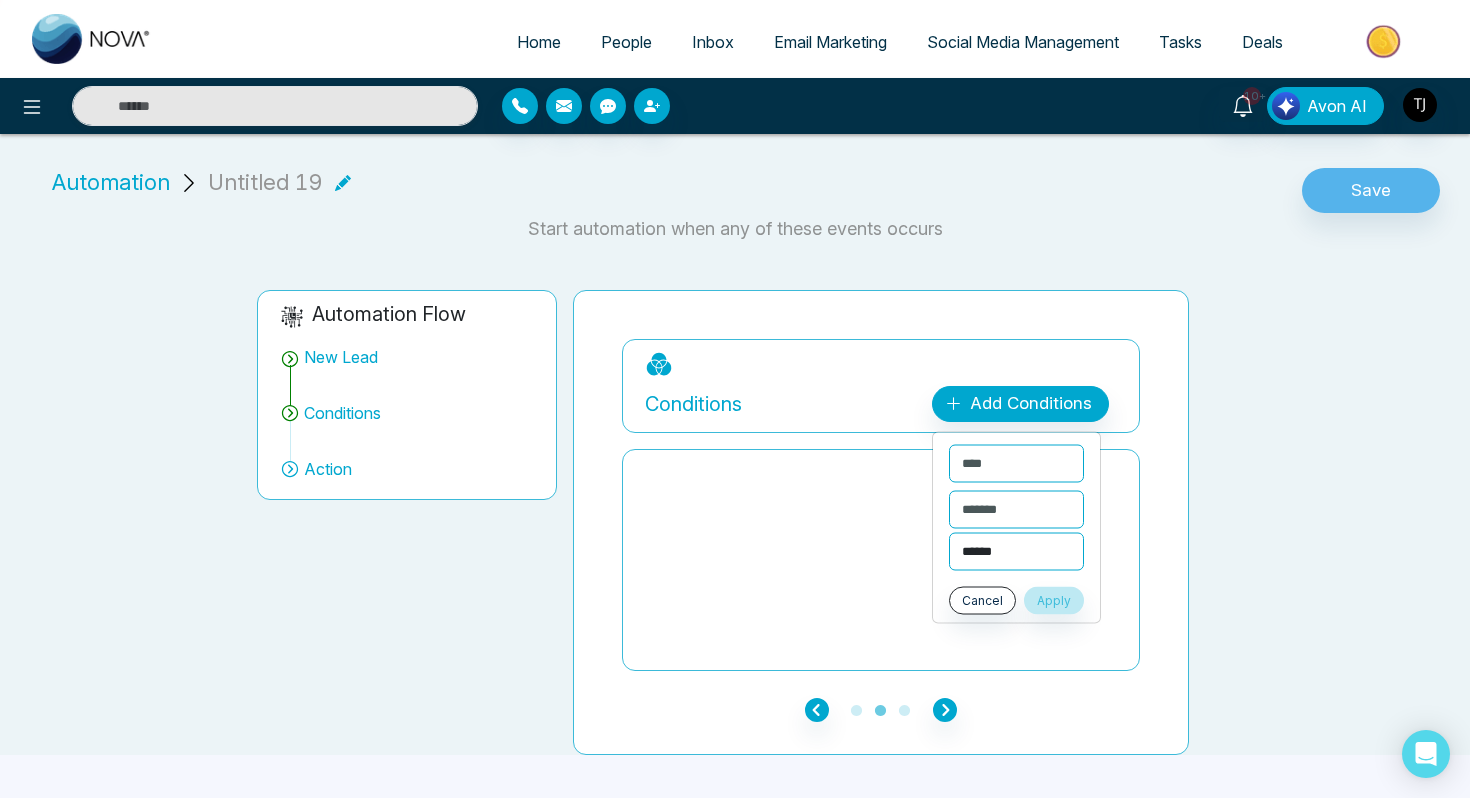 click on "**********" at bounding box center [1016, 552] 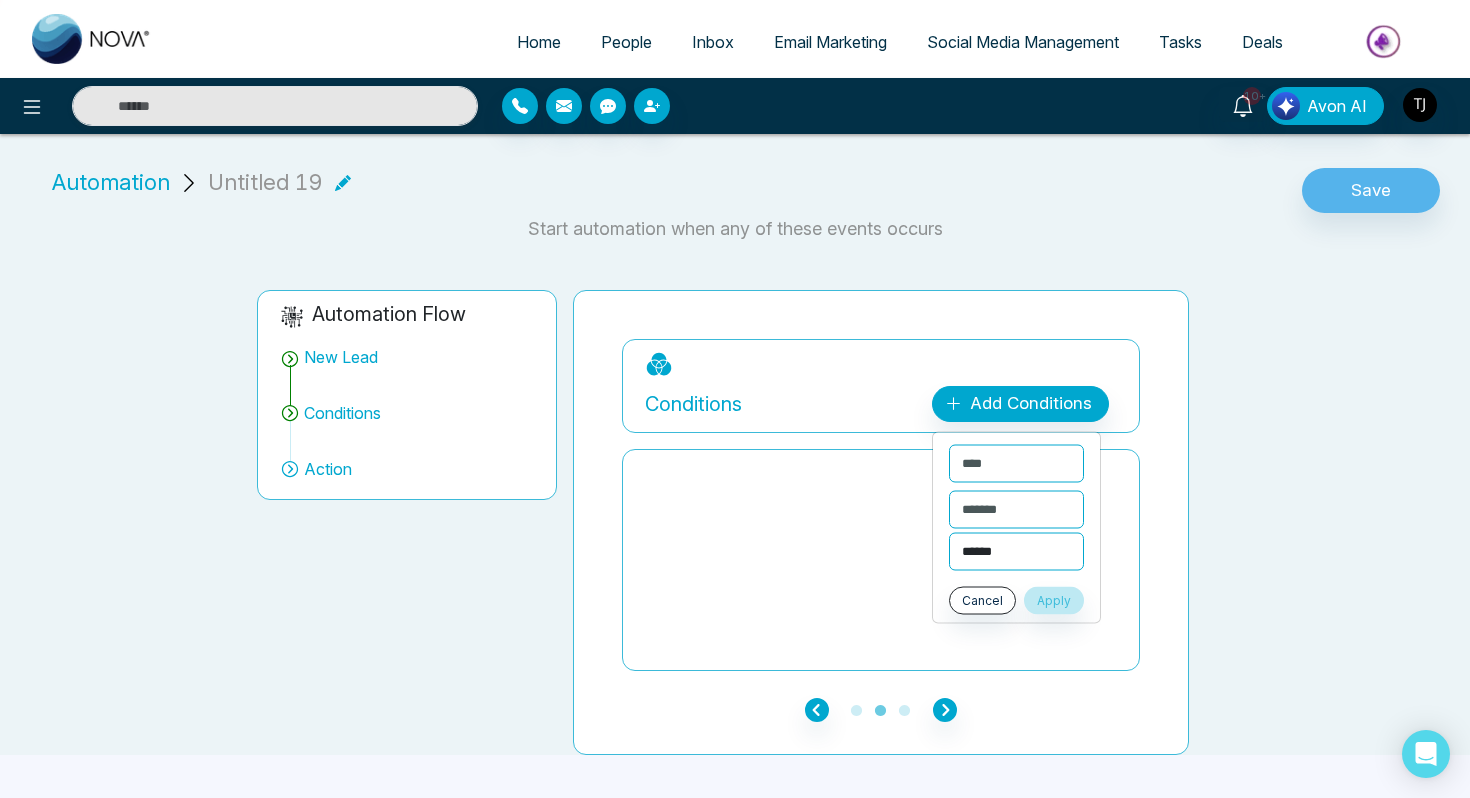 select on "******" 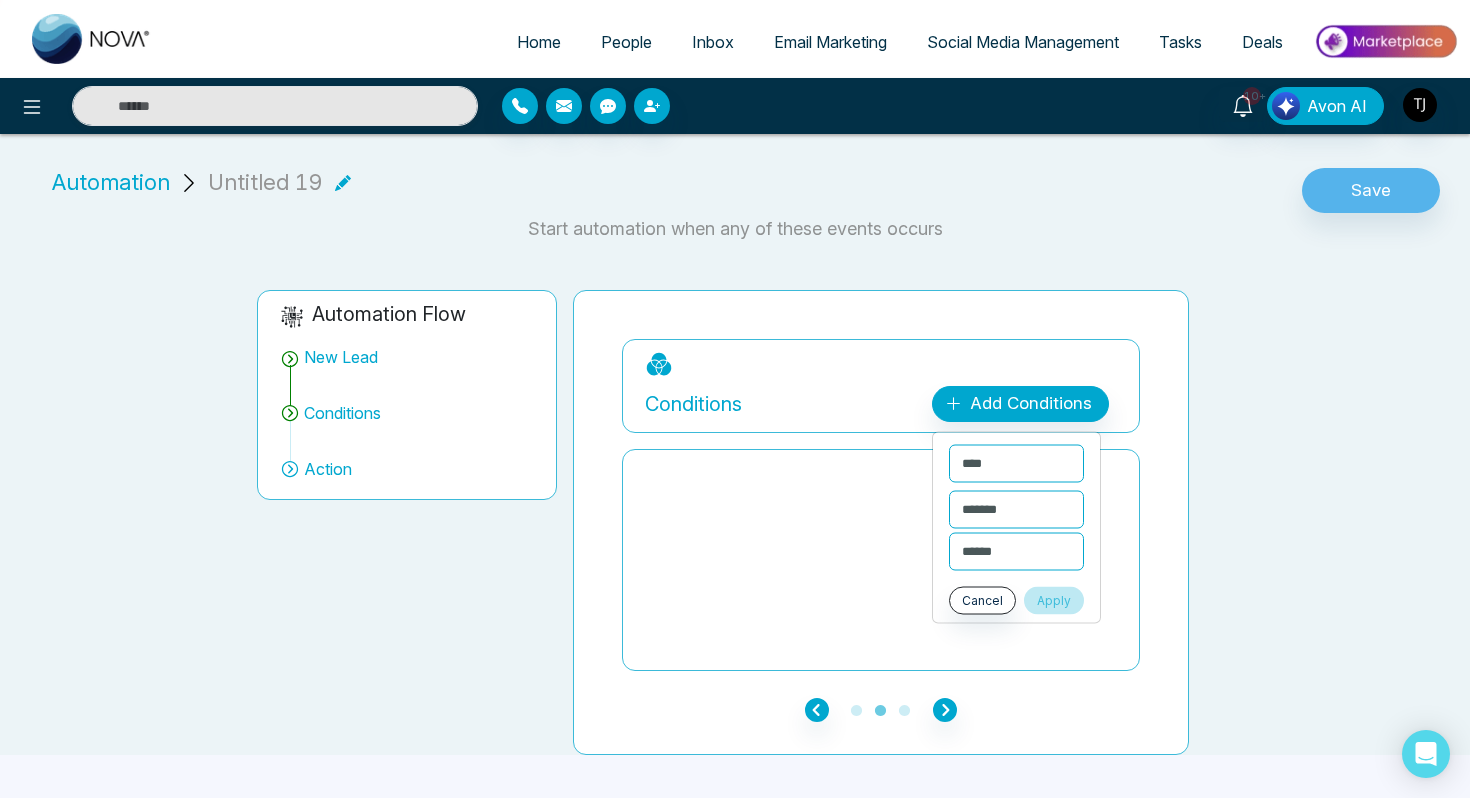 click on "Apply" at bounding box center [1054, 601] 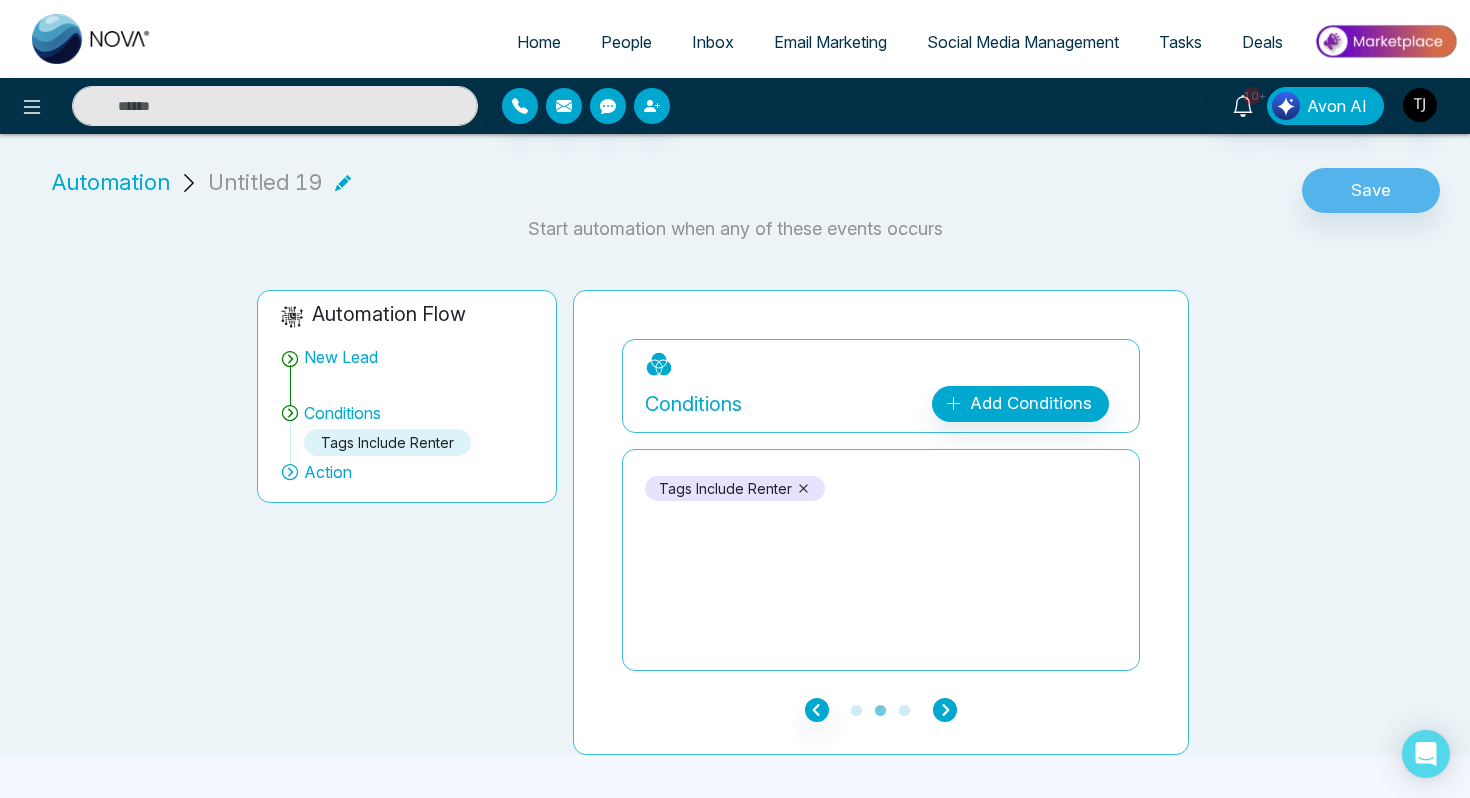 click 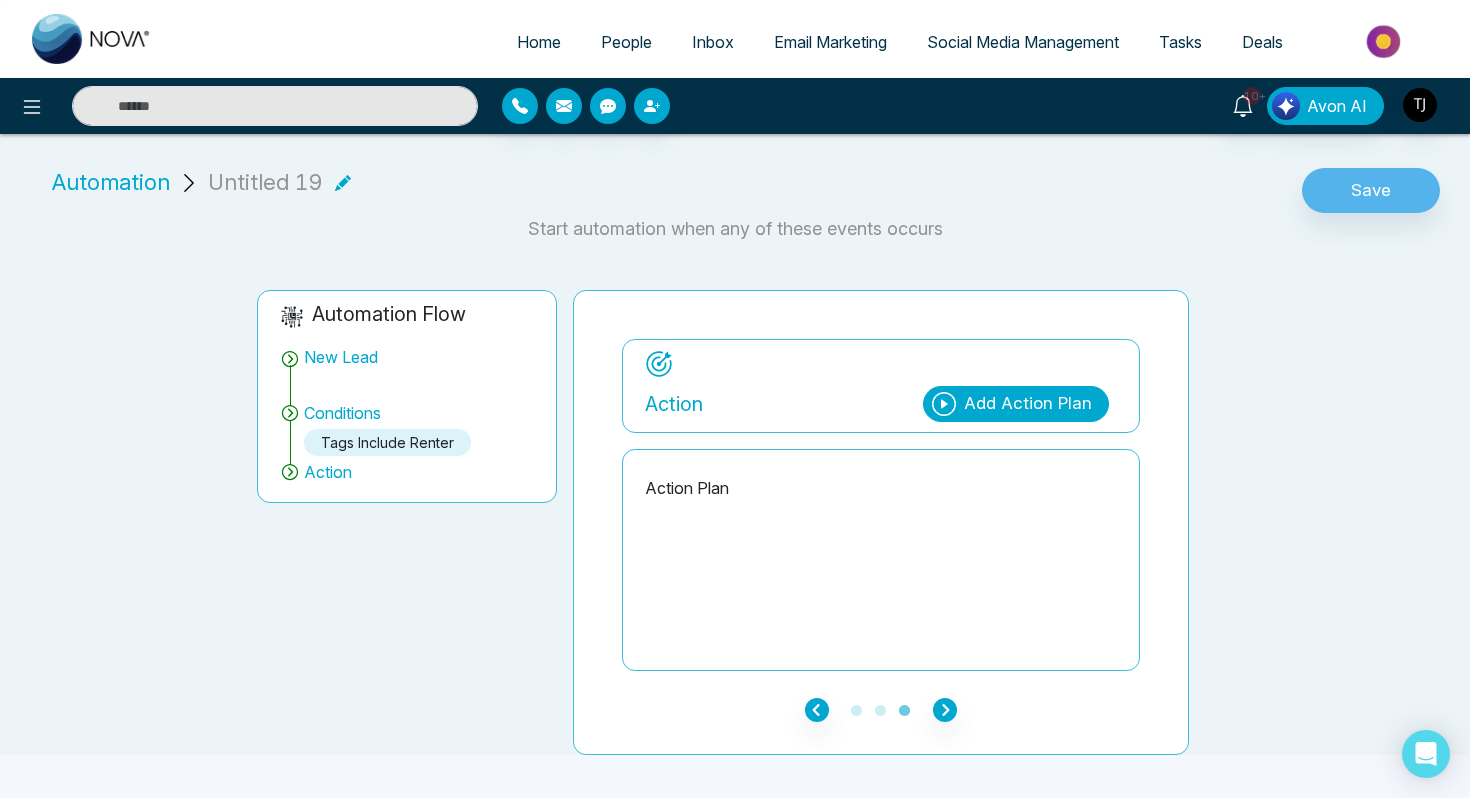 click on "Add Action Plan" at bounding box center (1016, 404) 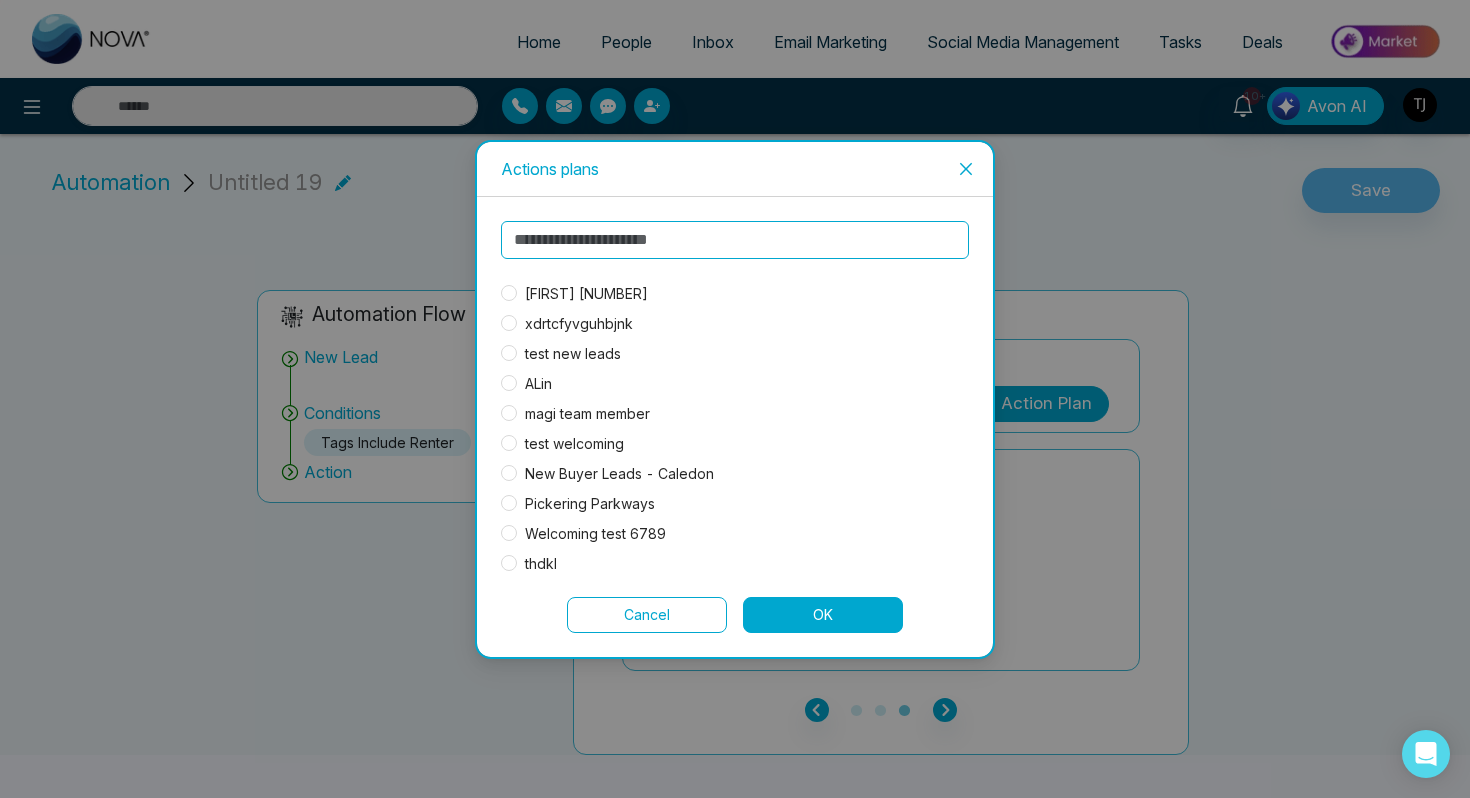 click at bounding box center [966, 169] 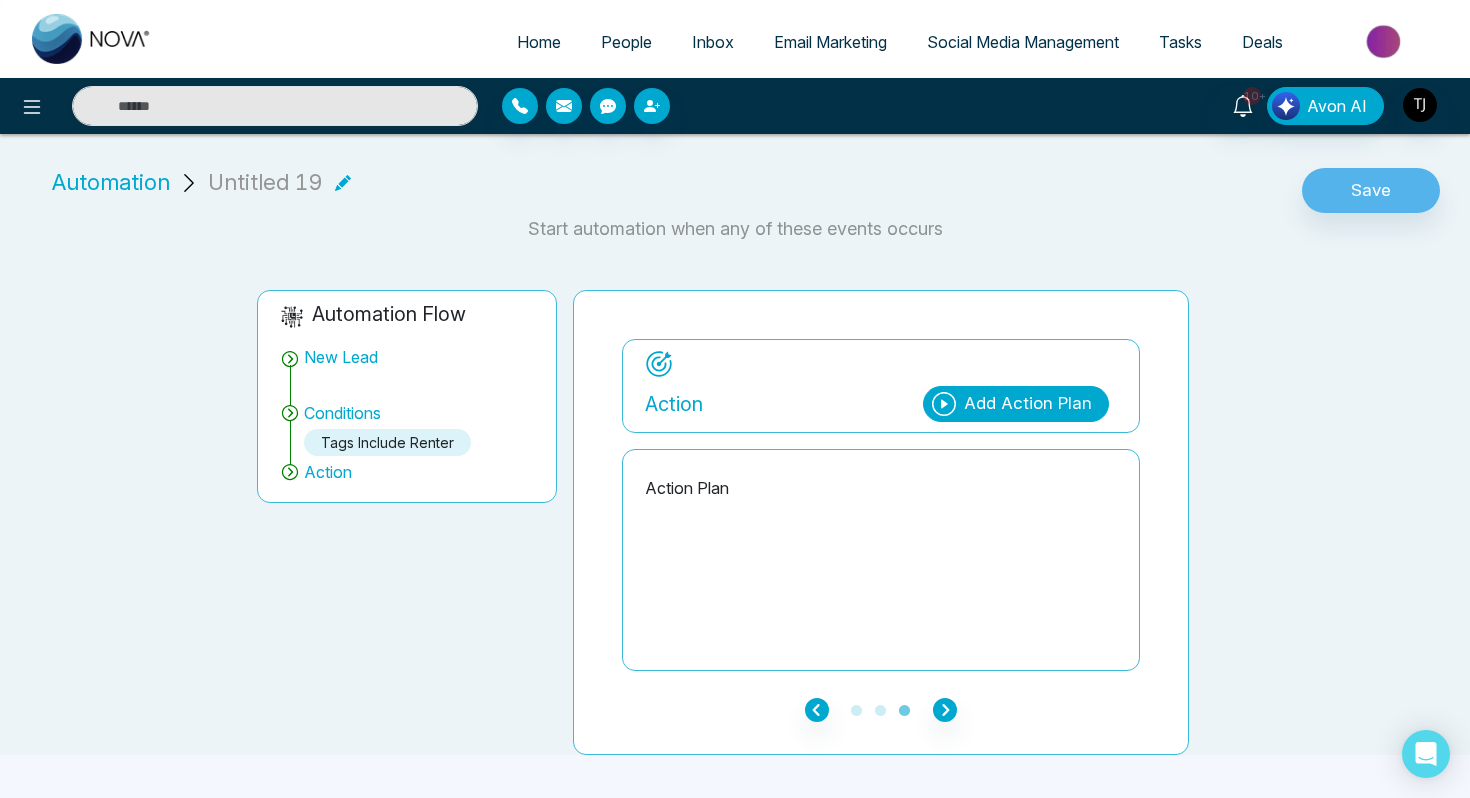 click on "Email Marketing" at bounding box center (830, 42) 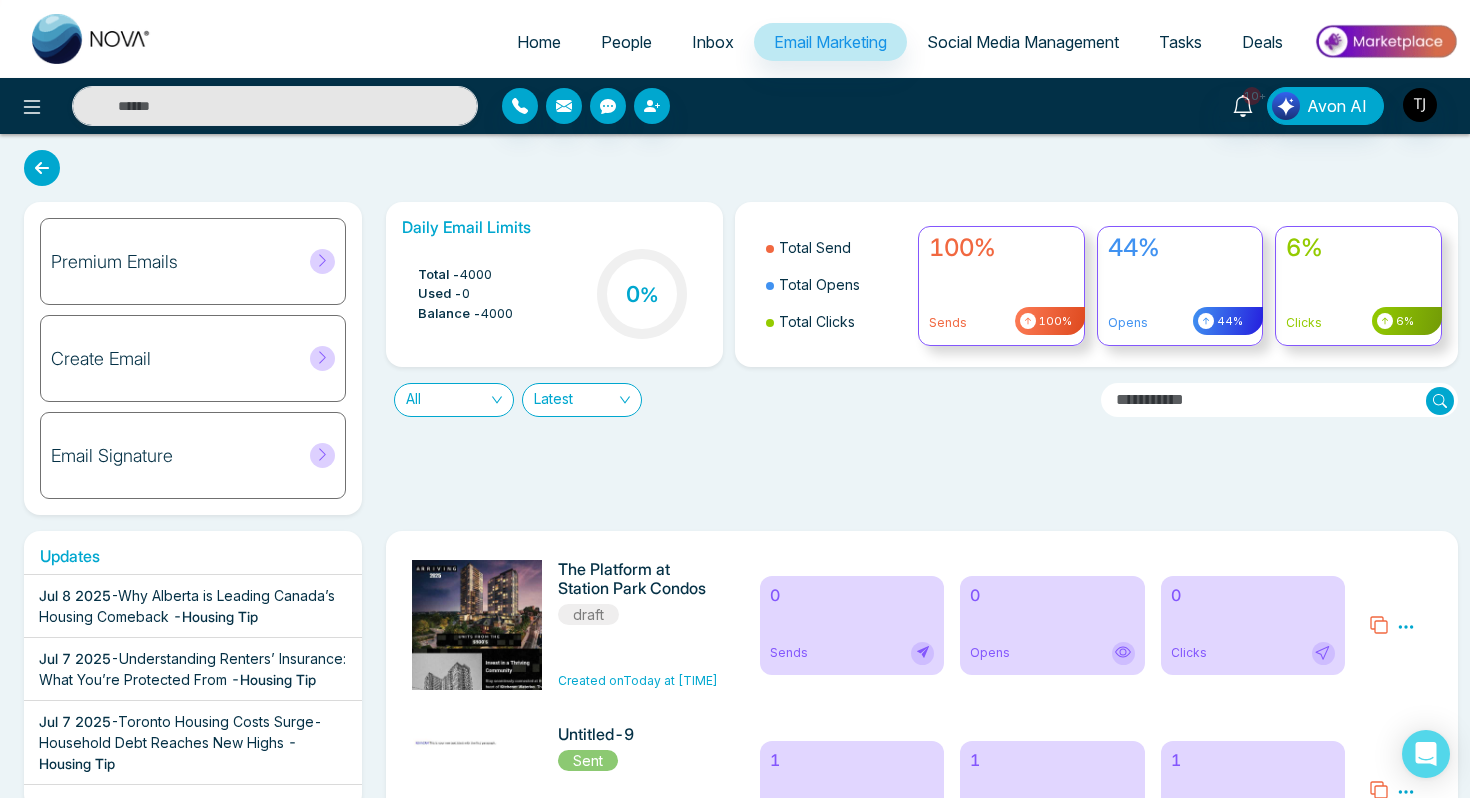click on "Create Email" at bounding box center [193, 358] 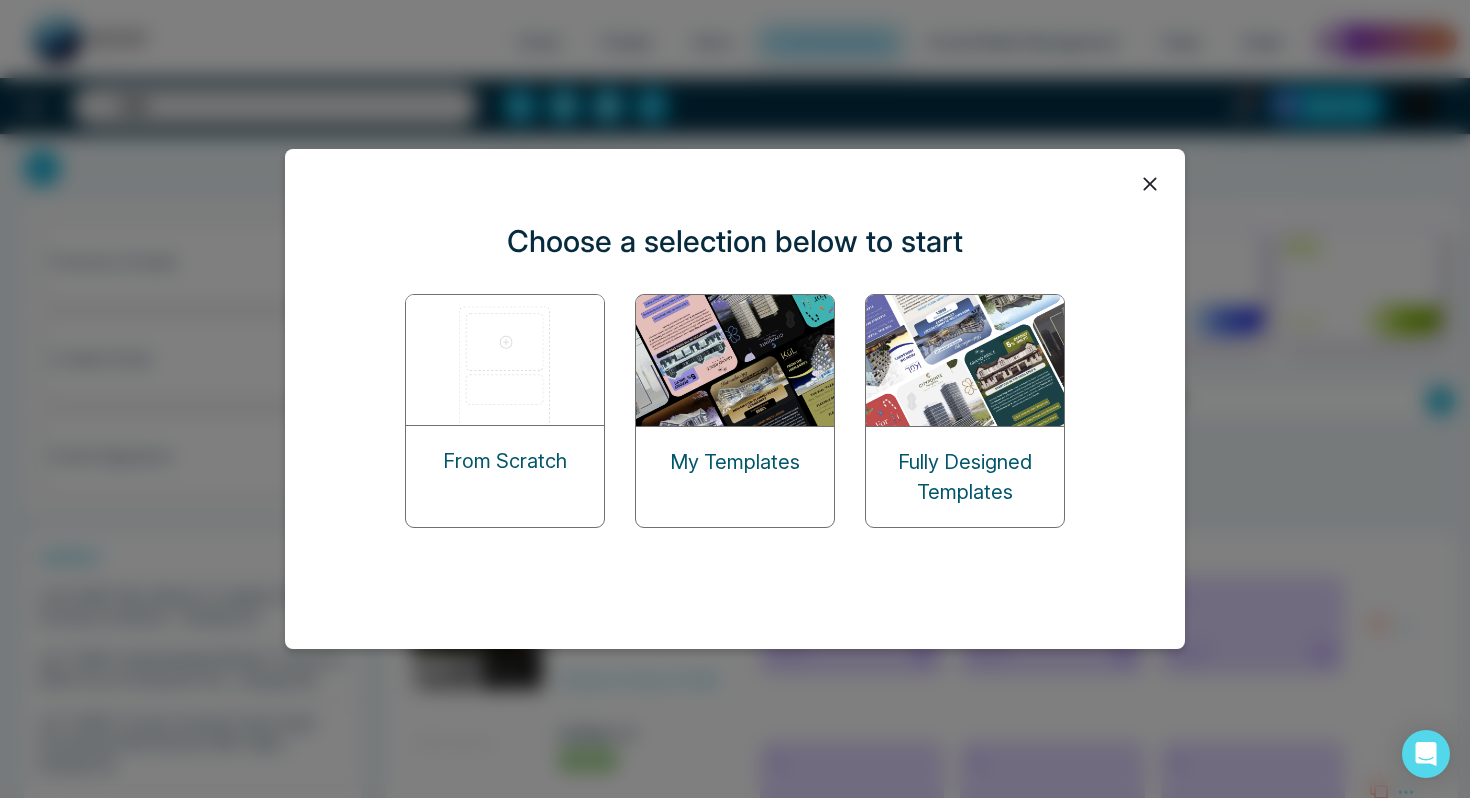 click at bounding box center [506, 360] 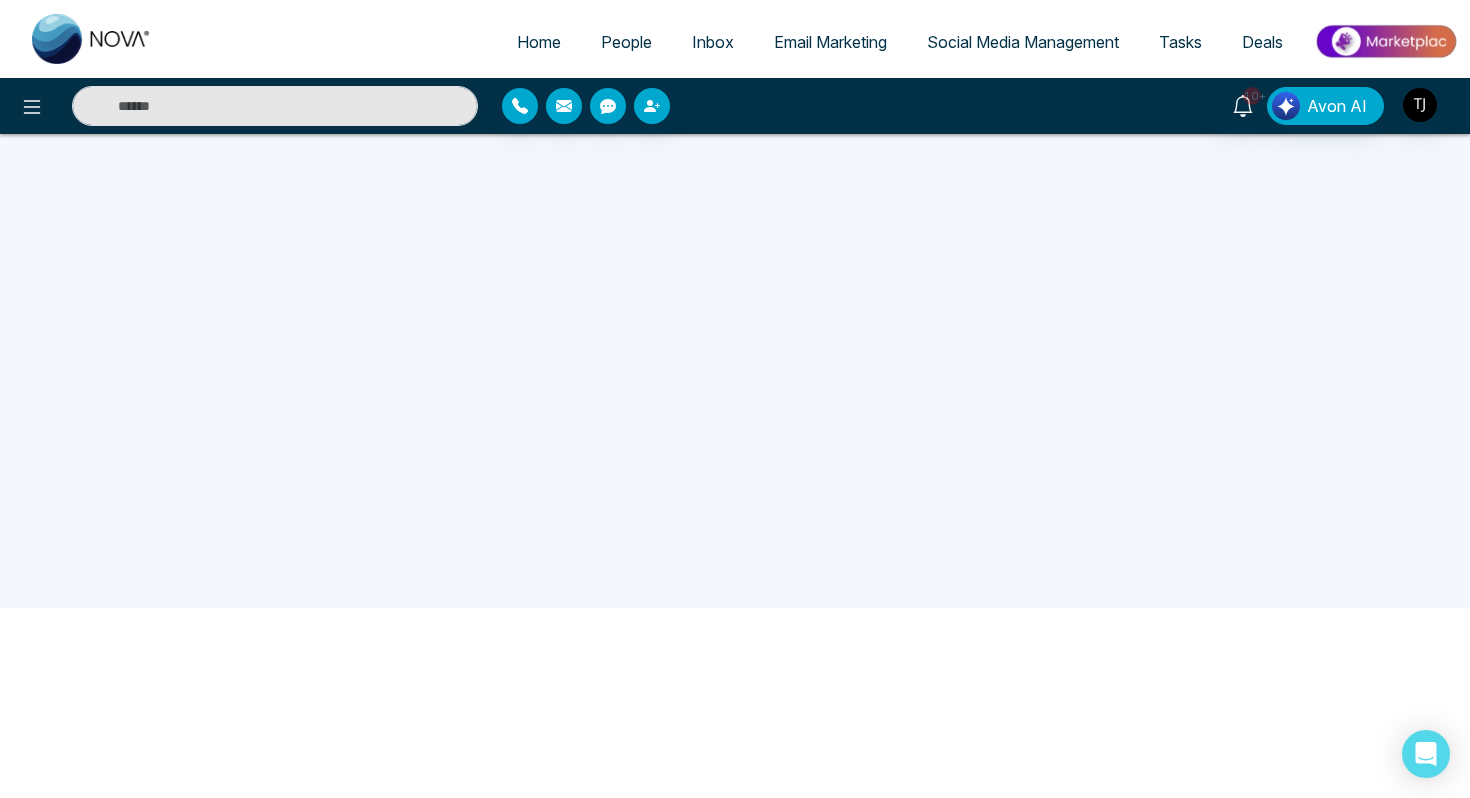 scroll, scrollTop: 0, scrollLeft: 0, axis: both 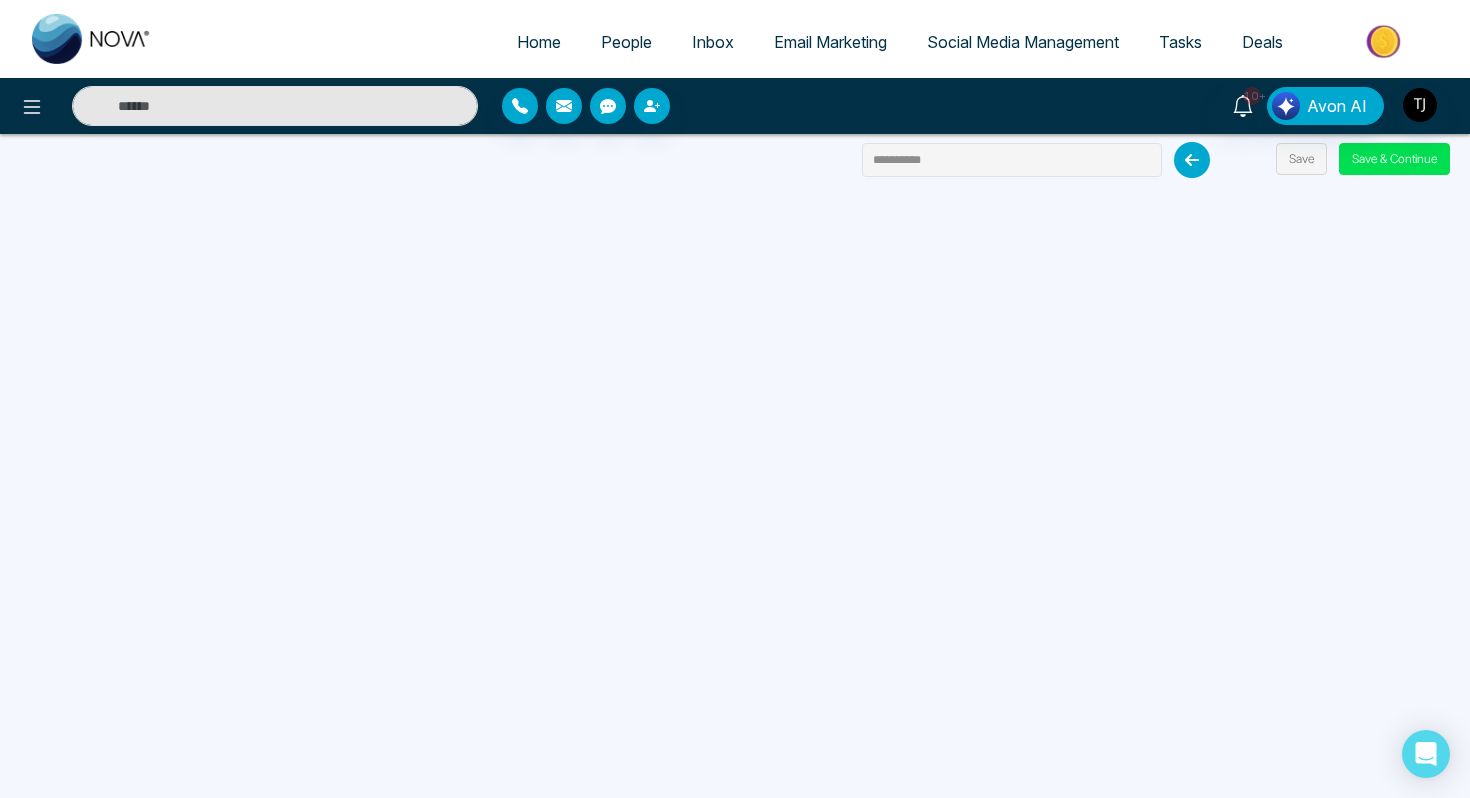 click on "Email Marketing" at bounding box center [830, 42] 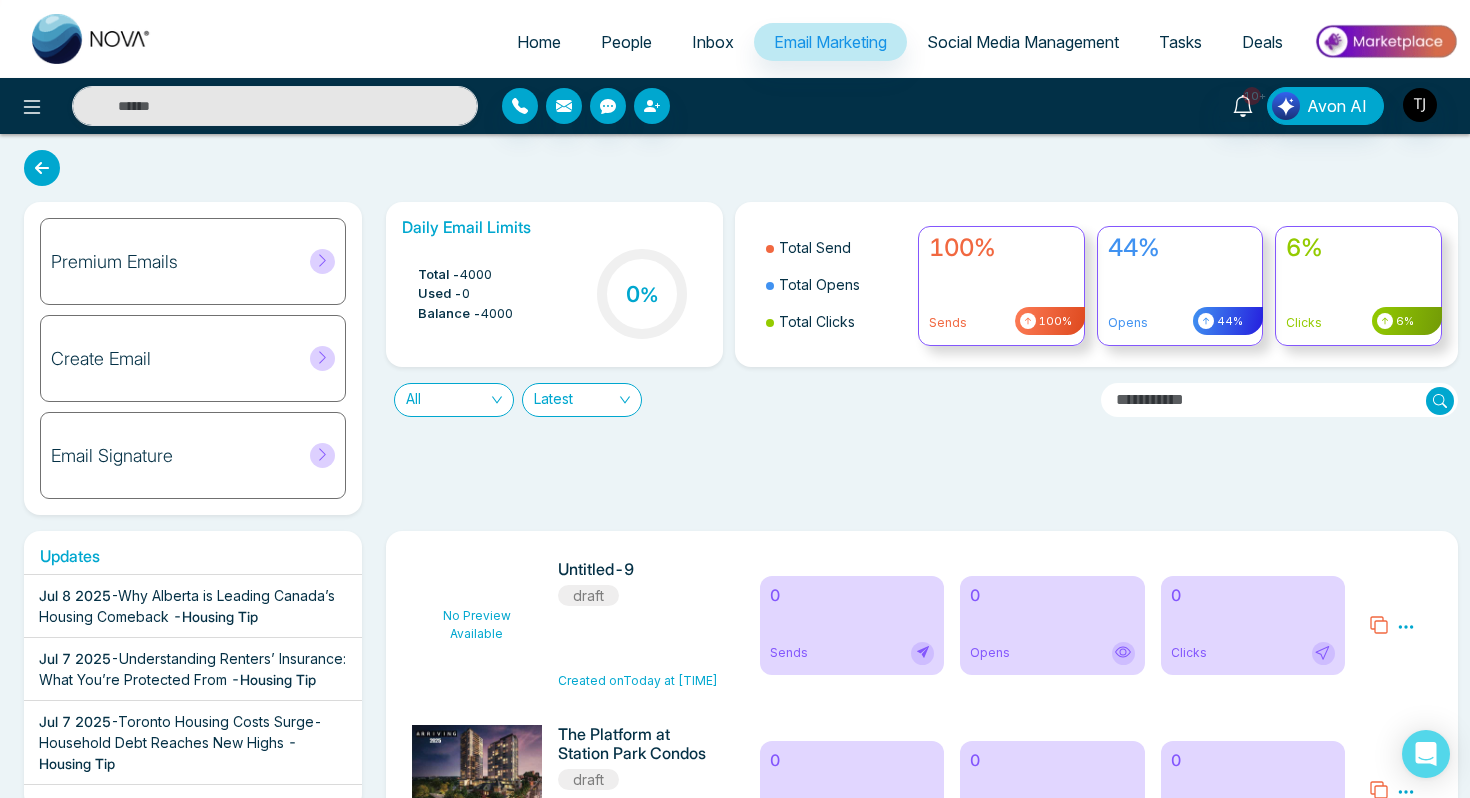 click on "Premium Emails" at bounding box center (114, 262) 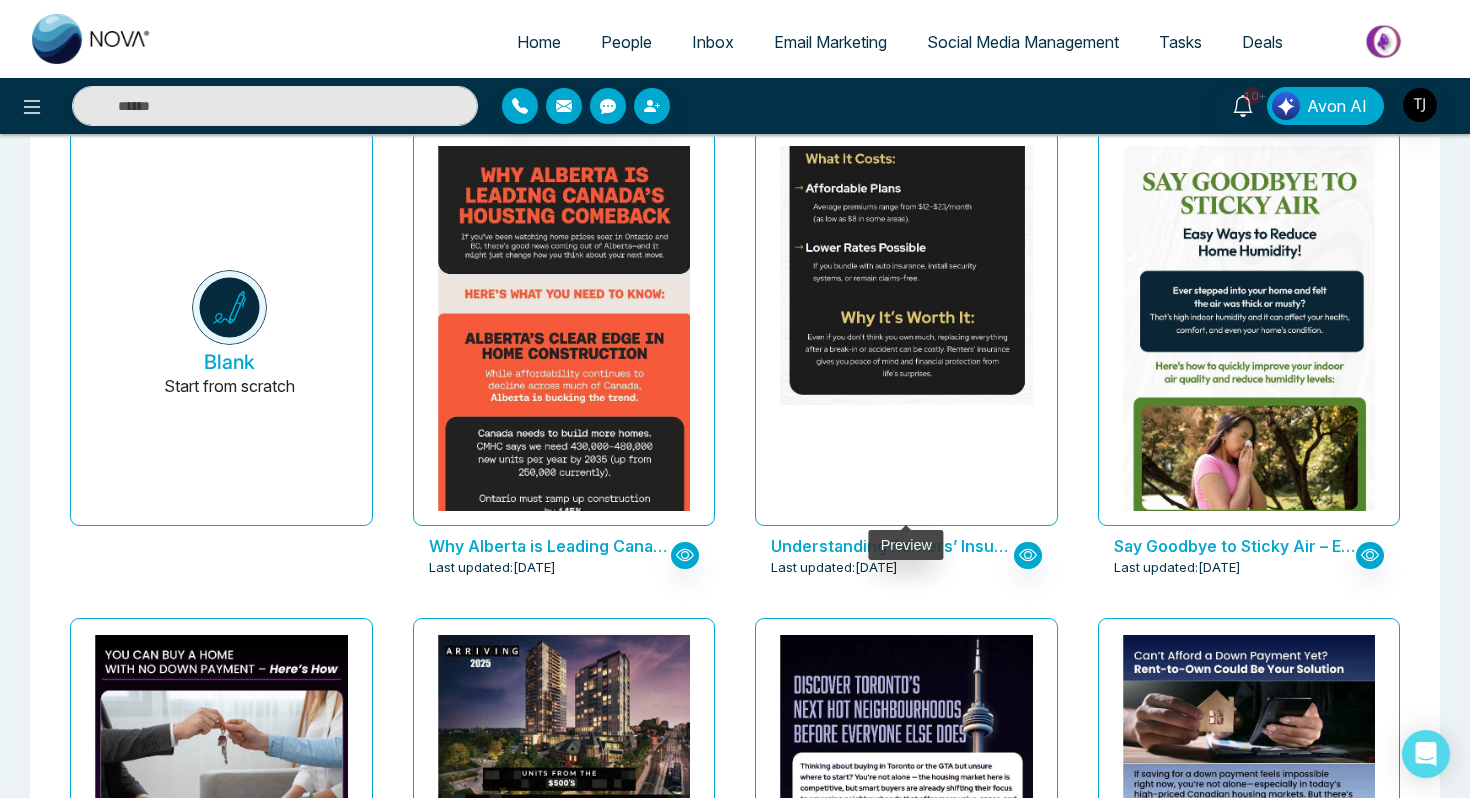 scroll, scrollTop: 0, scrollLeft: 0, axis: both 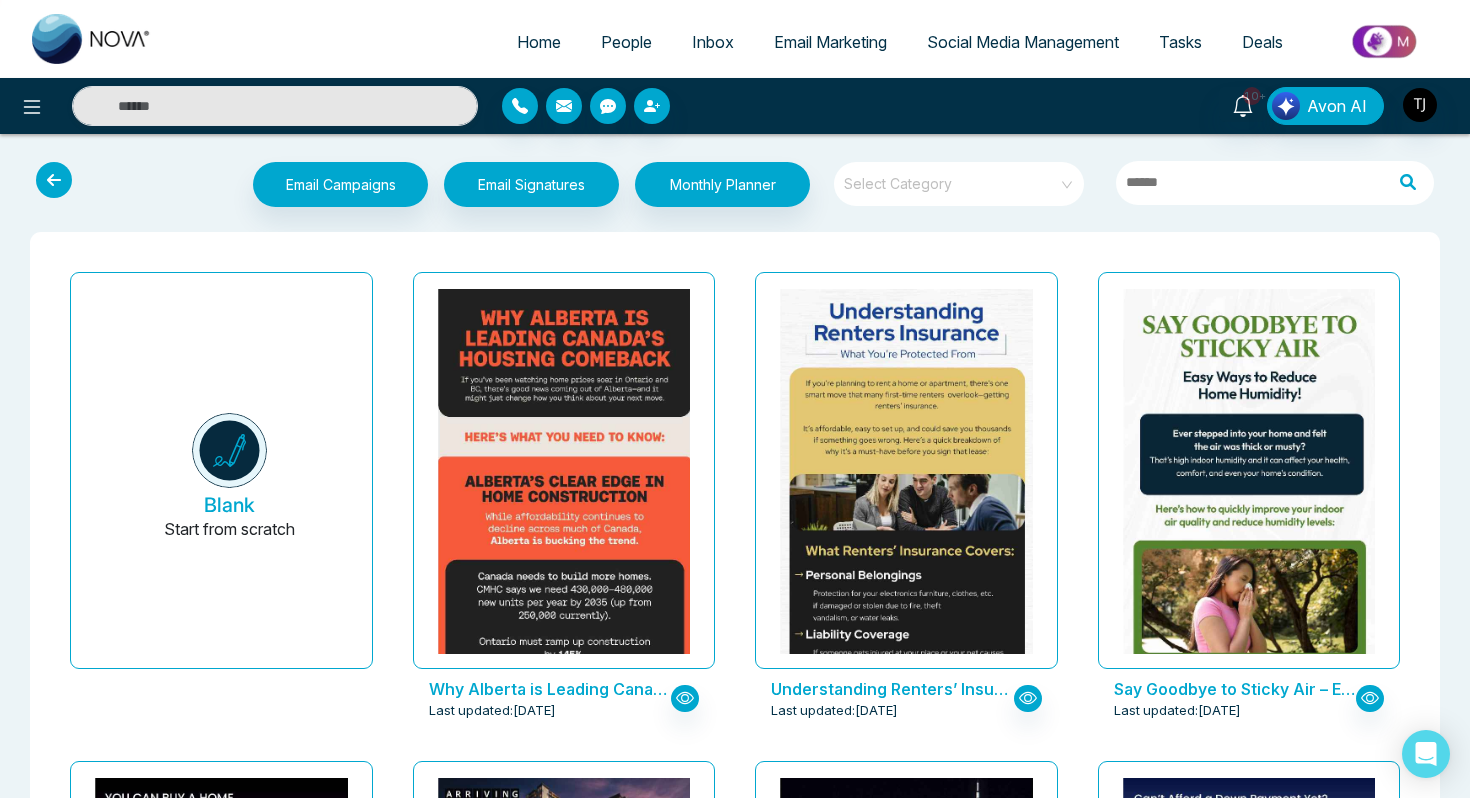 click at bounding box center (952, 177) 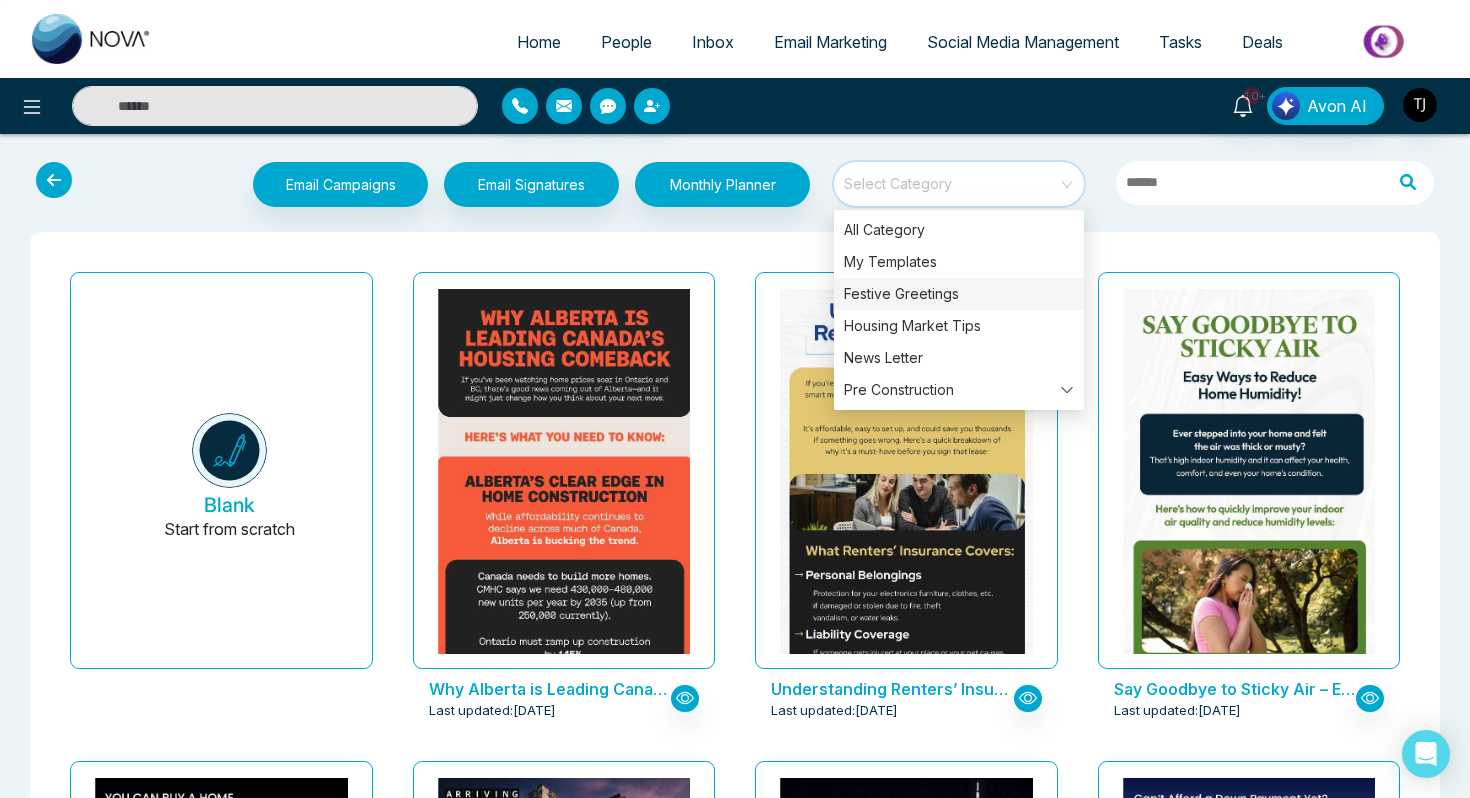 click on "Festive Greetings" at bounding box center (959, 294) 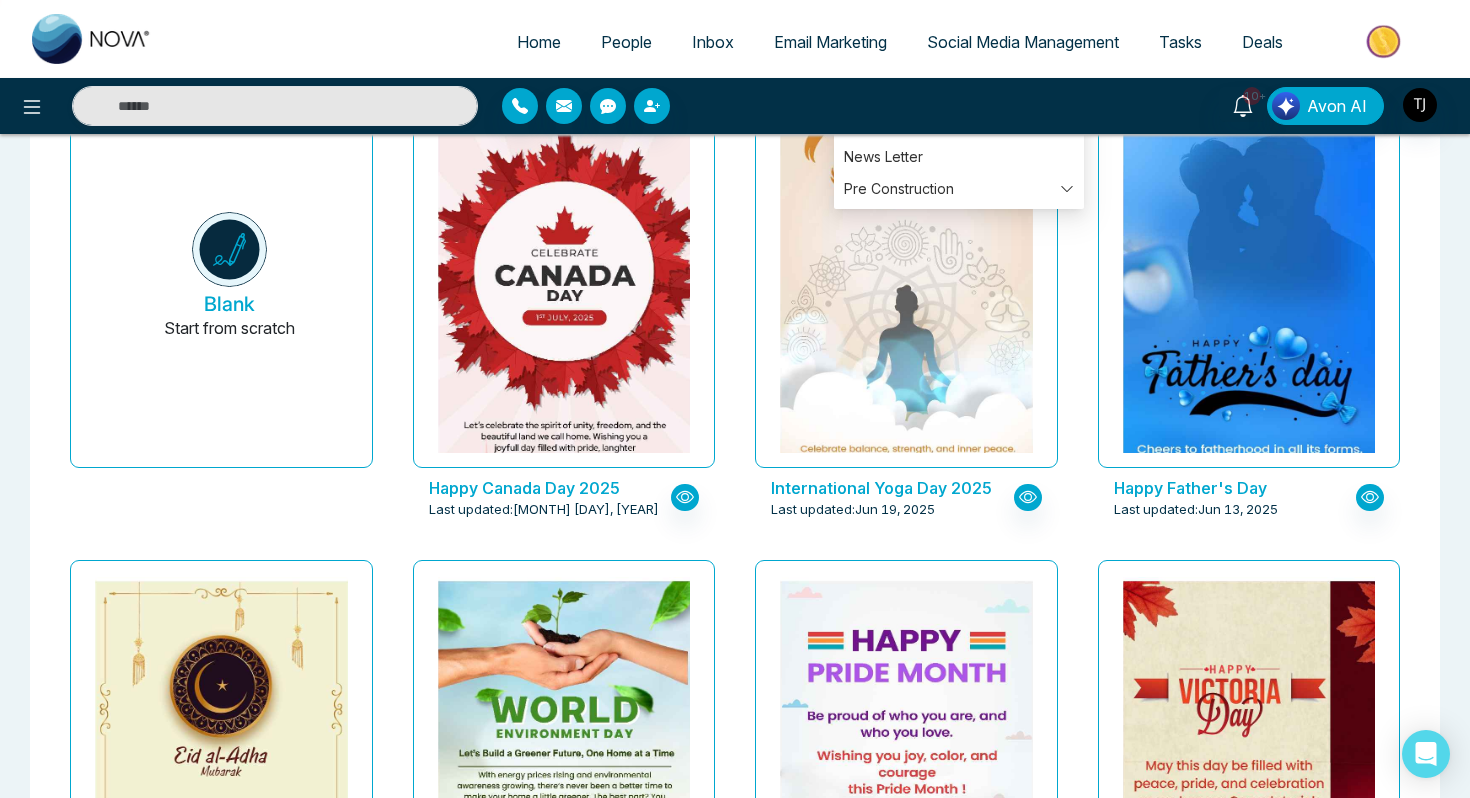 scroll, scrollTop: 0, scrollLeft: 0, axis: both 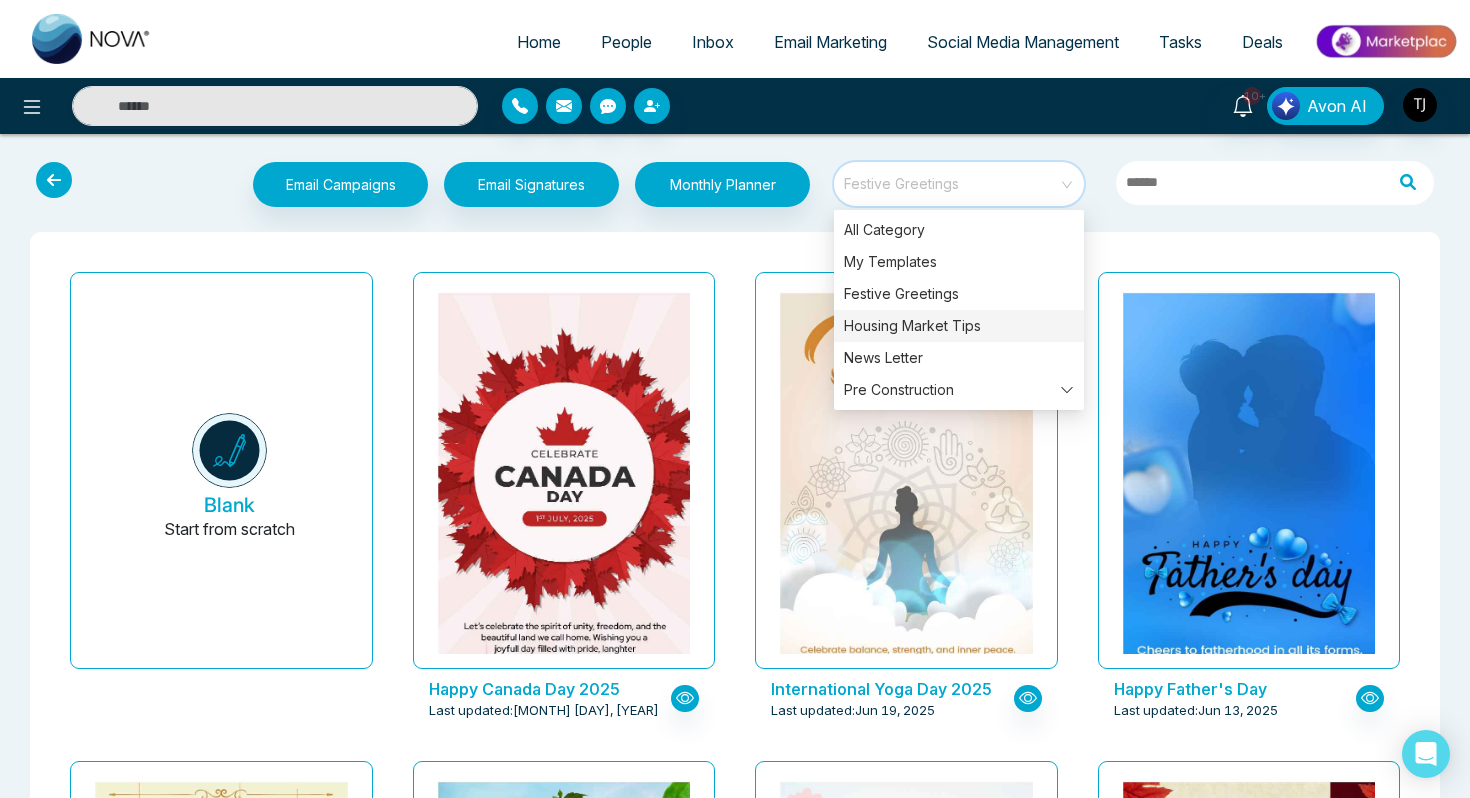 click on "Housing Market Tips" at bounding box center [959, 326] 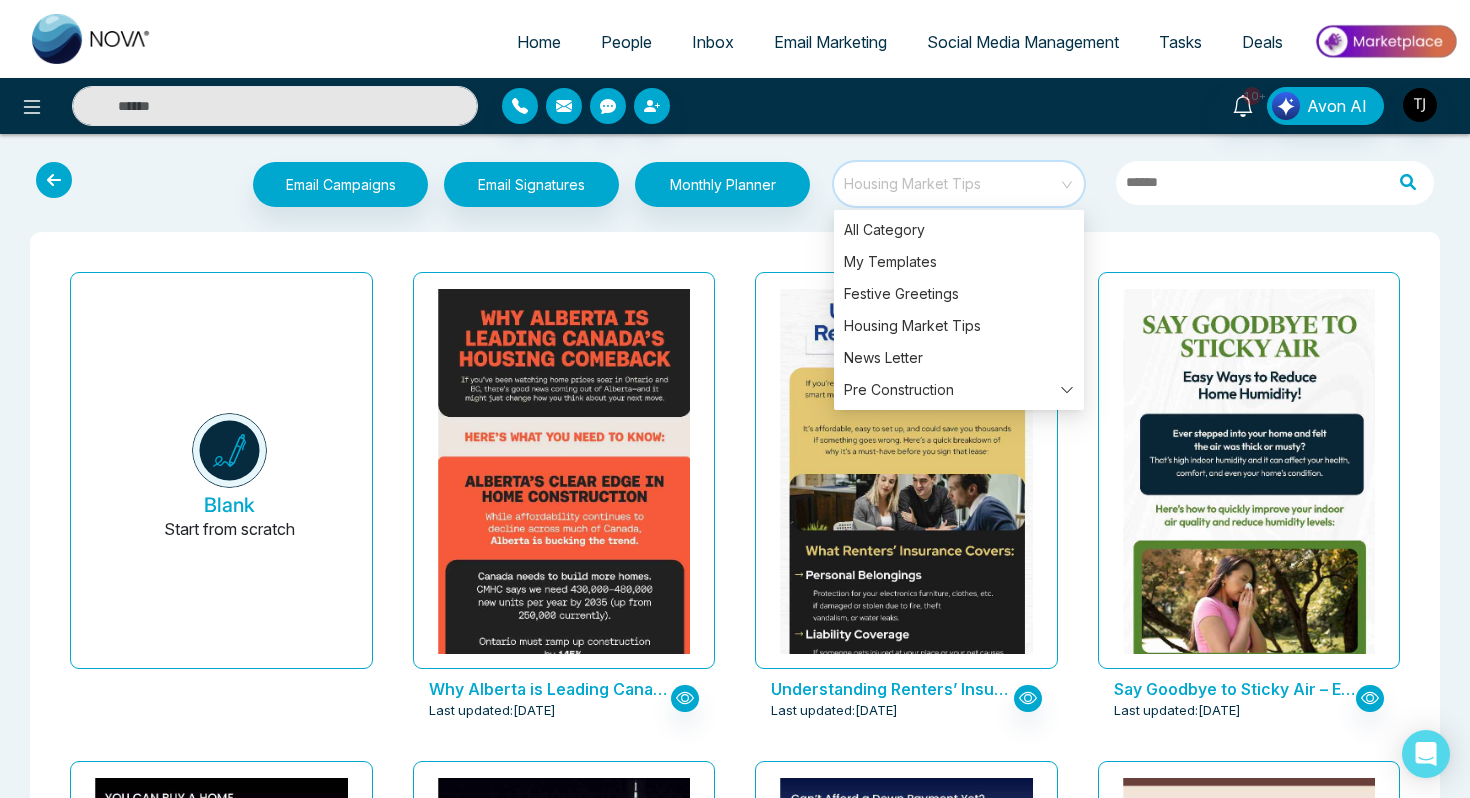 click on "Blank Start from scratch Why Alberta is Leading Canada’s Housing Comeback Last updated:  Jul 8, 2025 Understanding Renters’ Insurance: What You’re Protected From Last updated:  Jul 7, 2025 Say Goodbye to Sticky Air – Easy Ways to Reduce Home Humidity! Last updated:  Jul 7, 2025 You Can Buy a Home with No Down Payment – Here’s How Last updated:  Jul 4, 2025 Discover Toronto’s Next Hot Neighbourhoods Before Everyone Else Does Last updated:  Jul 4, 2025 Can’t Afford a Down Payment Yet? Rent-to-Own Could Be Your Solution Last updated:  Jun 30, 2025 Discover Alberta’s Best Small Towns to Call Home Last updated:  Jun 27, 2025 Could a Bigger GST Rebate Make Buying a New Home Easier? Last updated:  Jun 26, 2025 Why One Mortgage Quote Isn’t Enough Last updated:  Jun 19, 2025 Canada’s Commercial Real Estate Outlook: Insights You Need Now Last updated:  Jun 19, 2025 Breathe In Nature: Top Hikes Around Calgary Last updated:  Jun 12, 2025 Calgary’s Hottest Neighbourhoods to Invest in 2025" at bounding box center [735, 6614] 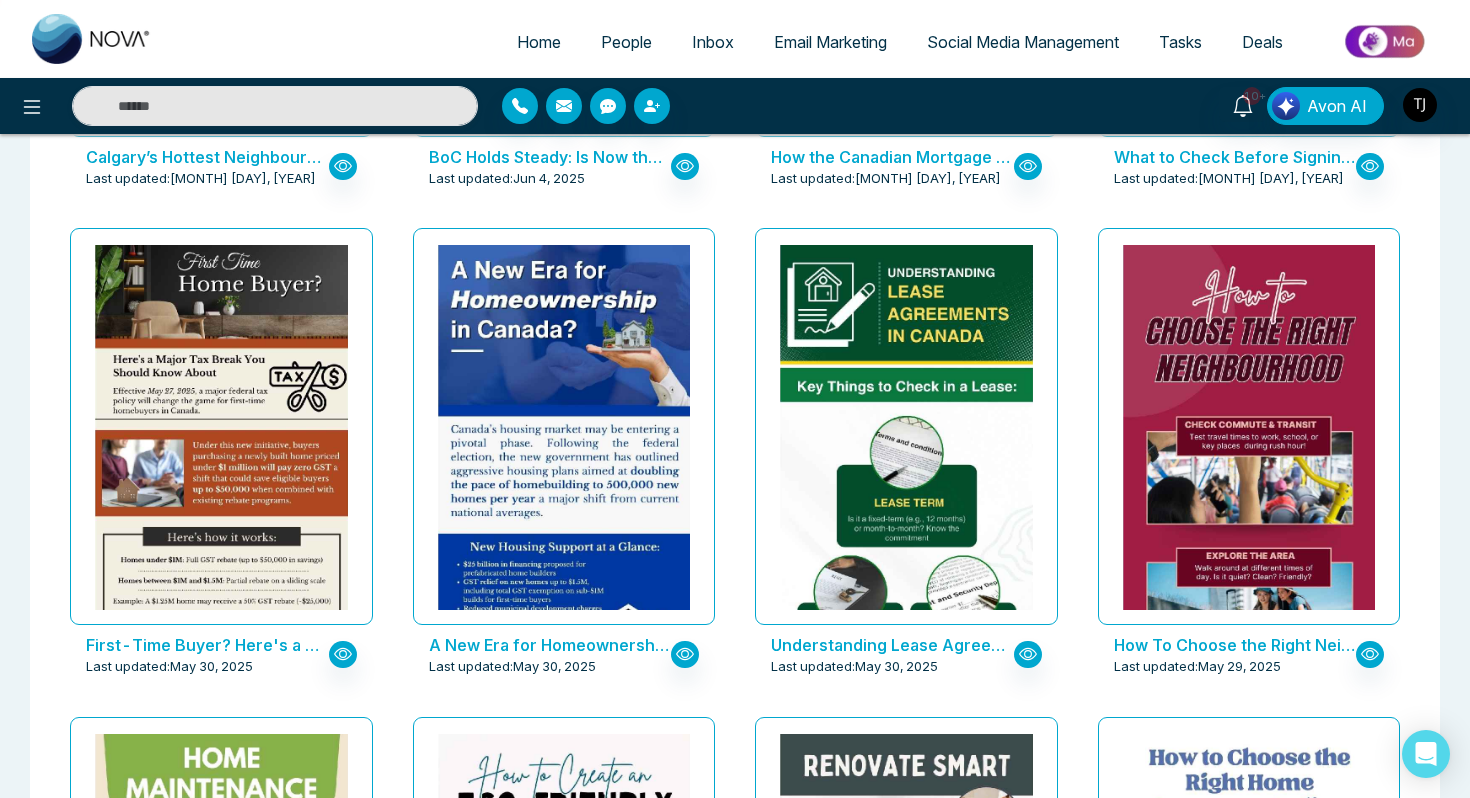 scroll, scrollTop: 2036, scrollLeft: 0, axis: vertical 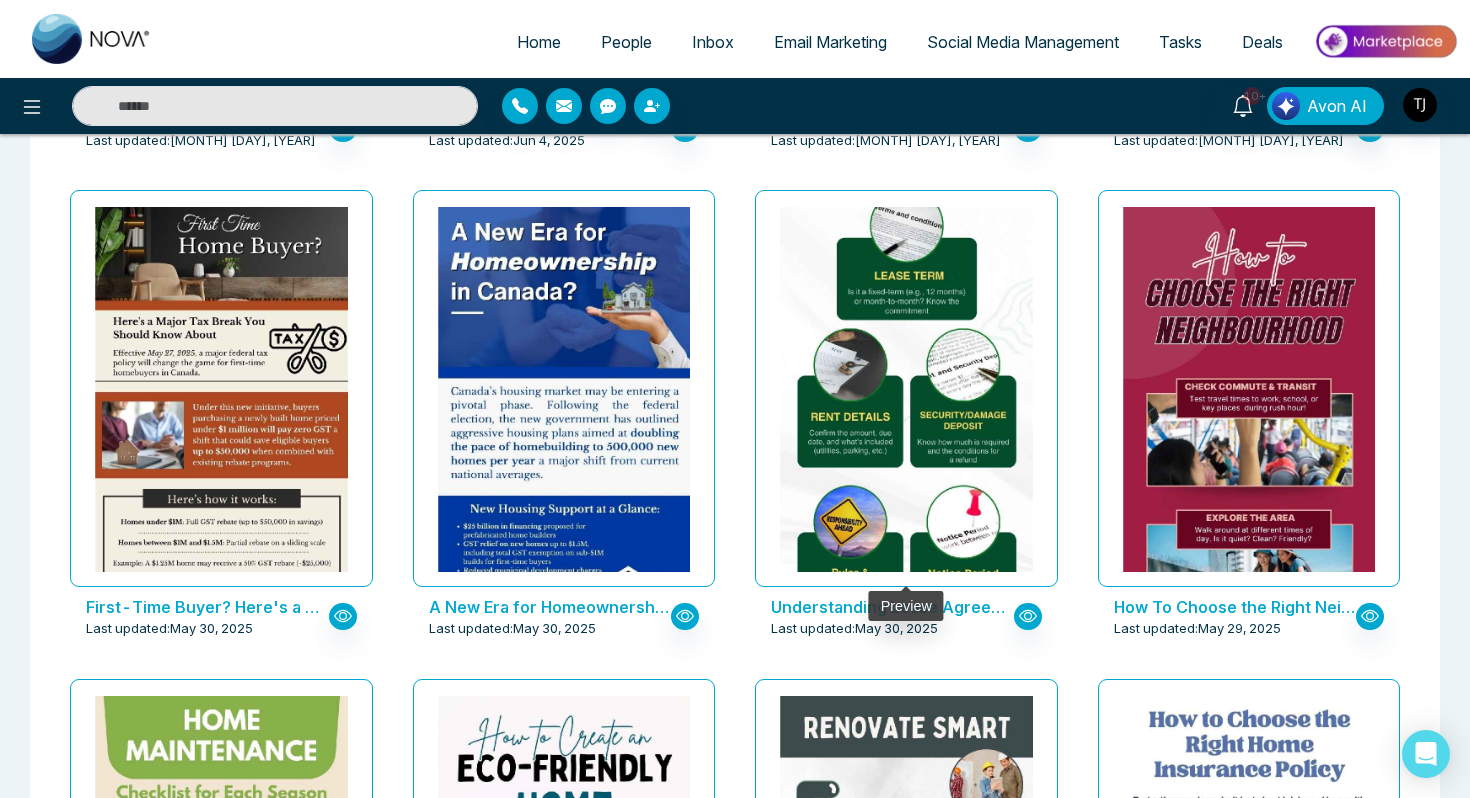 click at bounding box center [906, 333] 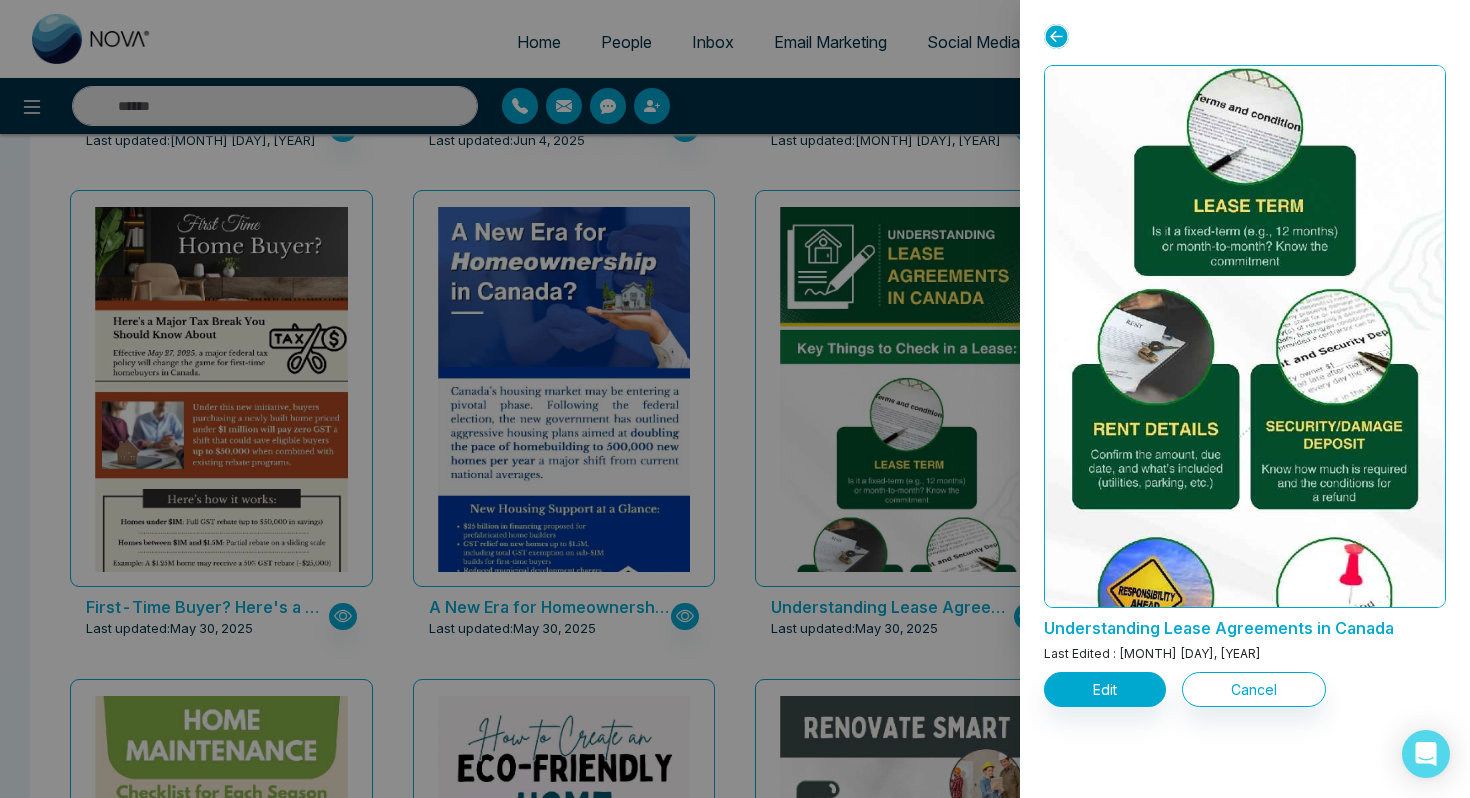 scroll, scrollTop: 459, scrollLeft: 0, axis: vertical 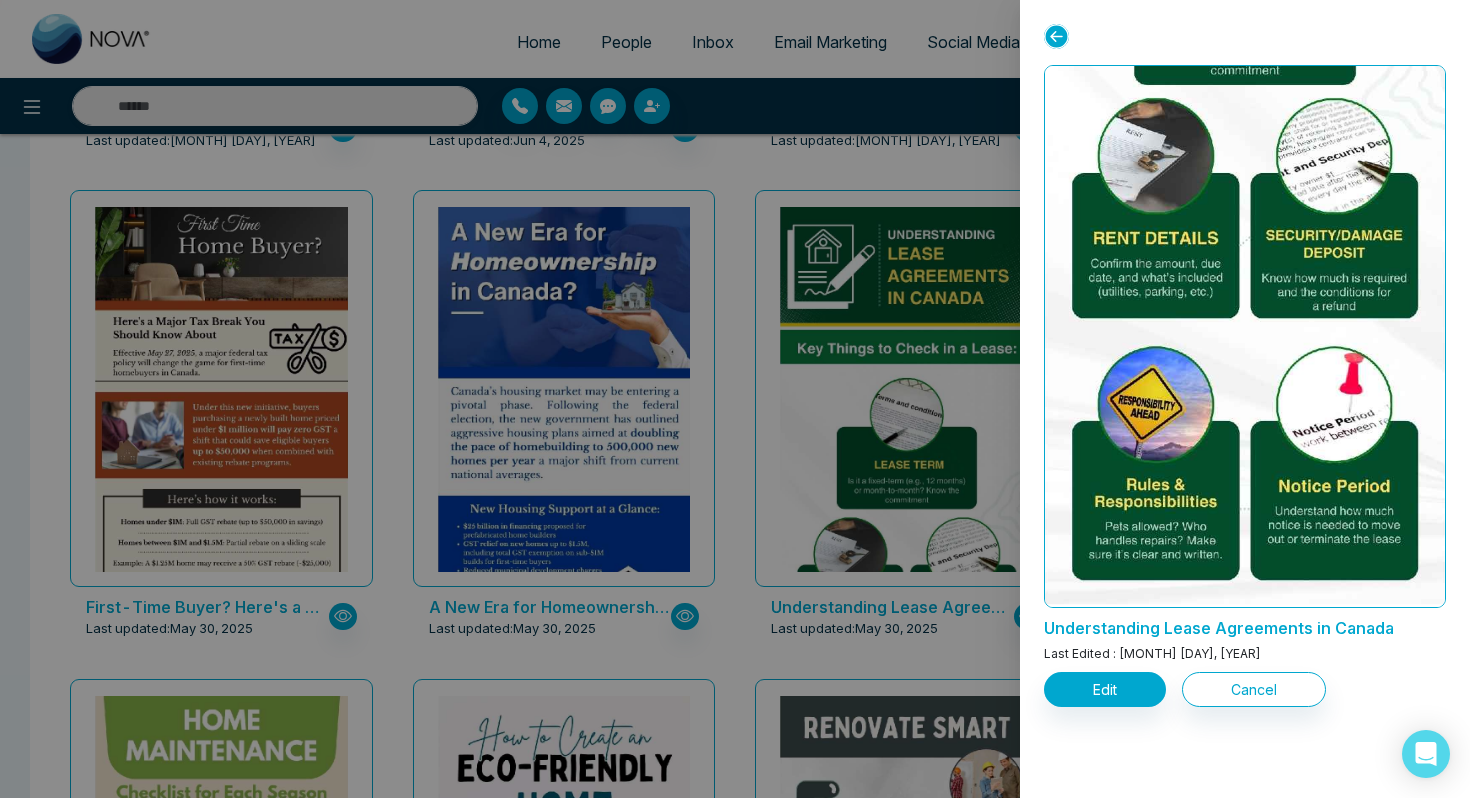 click at bounding box center (735, 399) 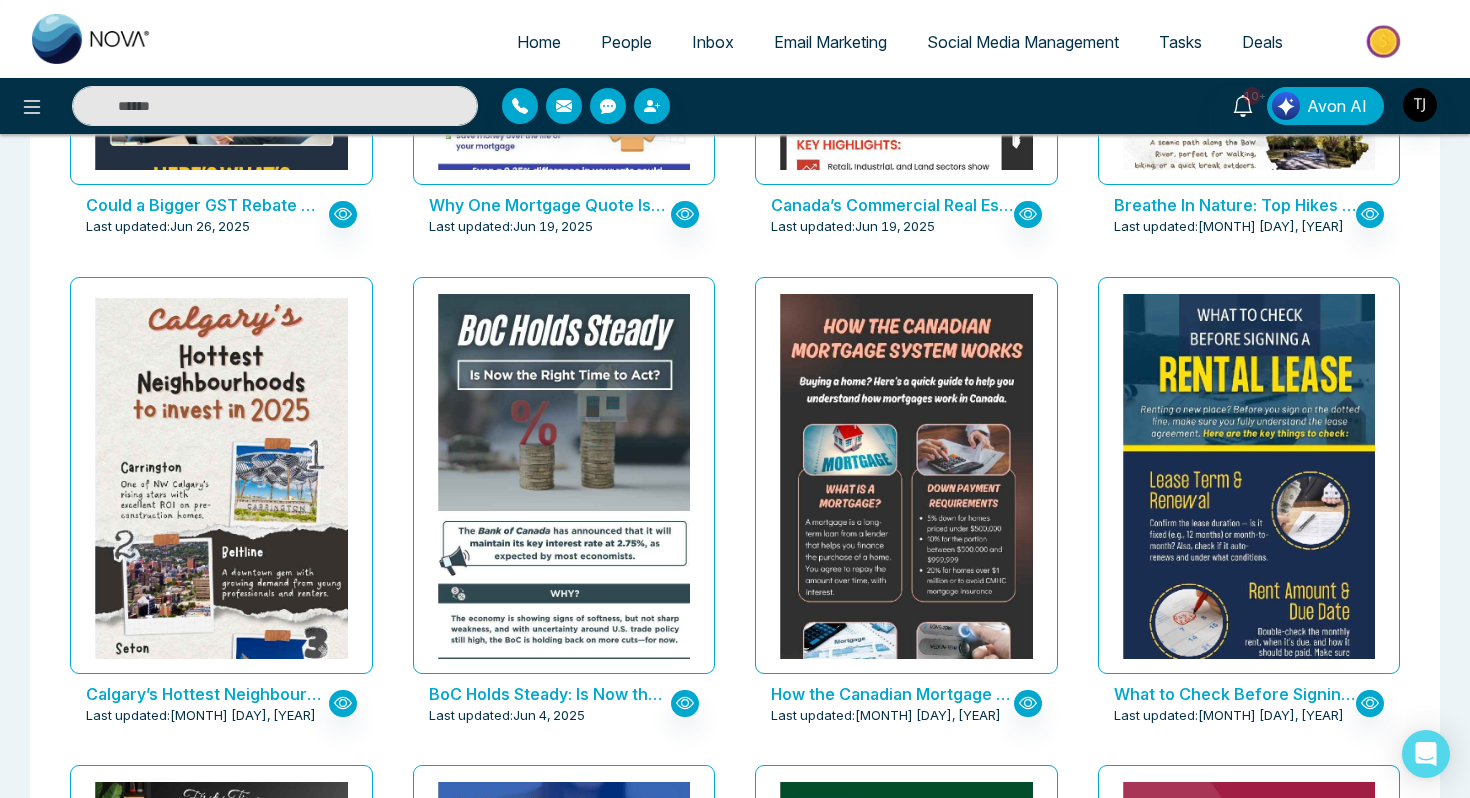 scroll, scrollTop: 1462, scrollLeft: 0, axis: vertical 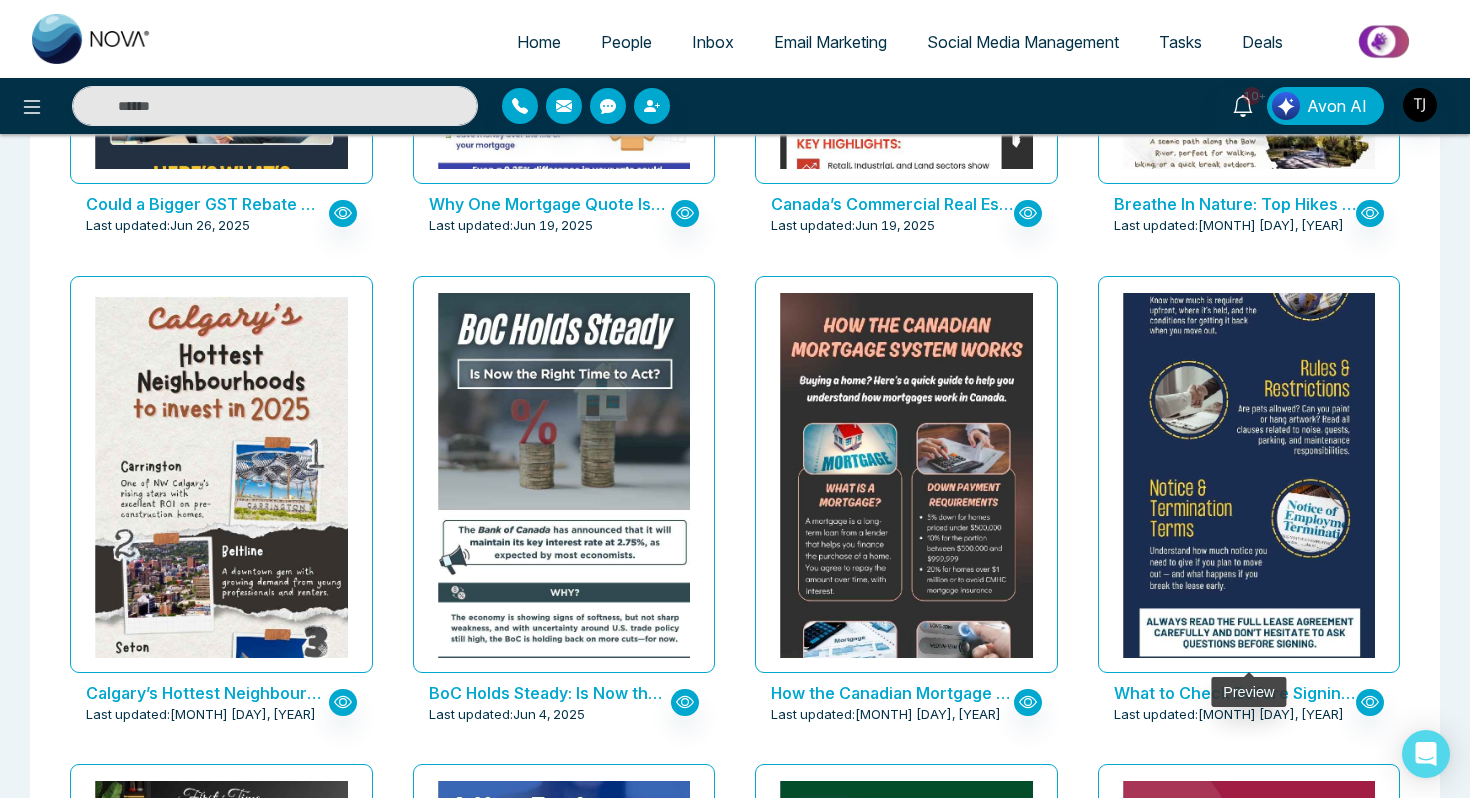 click at bounding box center [1248, 261] 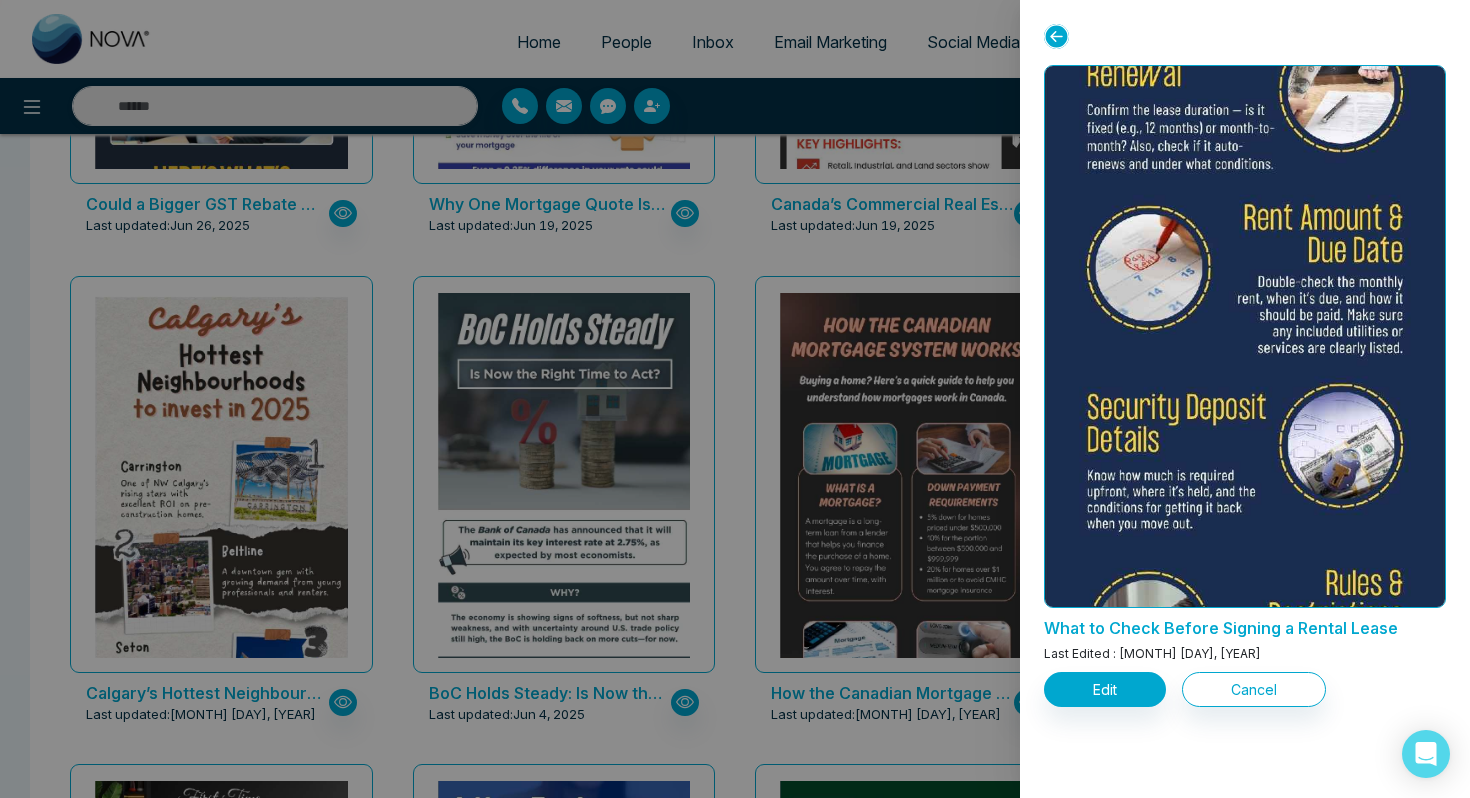 scroll, scrollTop: 0, scrollLeft: 0, axis: both 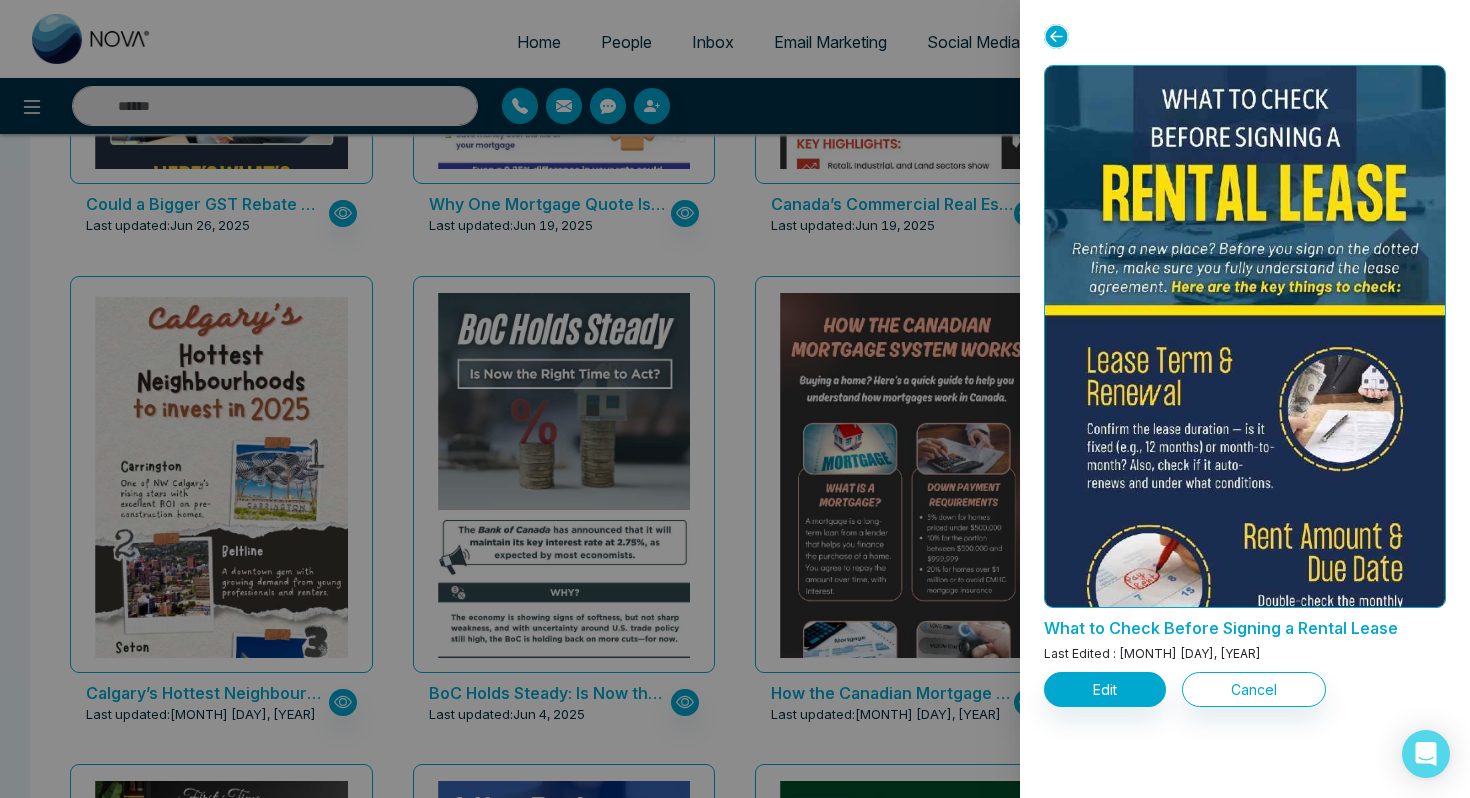 click at bounding box center (735, 399) 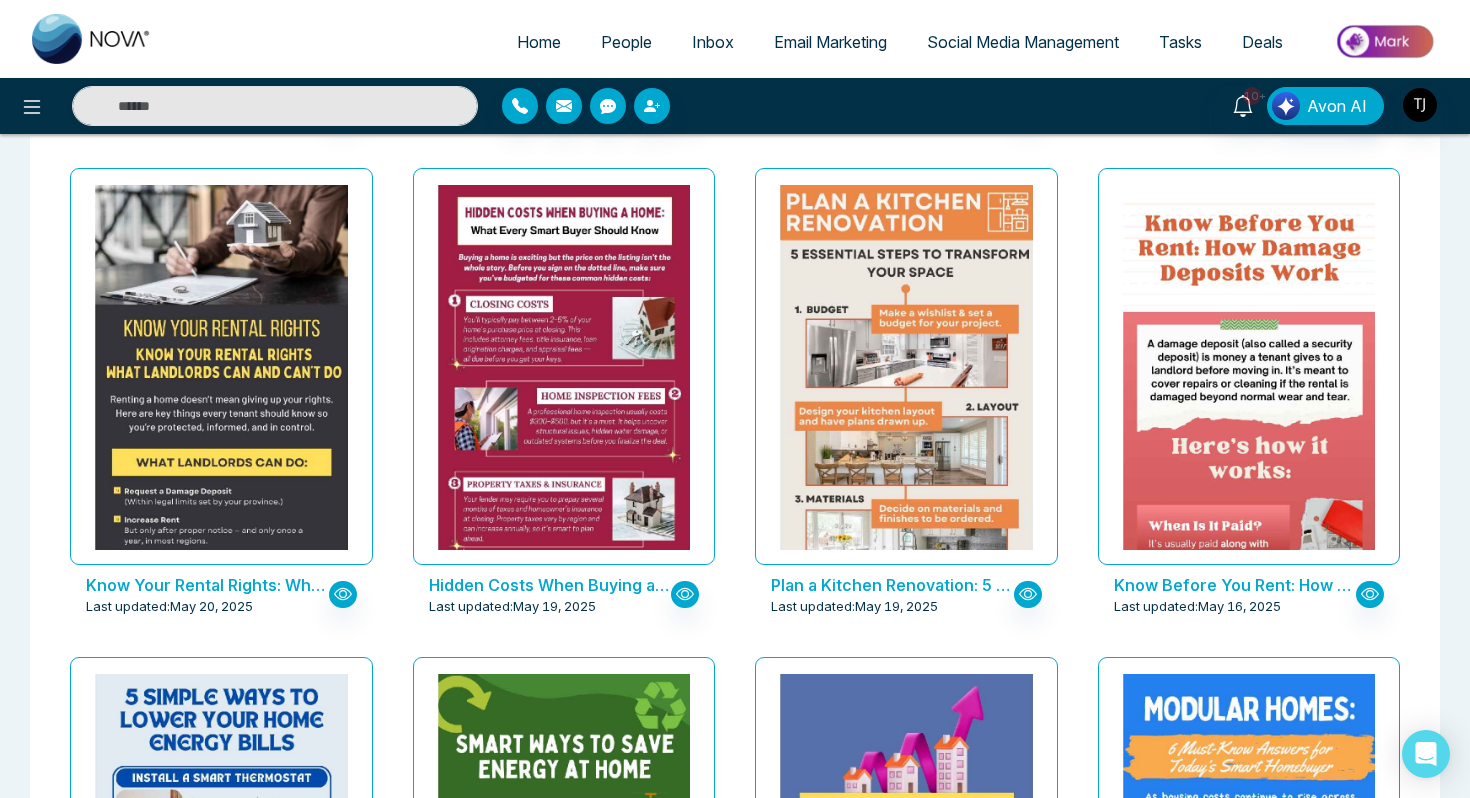 scroll, scrollTop: 3052, scrollLeft: 0, axis: vertical 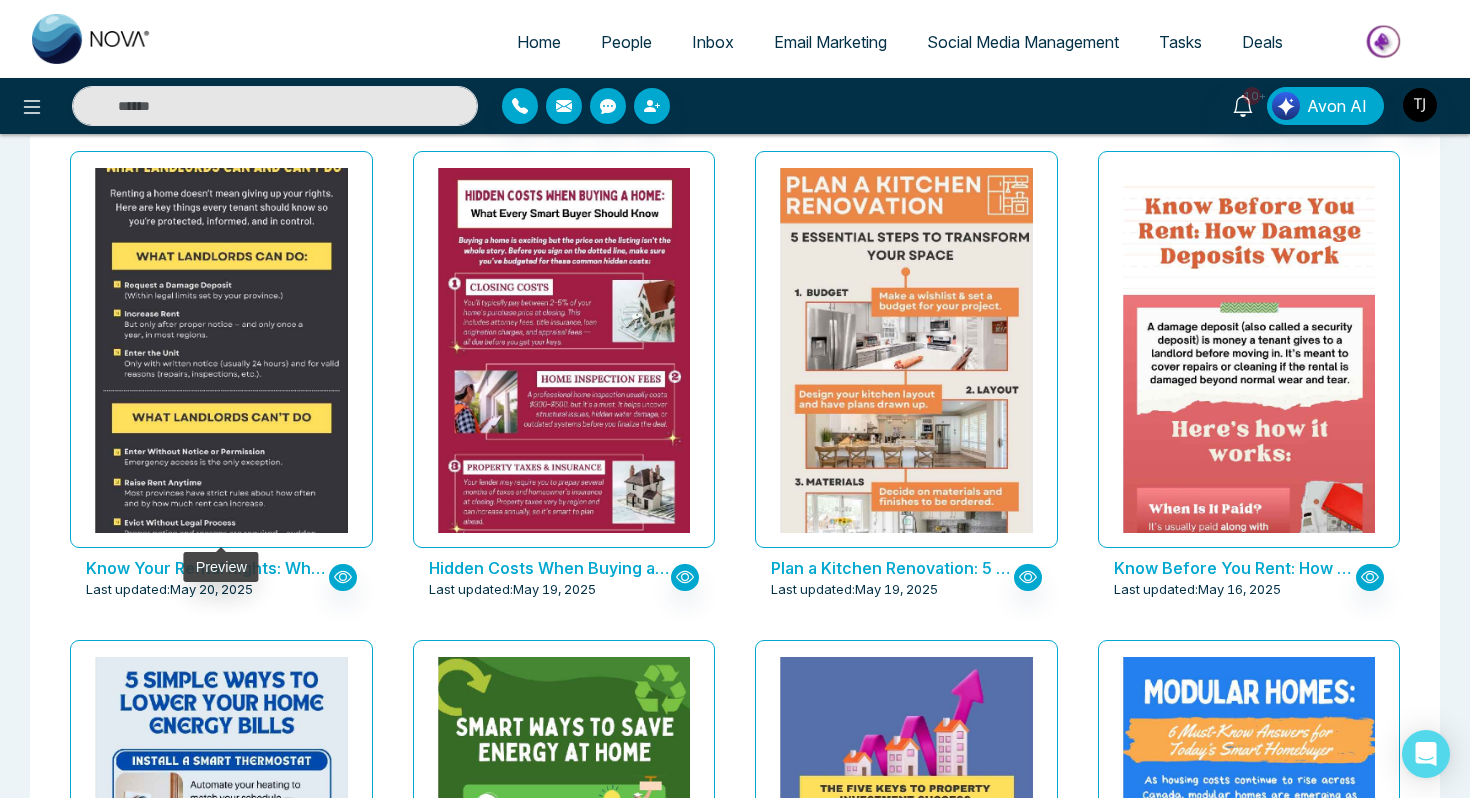 click at bounding box center [221, 294] 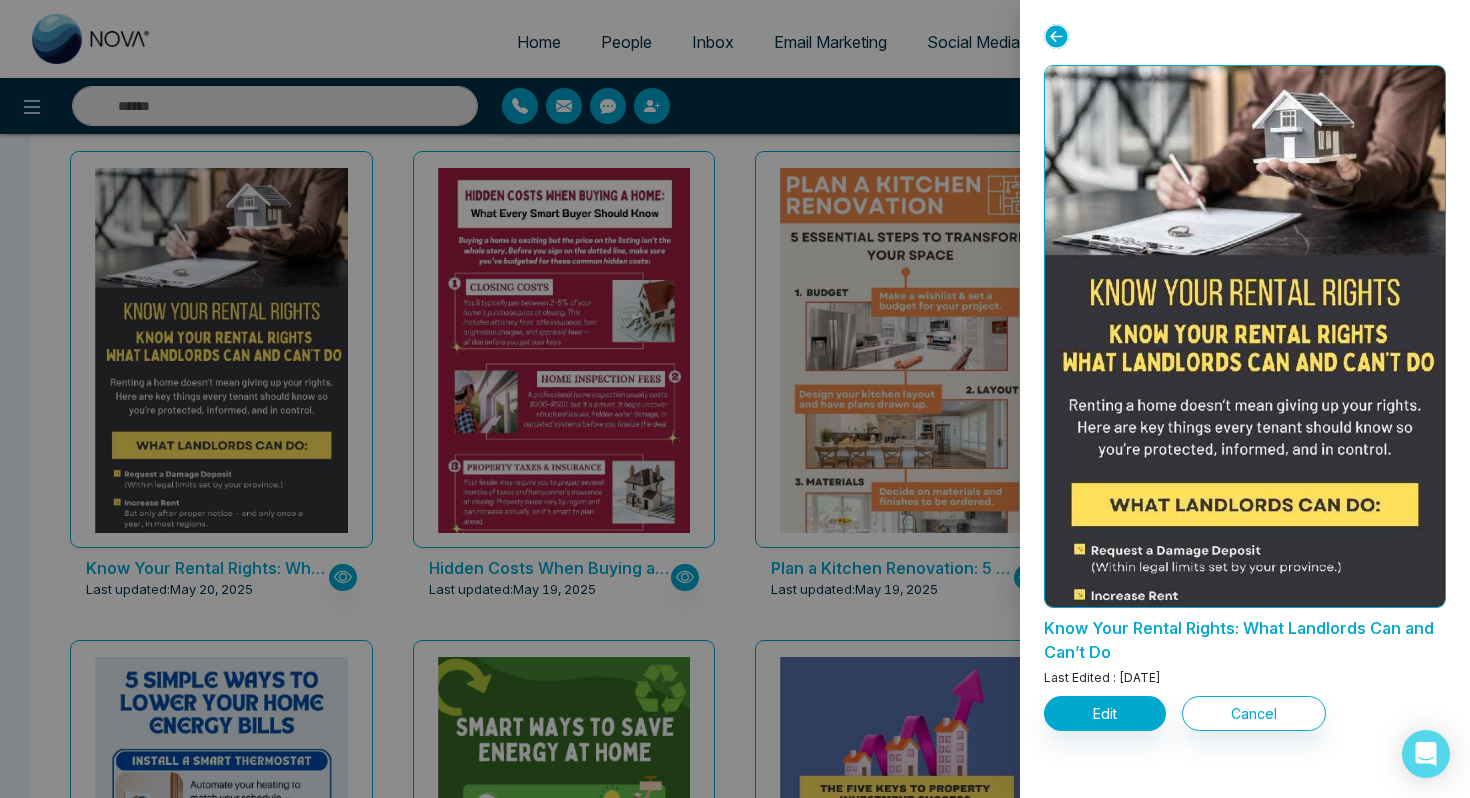 click at bounding box center [735, 399] 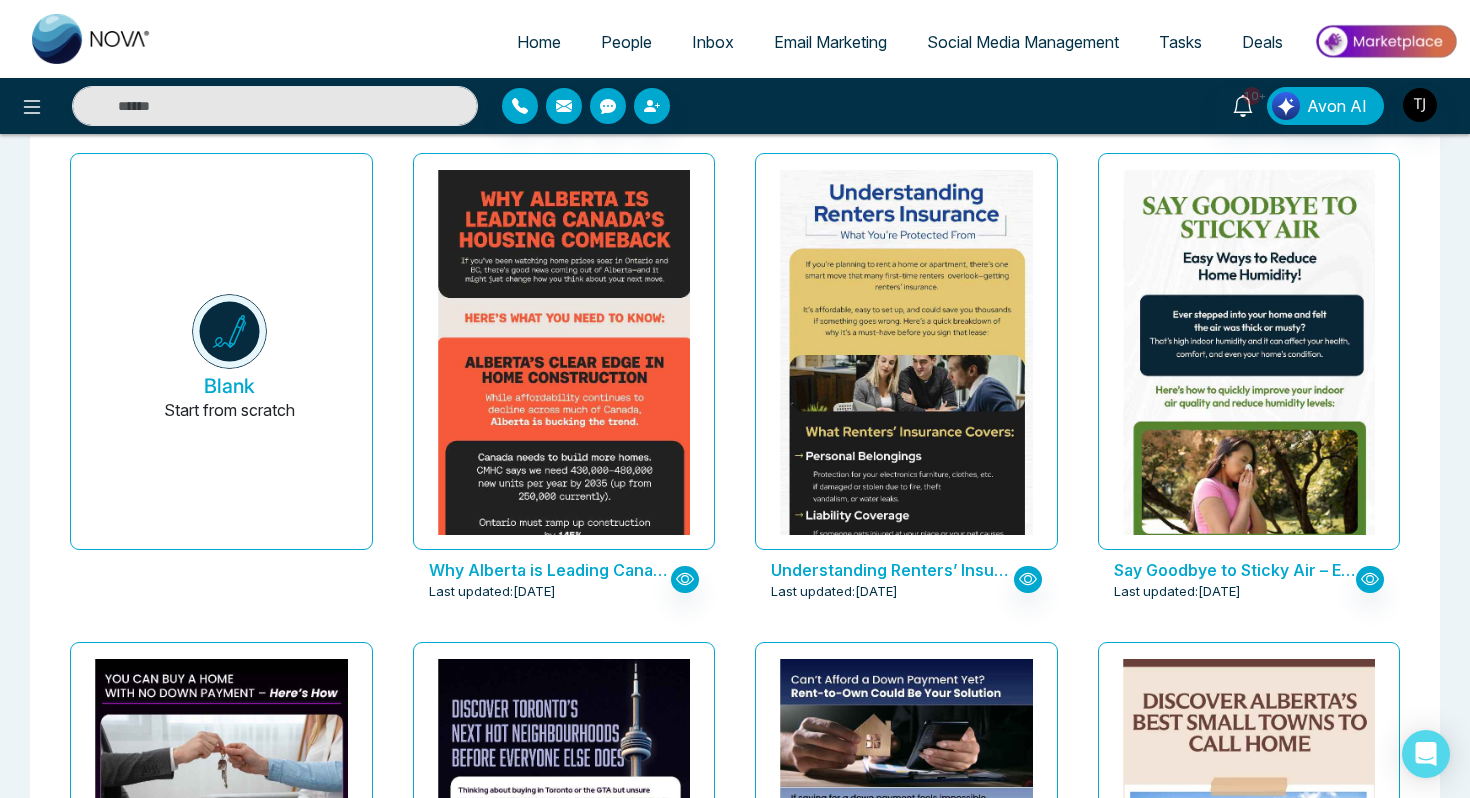 scroll, scrollTop: 0, scrollLeft: 0, axis: both 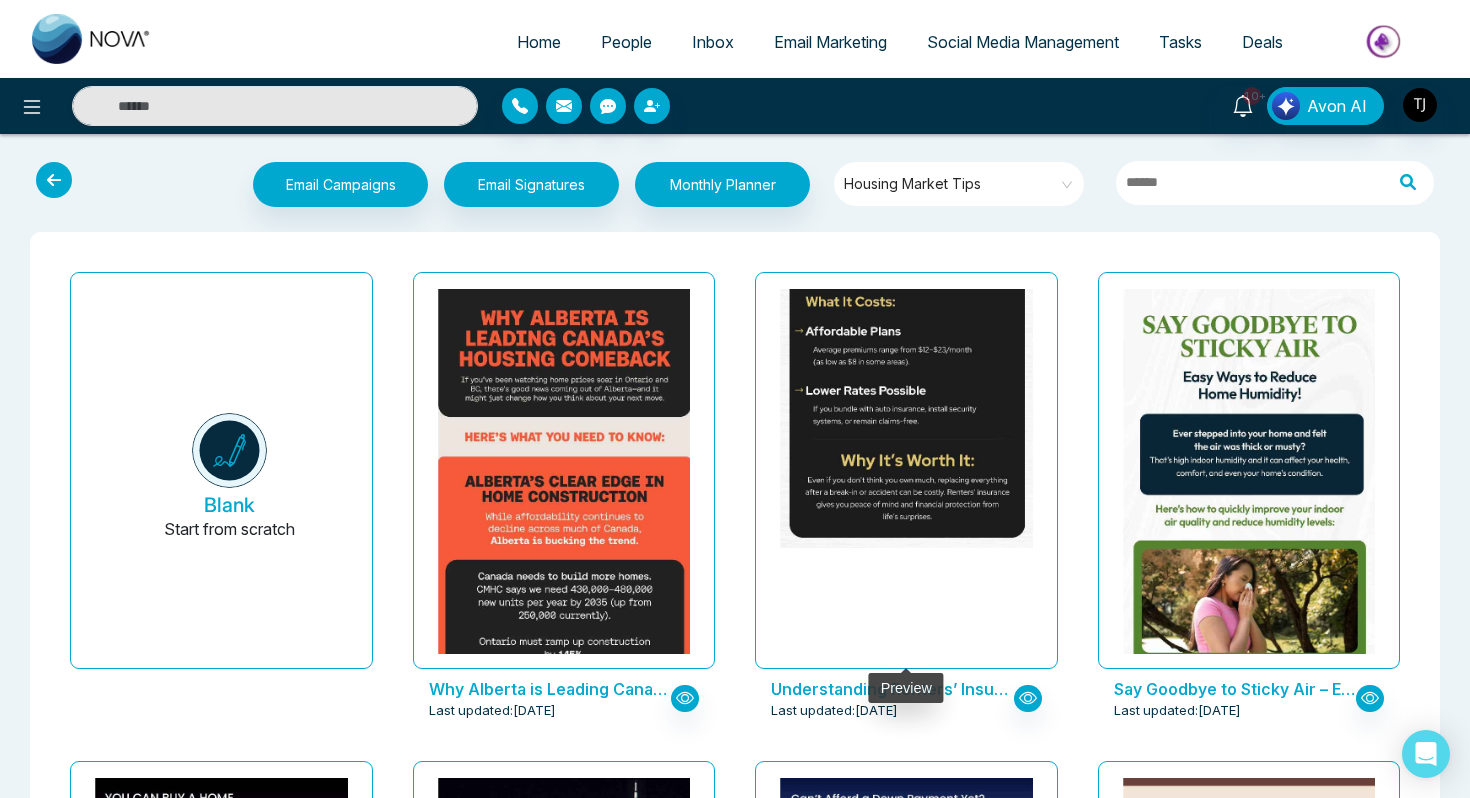 click at bounding box center (906, -132) 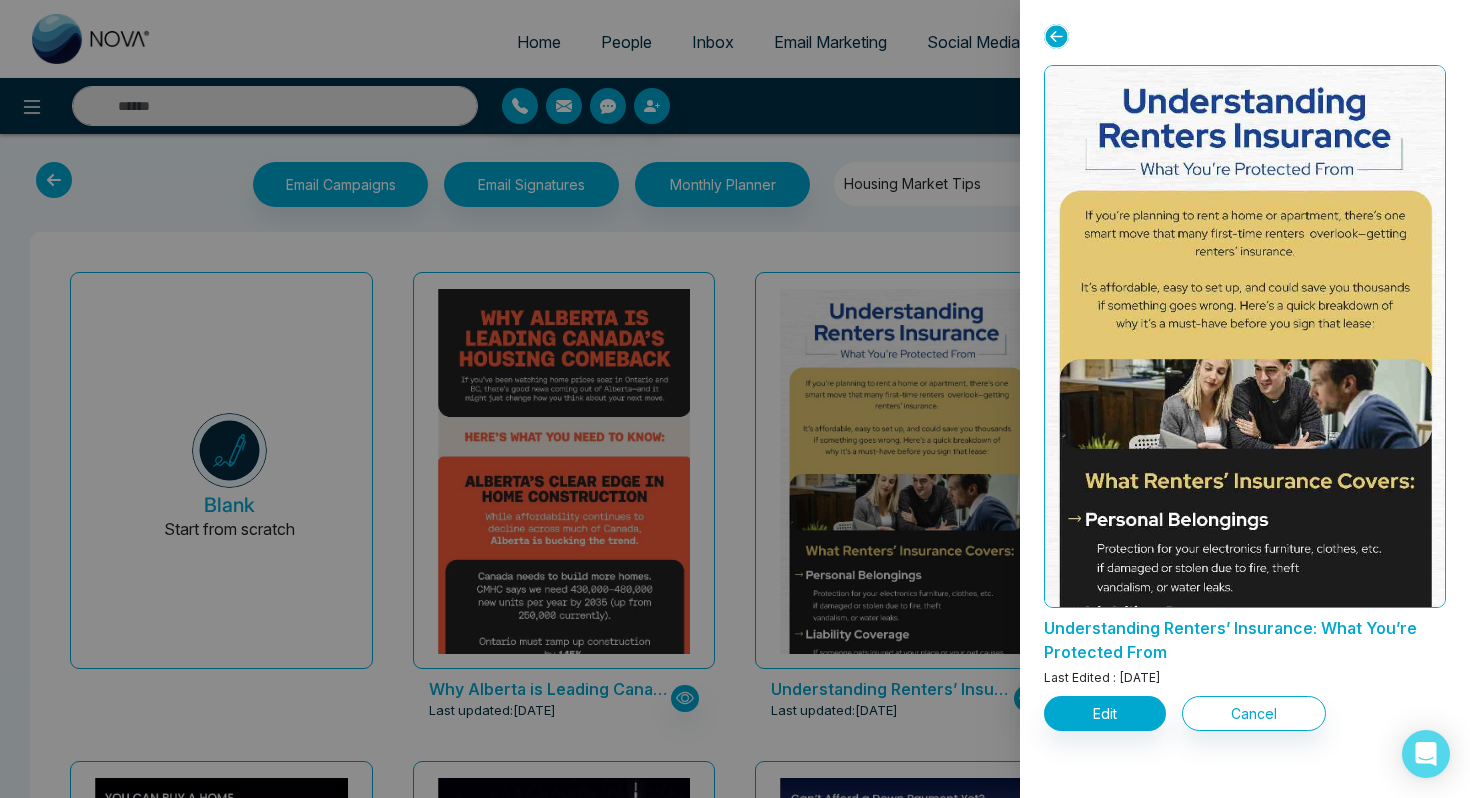 click at bounding box center [735, 399] 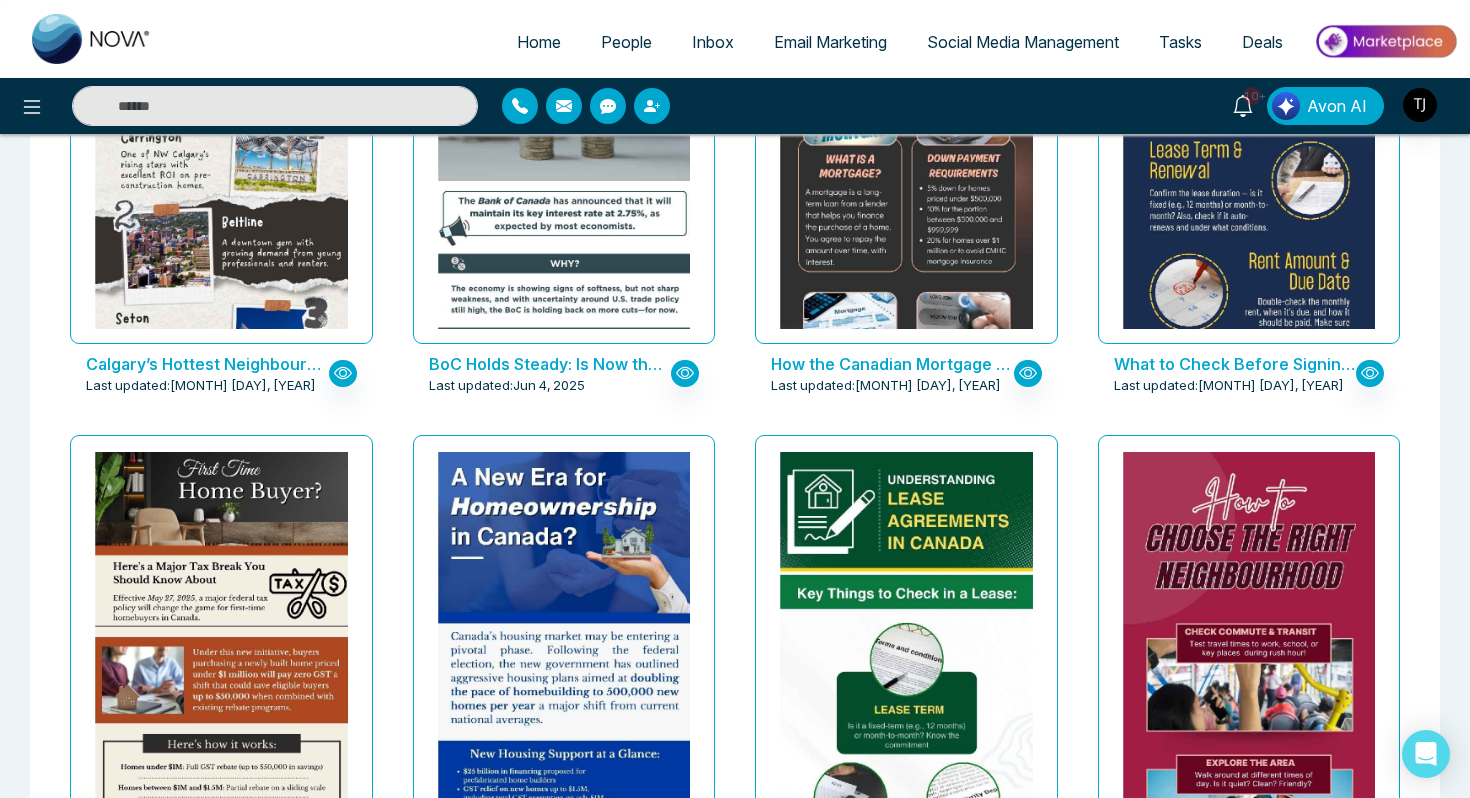 scroll, scrollTop: 1844, scrollLeft: 0, axis: vertical 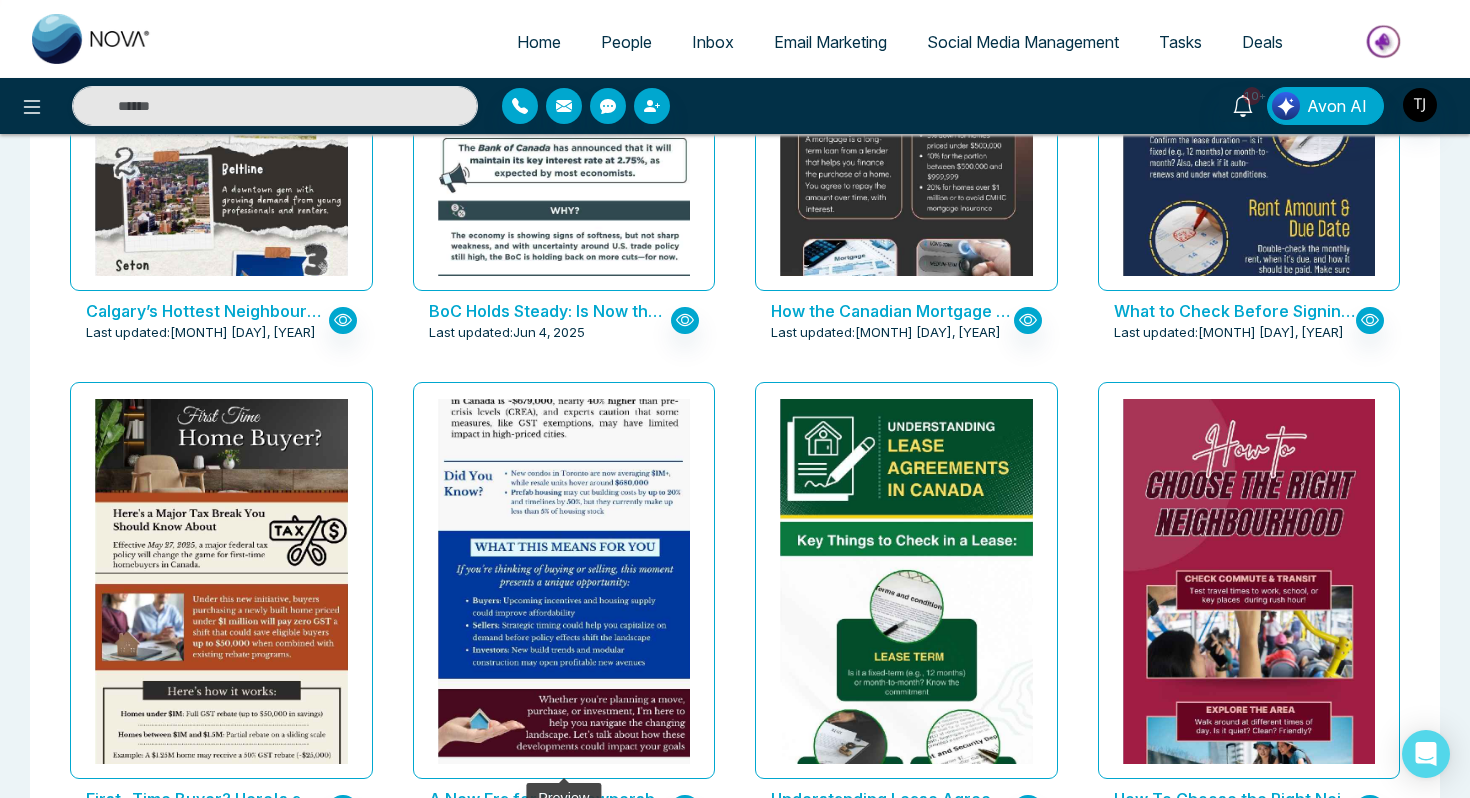click at bounding box center (563, 301) 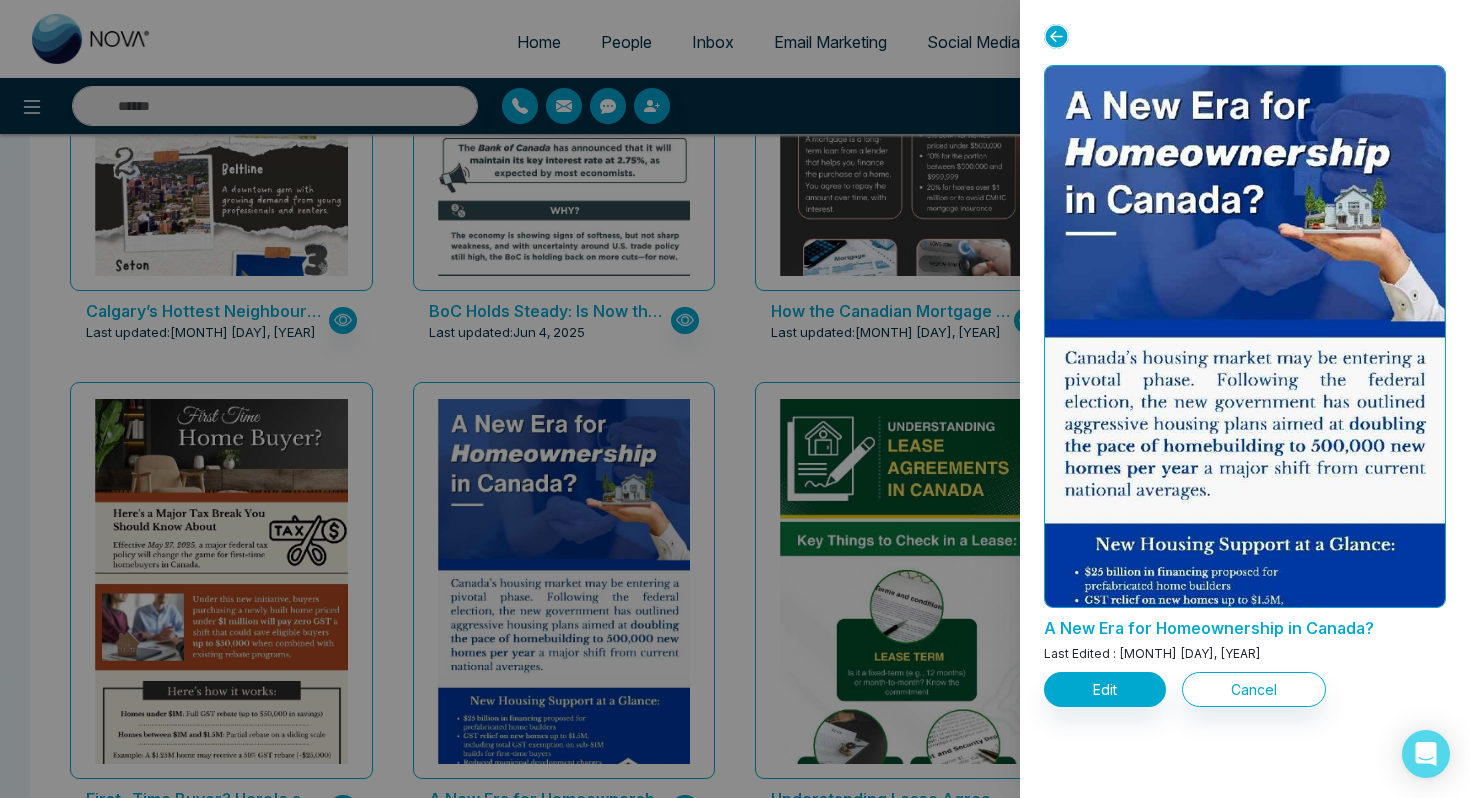 click at bounding box center (735, 399) 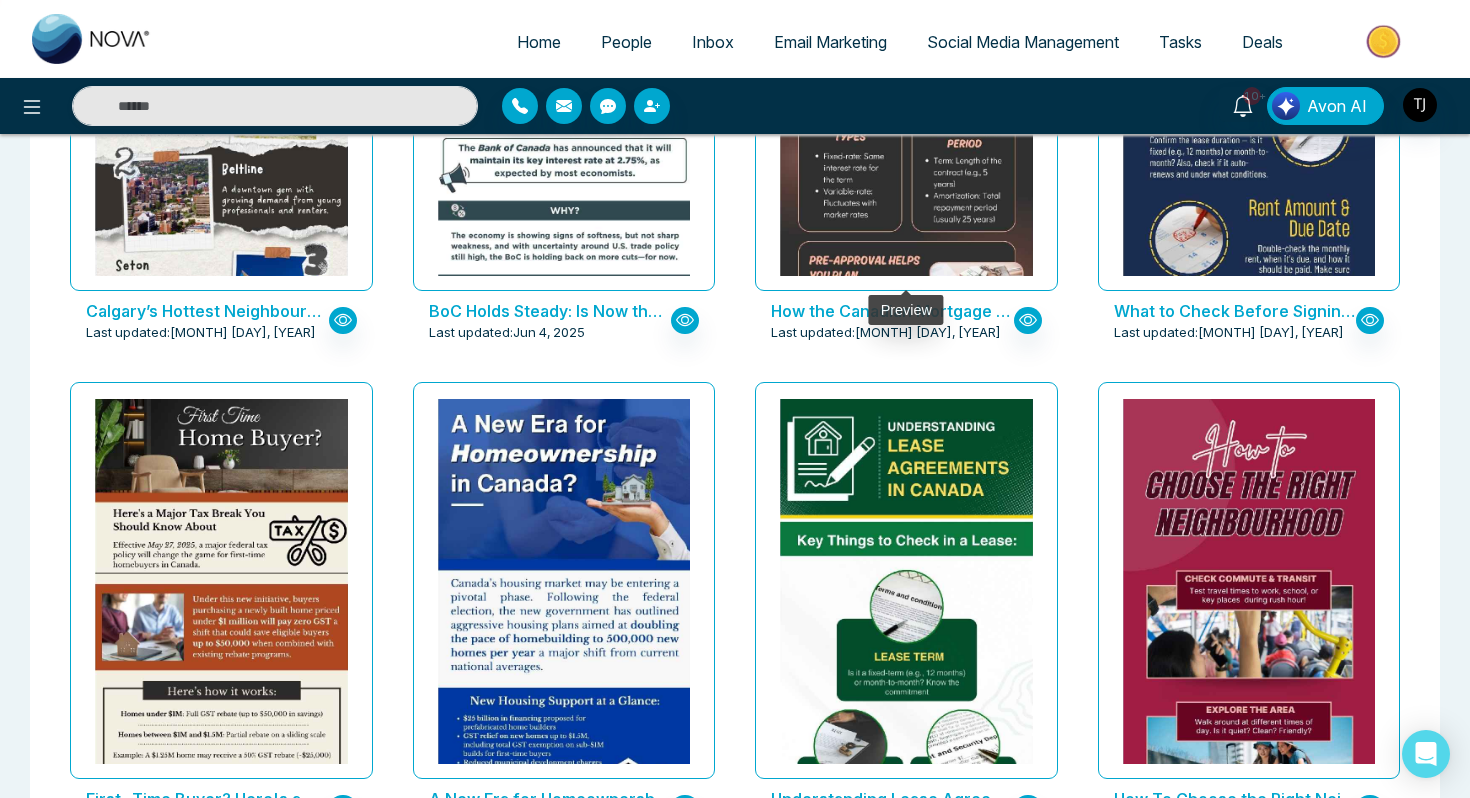 click at bounding box center (906, 36) 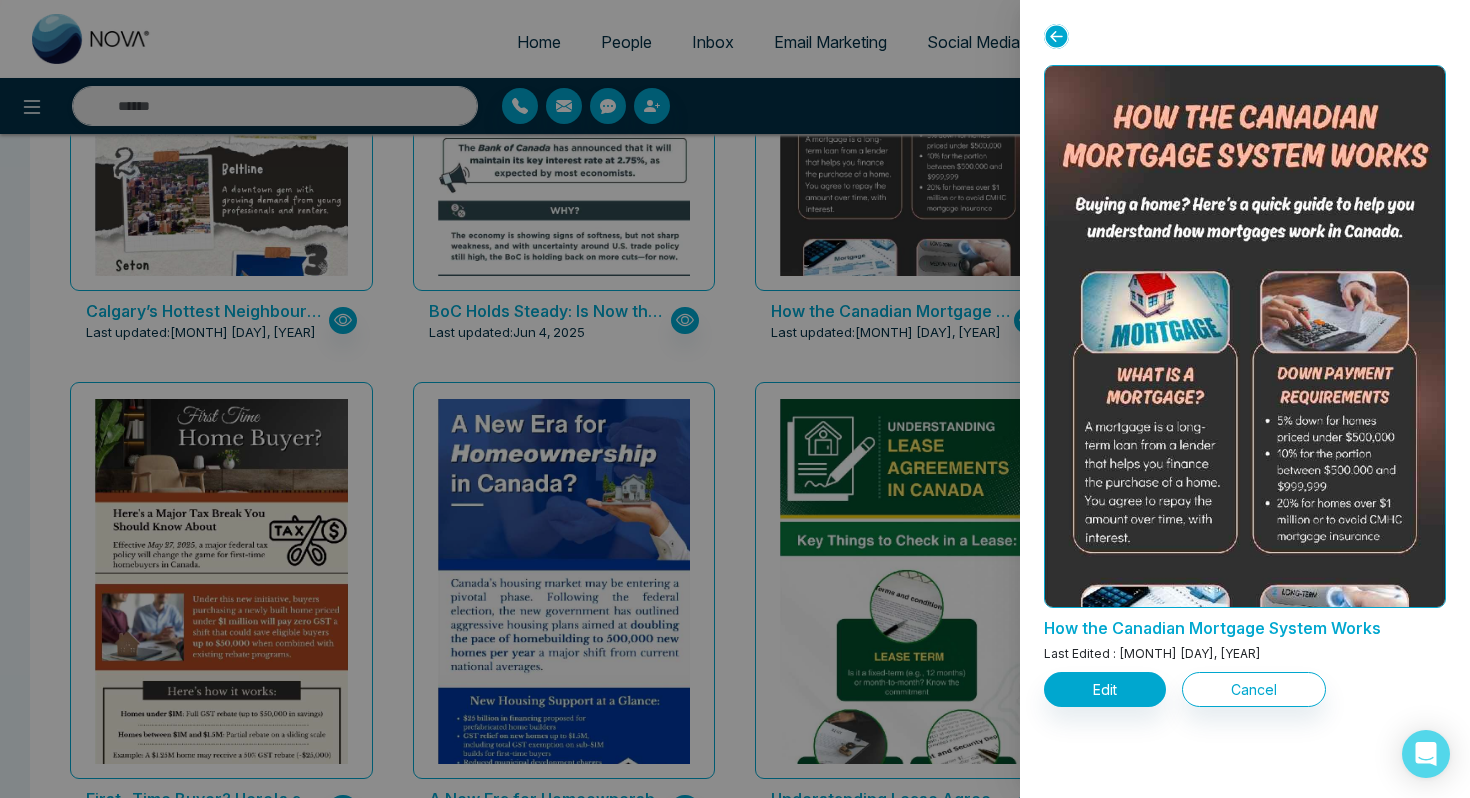 click at bounding box center [735, 399] 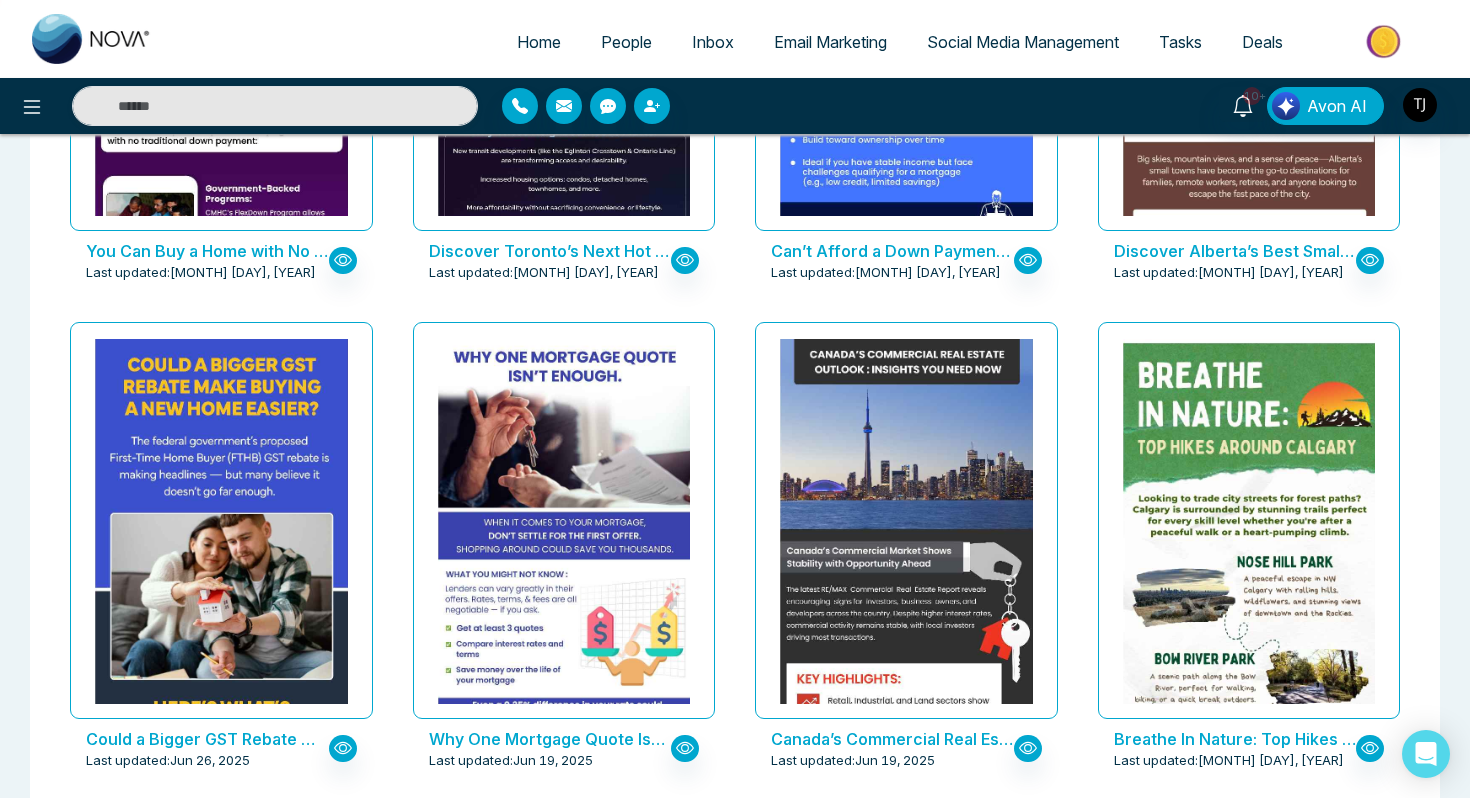 scroll, scrollTop: 0, scrollLeft: 0, axis: both 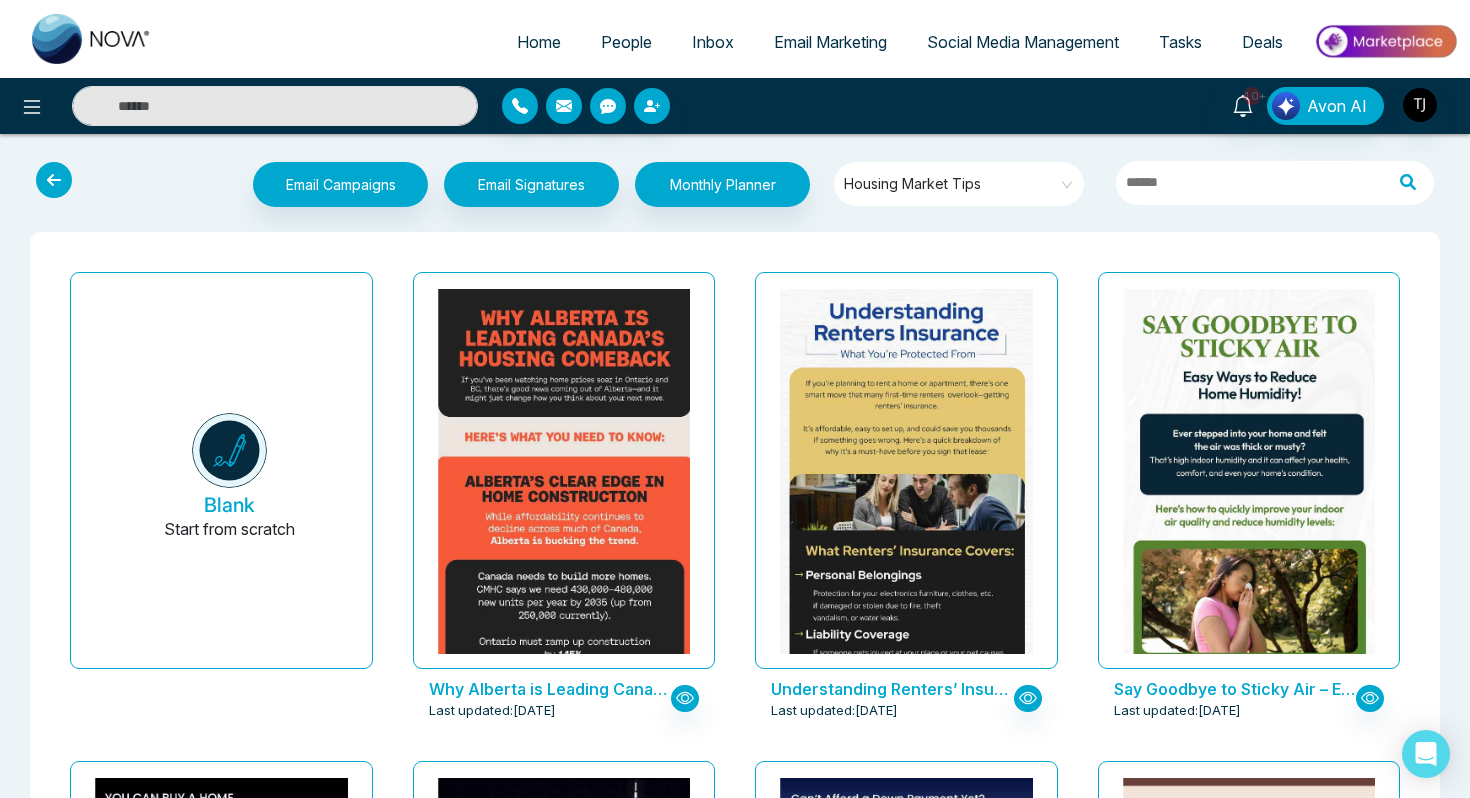 click on "Housing Market Tips" at bounding box center [960, 184] 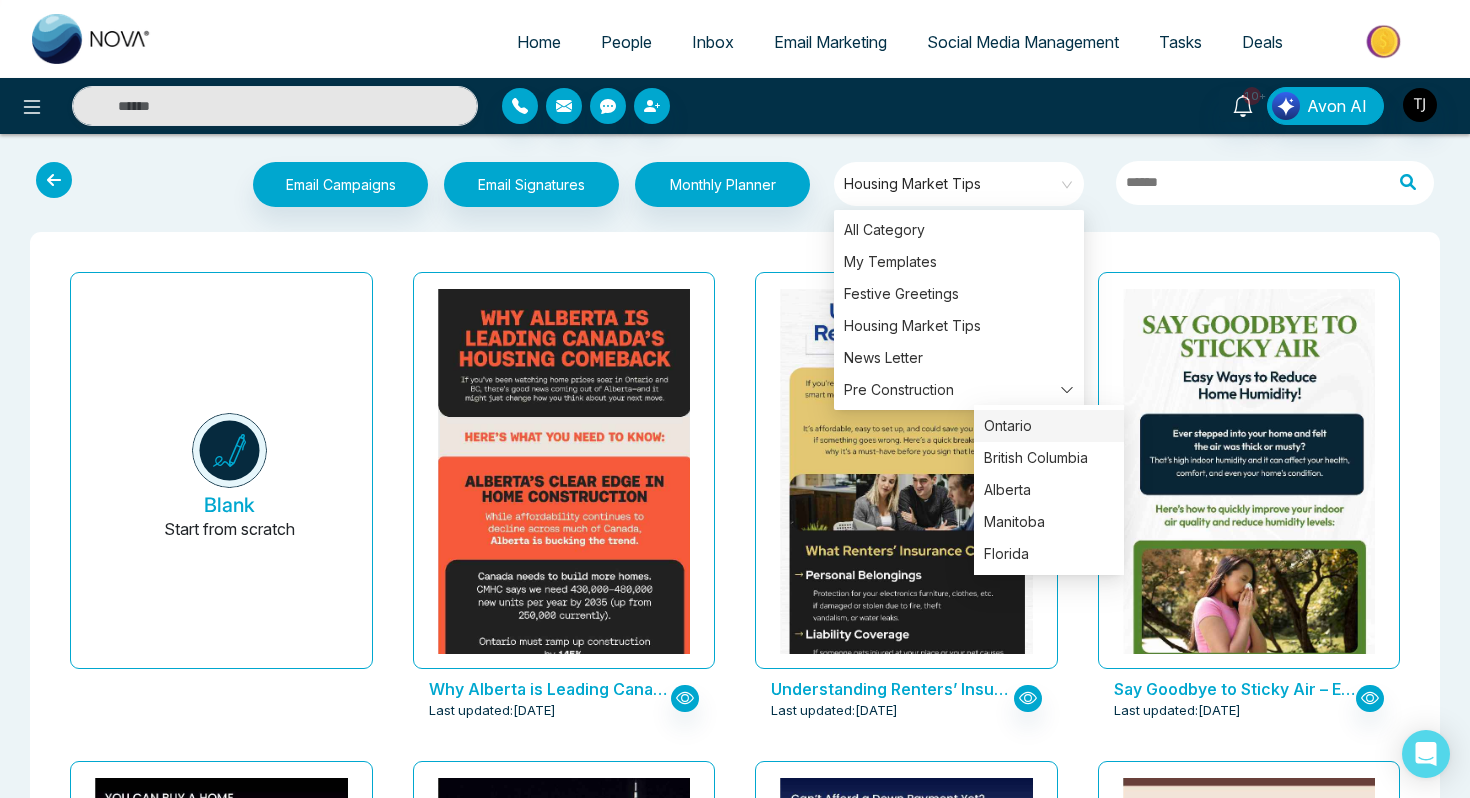 click on "Ontario" at bounding box center (1049, 426) 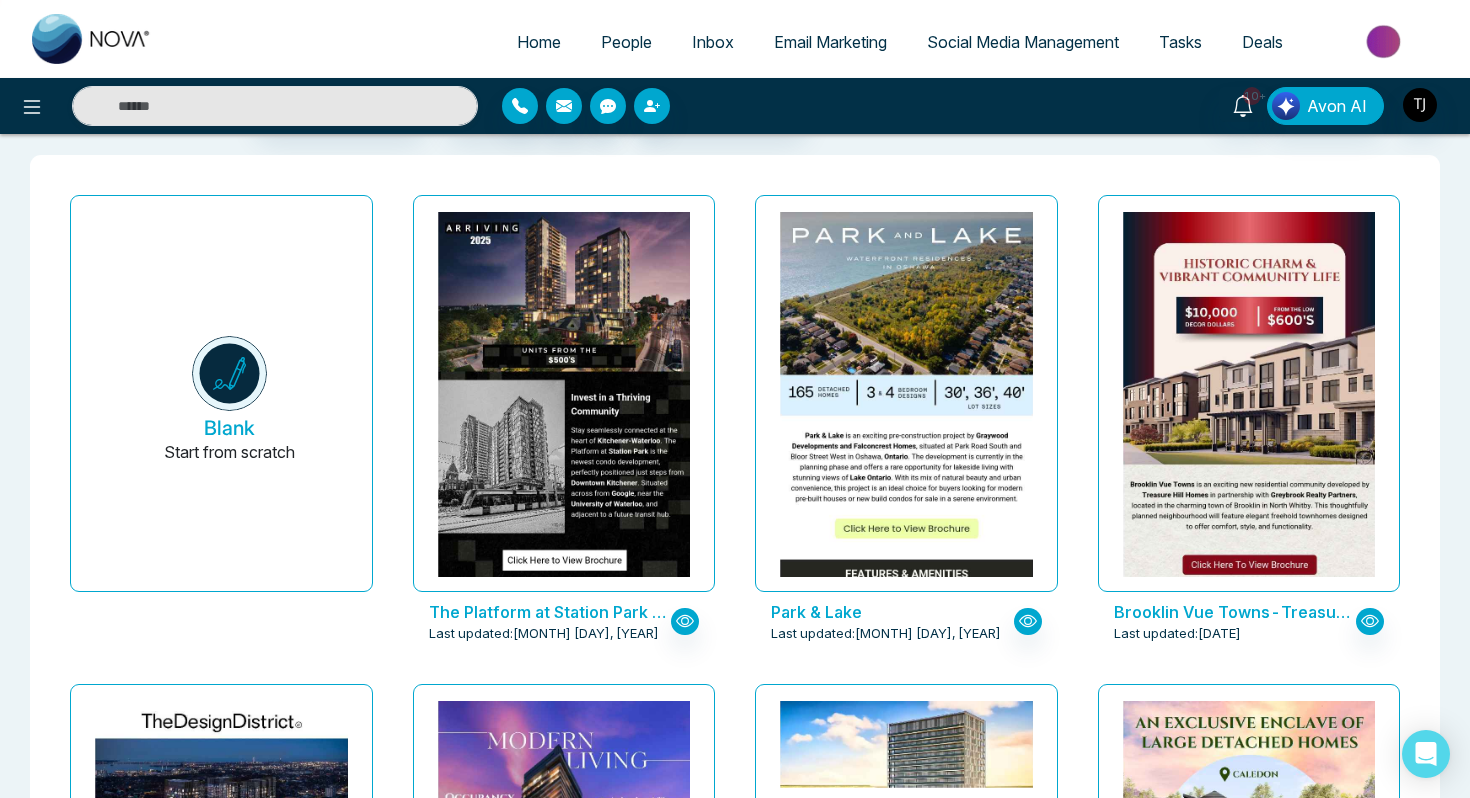 scroll, scrollTop: 0, scrollLeft: 0, axis: both 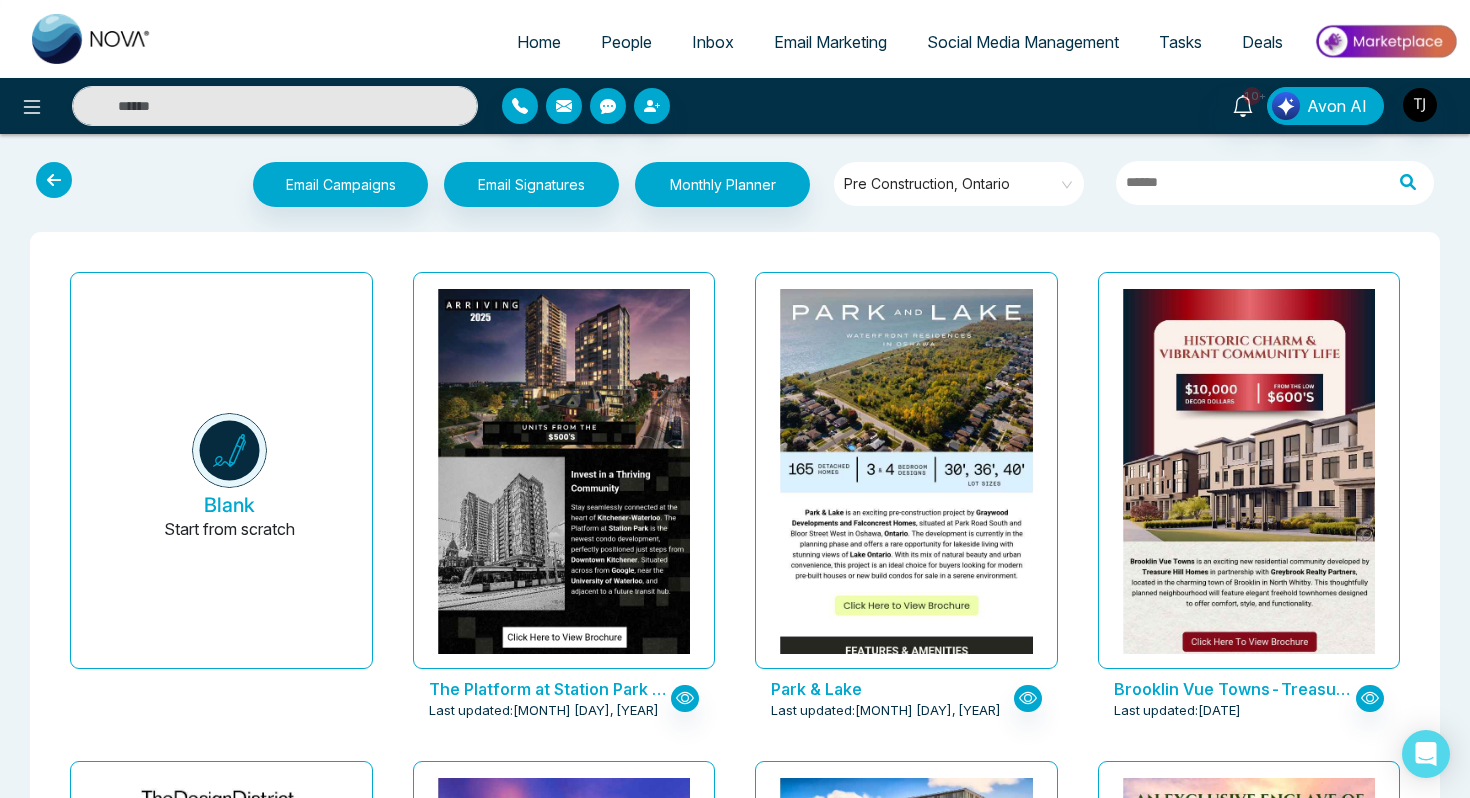 click on "Pre Construction, Ontario" at bounding box center [960, 184] 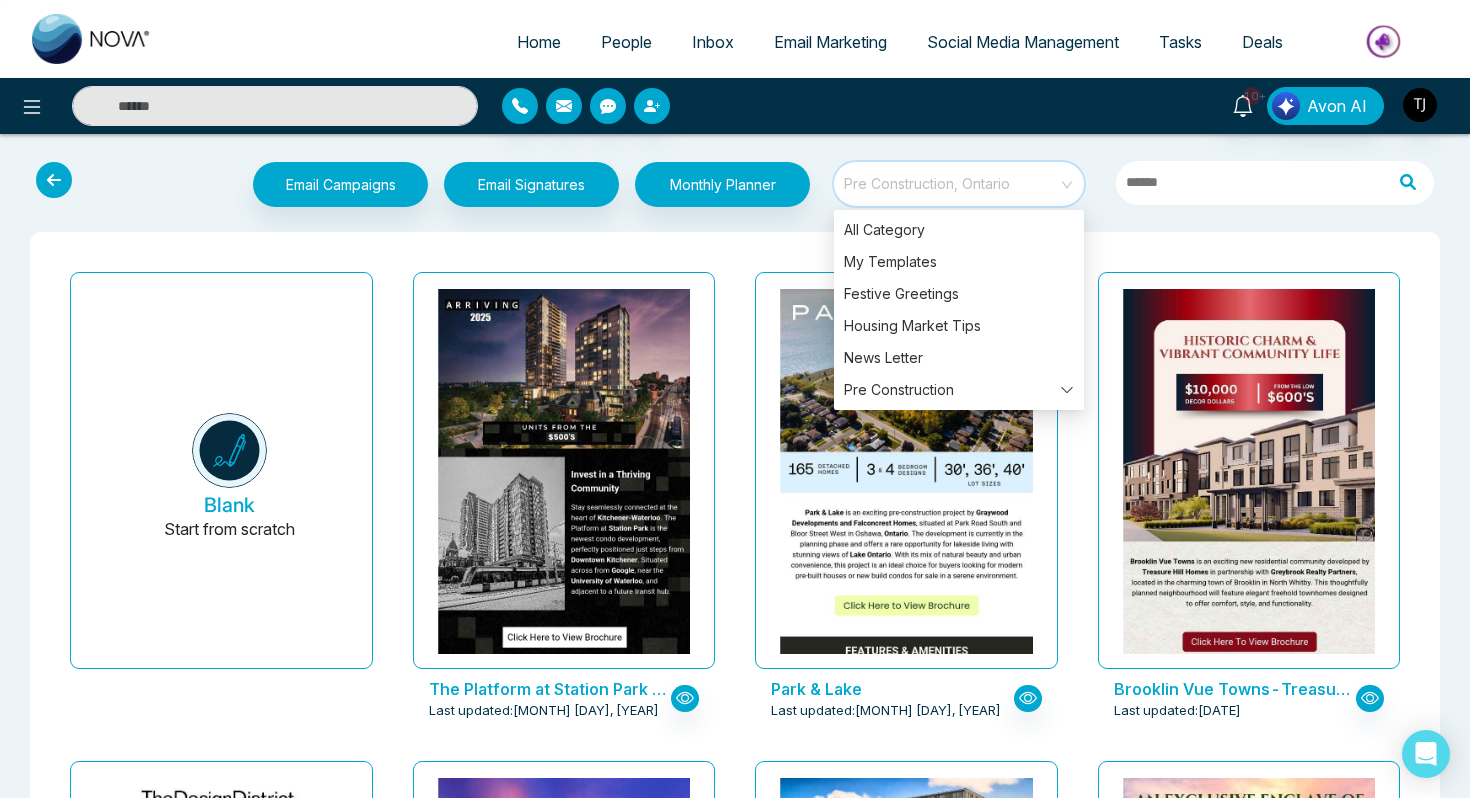 click on "Blank Start from scratch The Platform at Station Park Condos Last updated:  [MONTH] [DAY], [YEAR] Park & Lake Last updated:  [MONTH] [DAY], [YEAR] Brooklin Vue Towns-Treasure Hills Last updated:  [MONTH] [DAY], [YEAR] Design District Last updated:  [MONTH] [DAY], [YEAR] Aquanova Condos Last updated:  [MONTH] [DAY], [YEAR] The Rebecca Condos Last updated:  [MONTH] [DAY], [YEAR] Summer Valley Homes Last updated:  [MONTH] [DAY], [YEAR] Just Listed - Off Market (Sample) Last updated:  [MONTH] [DAY], [YEAR] Empire Legacy Last updated:  [MONTH] [DAY], [YEAR] Joshua Creek Montage by Hallet Homes Last updated:  [MONTH] [DAY], [YEAR] Simcoe Woods Homes Last updated:  [MONTH] [DAY], [YEAR] Ivy Rouge Phase 3 Last updated:  [MONTH] [DAY], [YEAR] [NUMBER] [STREET] # [NUMBER], [CITY], [PROVINCE] [POSTAL_CODE] (Test) Last updated:  [MONTH] [DAY], [YEAR] Just Sold & BOC Rate Drop (Test) Last updated:  [MONTH] [DAY], [YEAR] Open House - New Townhomes in [CITY] (Test) Last updated:  [MONTH] [DAY], [YEAR] NAVA Oakville Towns Phase 2 Last updated:  [MONTH] [DAY], [YEAR] Townhomes of Little Rouge Last updated:  [MONTH] [DAY], [YEAR] Untitled North Tower Condos Last updated:  [MONTH] [DAY], [YEAR]" at bounding box center (735, 6614) 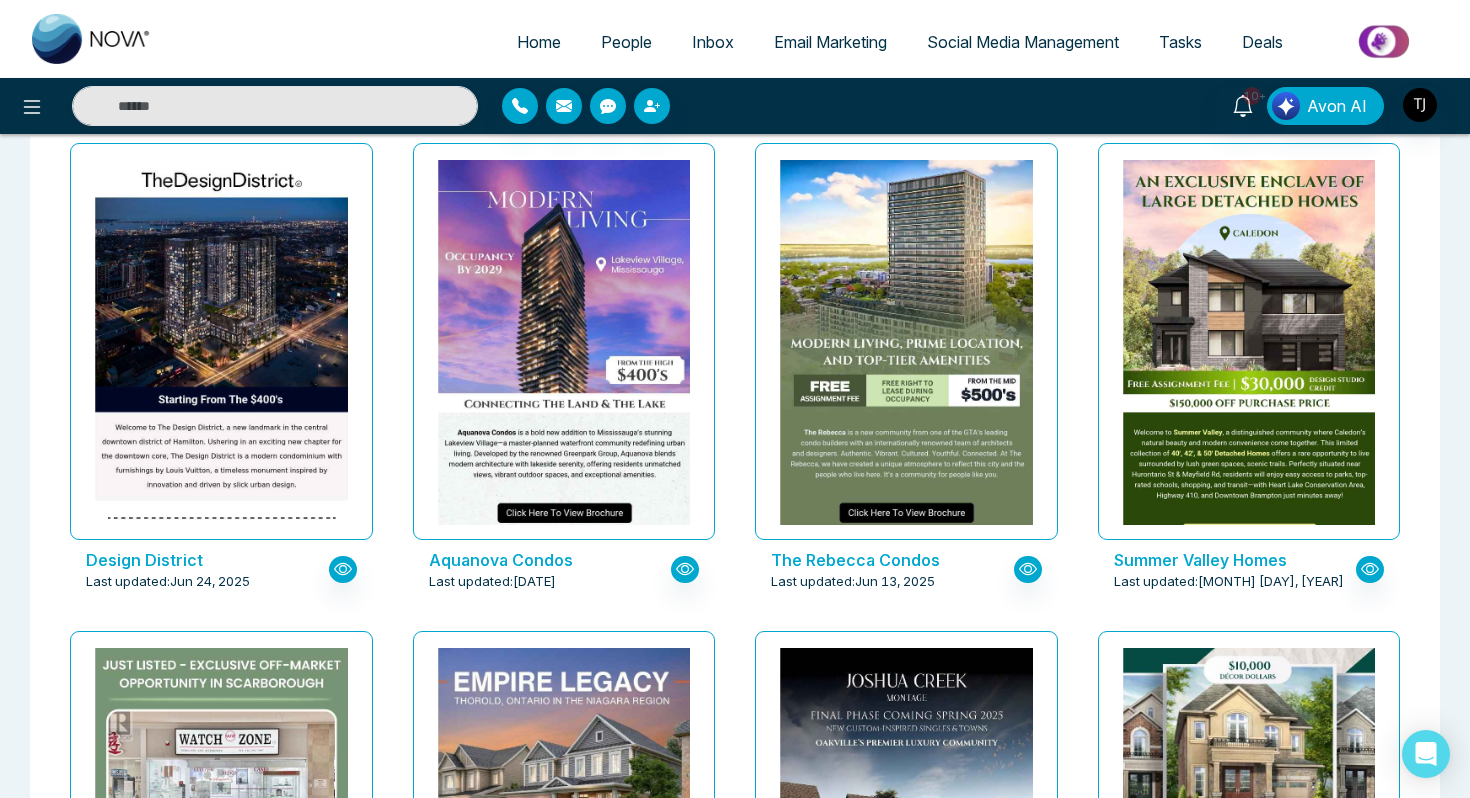 scroll, scrollTop: 623, scrollLeft: 0, axis: vertical 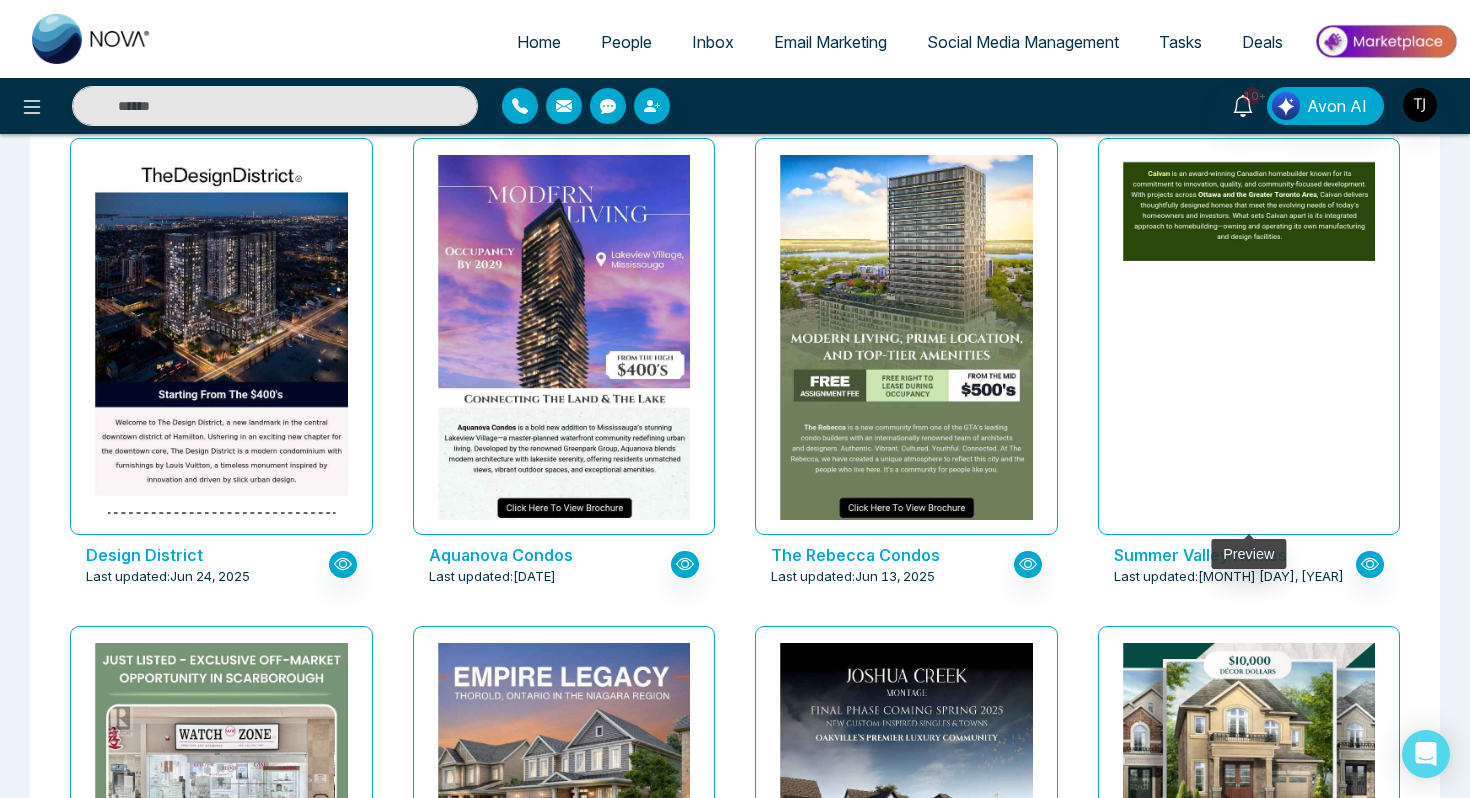 click at bounding box center [1248, -726] 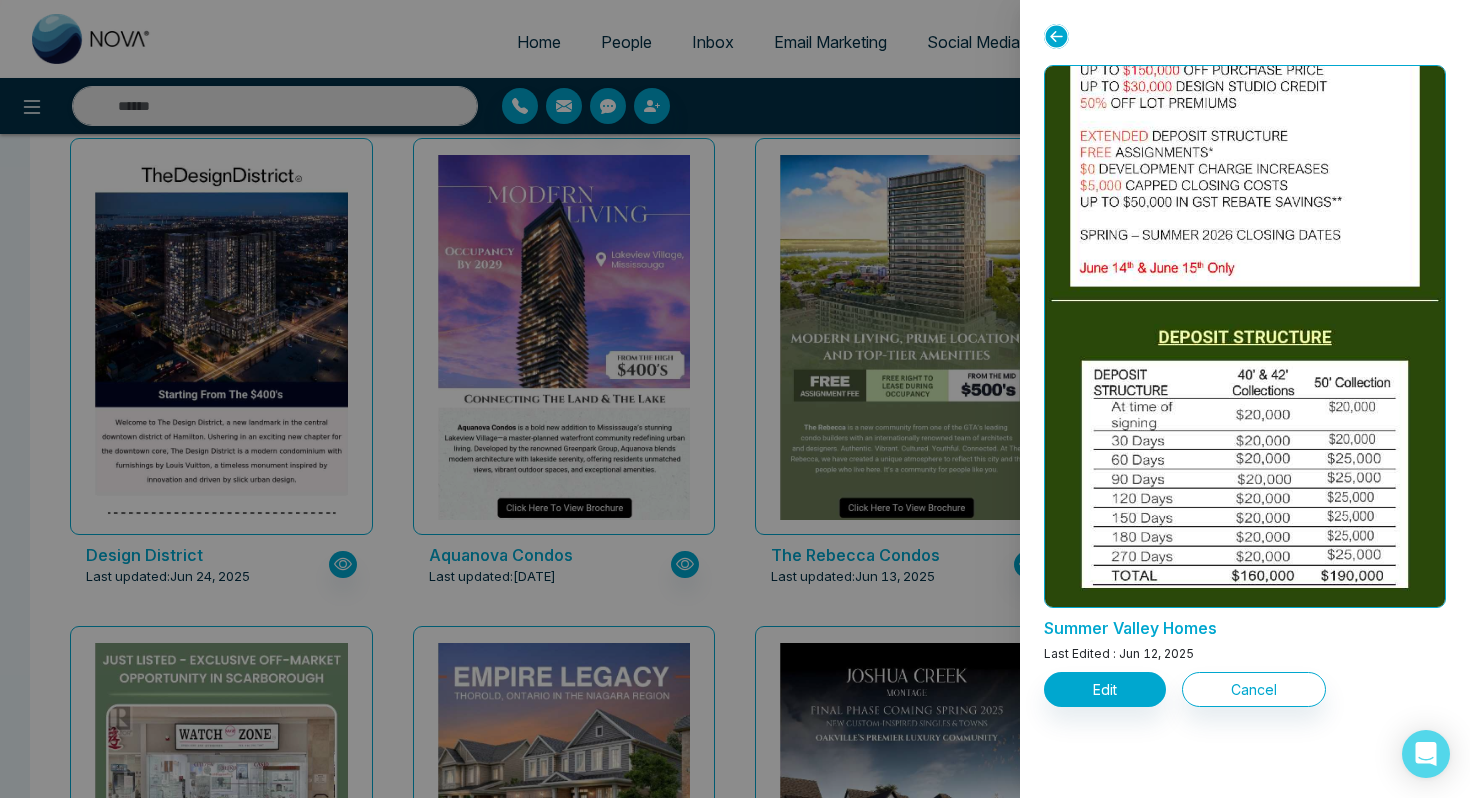 scroll, scrollTop: 955, scrollLeft: 0, axis: vertical 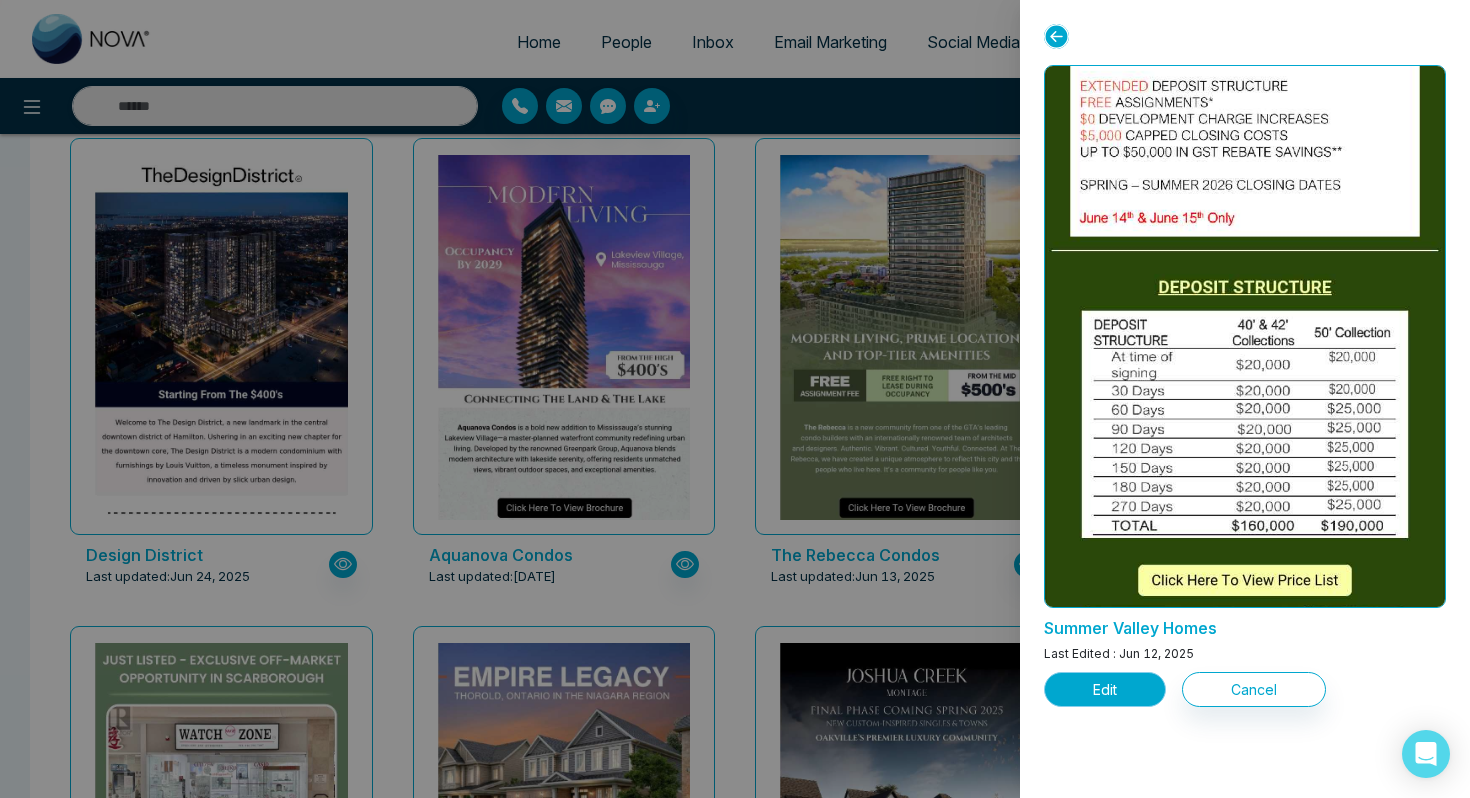 click on "Edit" at bounding box center (1105, 689) 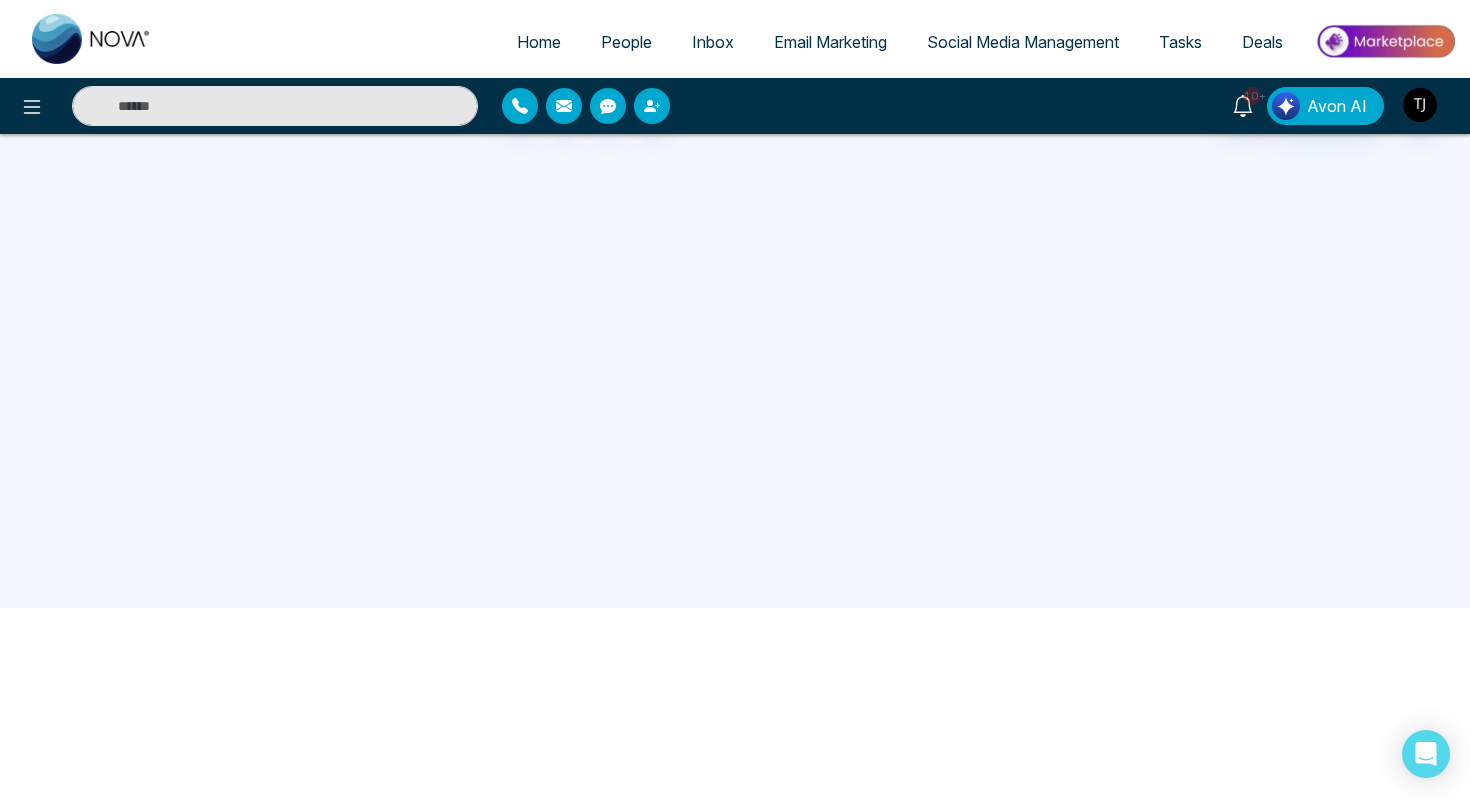scroll, scrollTop: 0, scrollLeft: 0, axis: both 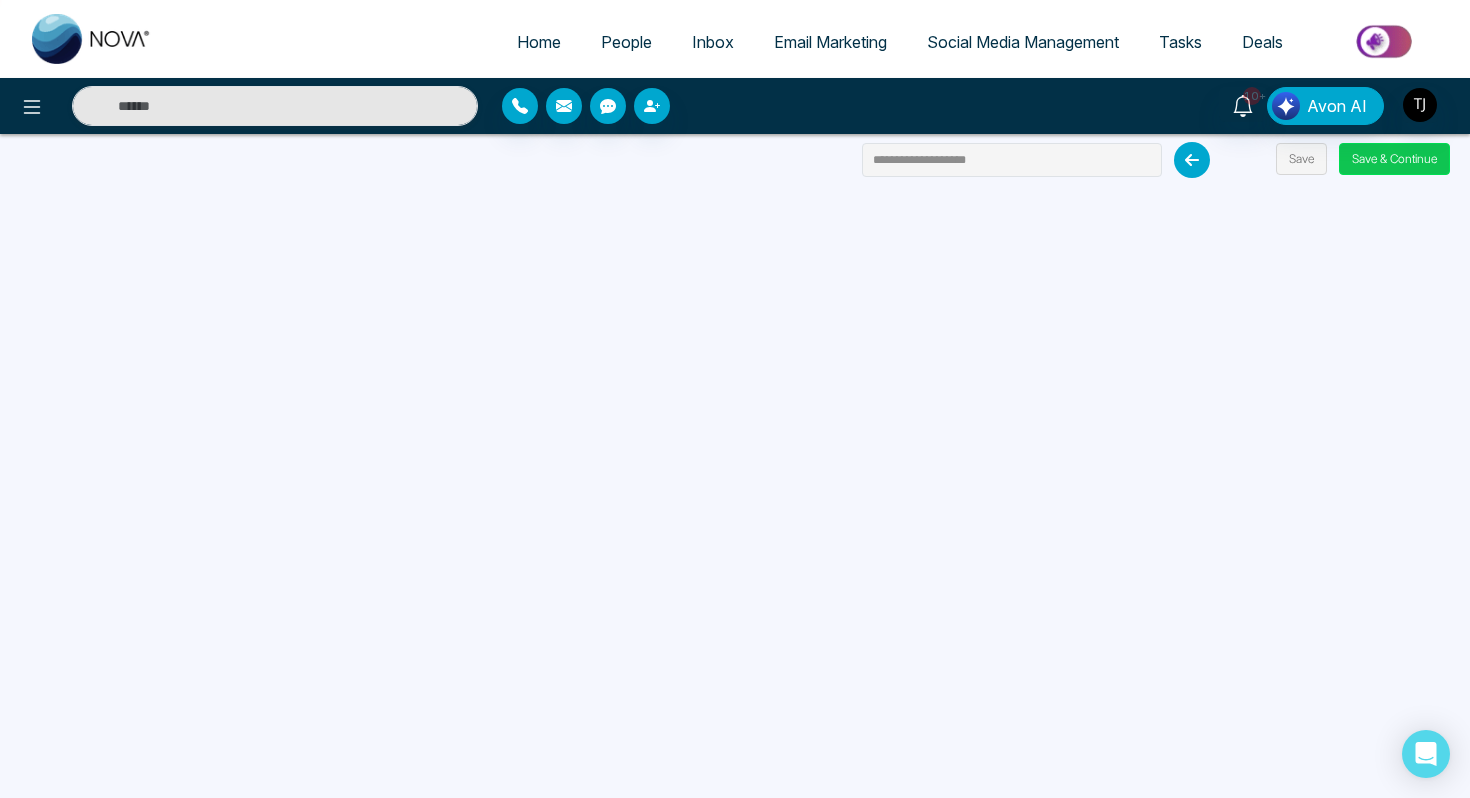 click on "Save & Continue" at bounding box center [1394, 159] 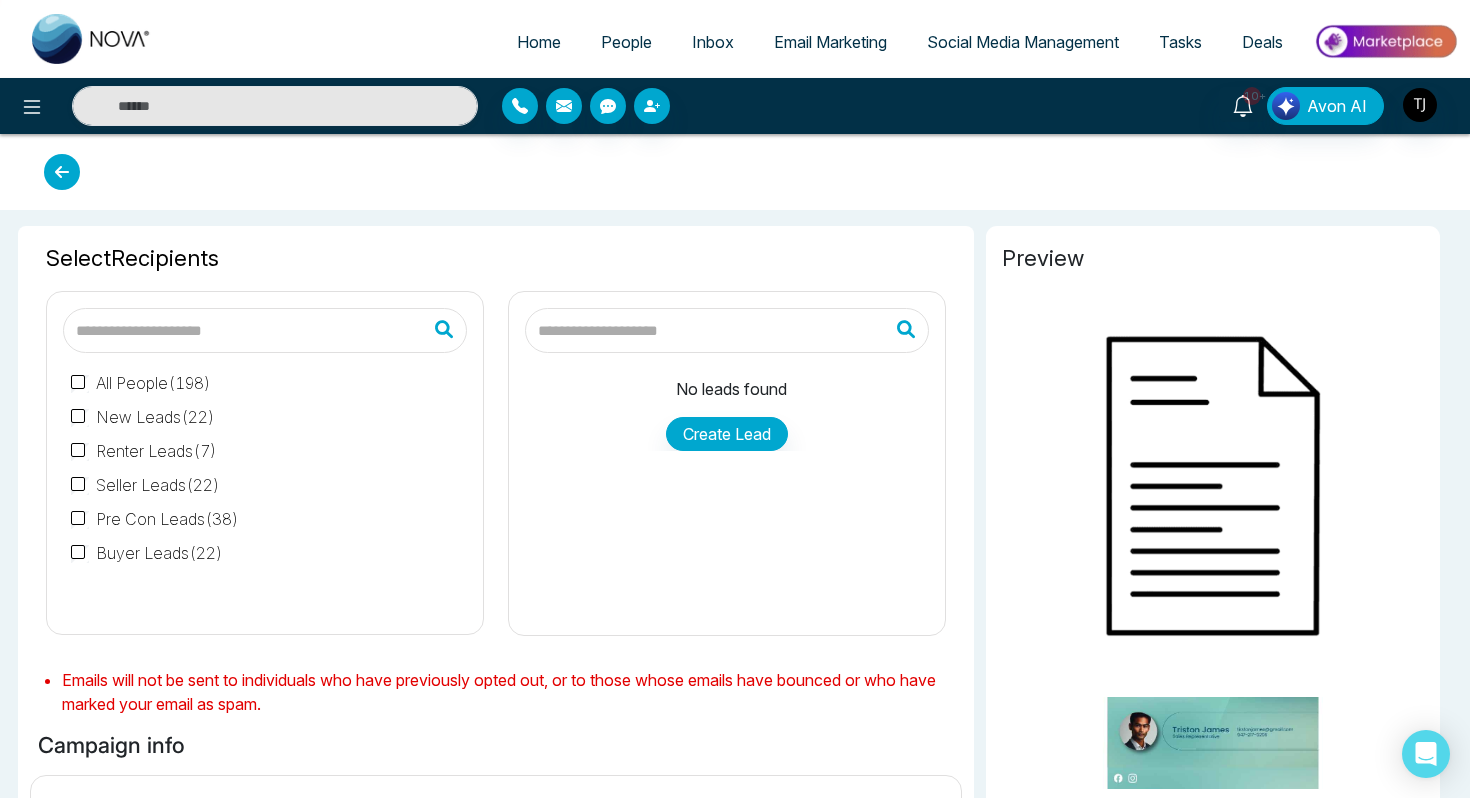 type on "**********" 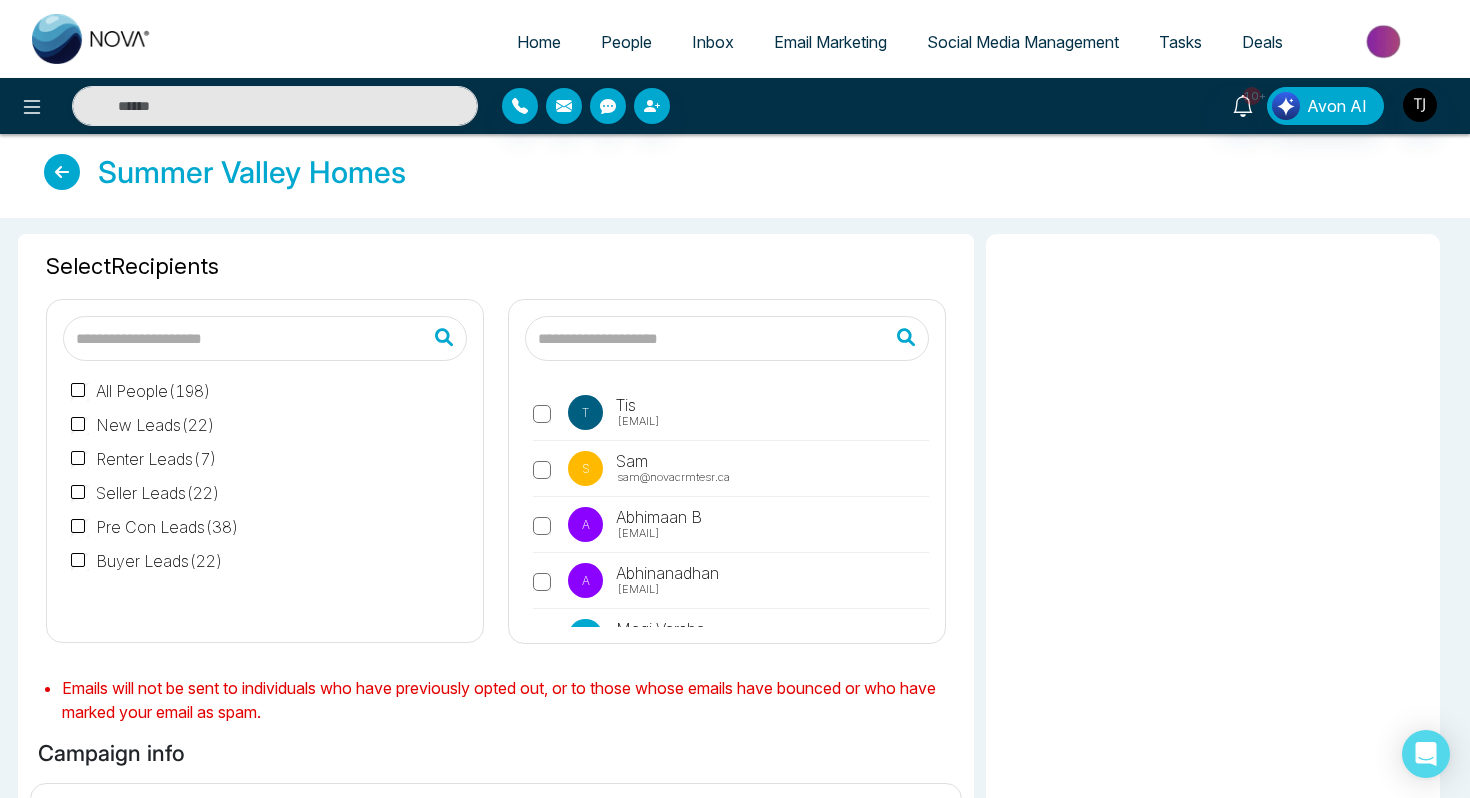 scroll, scrollTop: 909, scrollLeft: 0, axis: vertical 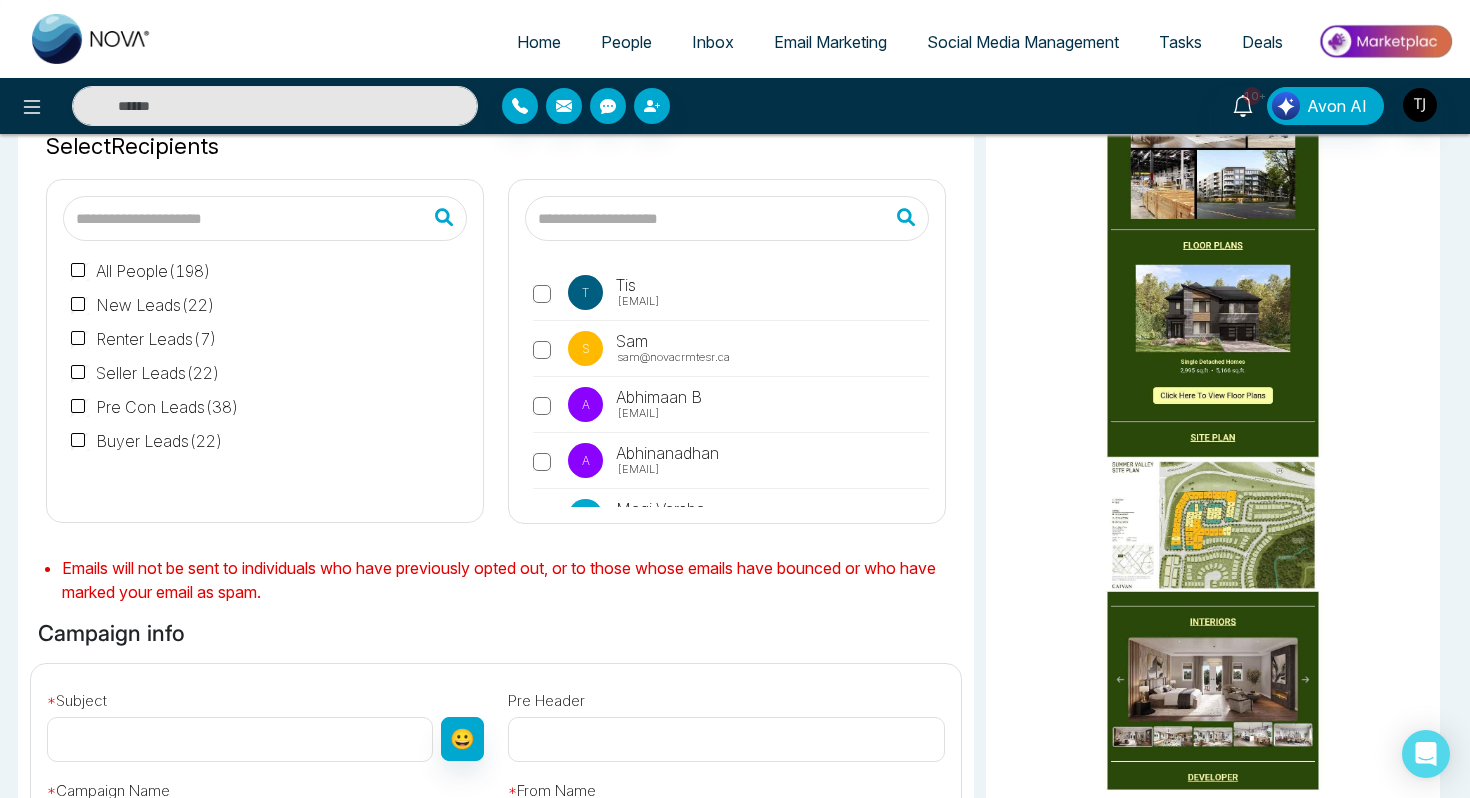 click on "Email Marketing" at bounding box center [830, 42] 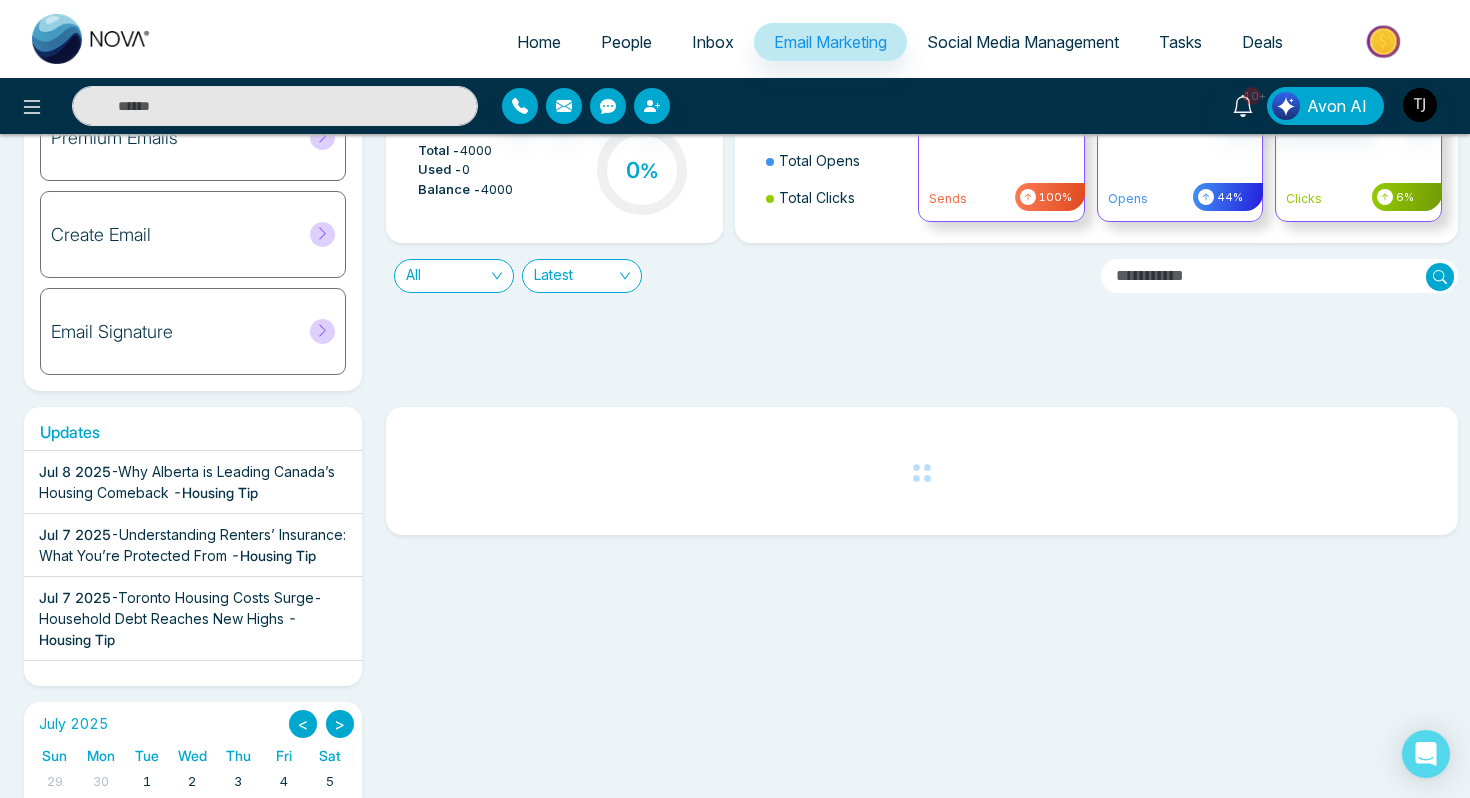 scroll, scrollTop: 125, scrollLeft: 0, axis: vertical 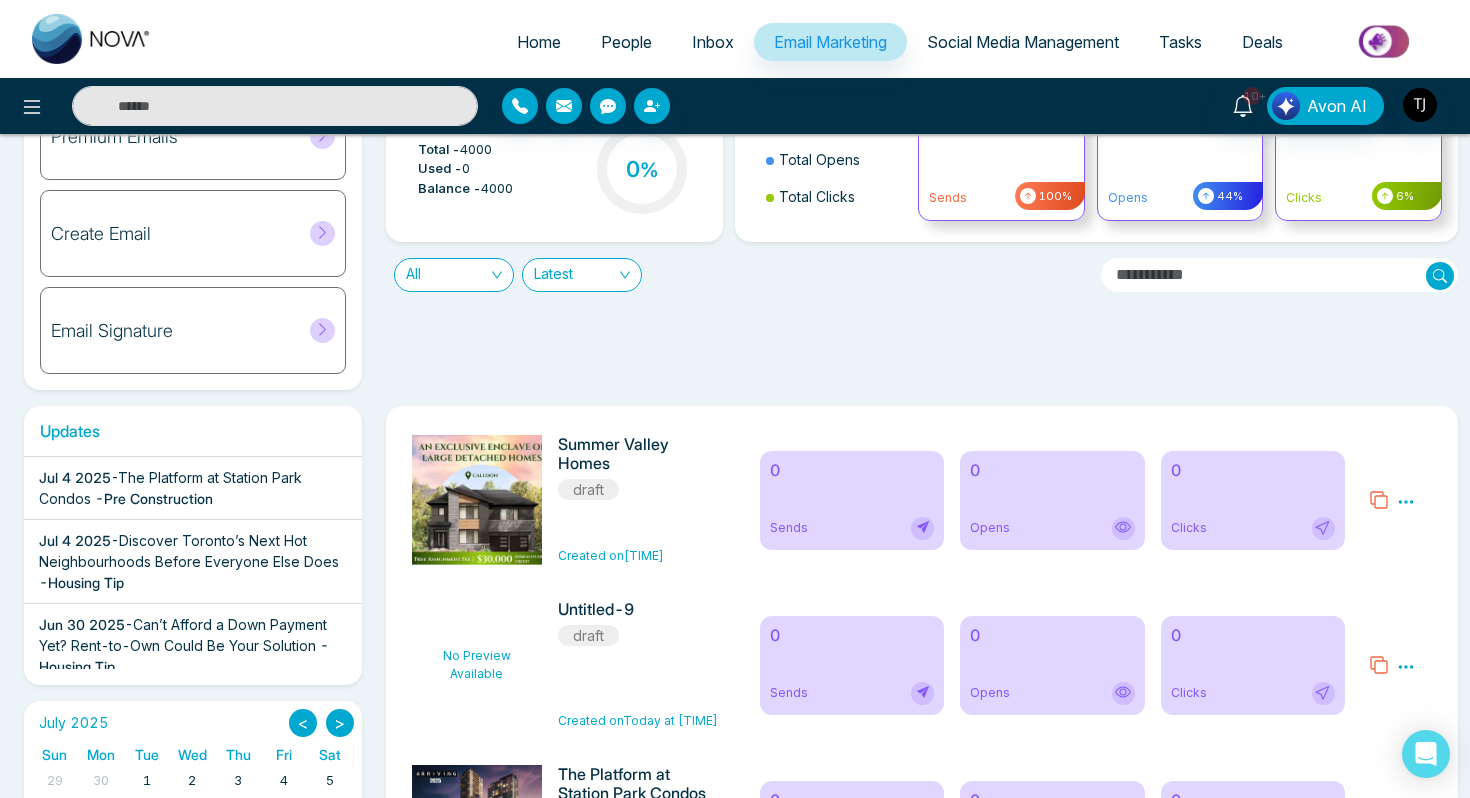 click on "Email Signature" at bounding box center [193, 330] 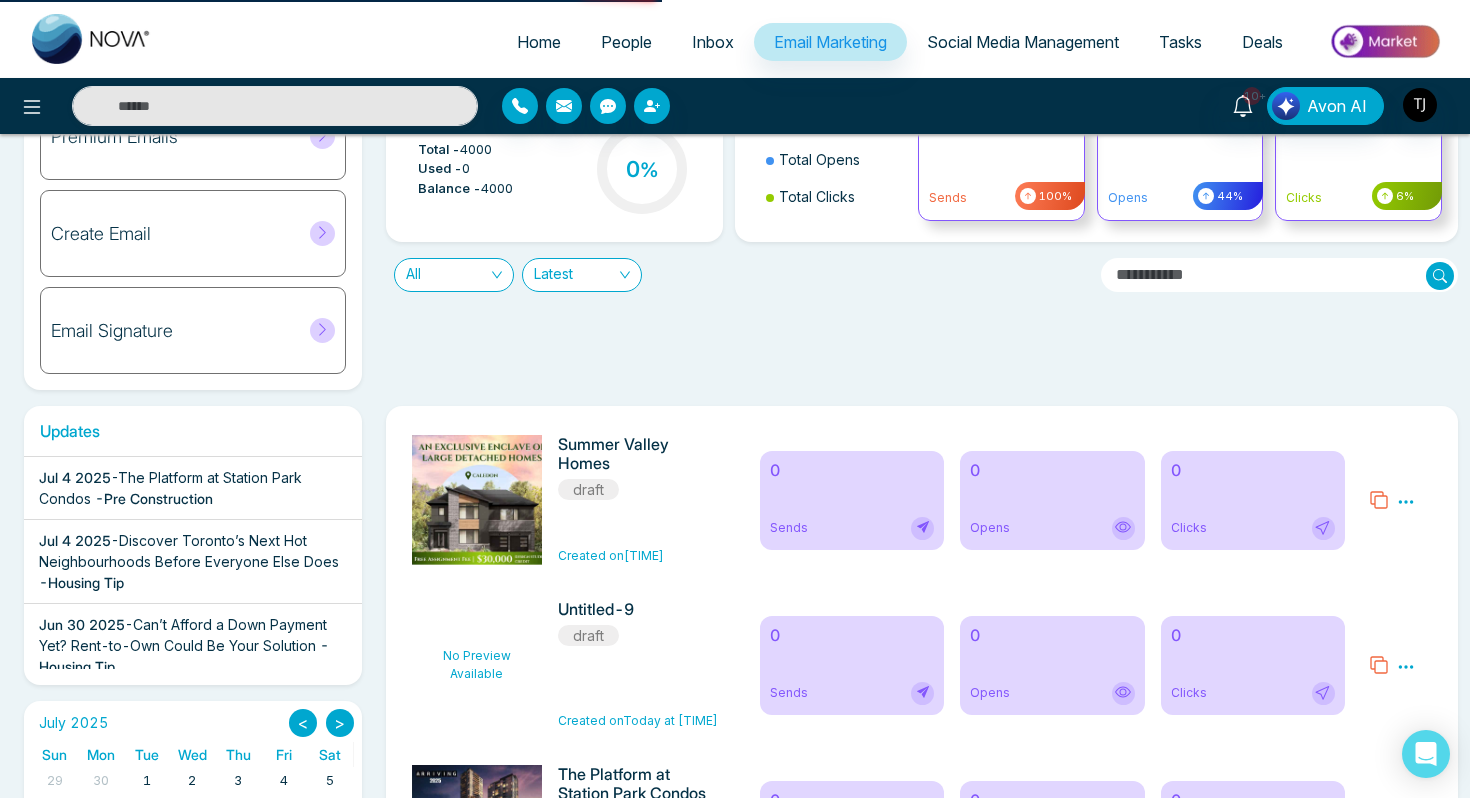 scroll, scrollTop: 0, scrollLeft: 0, axis: both 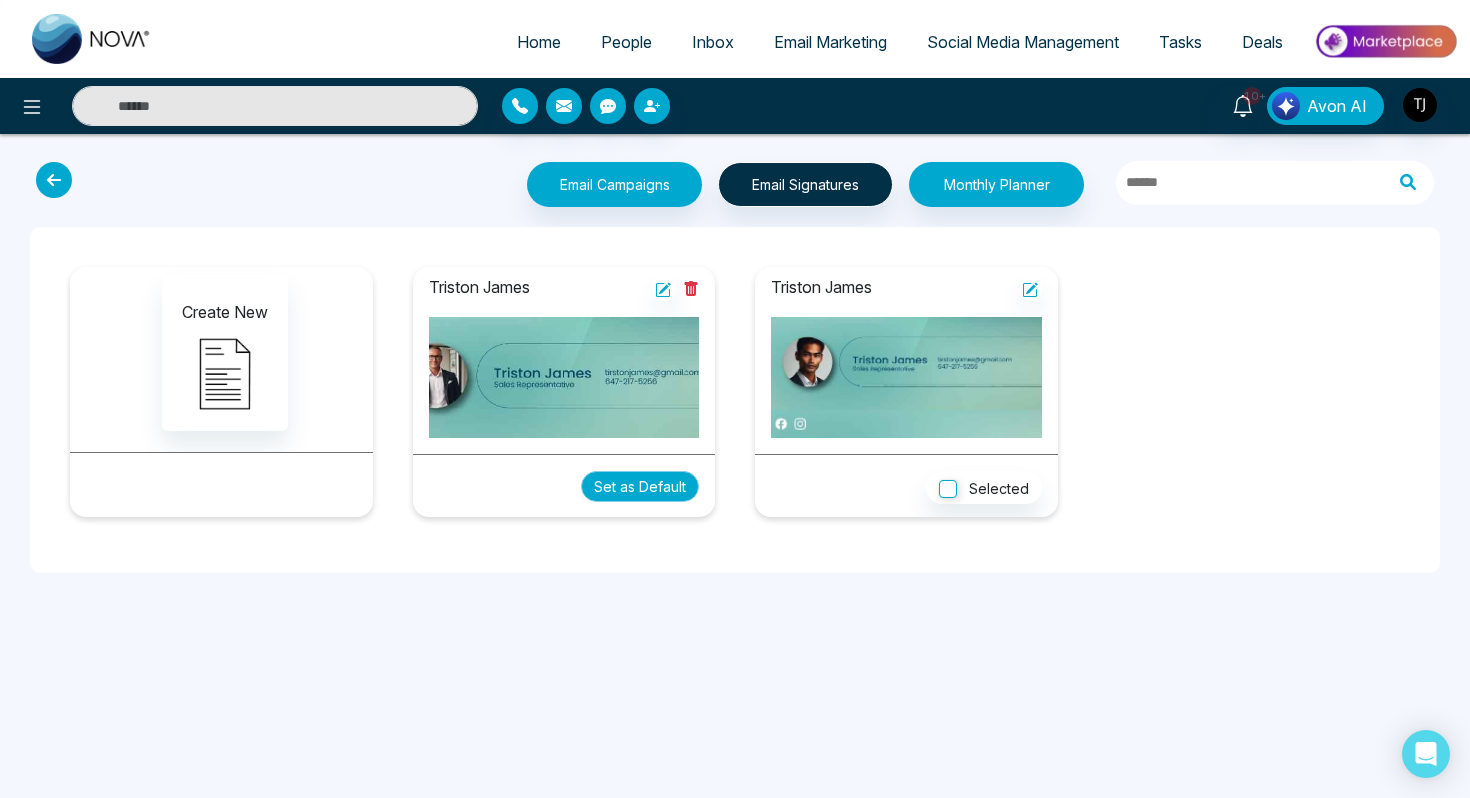 click on "Set as Default" at bounding box center (640, 486) 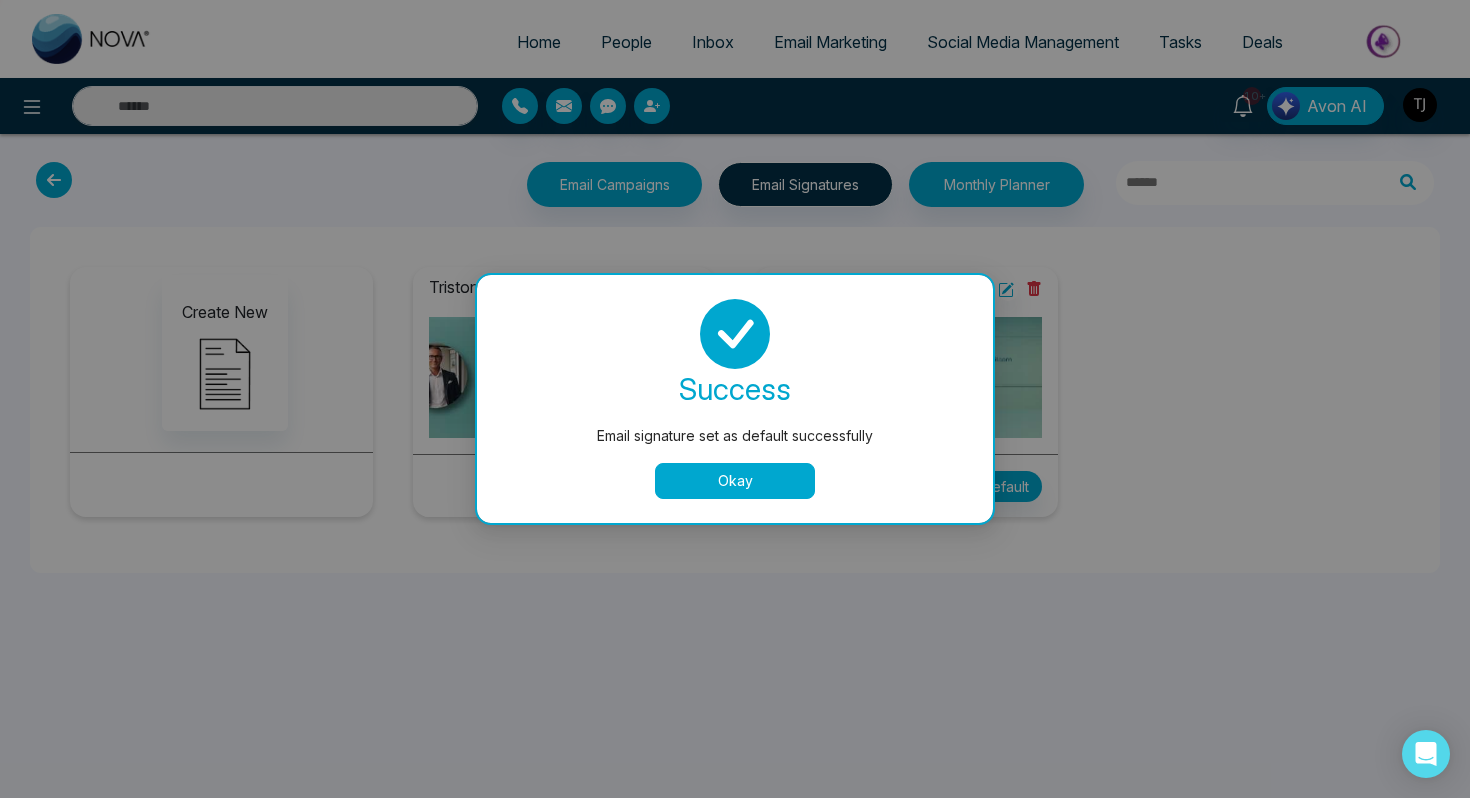 click on "Okay" at bounding box center (735, 481) 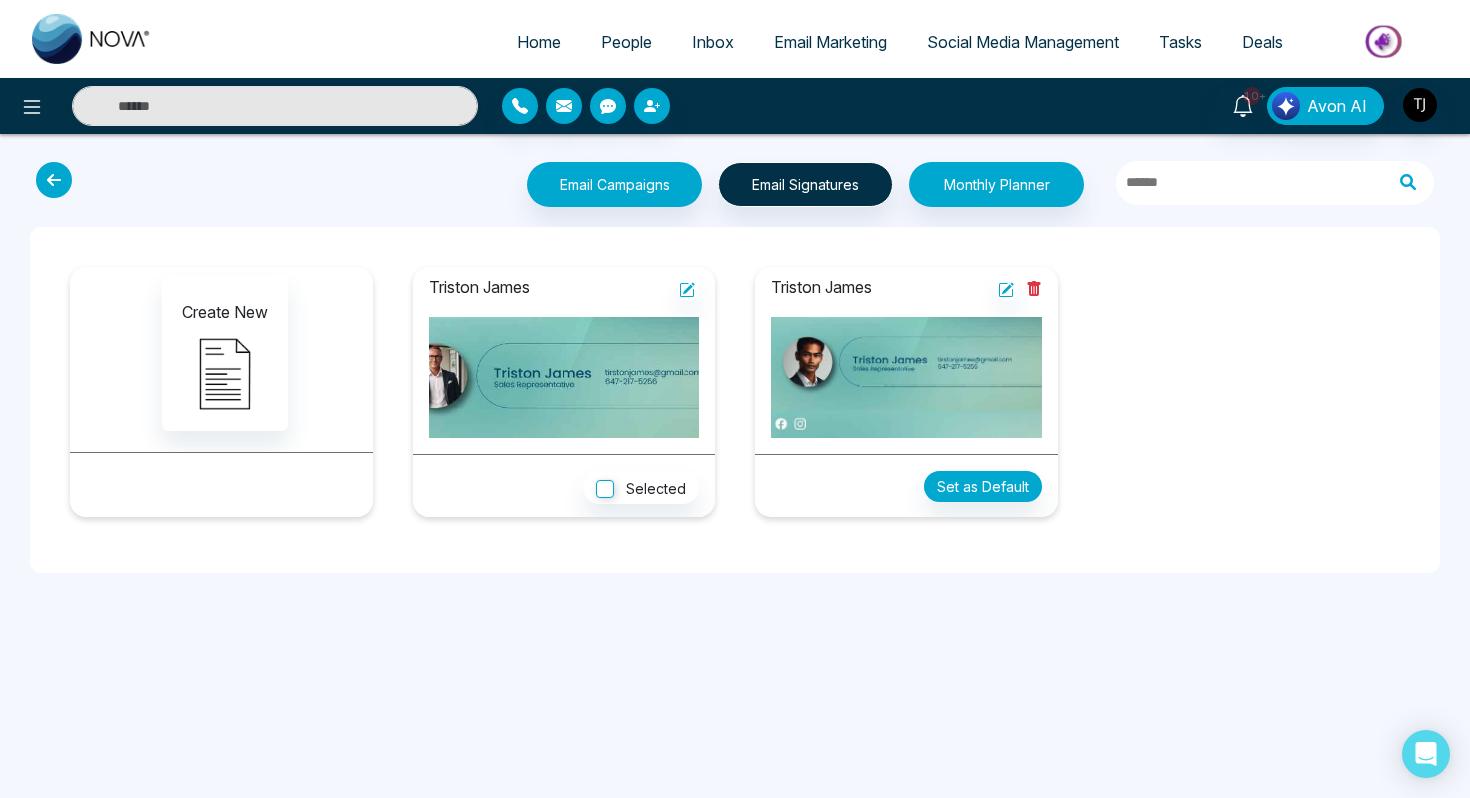click at bounding box center (54, 180) 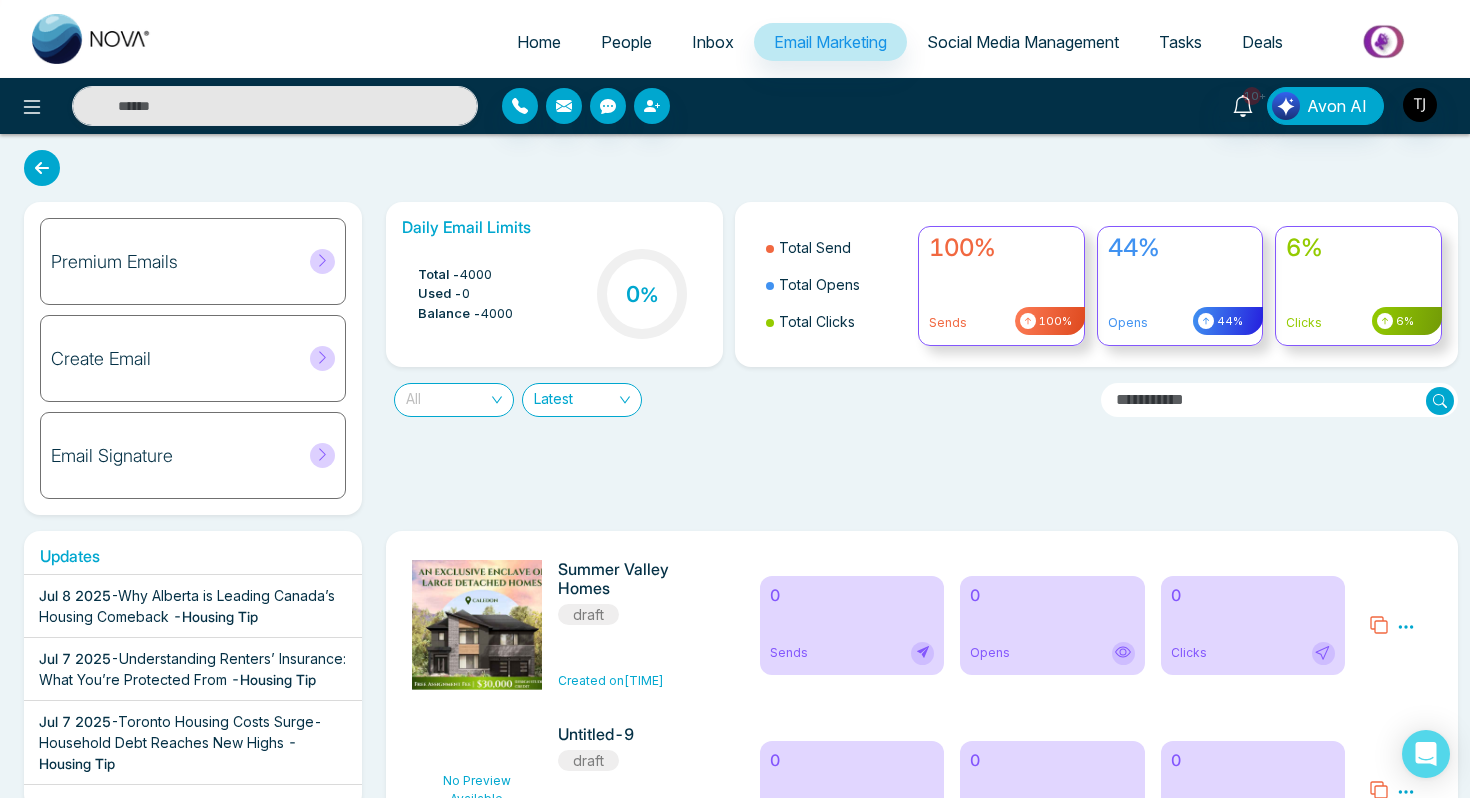 click on "All" at bounding box center (454, 400) 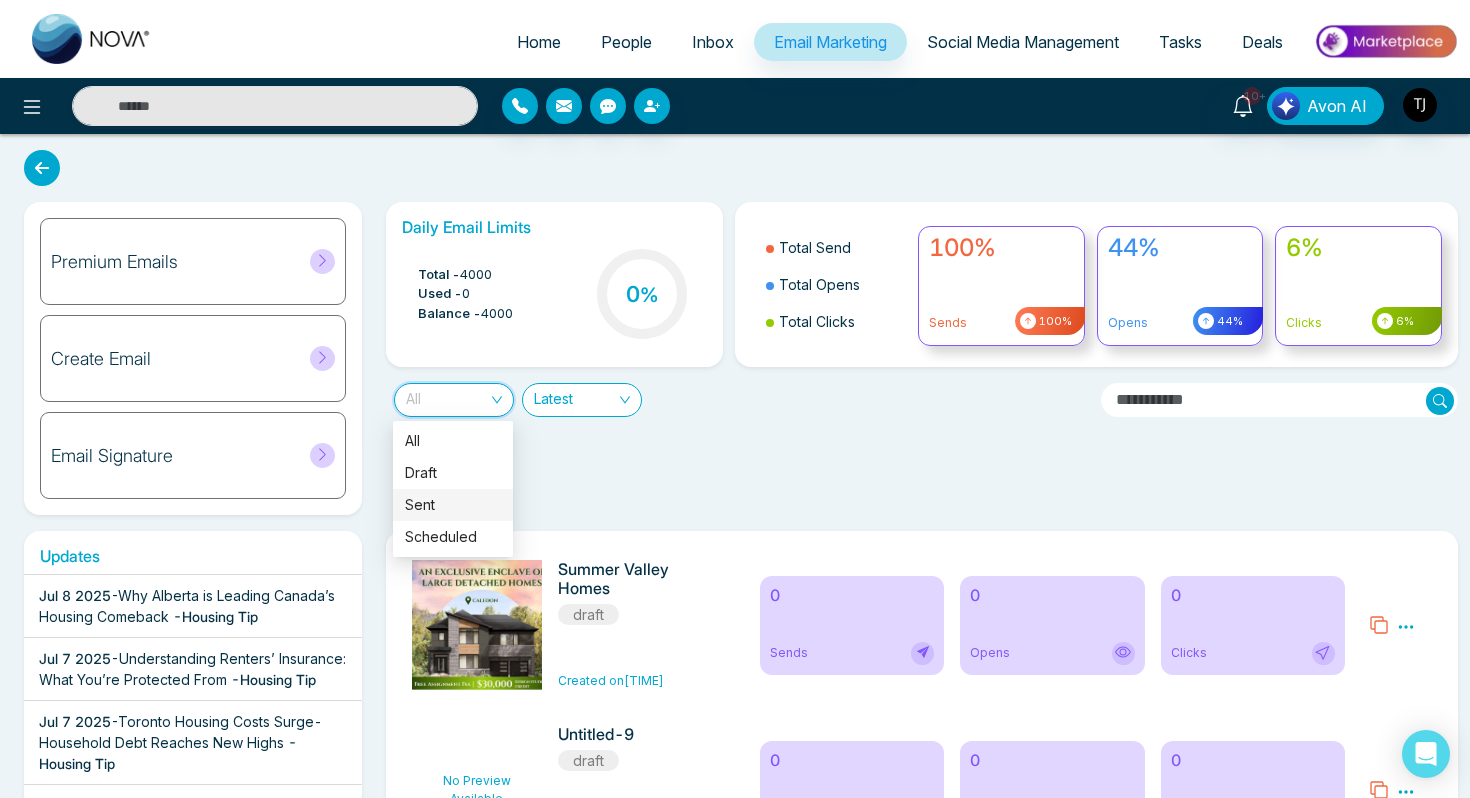 click on "Sent" at bounding box center [453, 505] 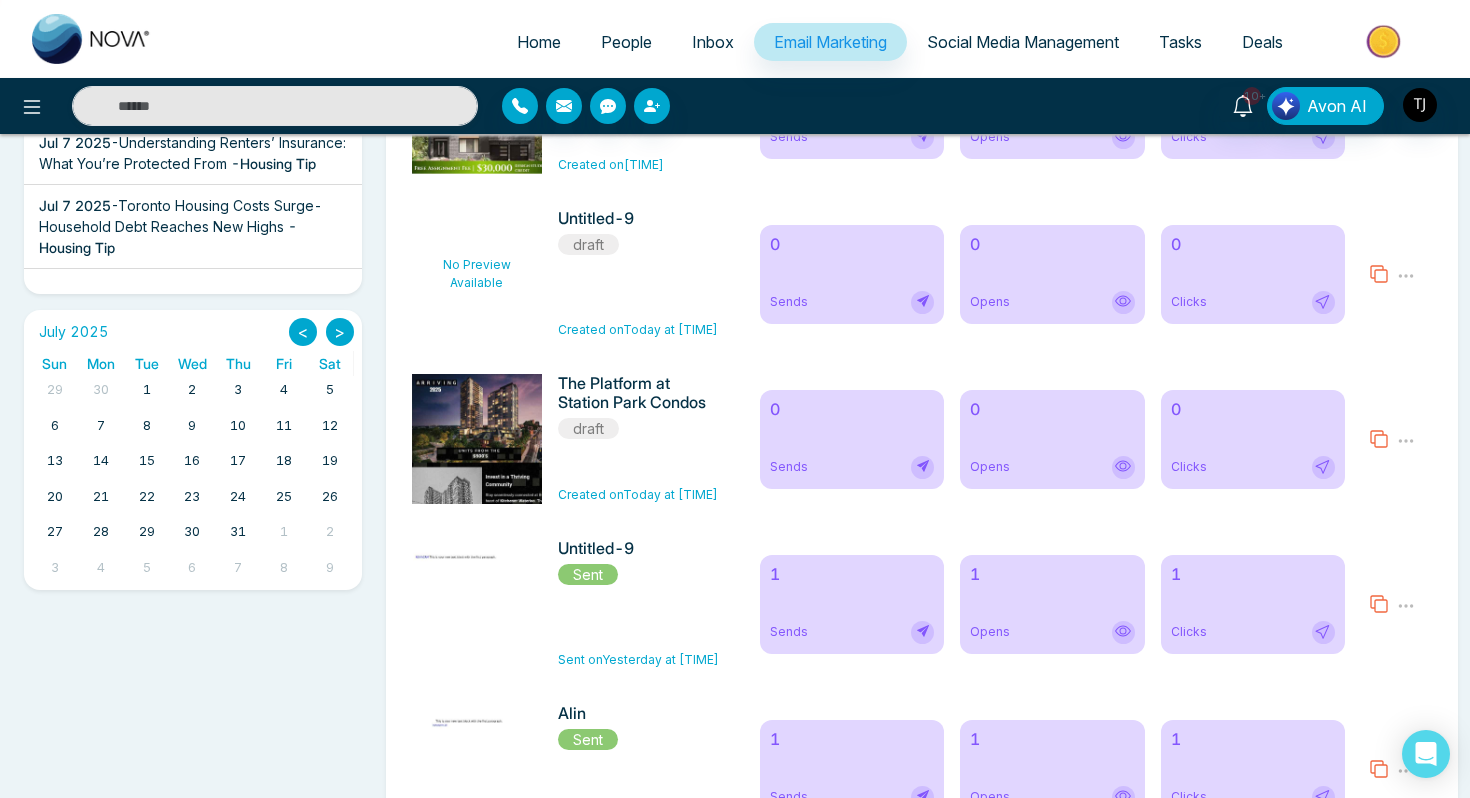 scroll, scrollTop: 530, scrollLeft: 0, axis: vertical 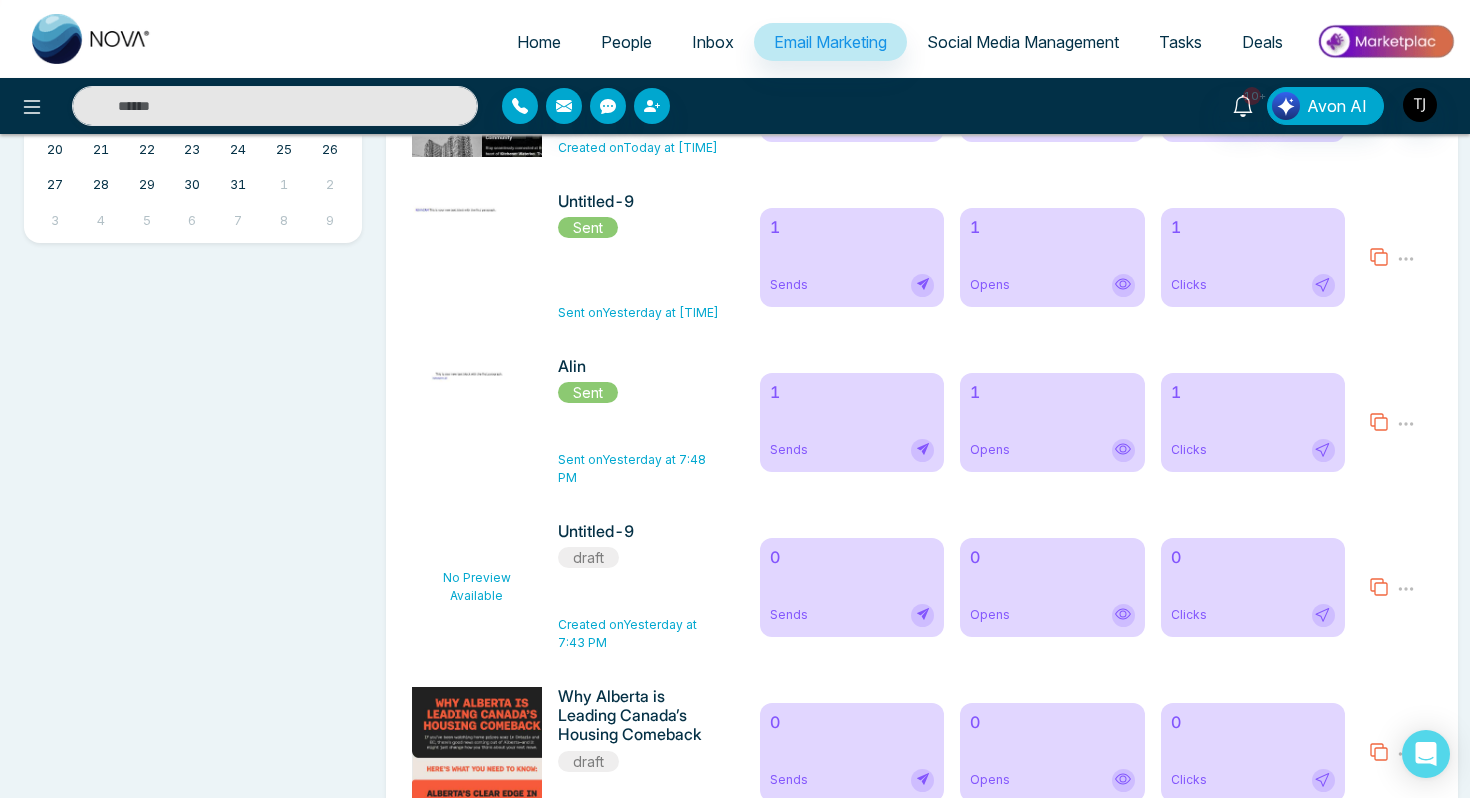 click on "1 Sends" at bounding box center [852, 422] 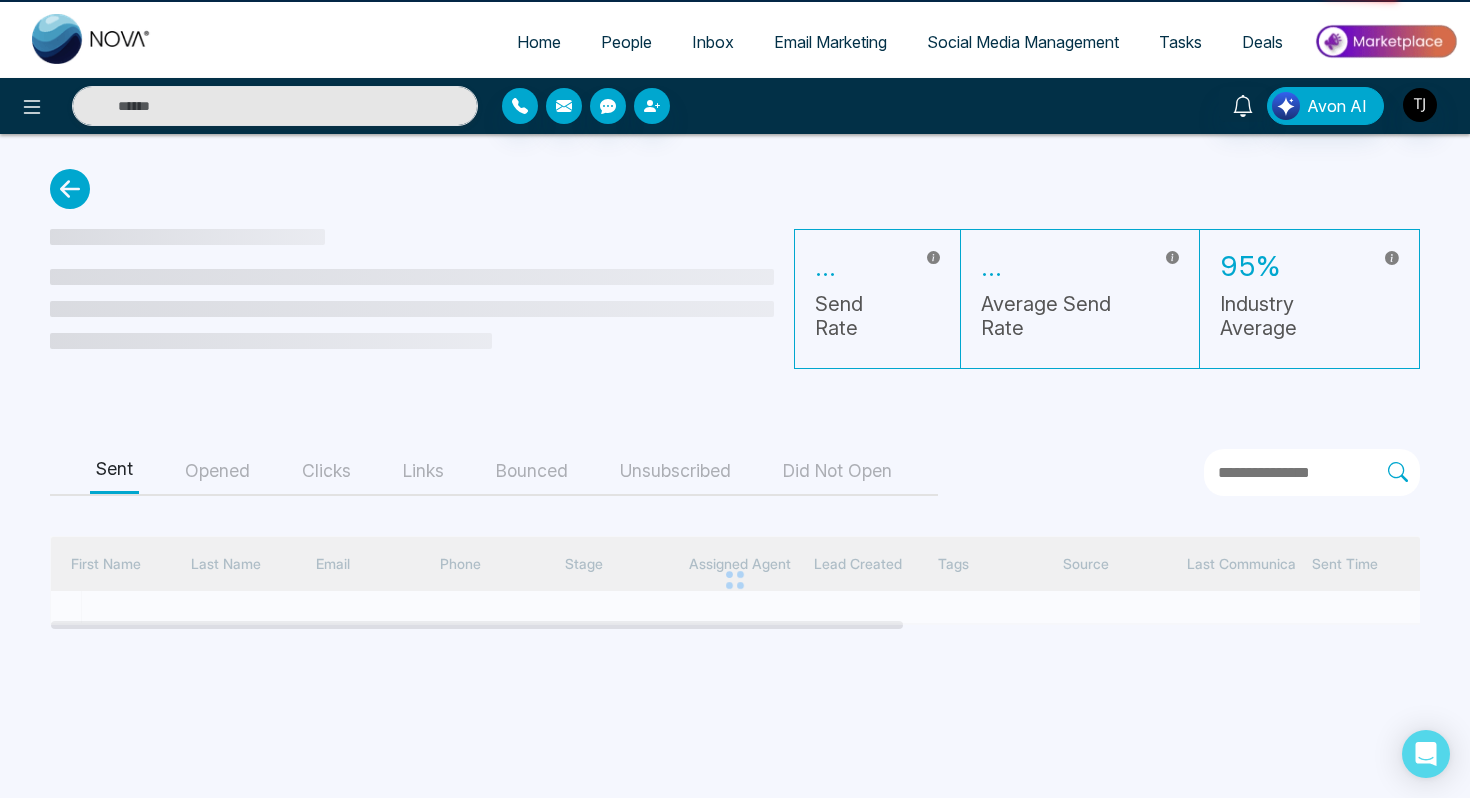 scroll, scrollTop: 0, scrollLeft: 0, axis: both 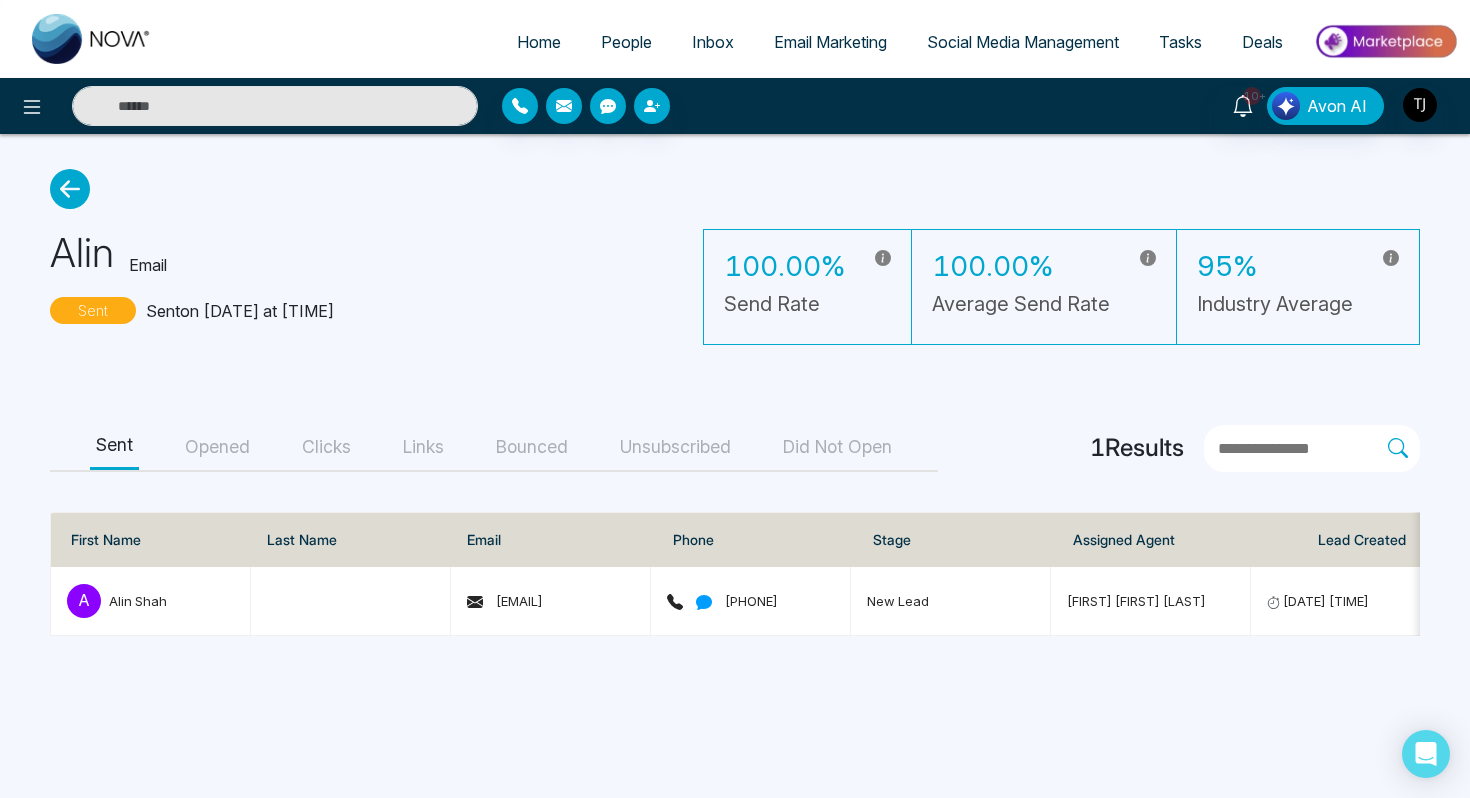 click on "Opened" at bounding box center (217, 447) 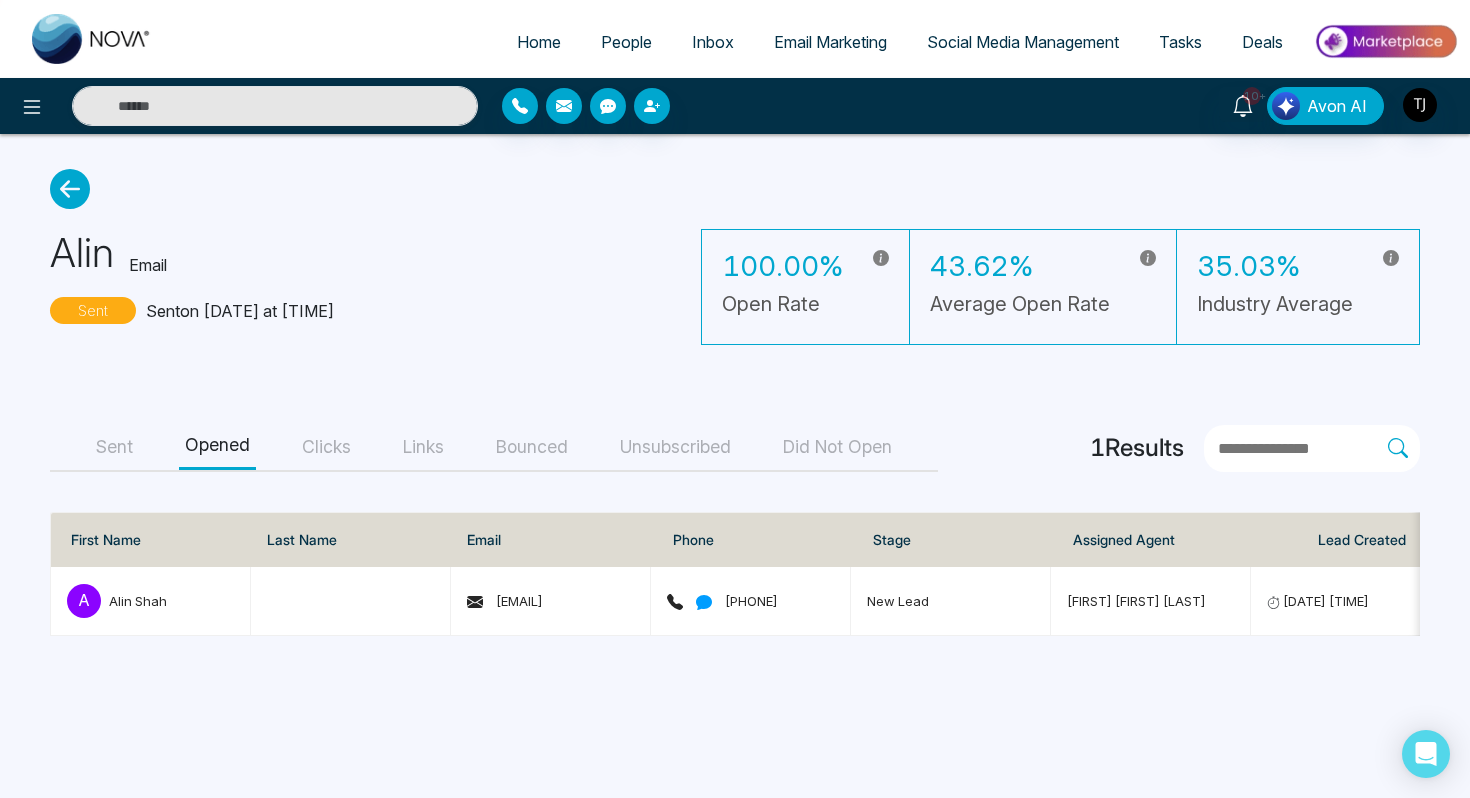 click on "Clicks" at bounding box center [326, 447] 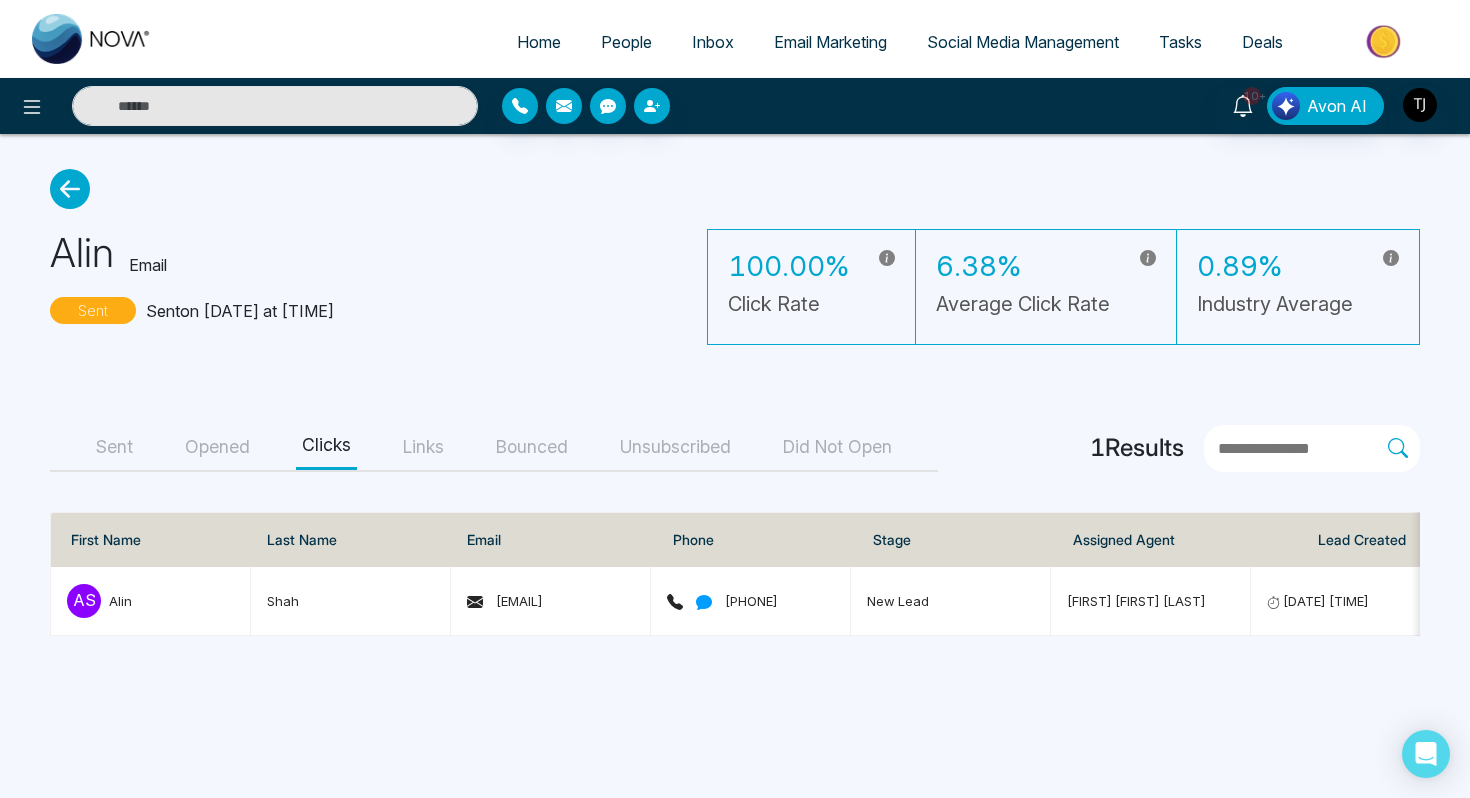 click on "Links" at bounding box center (423, 447) 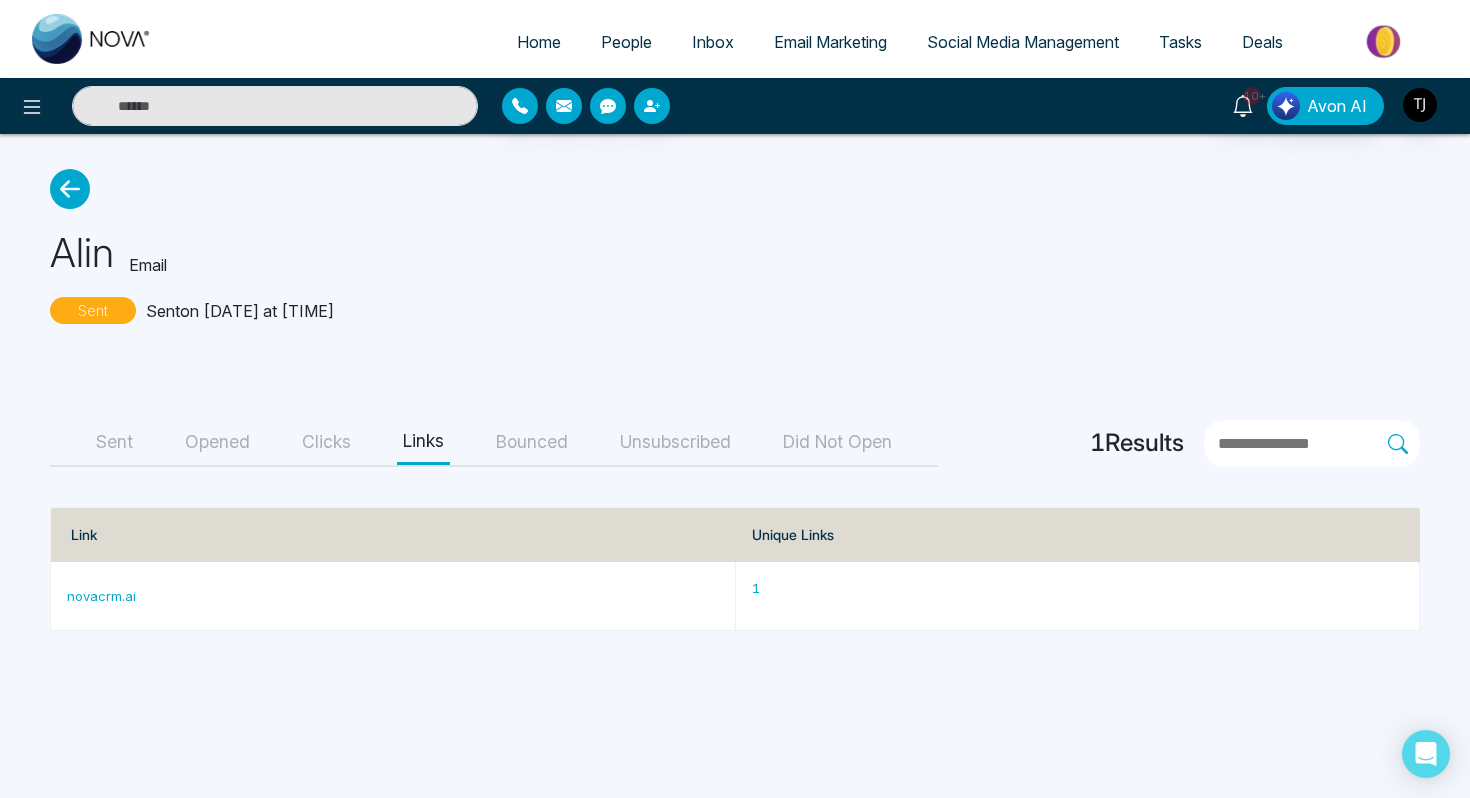 click on "Bounced" at bounding box center [532, 442] 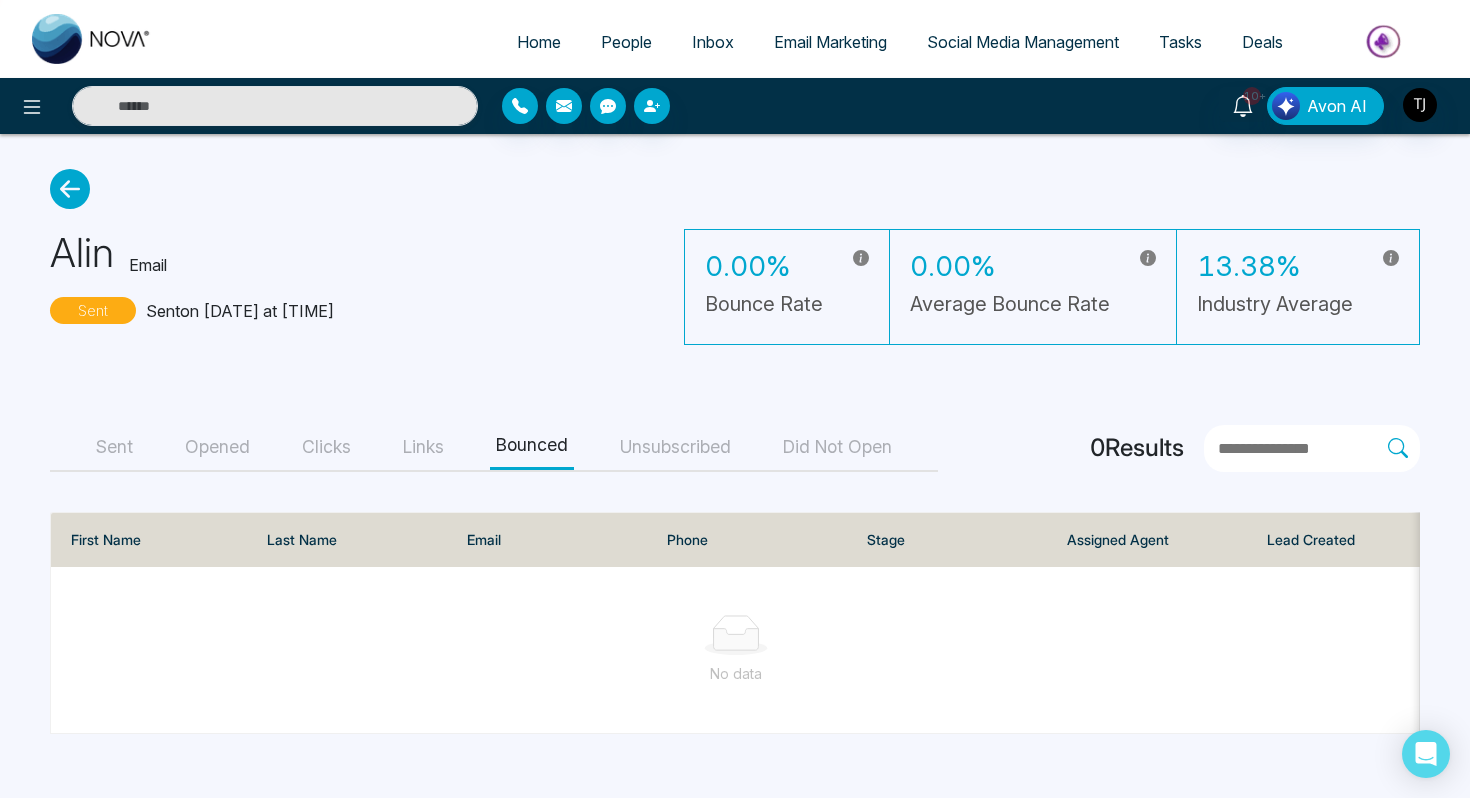 click on "Unsubscribed" at bounding box center [675, 447] 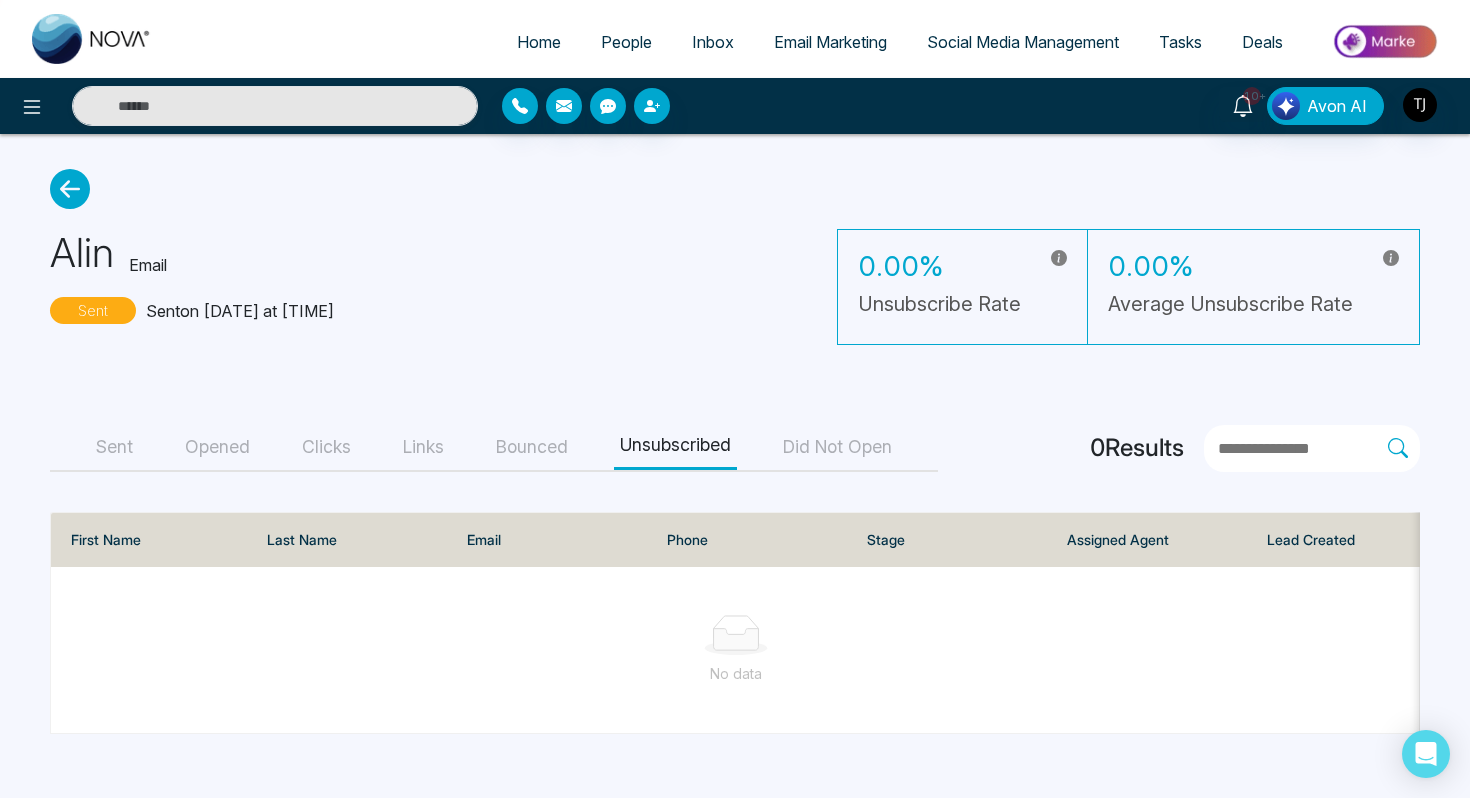 click on "Clicks" at bounding box center [326, 447] 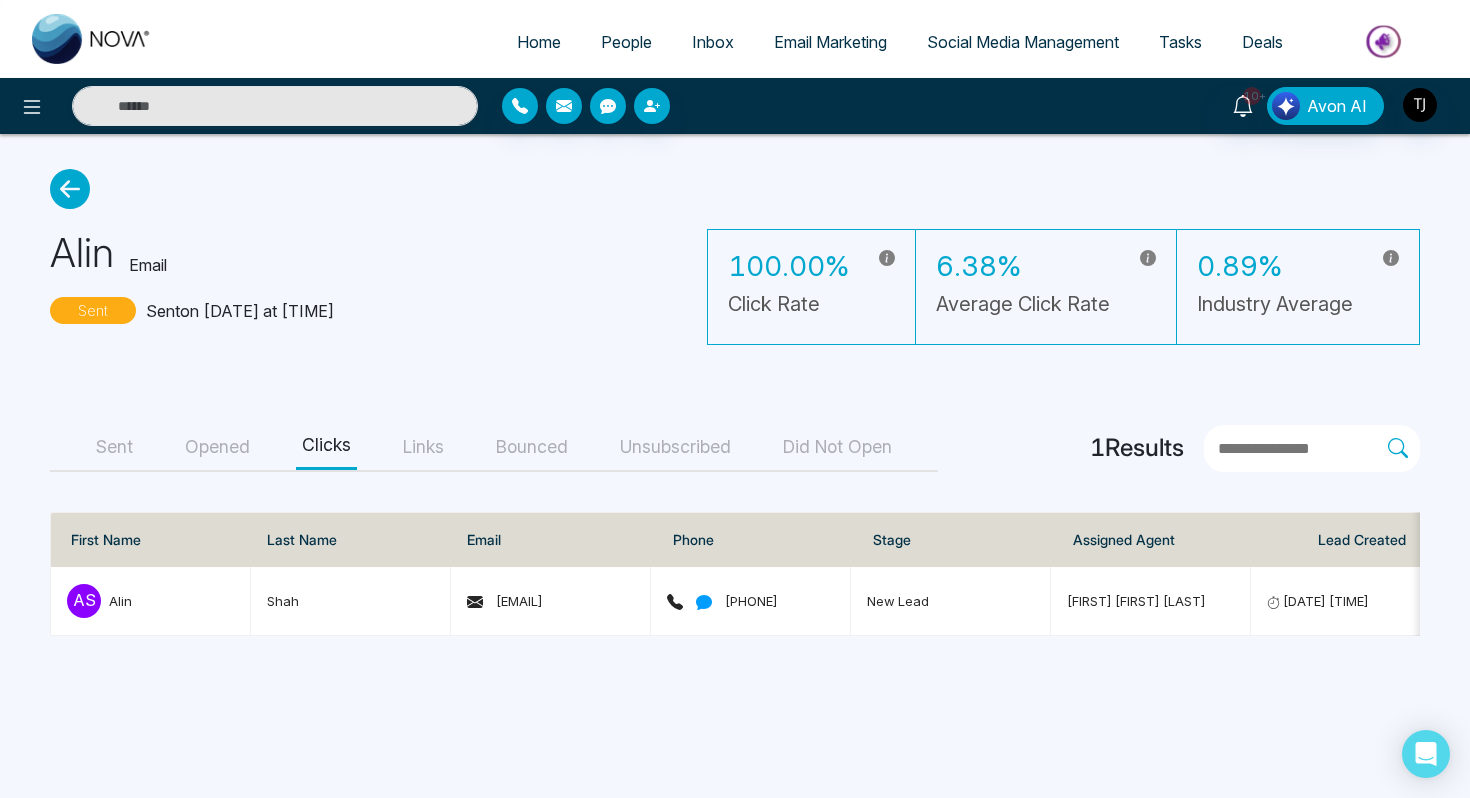click on "Social Media Management" at bounding box center (1023, 42) 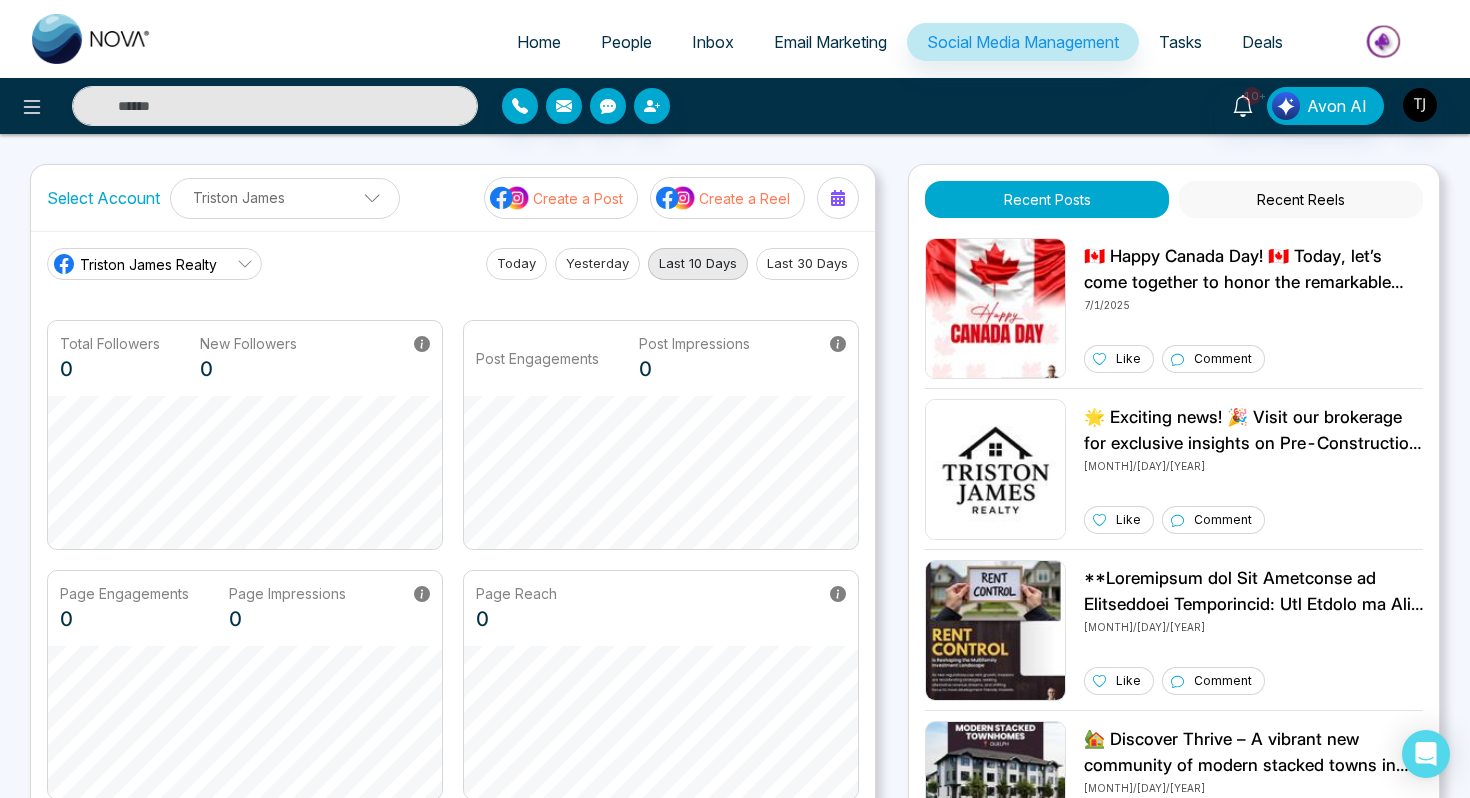 click on "Last 30 Days" at bounding box center [807, 264] 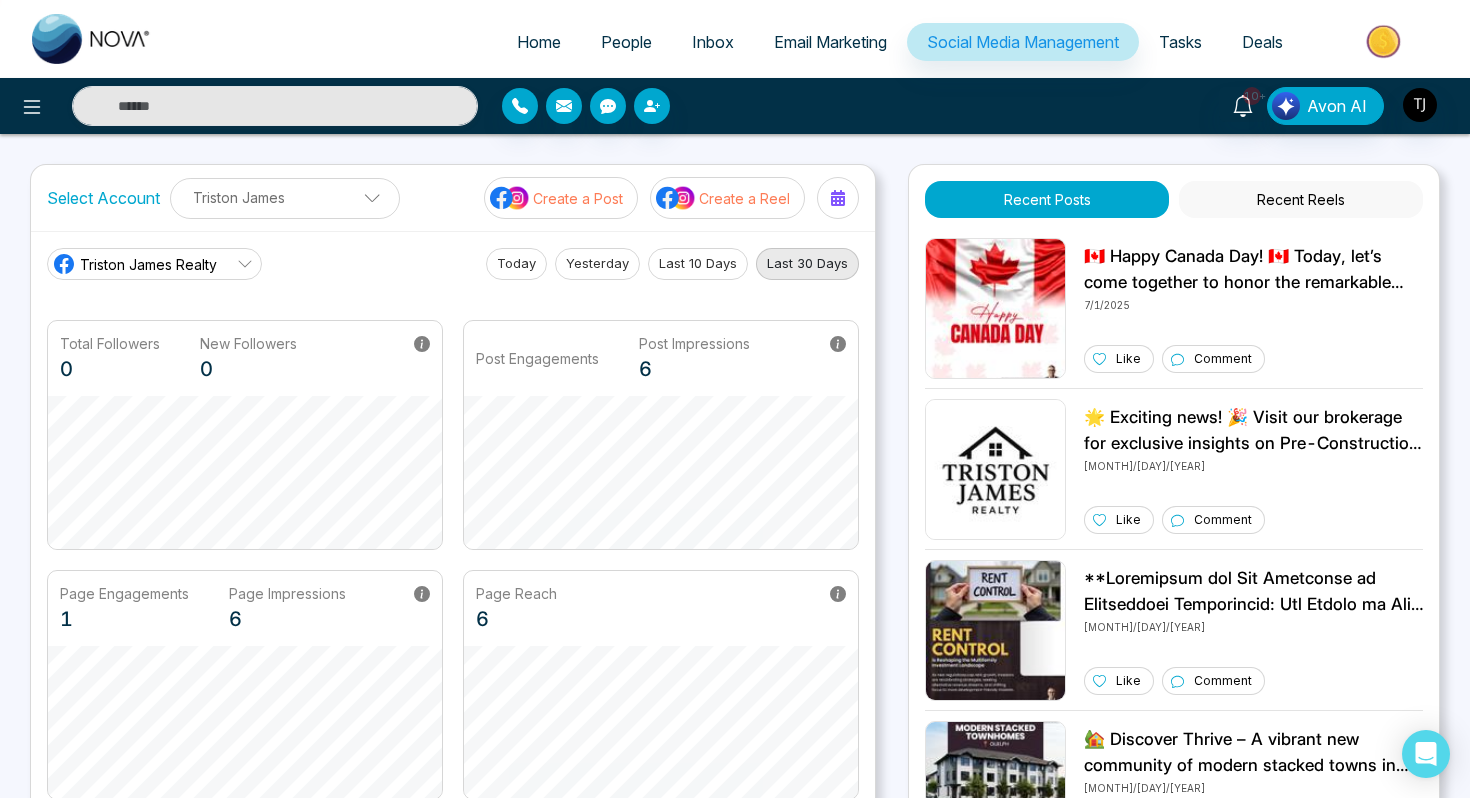 click on "Create a Post" at bounding box center [578, 198] 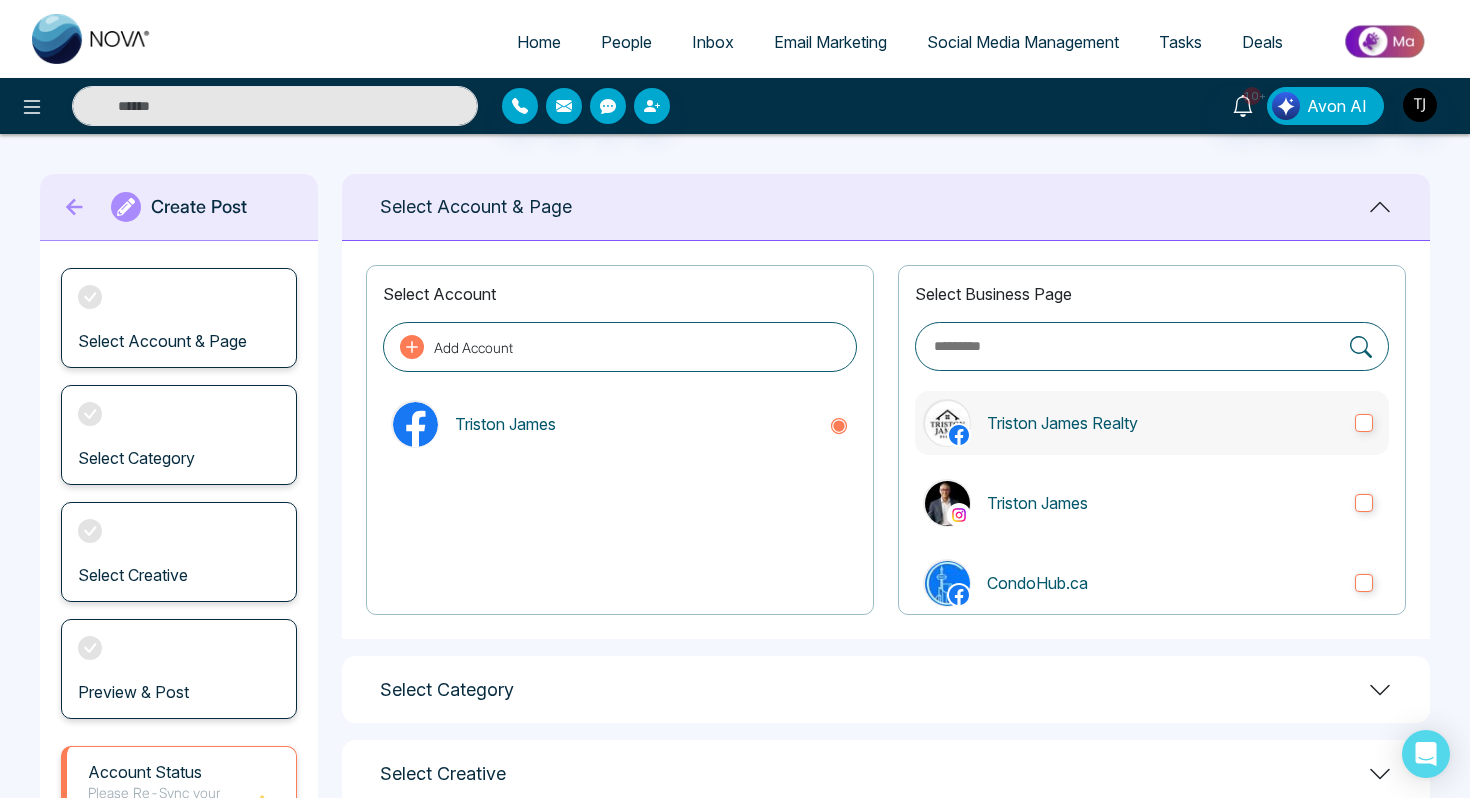 click on "Triston James Realty" at bounding box center [1152, 423] 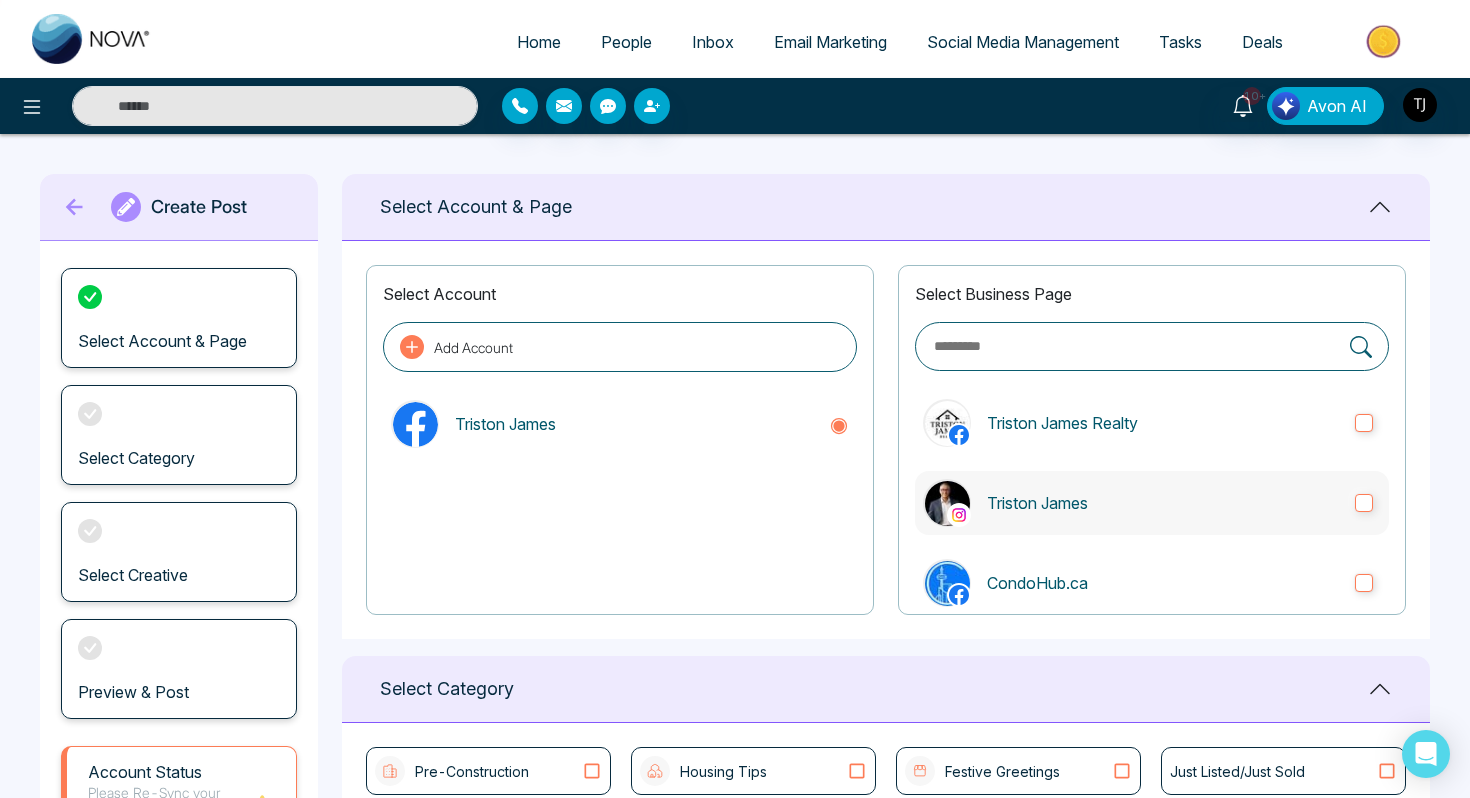 click on "Triston James" at bounding box center (1163, 503) 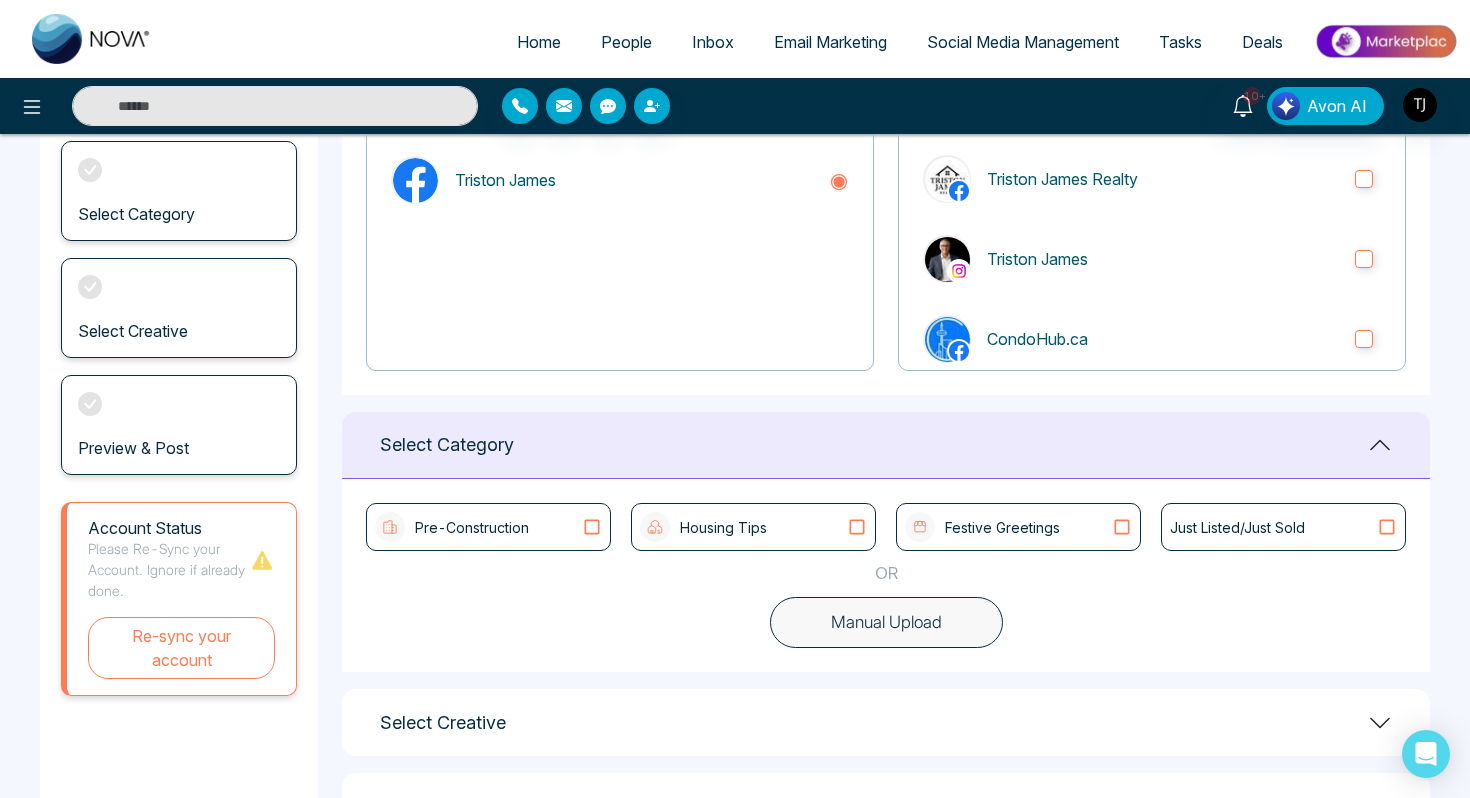 scroll, scrollTop: 259, scrollLeft: 0, axis: vertical 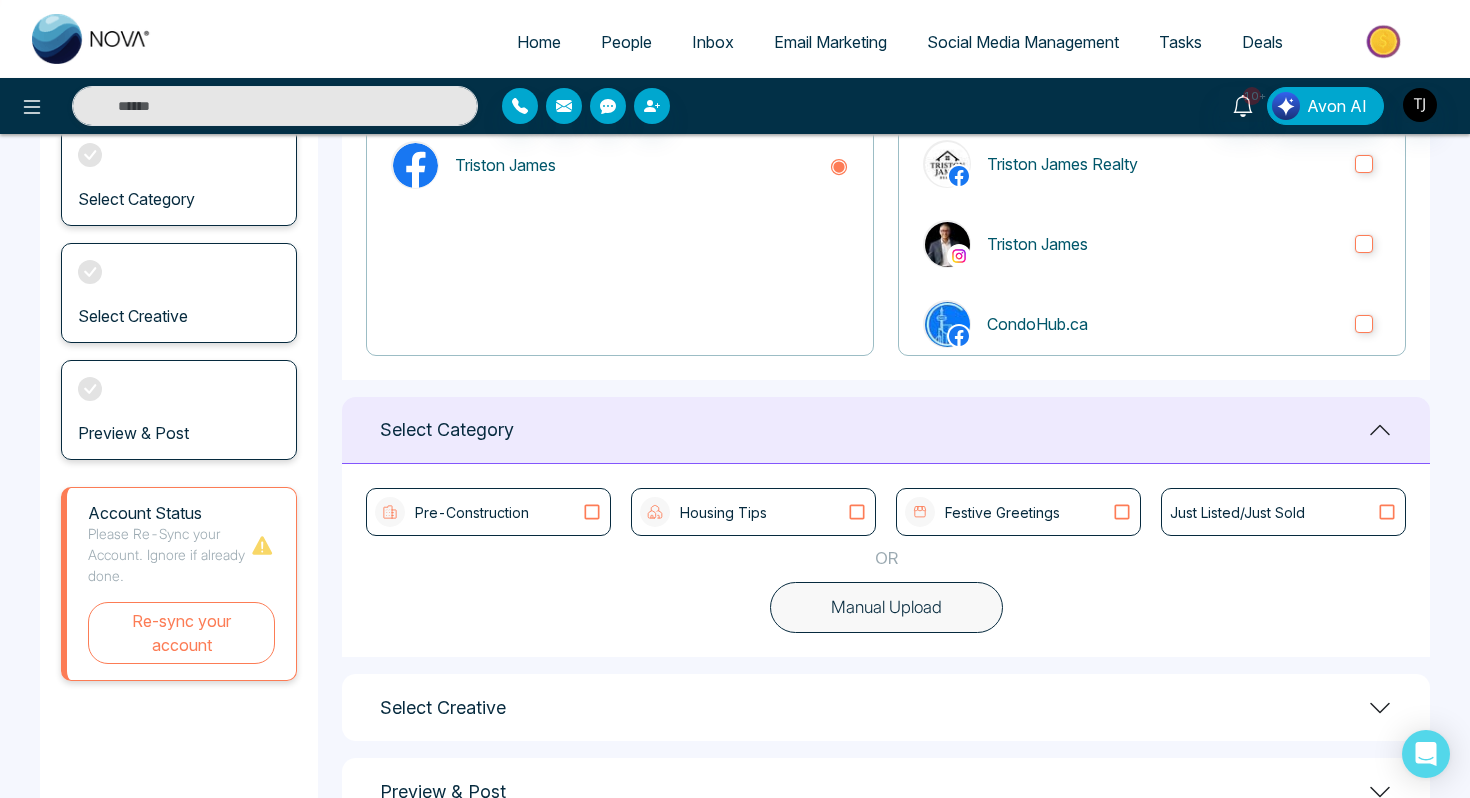 click on "Manual Upload" at bounding box center (886, 608) 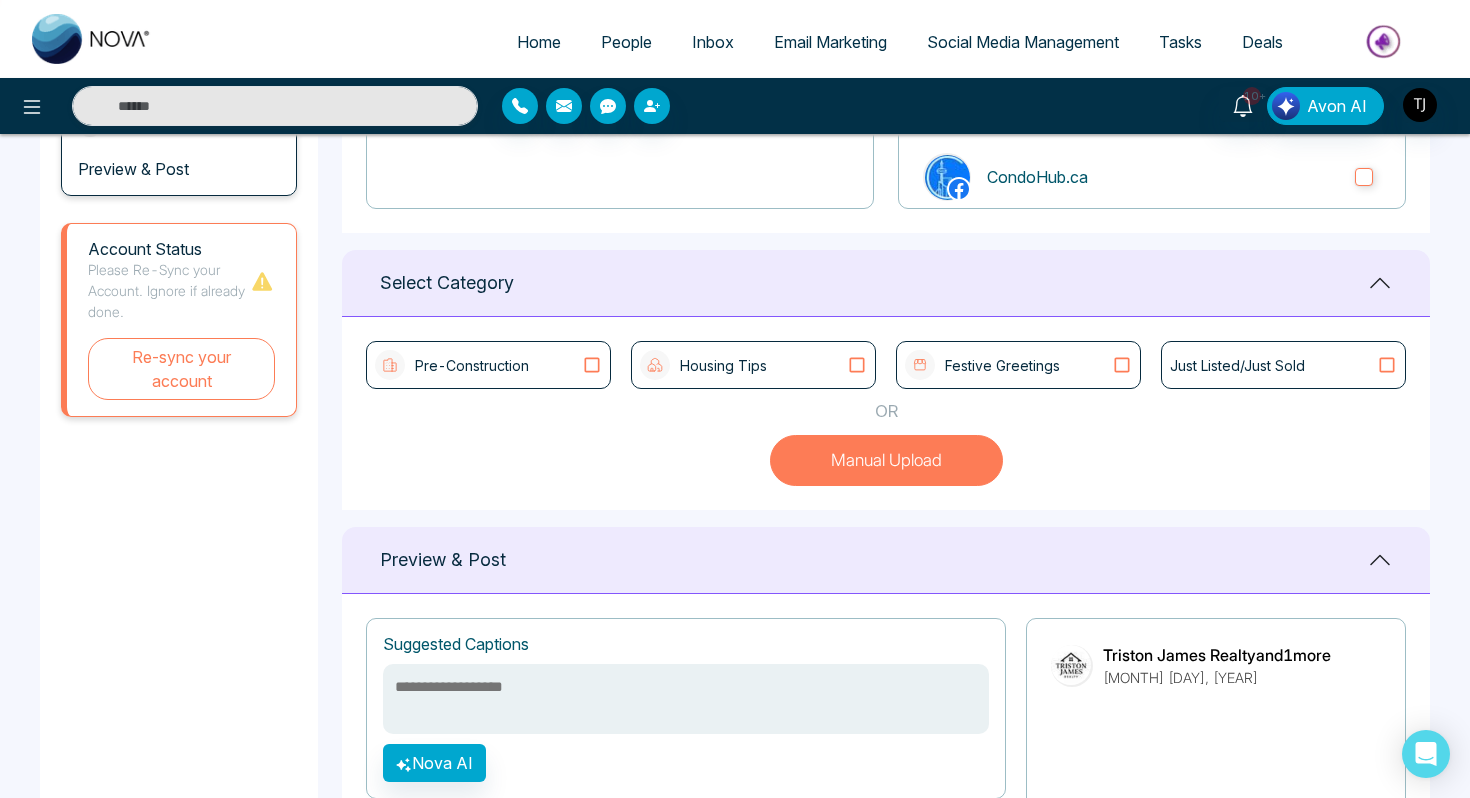 scroll, scrollTop: 382, scrollLeft: 0, axis: vertical 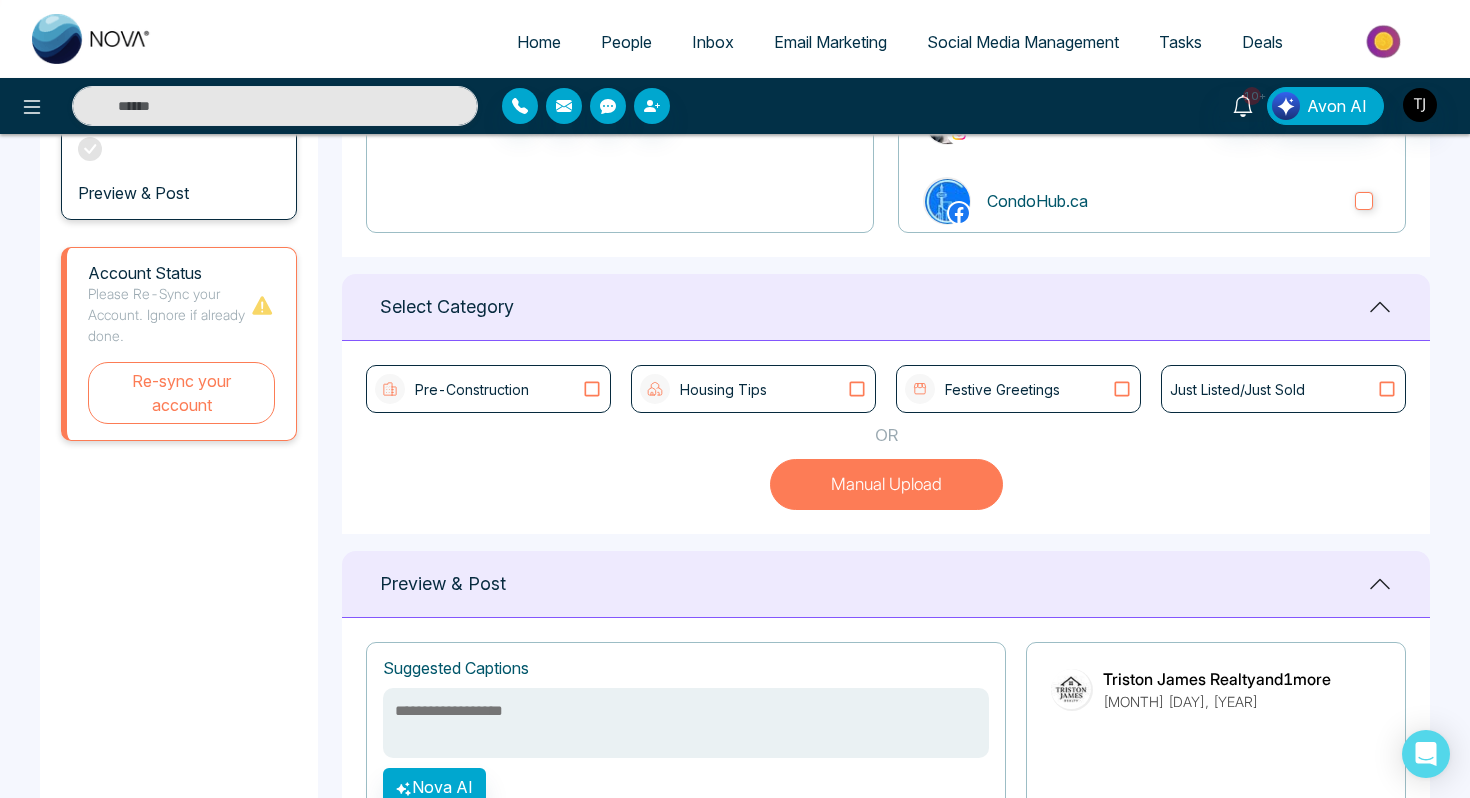 click on "Housing Tips" at bounding box center [753, 389] 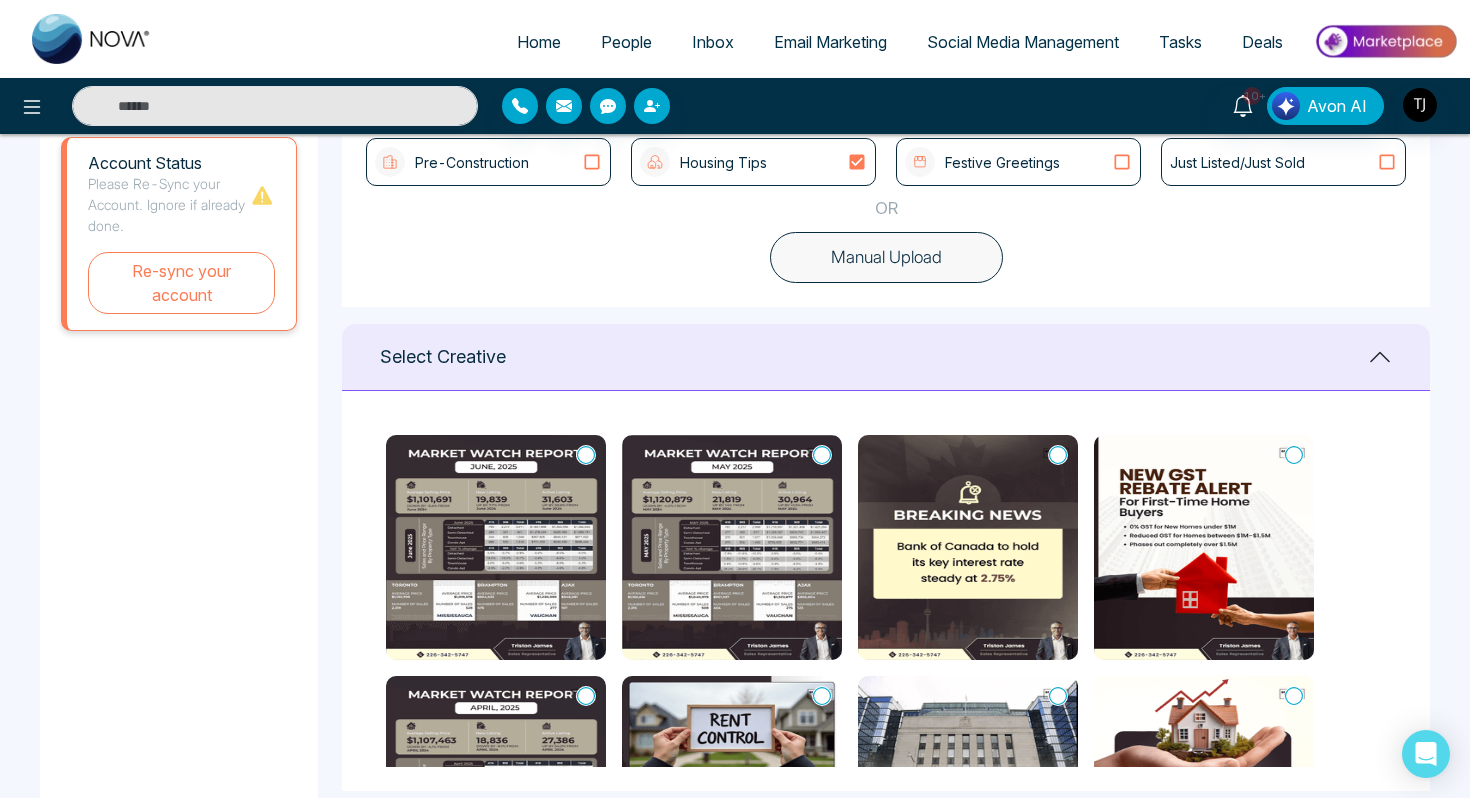 scroll, scrollTop: 611, scrollLeft: 0, axis: vertical 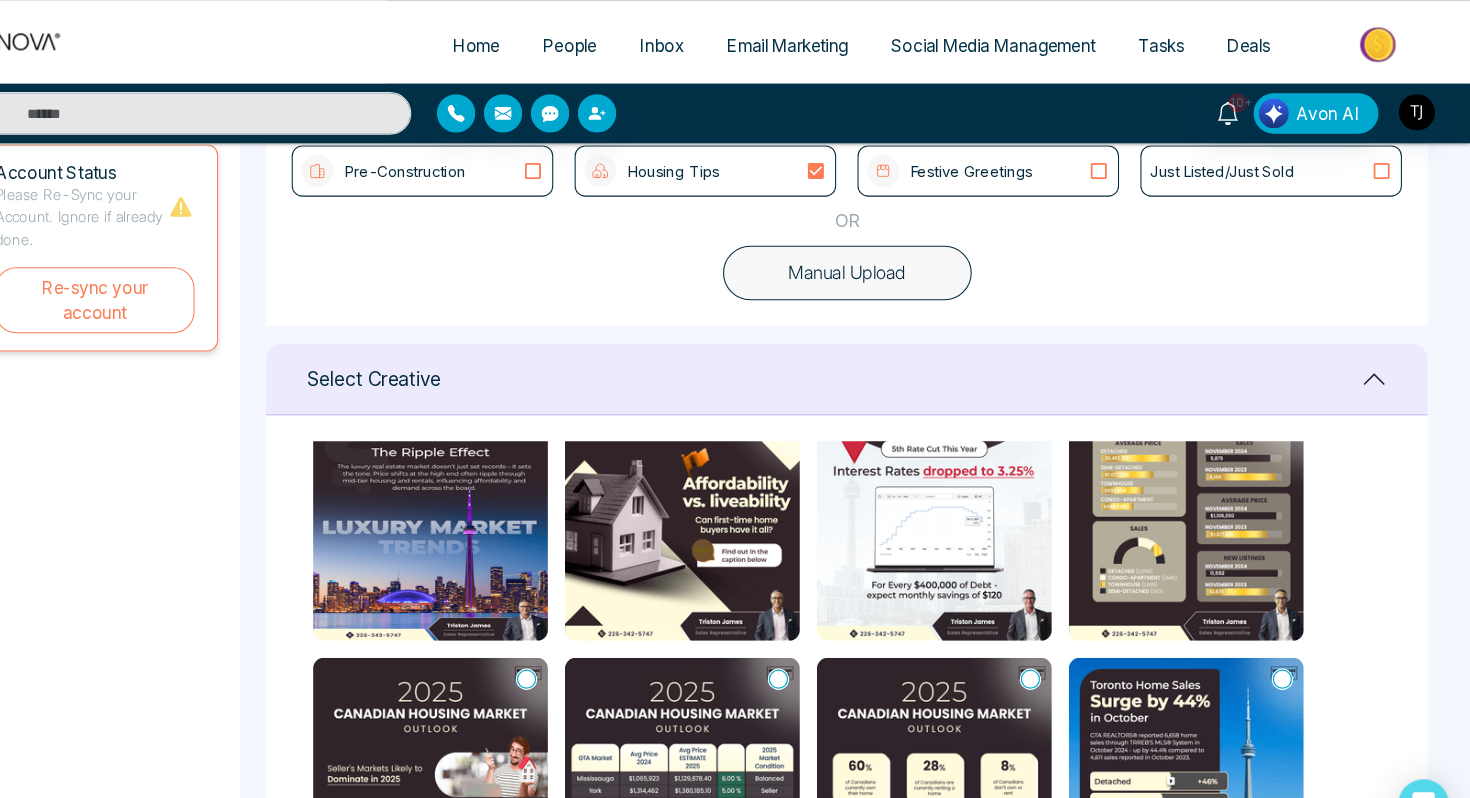 click 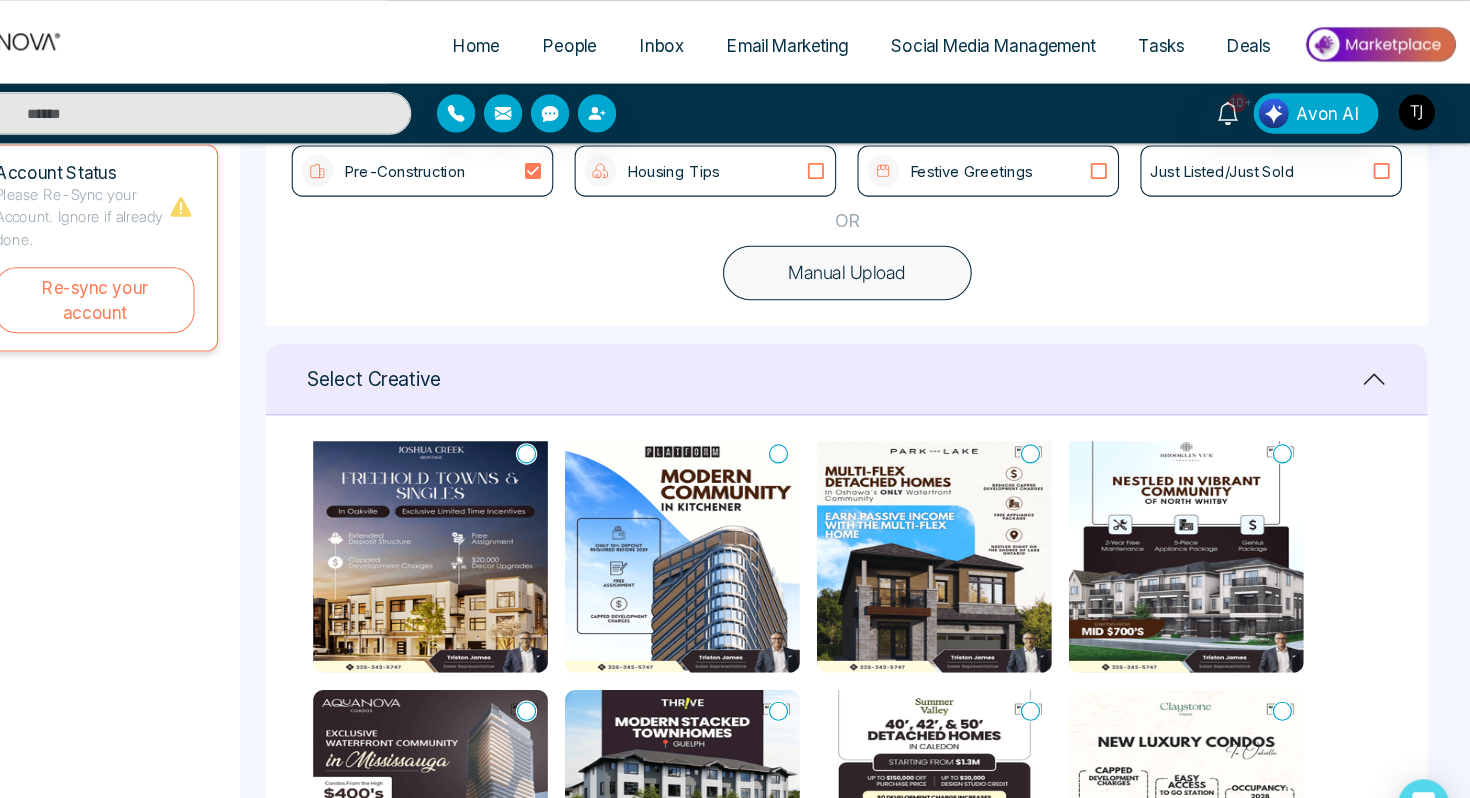 scroll, scrollTop: 0, scrollLeft: 0, axis: both 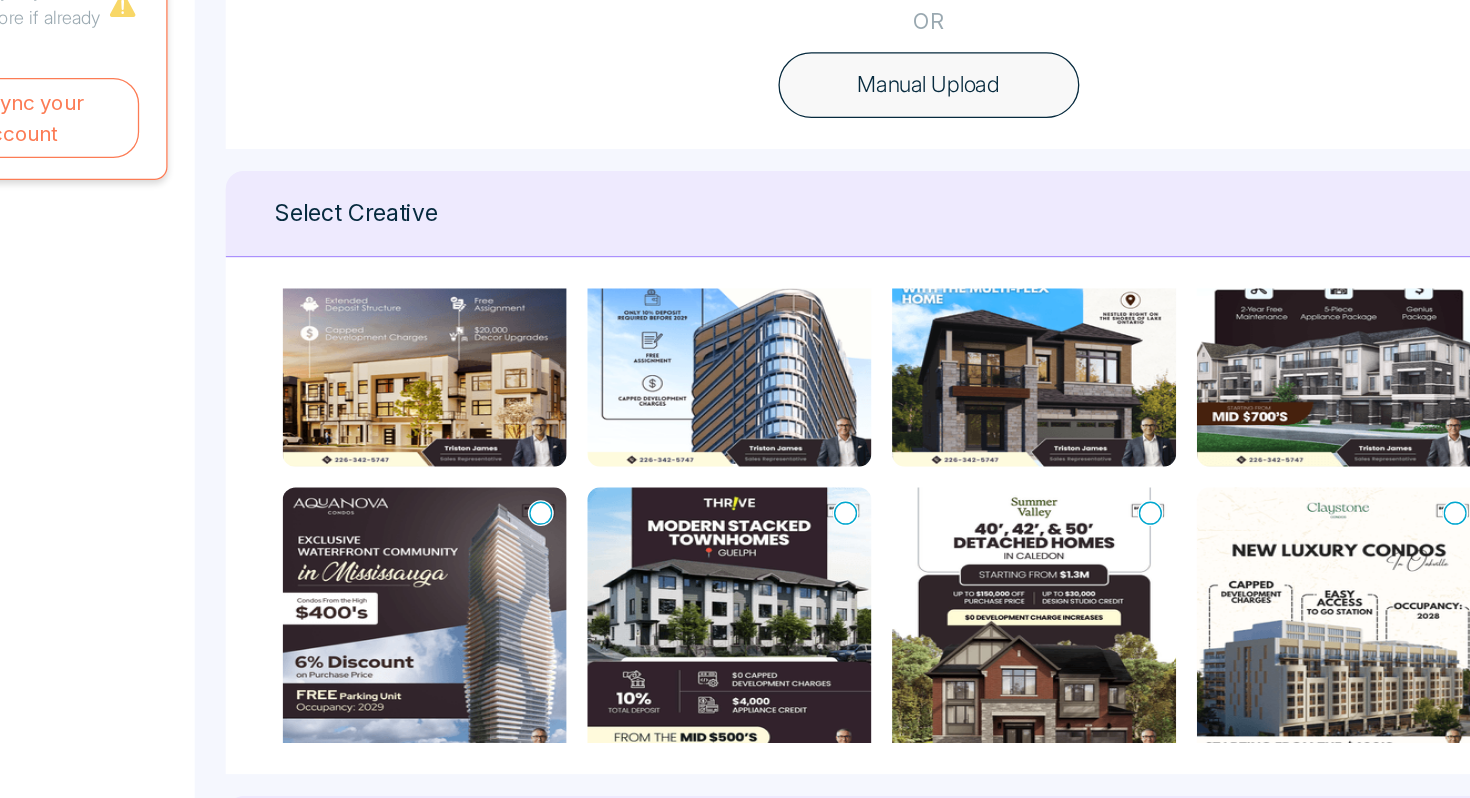 click 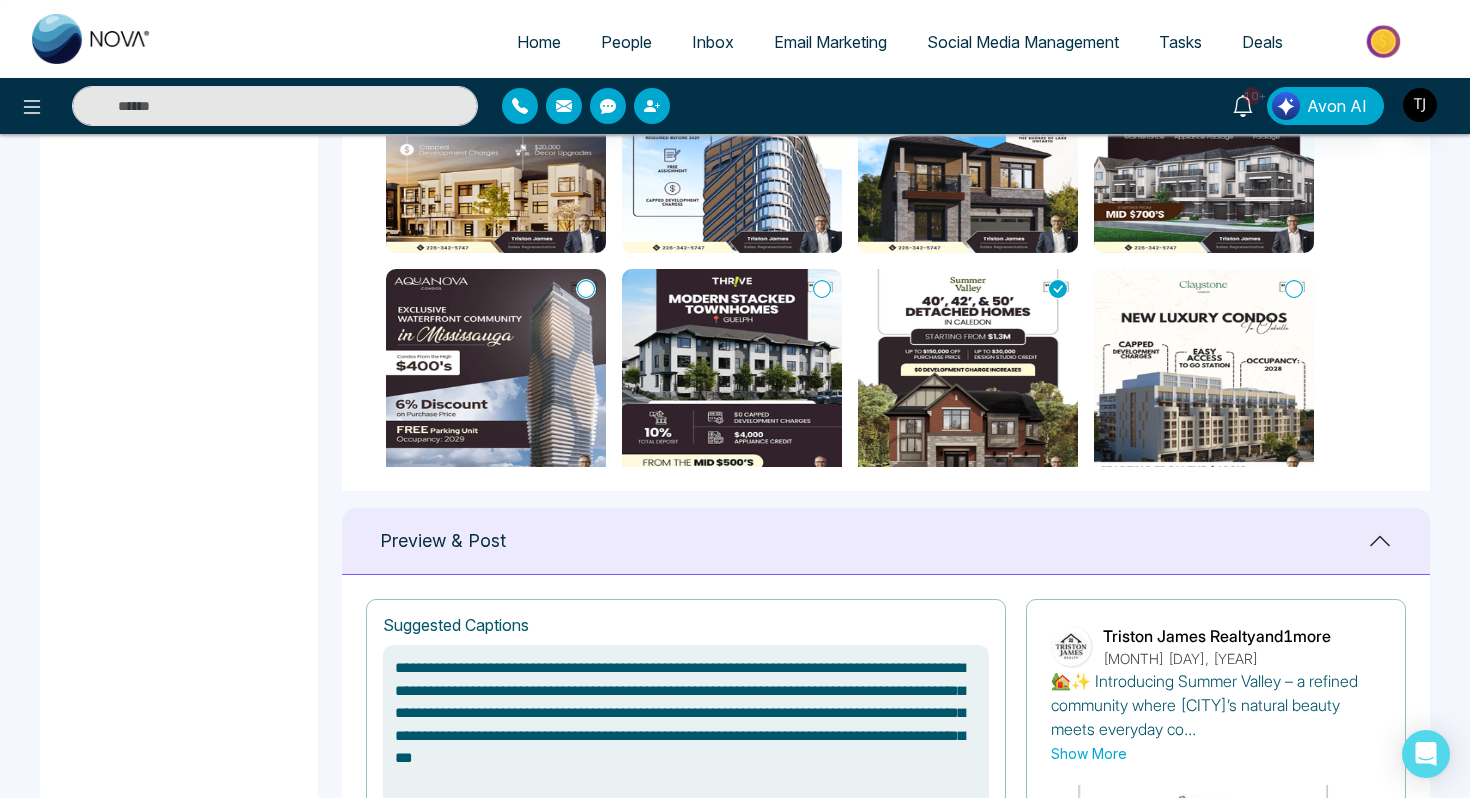 scroll, scrollTop: 856, scrollLeft: 0, axis: vertical 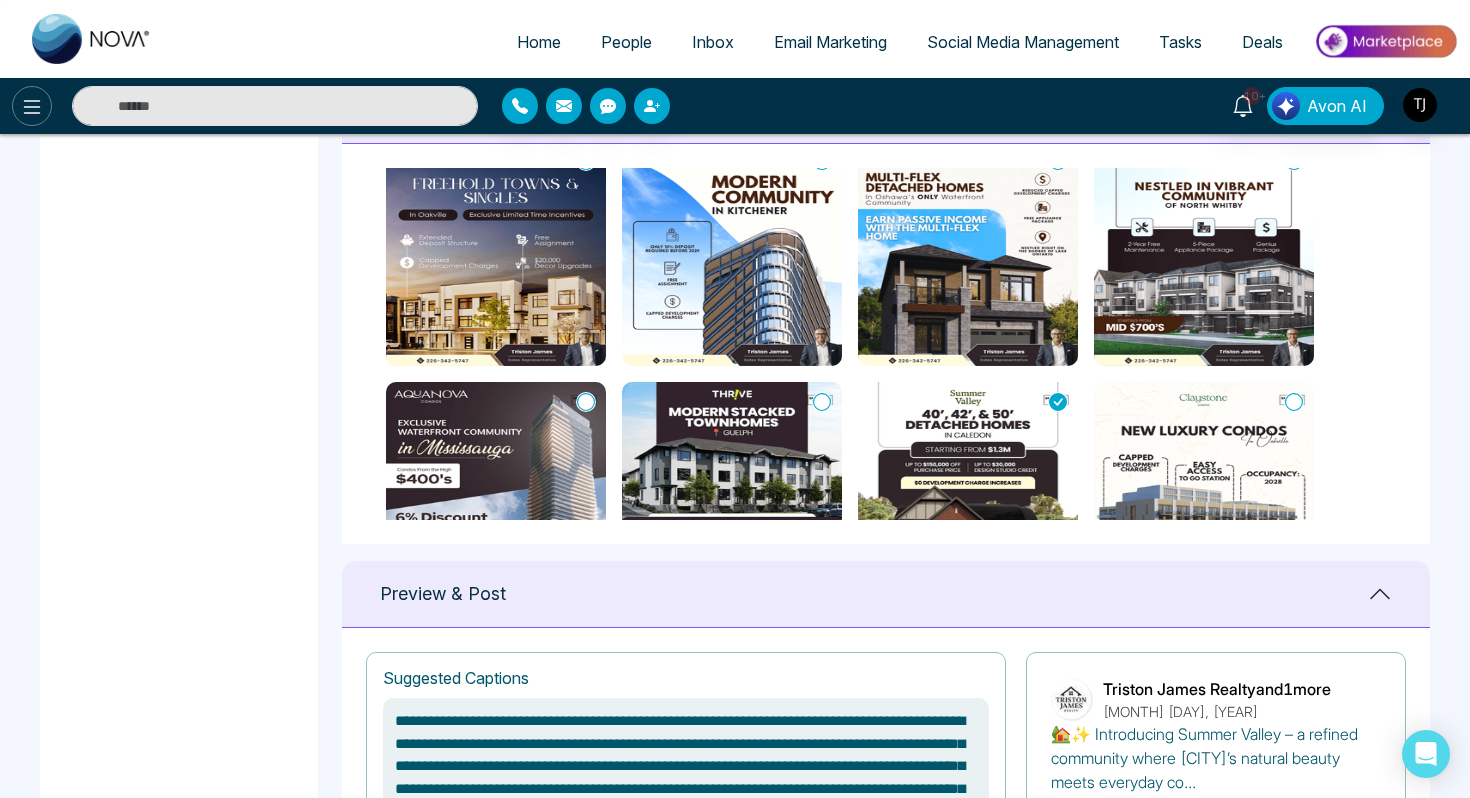 click 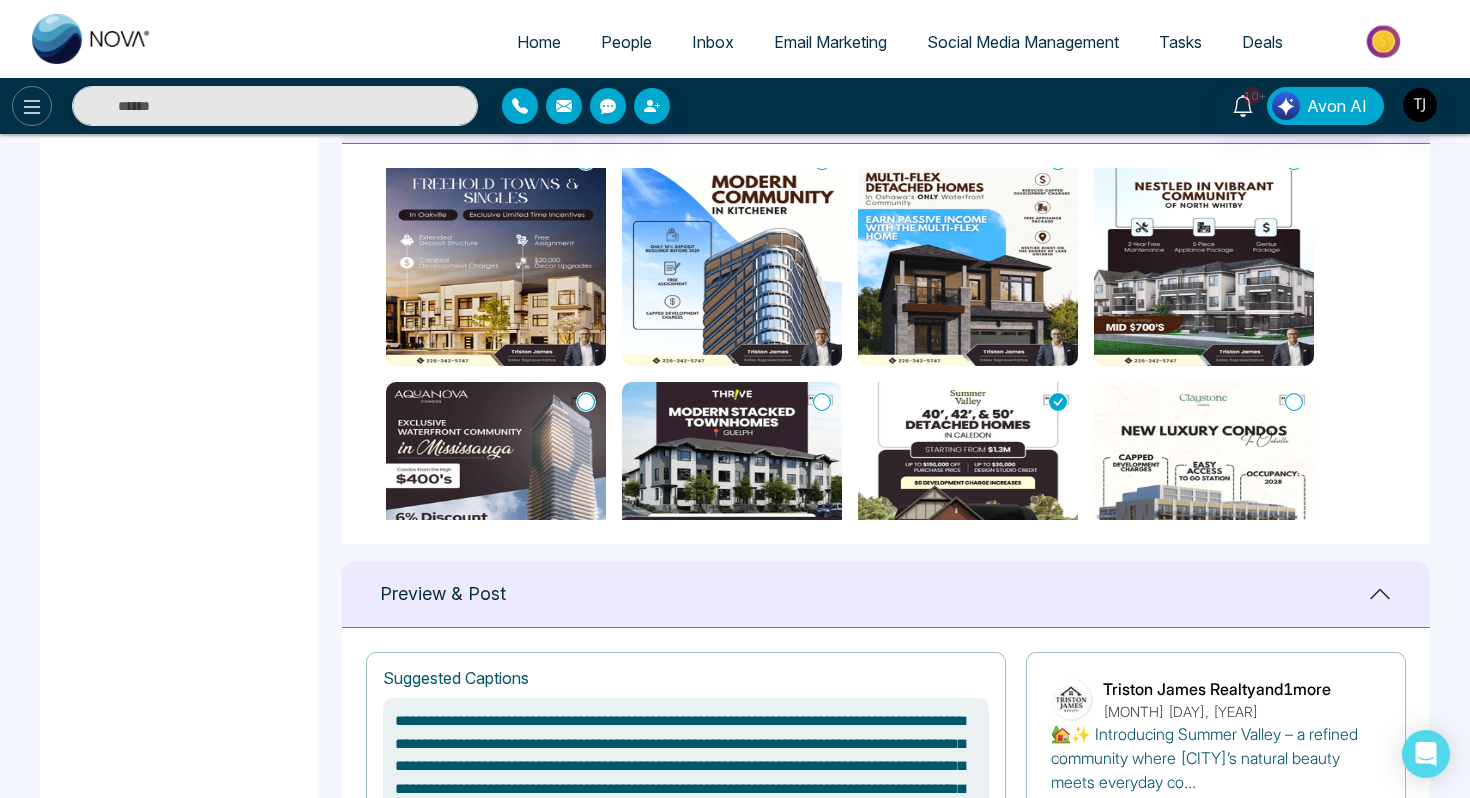 type on "**********" 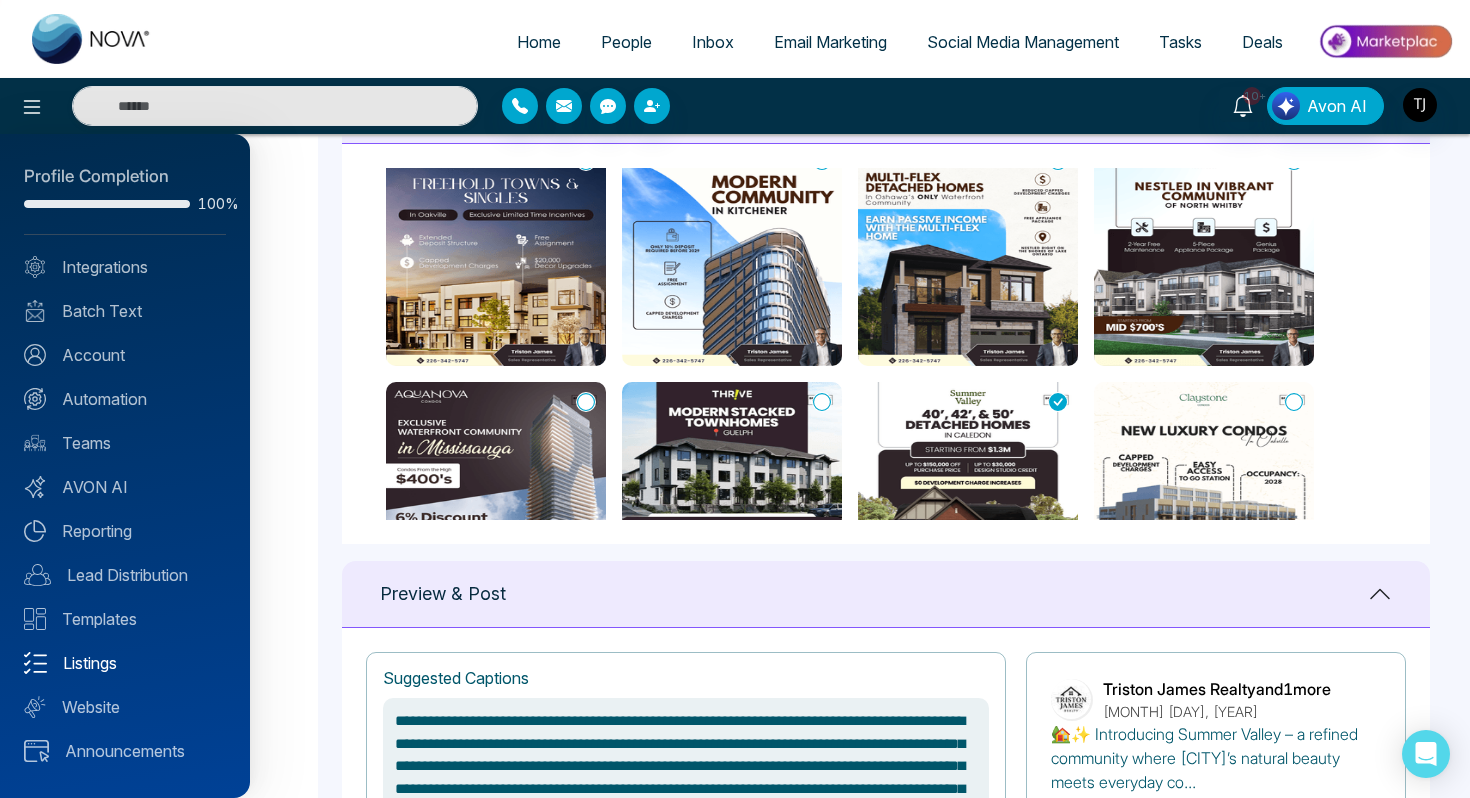 click on "Listings" at bounding box center [125, 663] 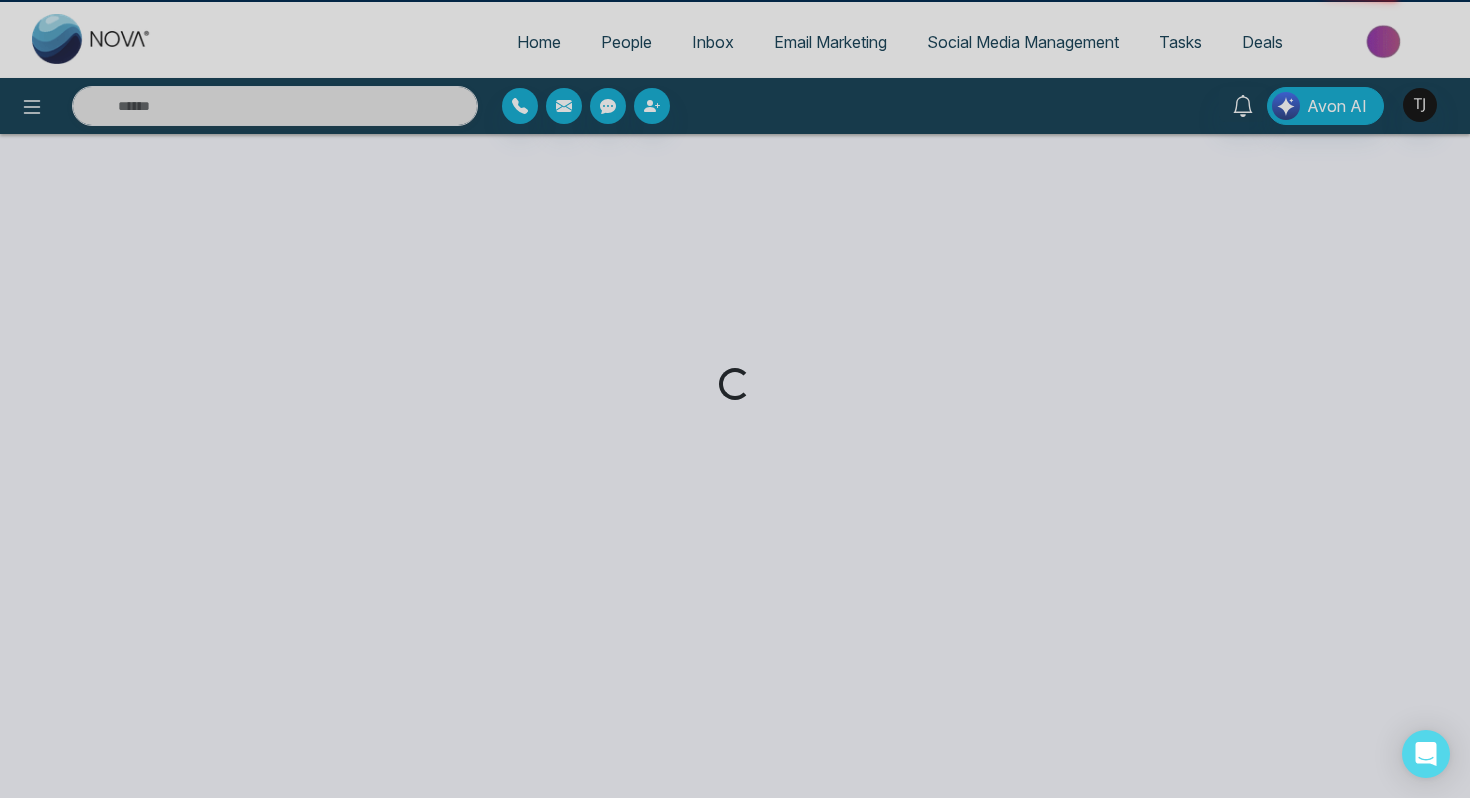 scroll, scrollTop: 0, scrollLeft: 0, axis: both 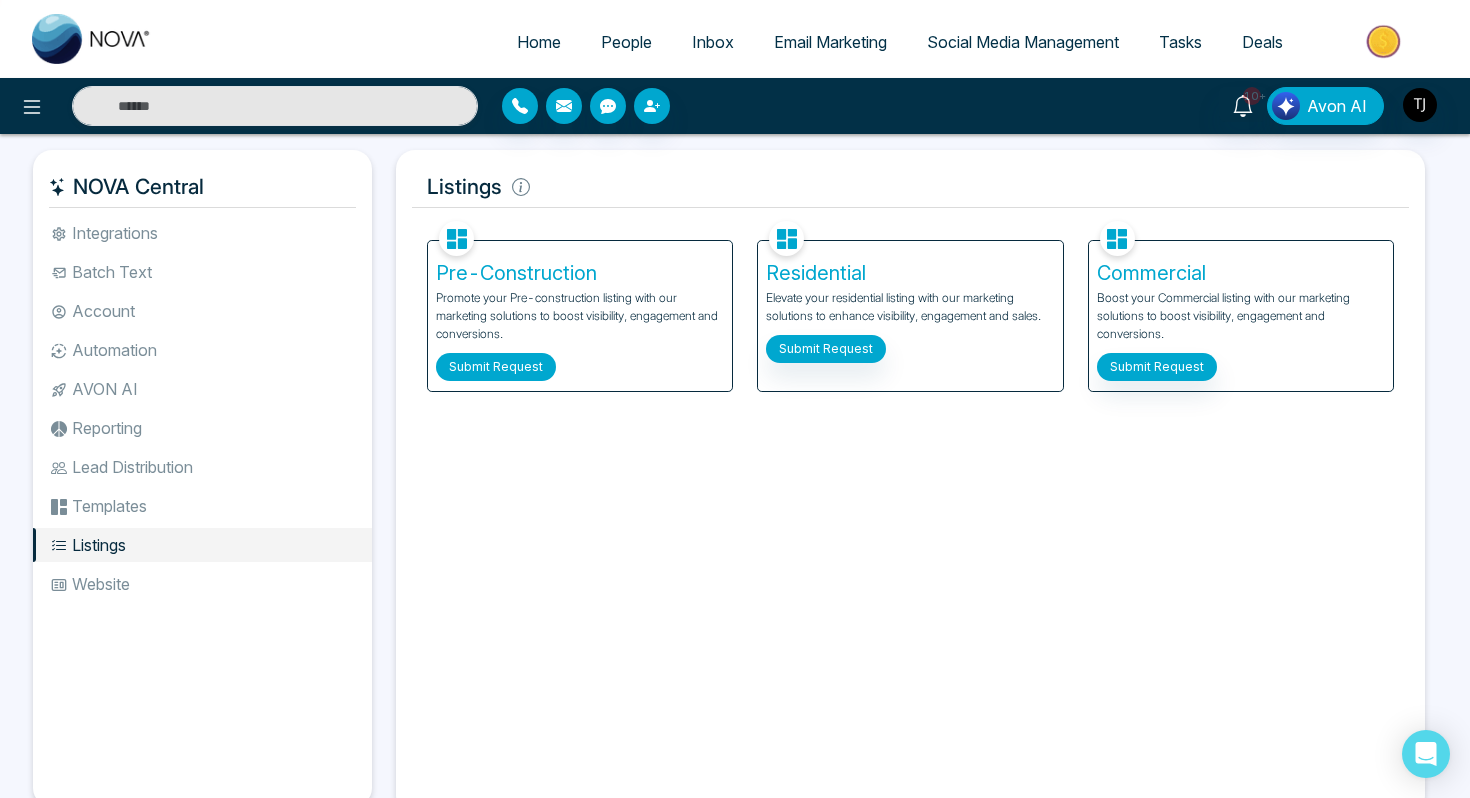 click on "Submit Request" at bounding box center (496, 367) 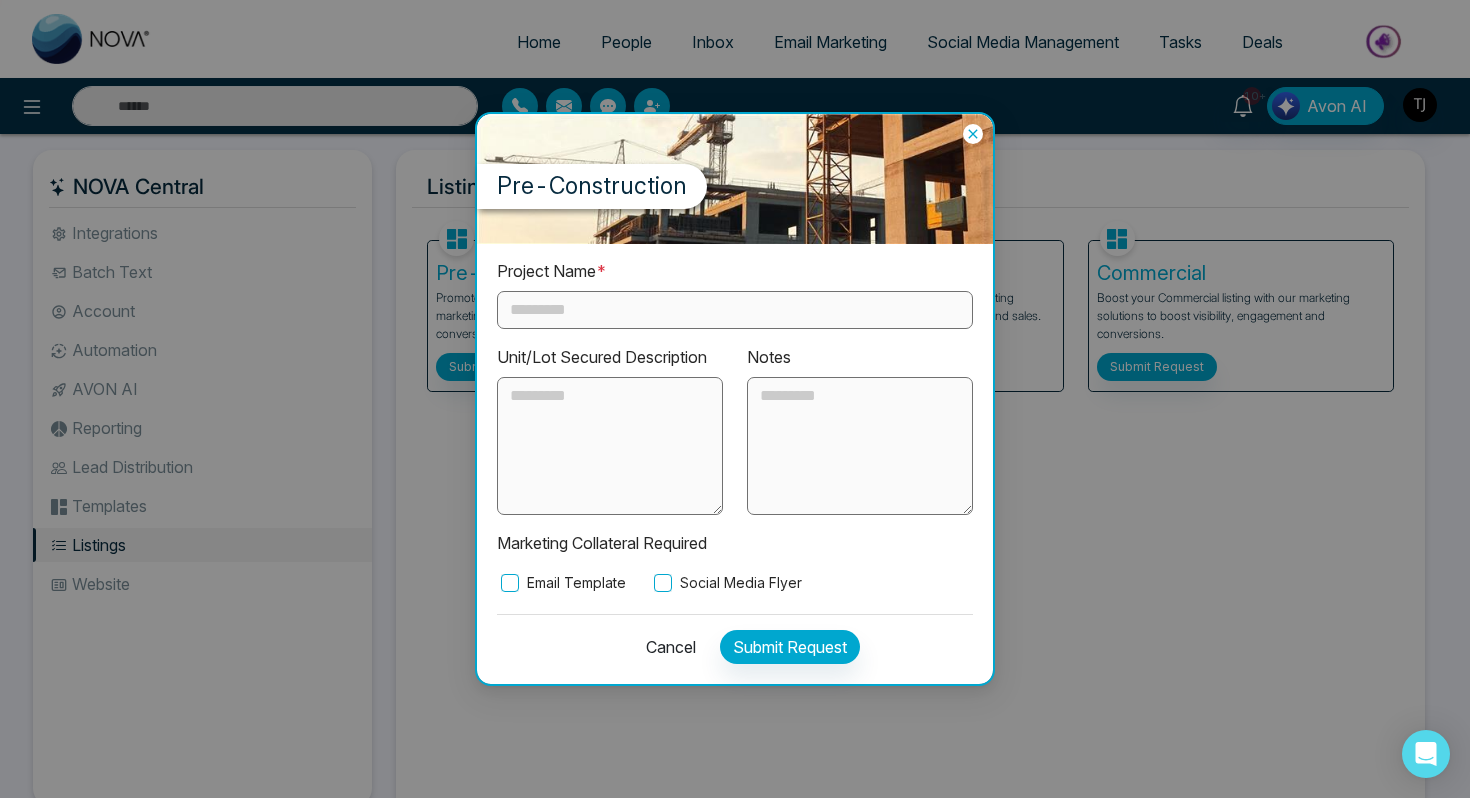 click at bounding box center (735, 310) 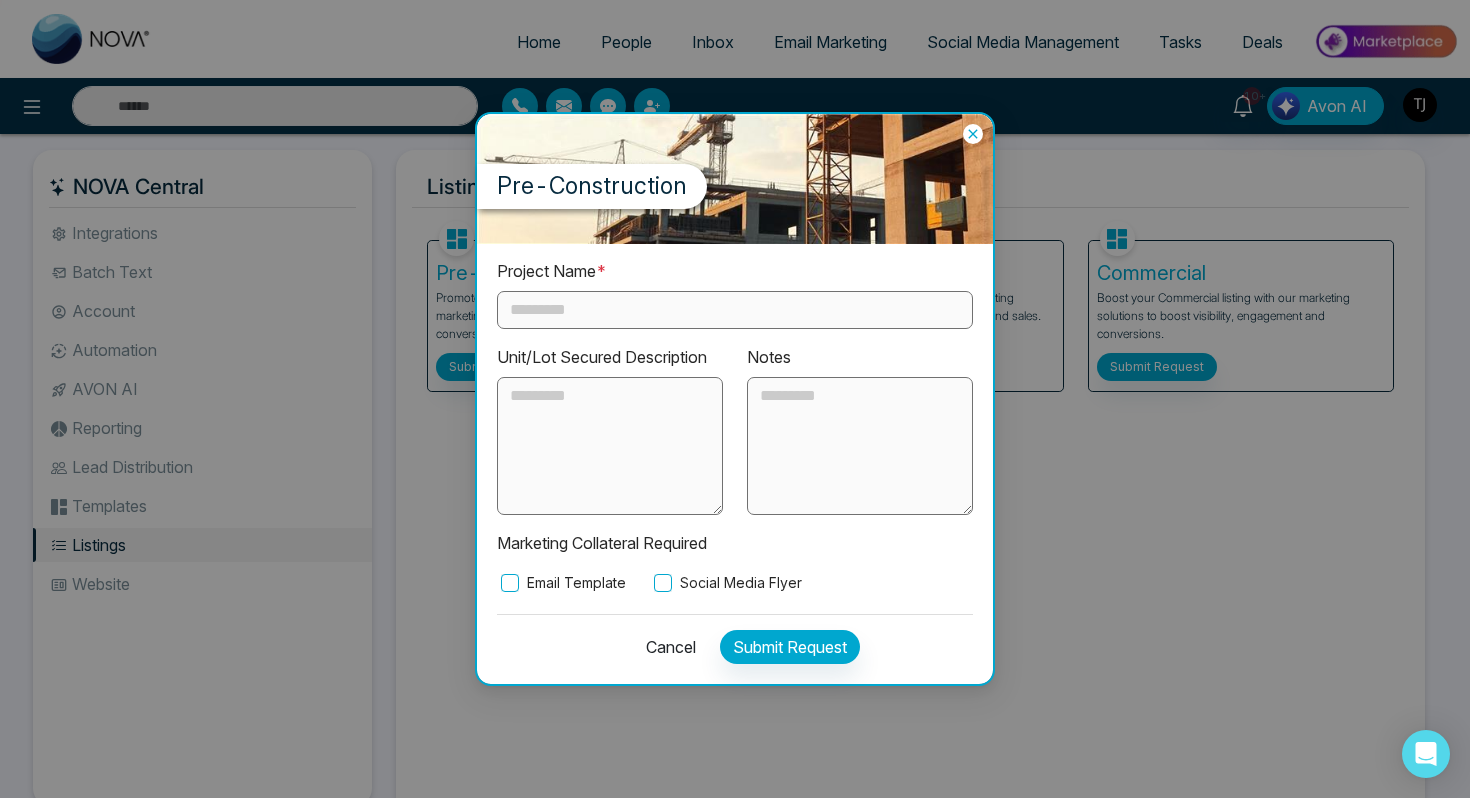click on "Social Media Flyer" at bounding box center [726, 583] 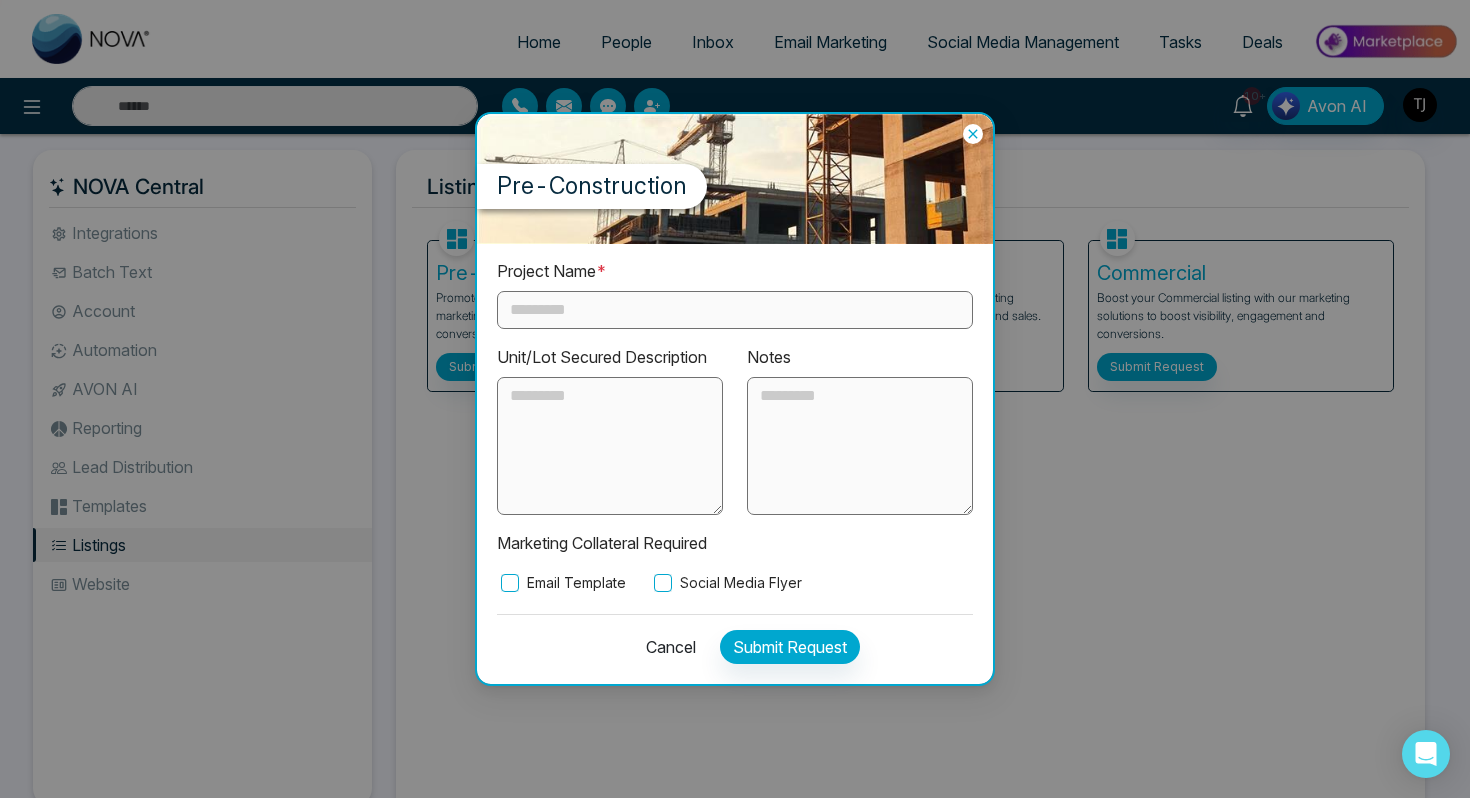 click 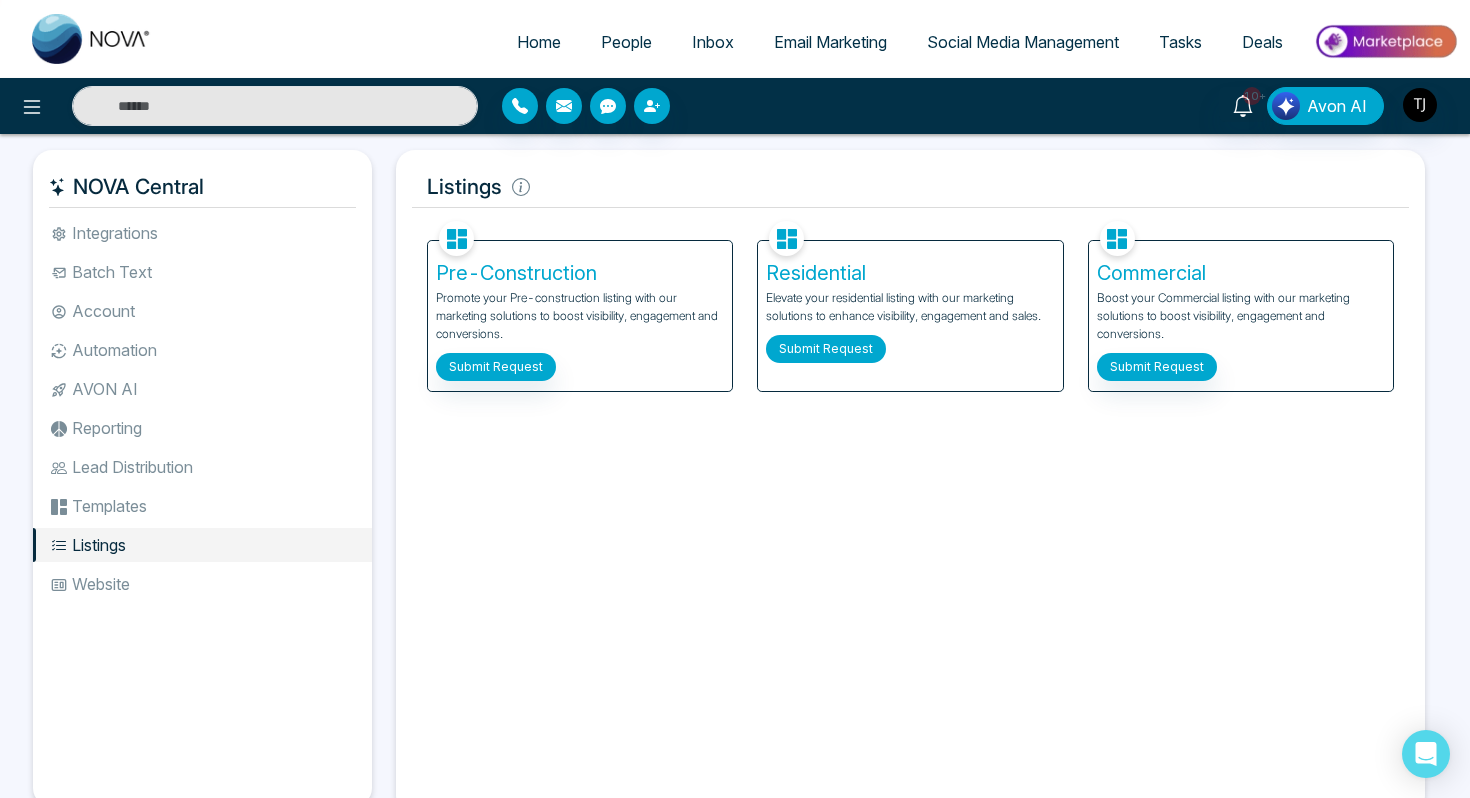 click on "Submit Request" at bounding box center [826, 349] 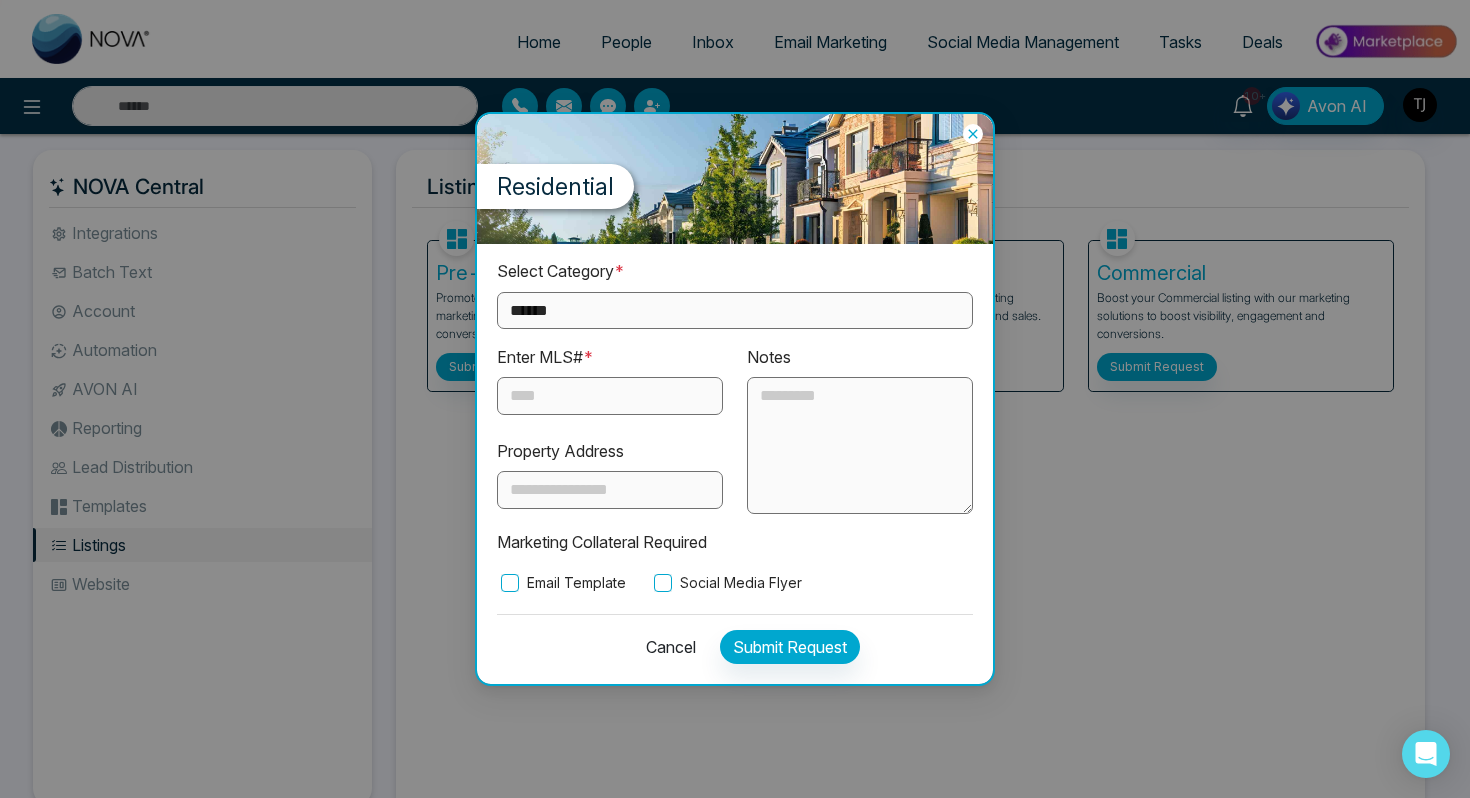 click on "**********" at bounding box center (735, 310) 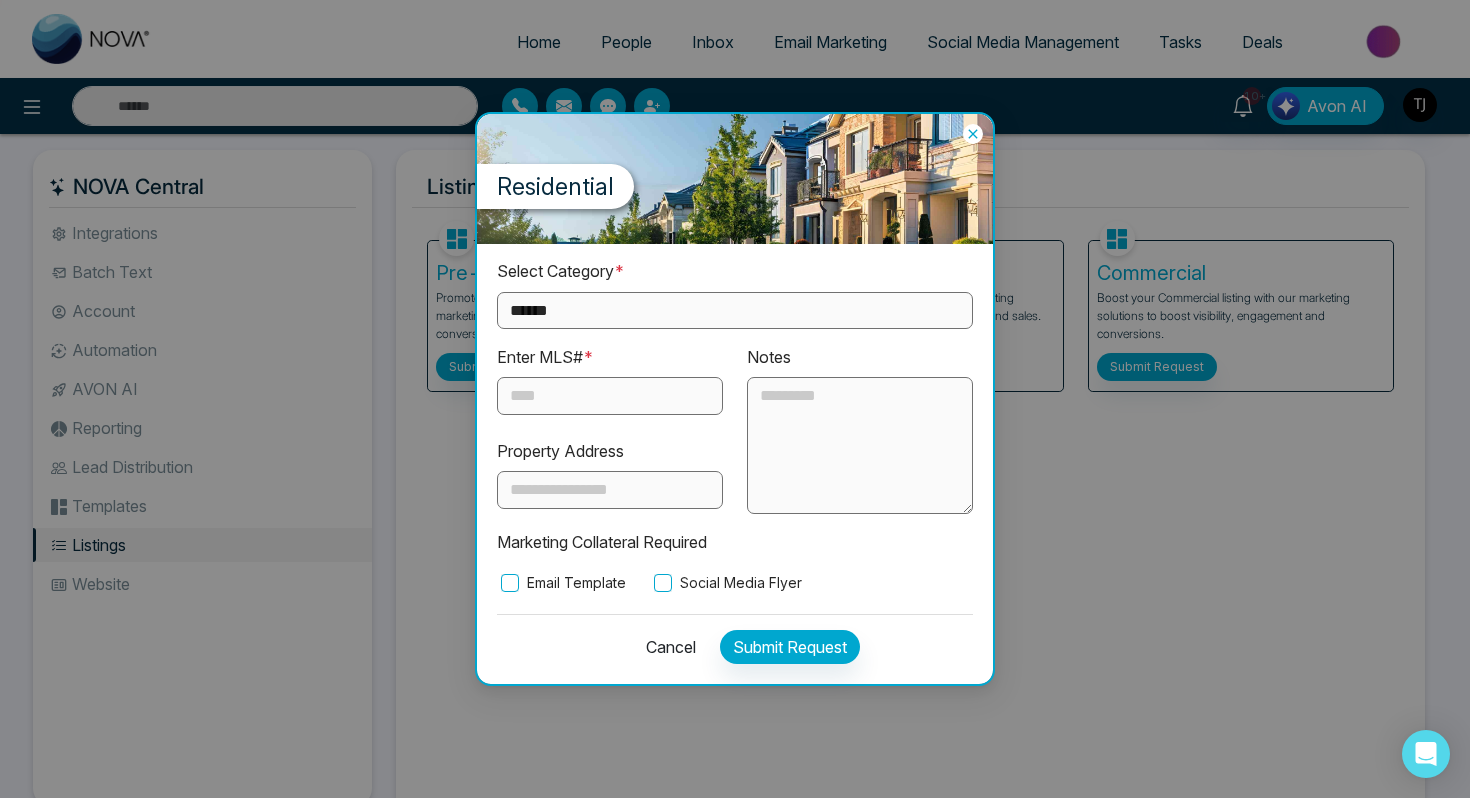 select on "**********" 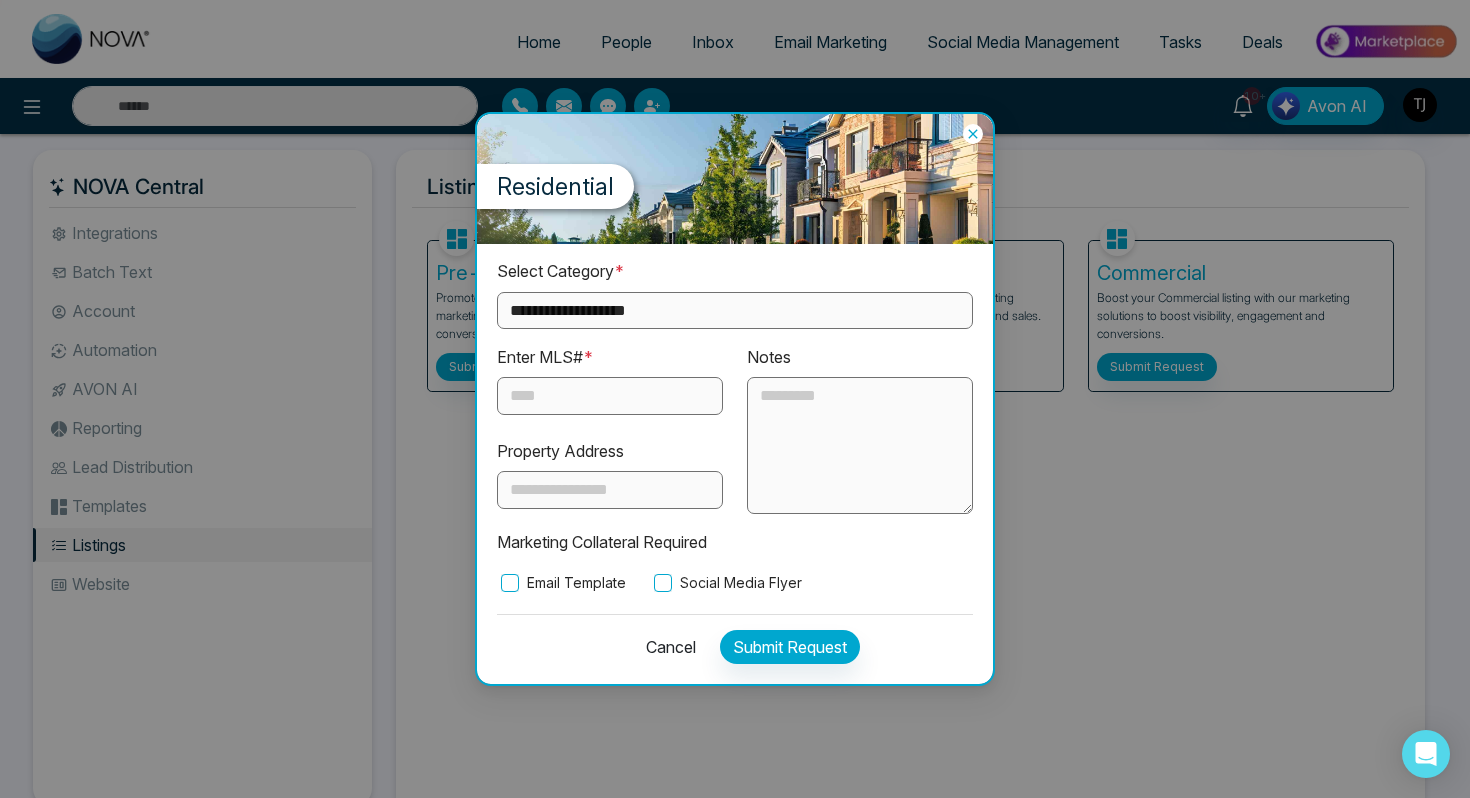 click at bounding box center [610, 396] 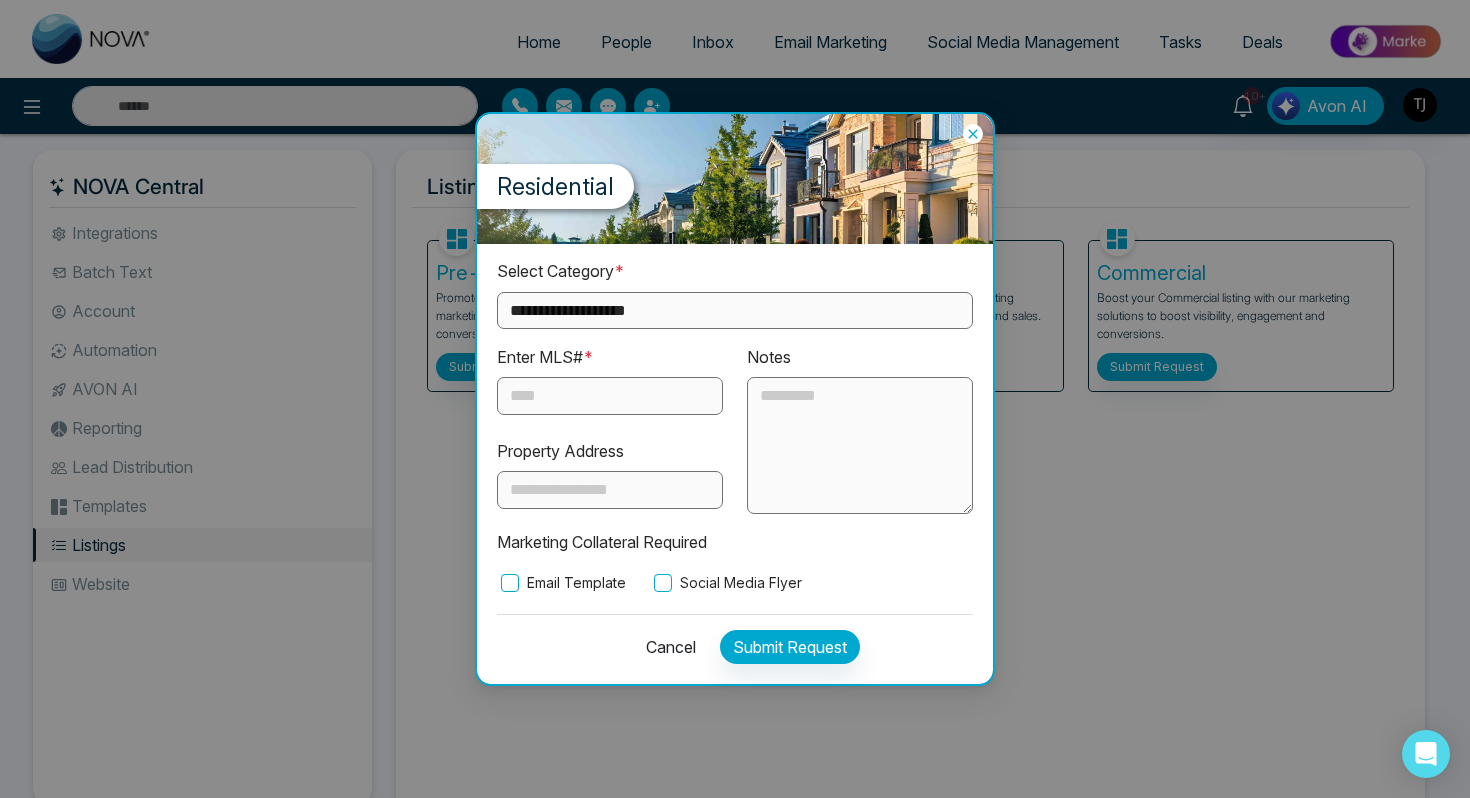 click at bounding box center [610, 490] 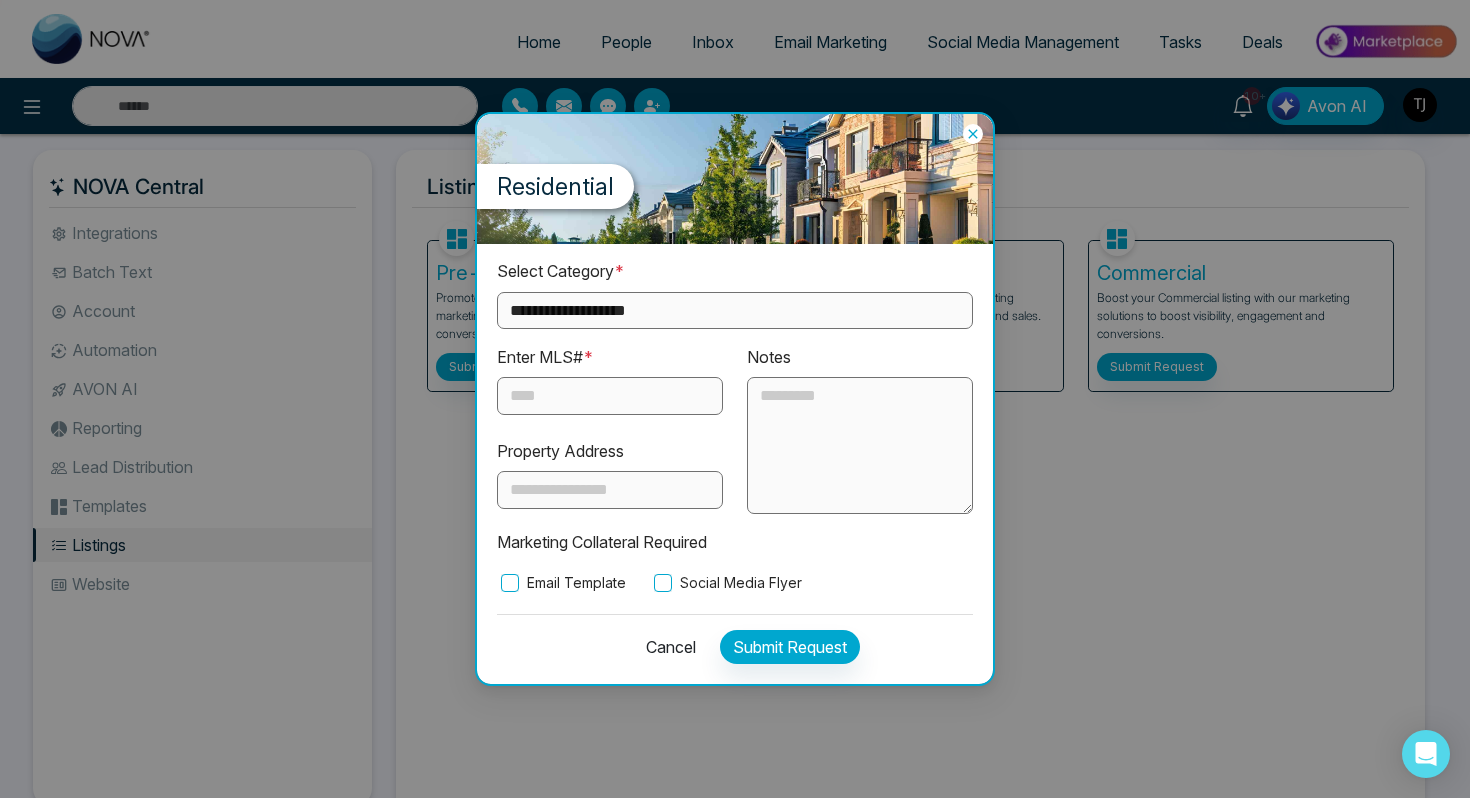 click on "Email Template" at bounding box center [561, 583] 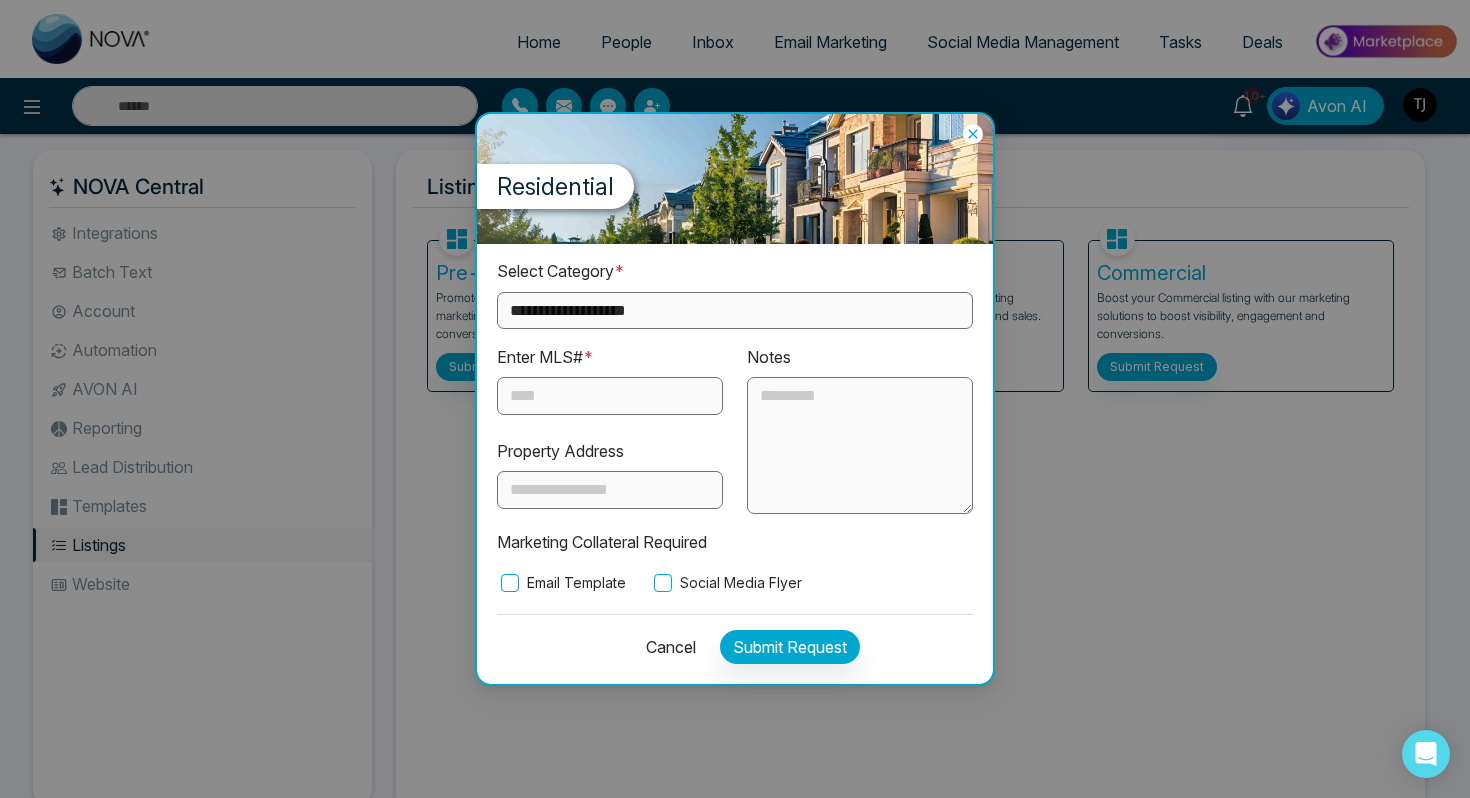 click on "Social Media Flyer" at bounding box center (726, 583) 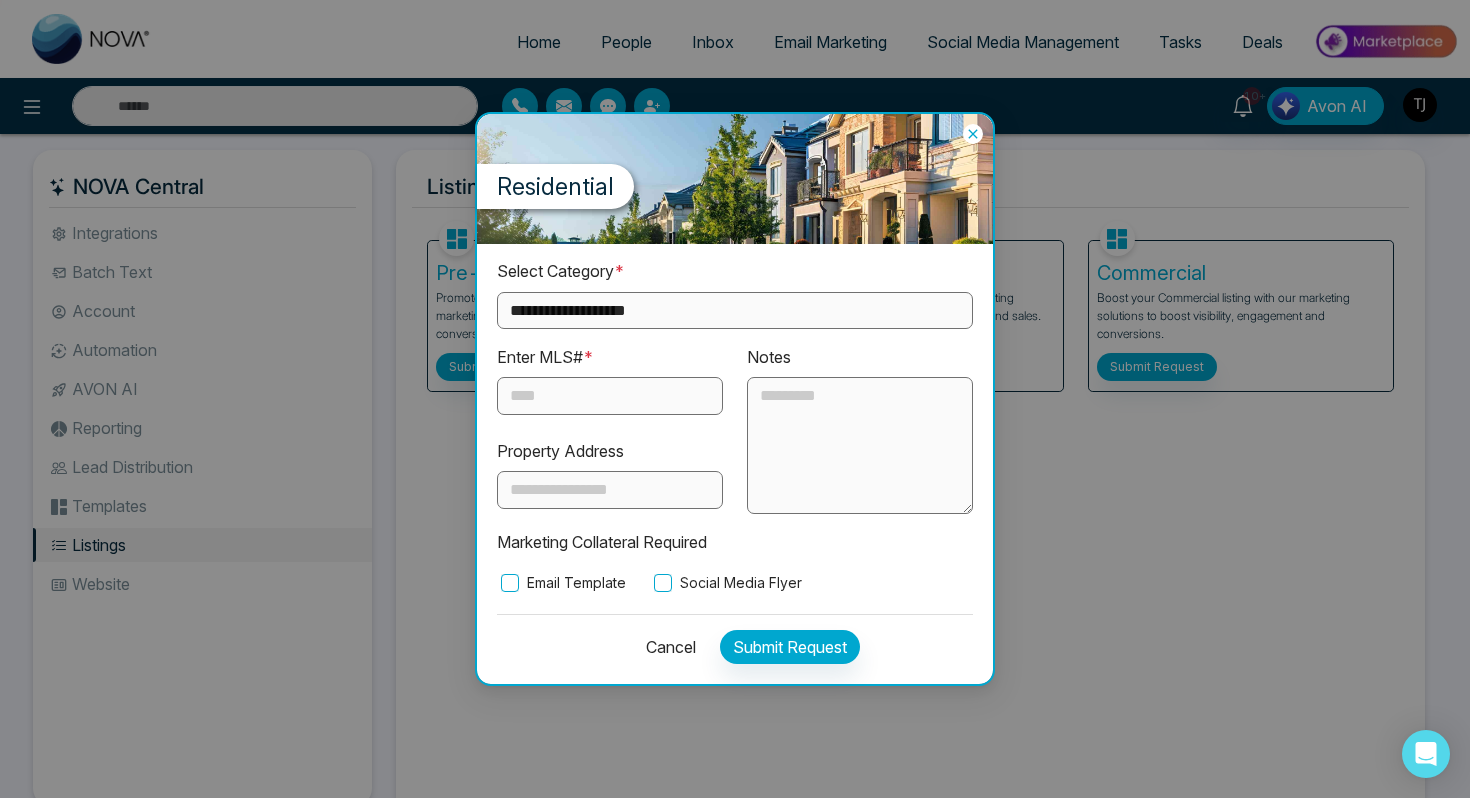 click on "Cancel" at bounding box center (665, 647) 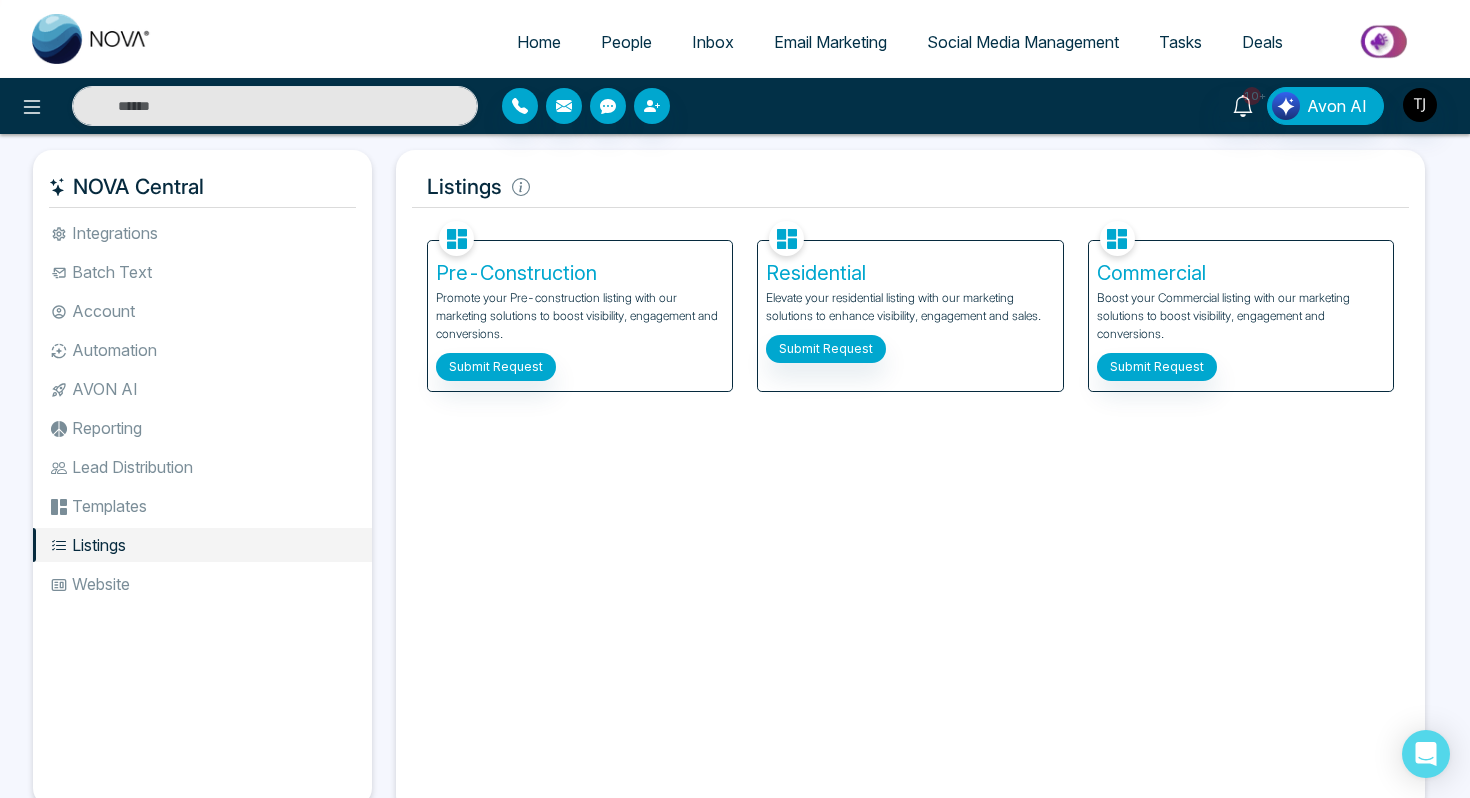 click on "Social Media Management" at bounding box center (1023, 42) 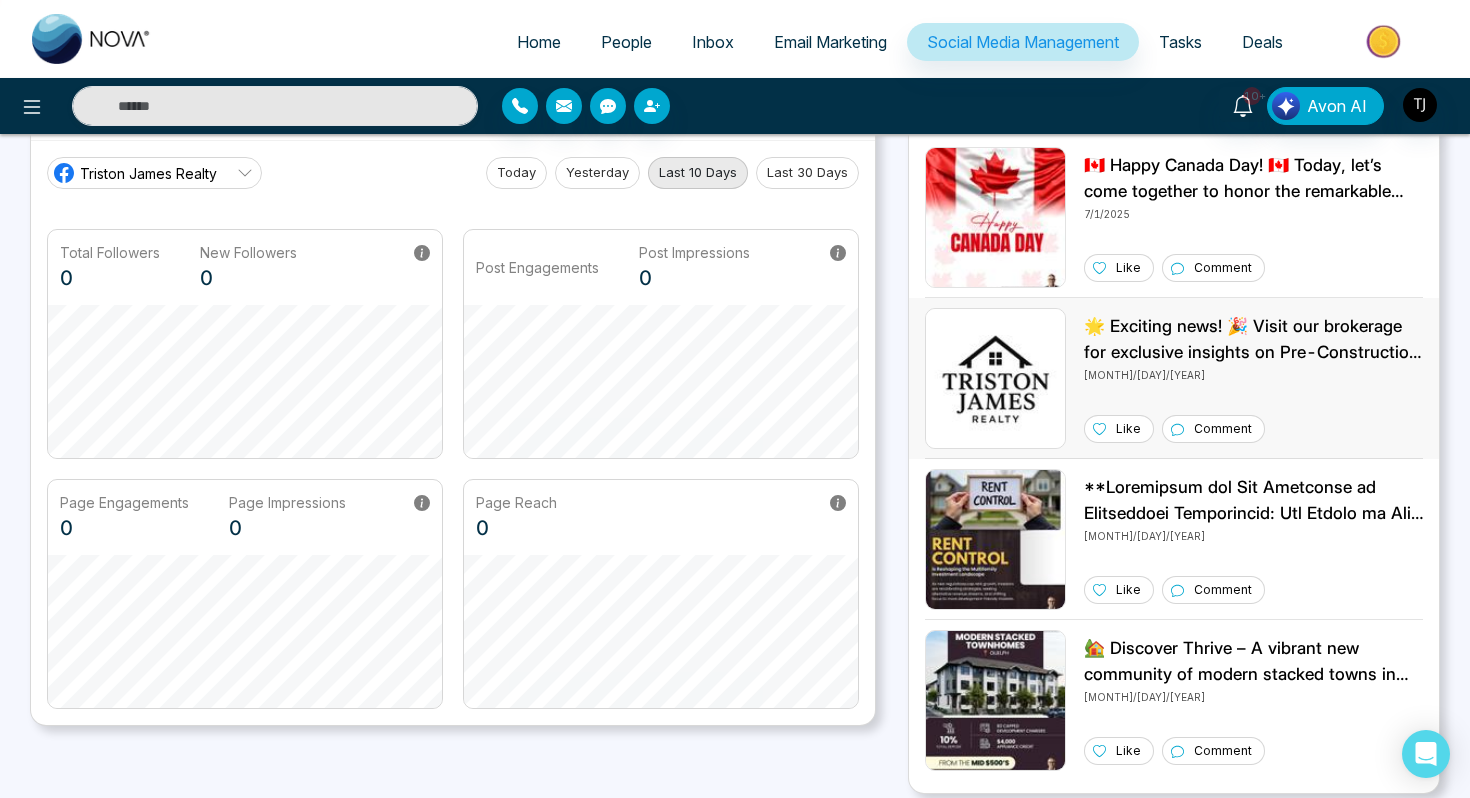 scroll, scrollTop: 35, scrollLeft: 0, axis: vertical 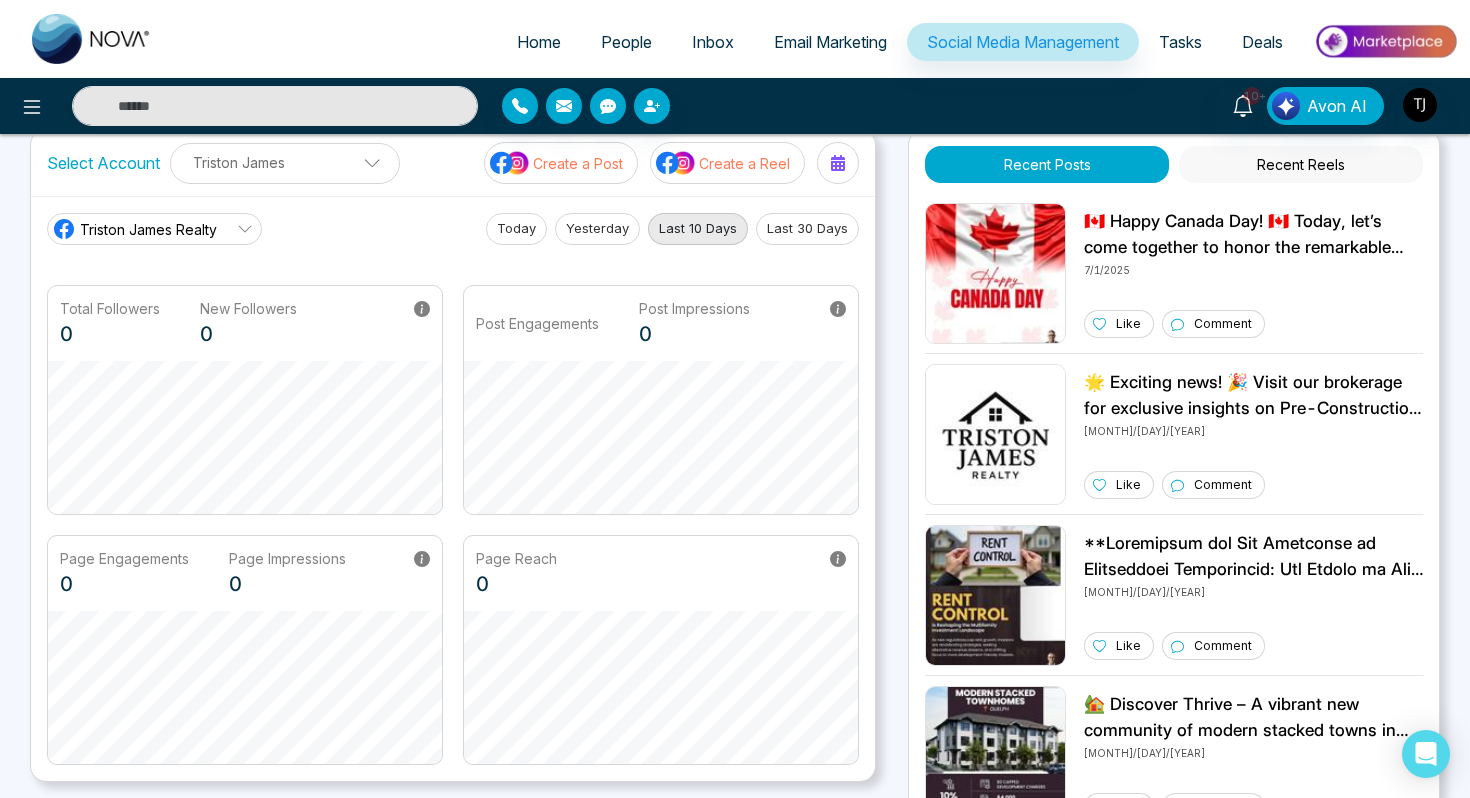 click on "Triston James Realty" at bounding box center (148, 229) 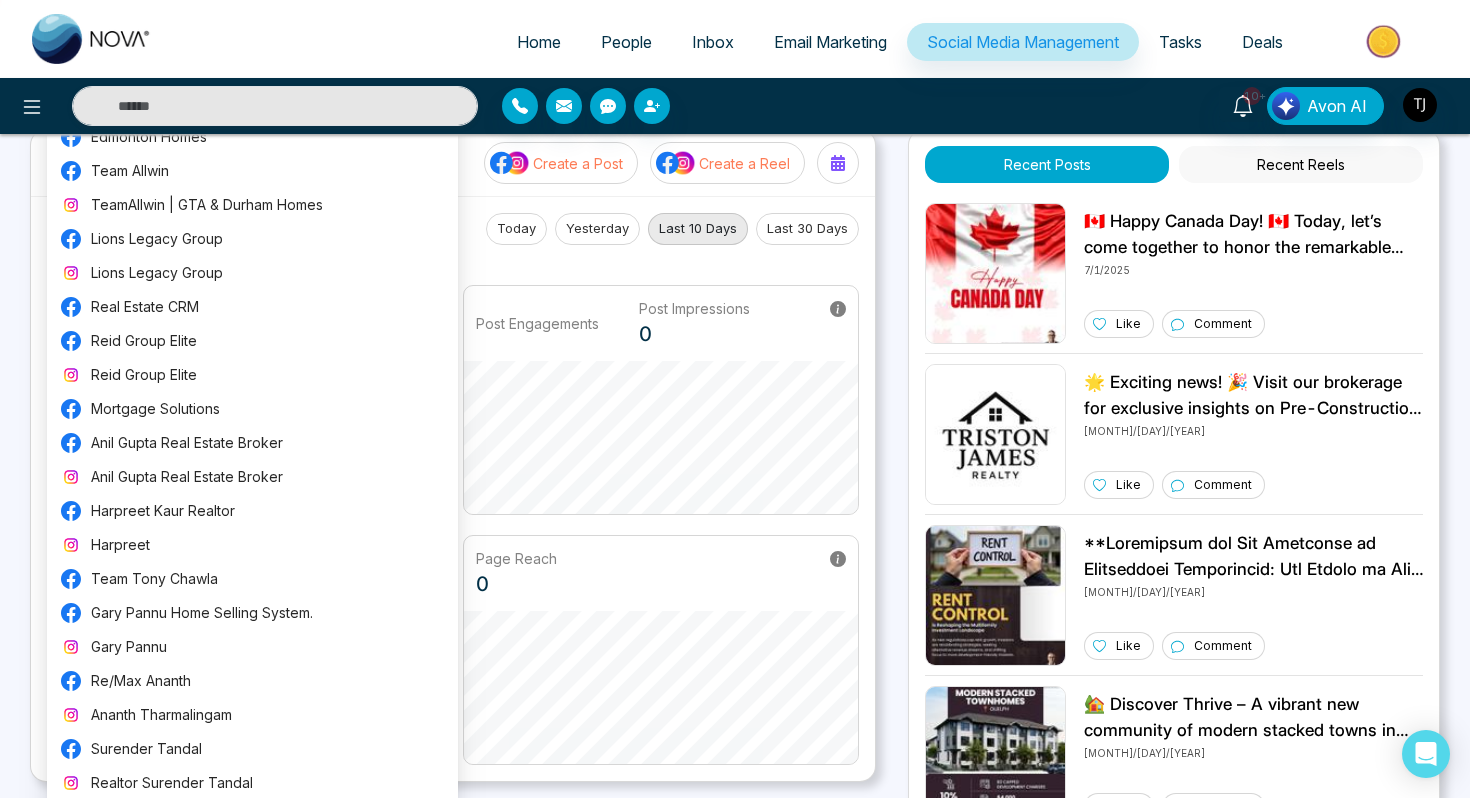 click on "Post Engagements Post Impressions 0" at bounding box center (613, 323) 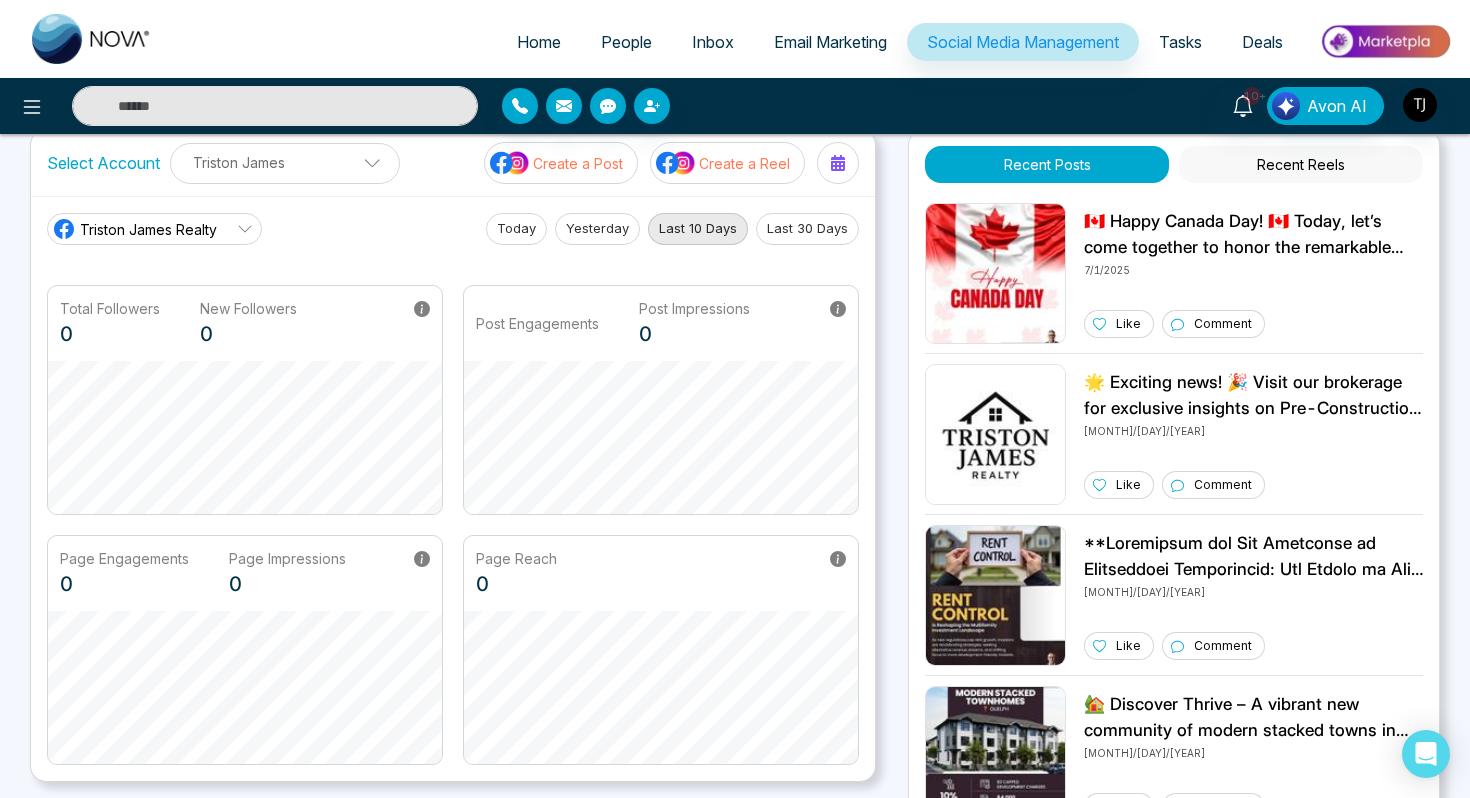 scroll, scrollTop: 0, scrollLeft: 0, axis: both 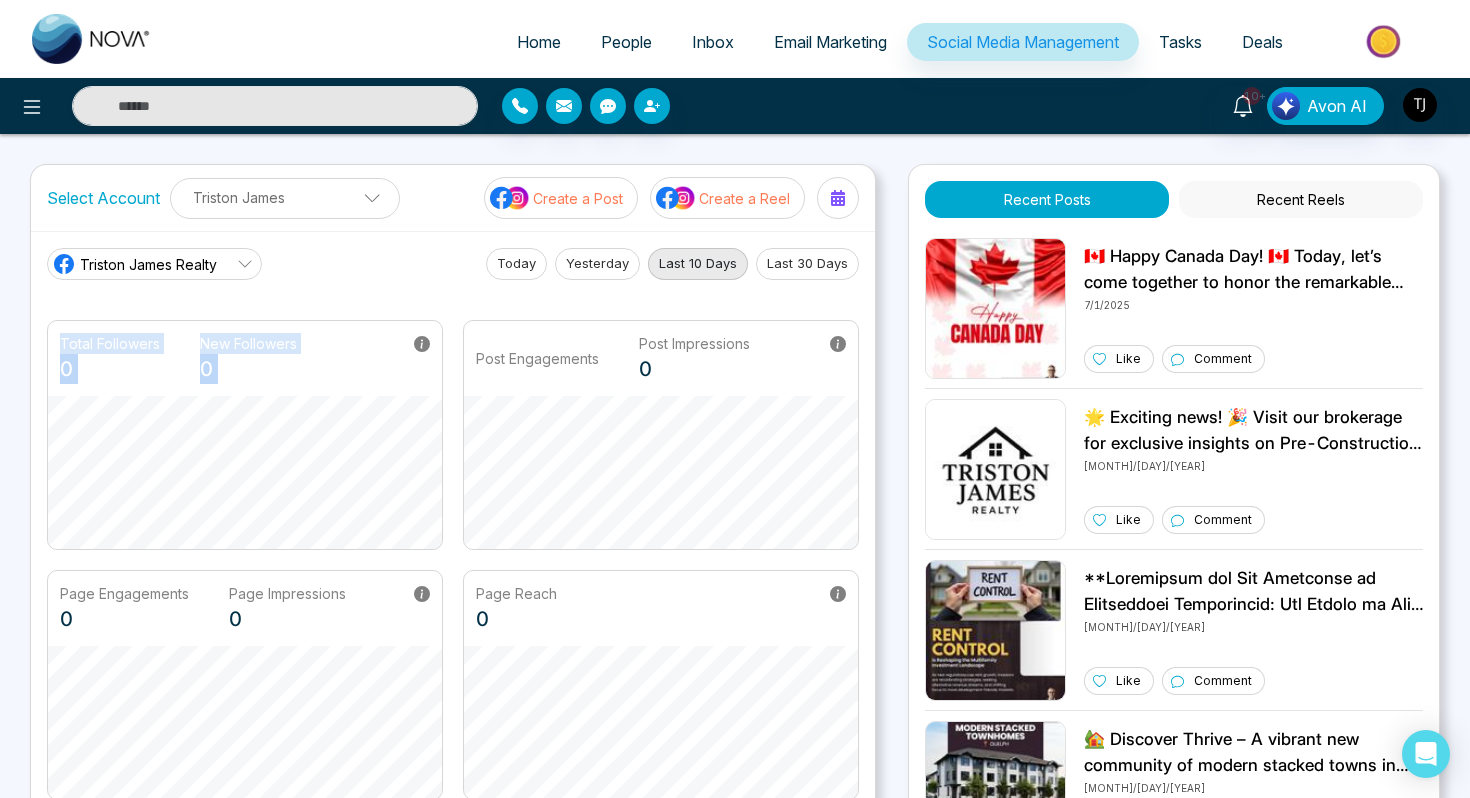 drag, startPoint x: 154, startPoint y: 307, endPoint x: 724, endPoint y: 344, distance: 571.1996 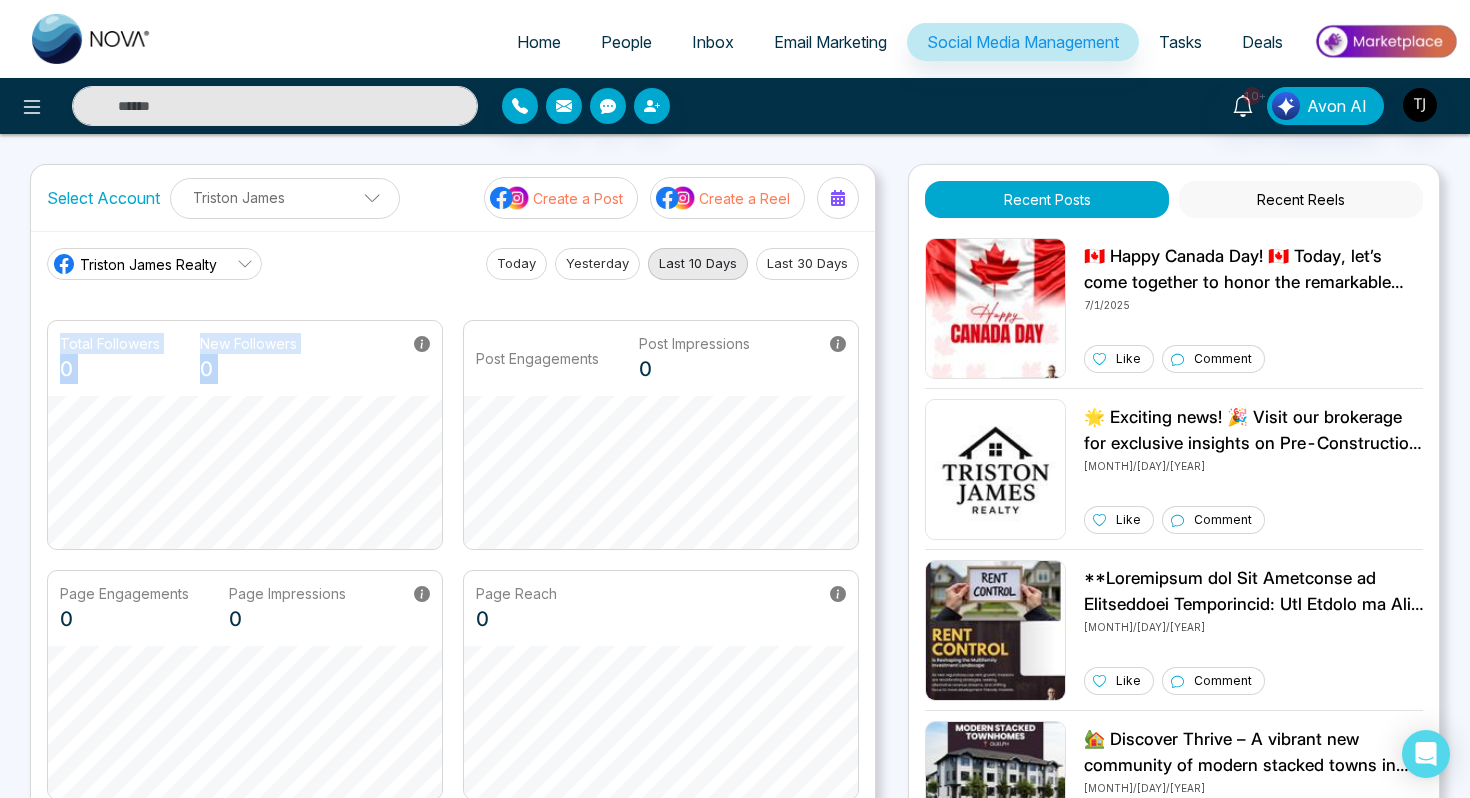 click on "Triston James Realty Today Yesterday Last 10 Days Last 30 Days Total Followers 0 New Followers 0 Post Engagements Post Impressions 0 Page Engagements 0 Page Impressions 0 Page Reach 0" at bounding box center [453, 524] 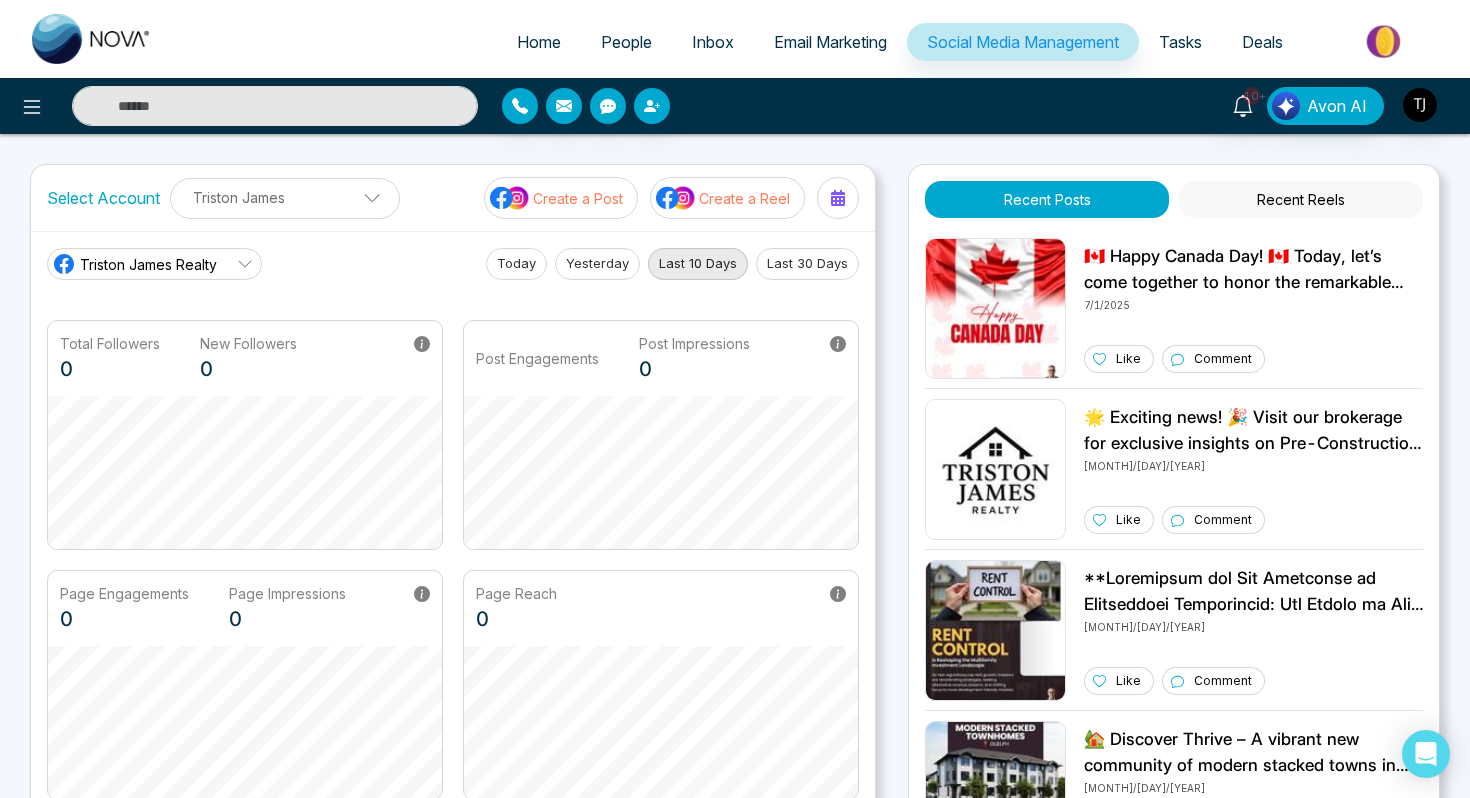 click on "Triston James Realty" at bounding box center [154, 264] 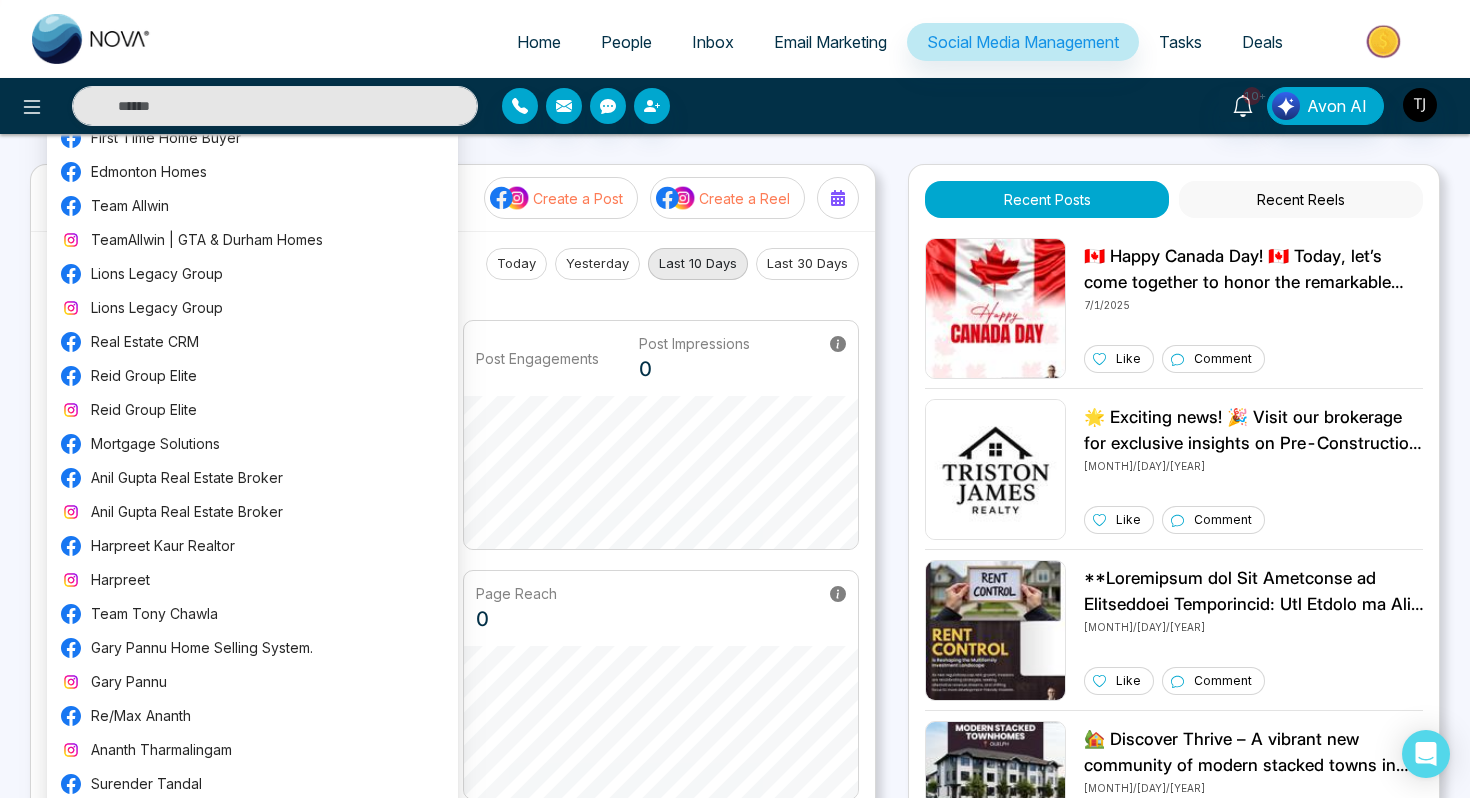 click on "Post Engagements Post Impressions 0" at bounding box center [661, 358] 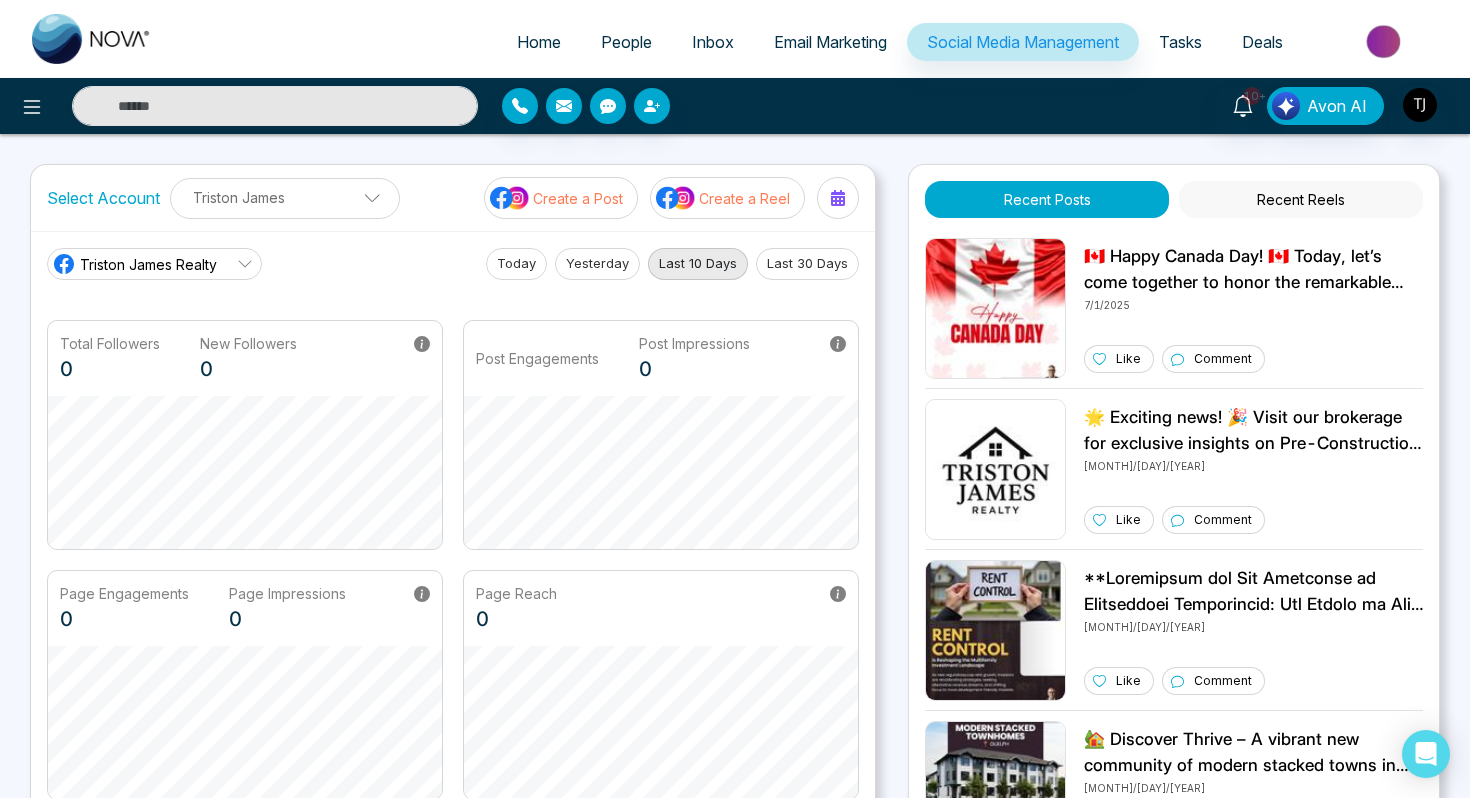 click on "Triston James Realty" at bounding box center (148, 264) 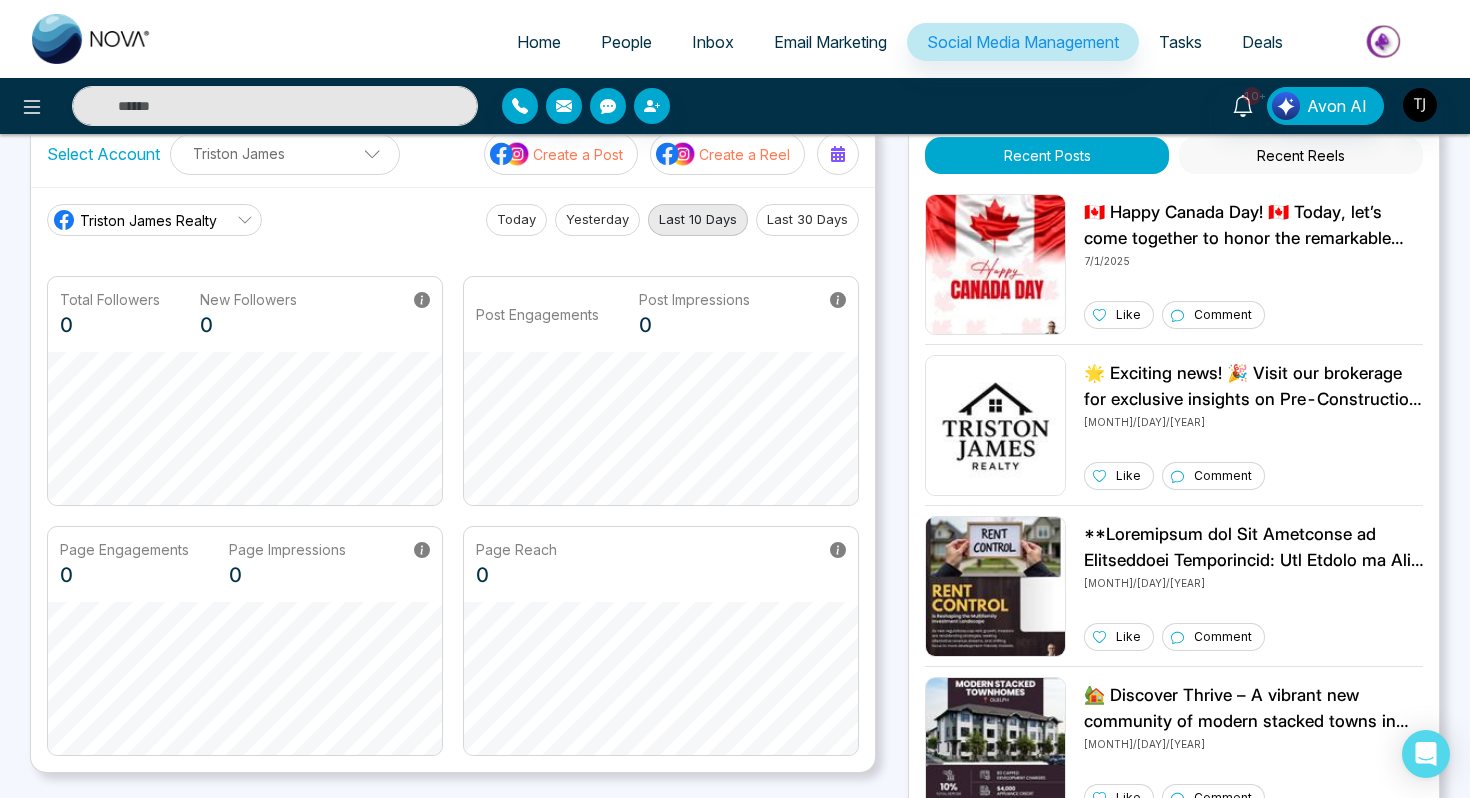 scroll, scrollTop: 0, scrollLeft: 0, axis: both 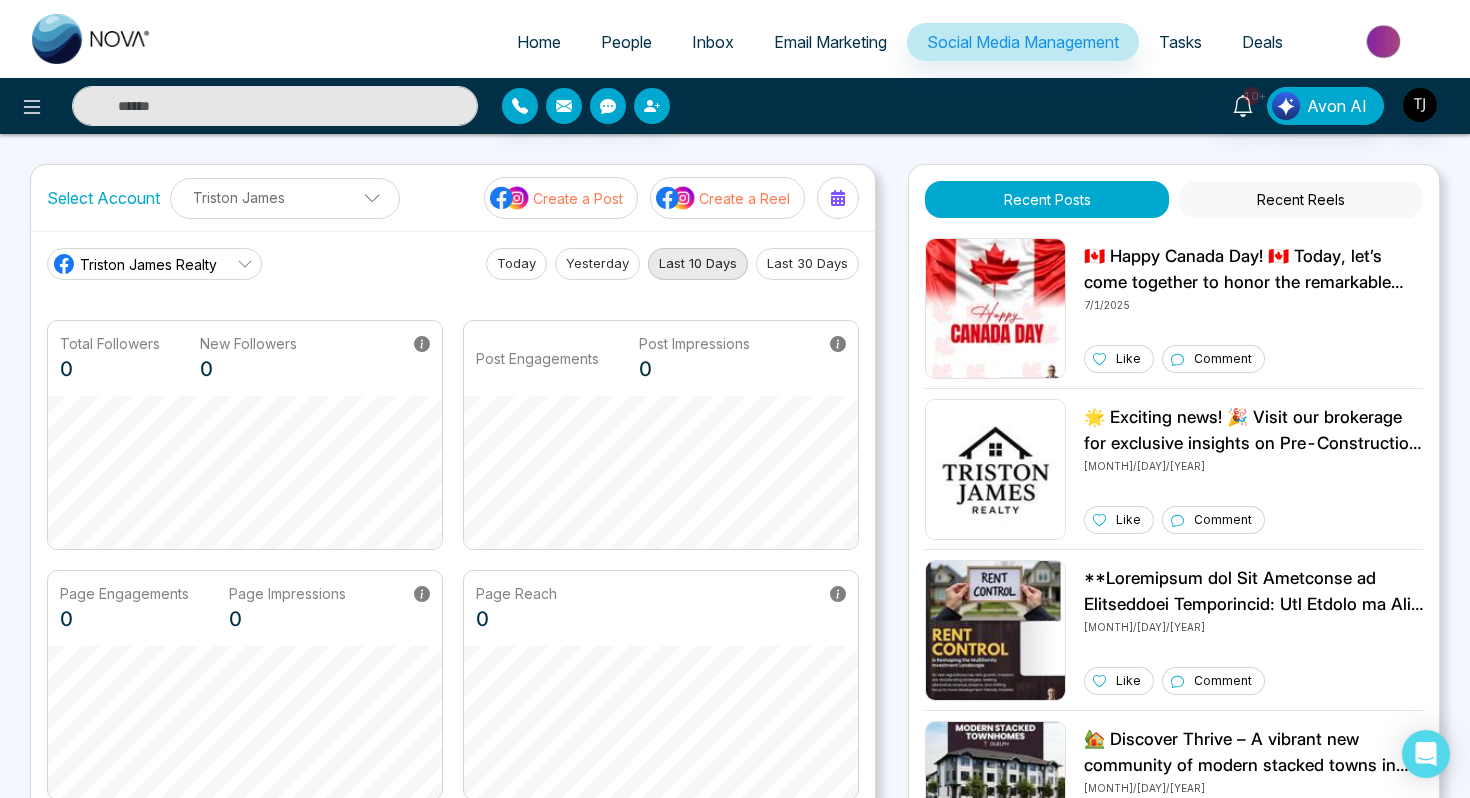 click 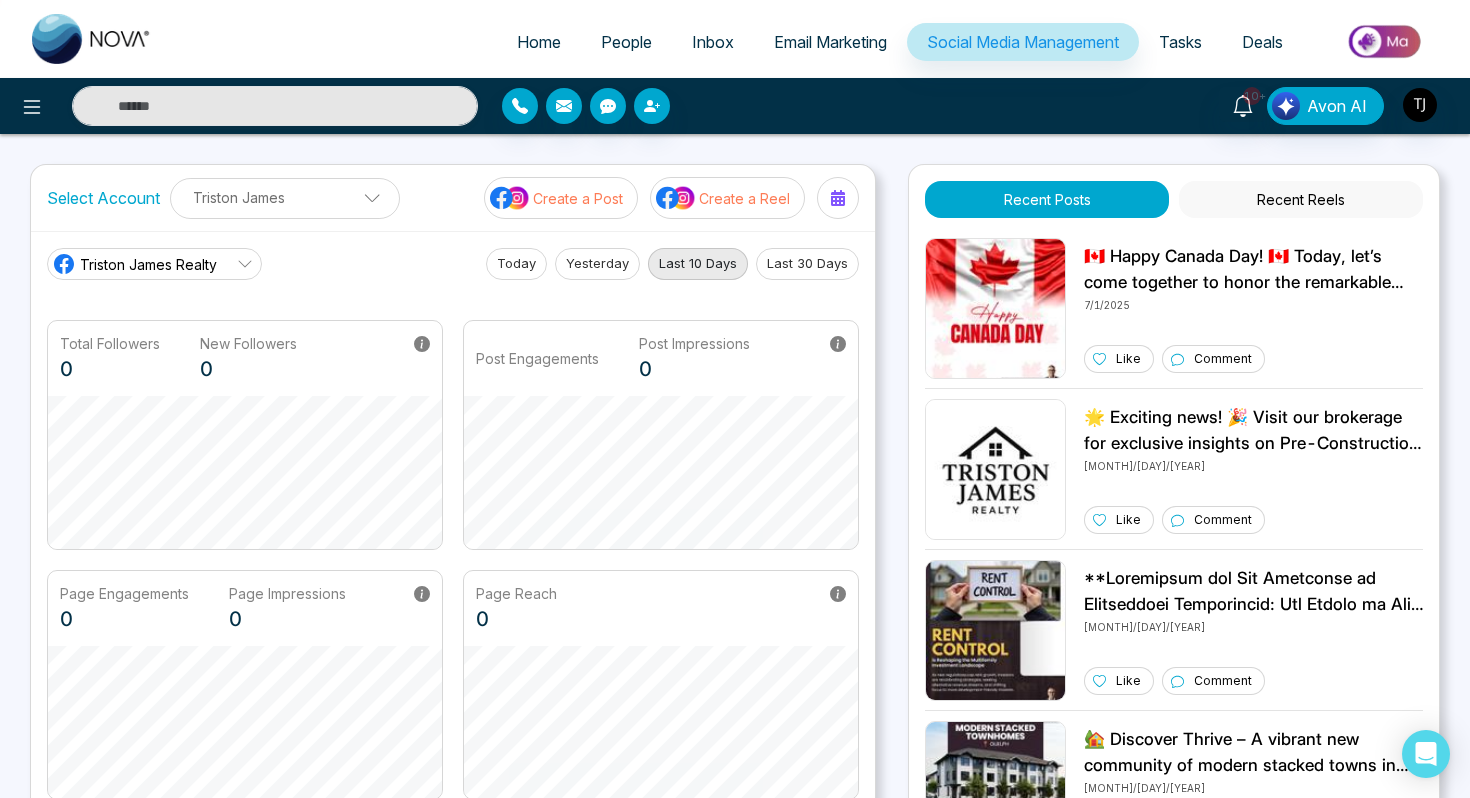 click on "Today" at bounding box center [516, 264] 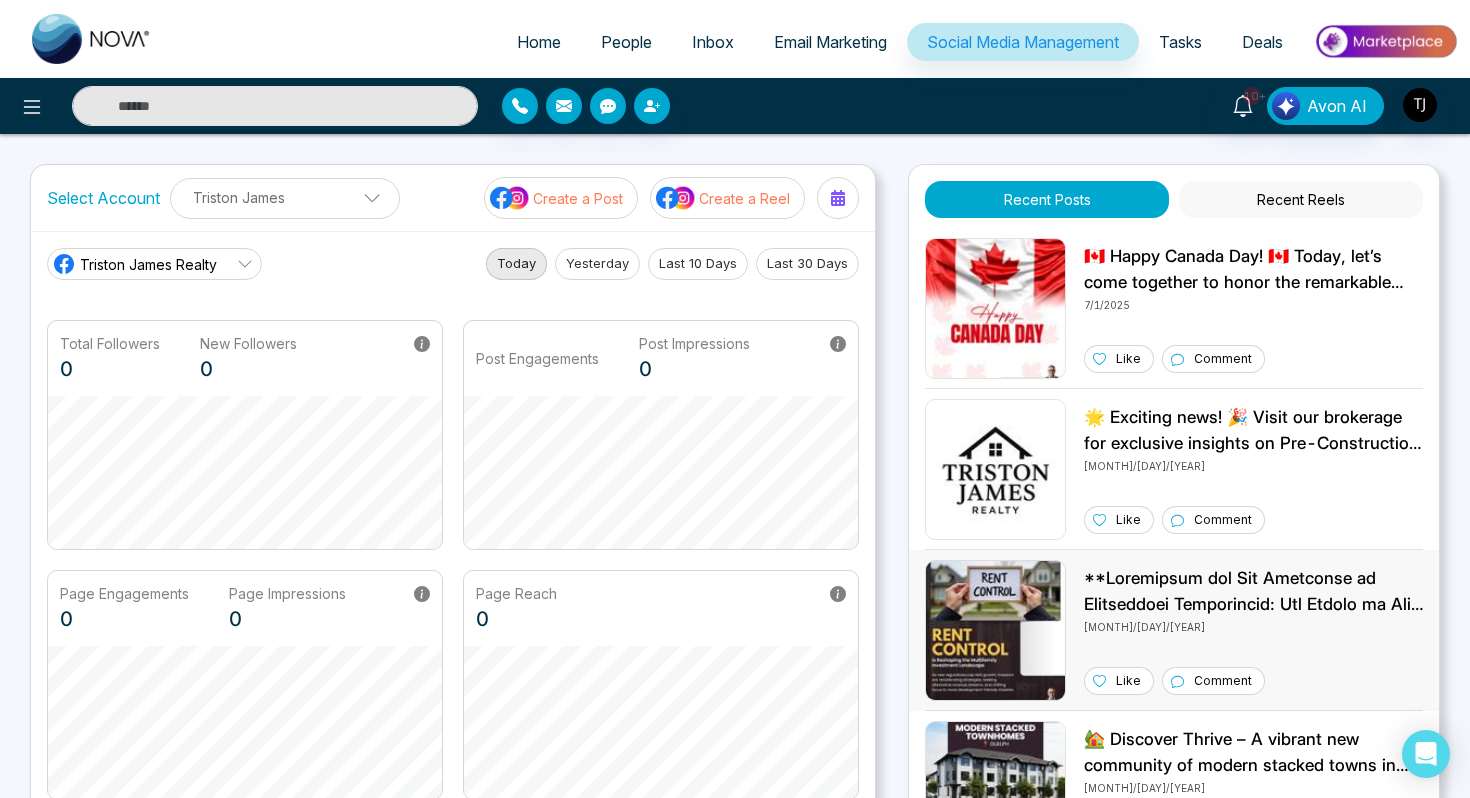 click at bounding box center (995, 630) 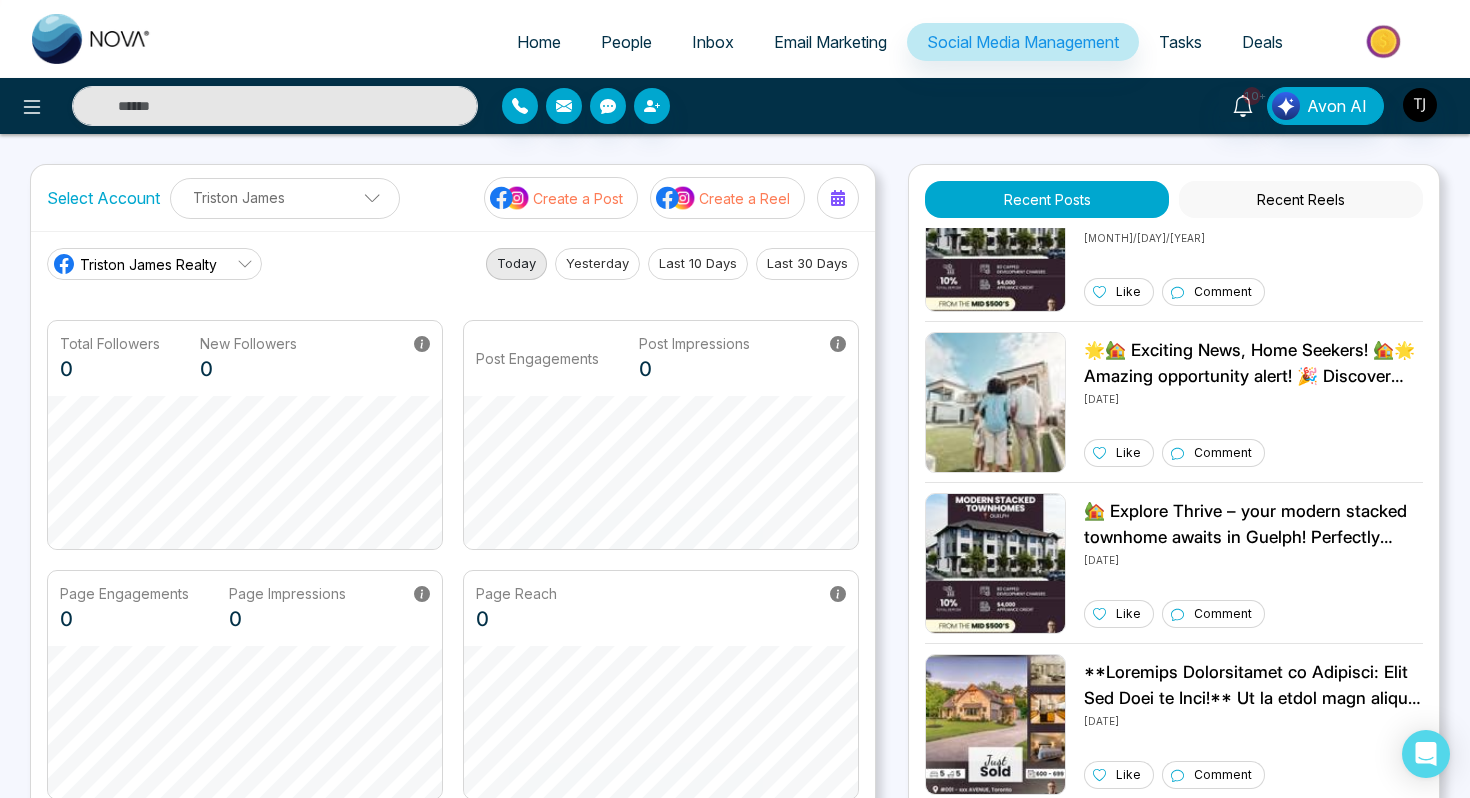 scroll, scrollTop: 553, scrollLeft: 0, axis: vertical 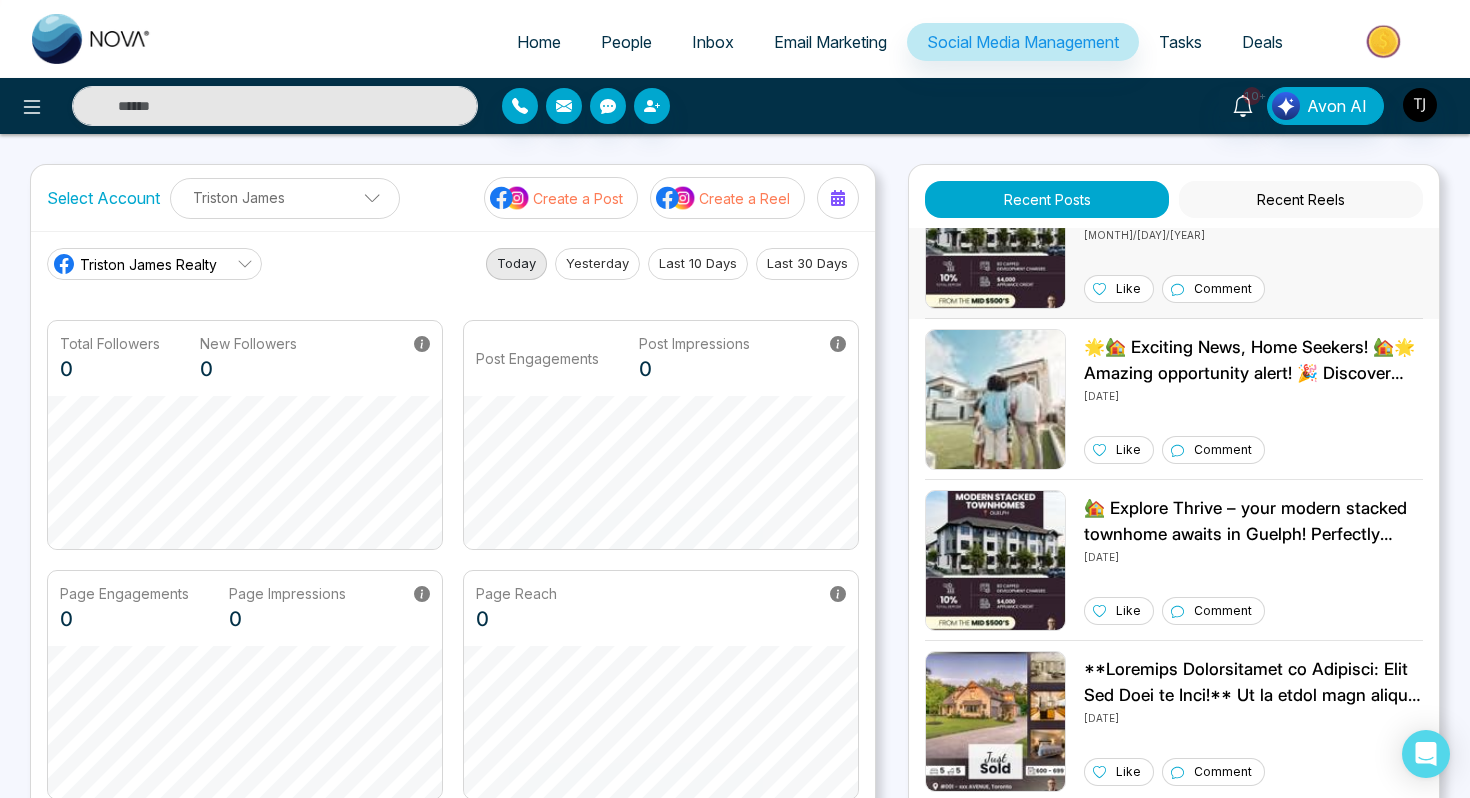 click at bounding box center [995, 238] 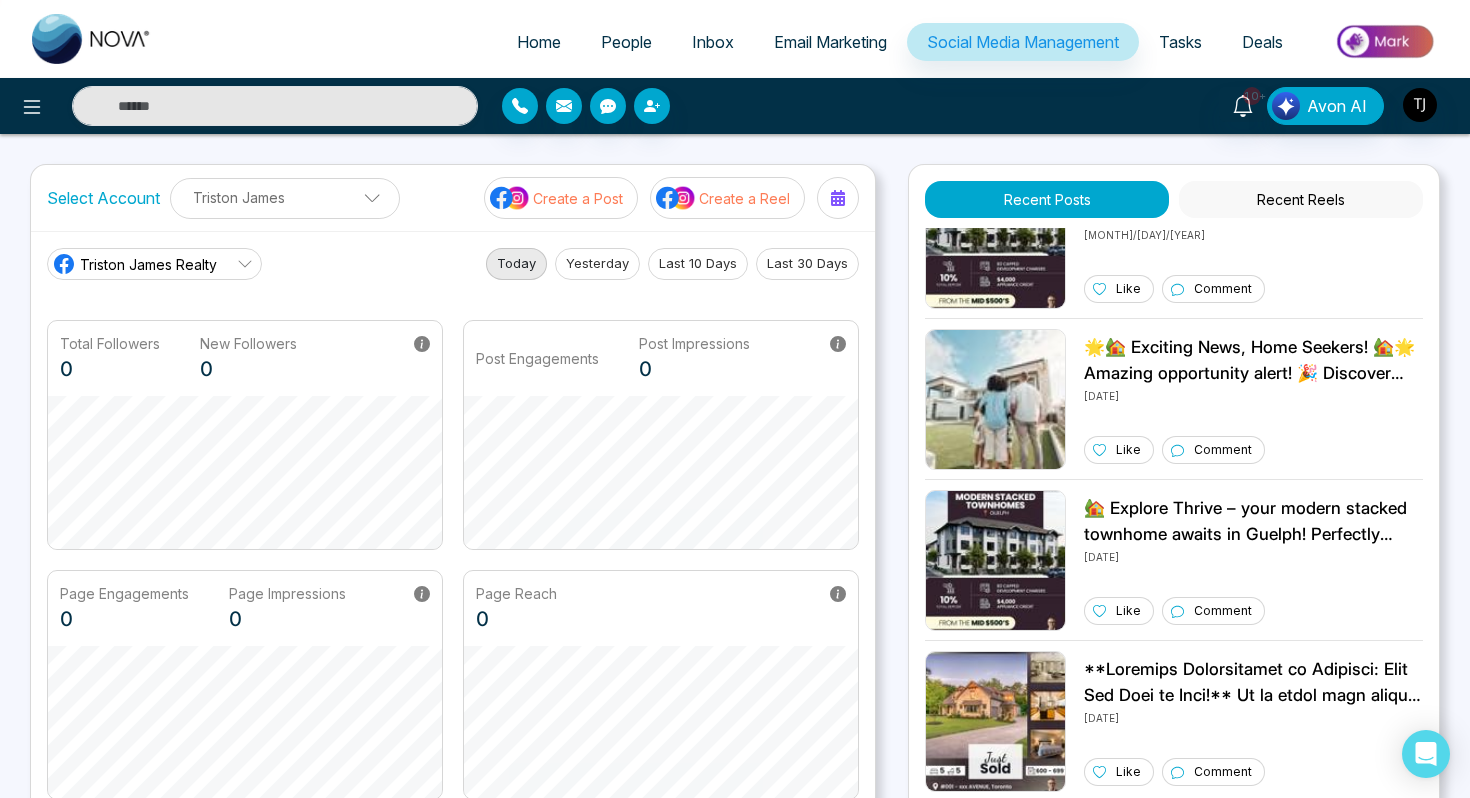 click on "Create a Reel" at bounding box center [744, 198] 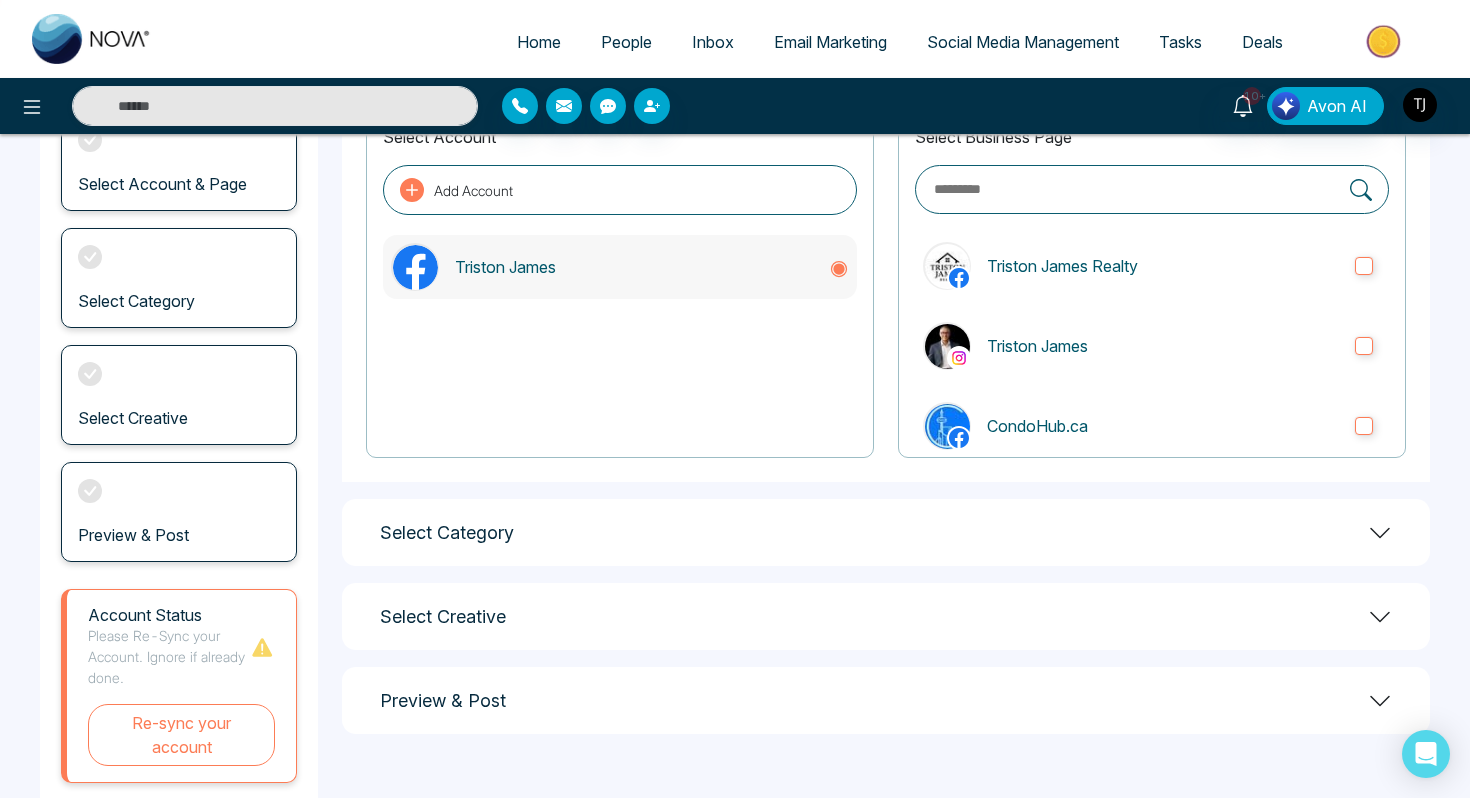 scroll, scrollTop: 211, scrollLeft: 0, axis: vertical 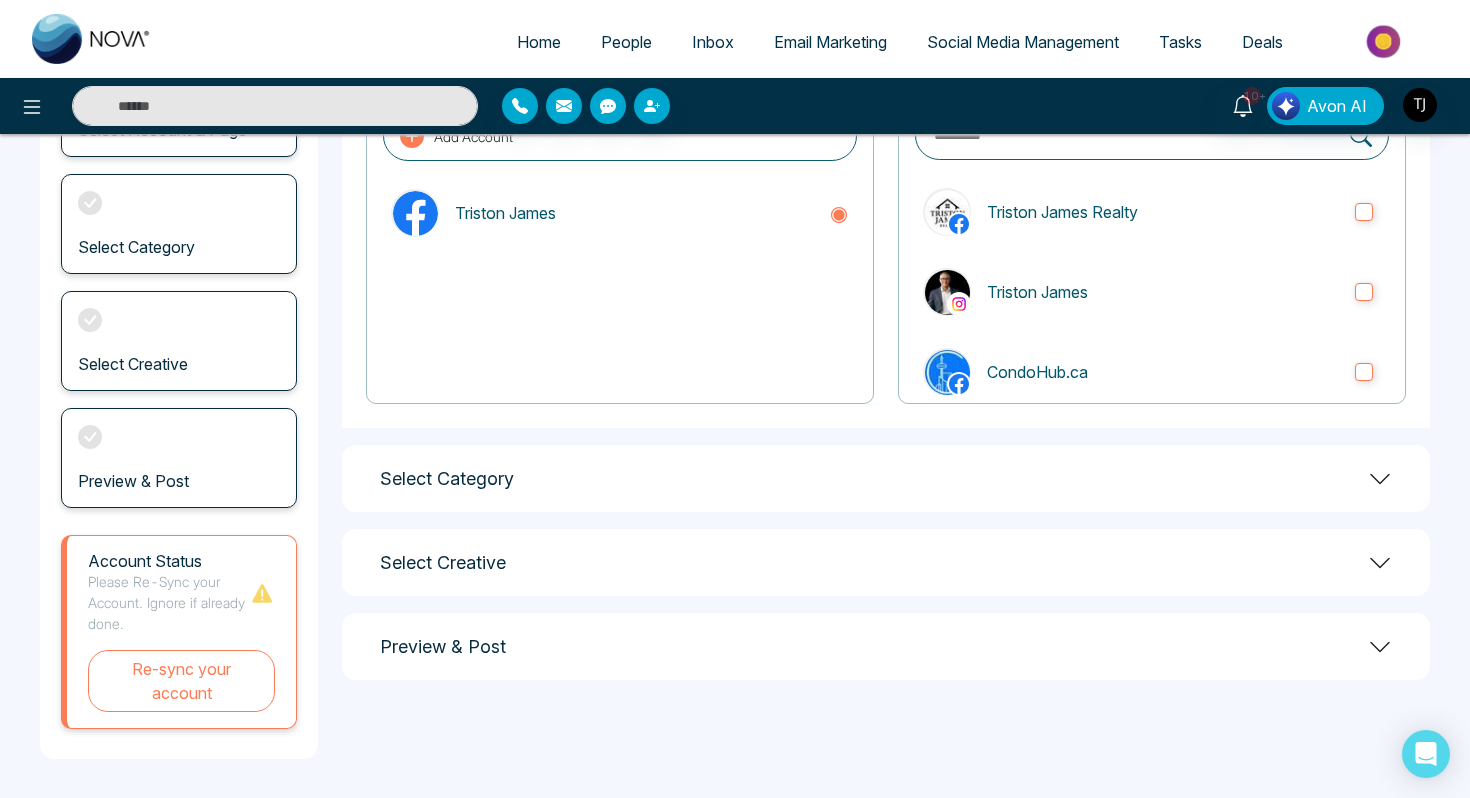 click on "Select Category" at bounding box center [886, 478] 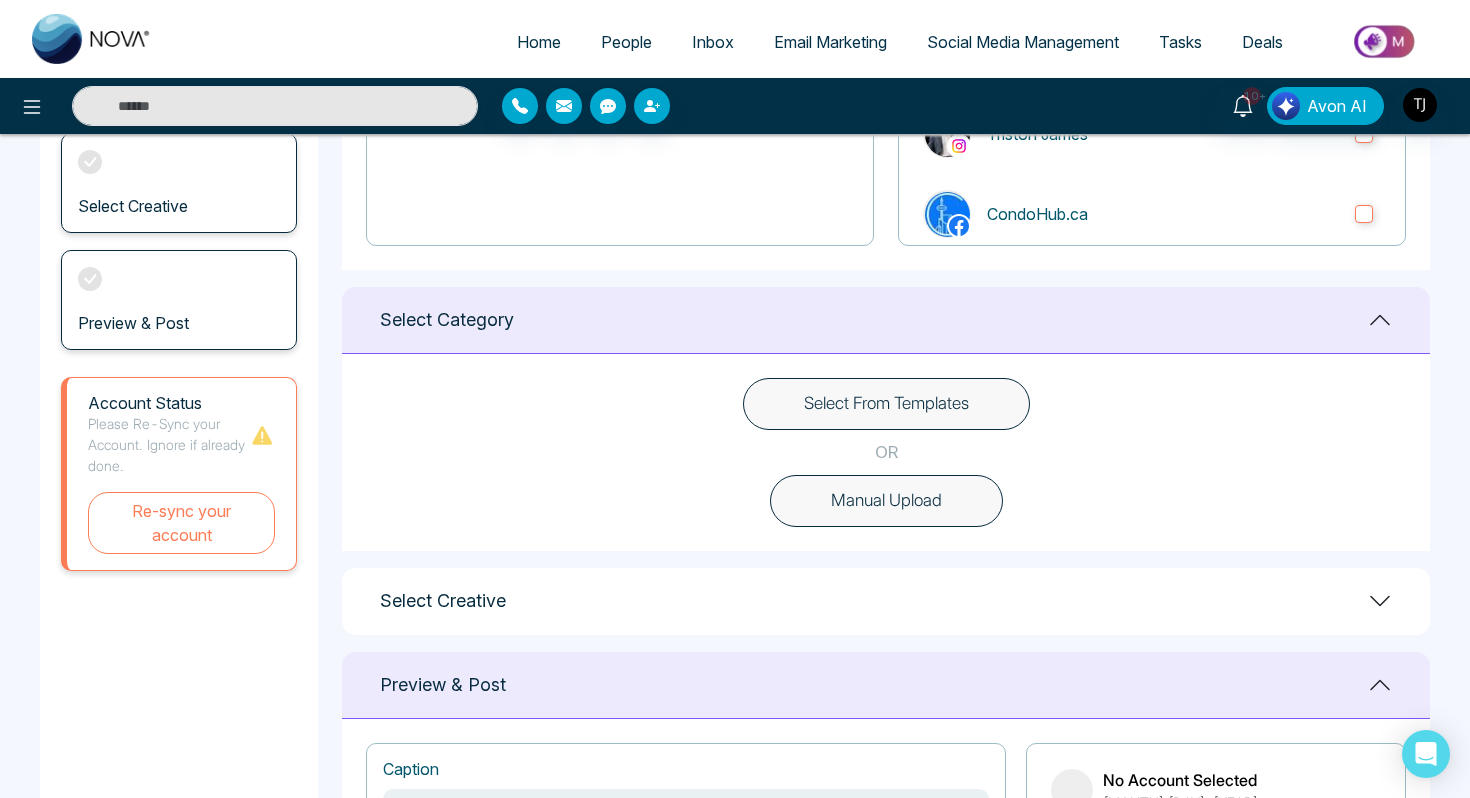 scroll, scrollTop: 402, scrollLeft: 0, axis: vertical 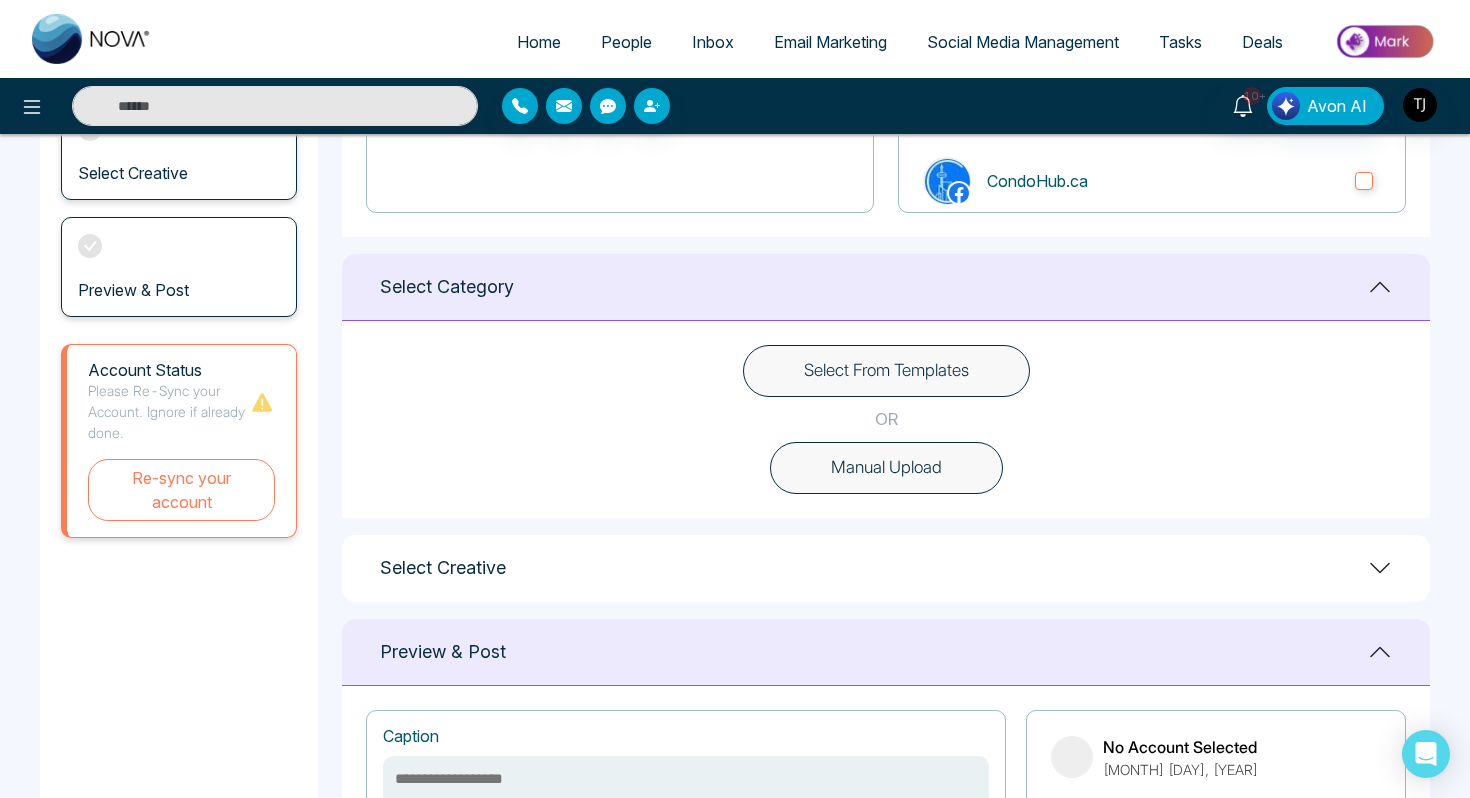 click on "Select From Templates" at bounding box center [886, 371] 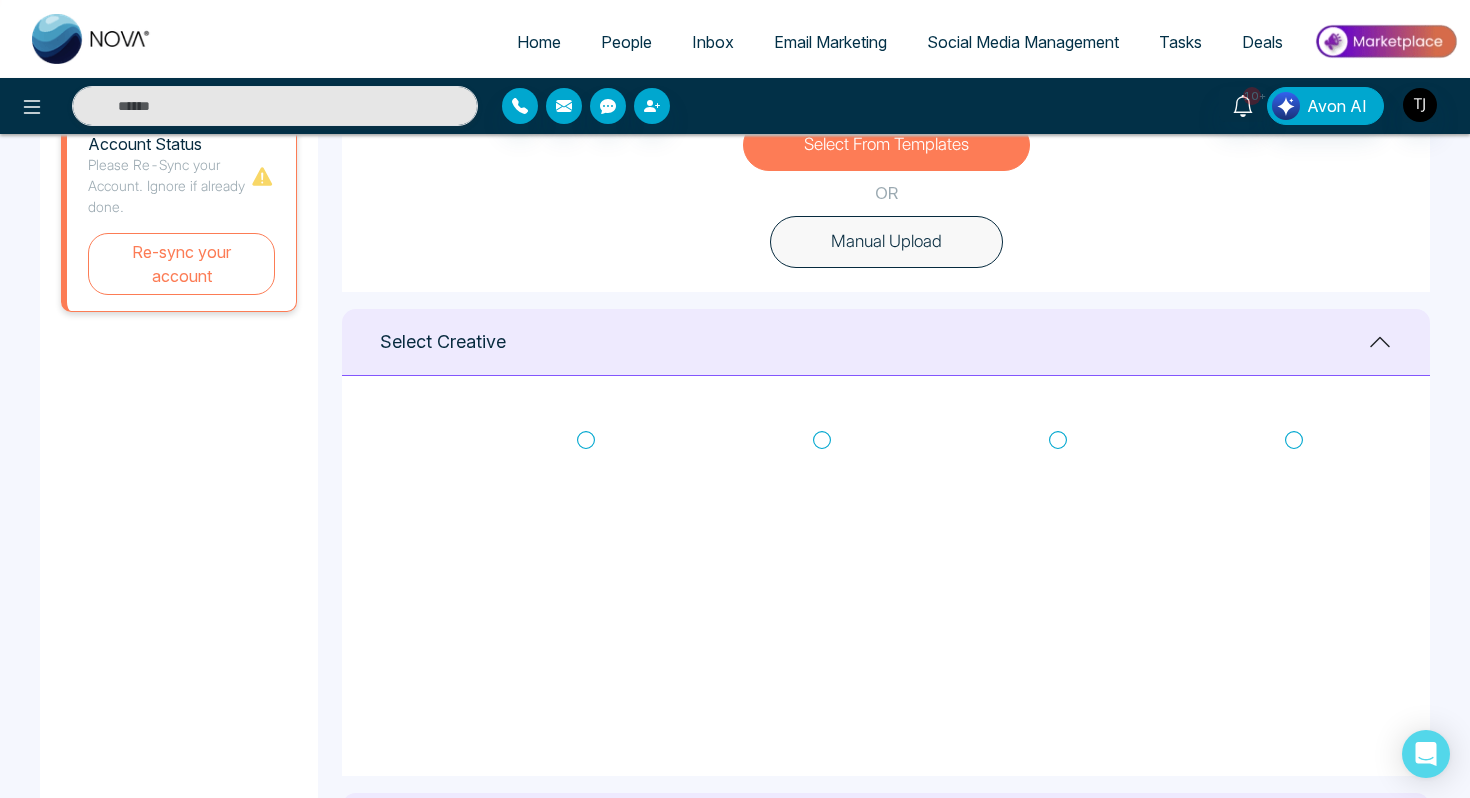 scroll, scrollTop: 934, scrollLeft: 0, axis: vertical 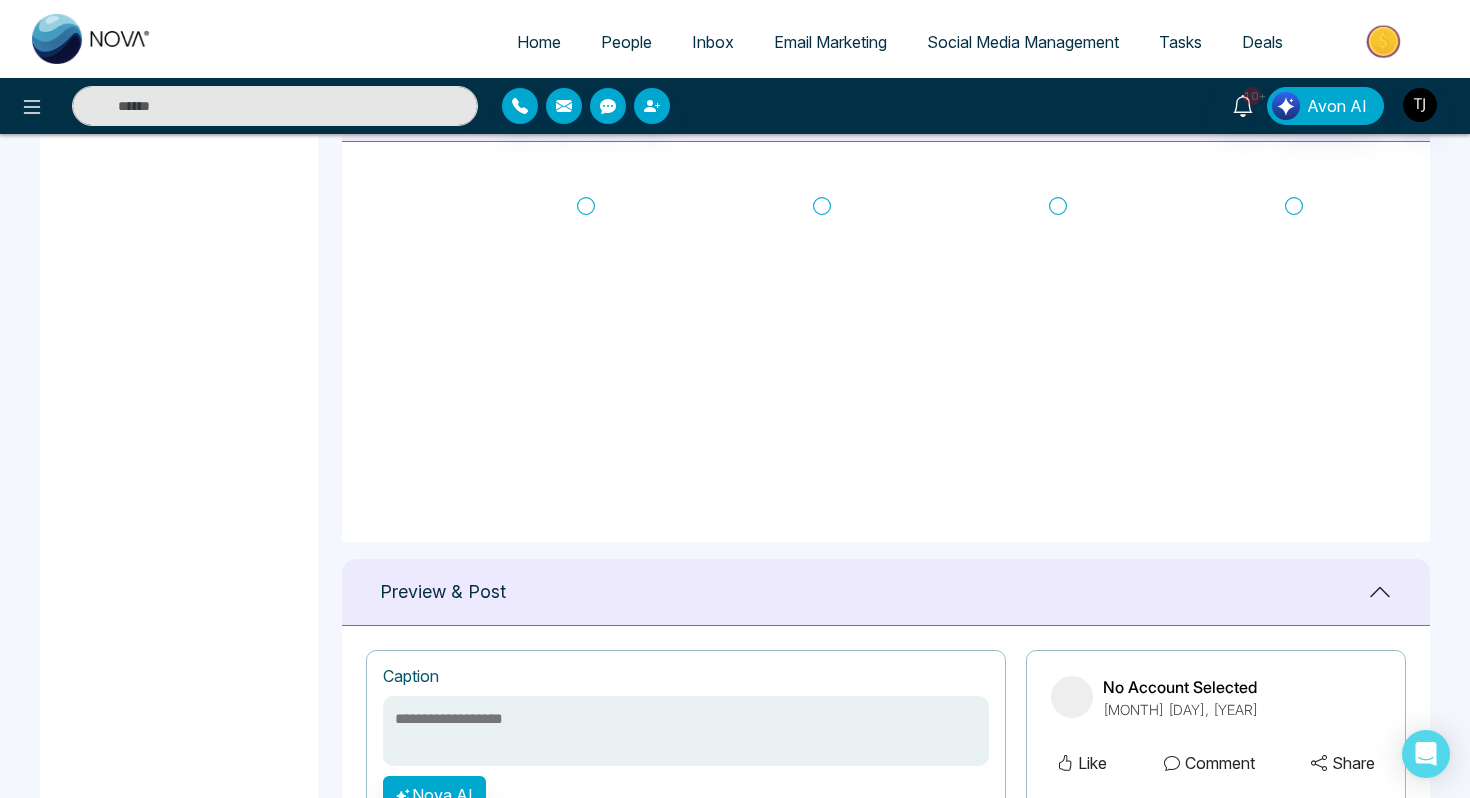 click at bounding box center [686, 731] 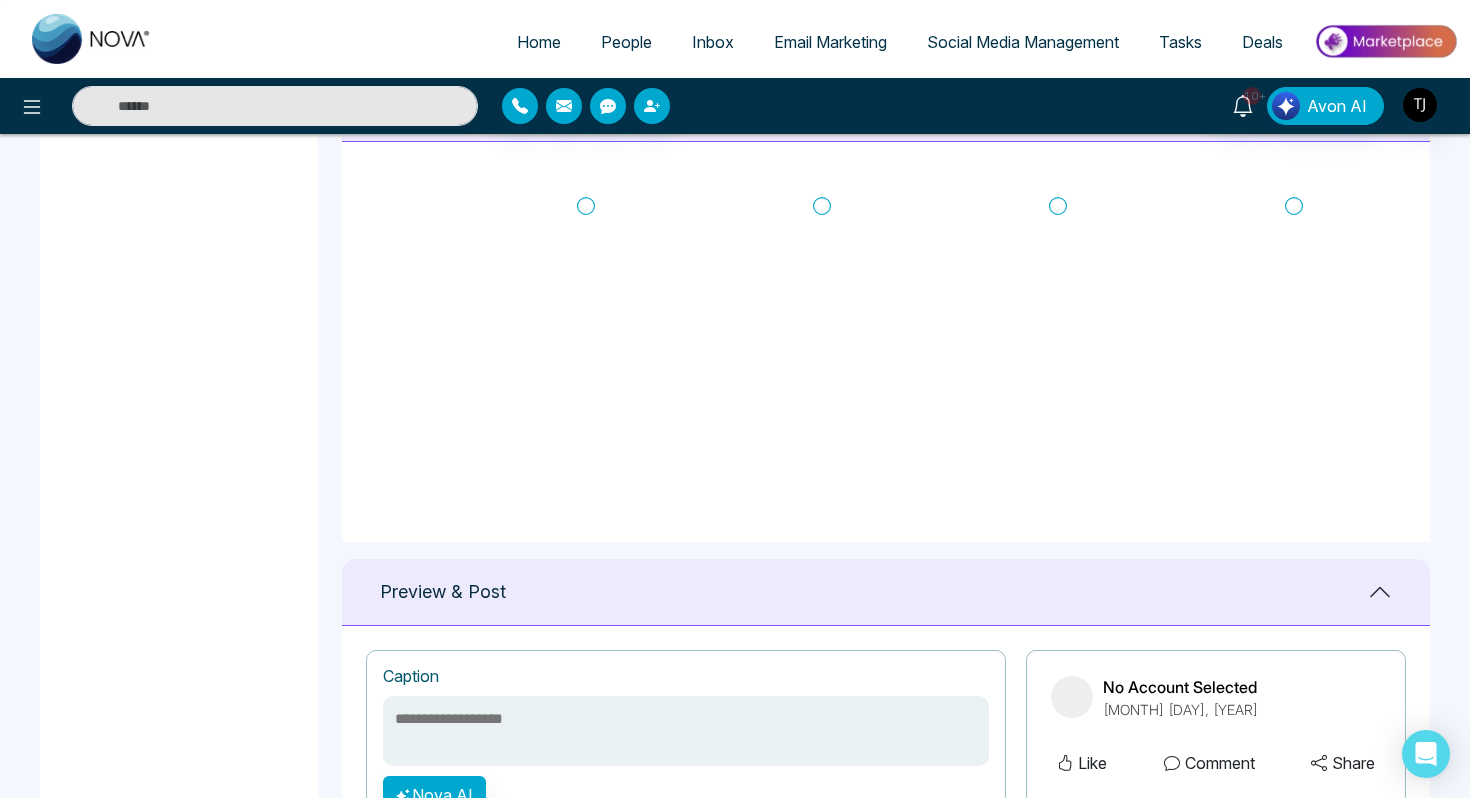 type on "*" 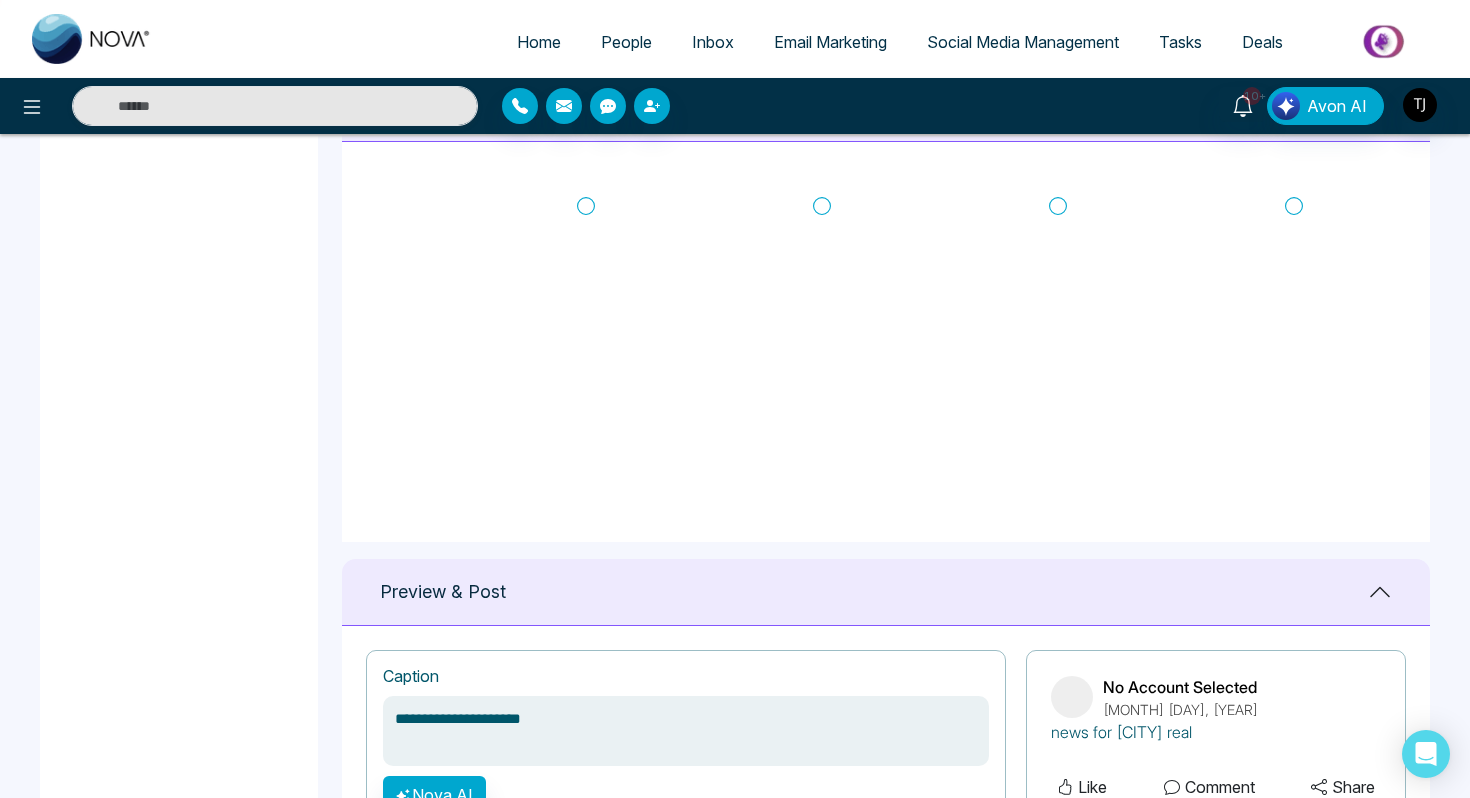 type on "**********" 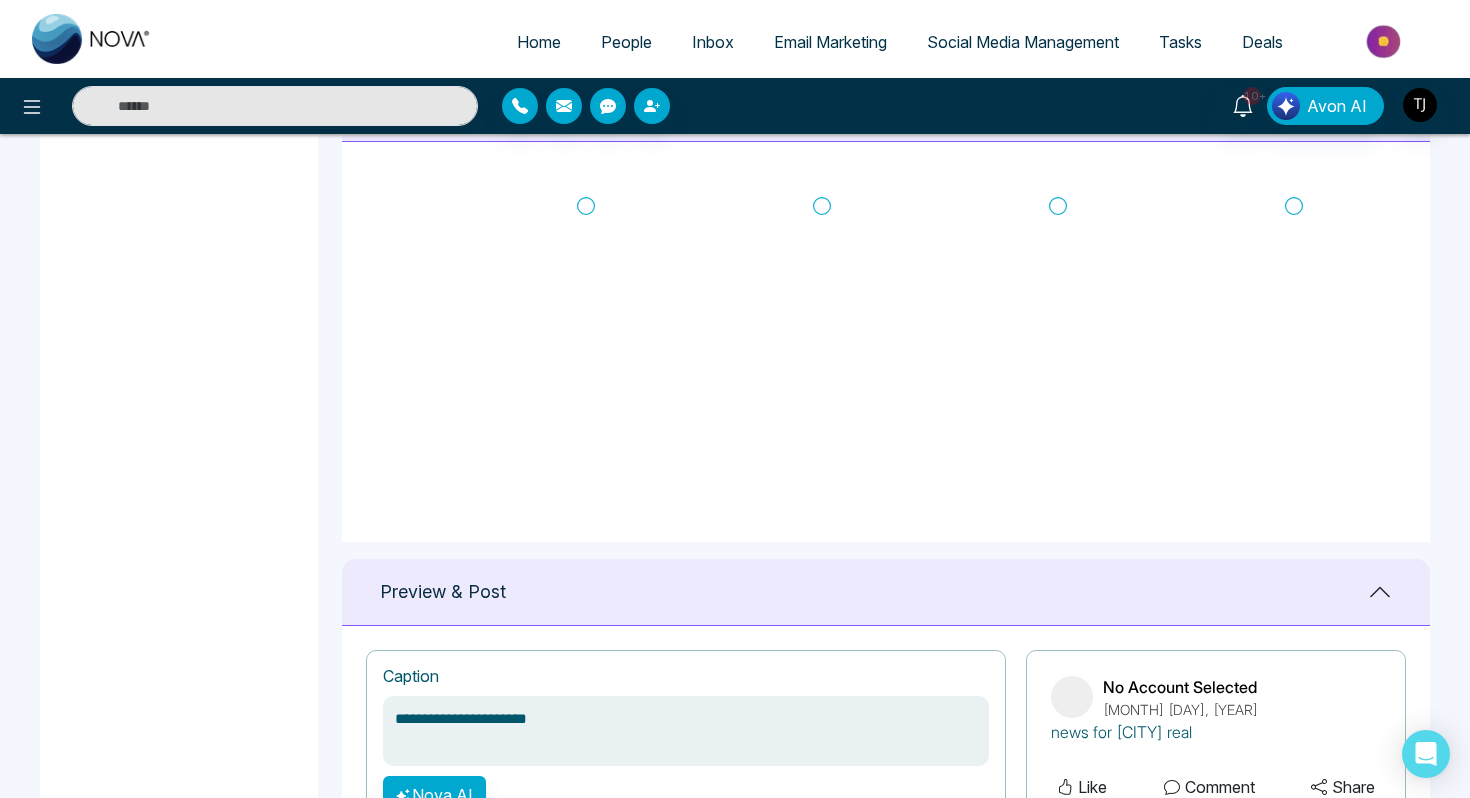 type on "**********" 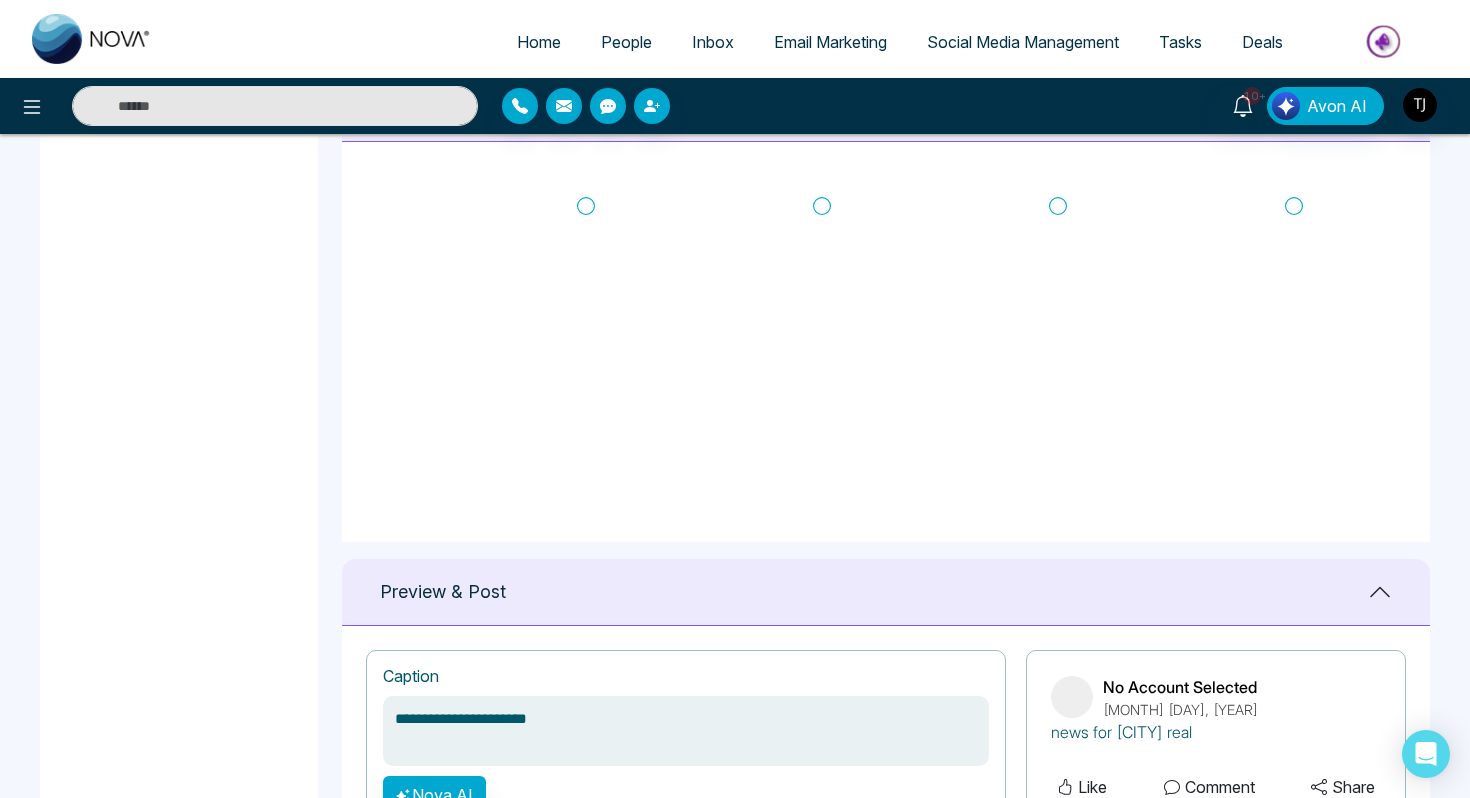 type on "**********" 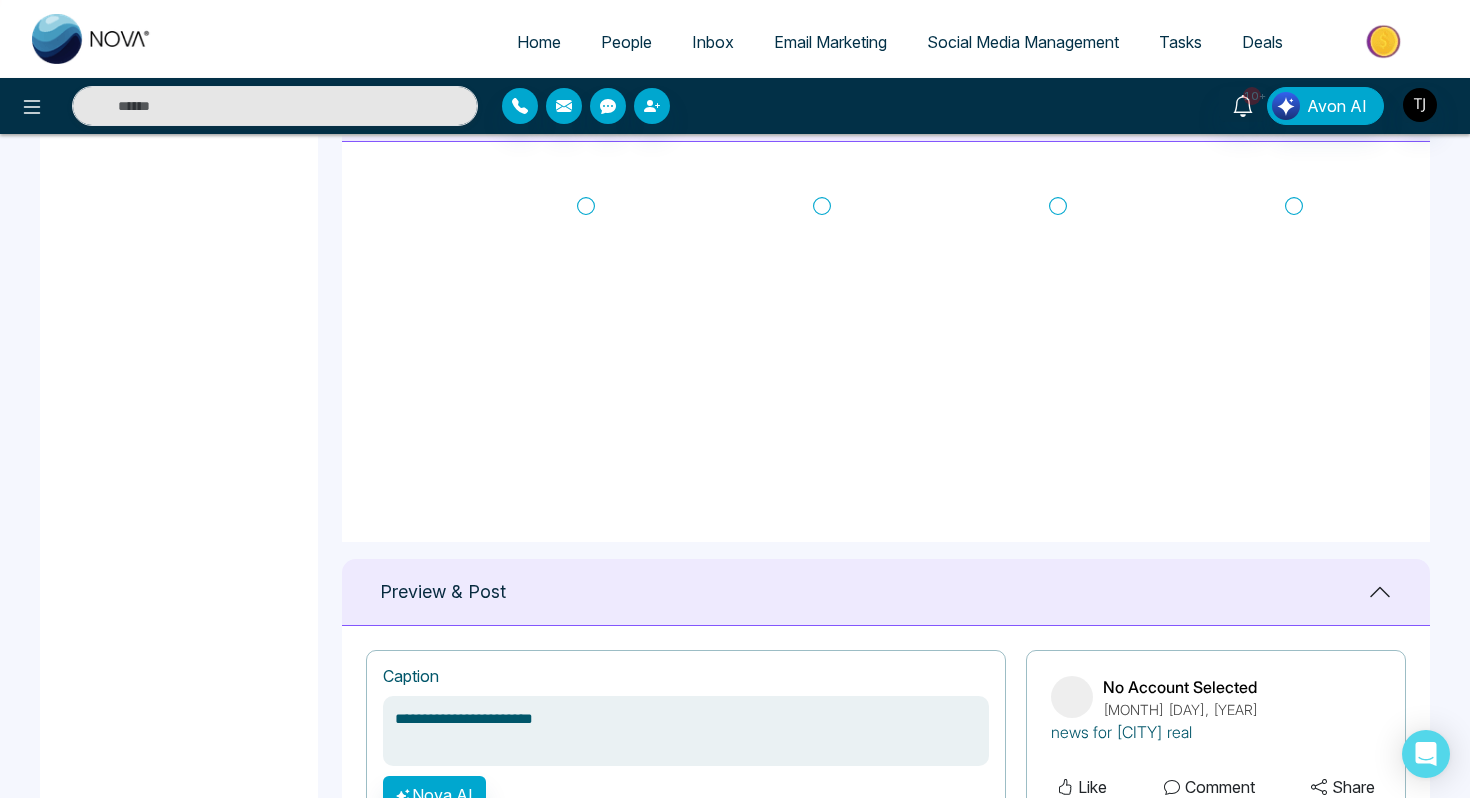 type on "**********" 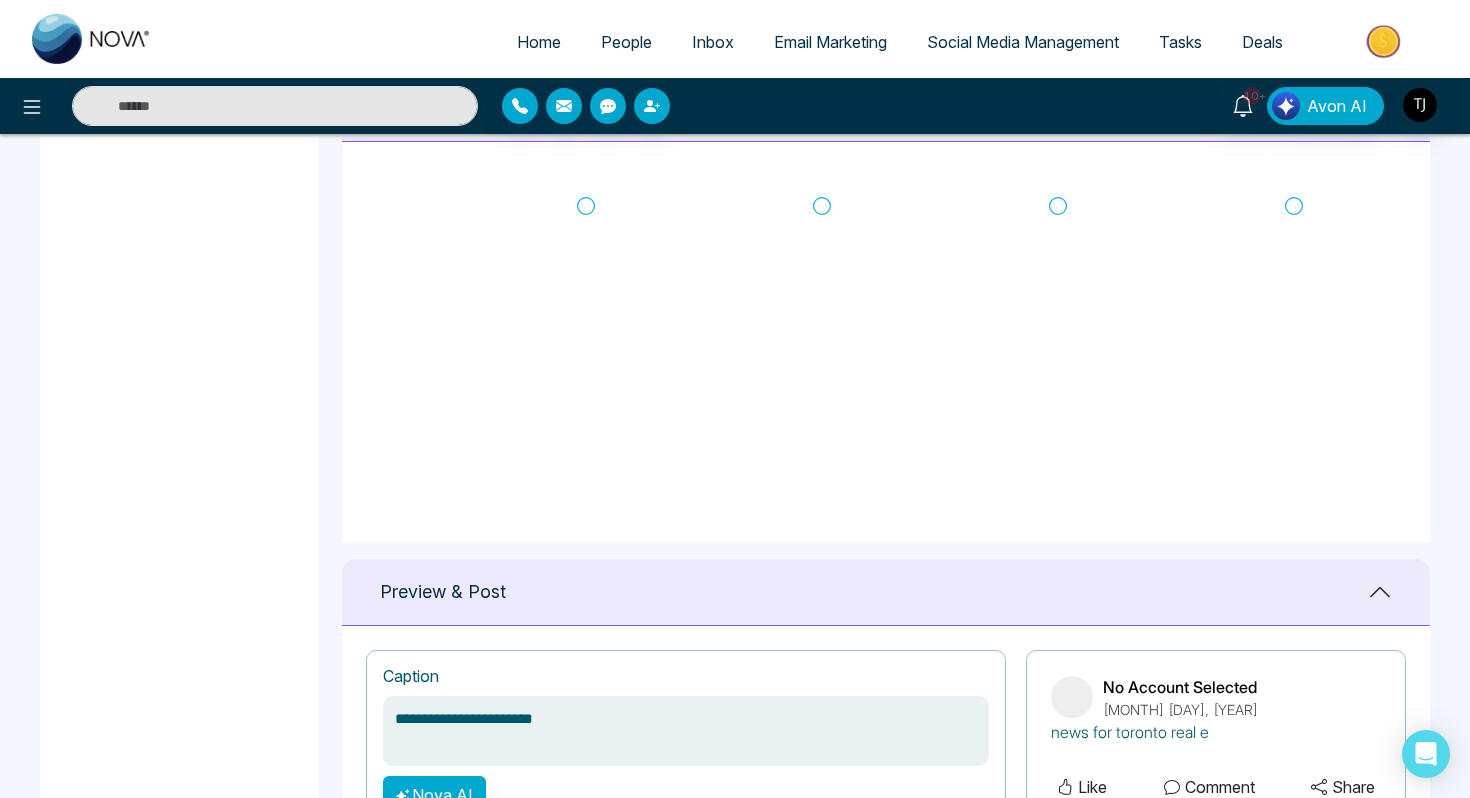 type on "**********" 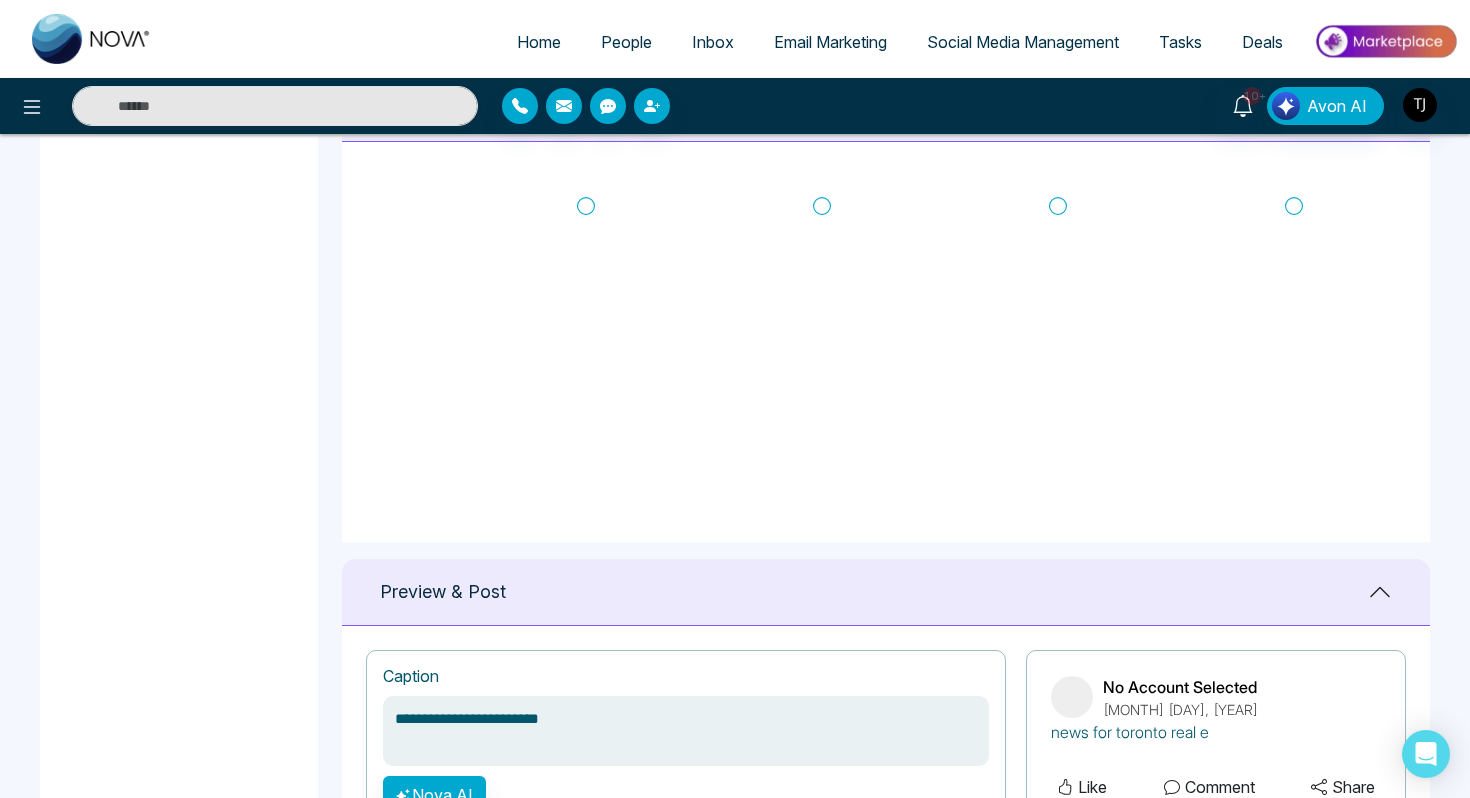 type on "**********" 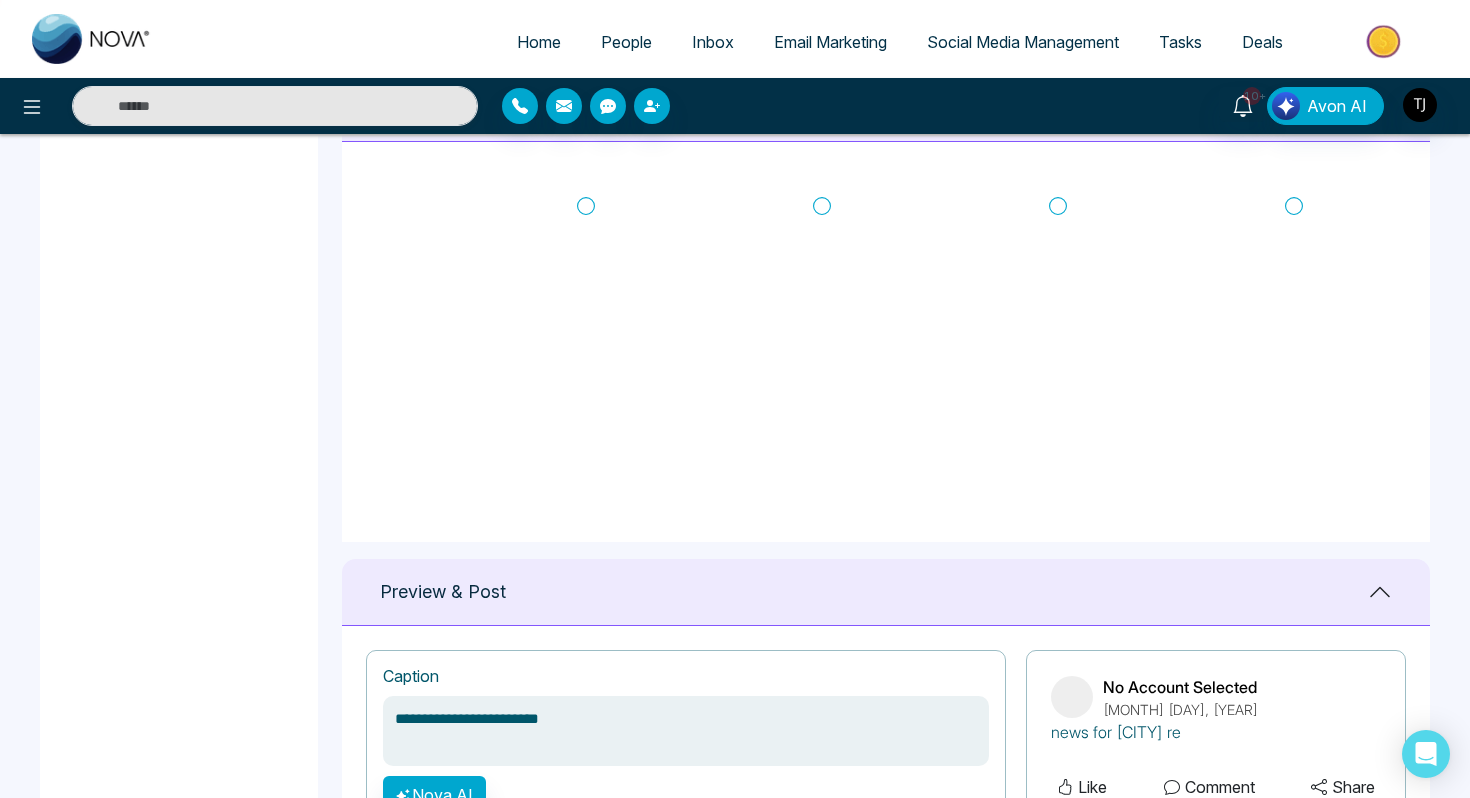 type on "**********" 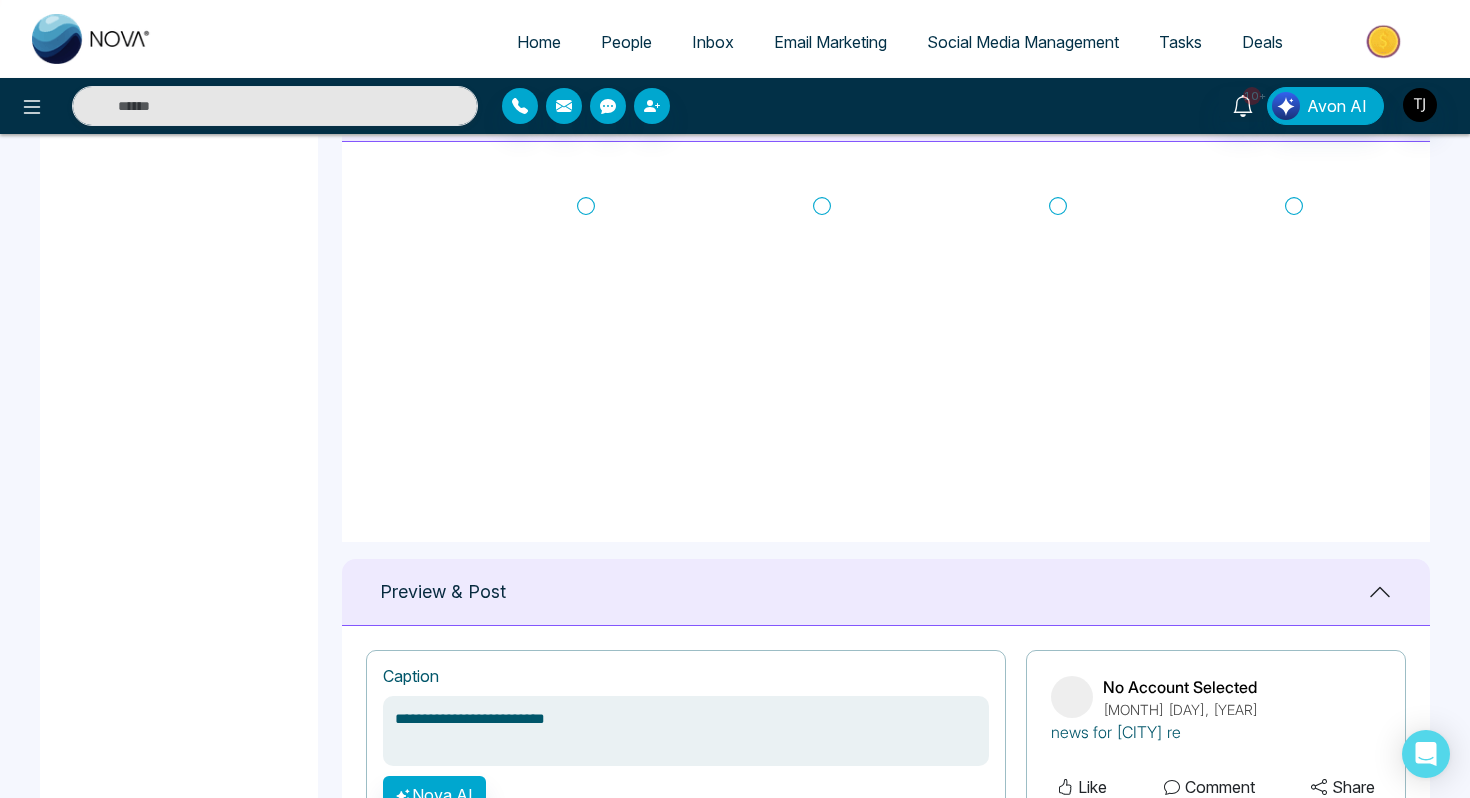 type on "**********" 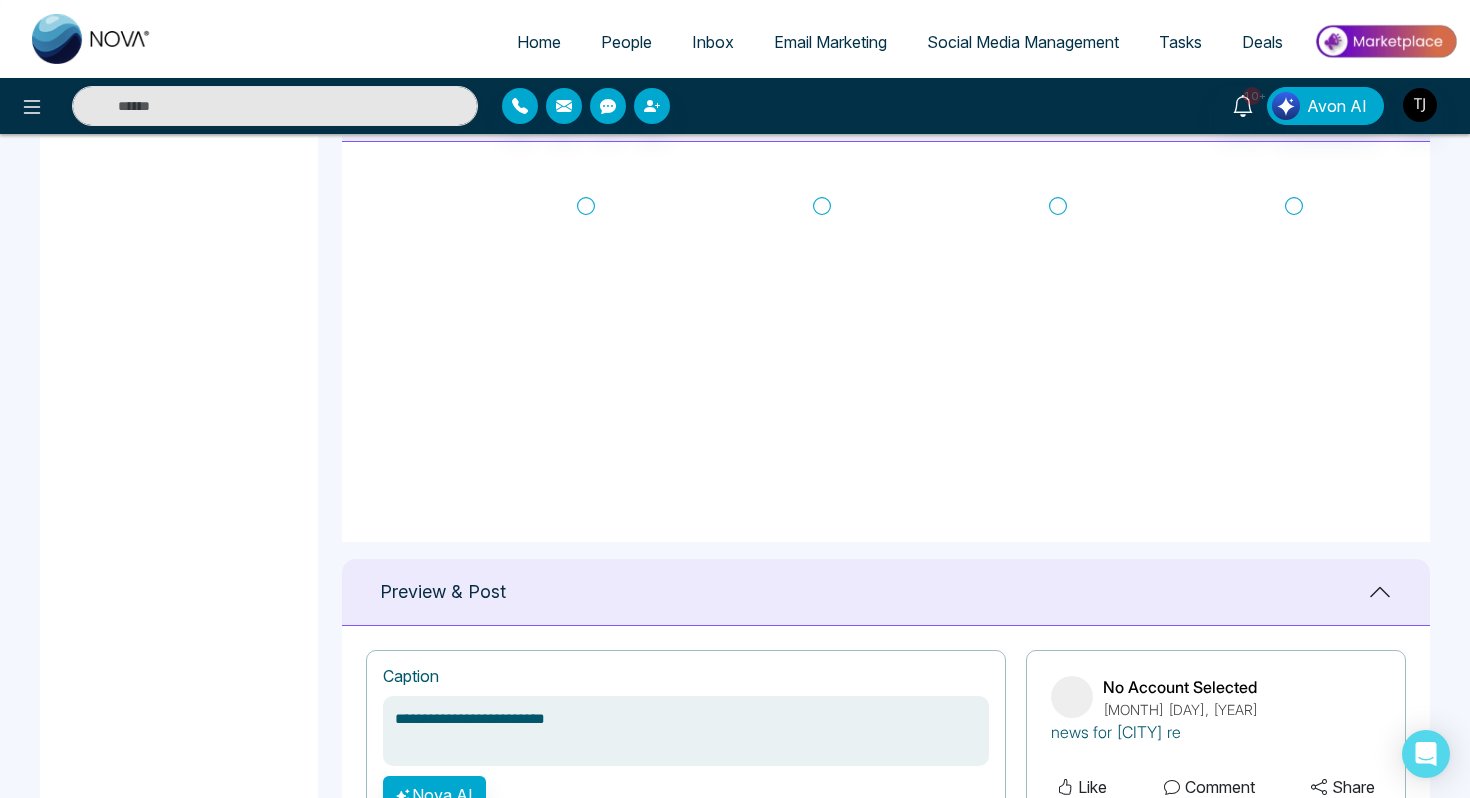 type on "**********" 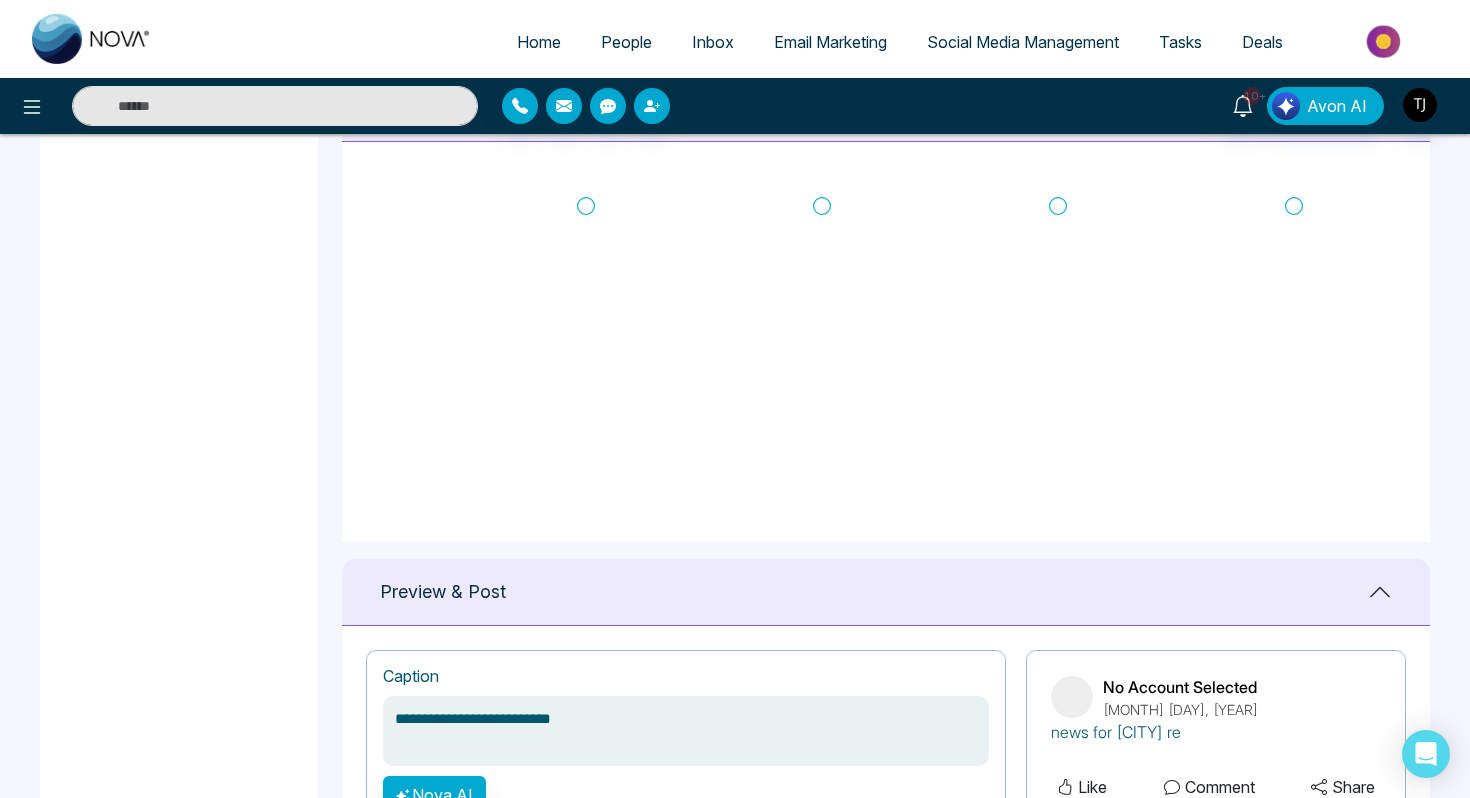 type on "**********" 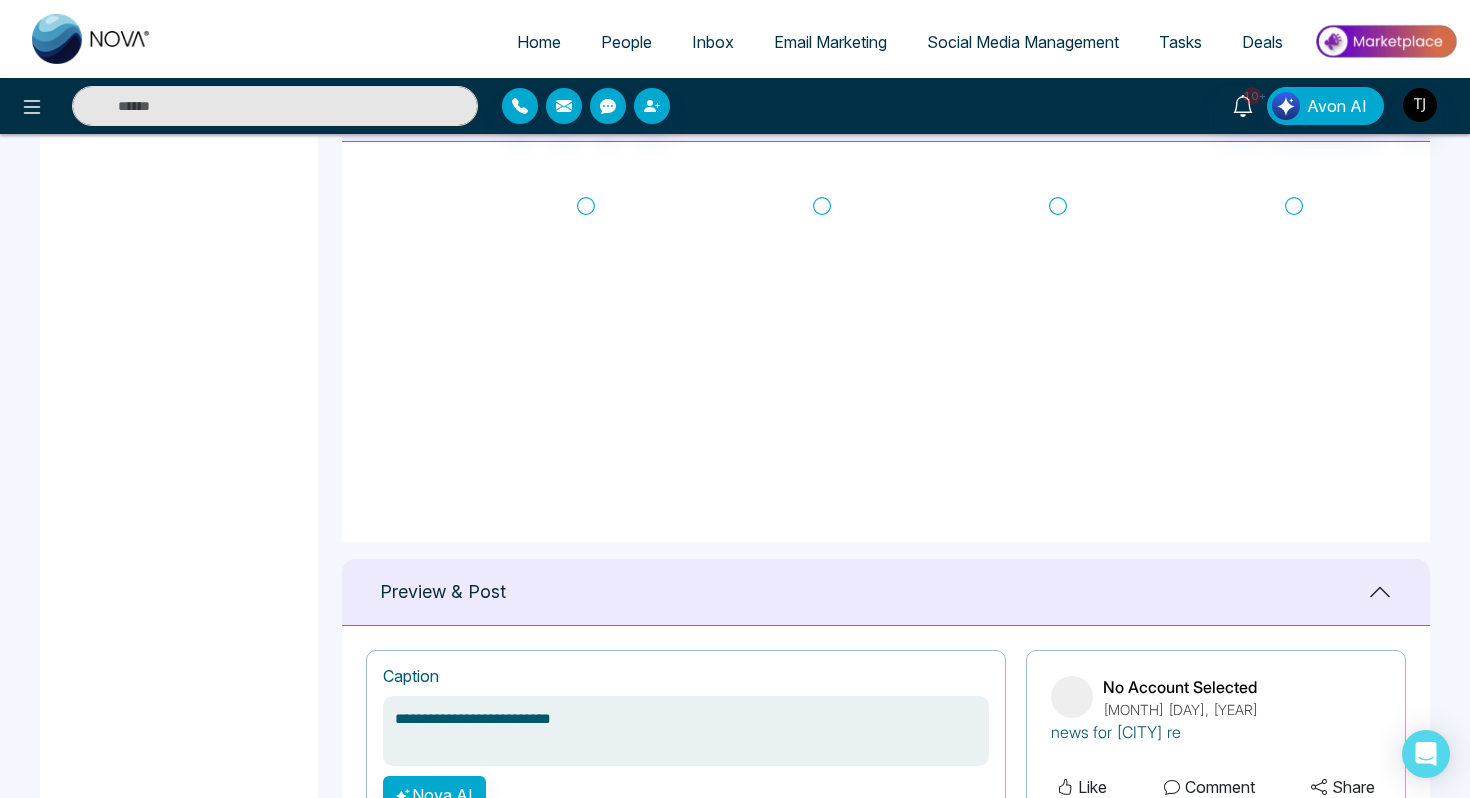 type on "**********" 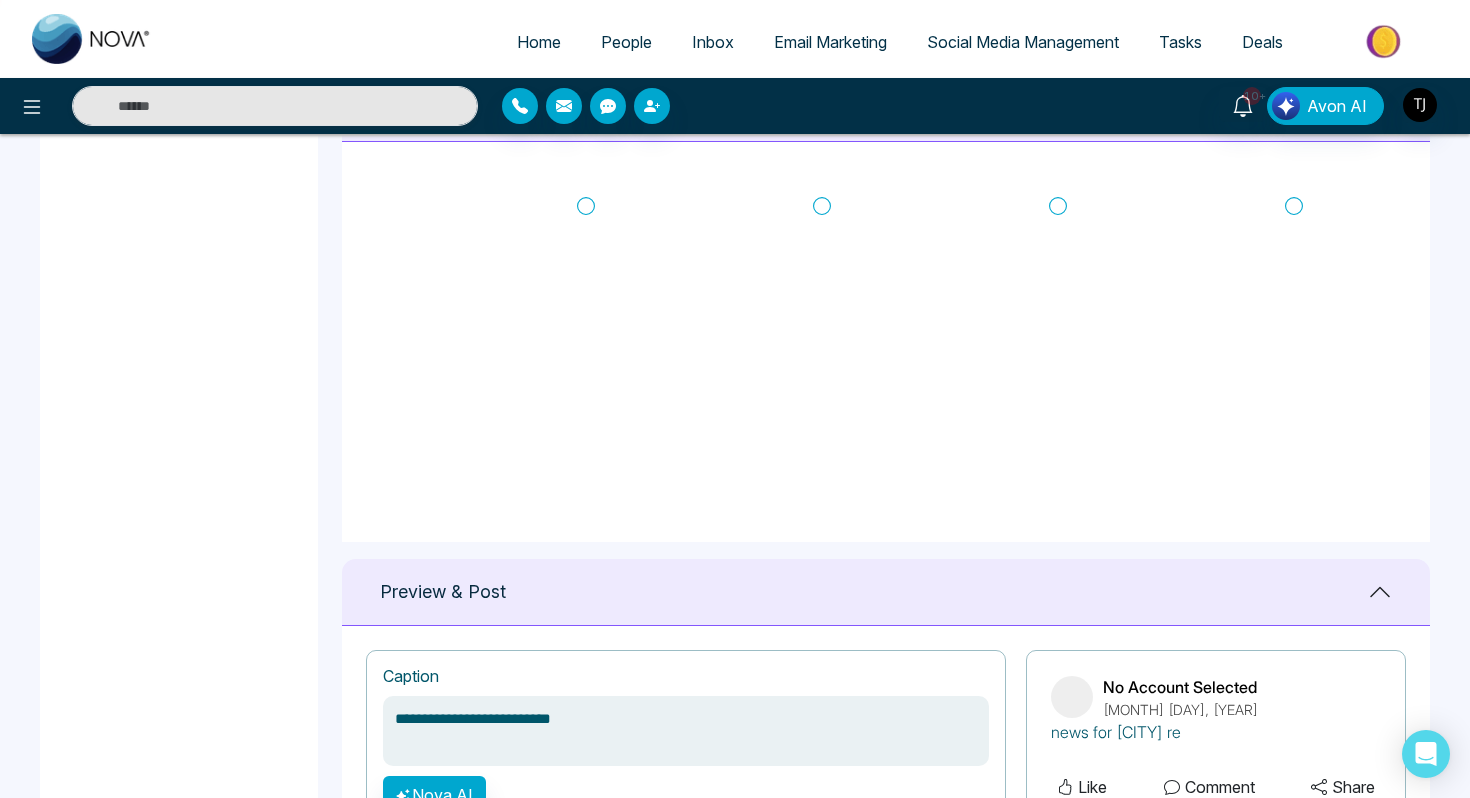 type on "**********" 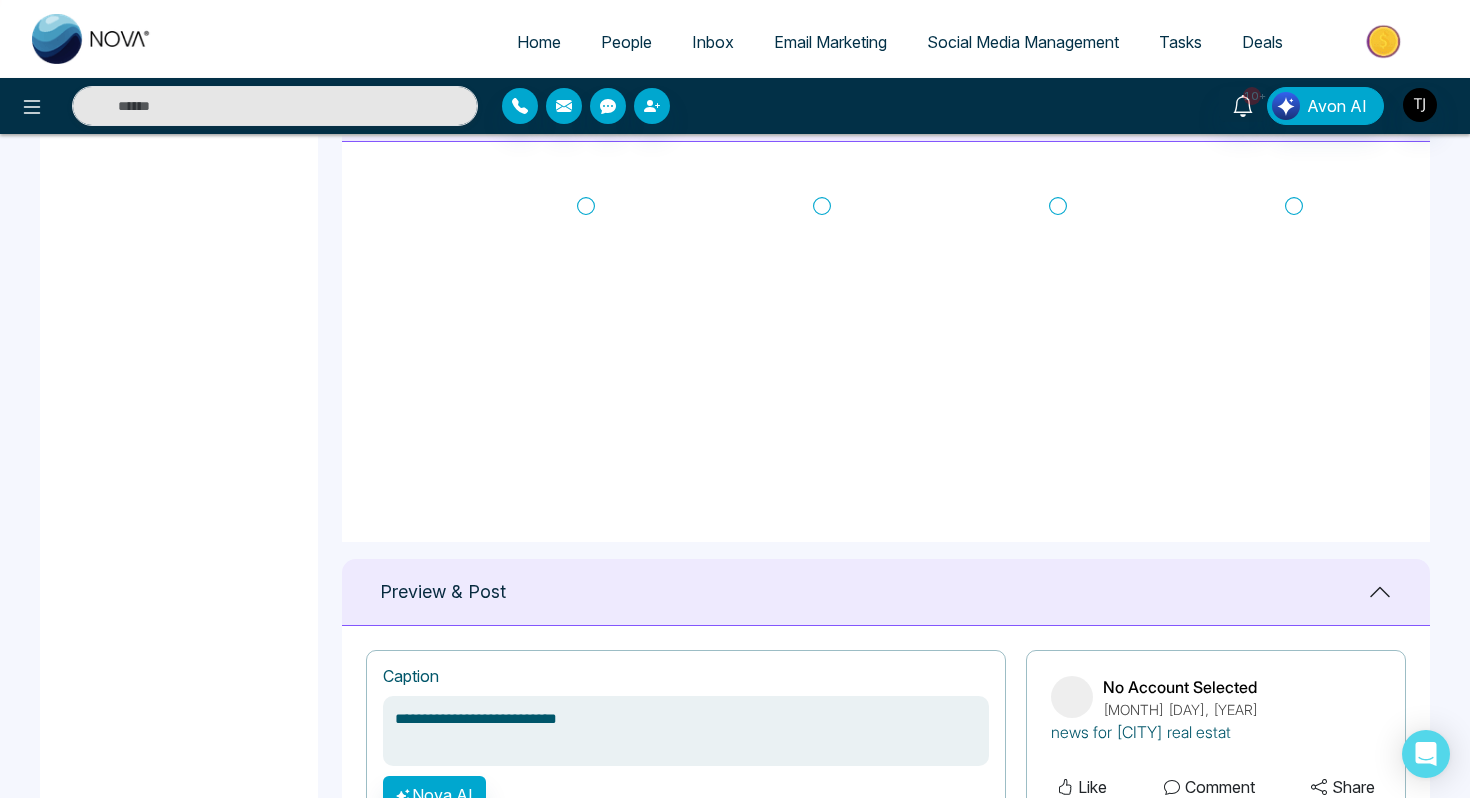 type on "**********" 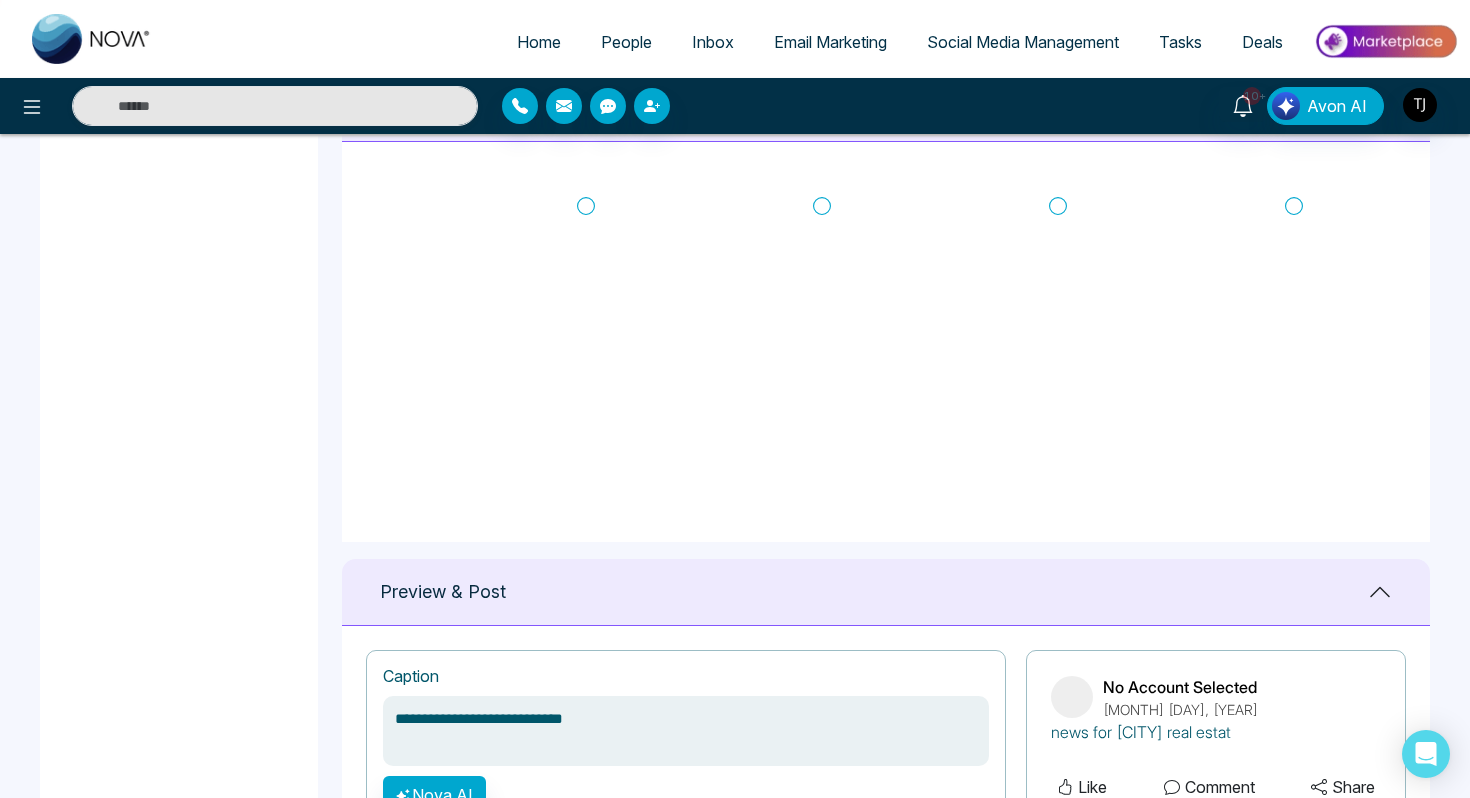type on "**********" 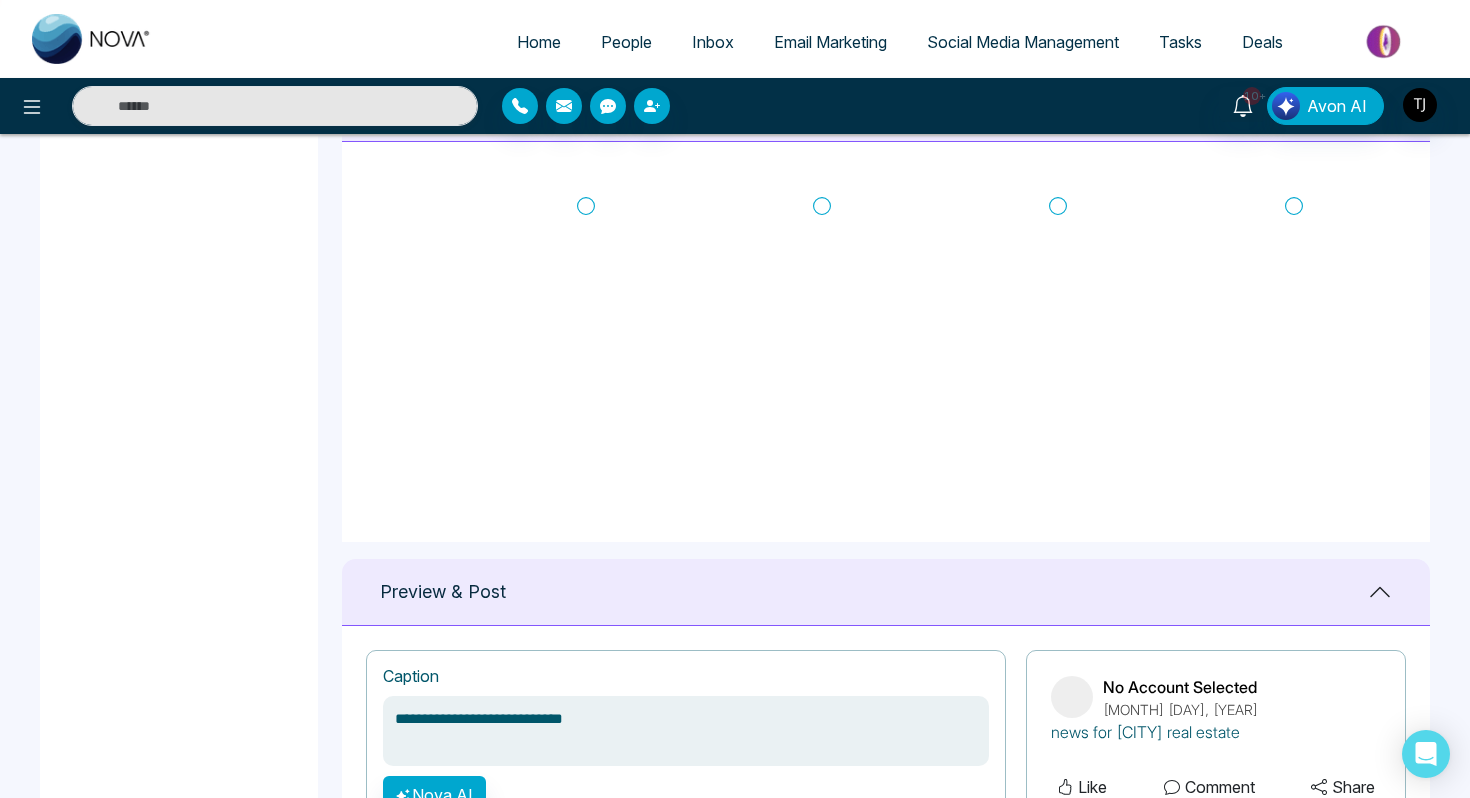 scroll, scrollTop: 943, scrollLeft: 0, axis: vertical 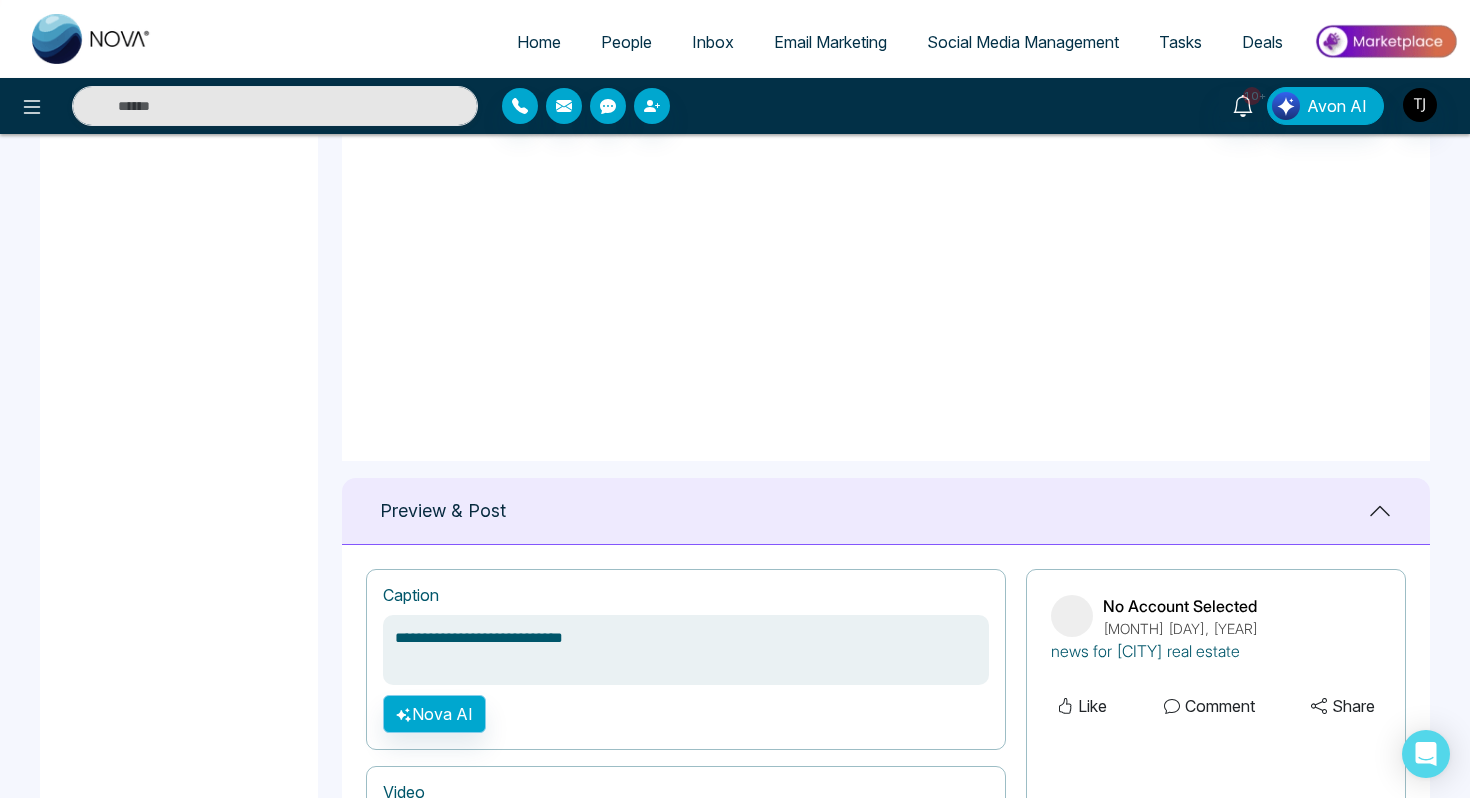 type on "**********" 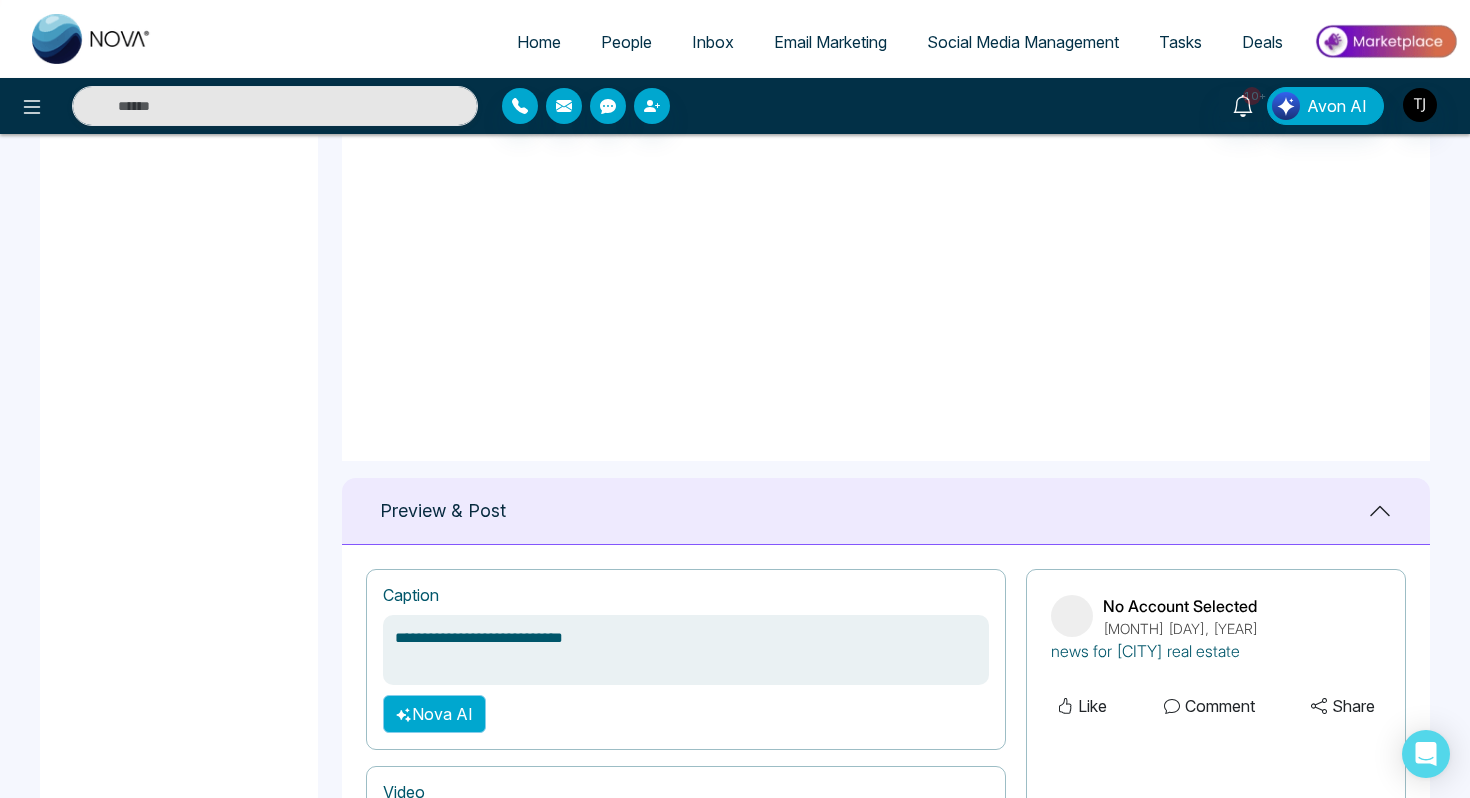 click on "Nova AI" at bounding box center (434, 714) 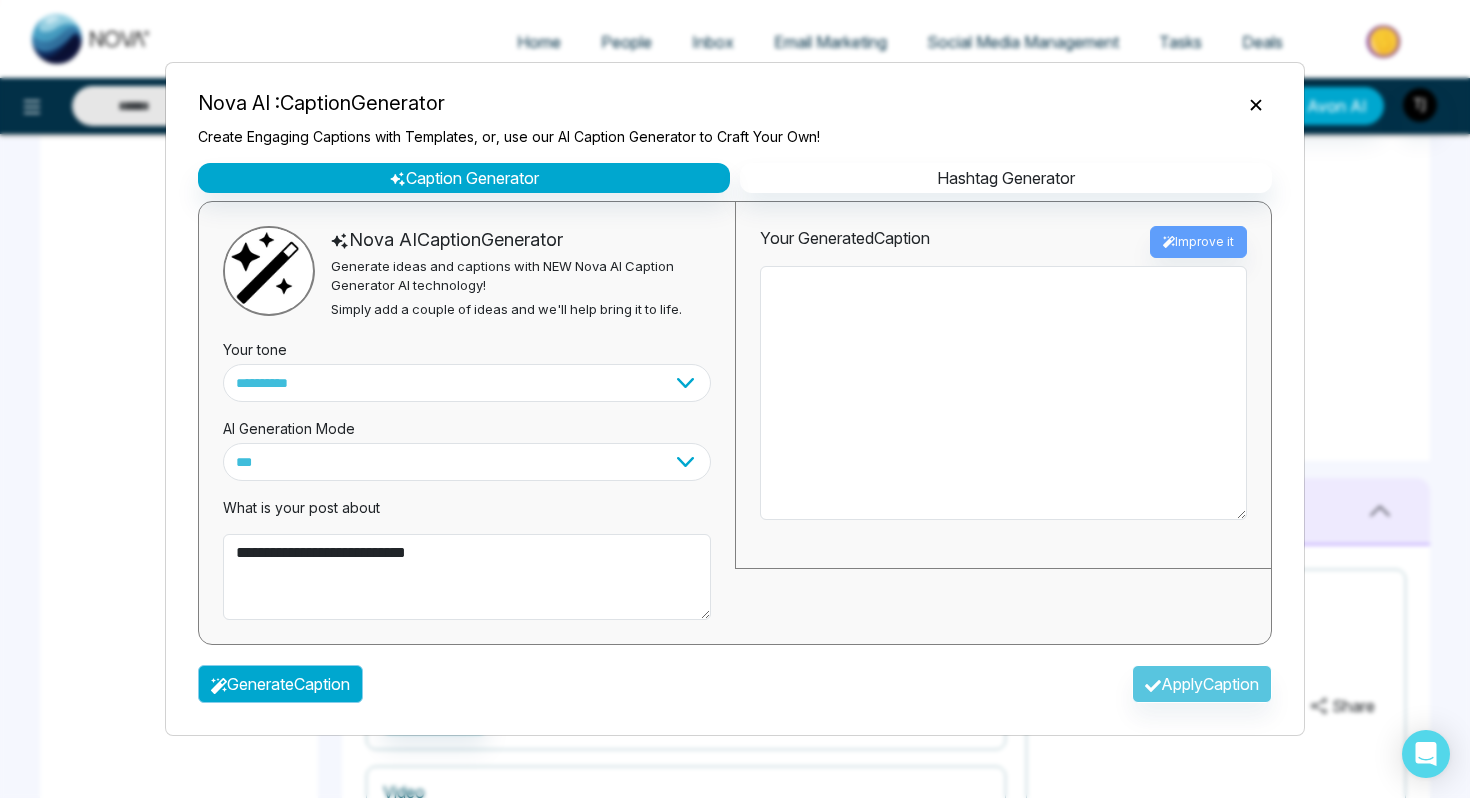 click on "Generate  Caption" at bounding box center [280, 684] 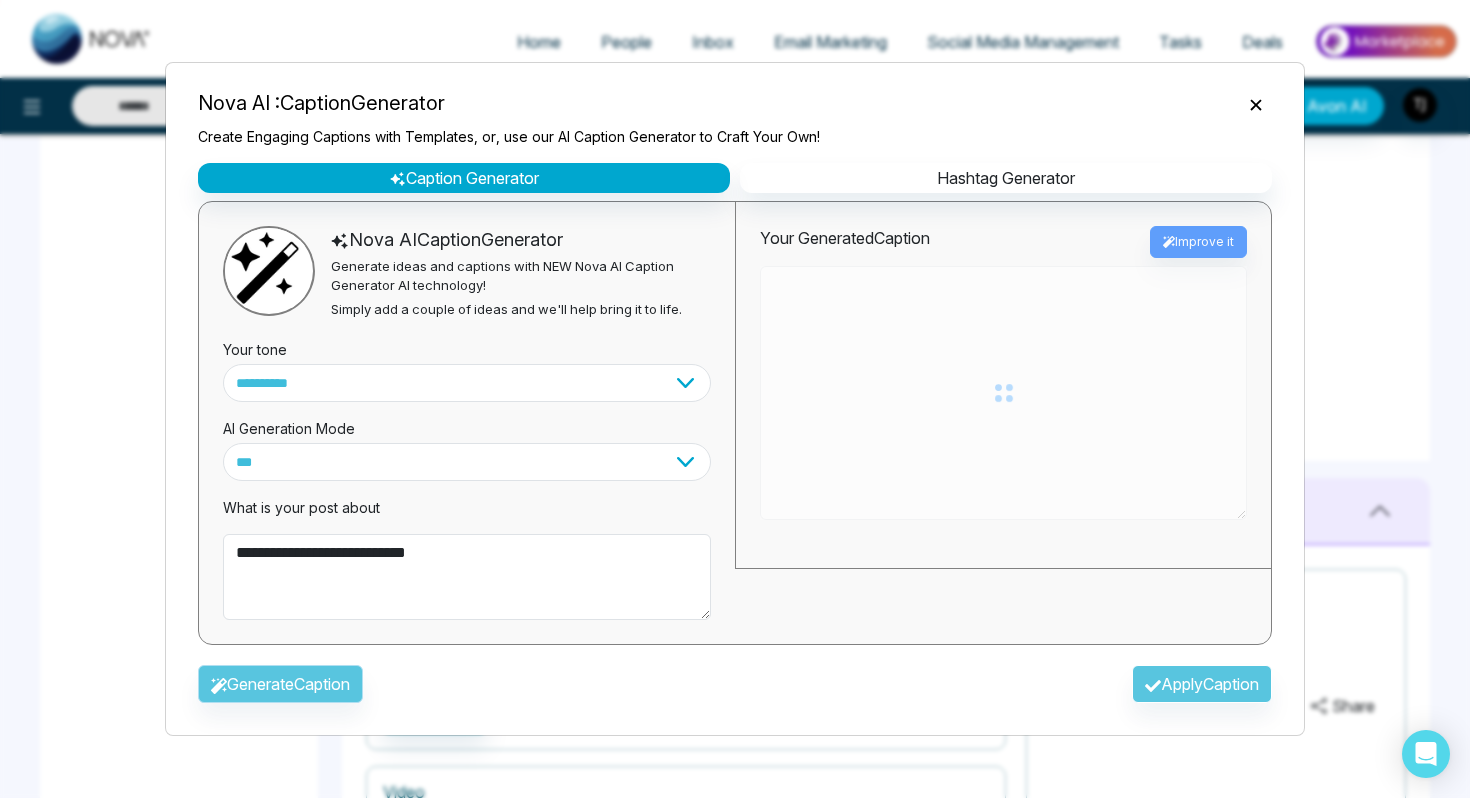 type on "**********" 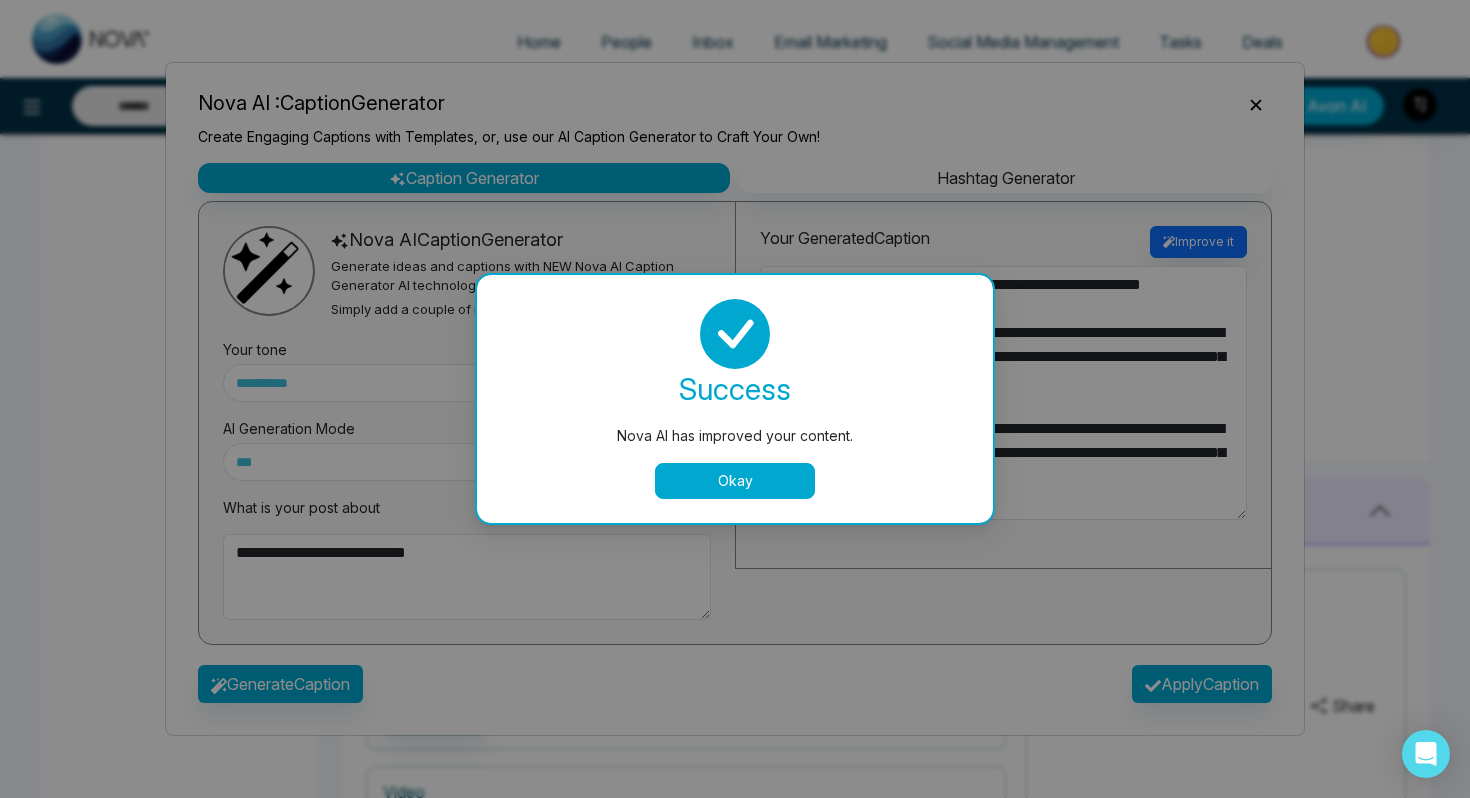 click on "Okay" at bounding box center (735, 481) 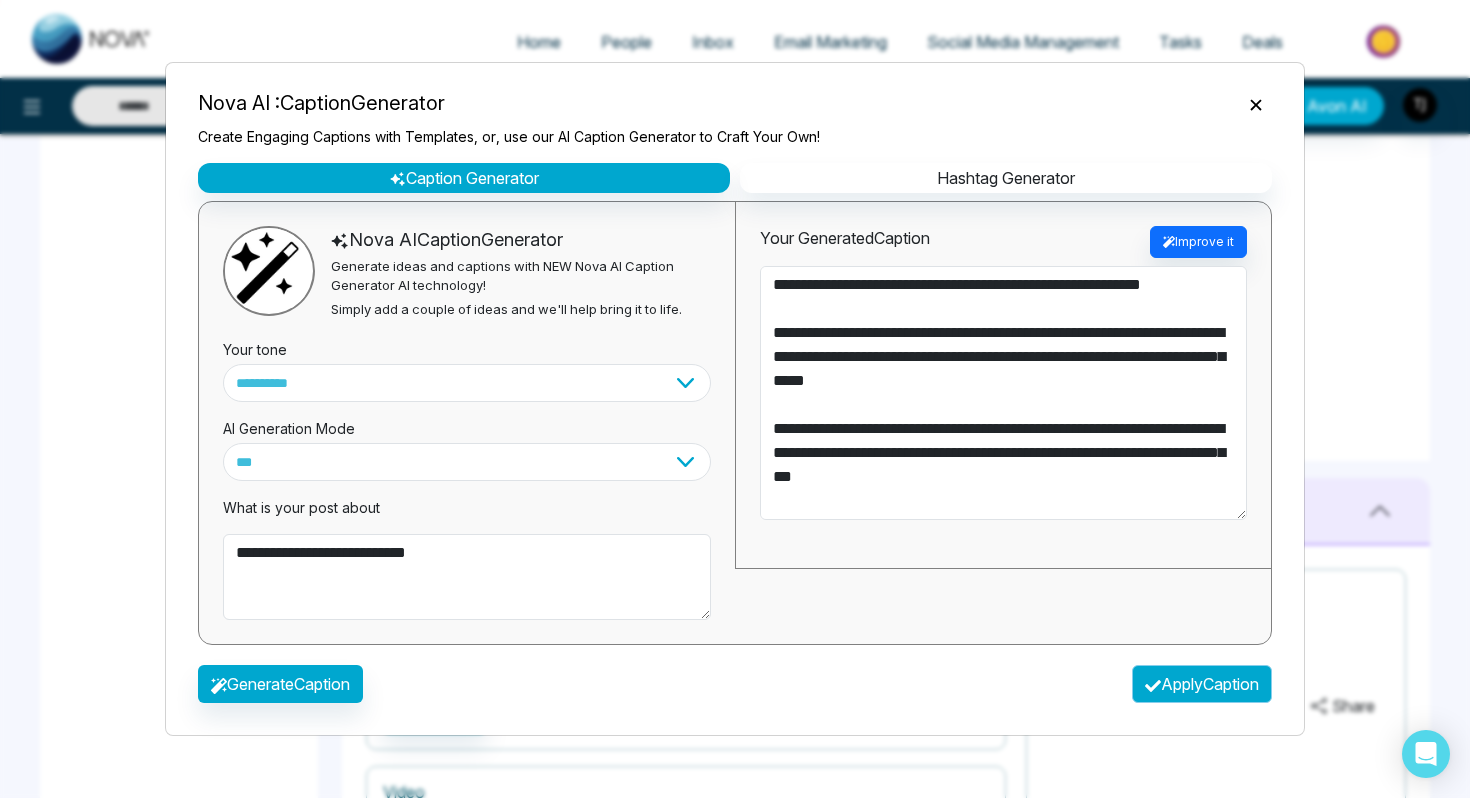 click on "Apply  Caption" at bounding box center [1202, 684] 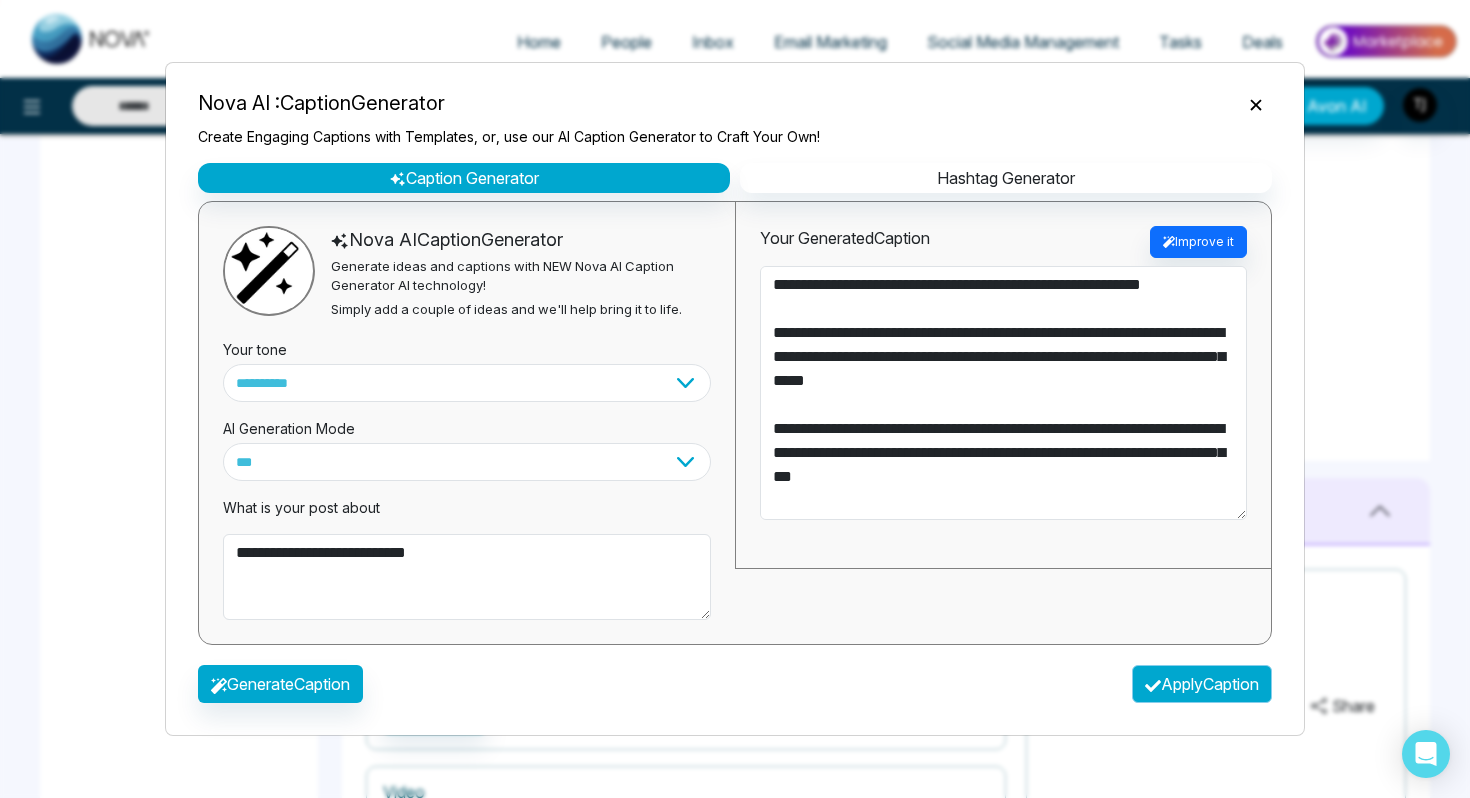 type on "**********" 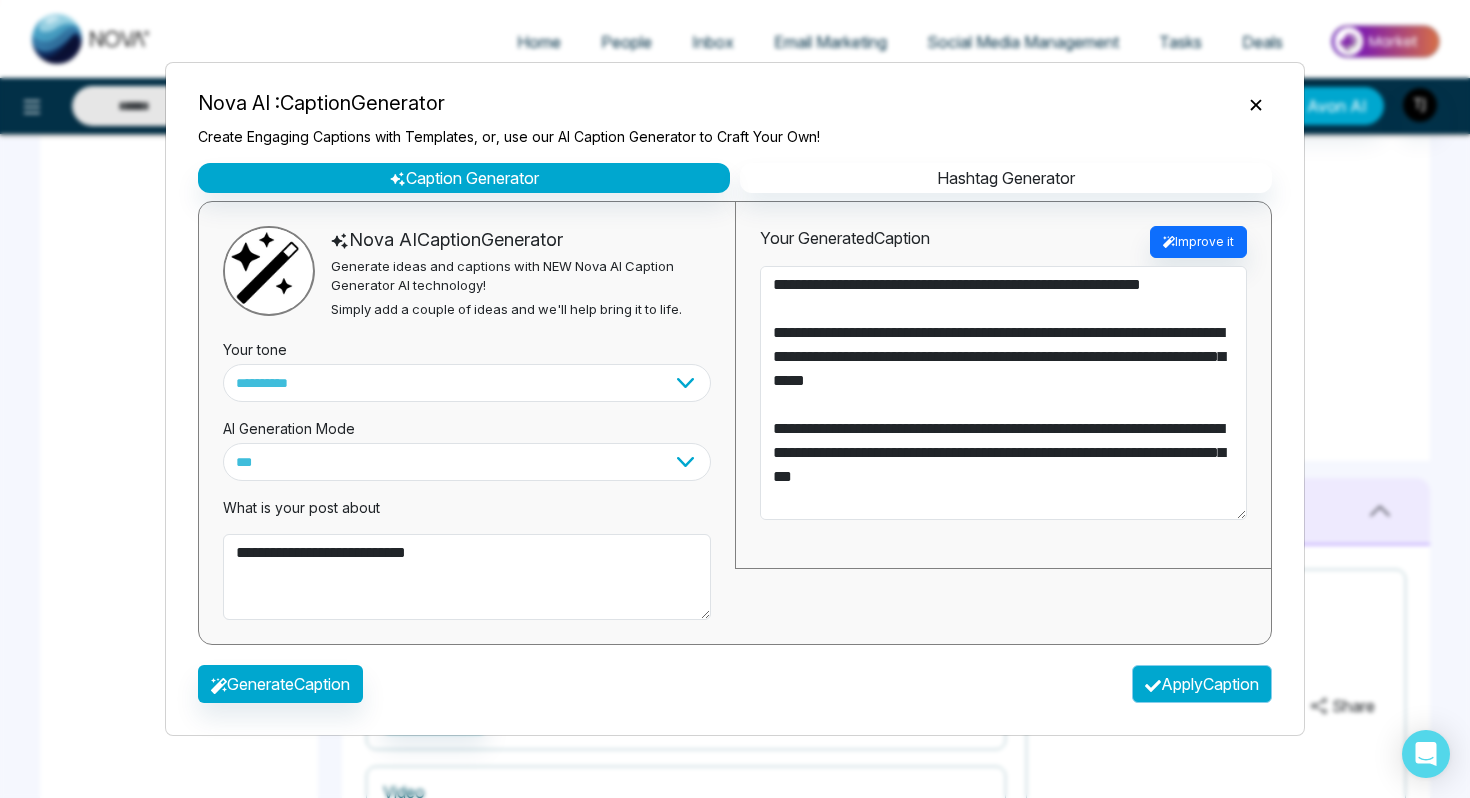 type on "**********" 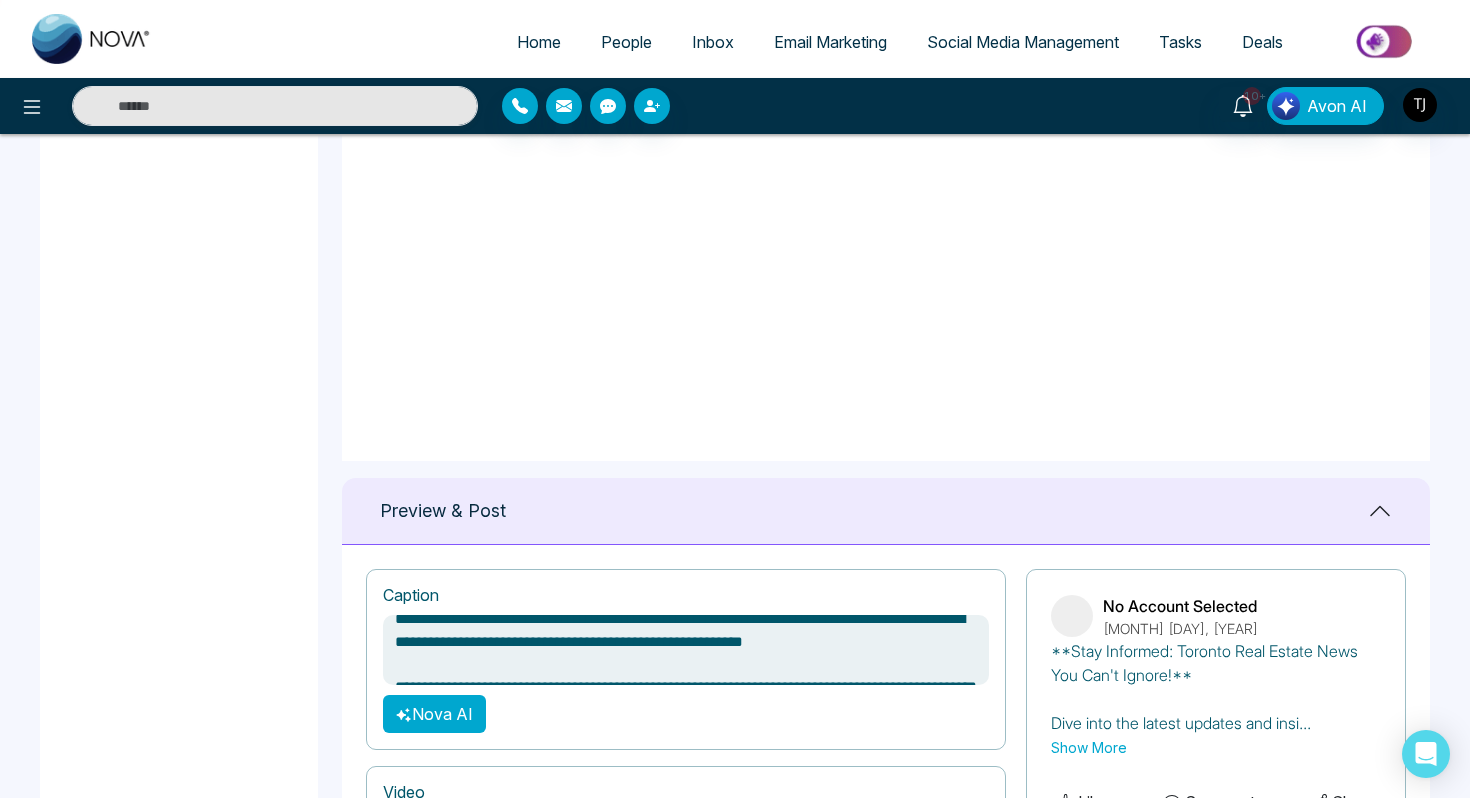 scroll, scrollTop: 179, scrollLeft: 0, axis: vertical 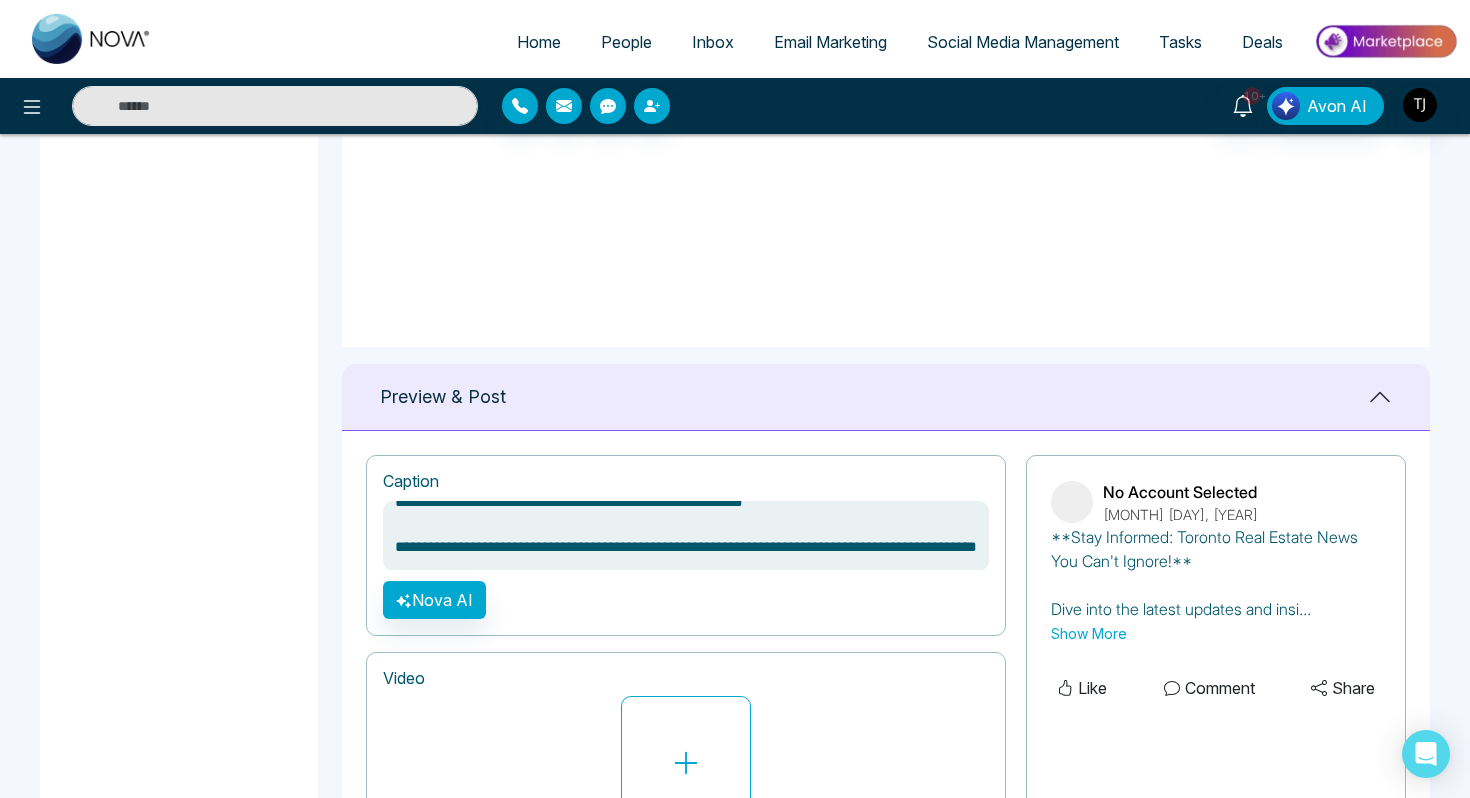 click on "Deals" at bounding box center [1262, 42] 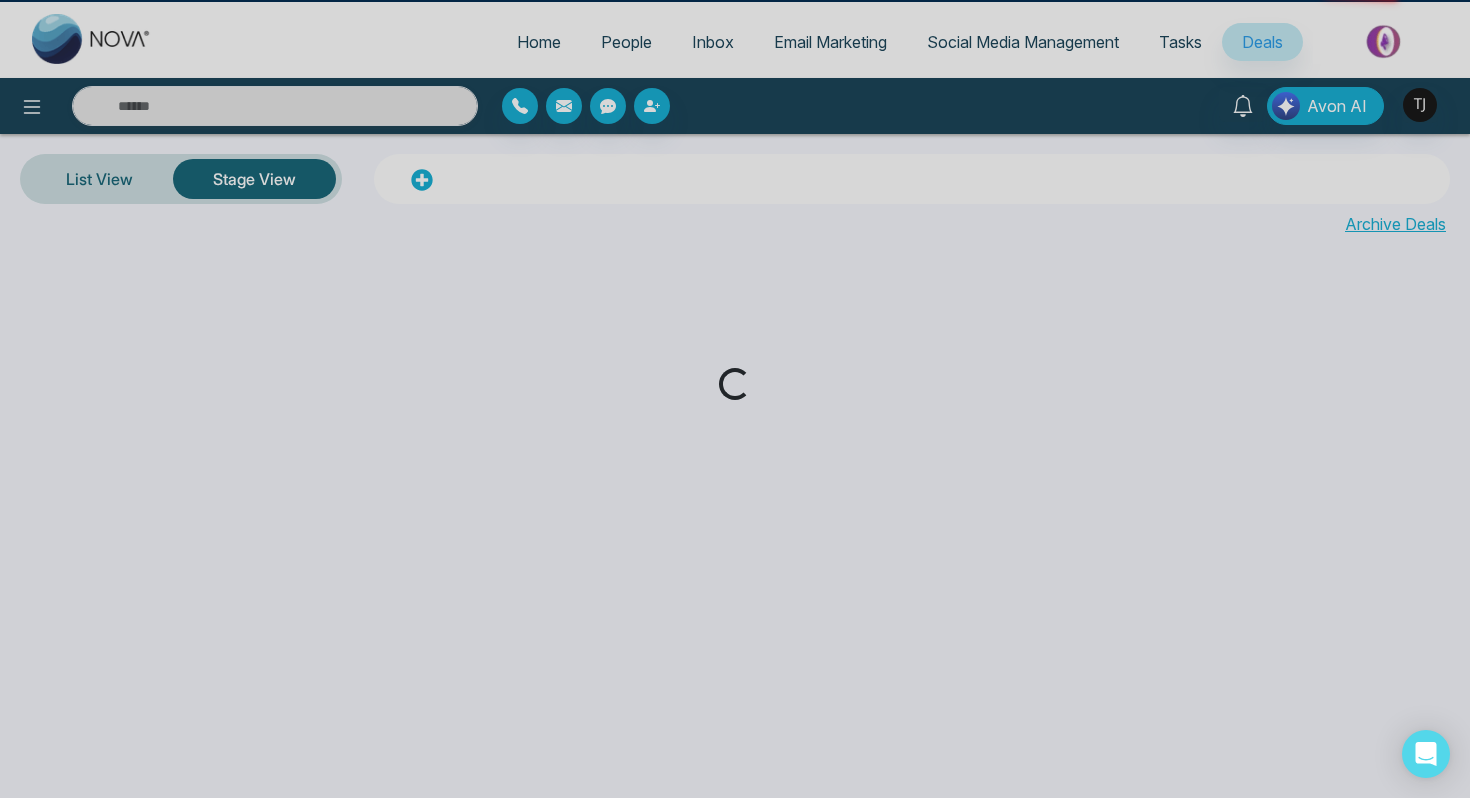 scroll, scrollTop: 0, scrollLeft: 0, axis: both 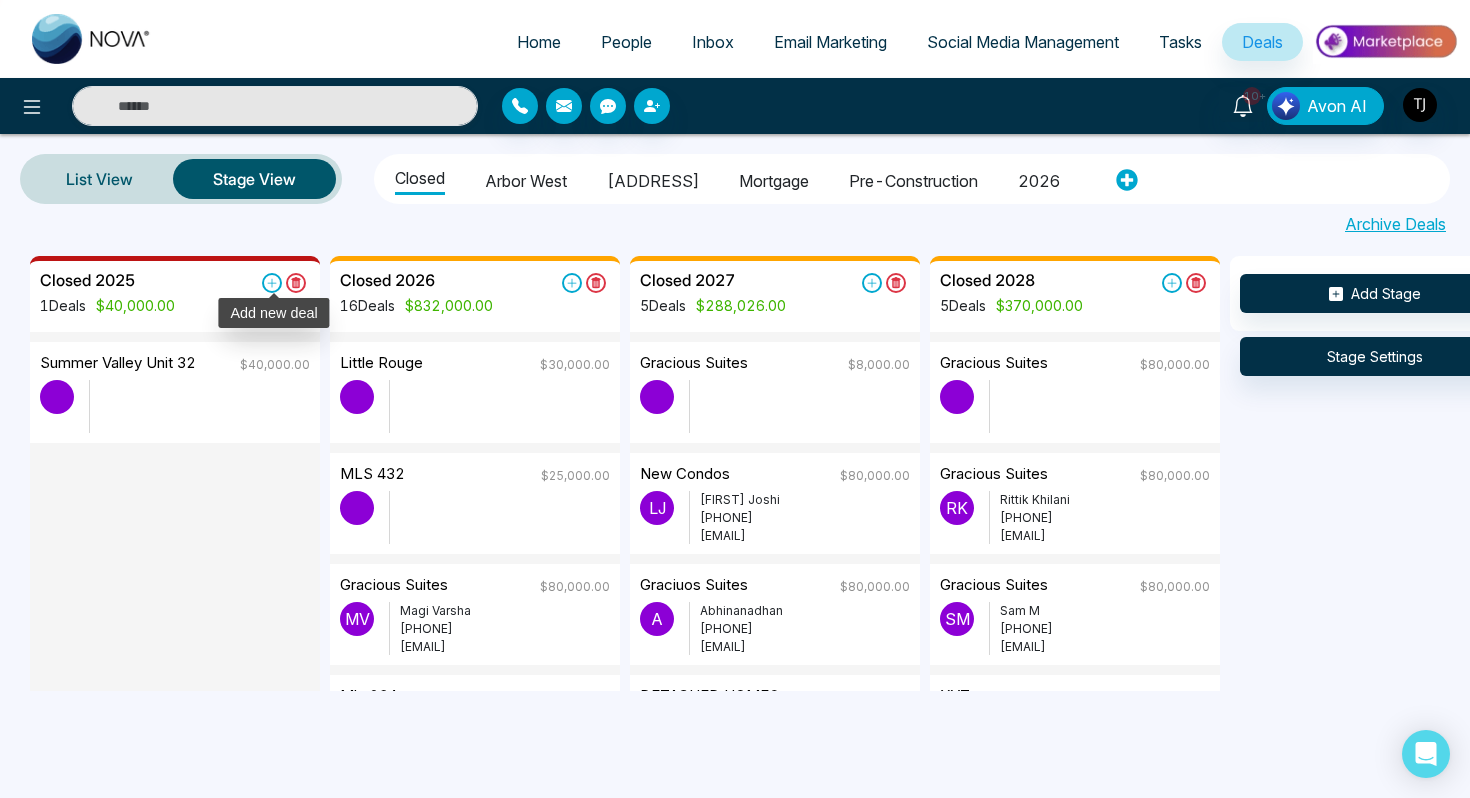click 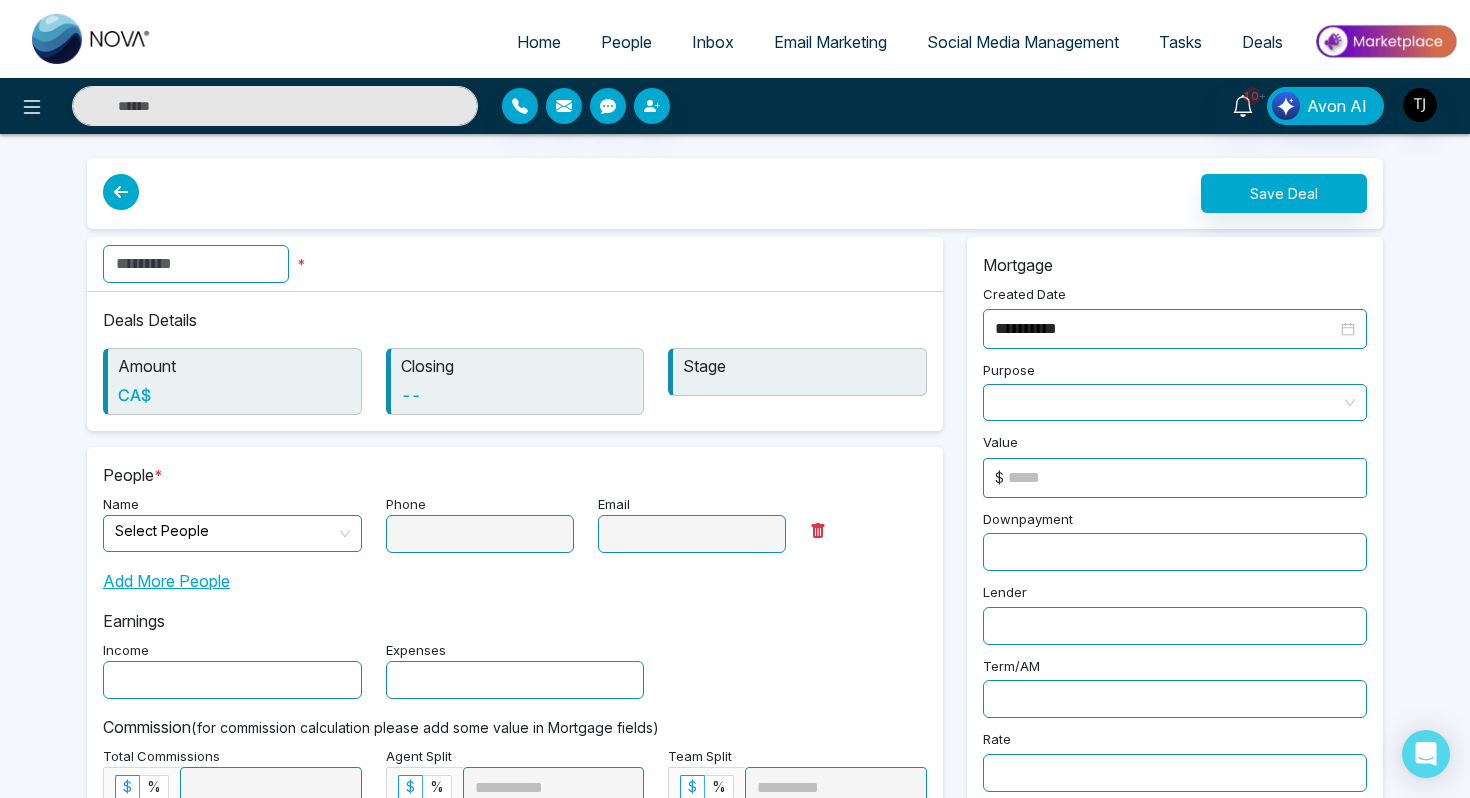click at bounding box center [196, 264] 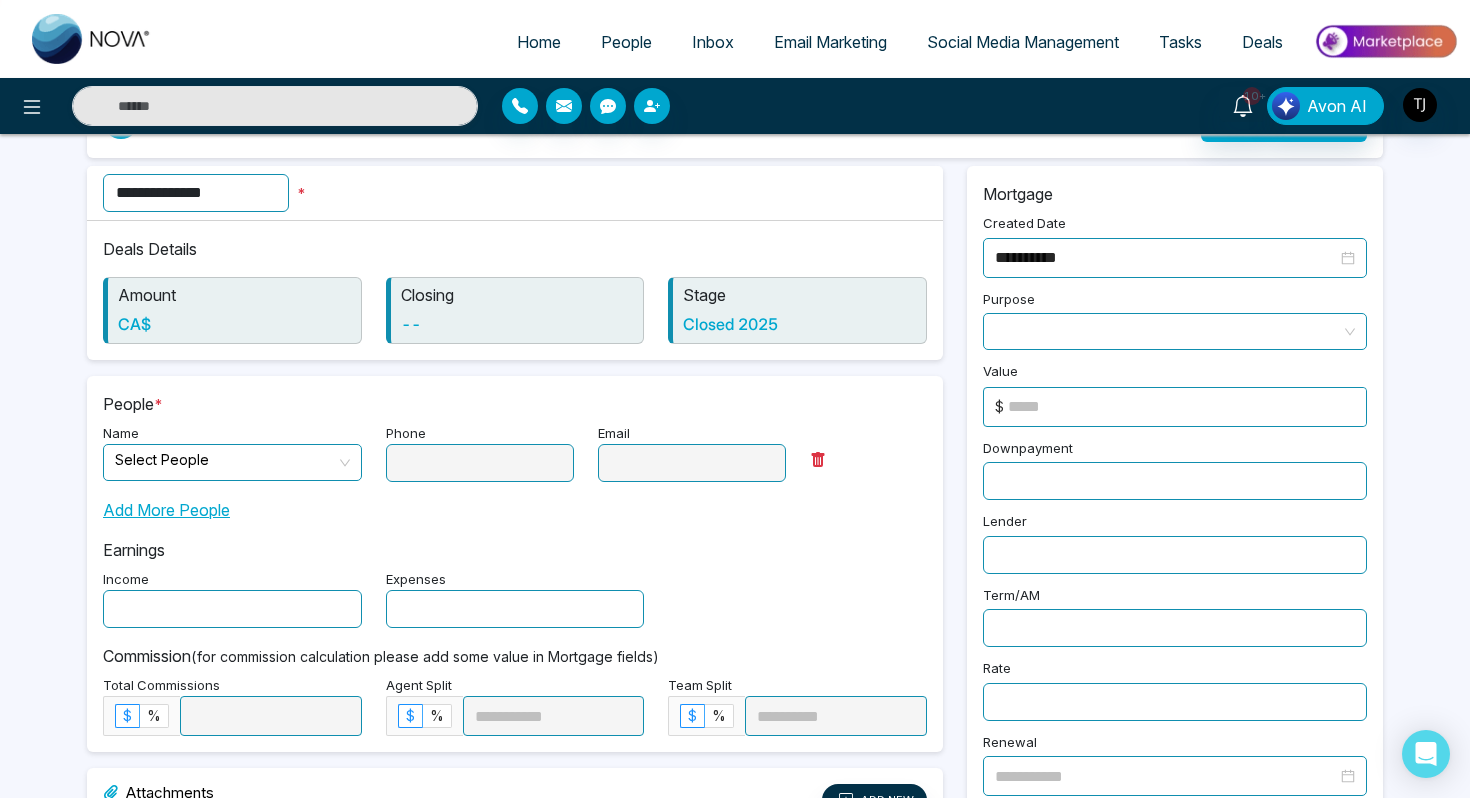 scroll, scrollTop: 103, scrollLeft: 0, axis: vertical 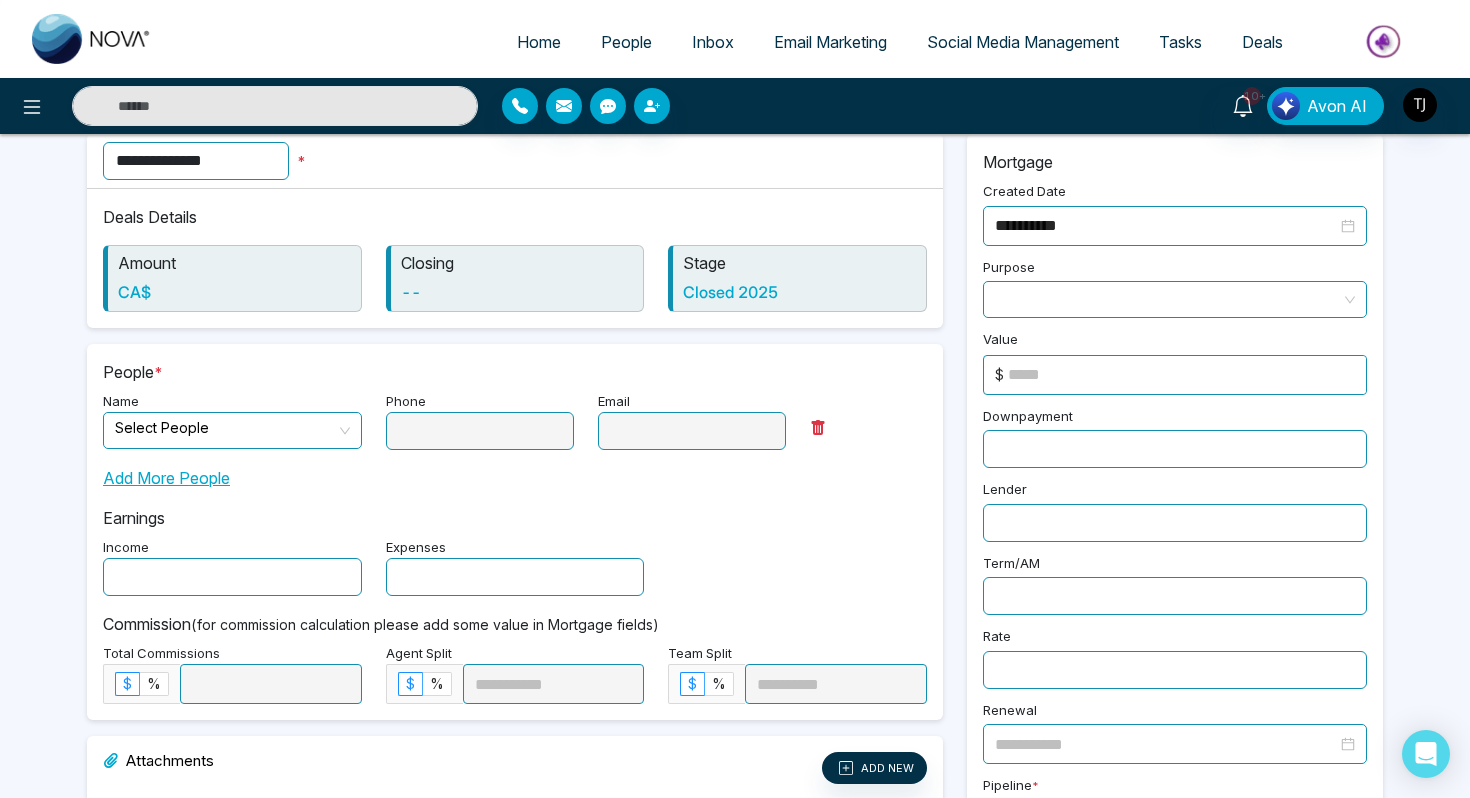 type on "**********" 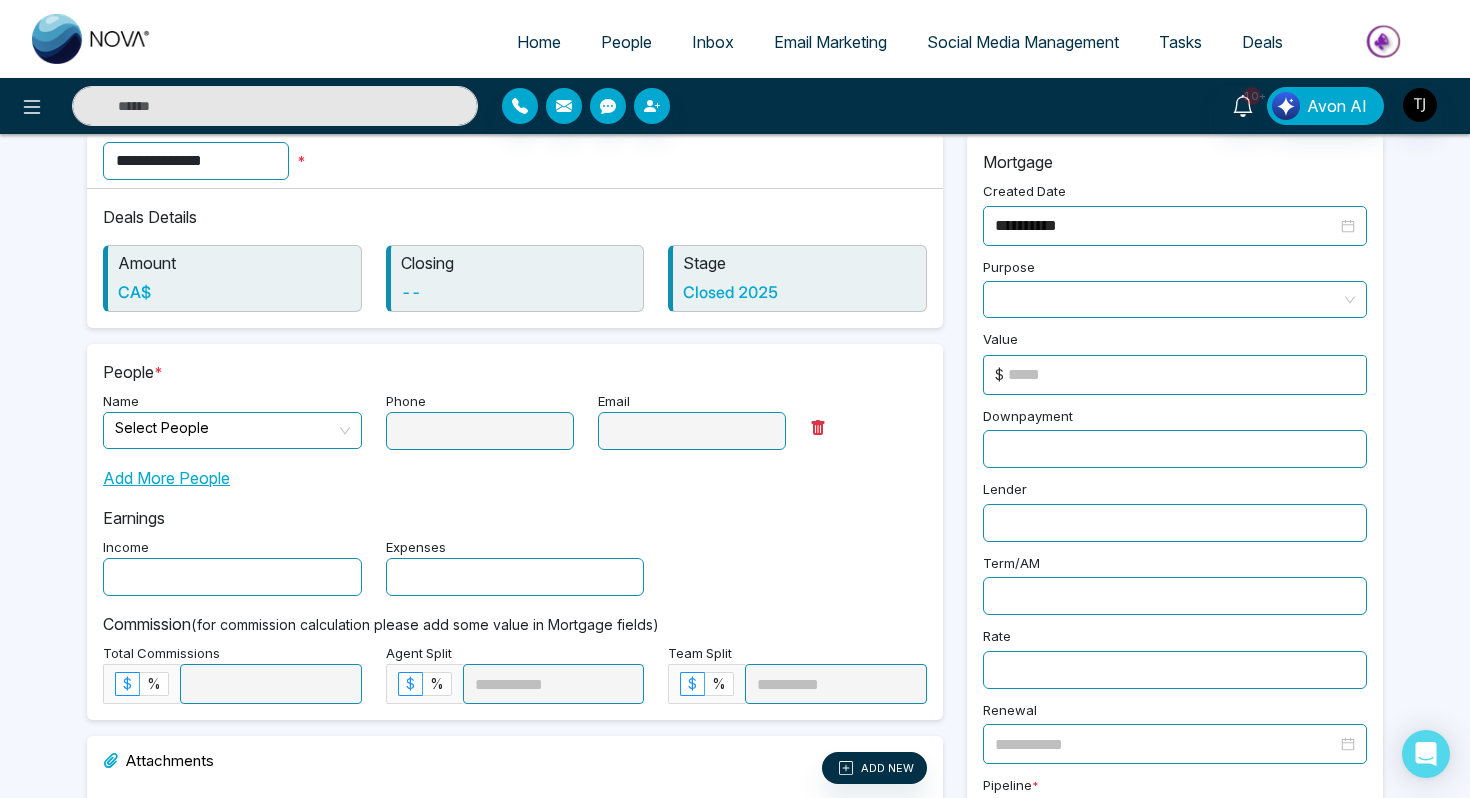 click at bounding box center [225, 428] 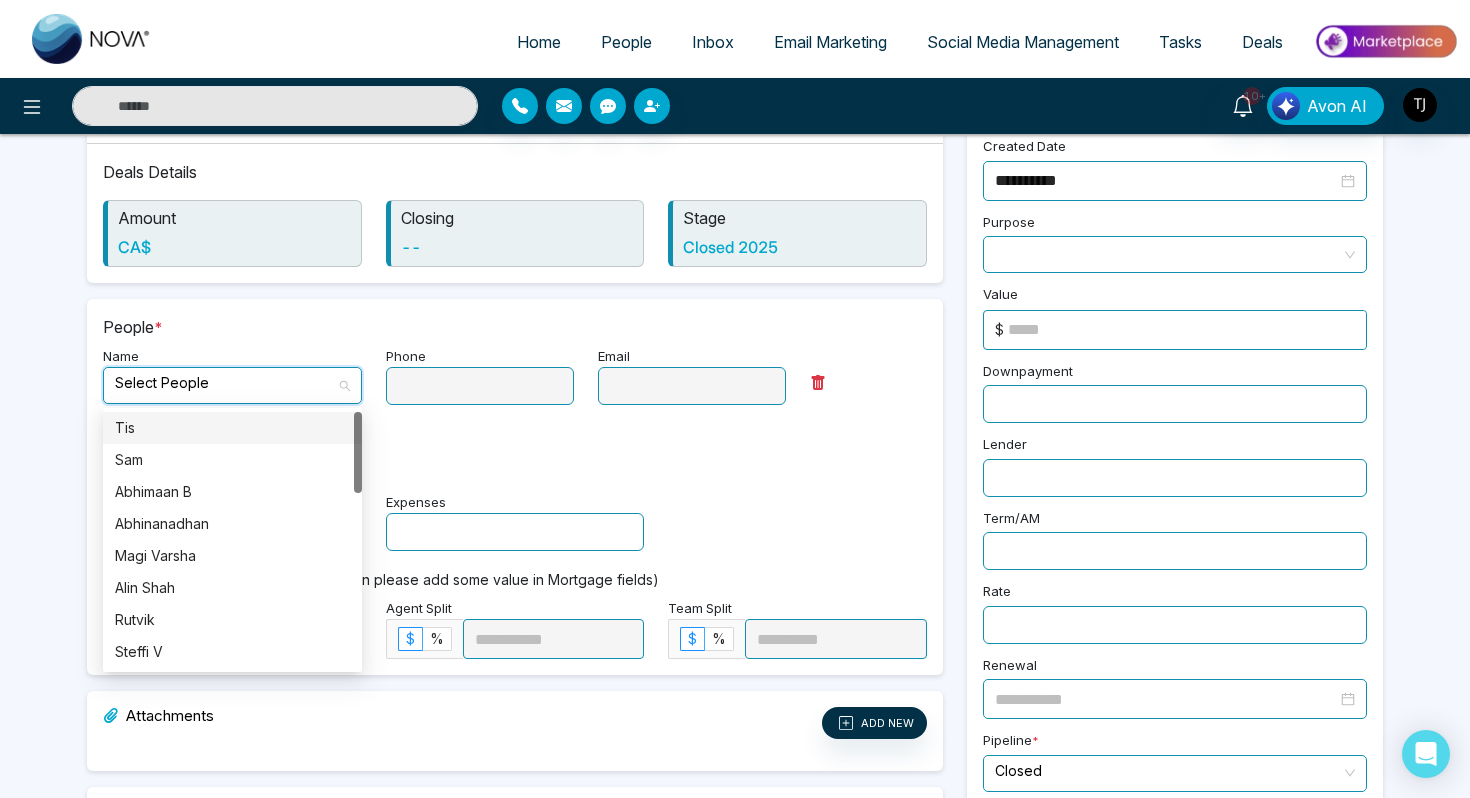 scroll, scrollTop: 149, scrollLeft: 0, axis: vertical 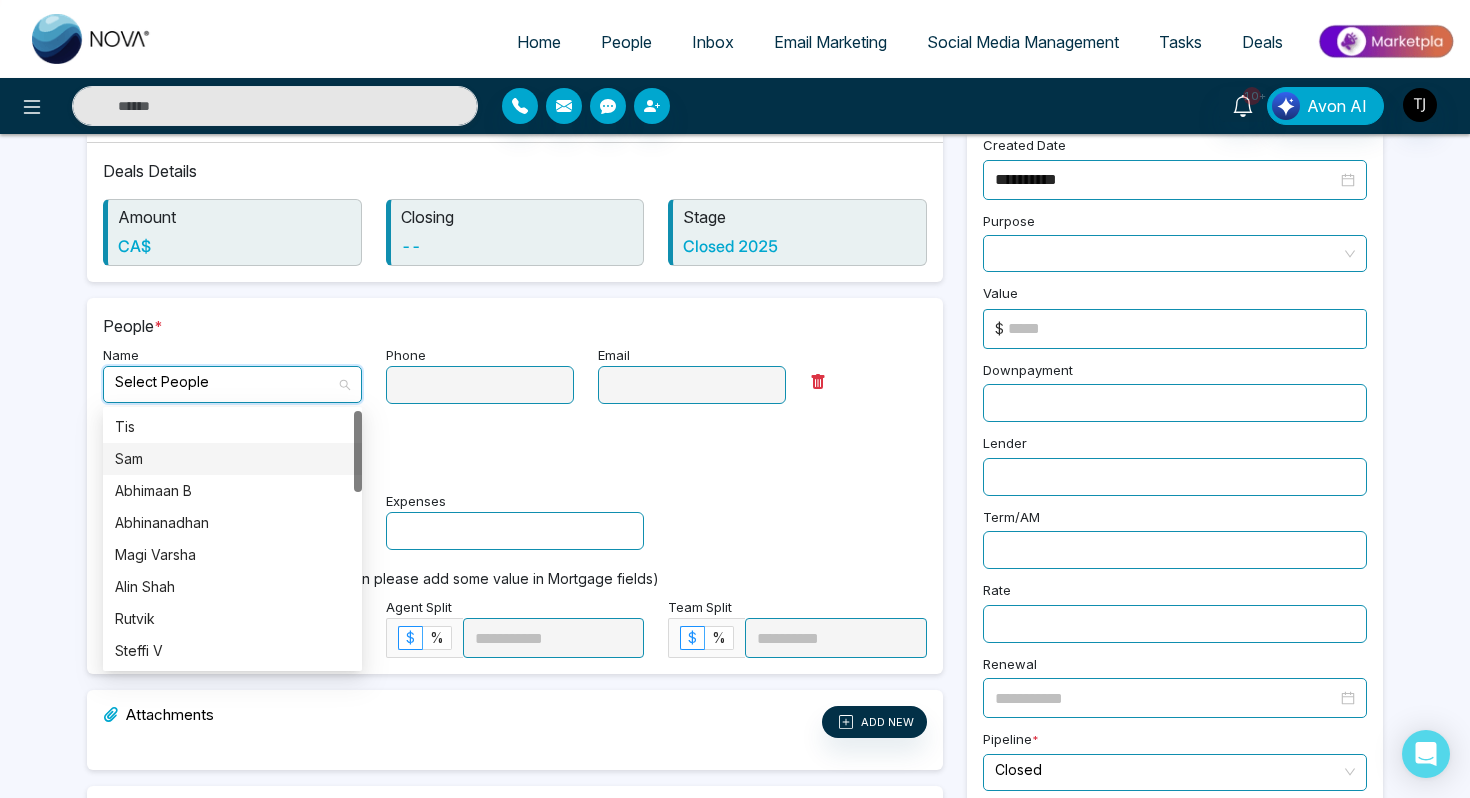 click on "Sam" at bounding box center [232, 459] 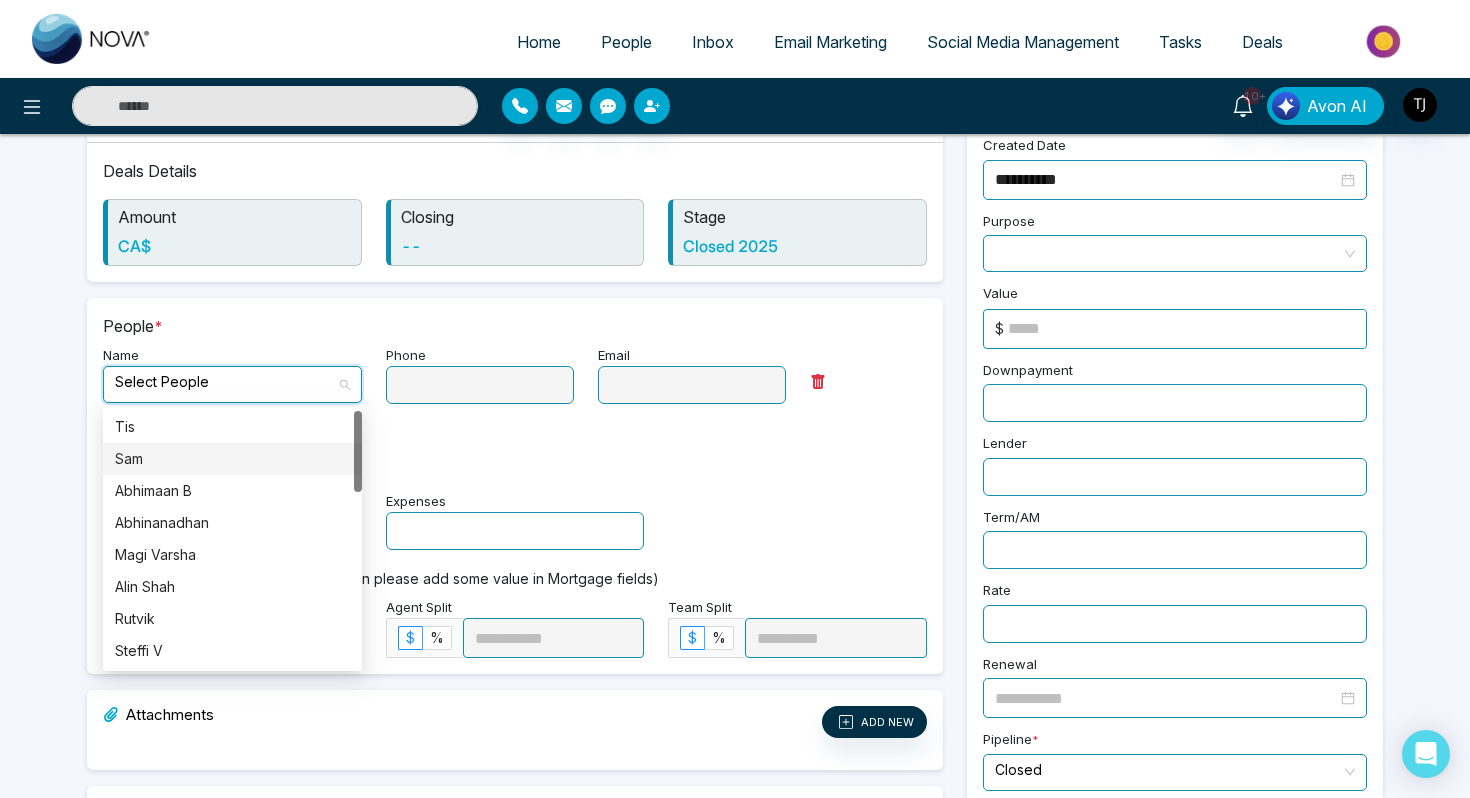 type on "**********" 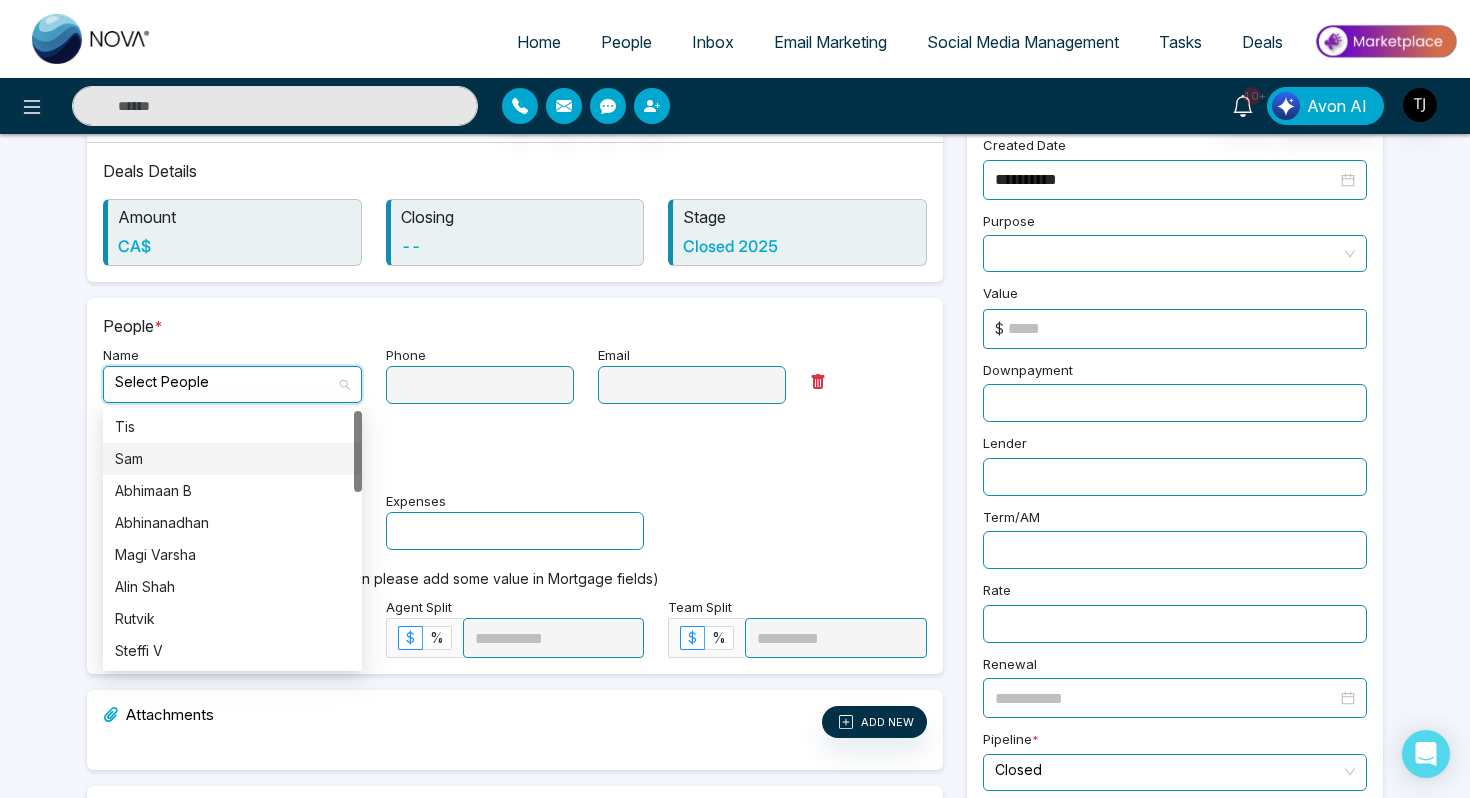 type on "**********" 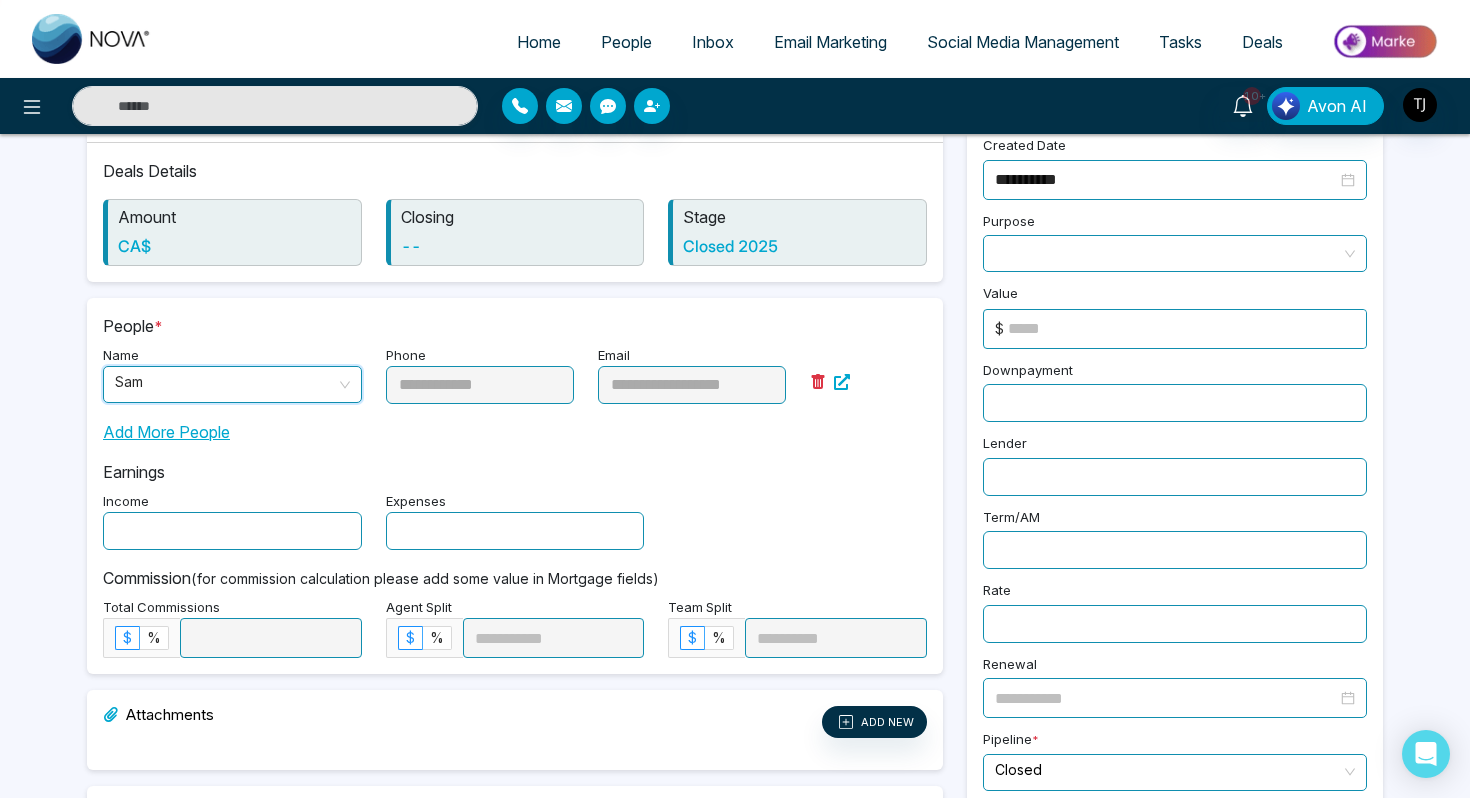 click at bounding box center (232, 531) 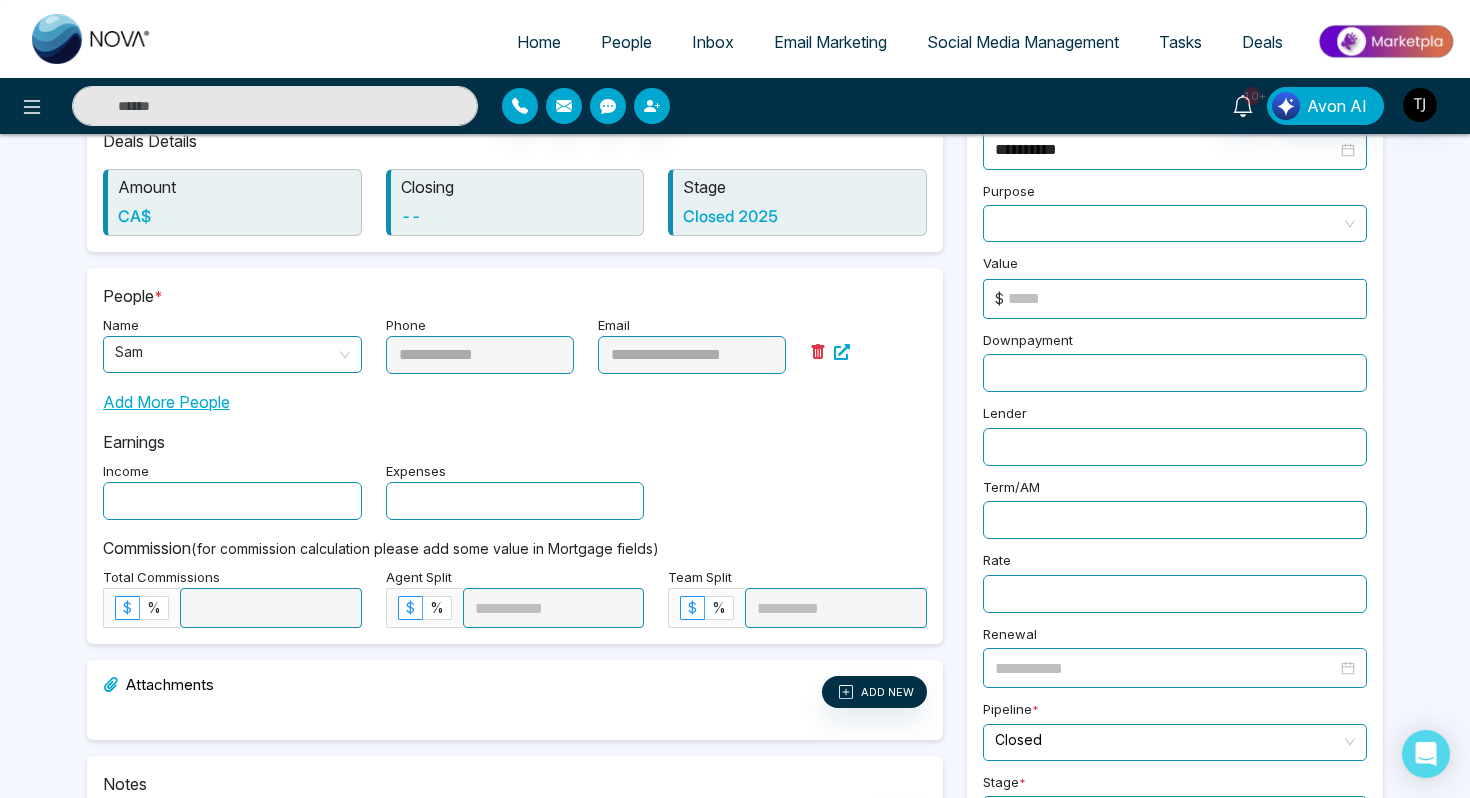 scroll, scrollTop: 107, scrollLeft: 0, axis: vertical 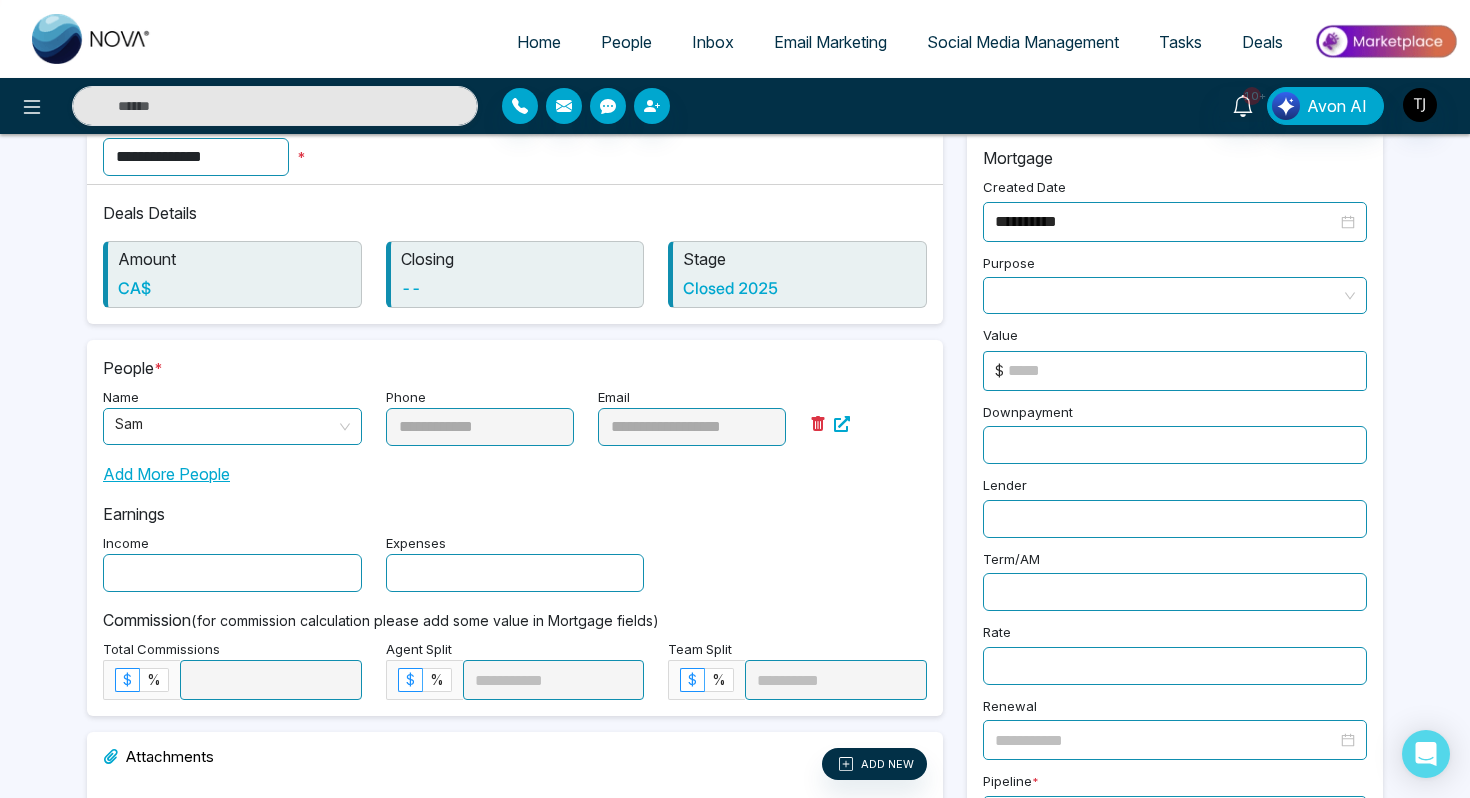click at bounding box center (1175, 295) 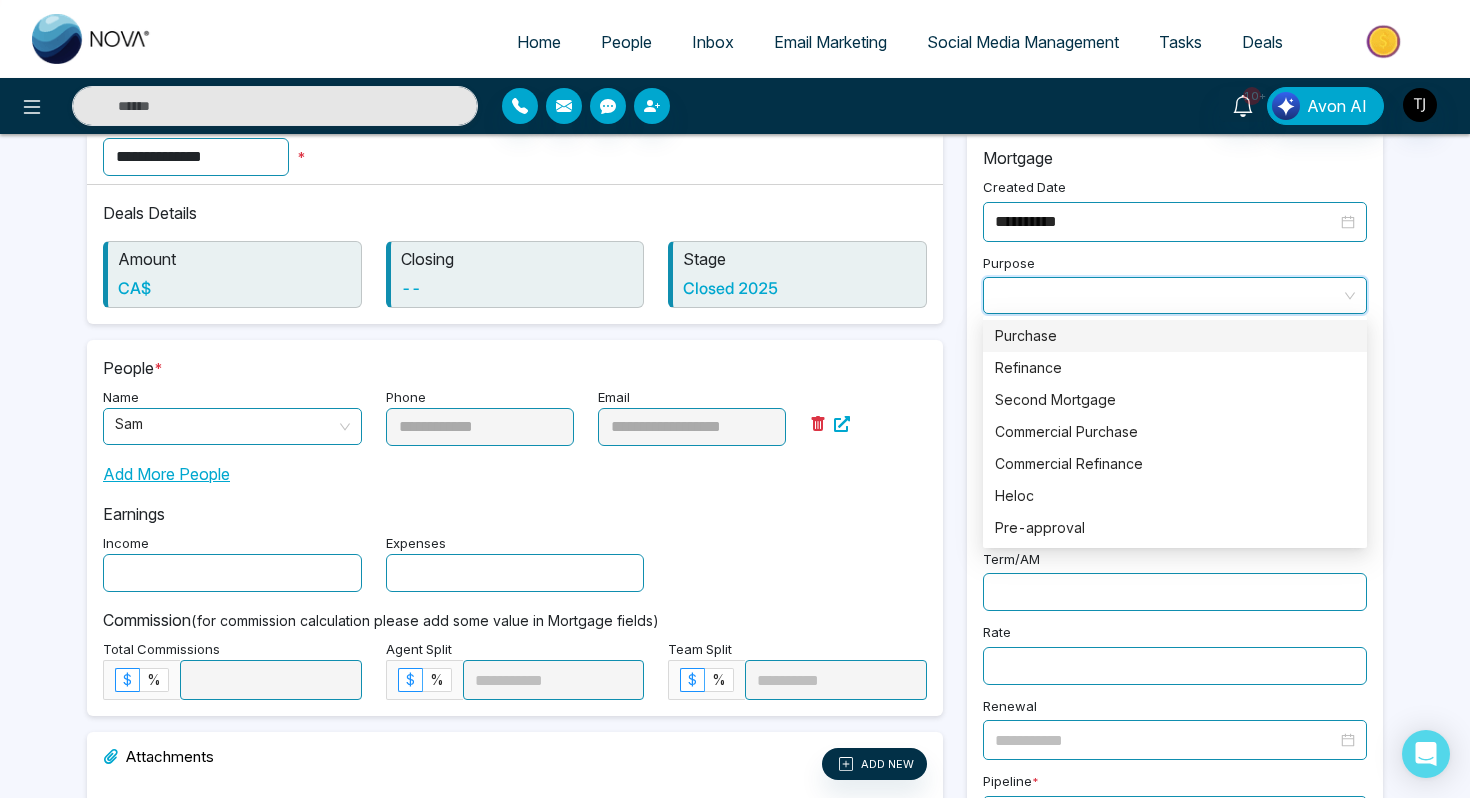 click on "Purchase" at bounding box center [1175, 336] 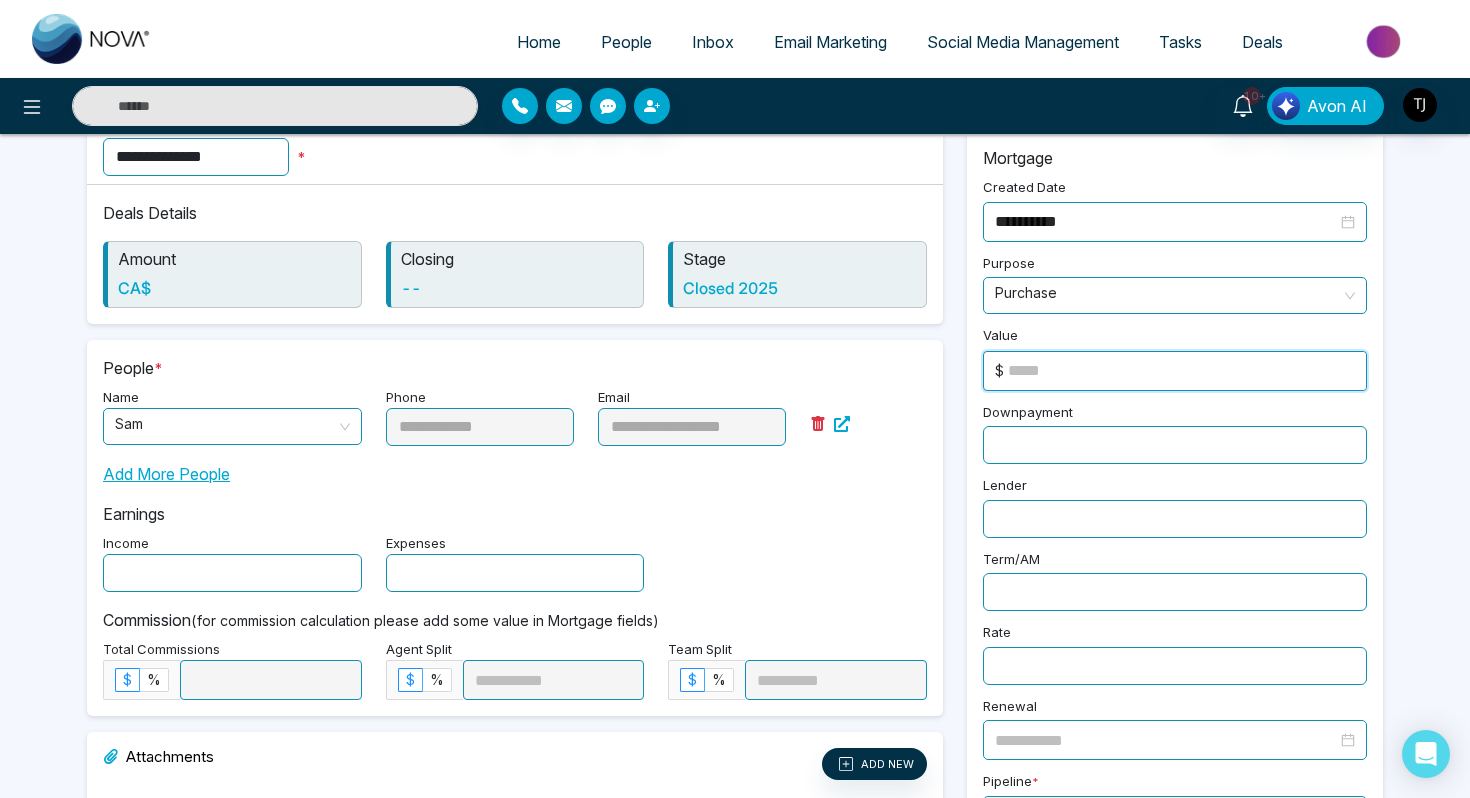 click at bounding box center (1187, 371) 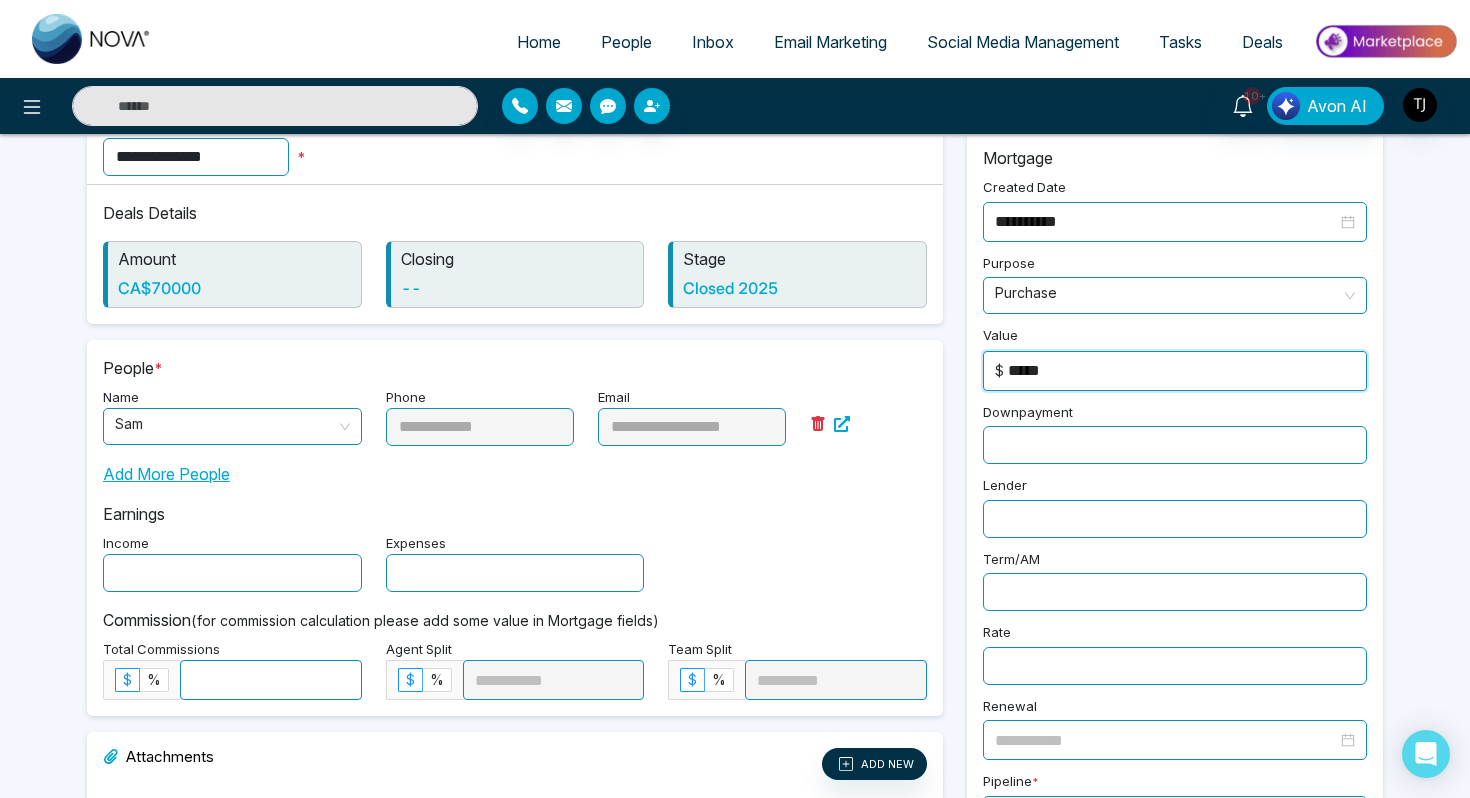 type on "*****" 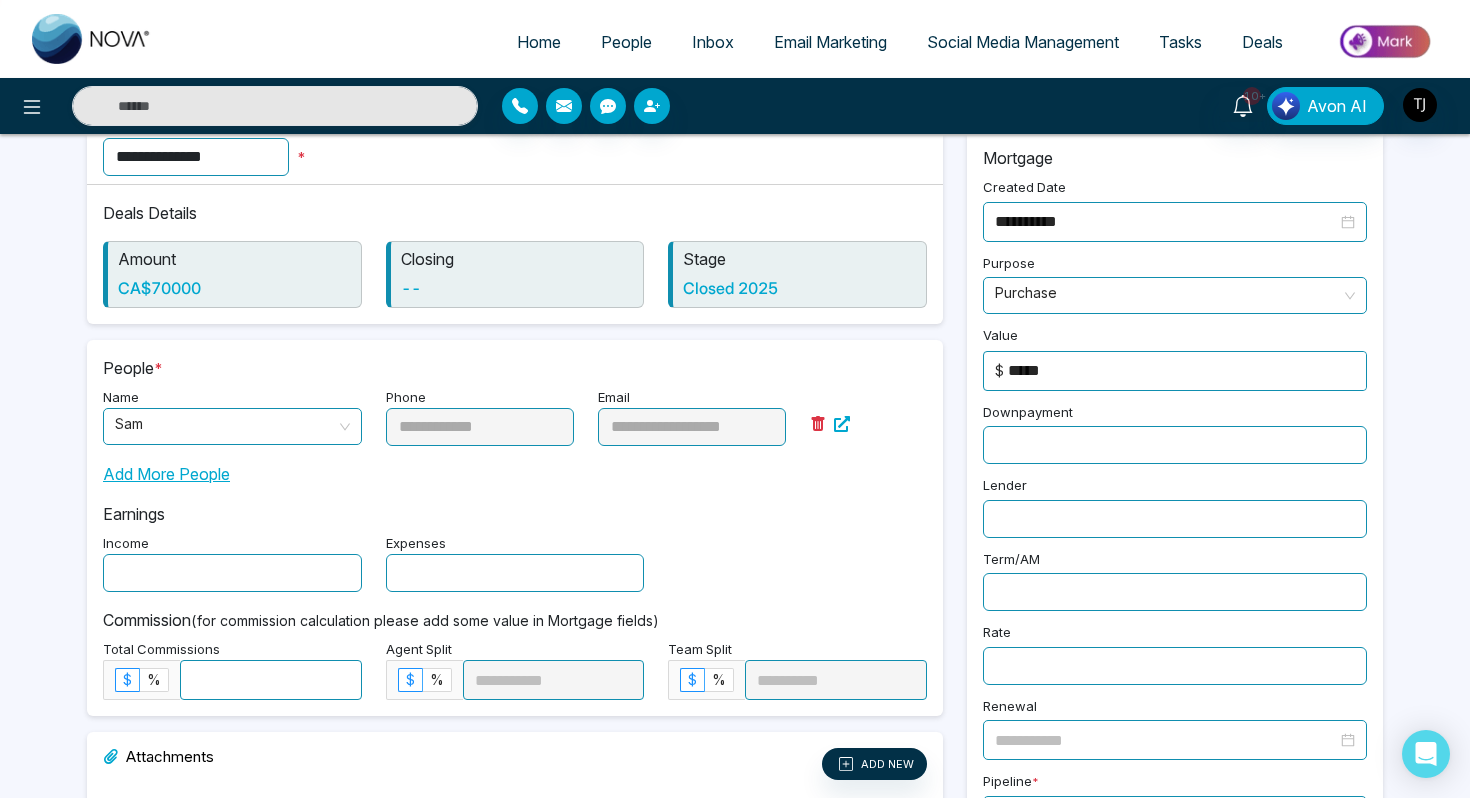 click at bounding box center (1175, 445) 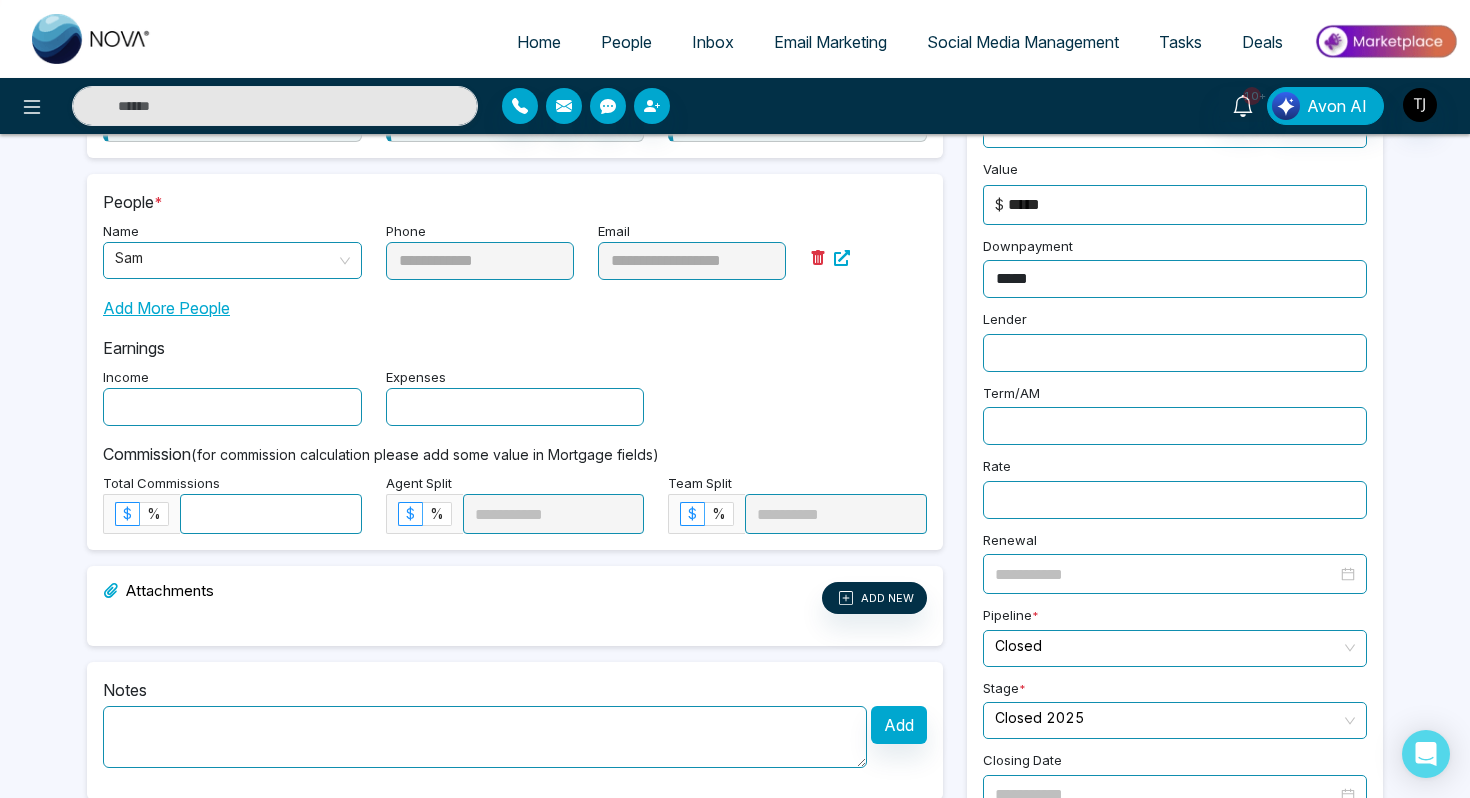 scroll, scrollTop: 294, scrollLeft: 0, axis: vertical 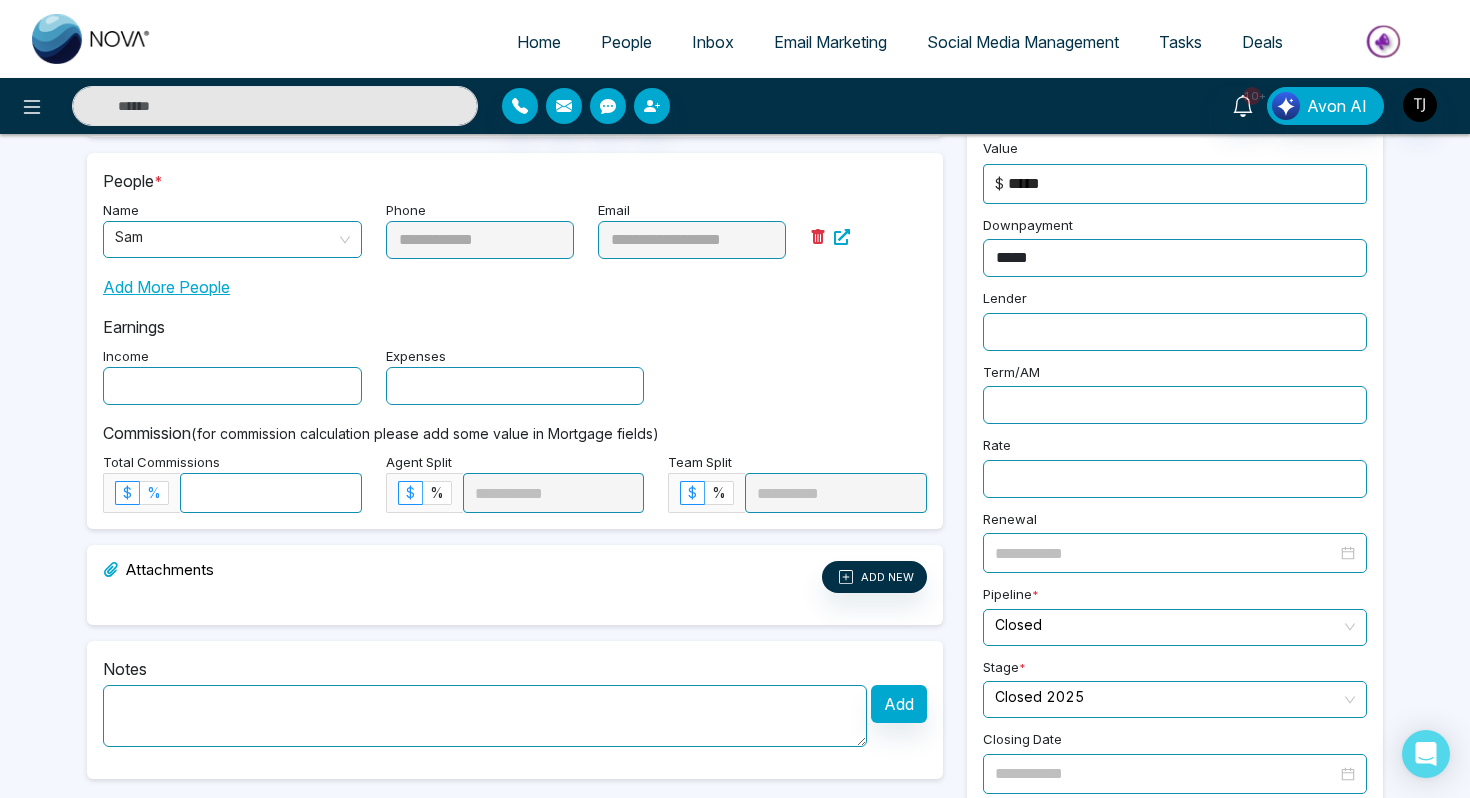 type on "*****" 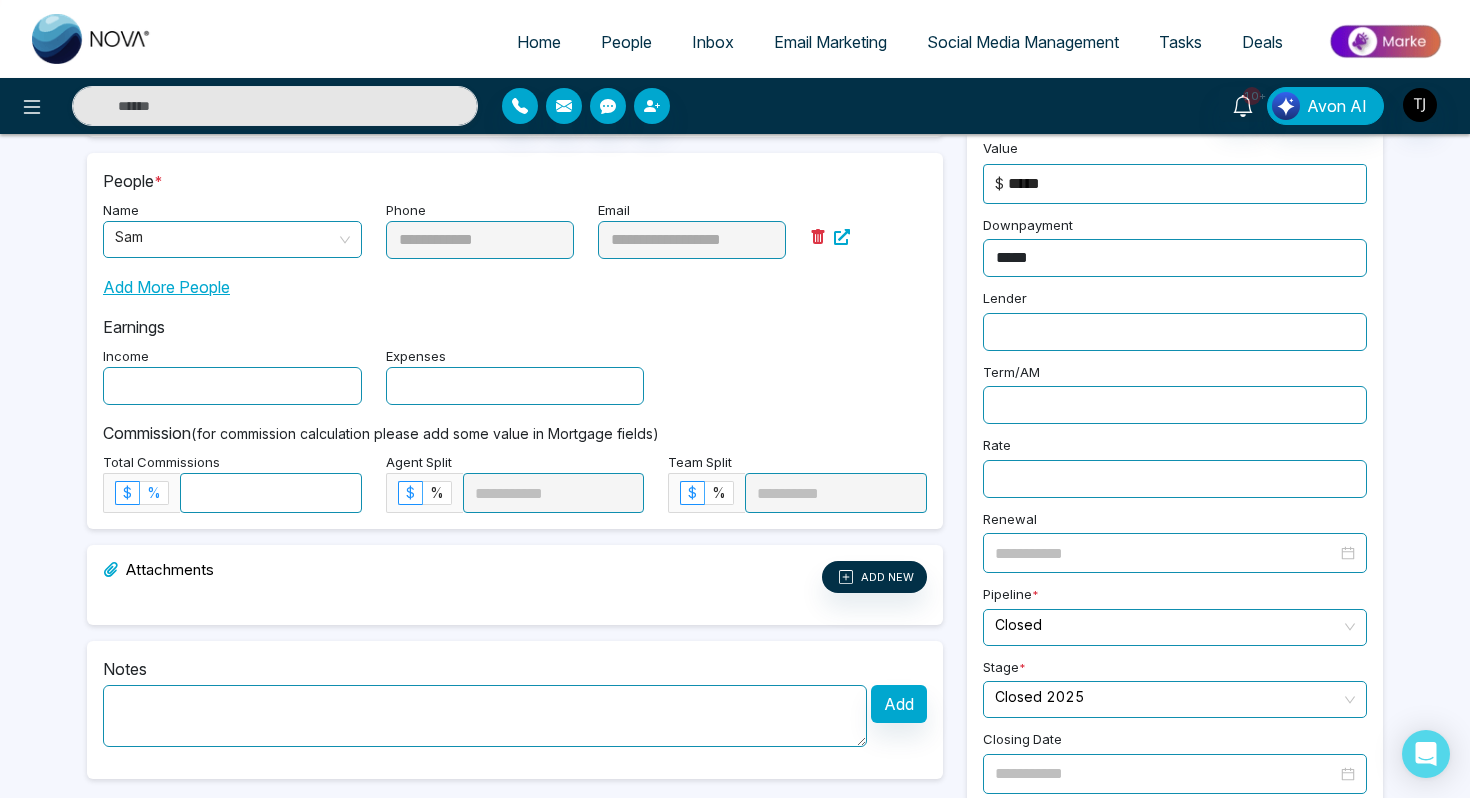 click on "%" at bounding box center (154, 492) 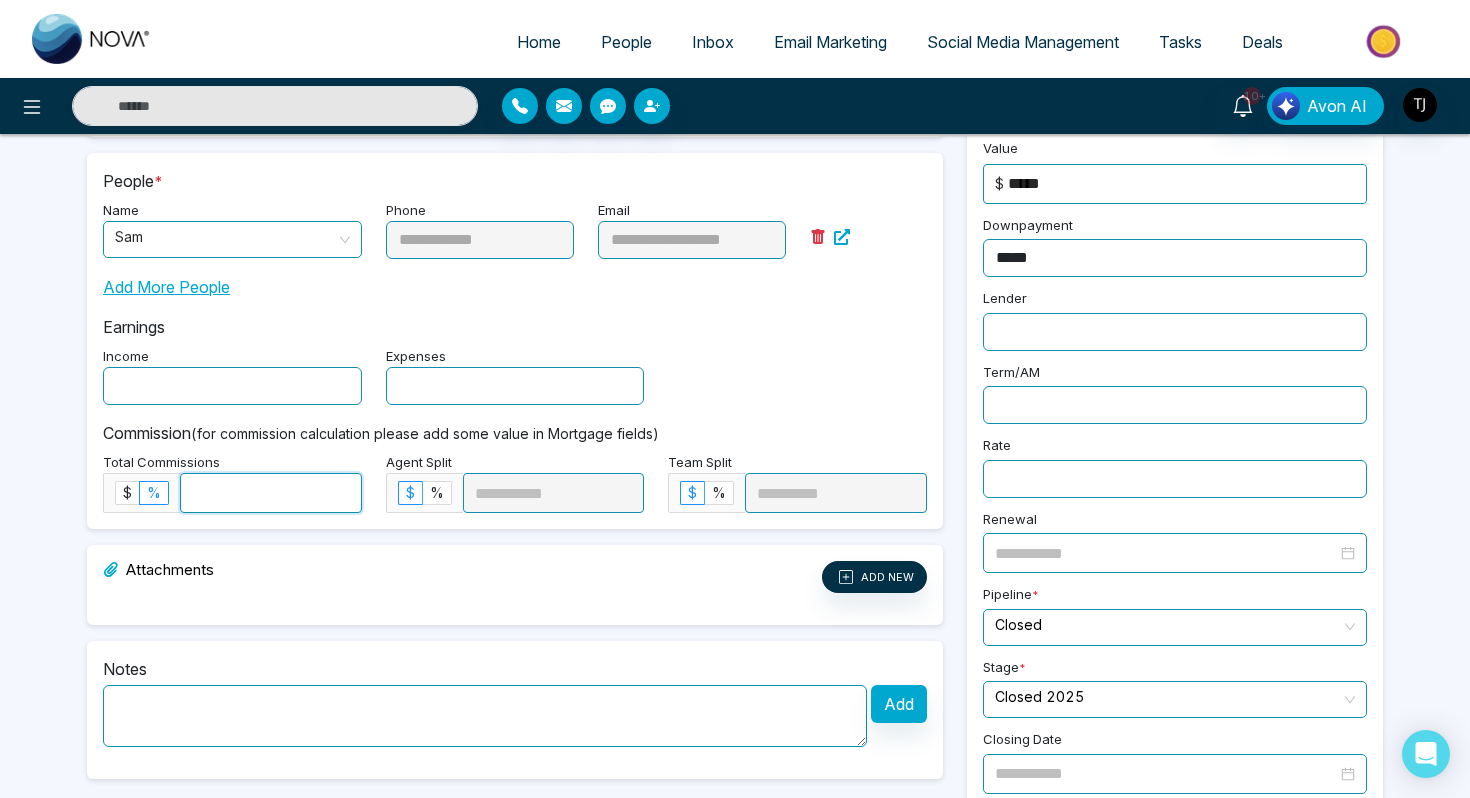 click at bounding box center [271, 493] 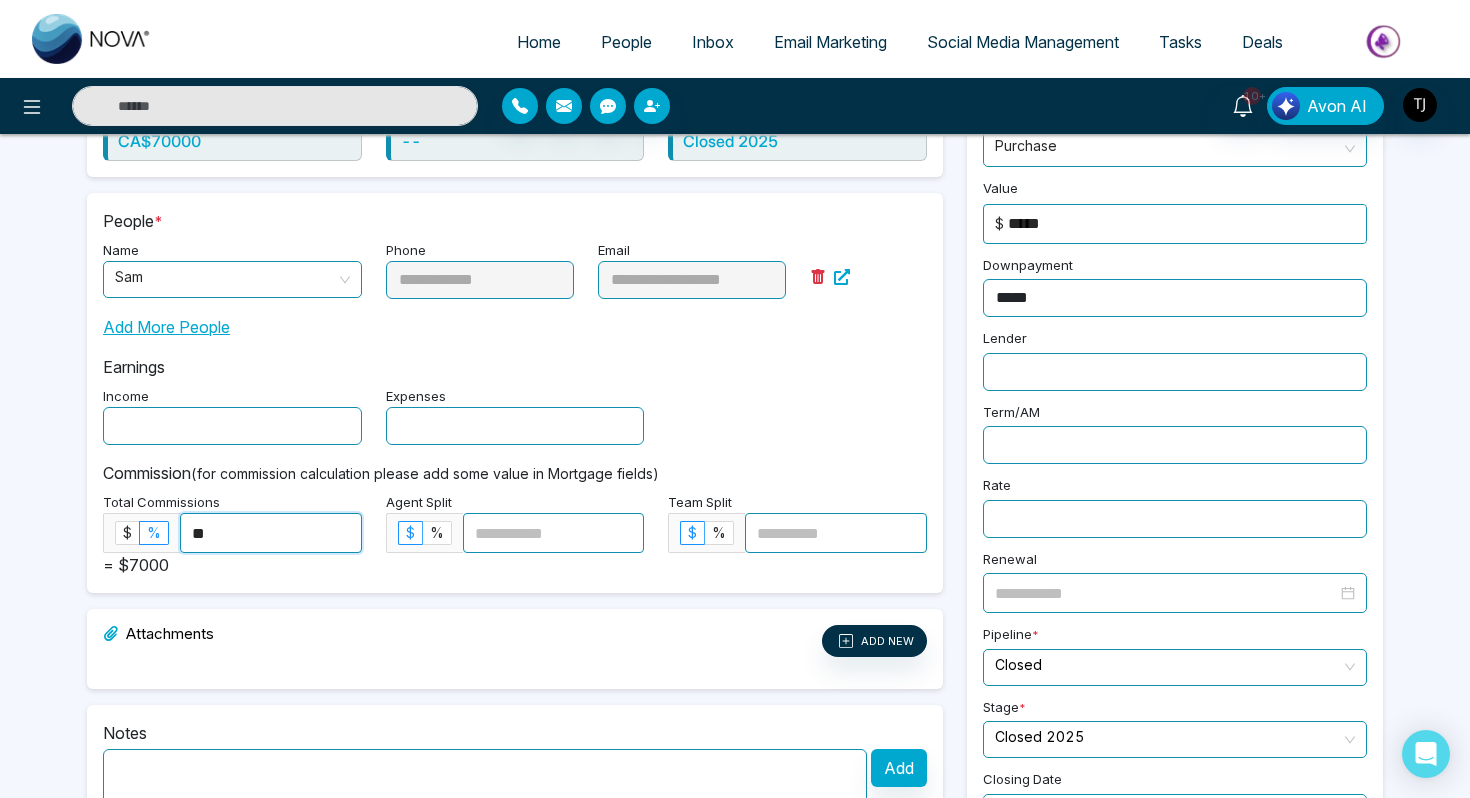 scroll, scrollTop: 248, scrollLeft: 0, axis: vertical 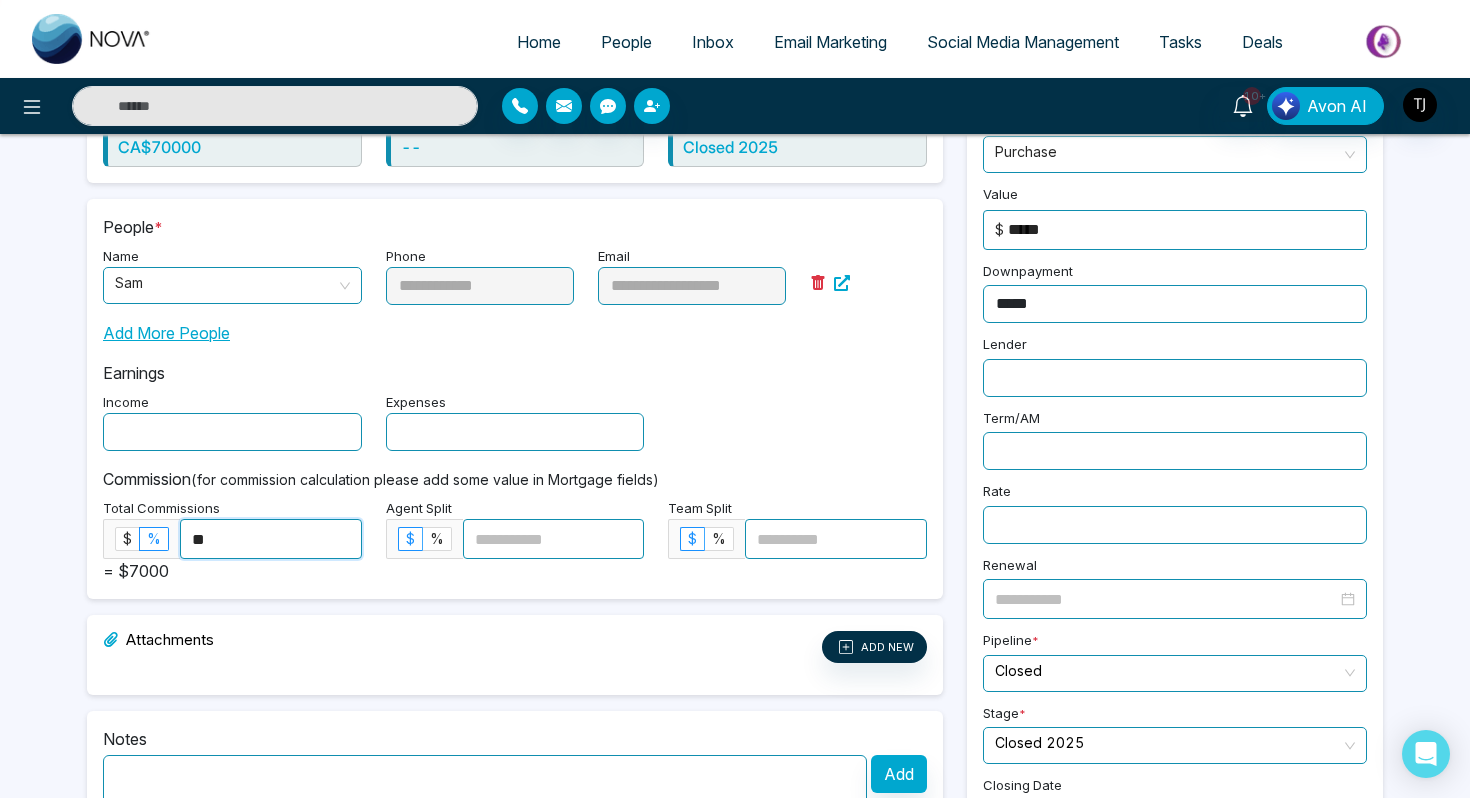 type on "**" 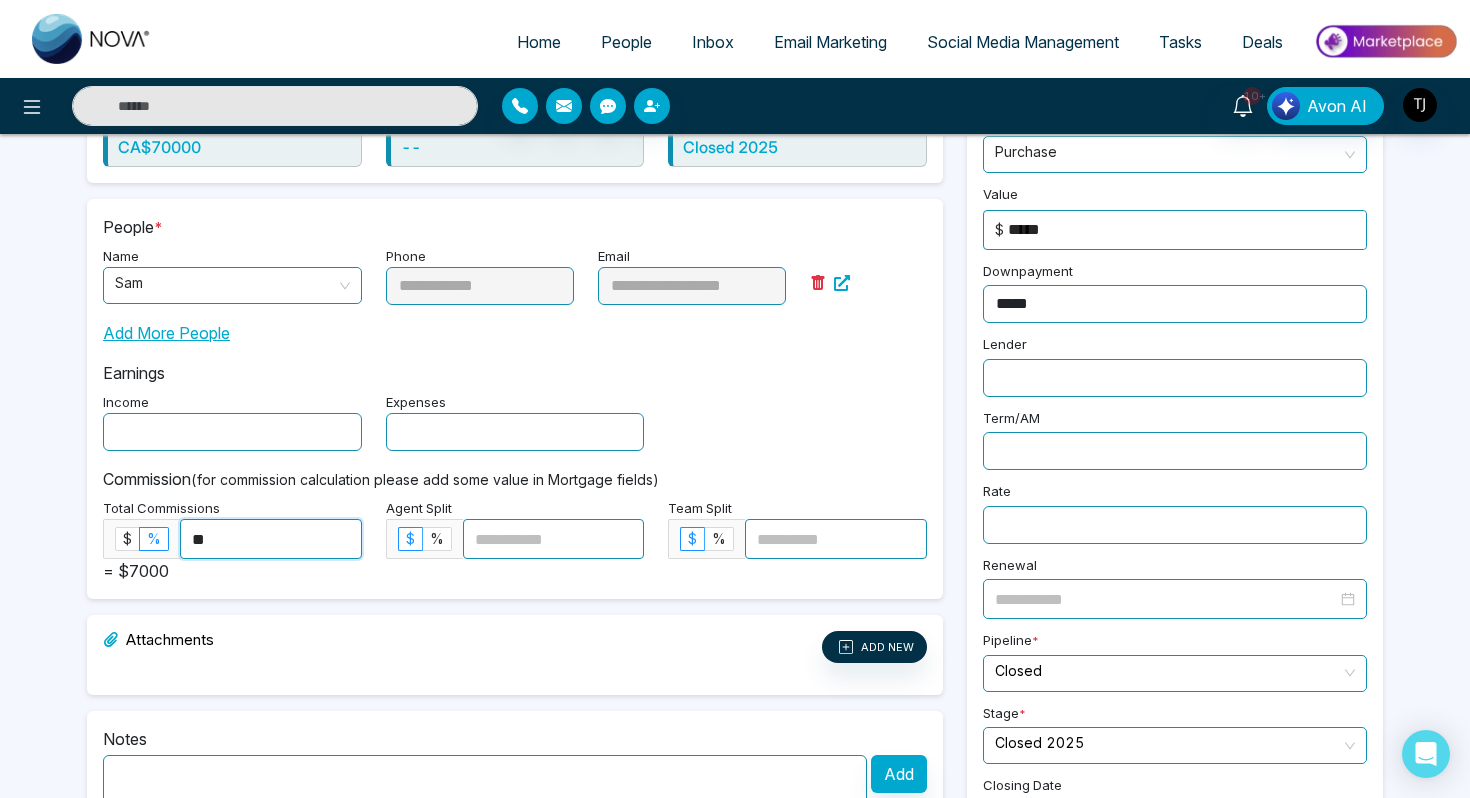 click on "*****" at bounding box center (1187, 230) 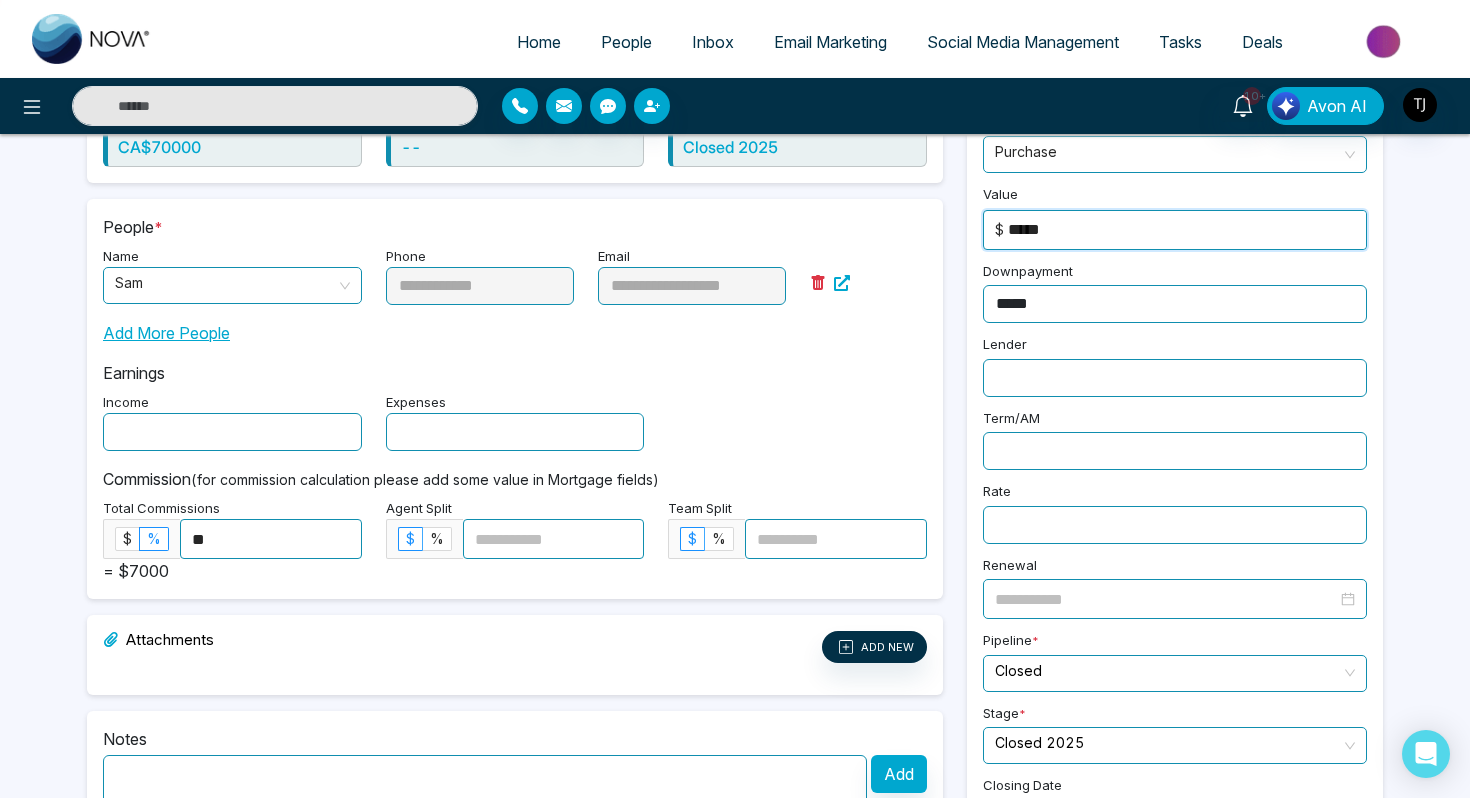 type 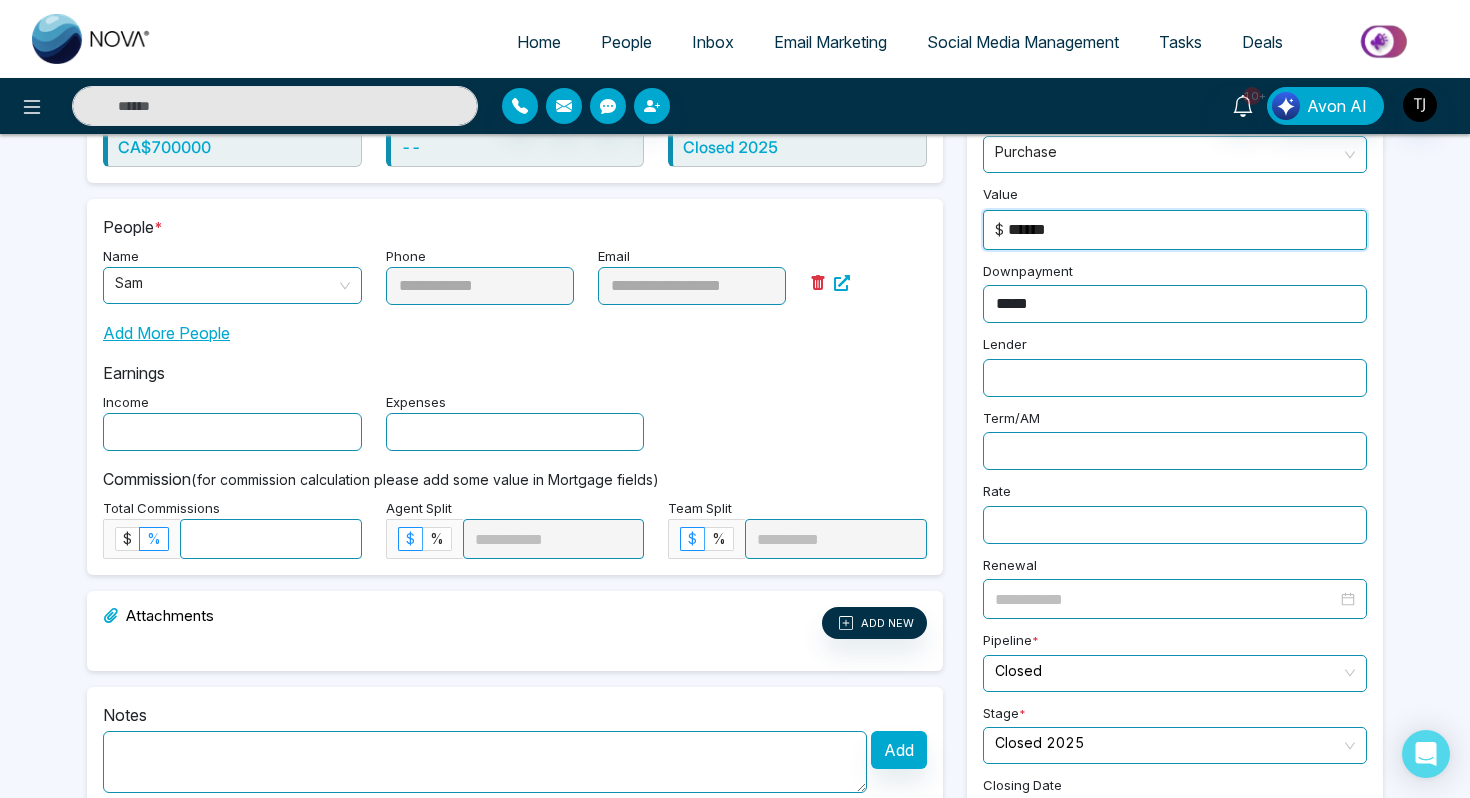 type on "******" 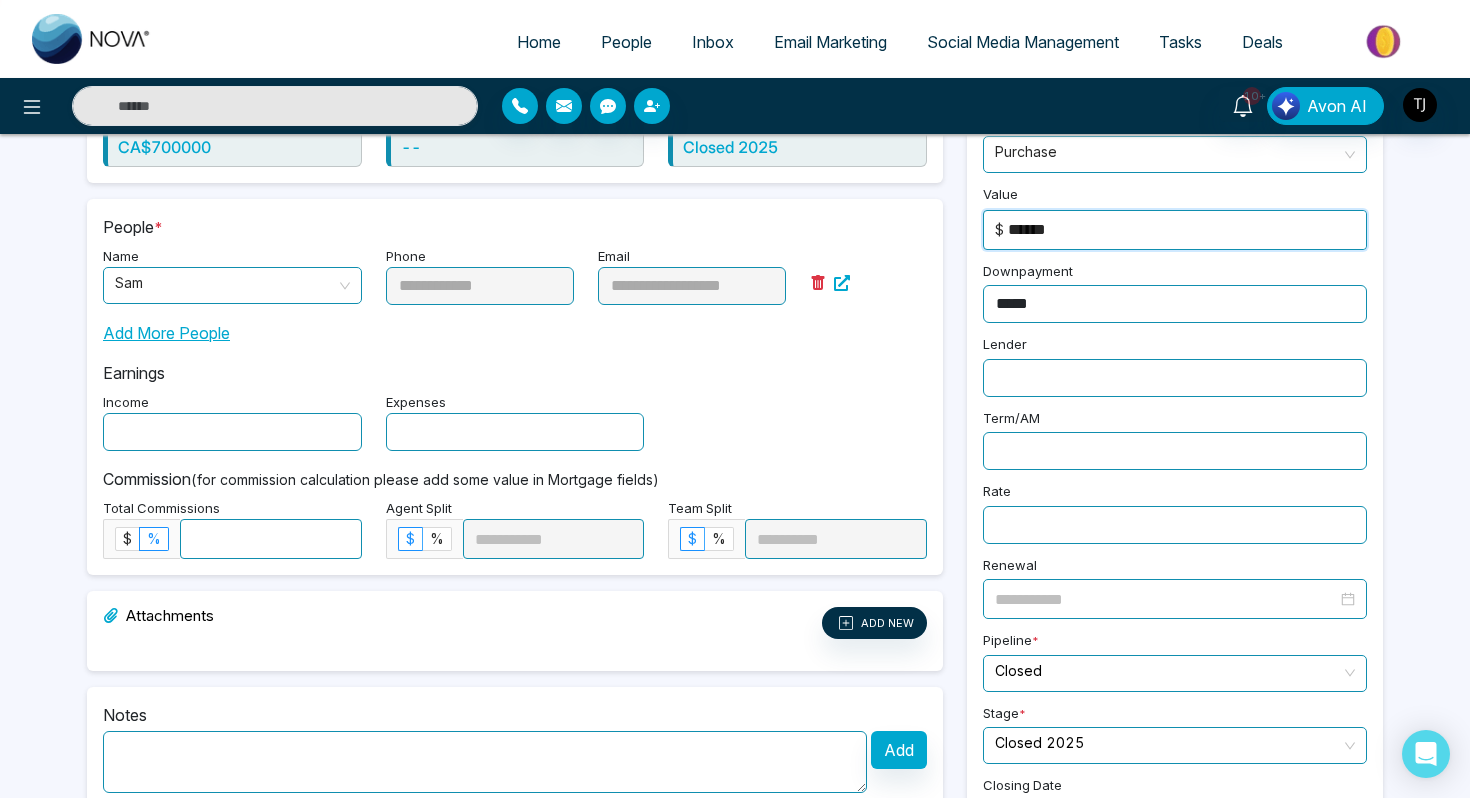 click at bounding box center (271, 539) 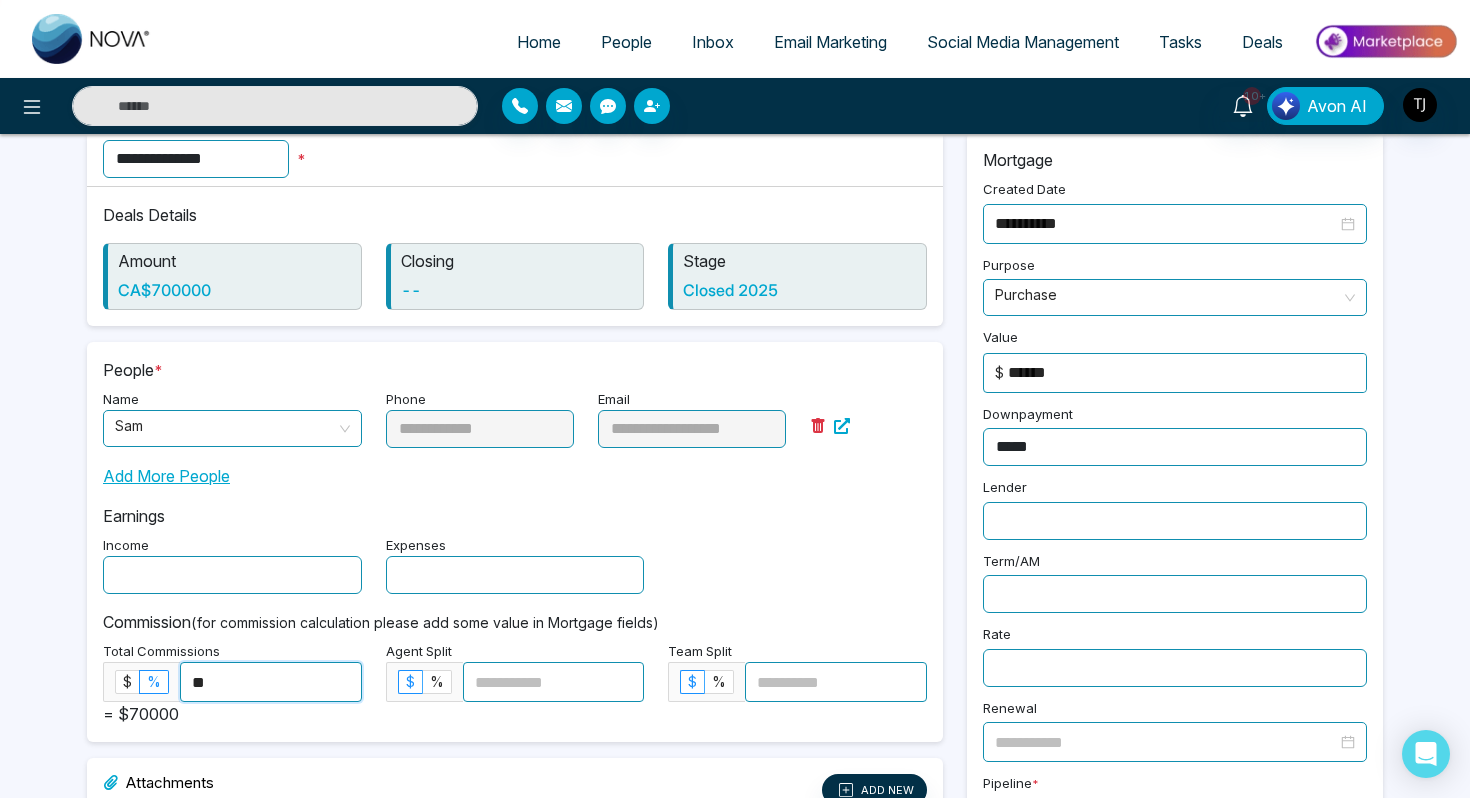 scroll, scrollTop: 0, scrollLeft: 0, axis: both 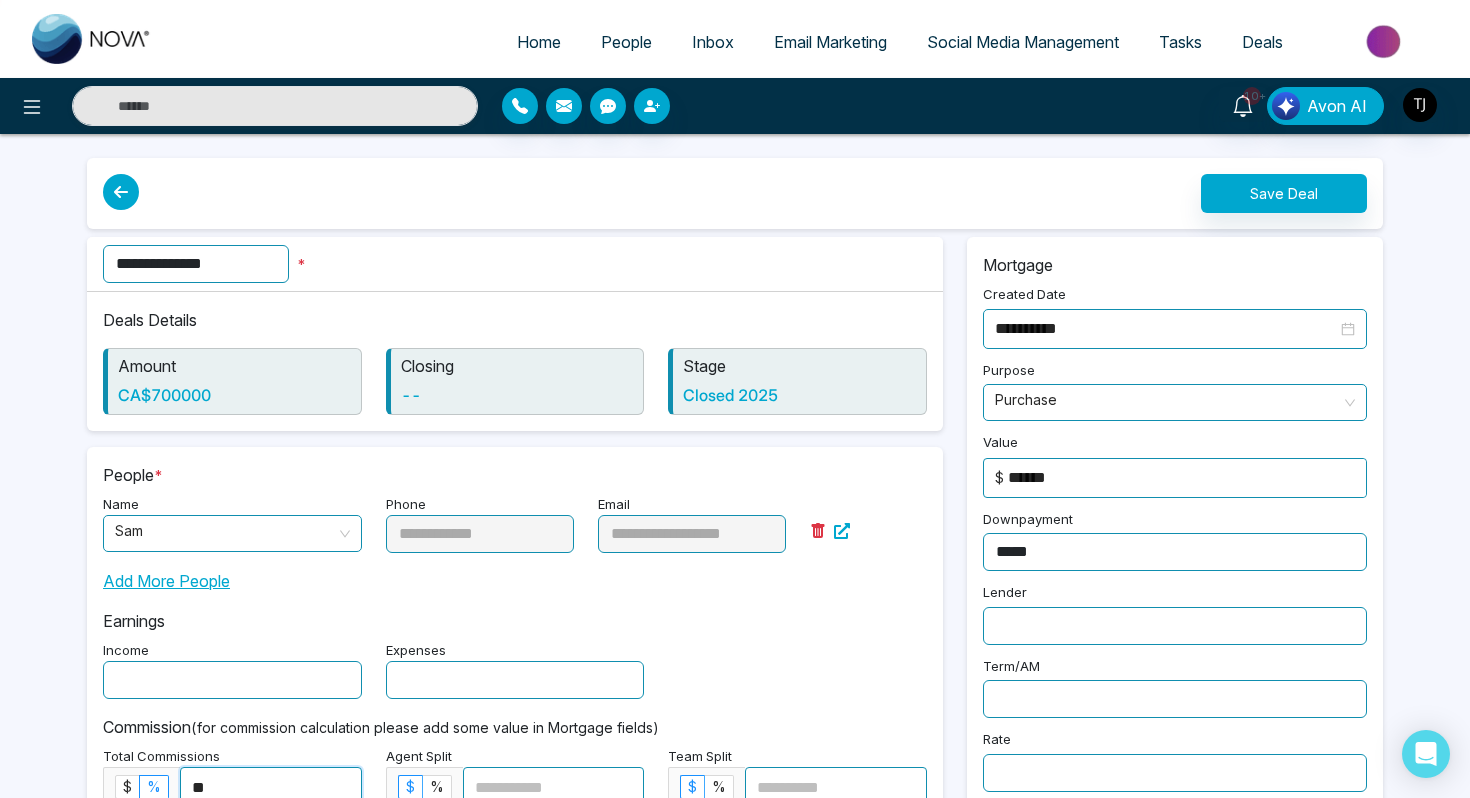 type on "**" 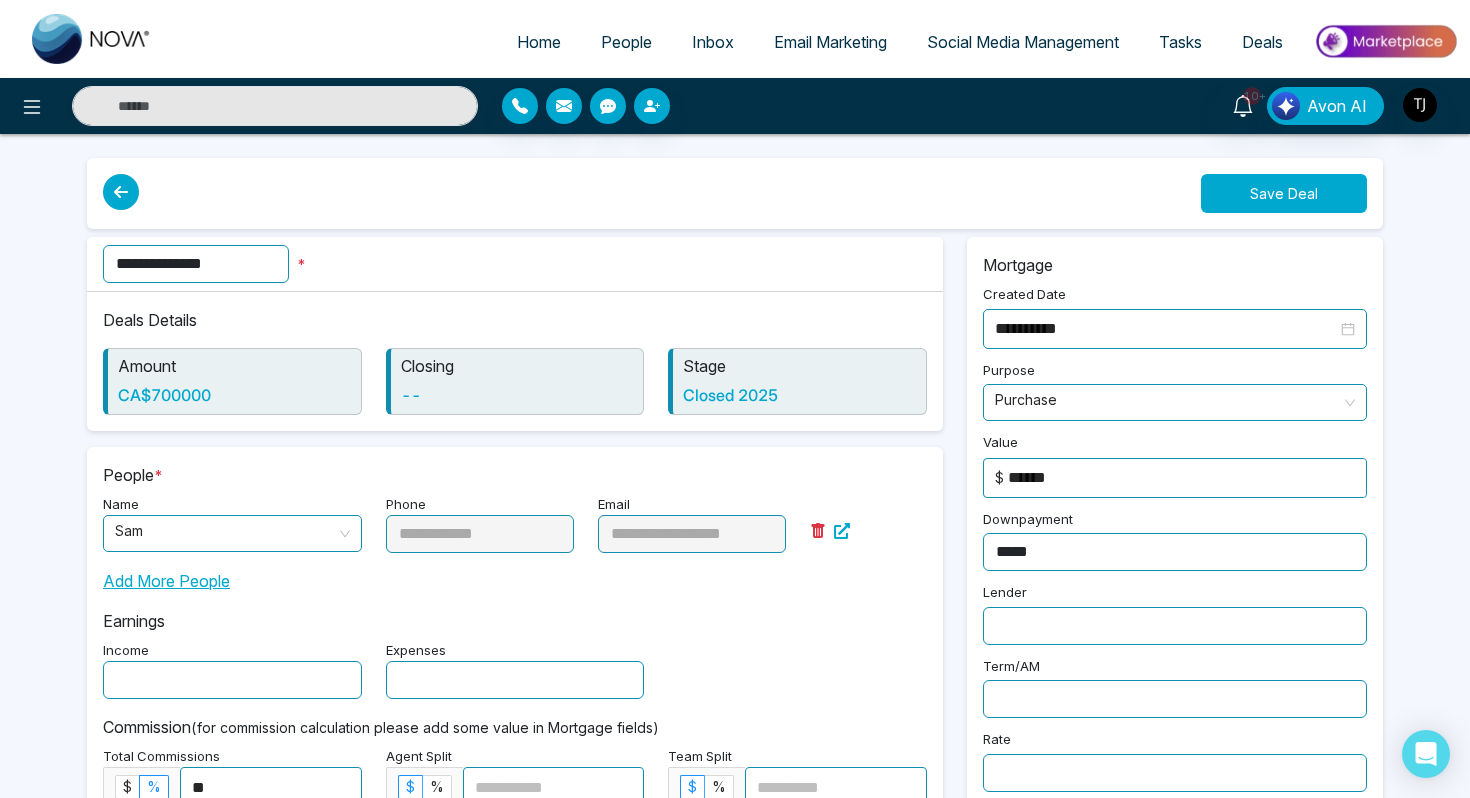 click on "Save Deal" at bounding box center (1284, 193) 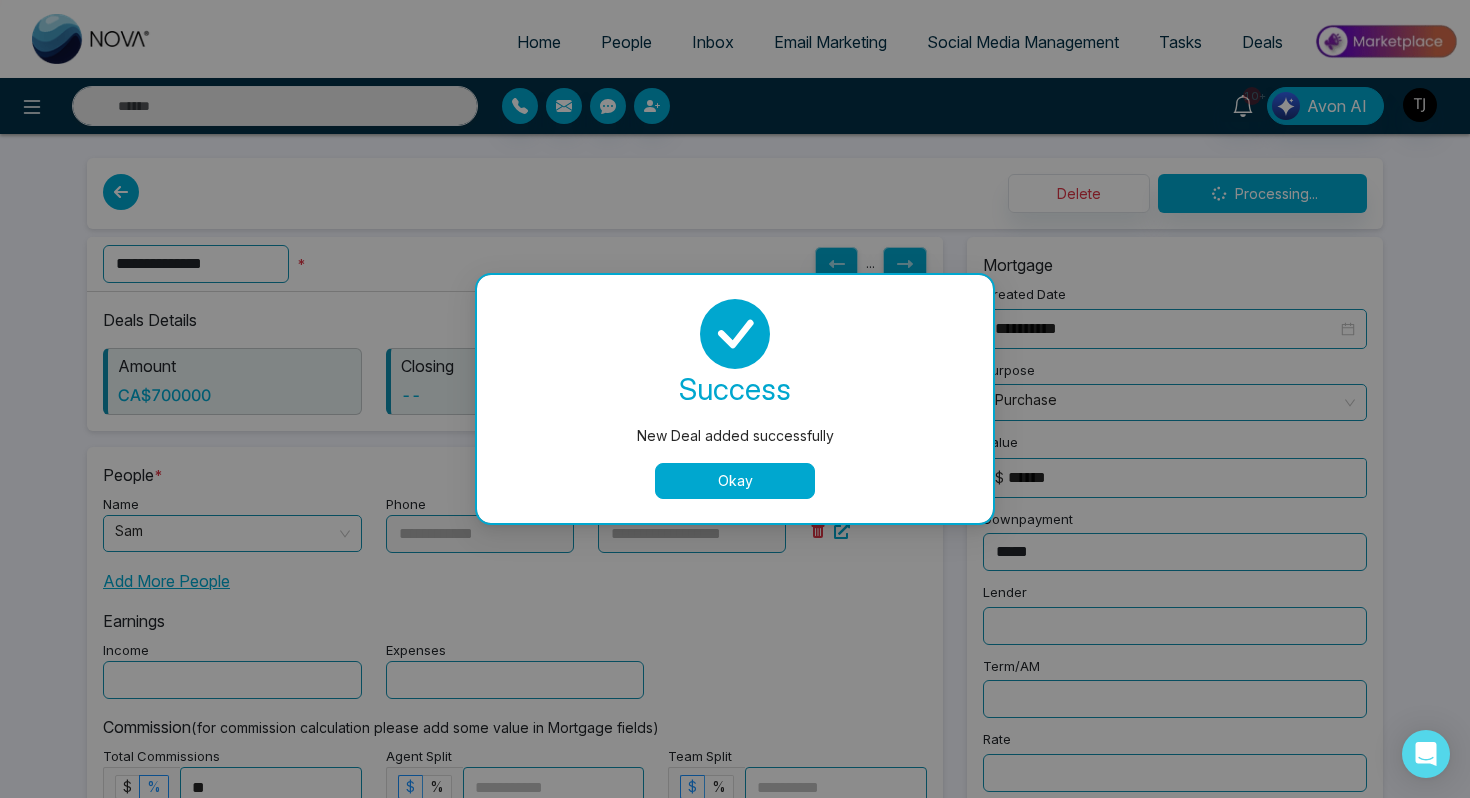 click on "Okay" at bounding box center [735, 481] 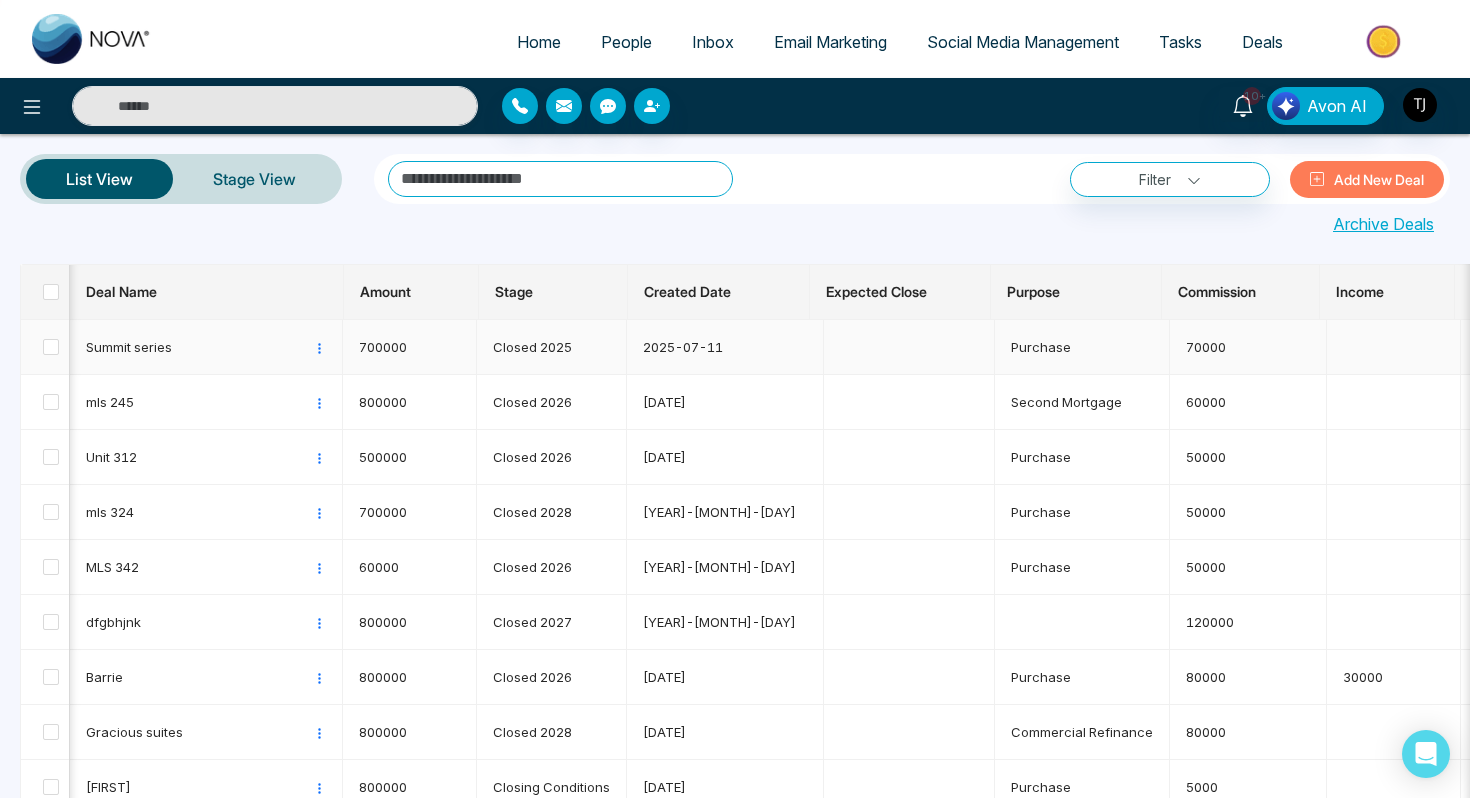 scroll, scrollTop: 0, scrollLeft: 83, axis: horizontal 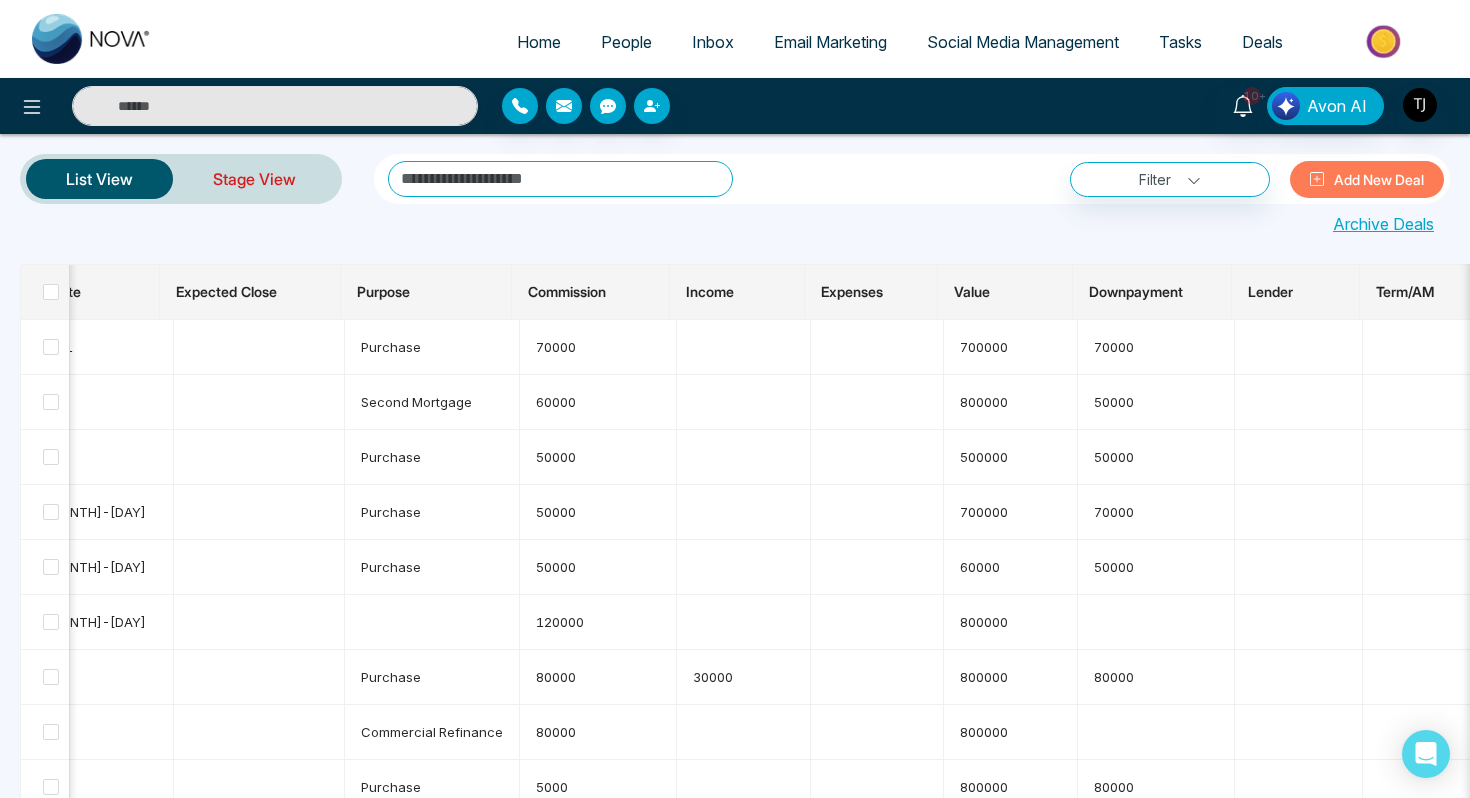 click on "Stage View" at bounding box center [254, 179] 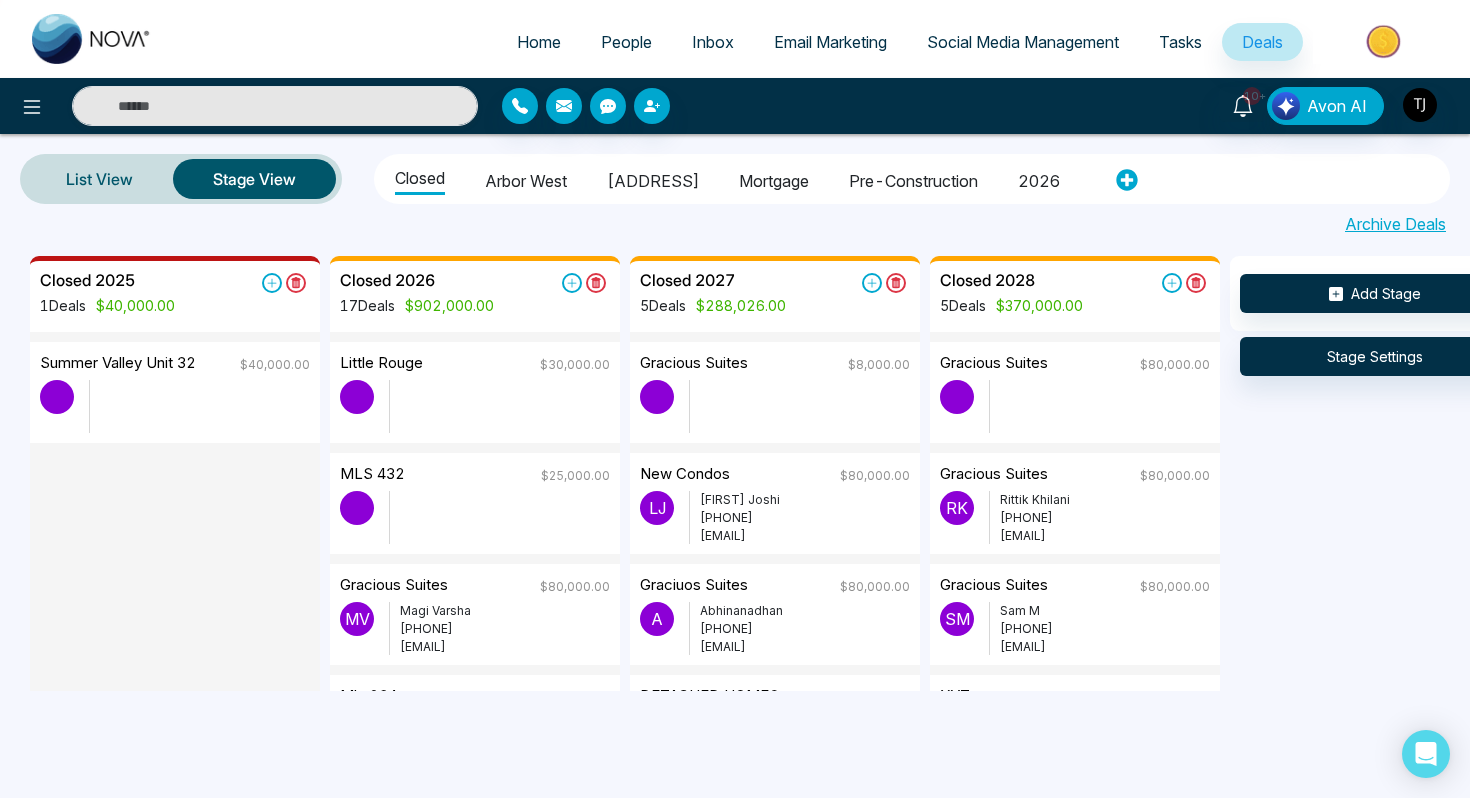 click on "People" at bounding box center [626, 42] 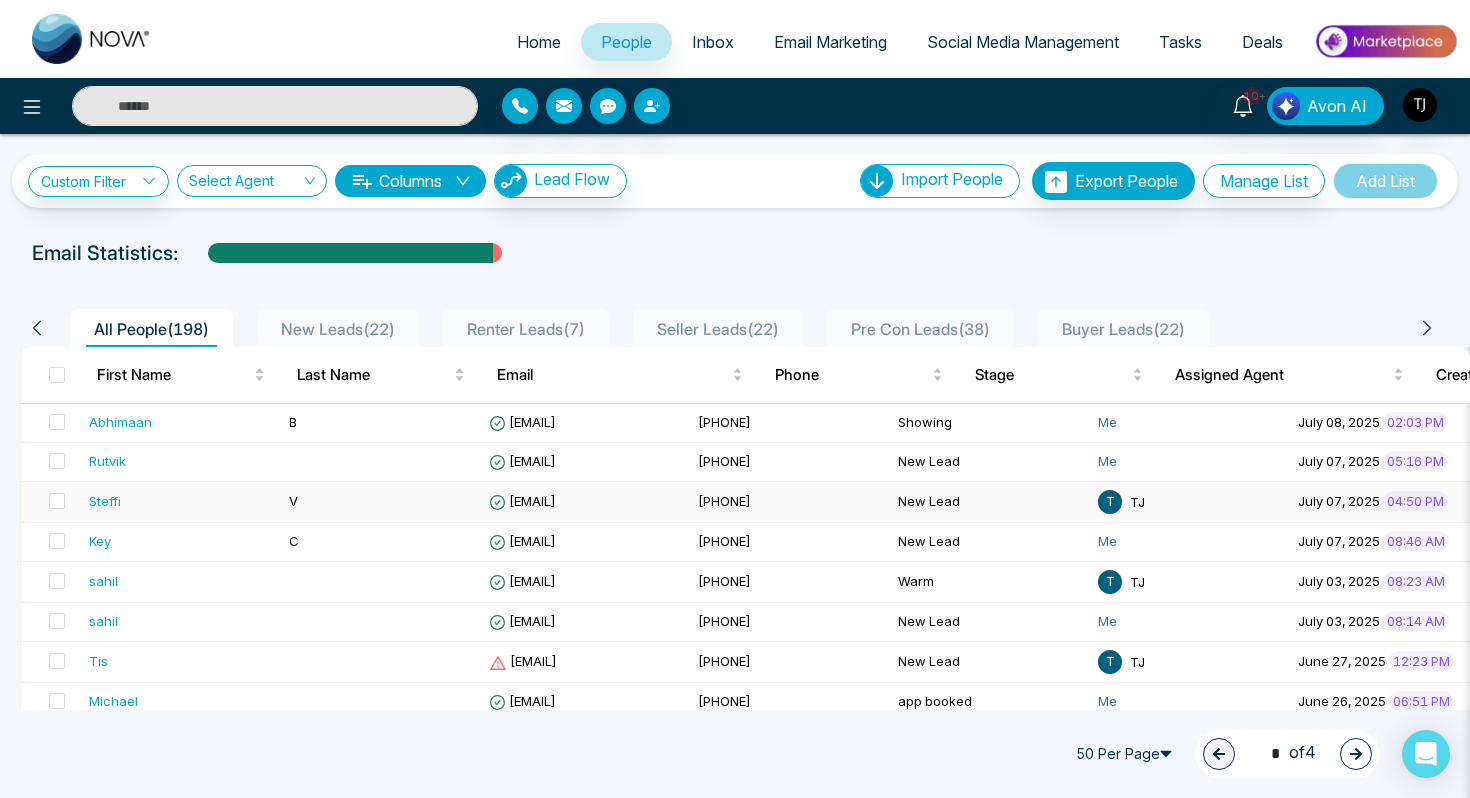 scroll, scrollTop: 0, scrollLeft: 71, axis: horizontal 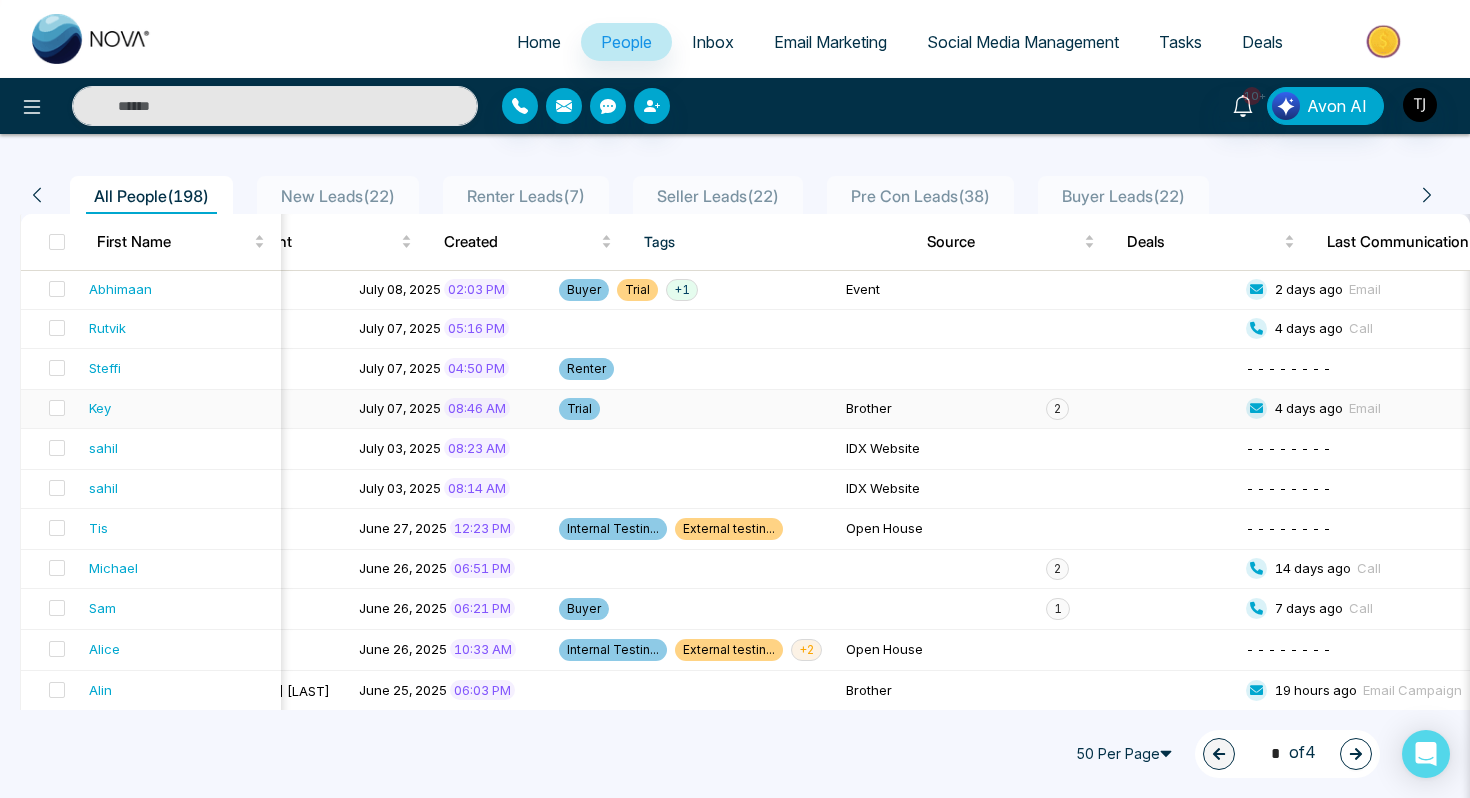 click on "2" at bounding box center [1057, 409] 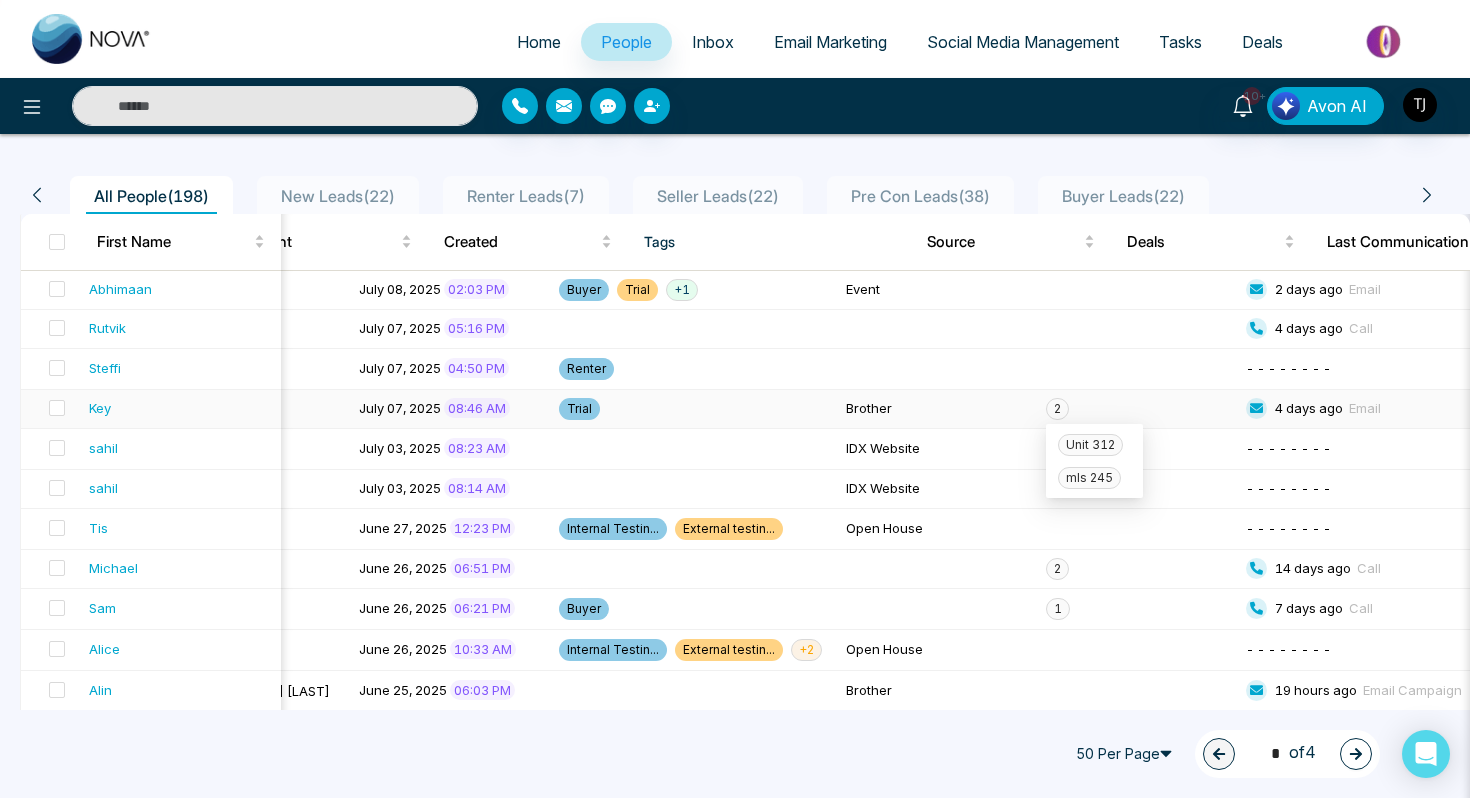 click on "Key" at bounding box center [100, 408] 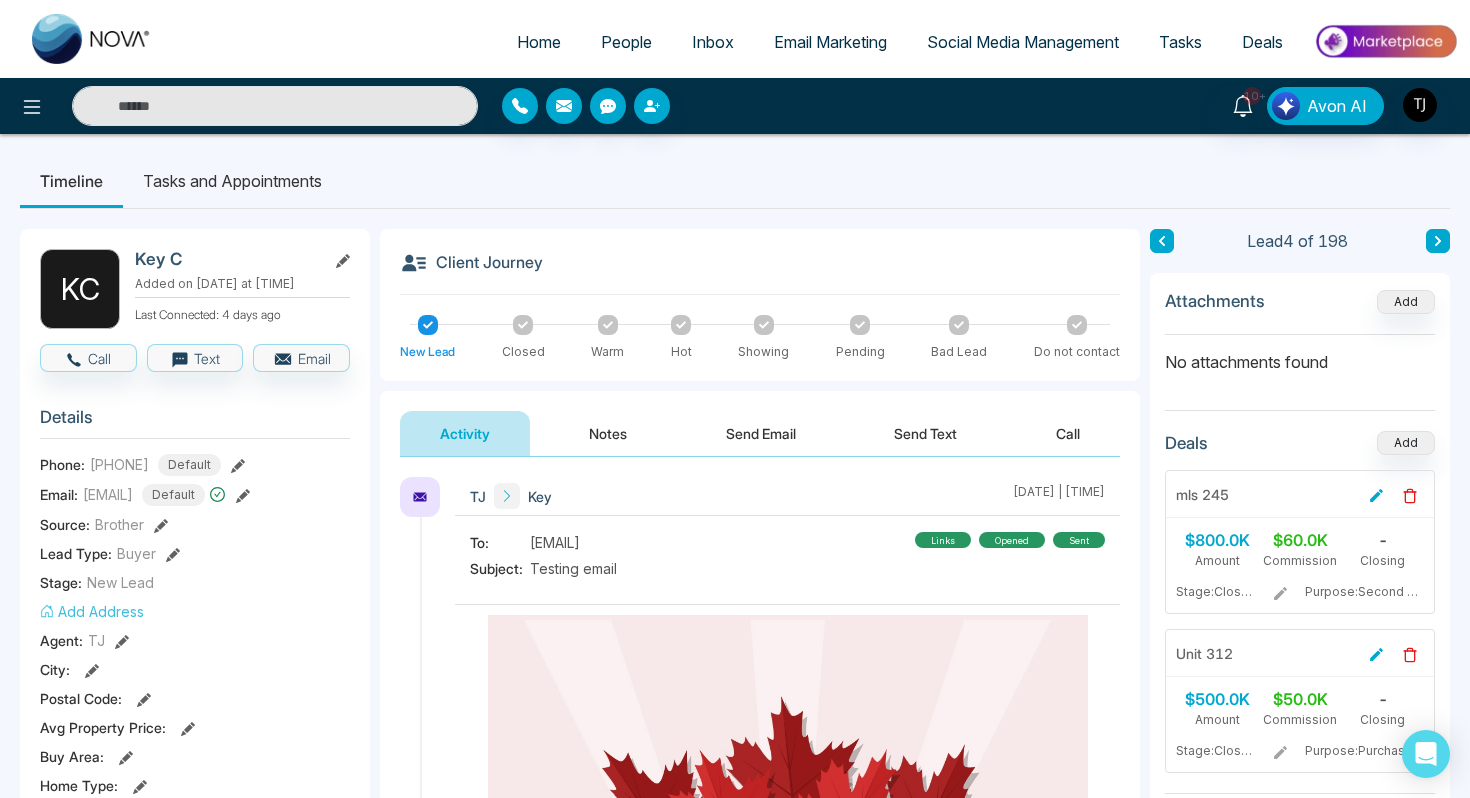 click at bounding box center [1385, 41] 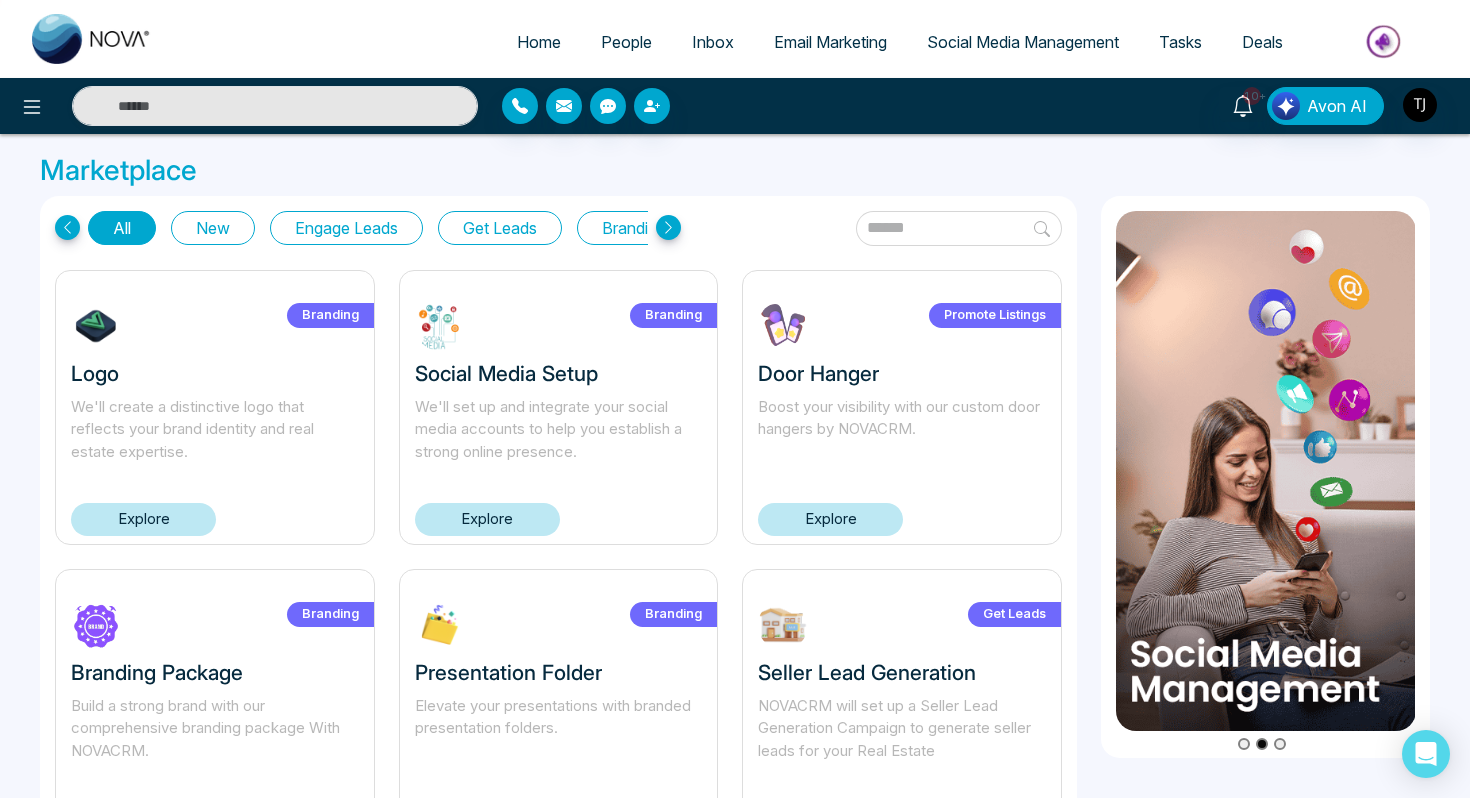 click on "Get Leads" at bounding box center [500, 228] 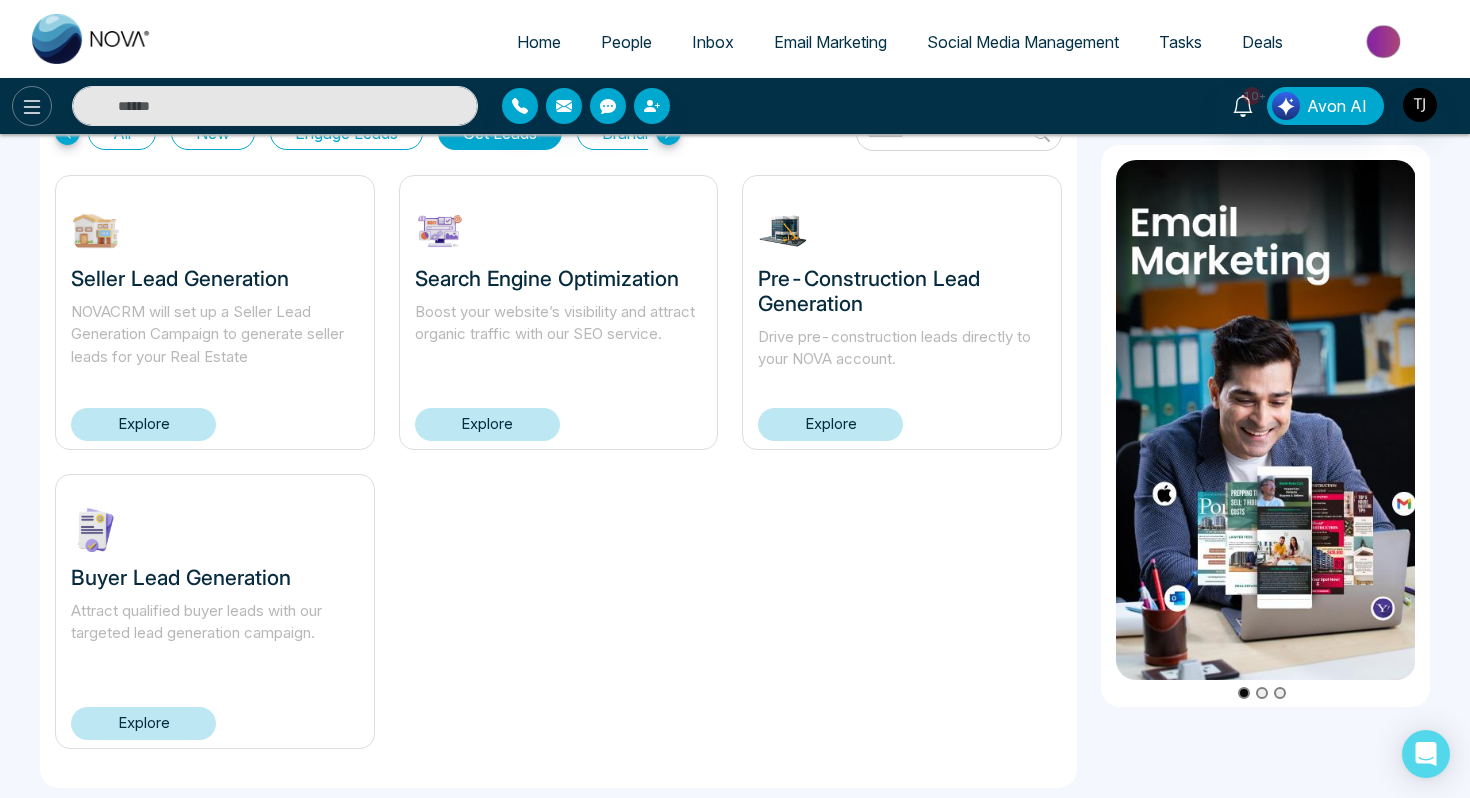 click 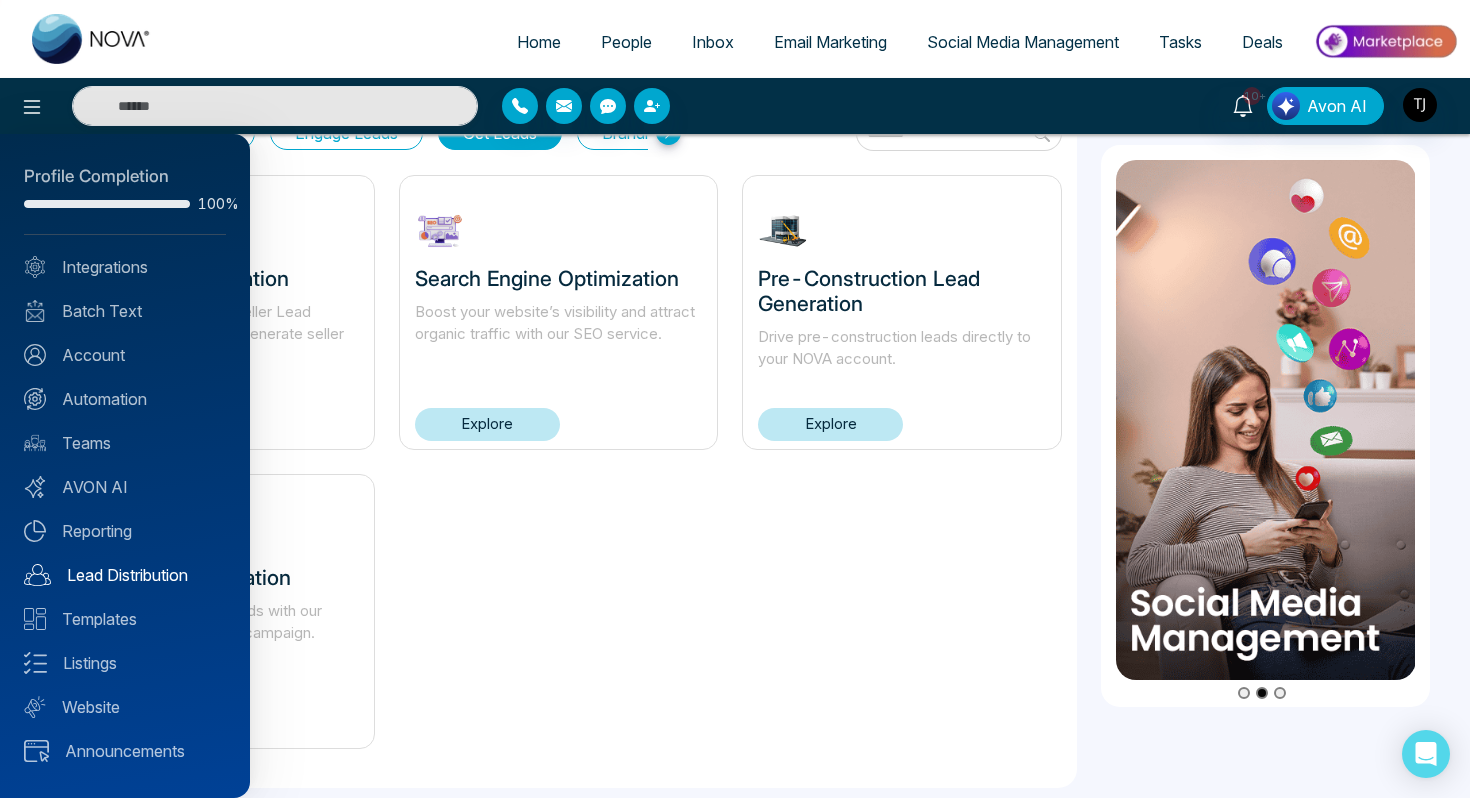 click on "Lead Distribution" at bounding box center (125, 575) 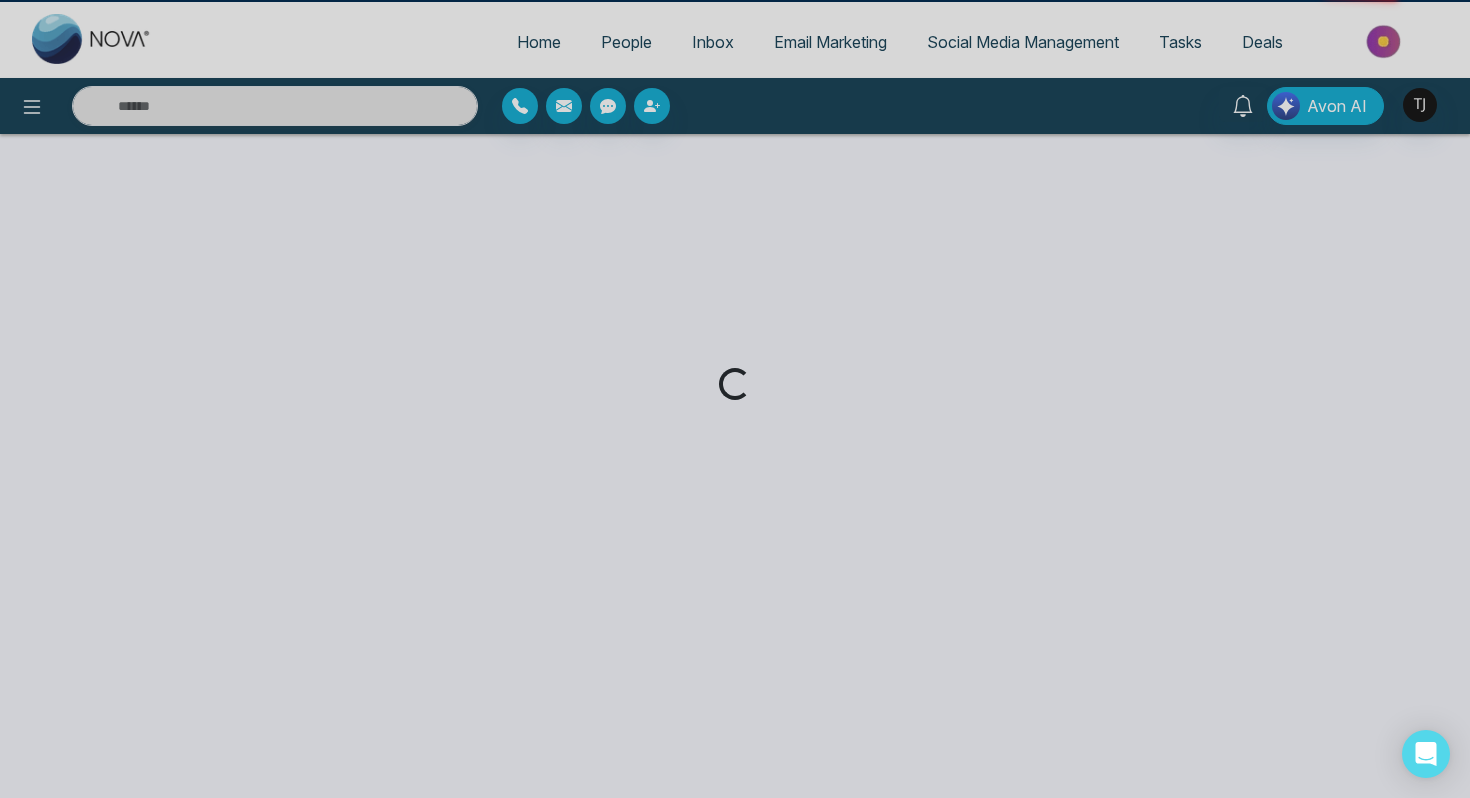 scroll, scrollTop: 0, scrollLeft: 0, axis: both 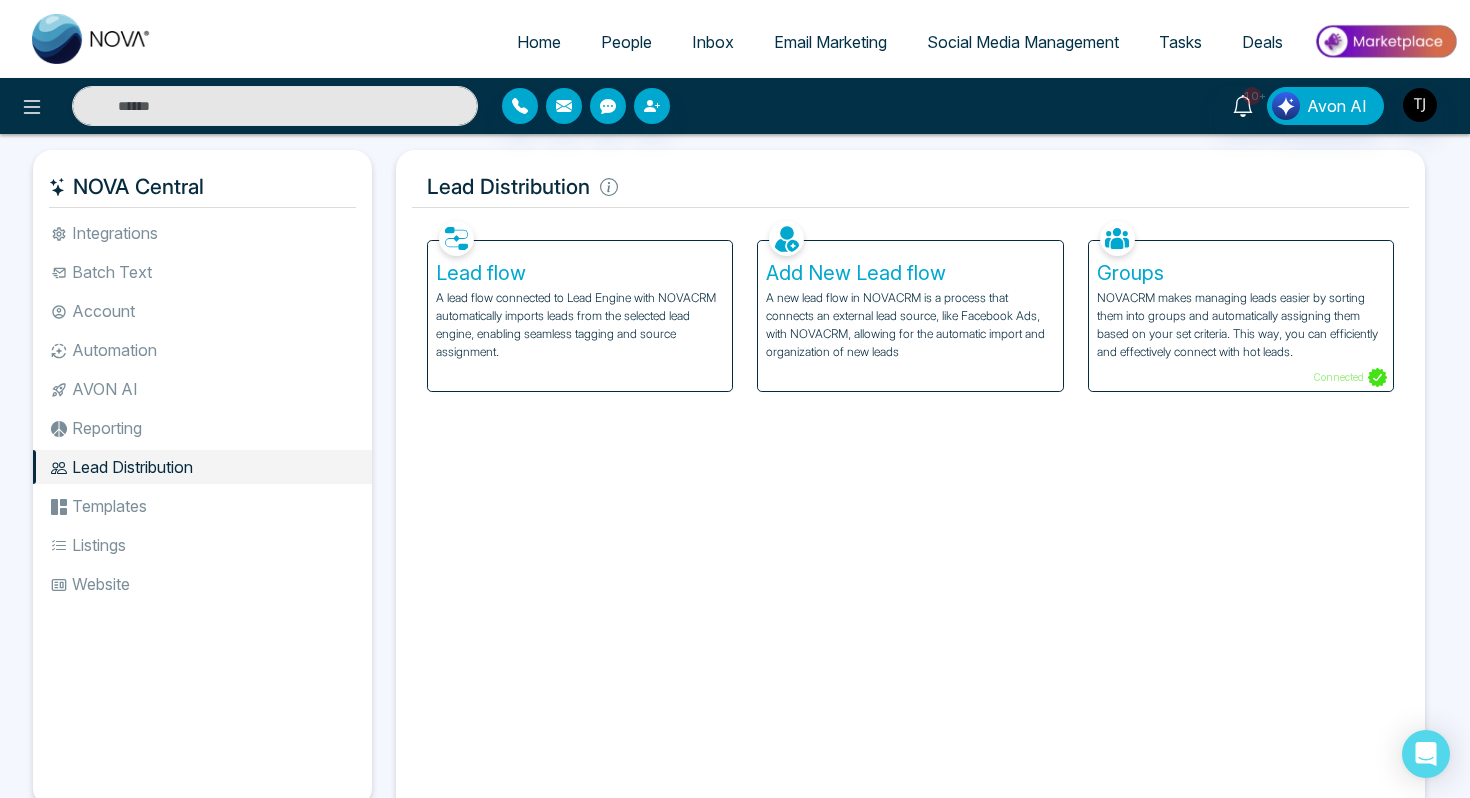 click on "A lead flow connected to Lead Engine with NOVACRM automatically imports leads from the selected lead engine, enabling seamless tagging and source assignment." at bounding box center [580, 325] 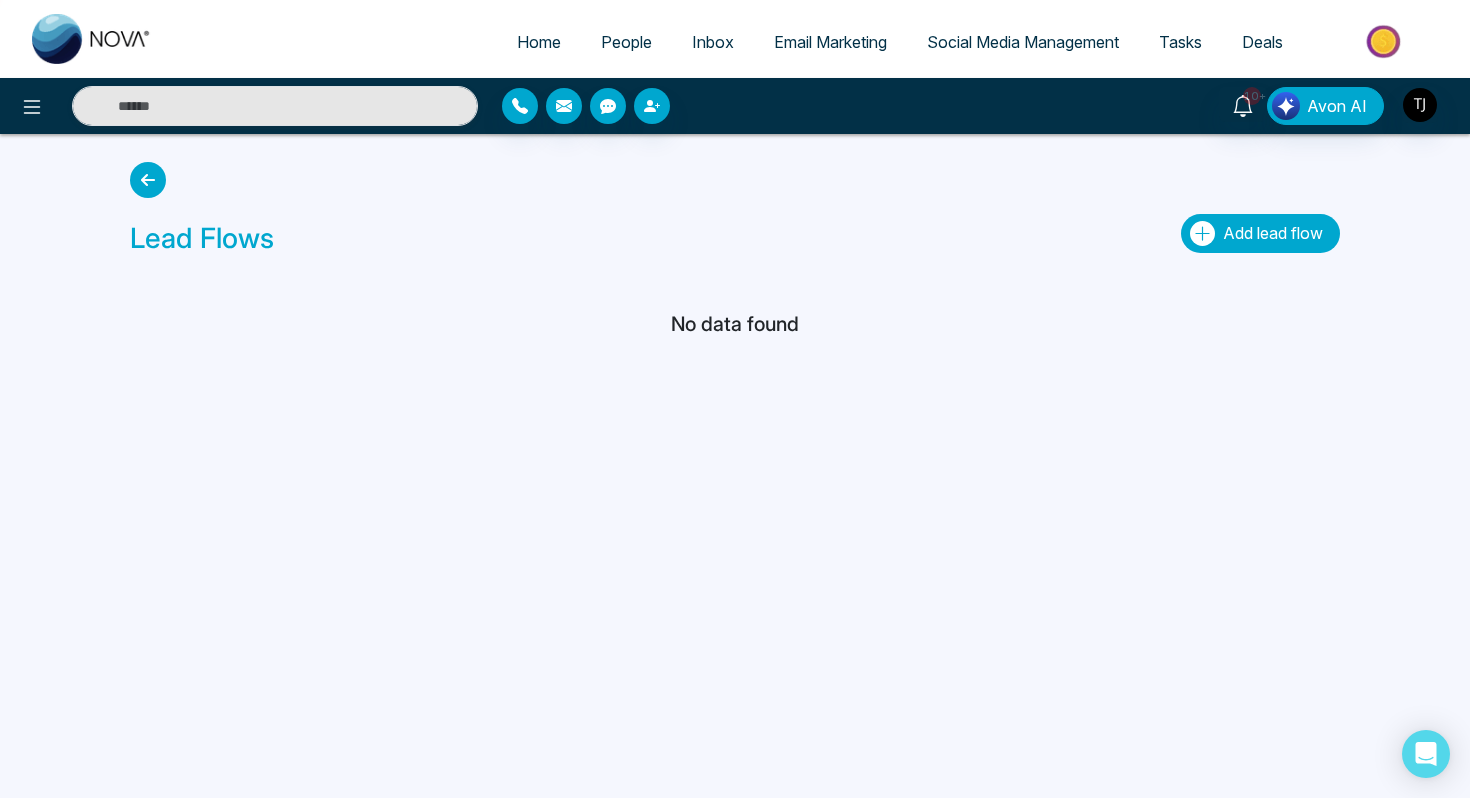 click on "Add lead flow" at bounding box center [1273, 233] 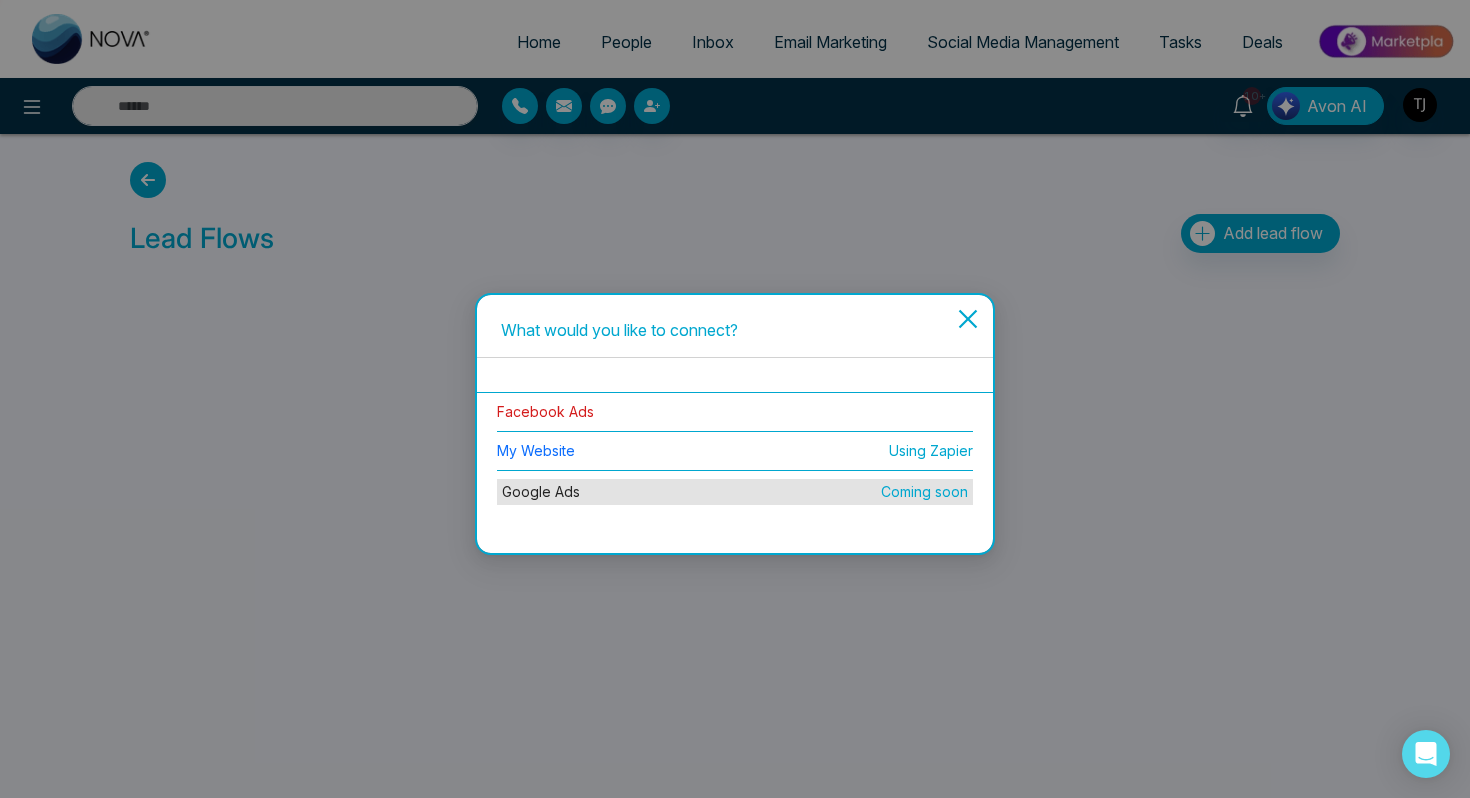 click on "Facebook Ads" at bounding box center [545, 411] 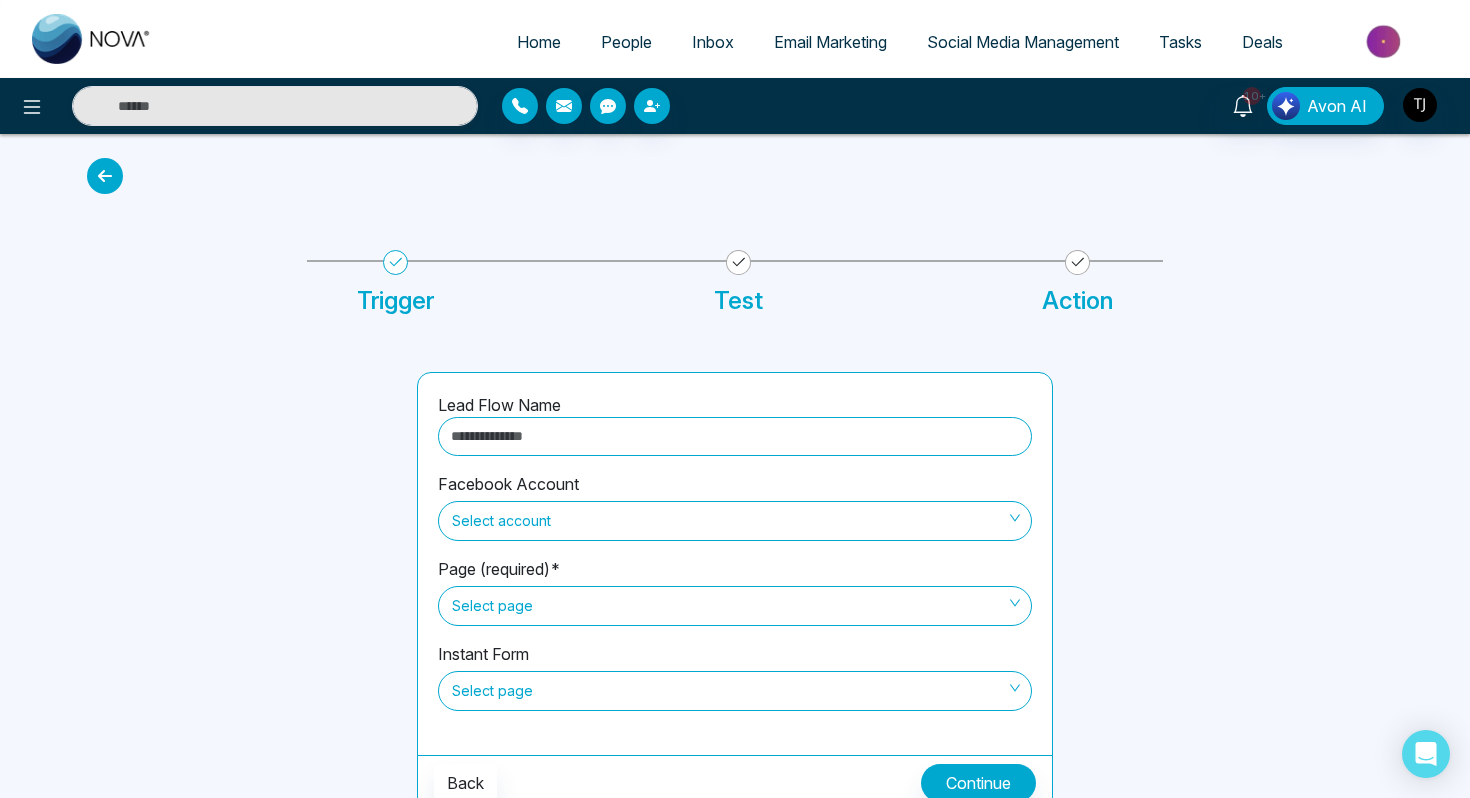 scroll, scrollTop: 13, scrollLeft: 0, axis: vertical 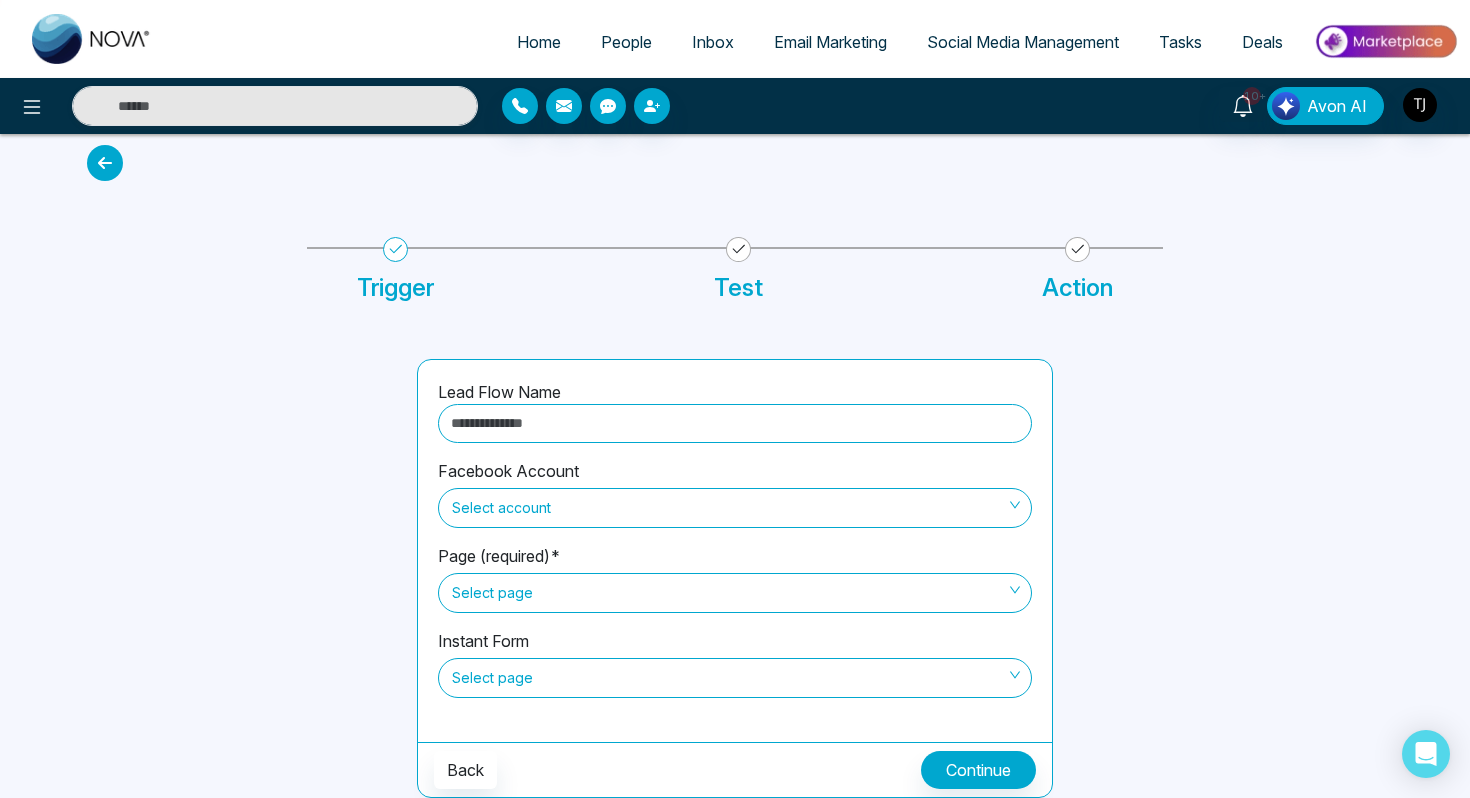 click at bounding box center (735, 423) 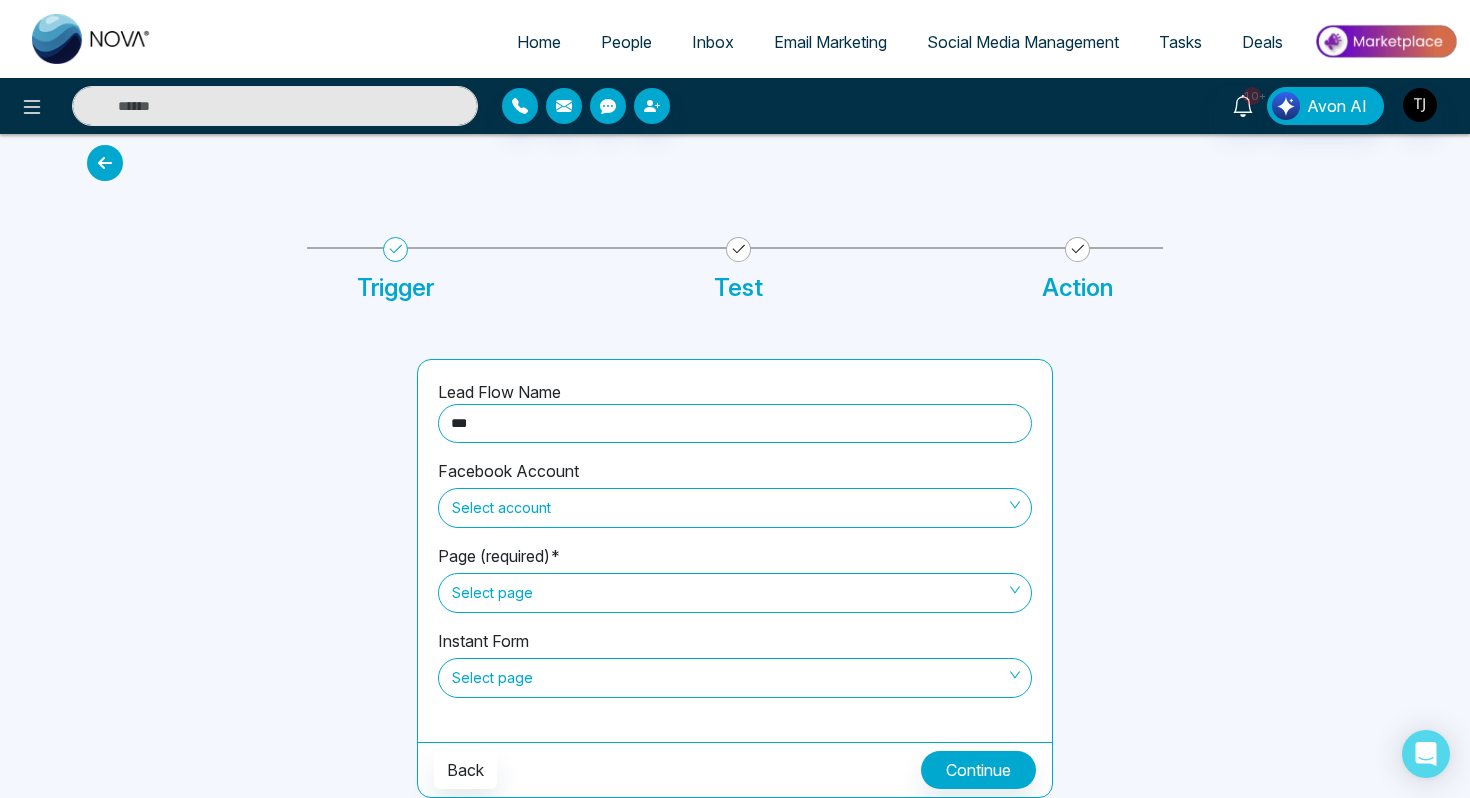type on "*******" 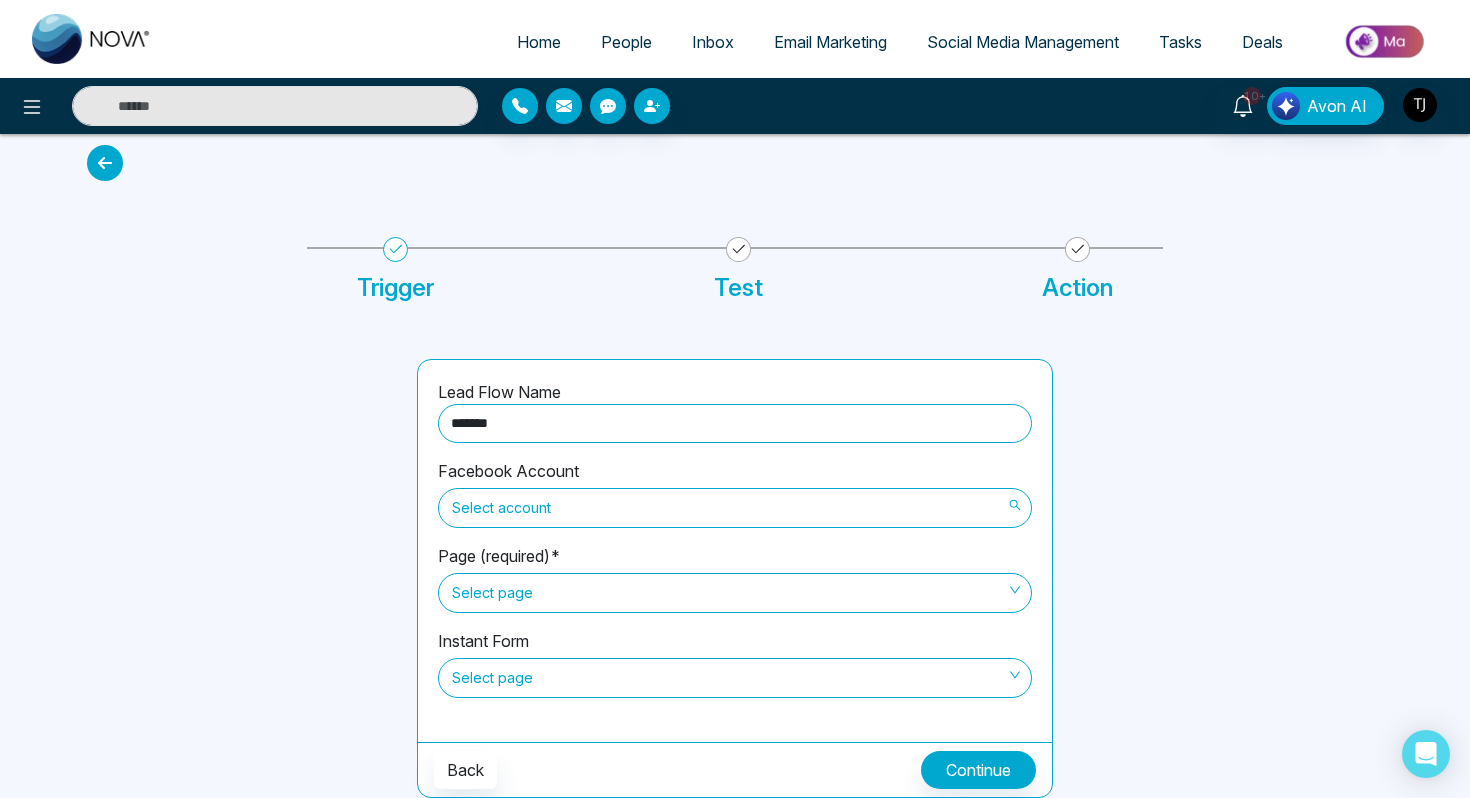 click on "Select account" at bounding box center [735, 508] 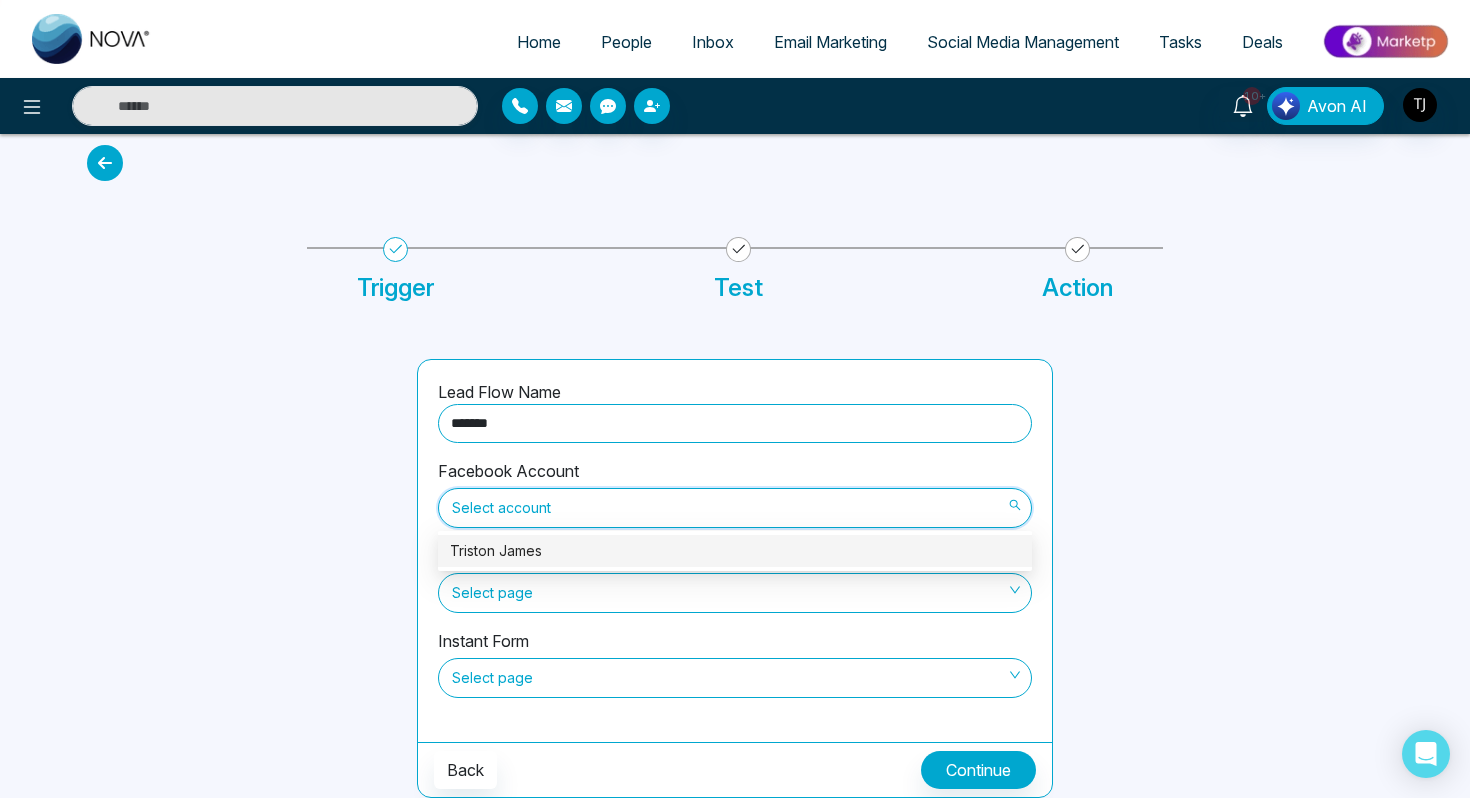 click on "Triston James" at bounding box center [735, 551] 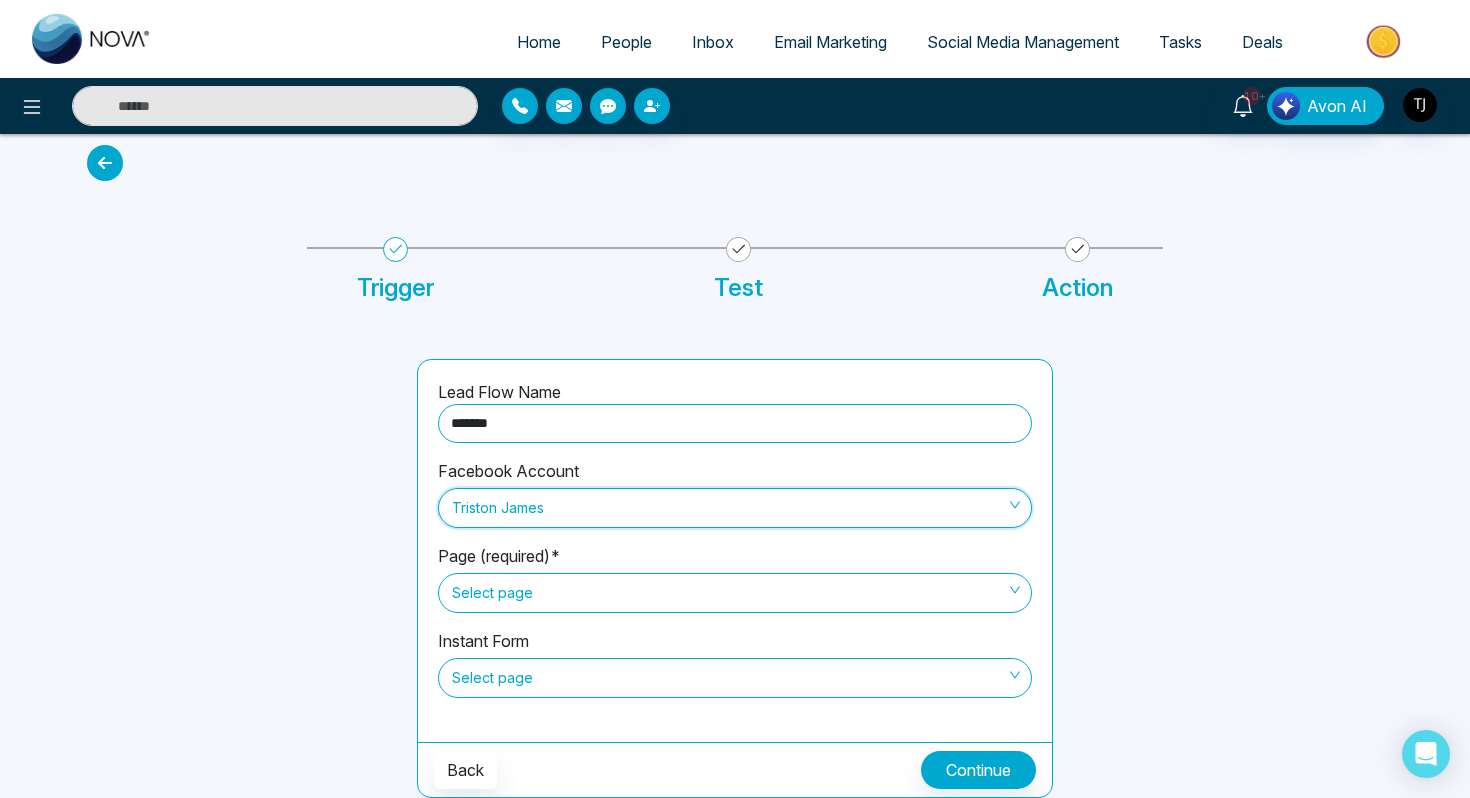 click on "Select page" at bounding box center (735, 593) 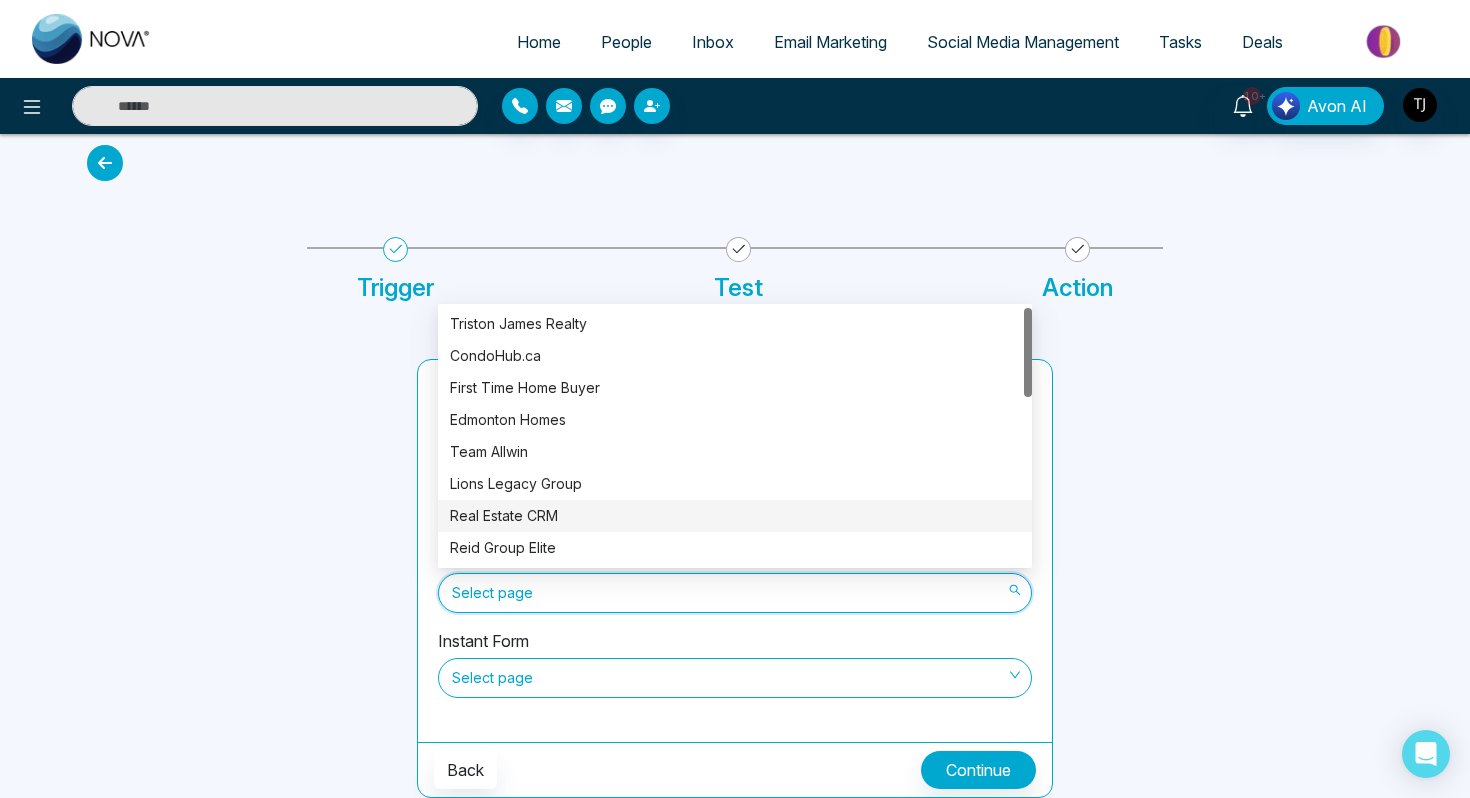 click on "Real Estate CRM" at bounding box center (735, 516) 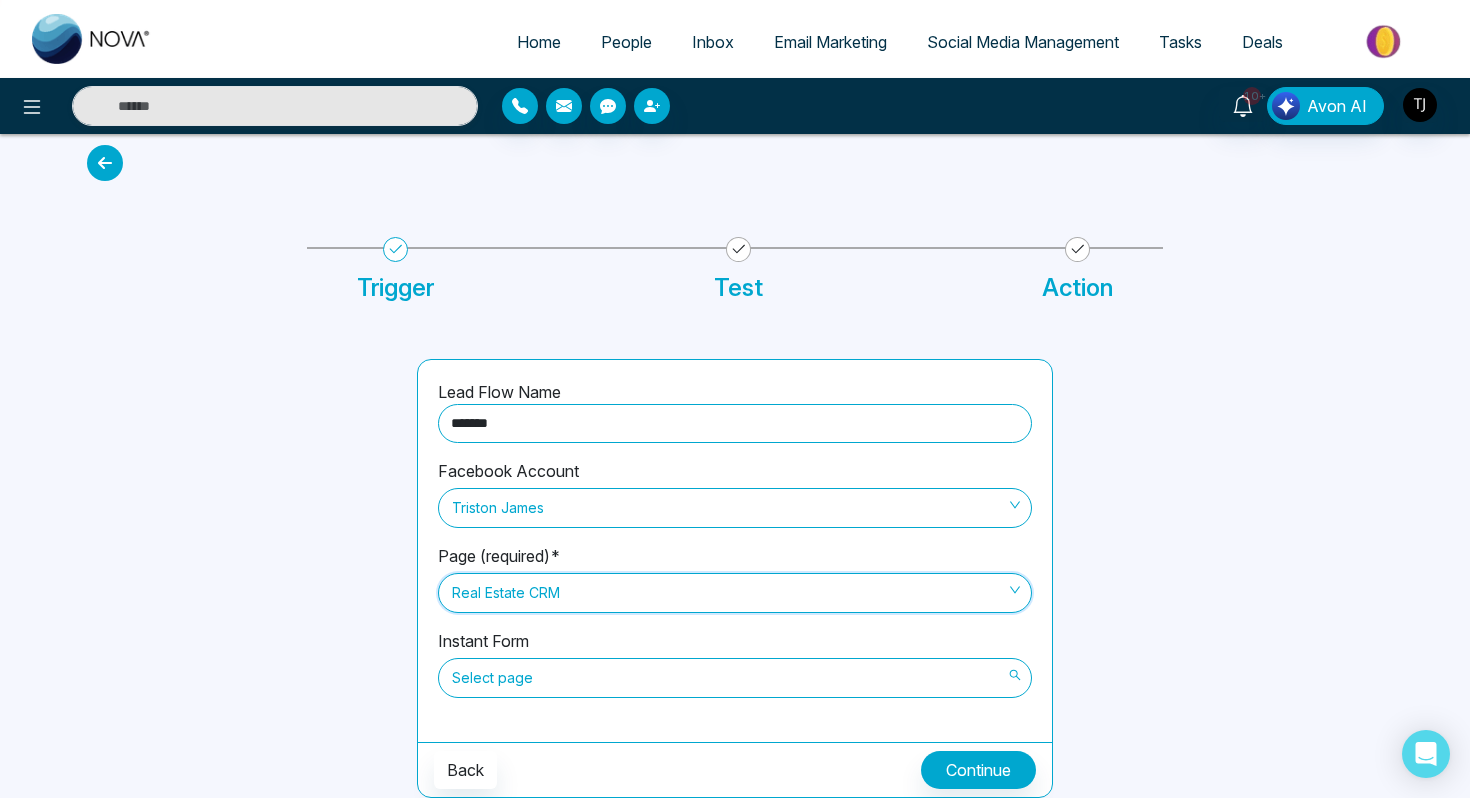 click on "Select page" at bounding box center (735, 678) 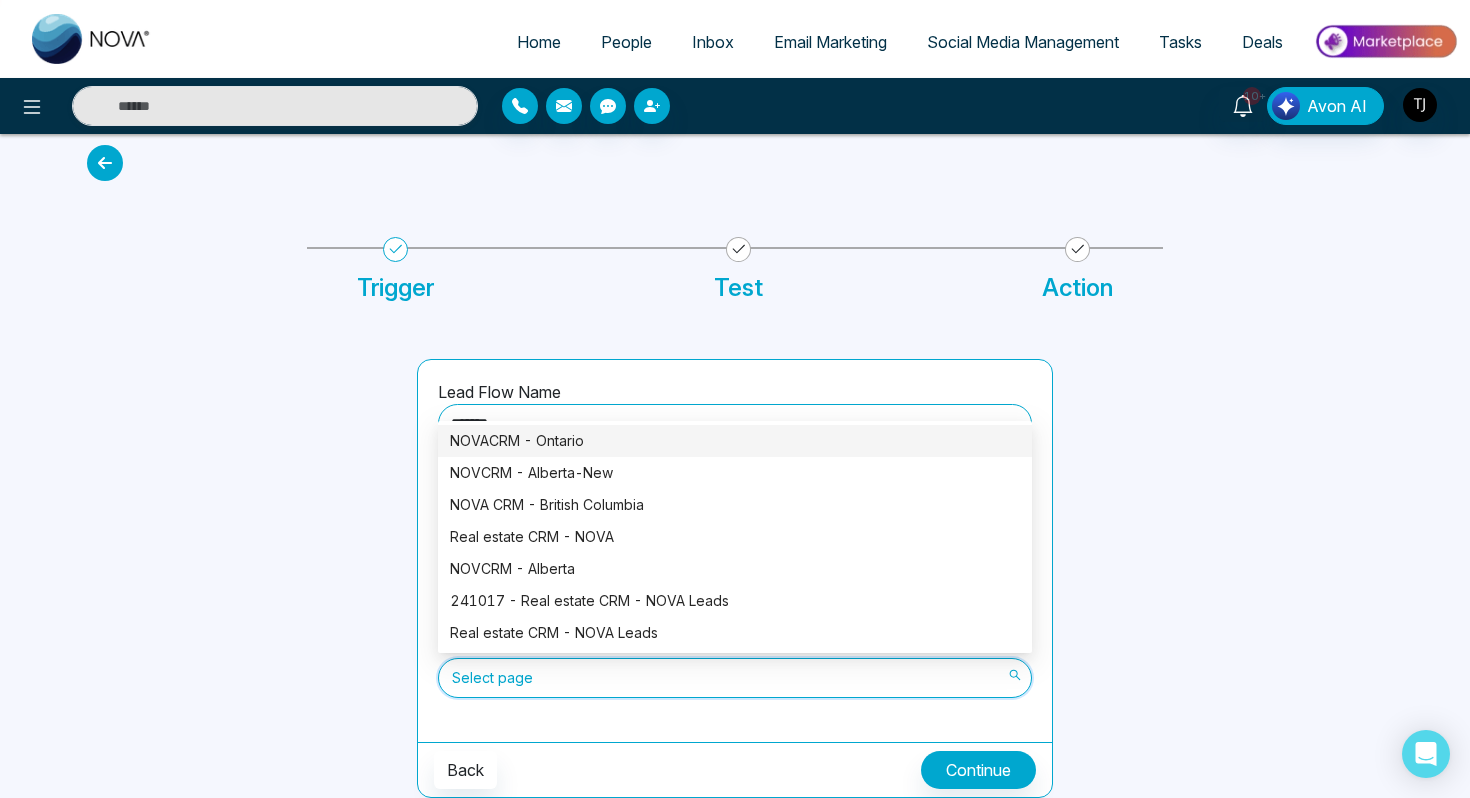 click on "NOVACRM - Ontario" at bounding box center (735, 441) 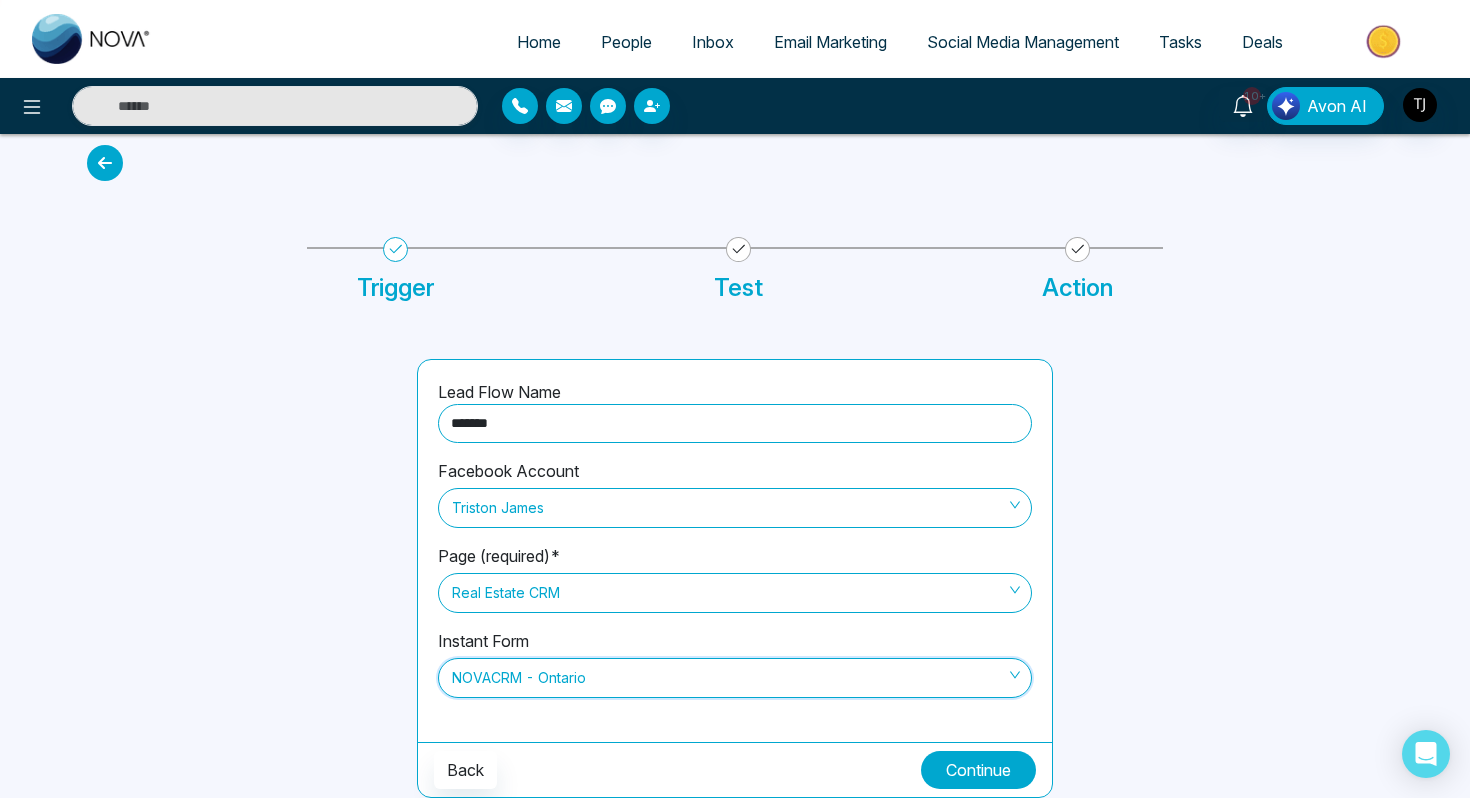 click on "Continue" at bounding box center [978, 770] 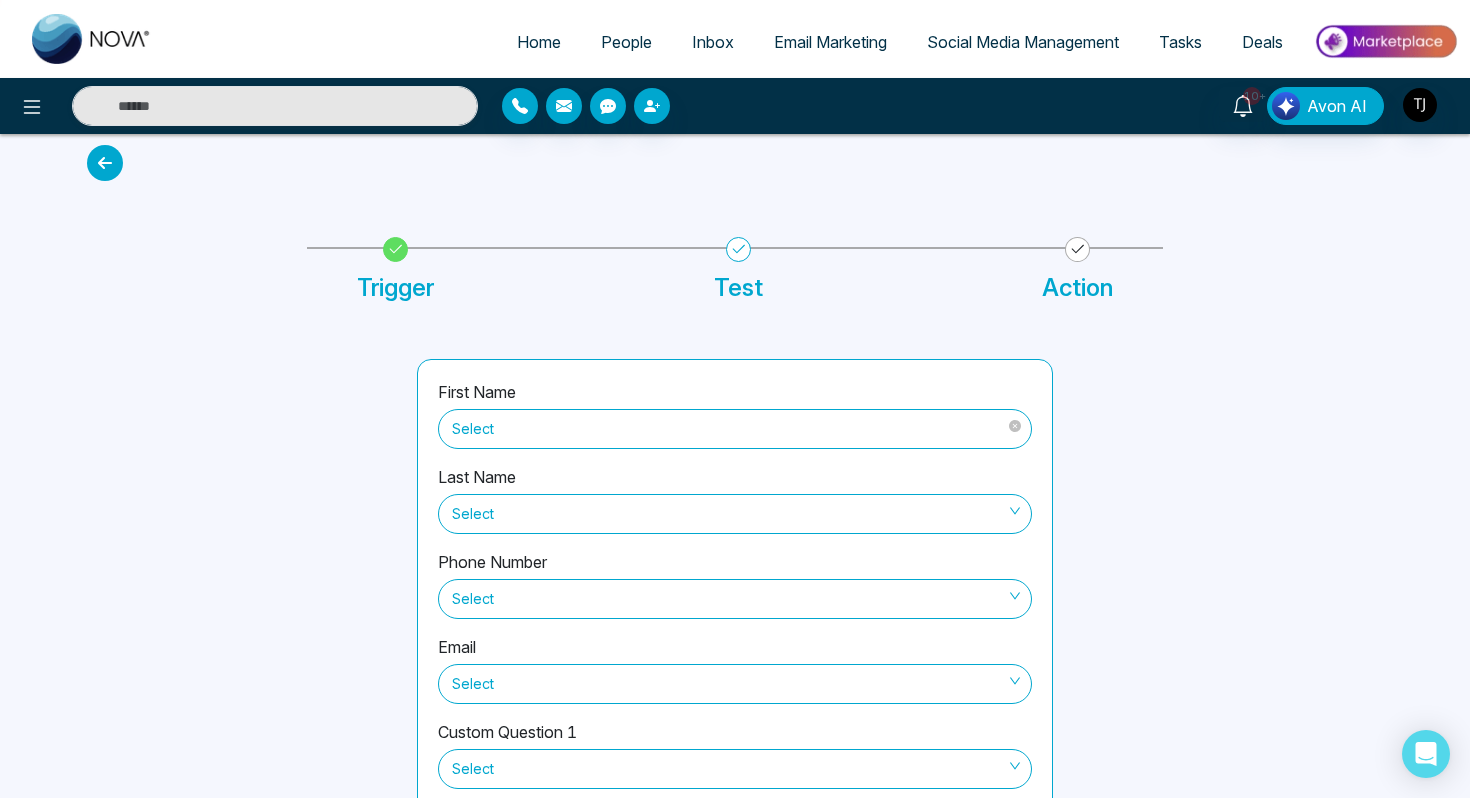 click on "Select" at bounding box center [735, 426] 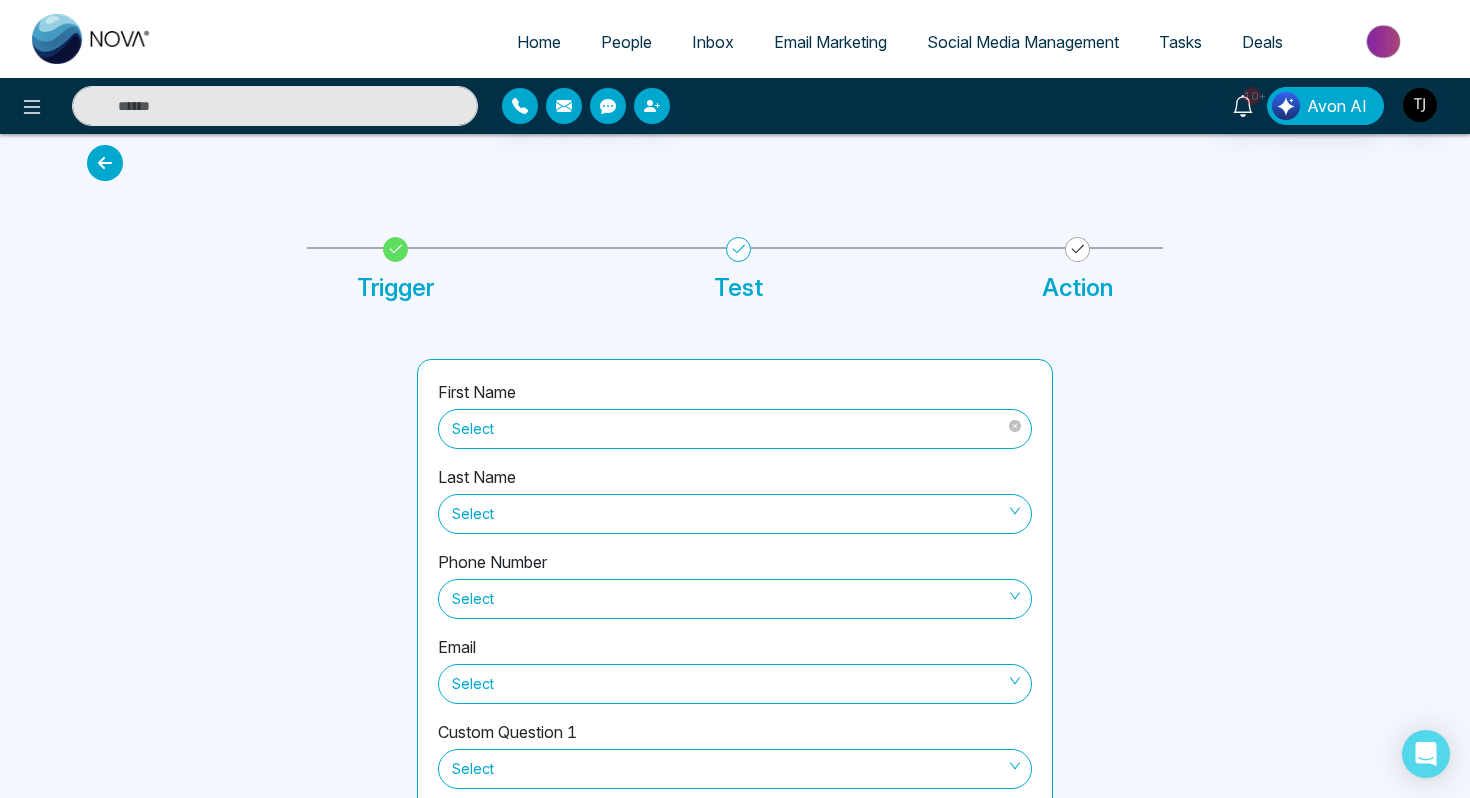 click on "Select" at bounding box center [735, 429] 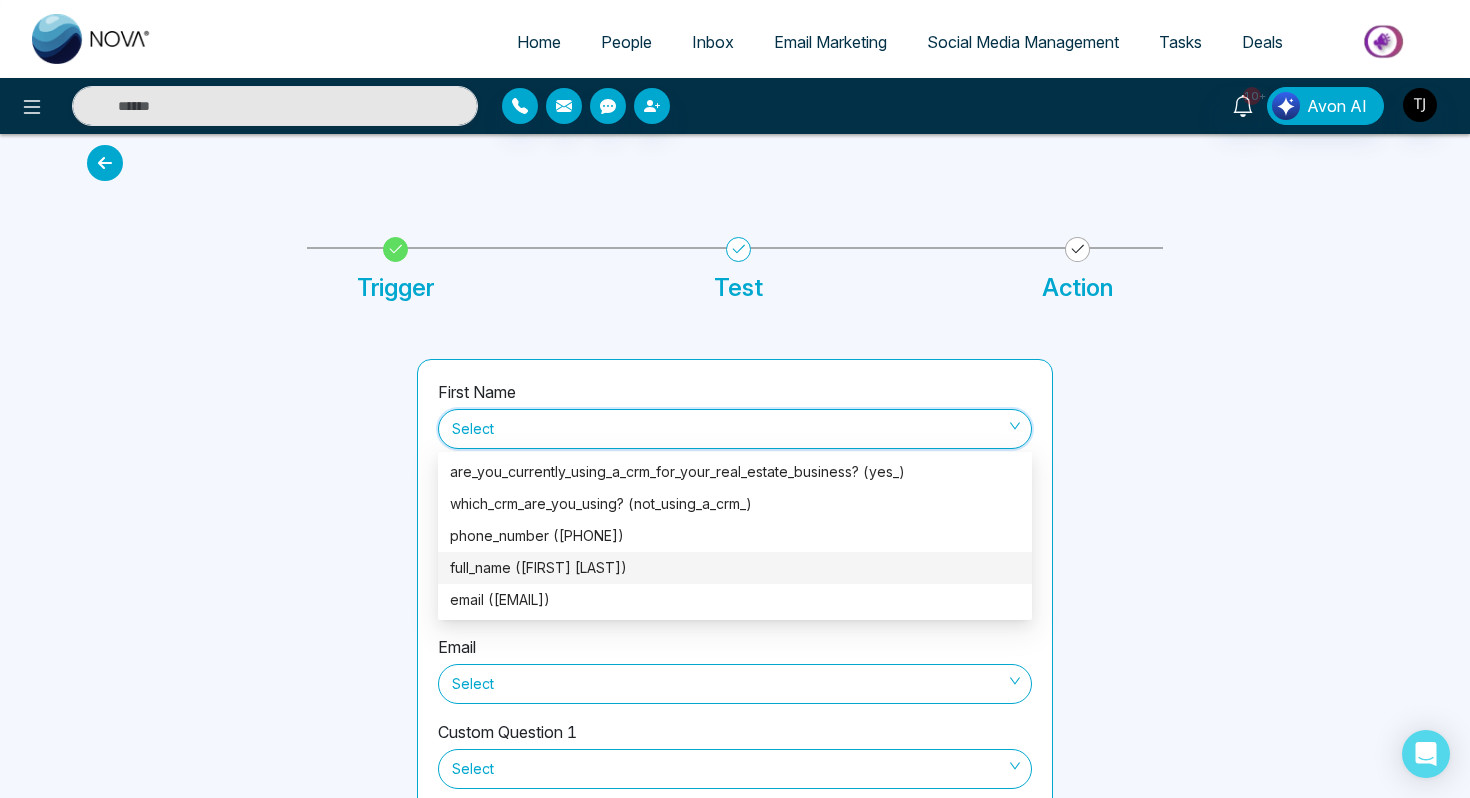 click on "full_name ([FIRST] [LAST])" at bounding box center [735, 568] 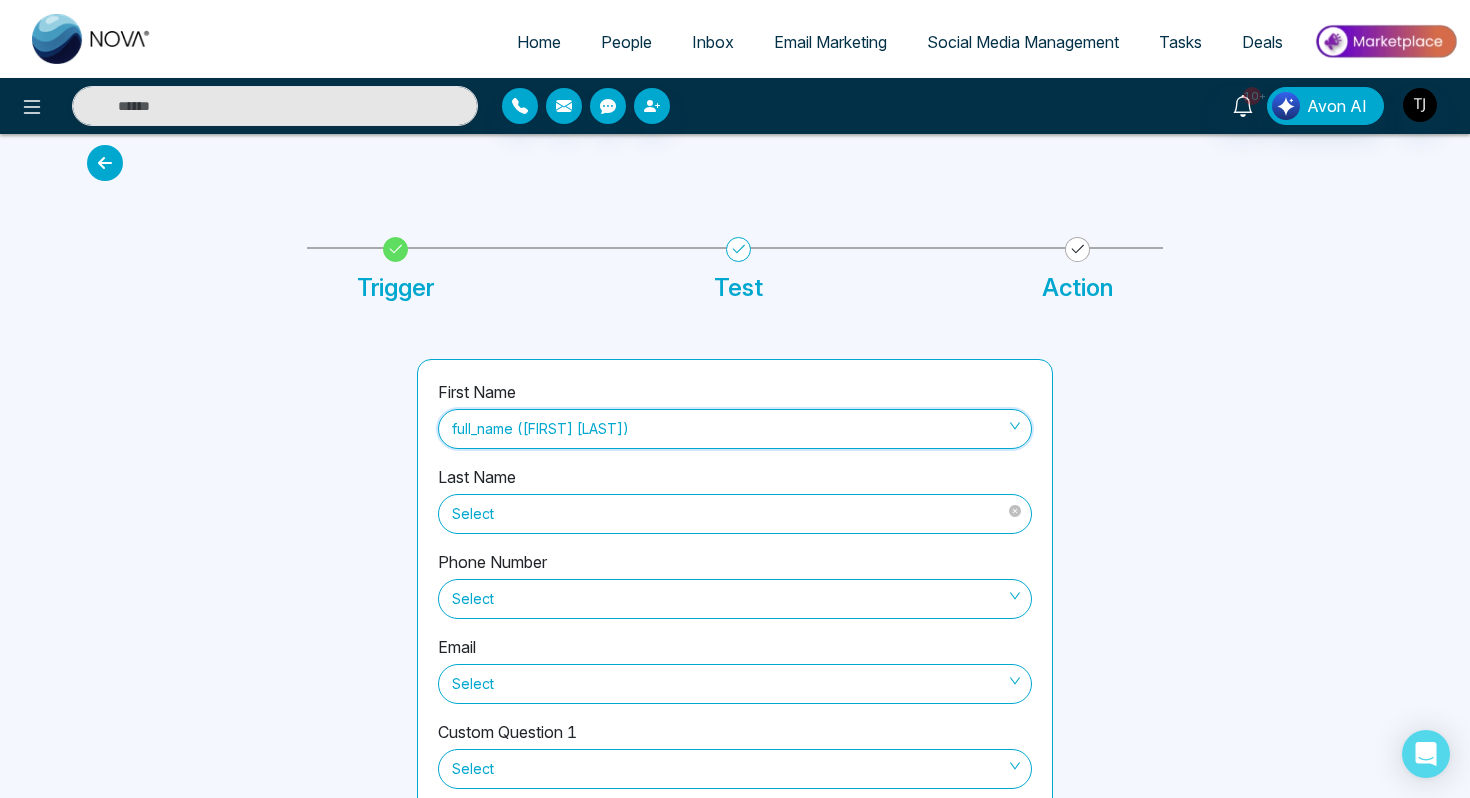 click on "Select" at bounding box center [735, 514] 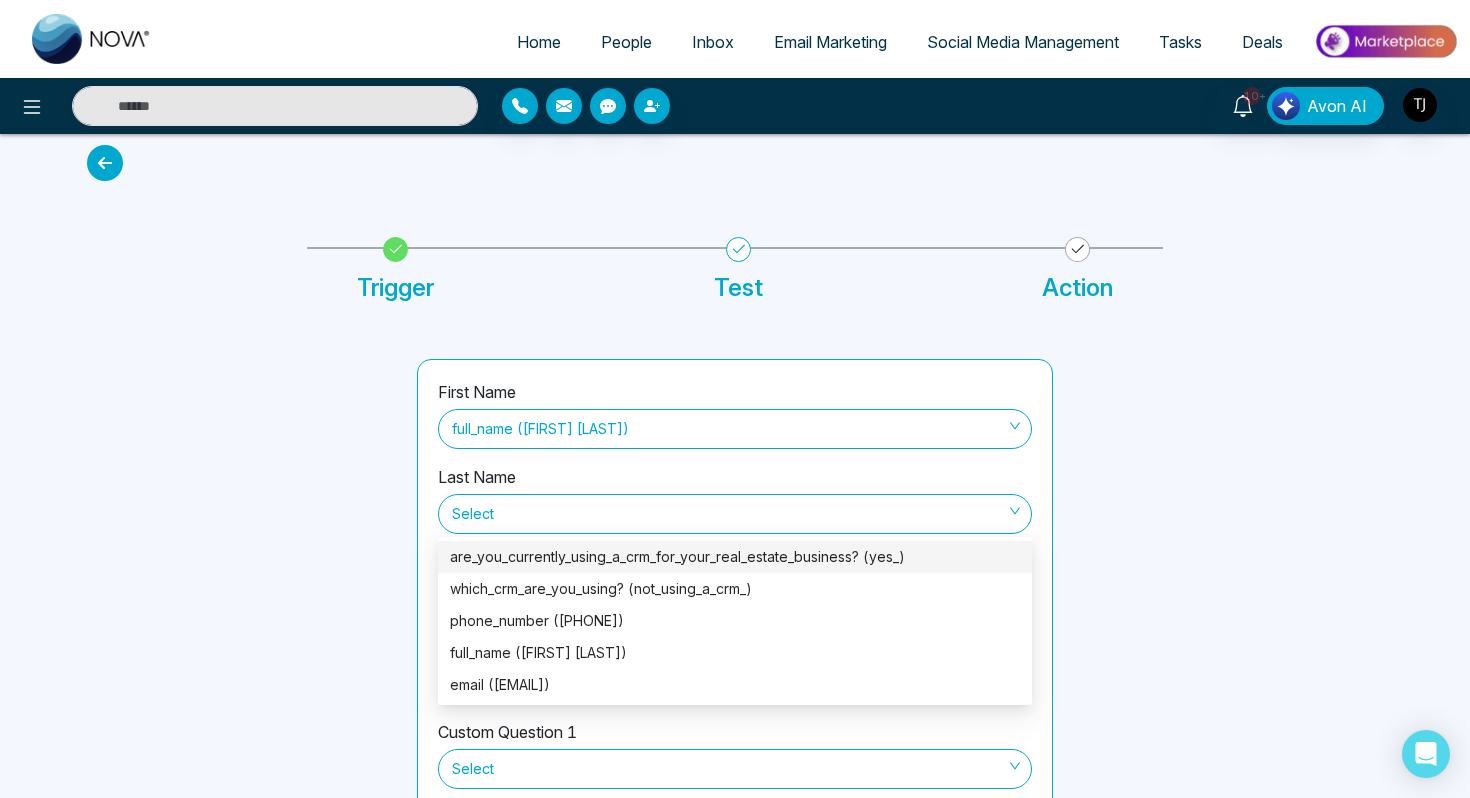 click at bounding box center [240, 637] 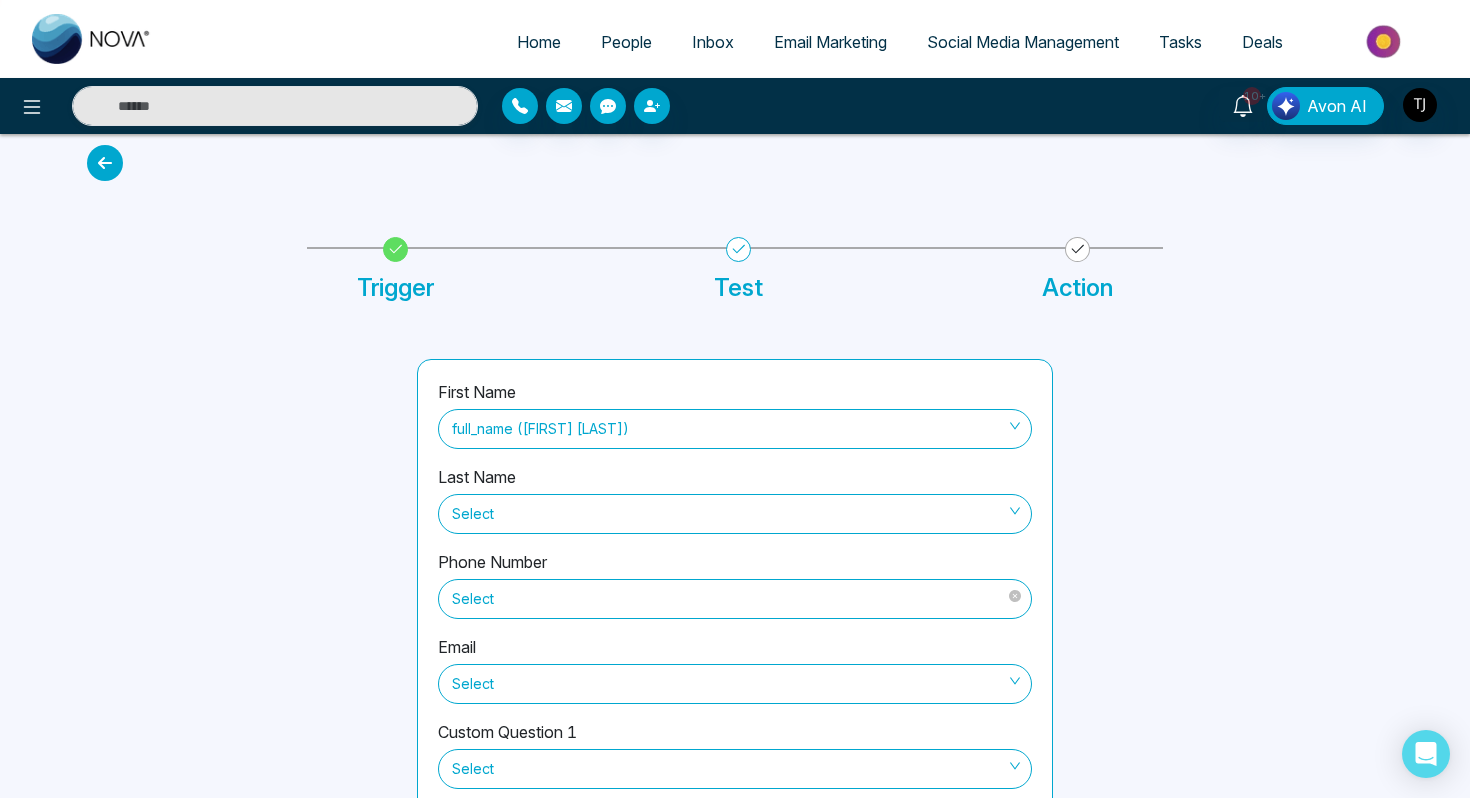 click on "Select" at bounding box center [735, 599] 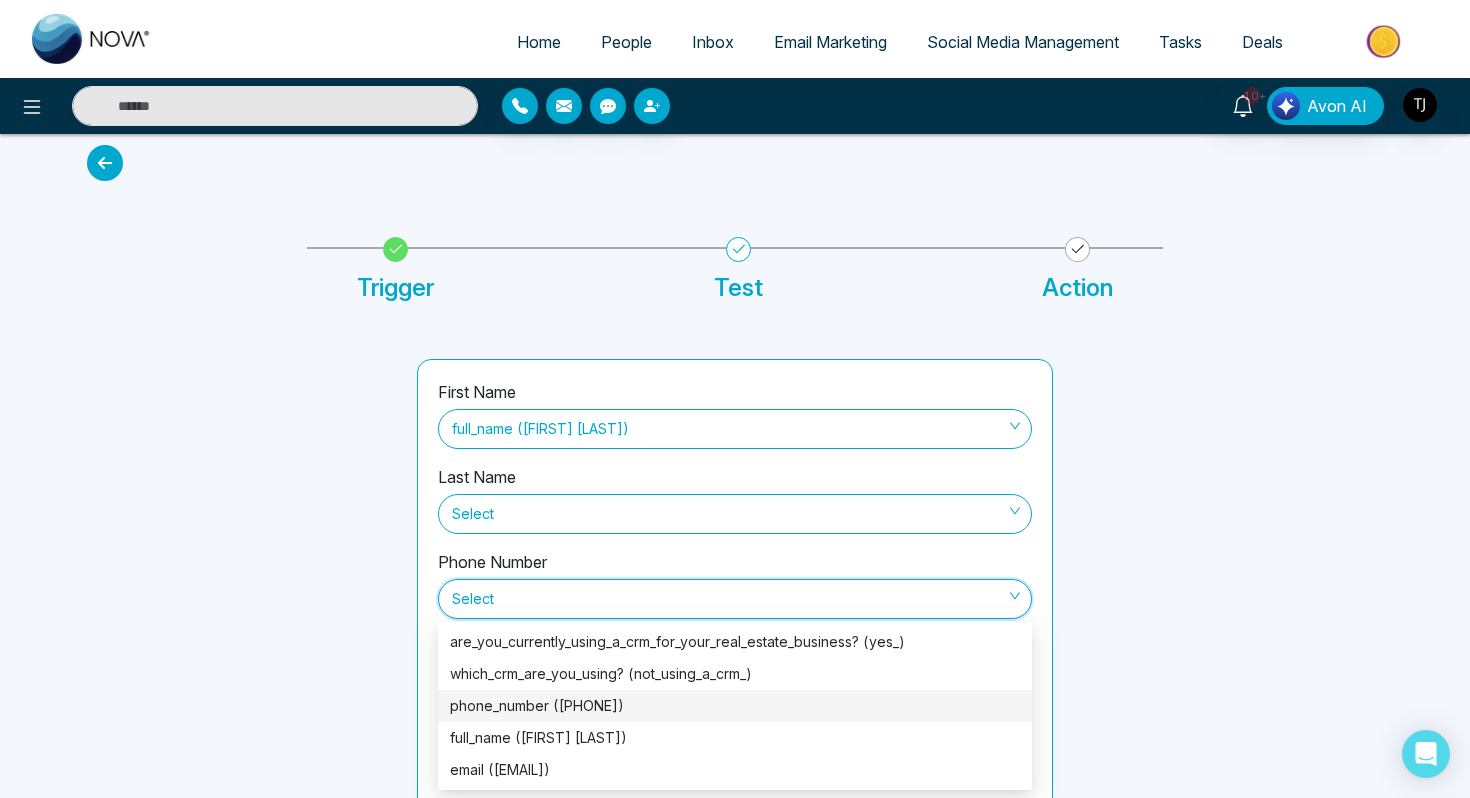 click on "phone_number ([PHONE])" at bounding box center (735, 706) 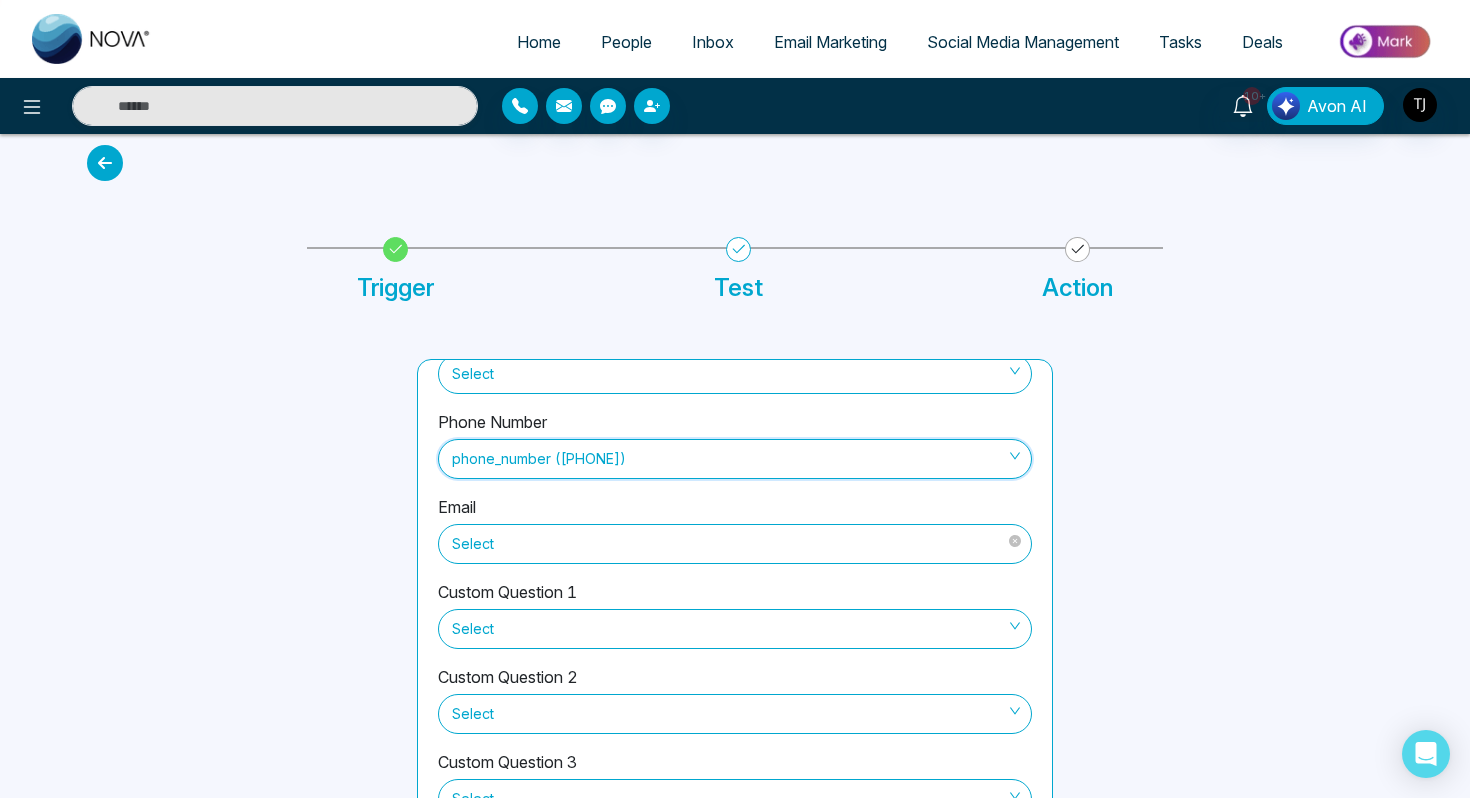 scroll, scrollTop: 147, scrollLeft: 0, axis: vertical 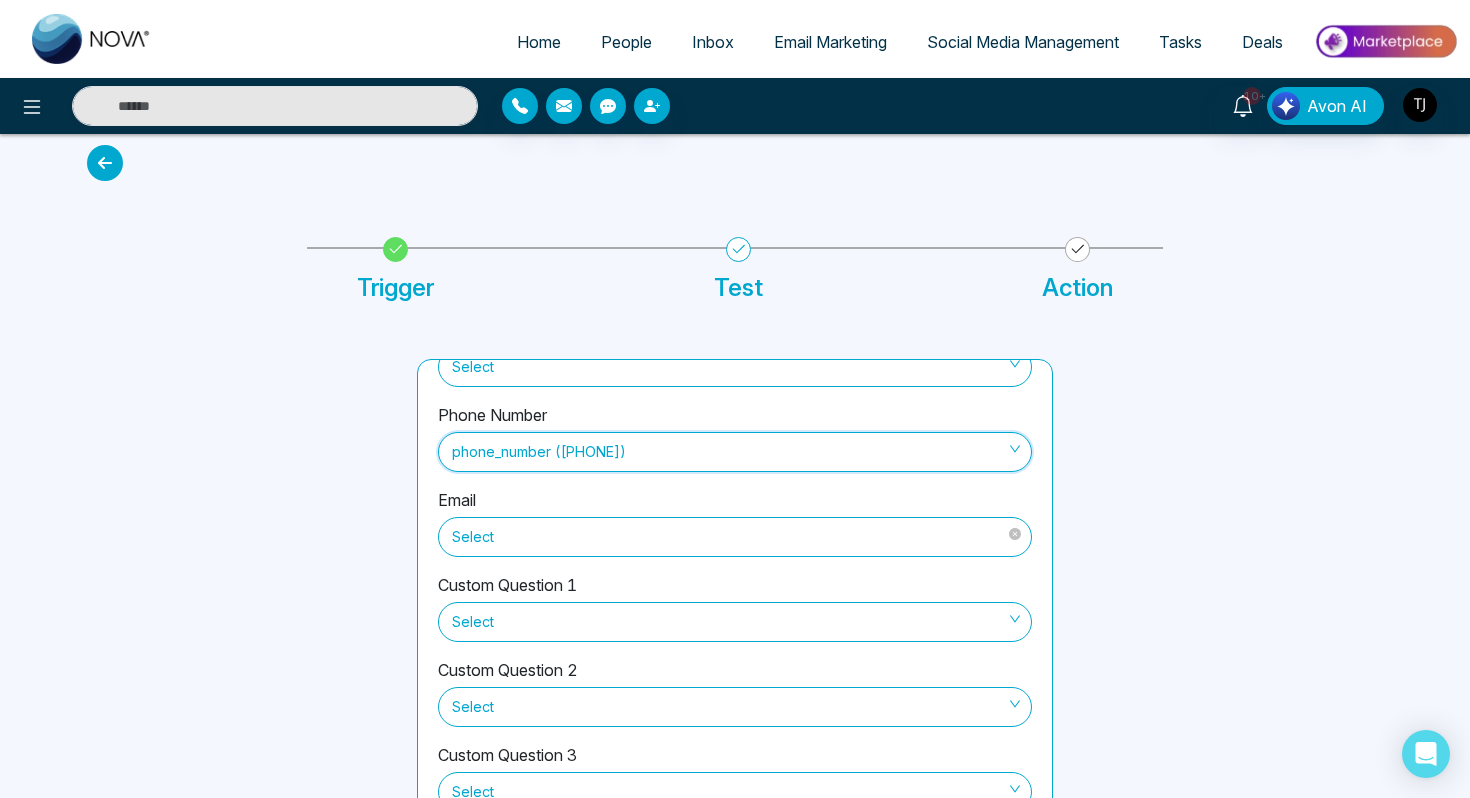 click on "Select" at bounding box center [735, 537] 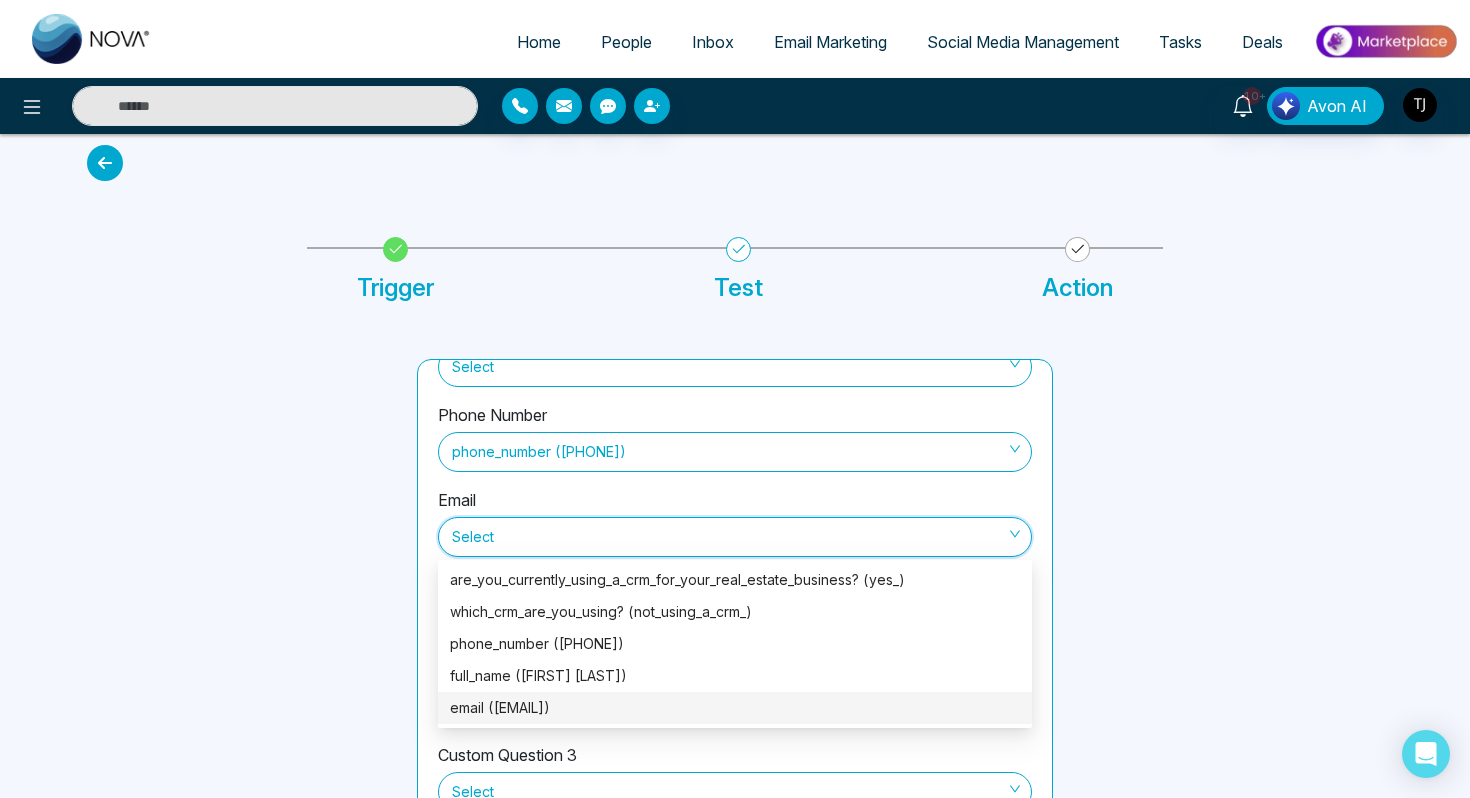 click on "email ([EMAIL])" at bounding box center (735, 708) 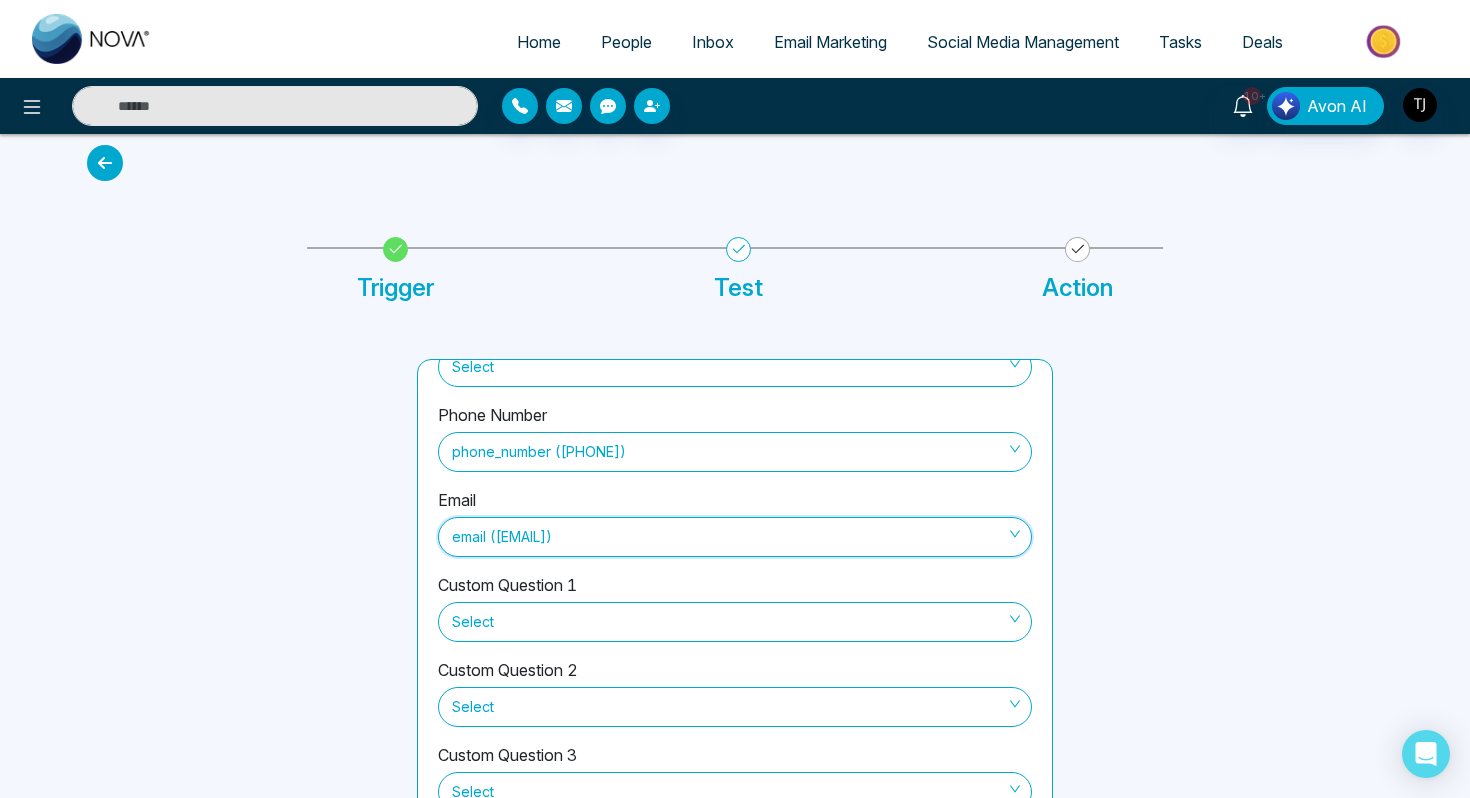 scroll, scrollTop: 220, scrollLeft: 0, axis: vertical 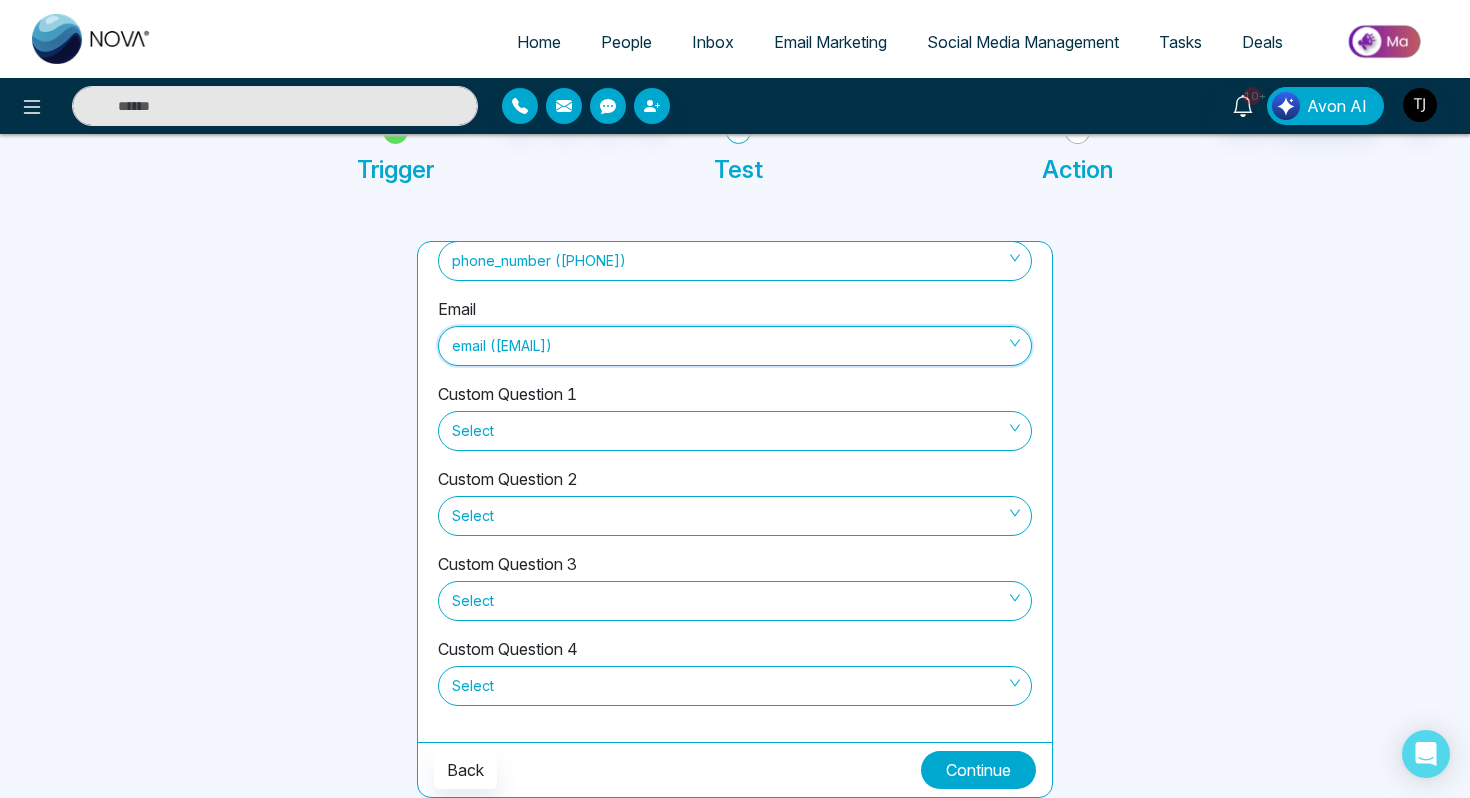 click on "Continue" at bounding box center [978, 770] 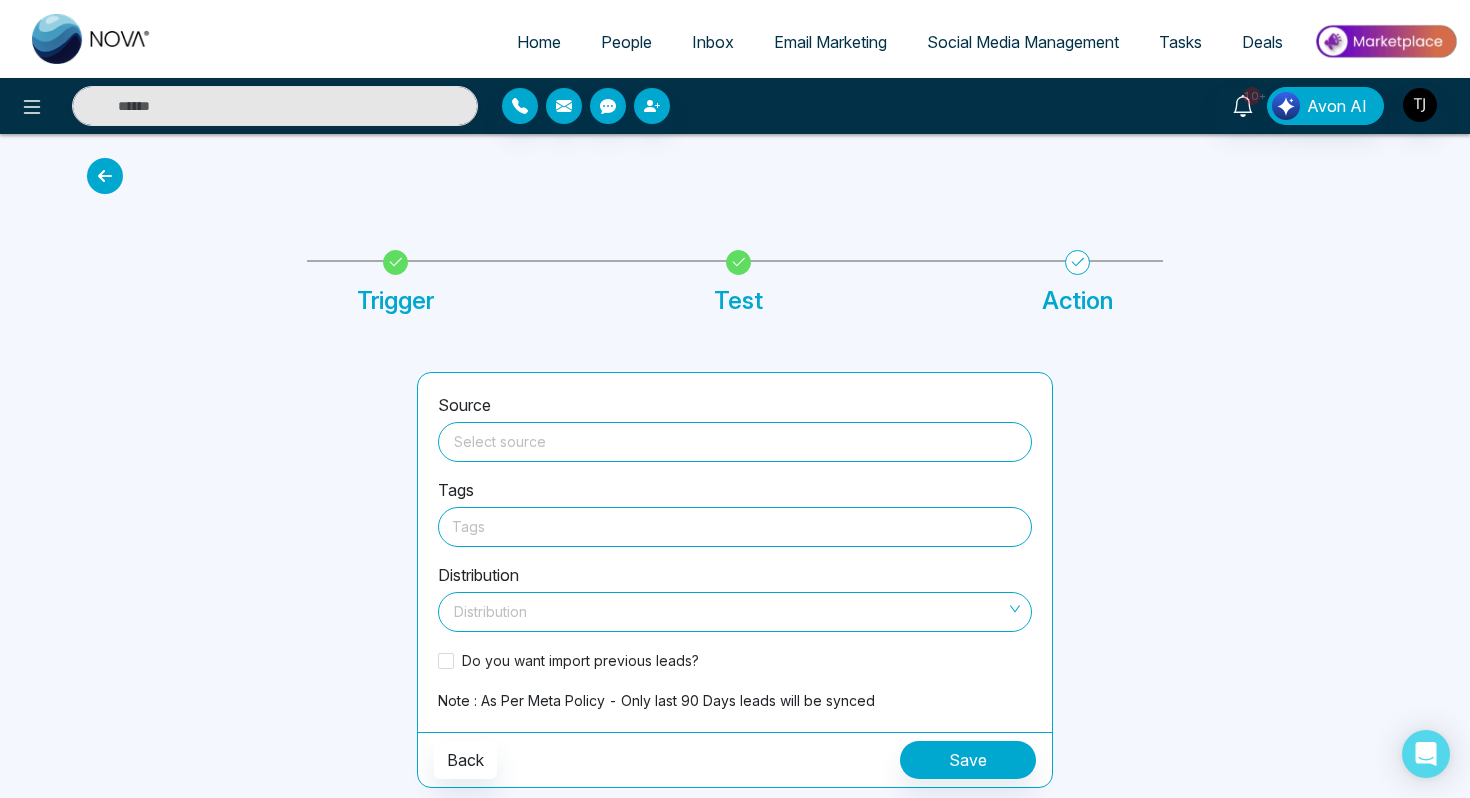 scroll, scrollTop: 0, scrollLeft: 0, axis: both 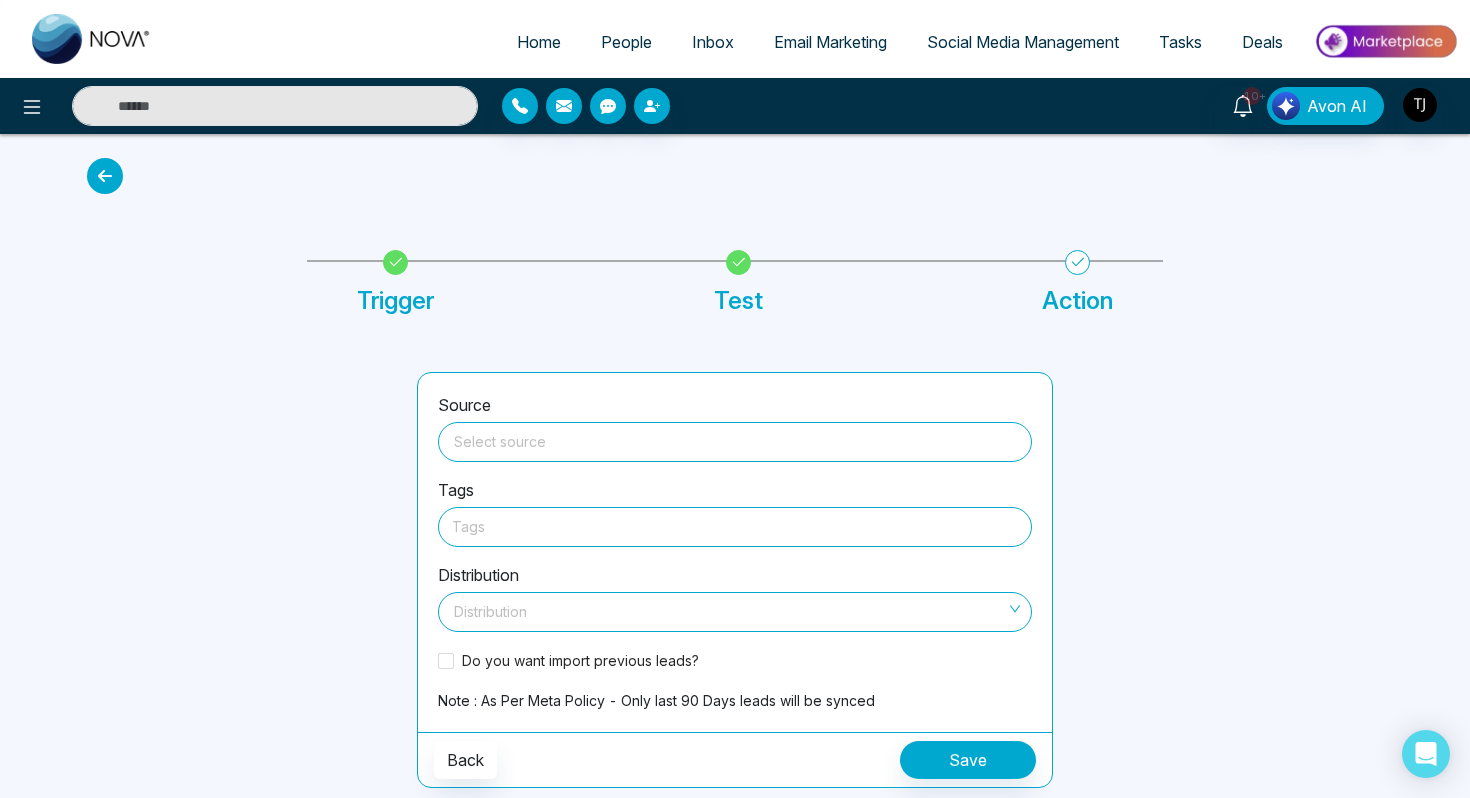 click at bounding box center [735, 442] 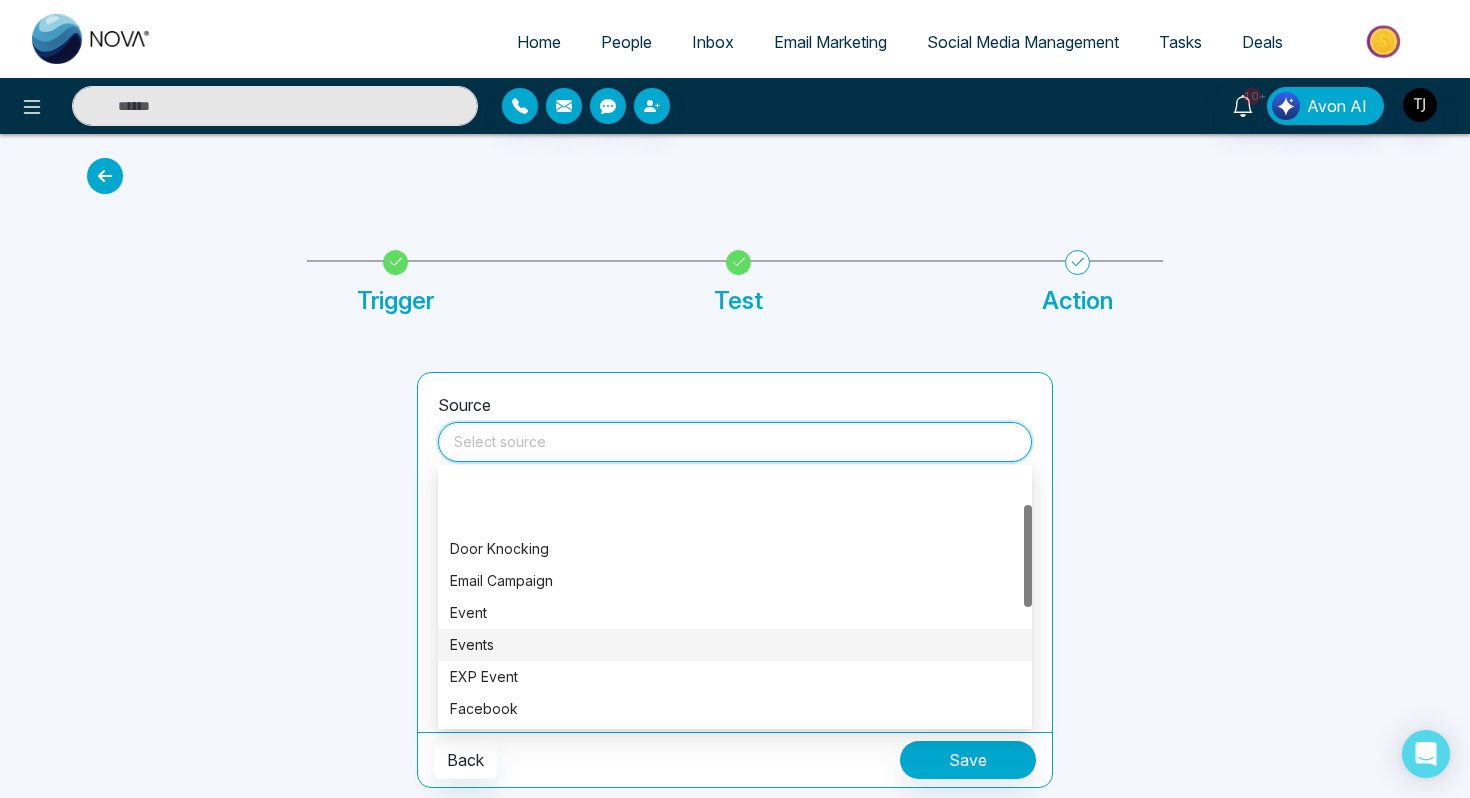 scroll, scrollTop: 101, scrollLeft: 0, axis: vertical 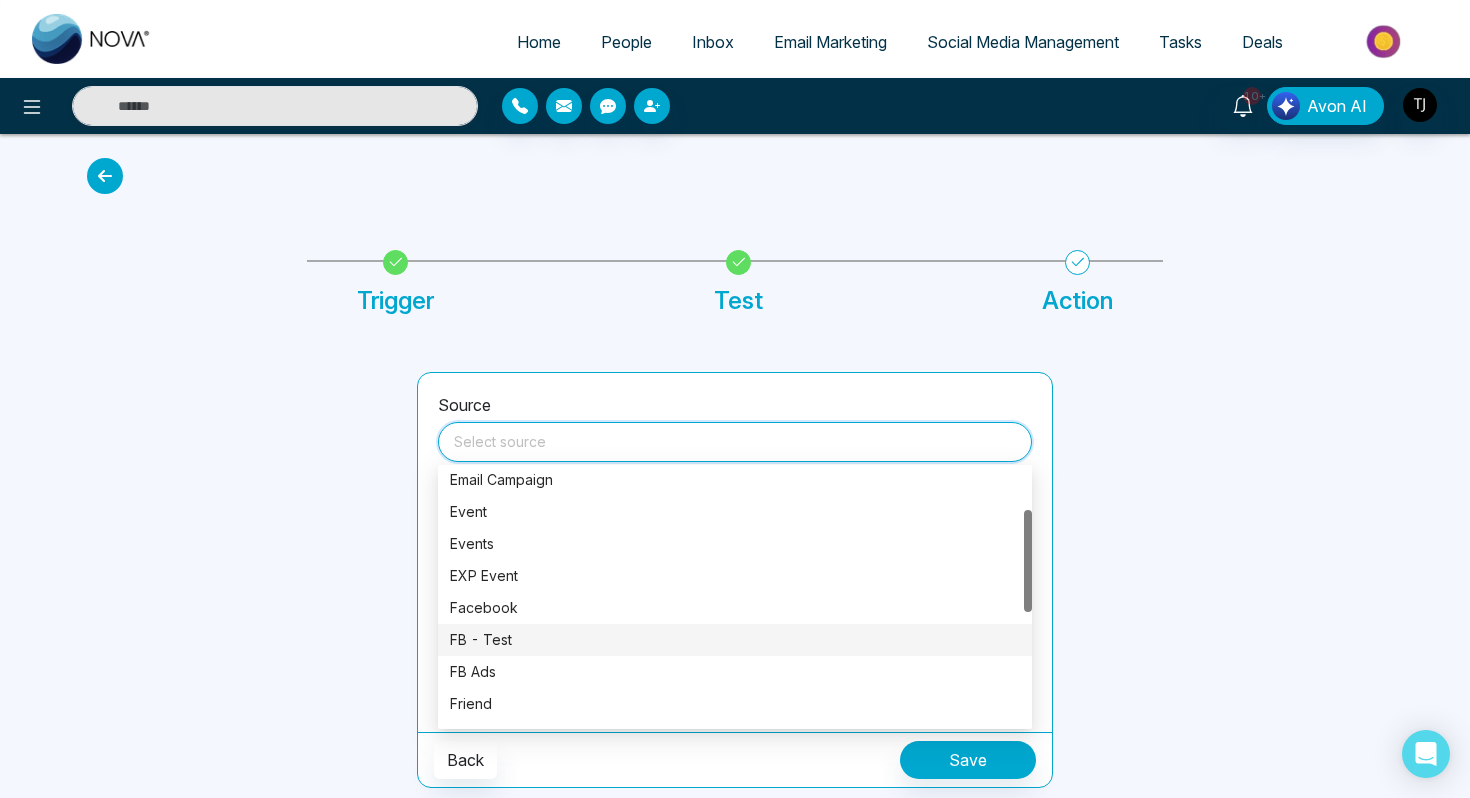 click on "FB - Test" at bounding box center (735, 640) 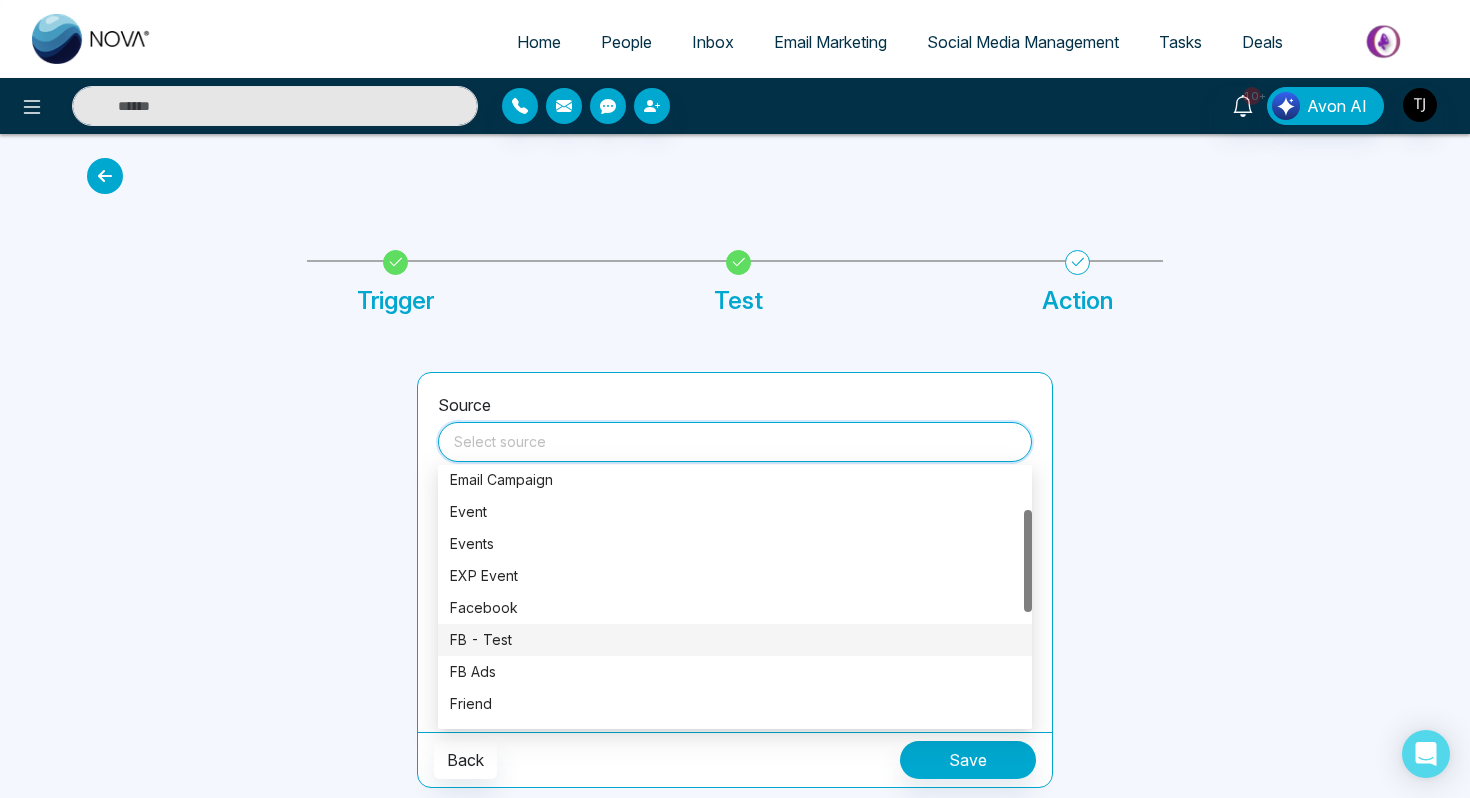 type on "*********" 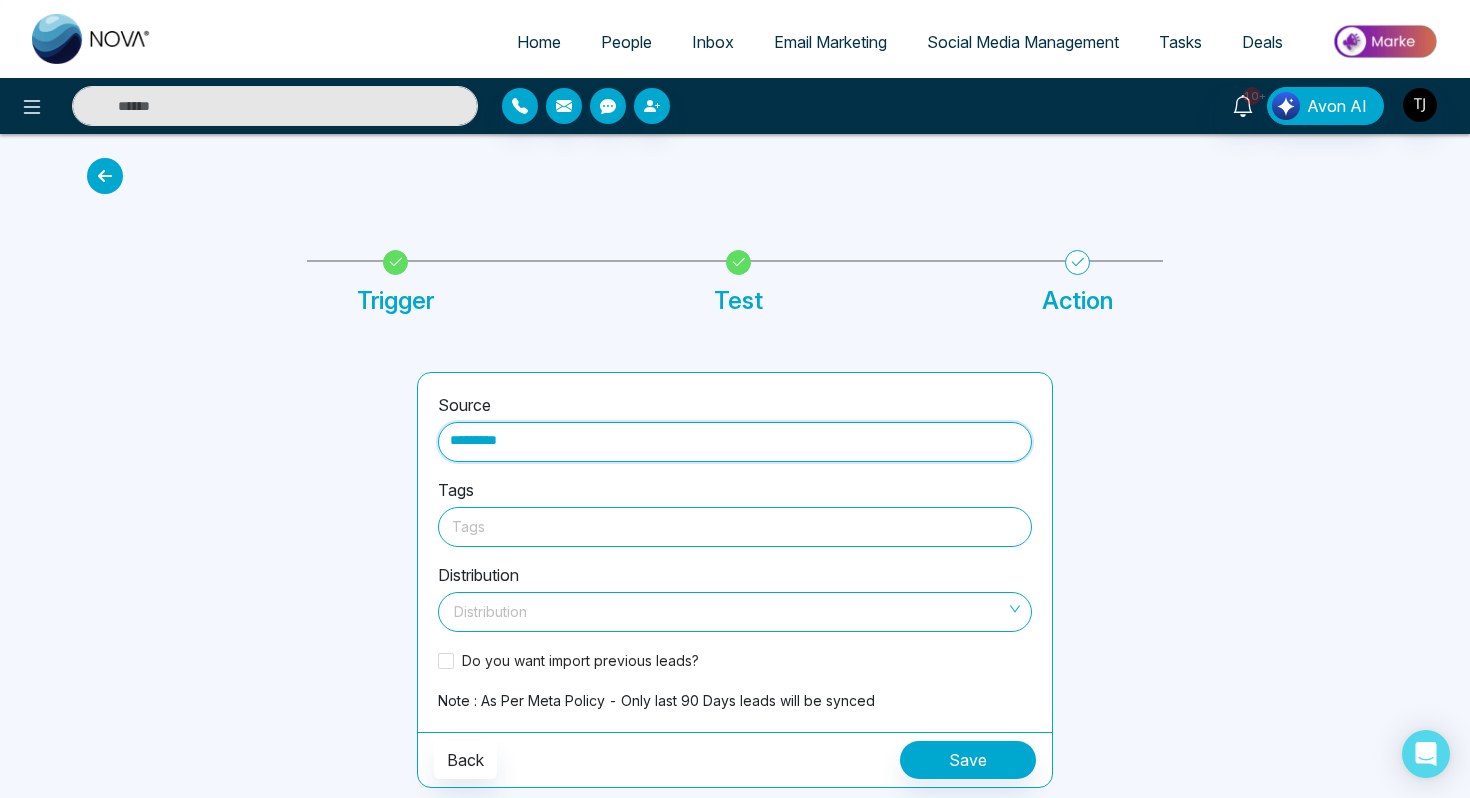click at bounding box center (735, 526) 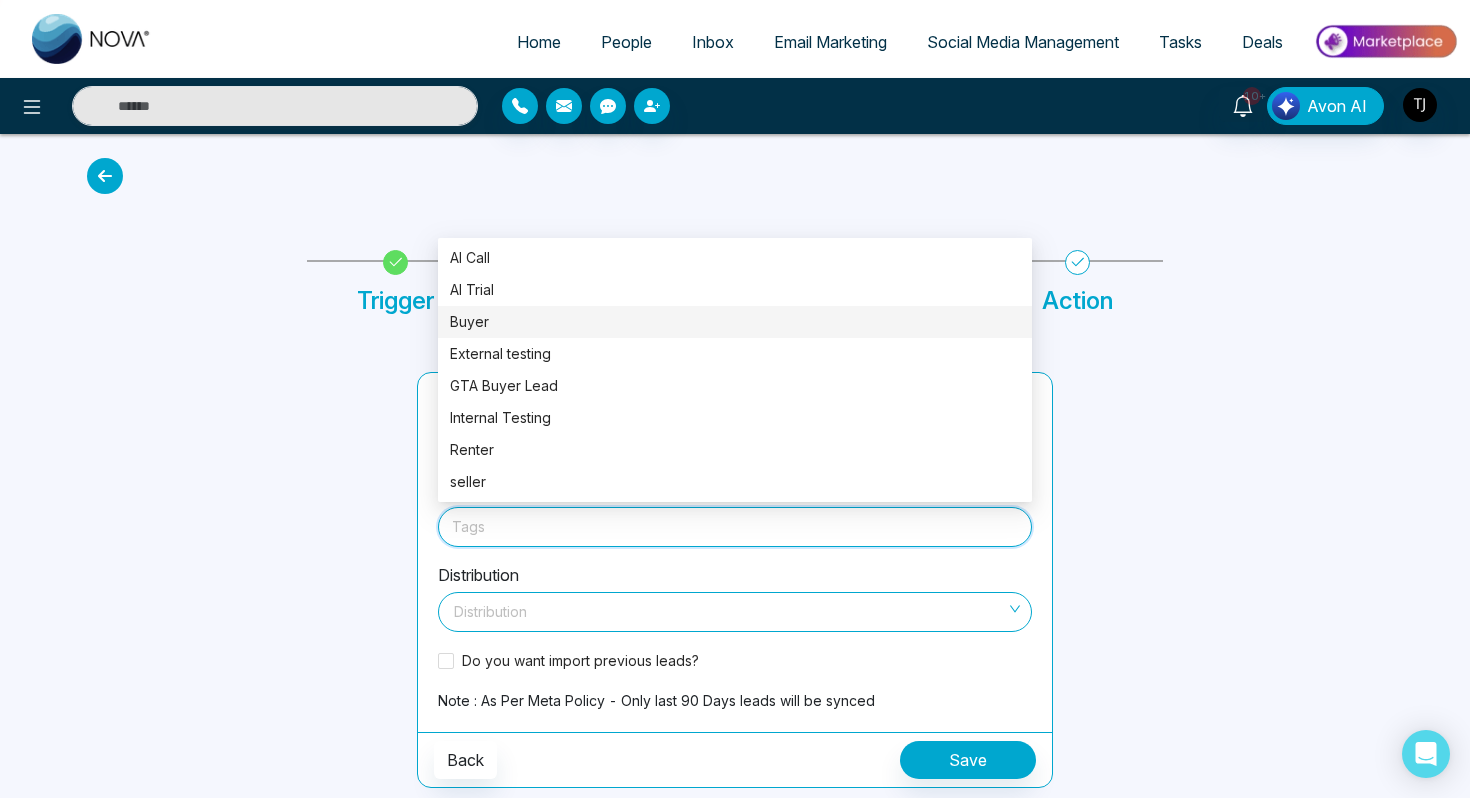 click on "Buyer" at bounding box center (735, 322) 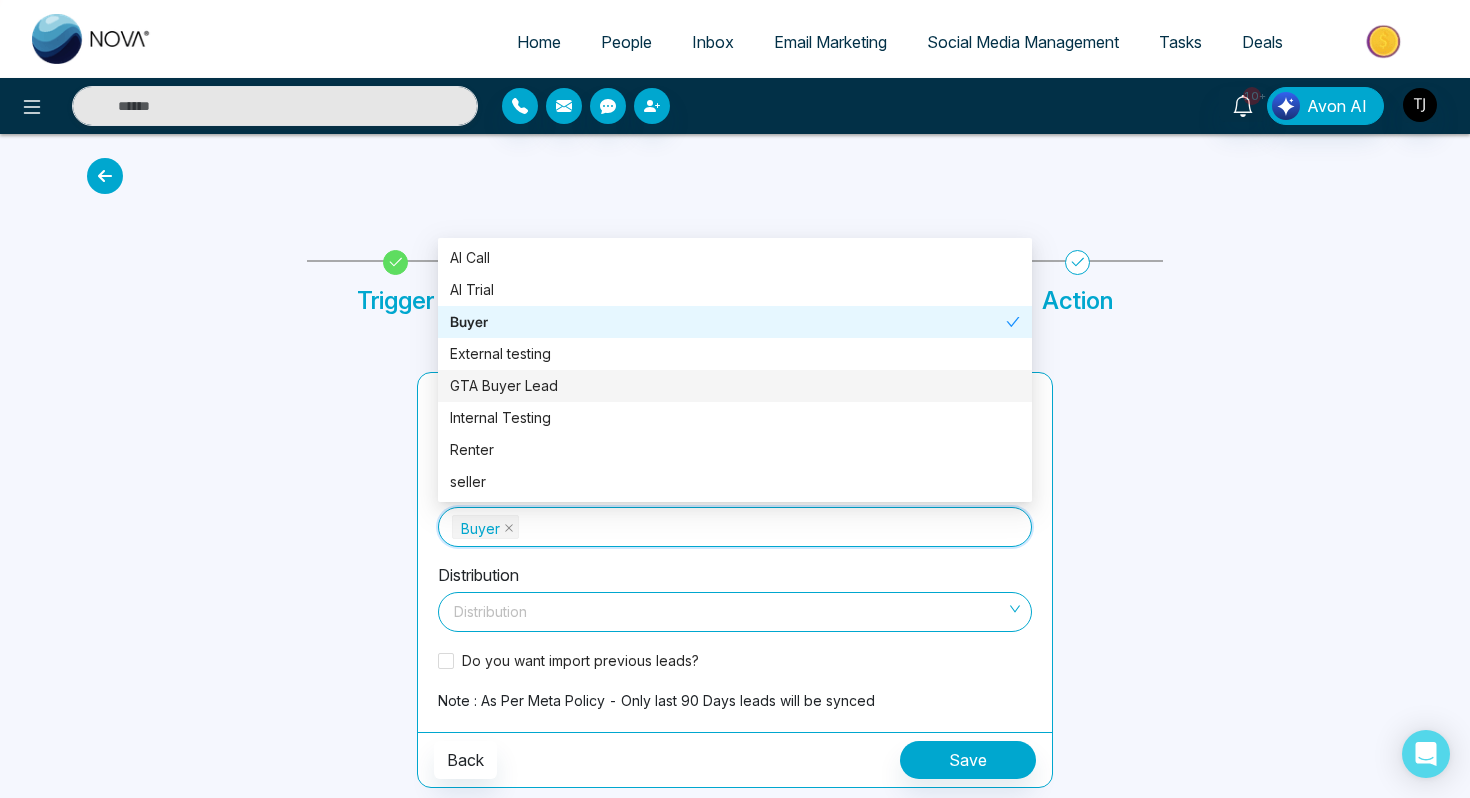 click on "Note : As Per Meta Policy - Only last 90 Days leads will be synced" at bounding box center (656, 700) 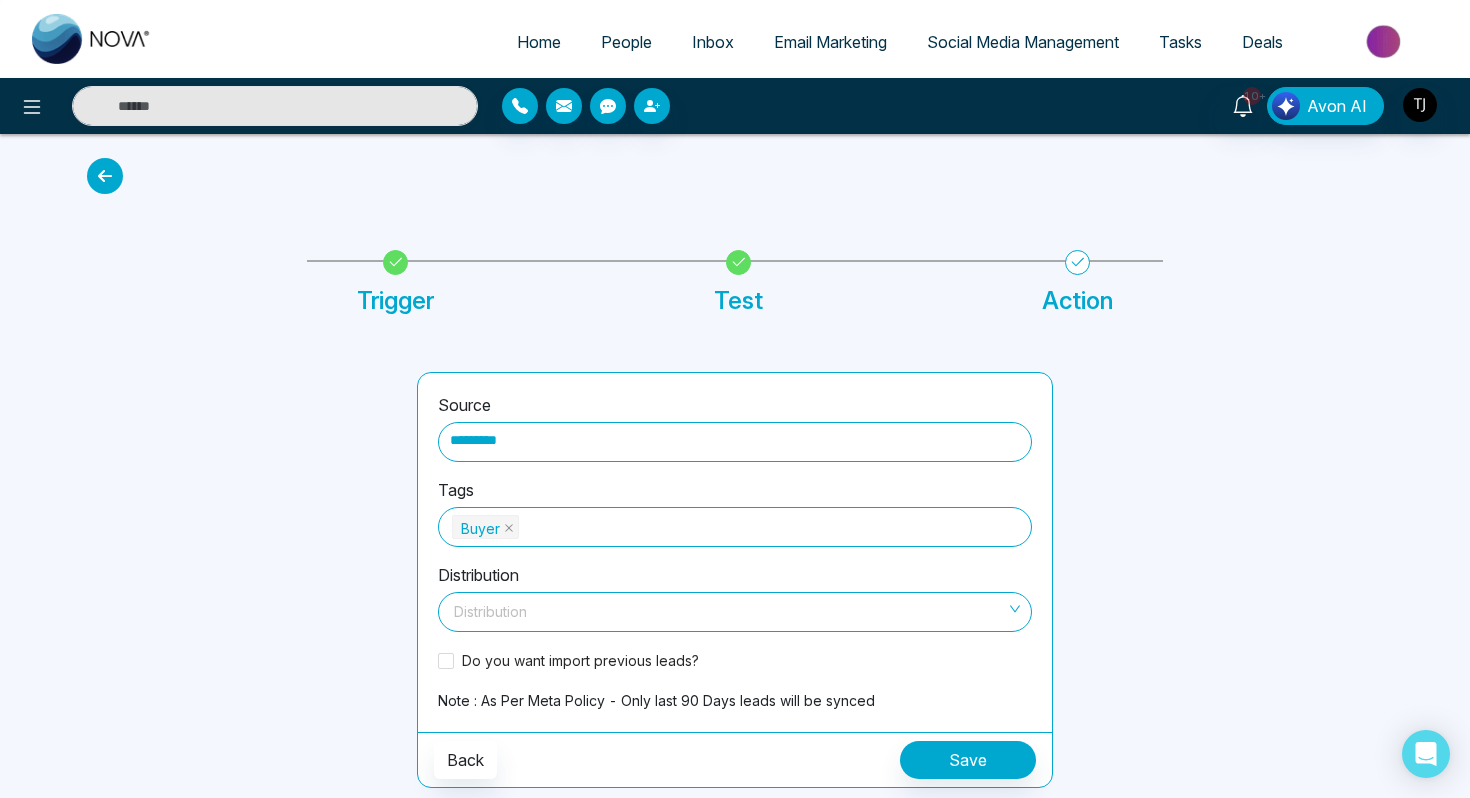 click at bounding box center (728, 608) 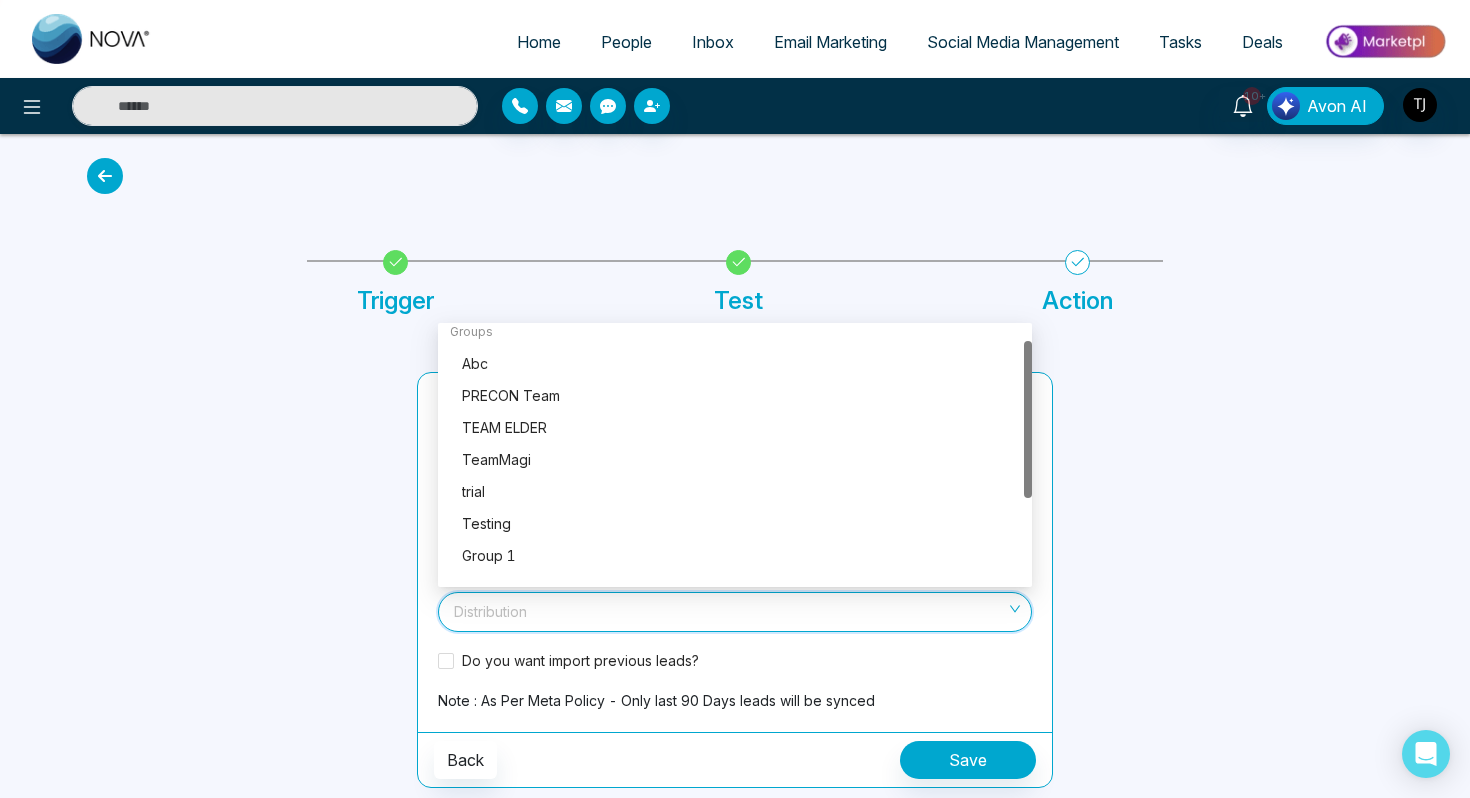 scroll, scrollTop: 0, scrollLeft: 0, axis: both 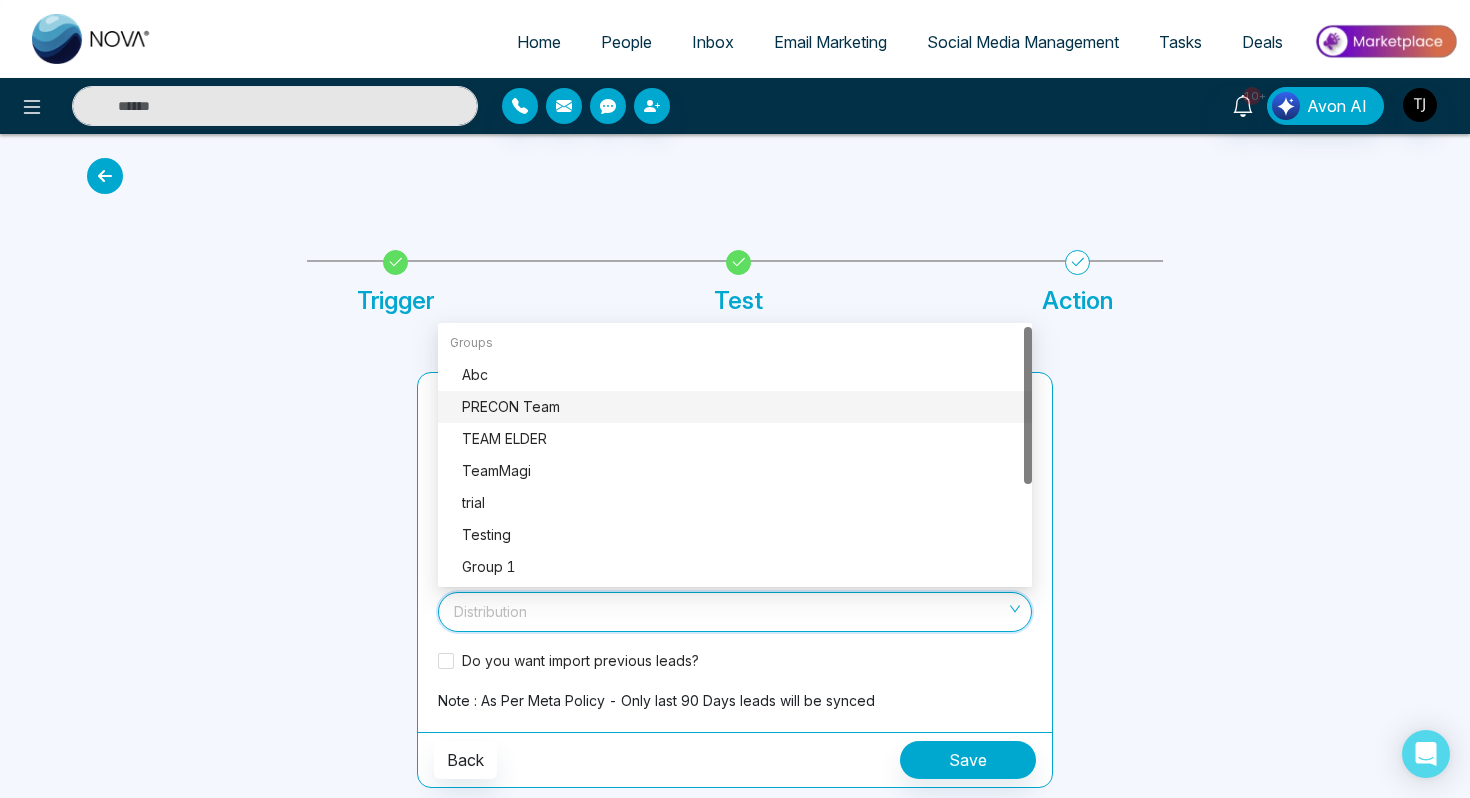 click at bounding box center [735, 172] 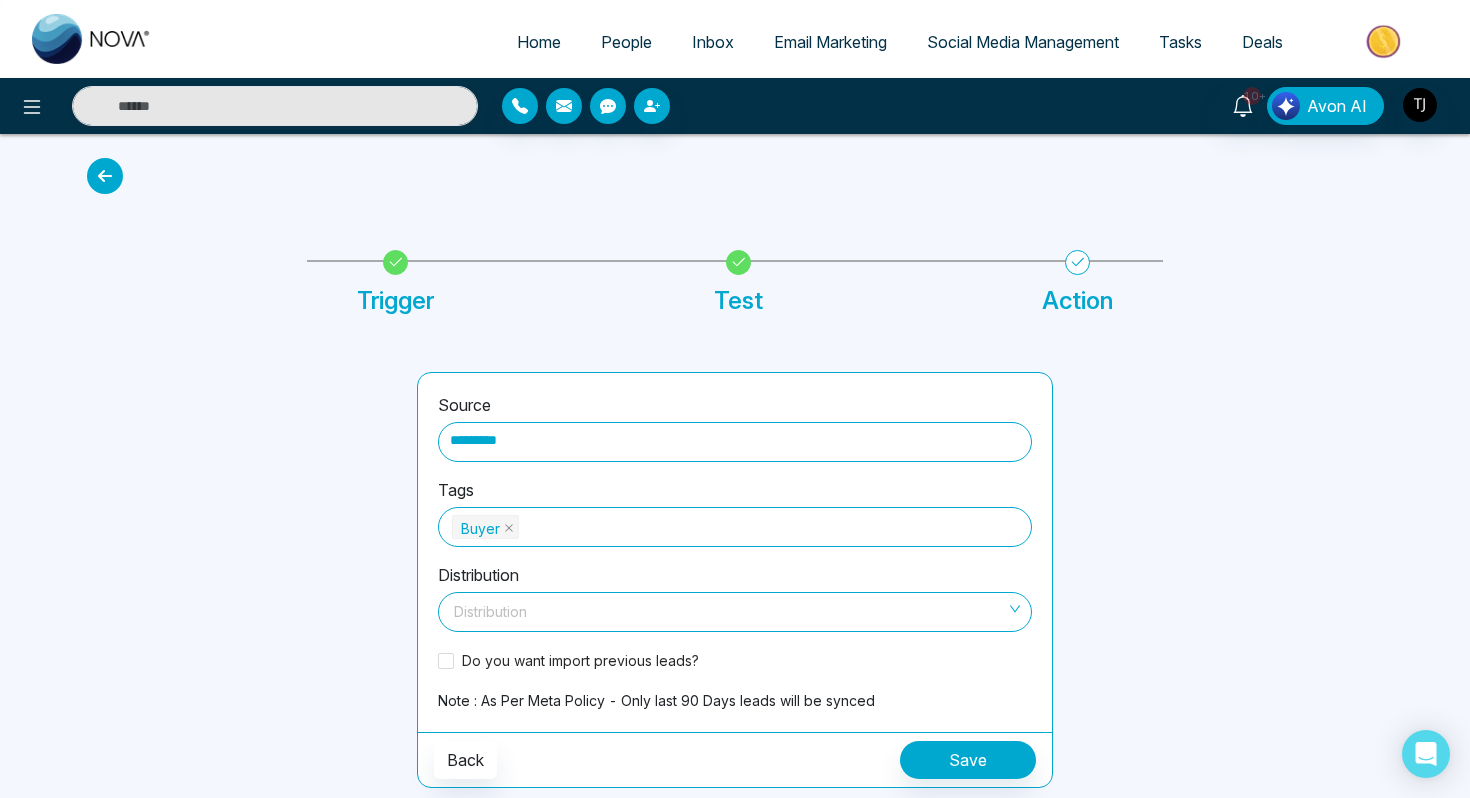 click on "People" at bounding box center [626, 42] 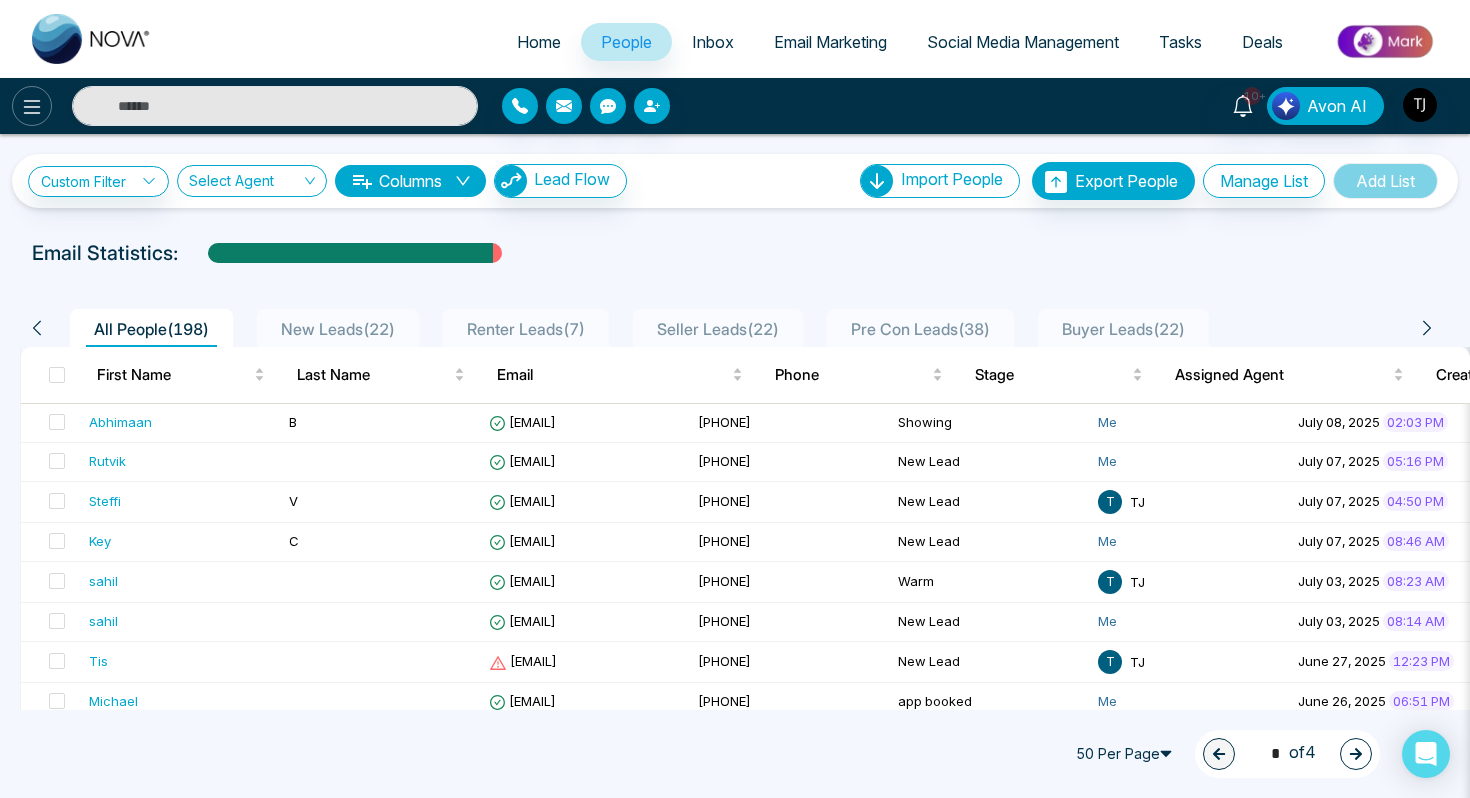 click 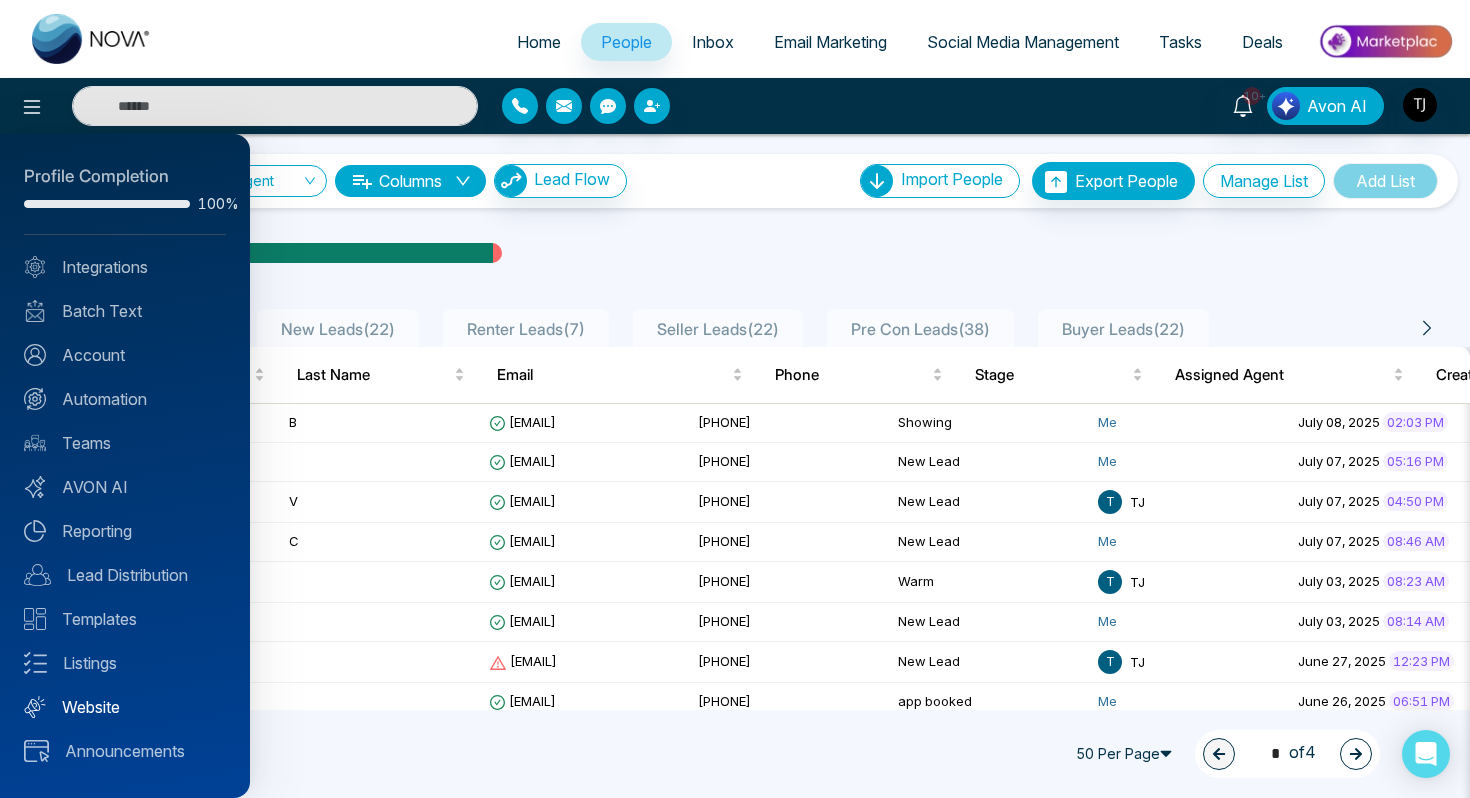click on "Website" at bounding box center (125, 707) 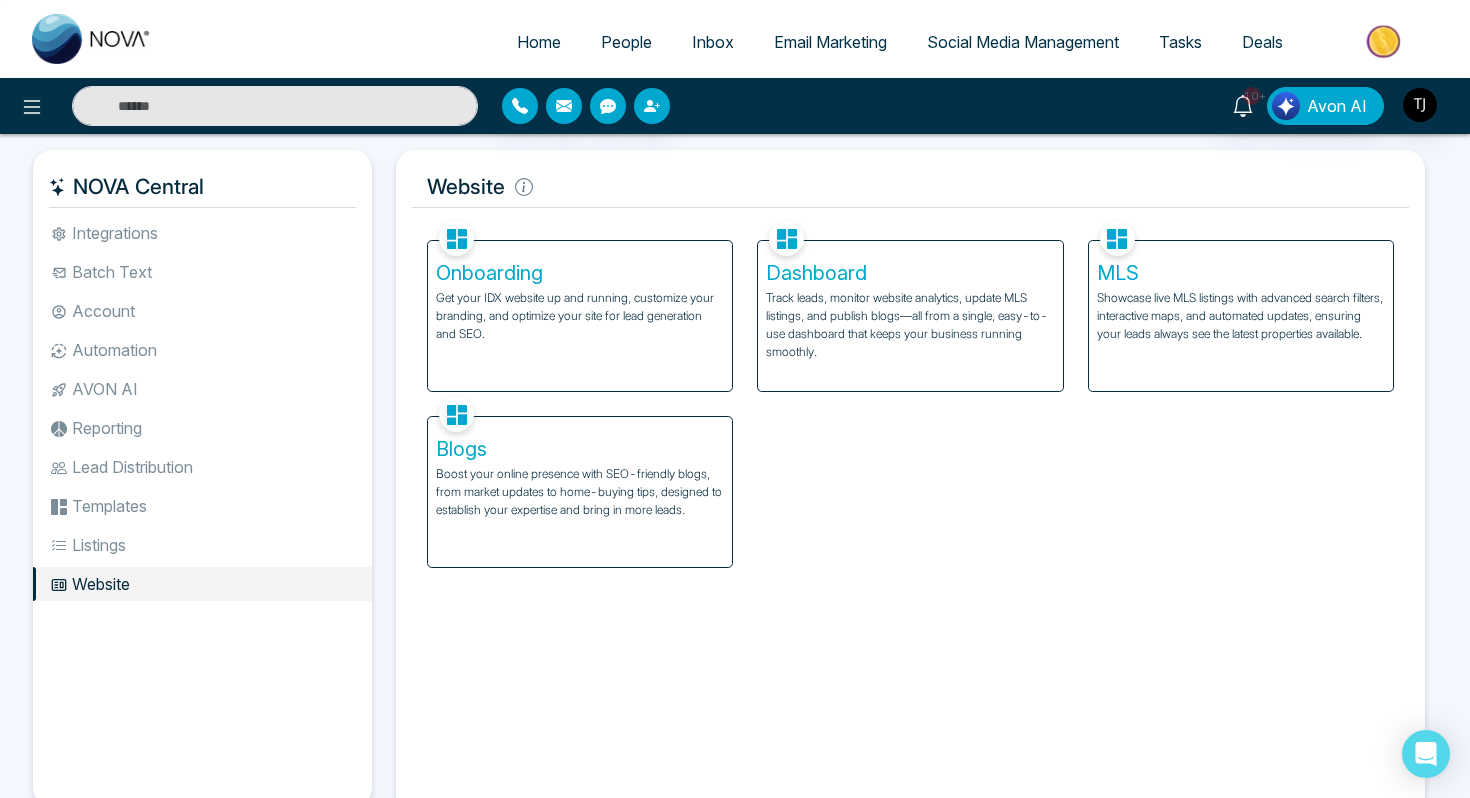 click on "Dashboard" at bounding box center (910, 273) 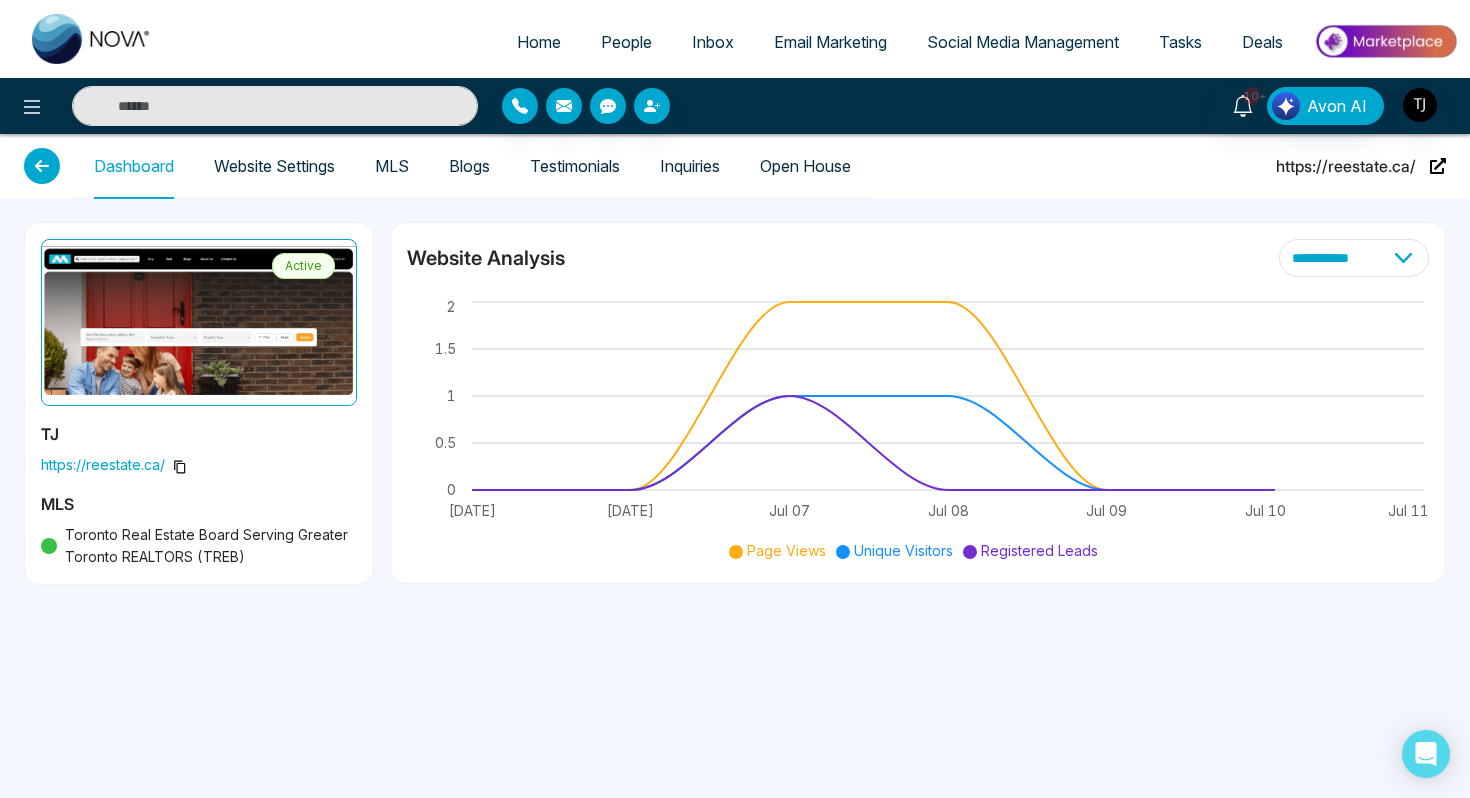 click on "https://reestate.ca/" at bounding box center [199, 465] 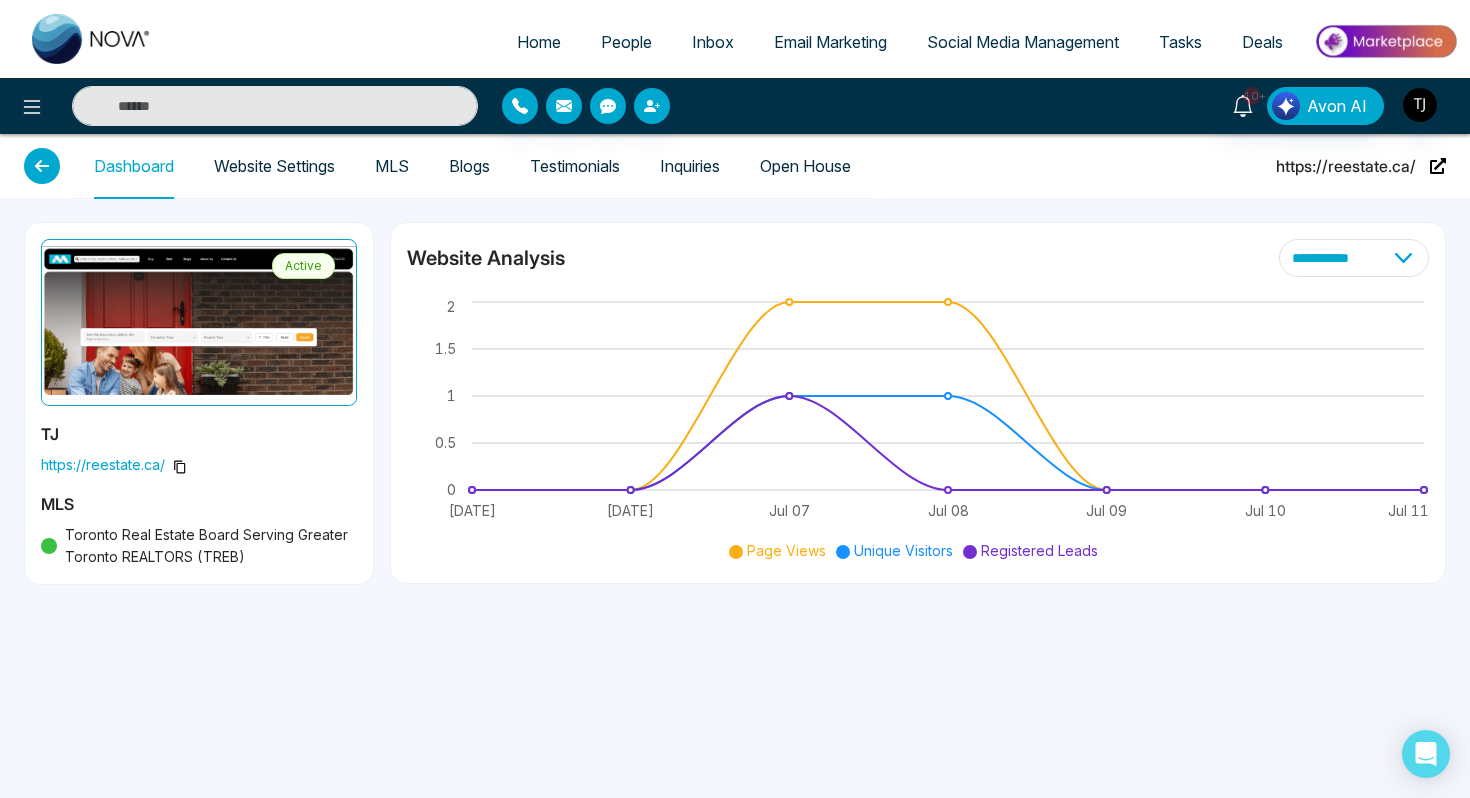 click on "https://reestate.ca/" at bounding box center [199, 465] 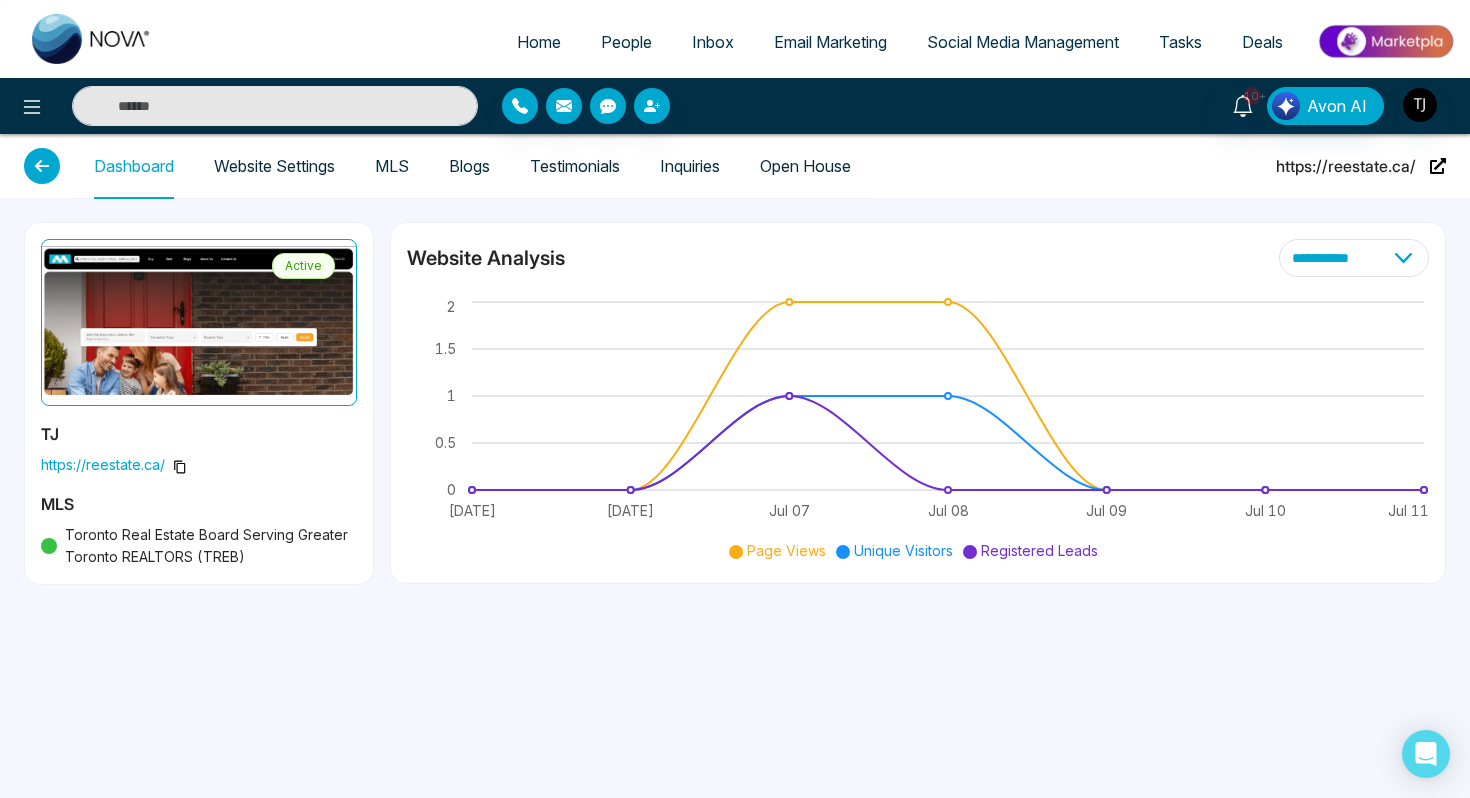click 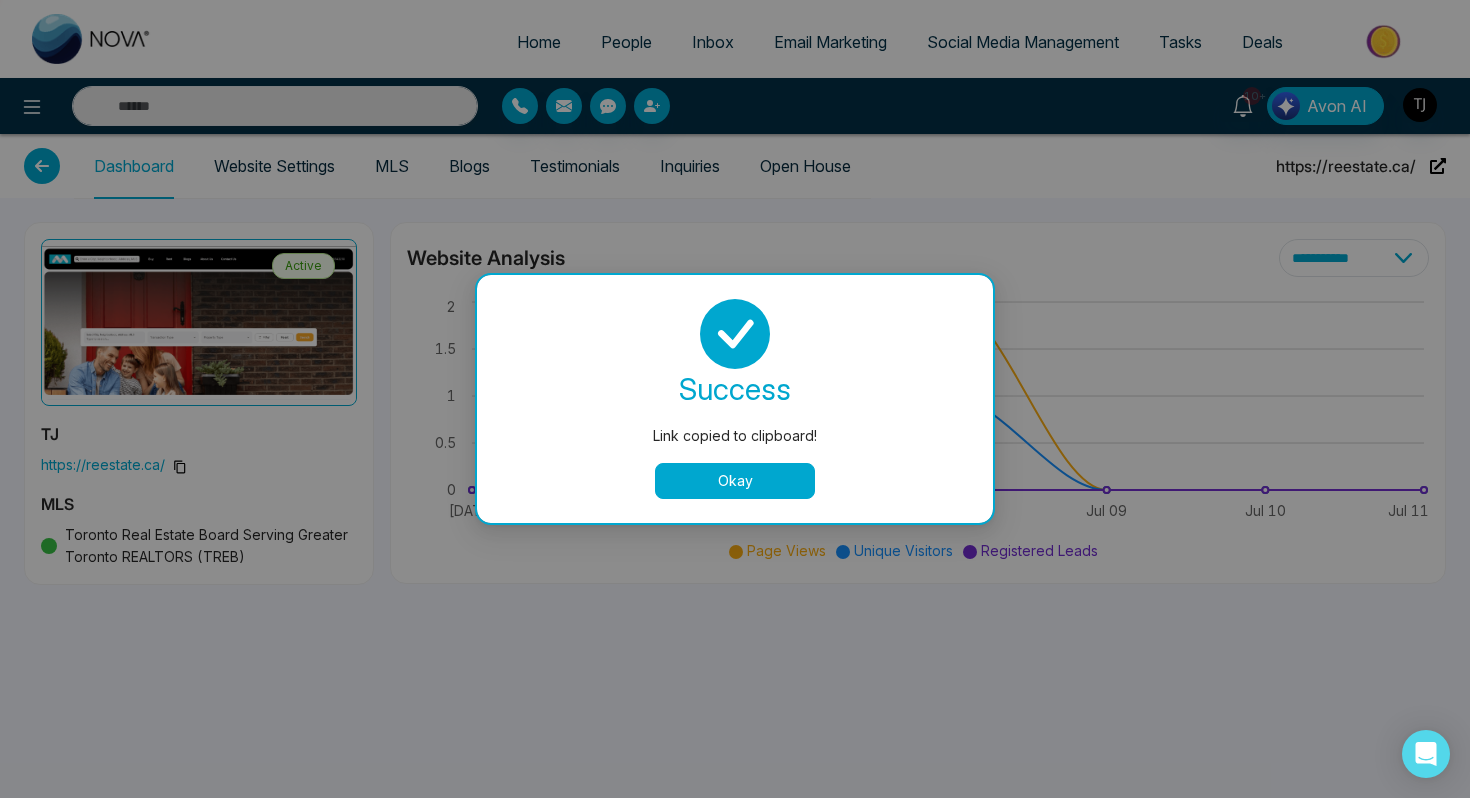 click on "Okay" at bounding box center [735, 481] 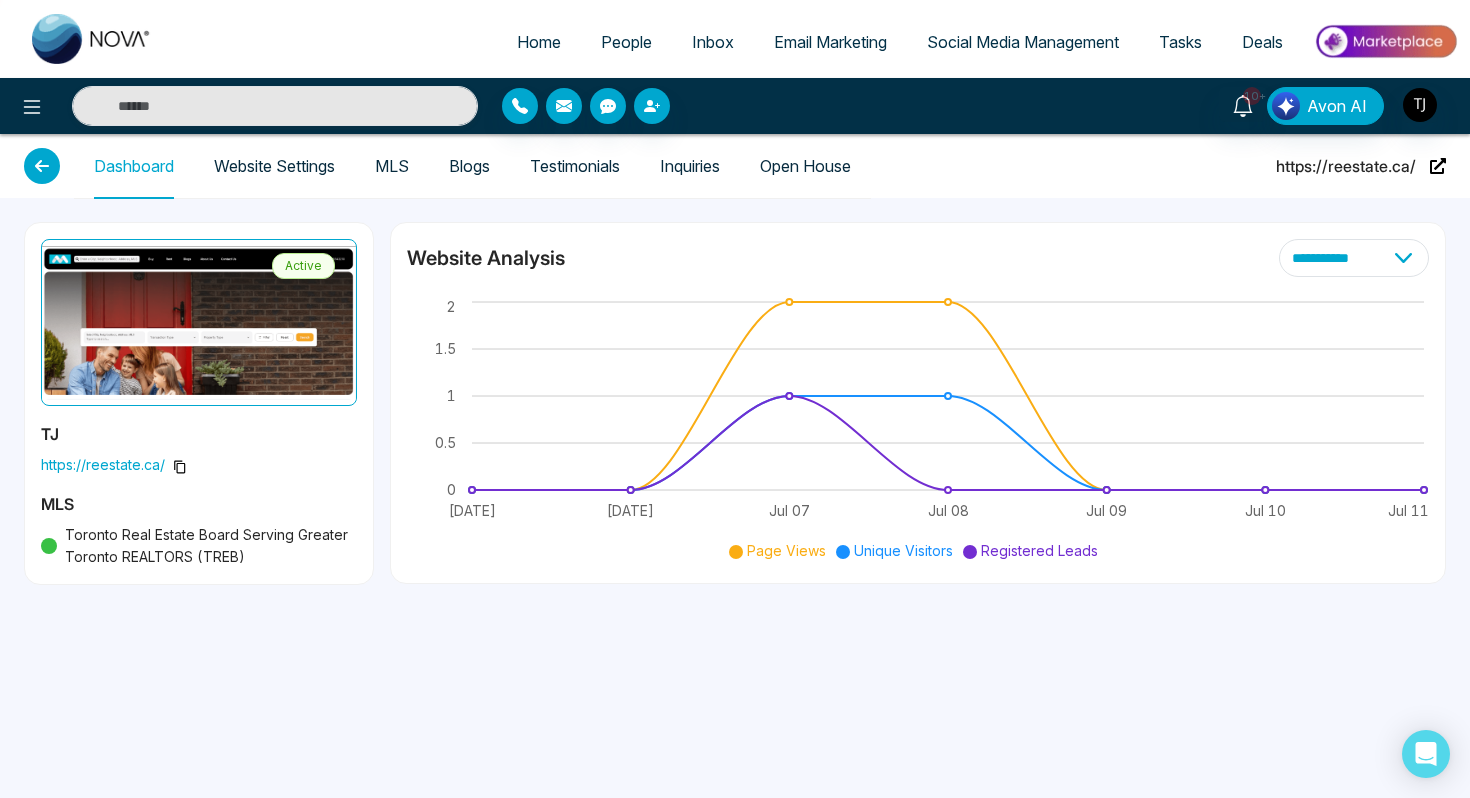 click on "Website Settings" at bounding box center [274, 166] 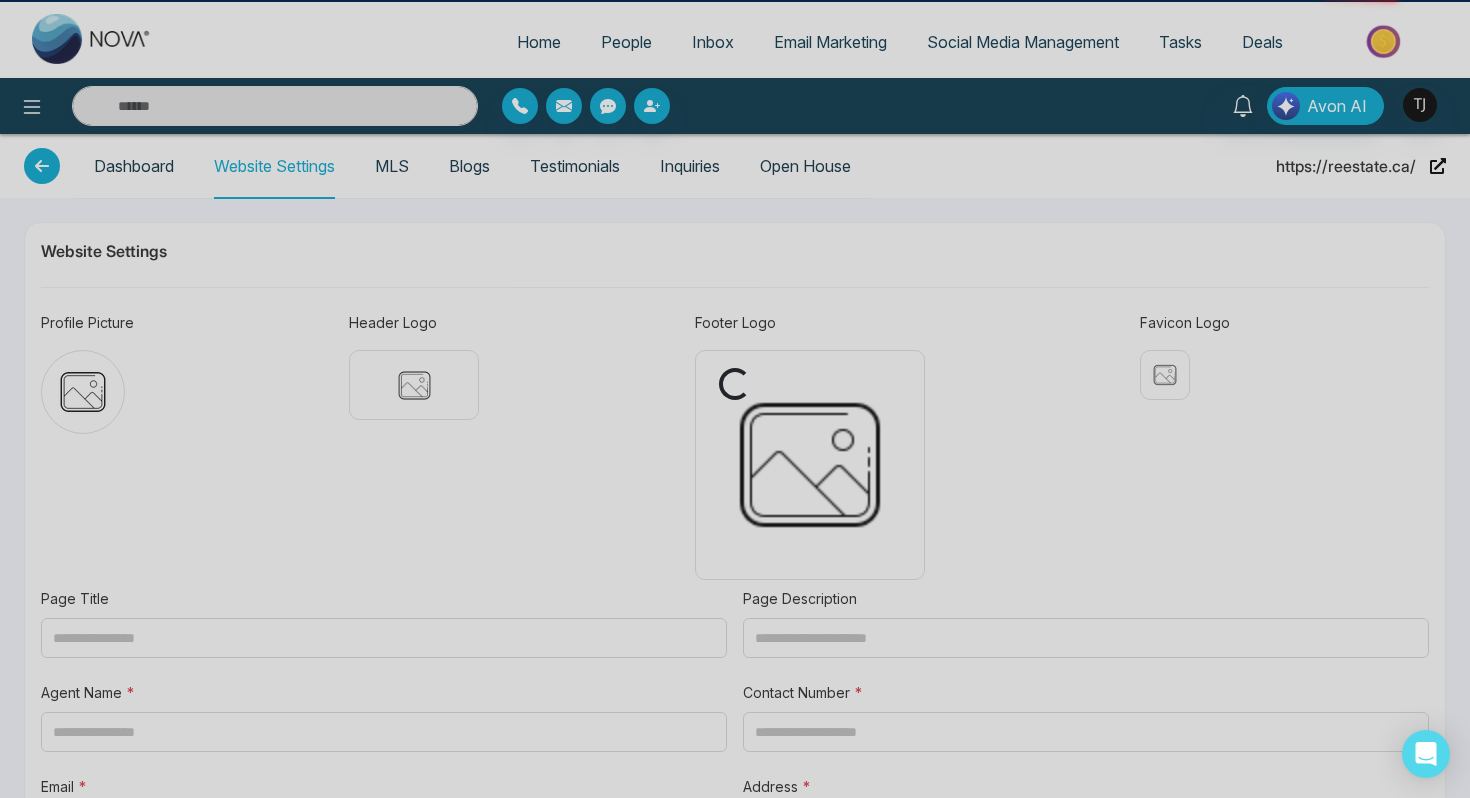 type on "********" 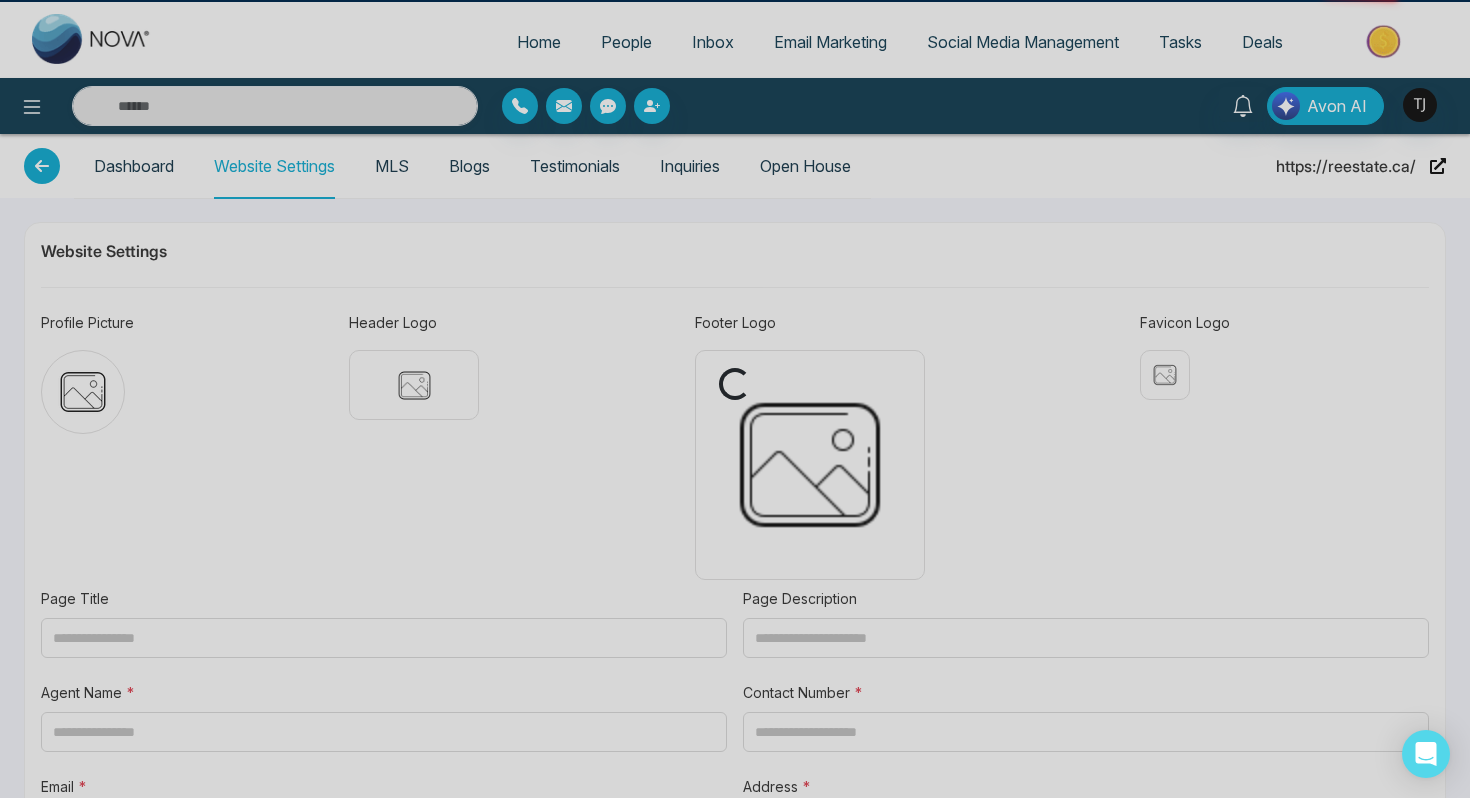 type on "**********" 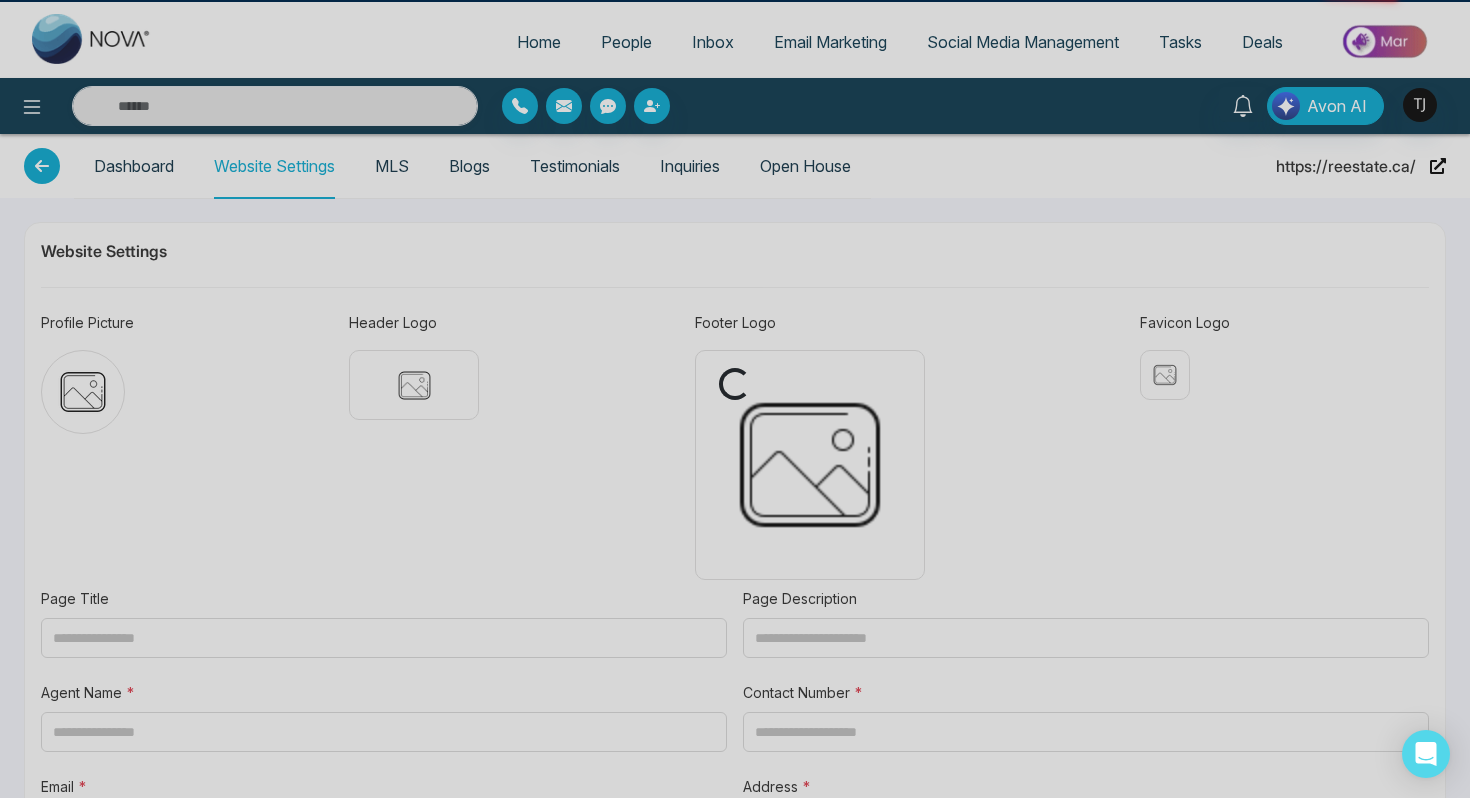 type on "**********" 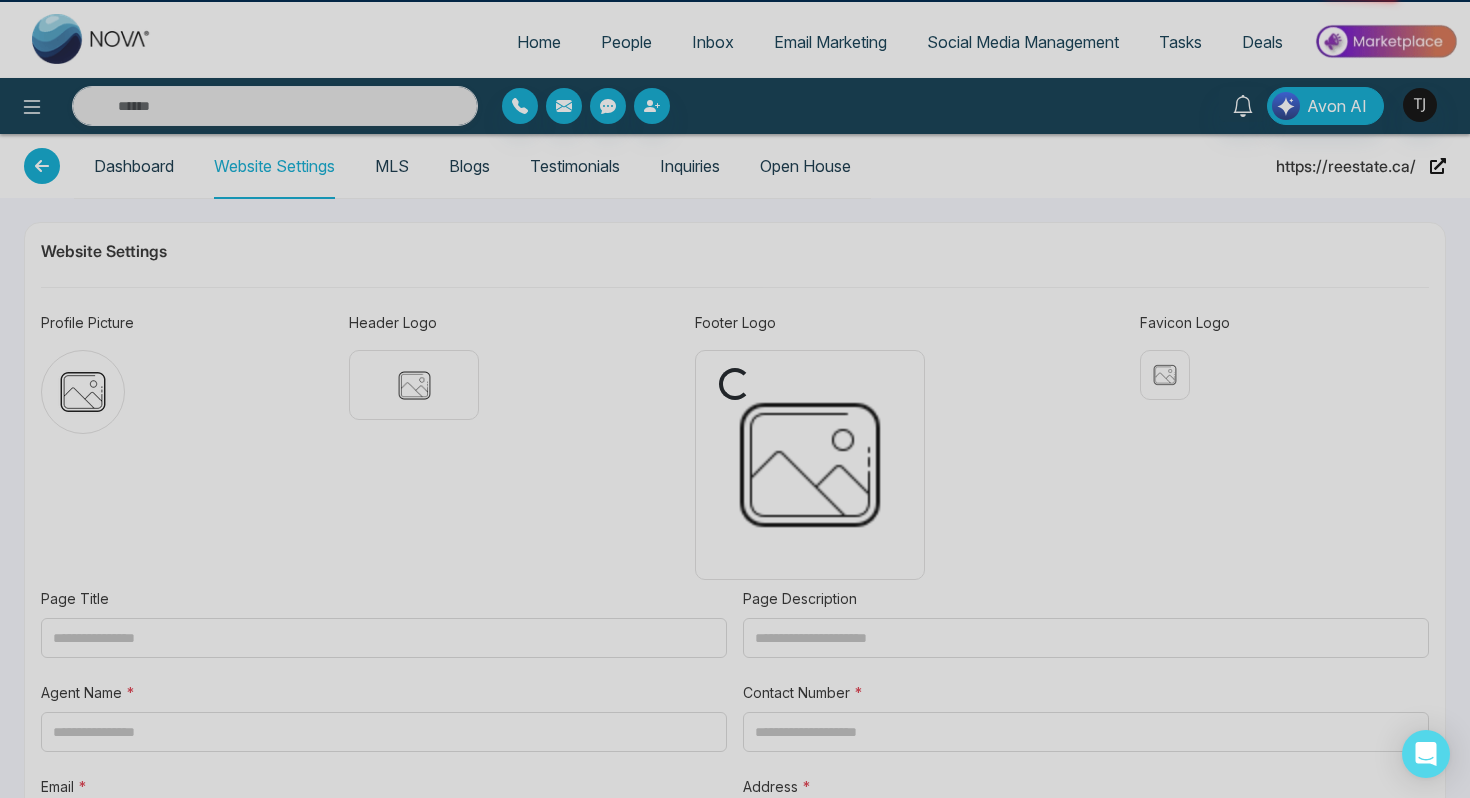 type on "**********" 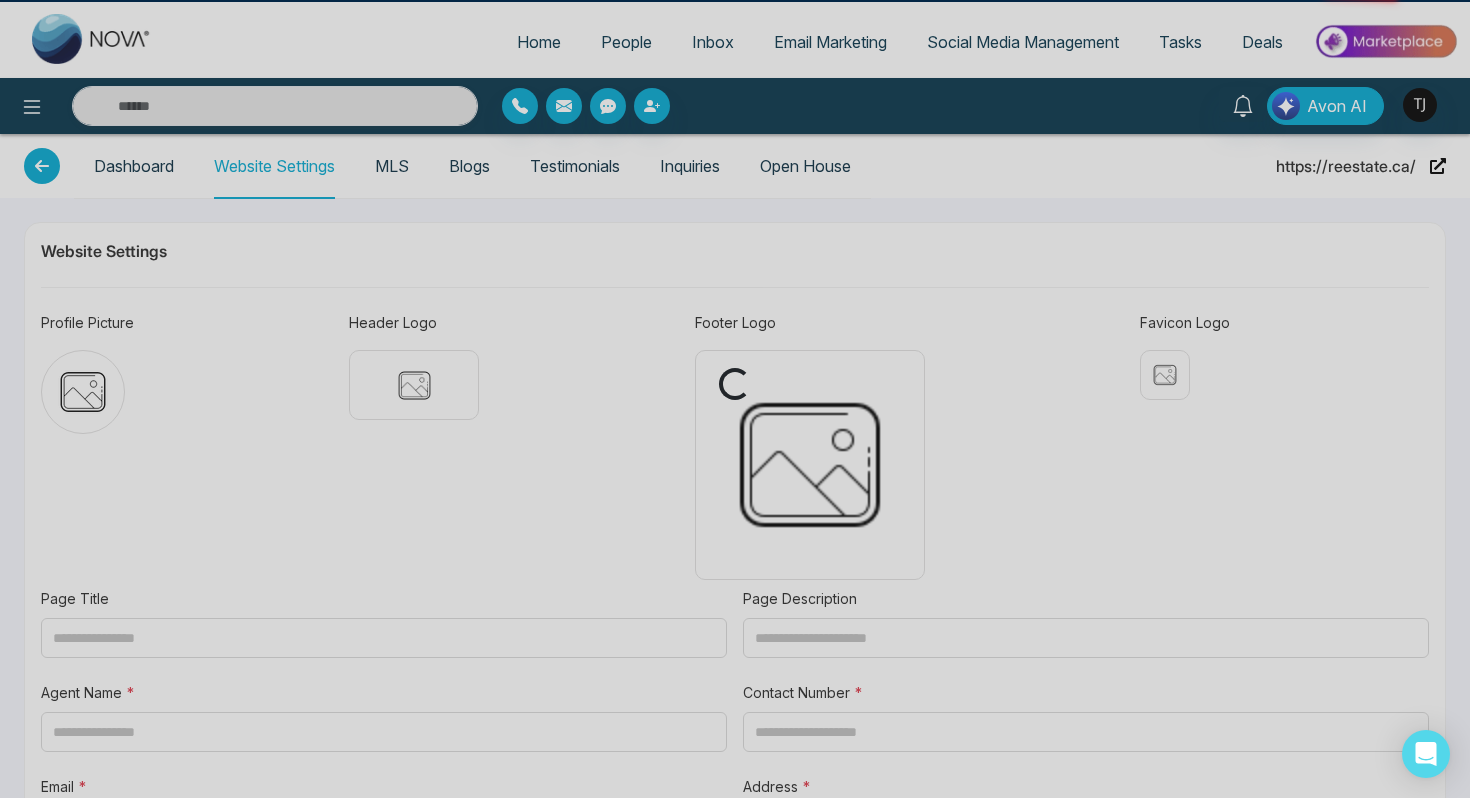 type on "**********" 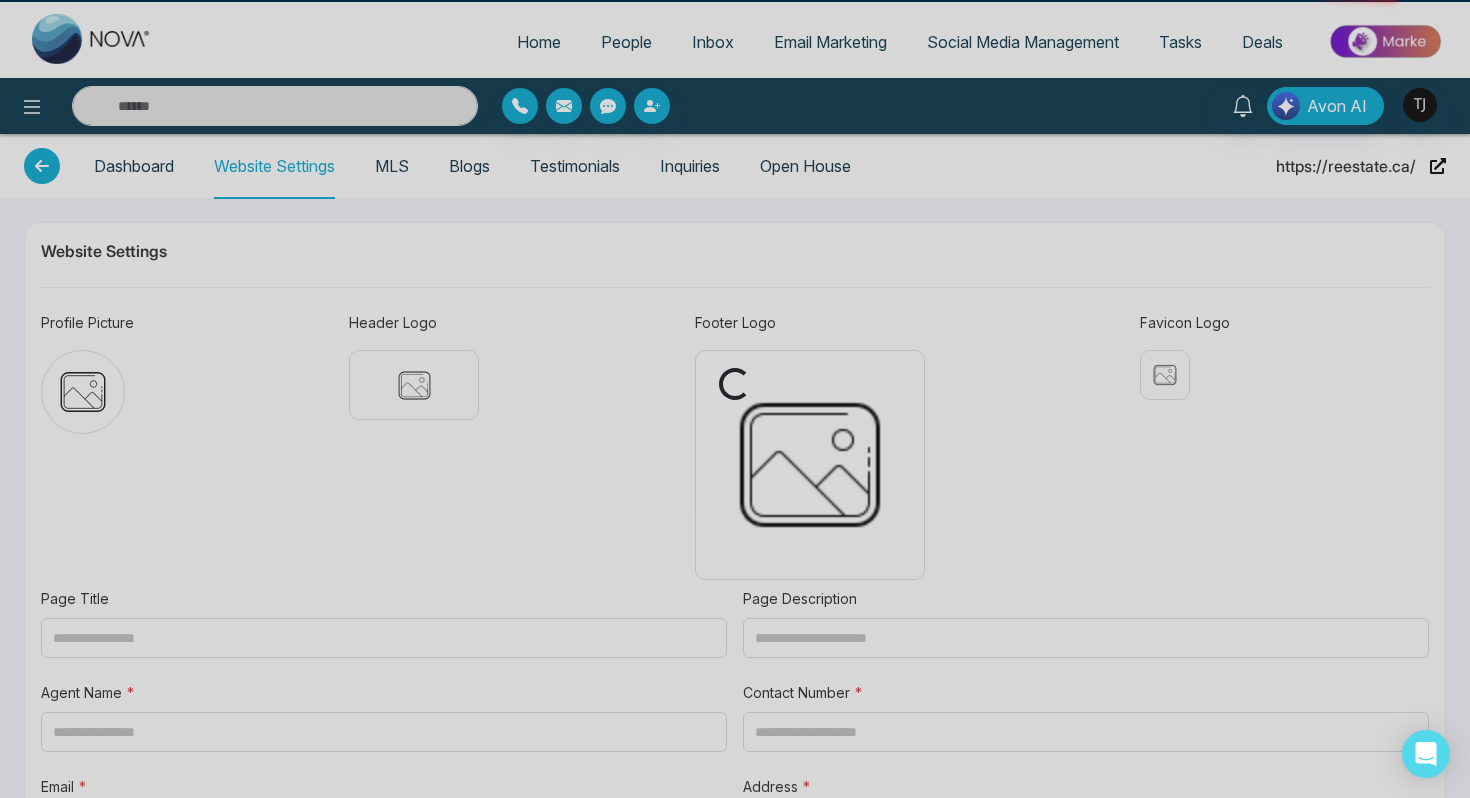 type on "**********" 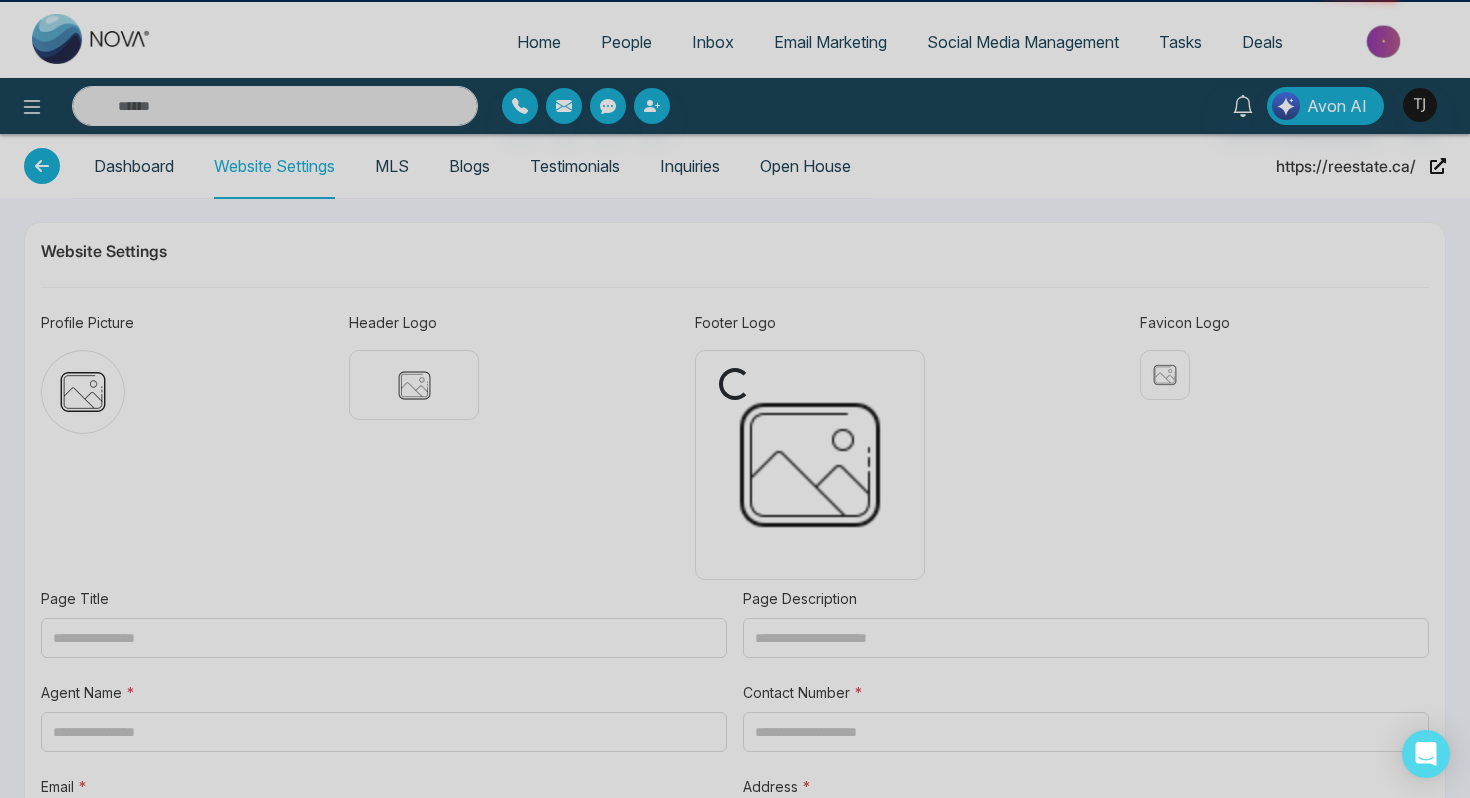 type on "**********" 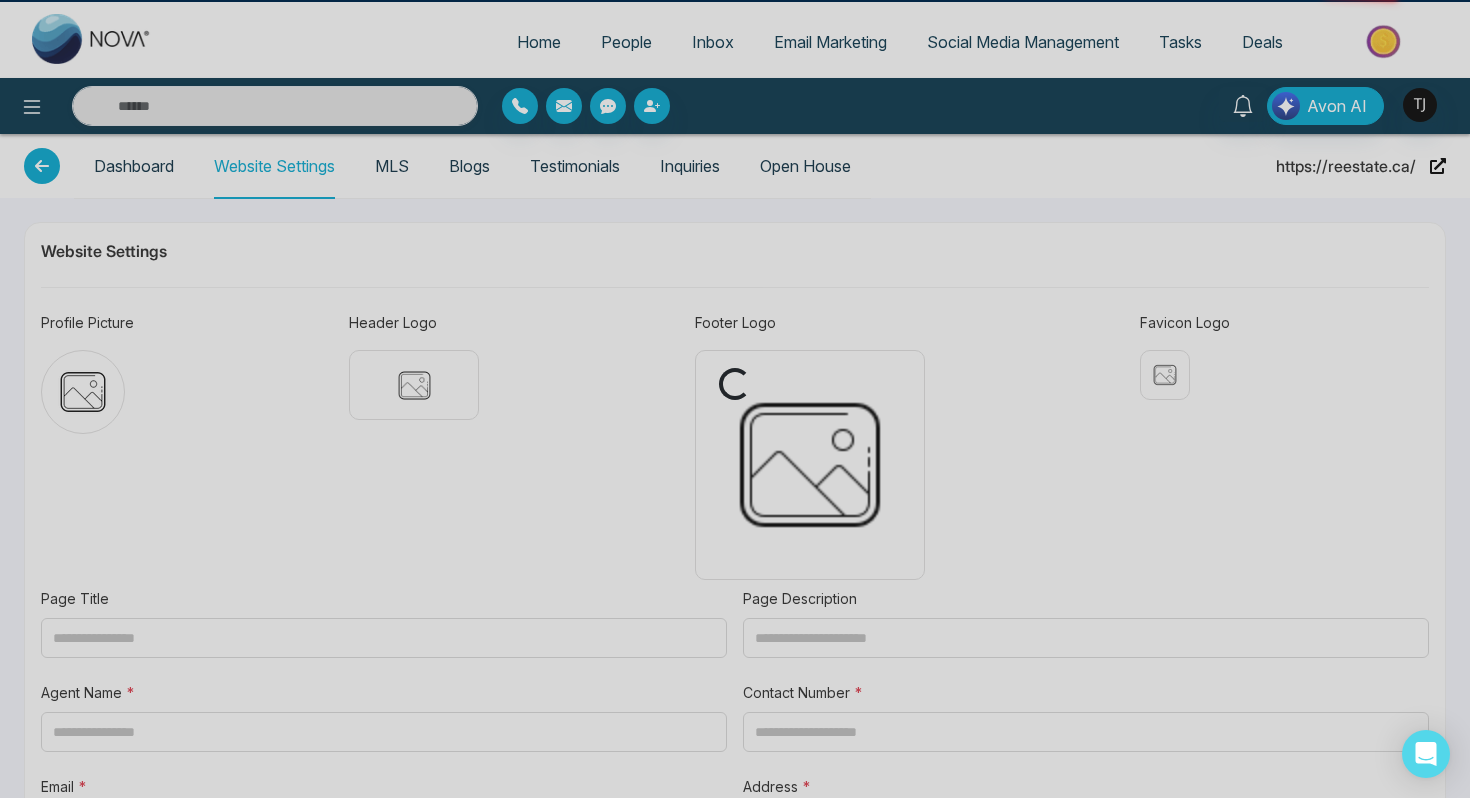type on "**********" 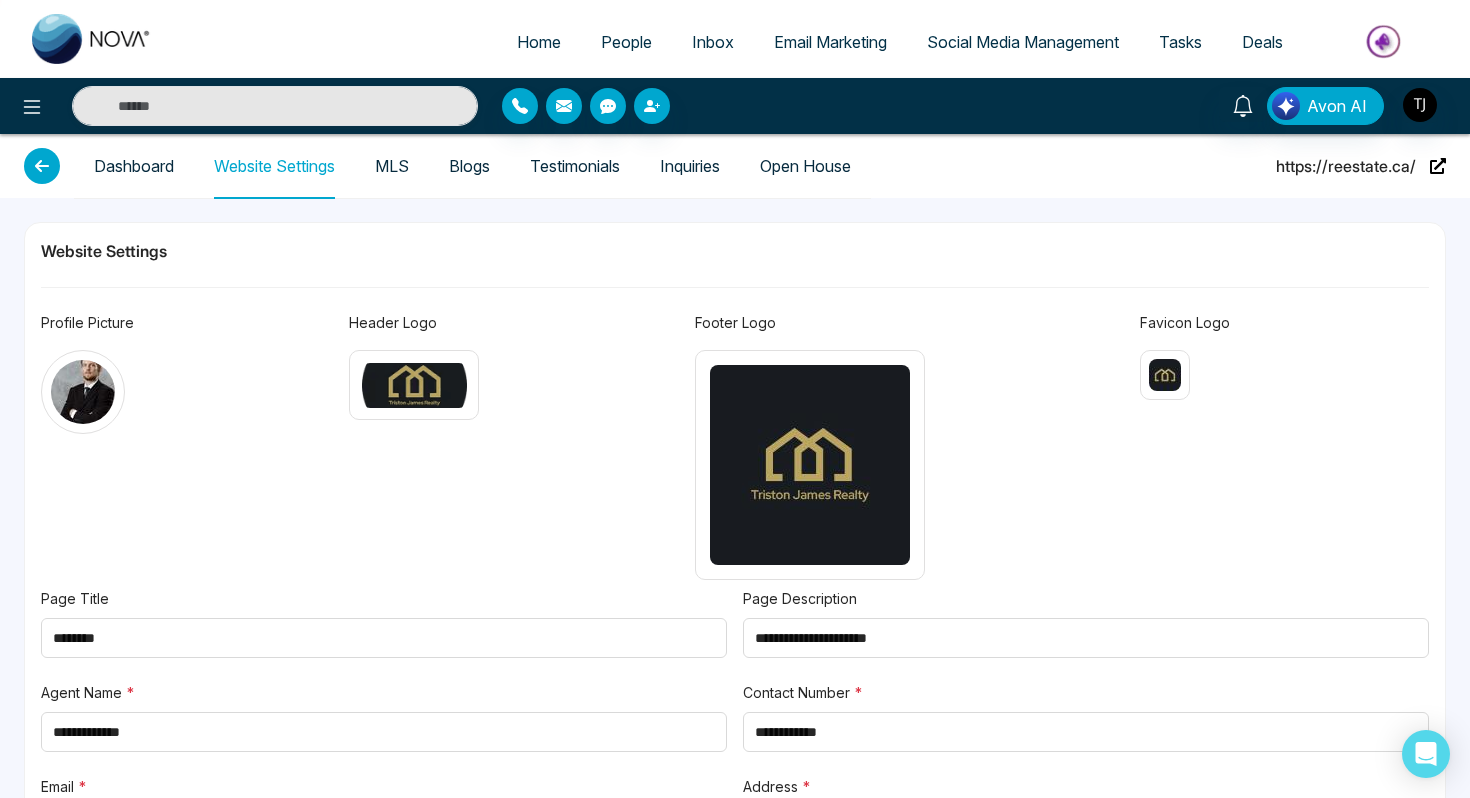 type on "**********" 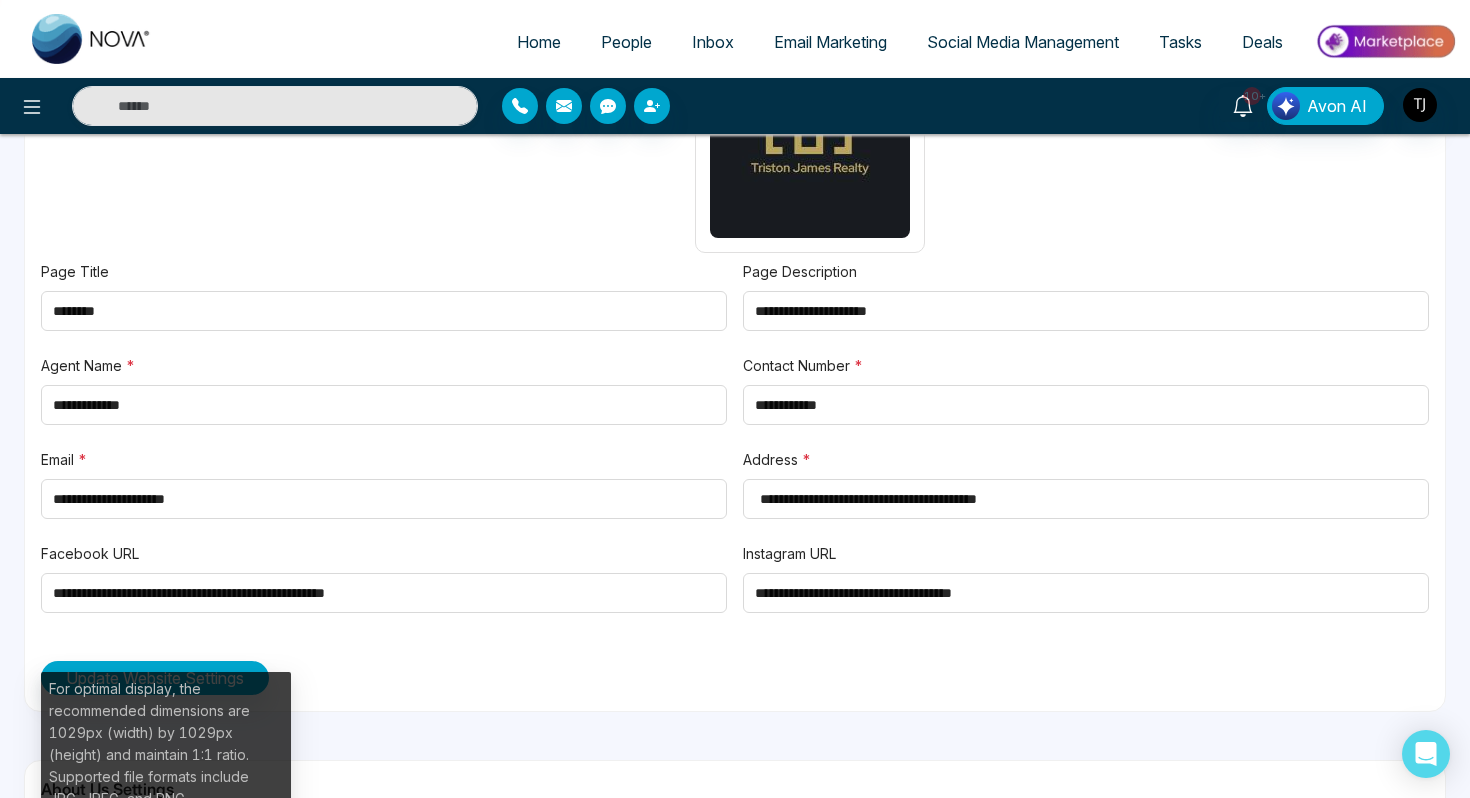 scroll, scrollTop: 0, scrollLeft: 0, axis: both 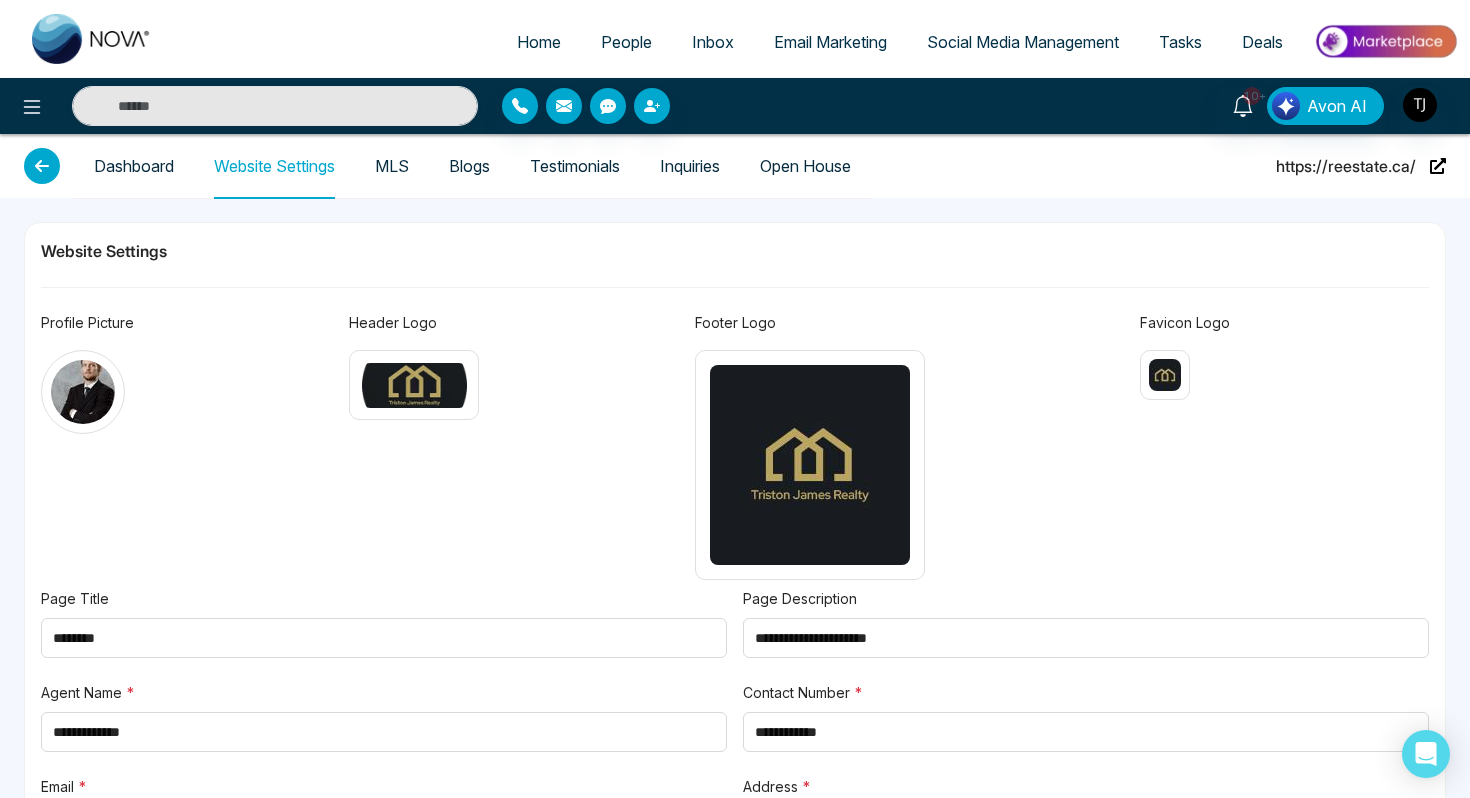 click on "MLS" at bounding box center [392, 166] 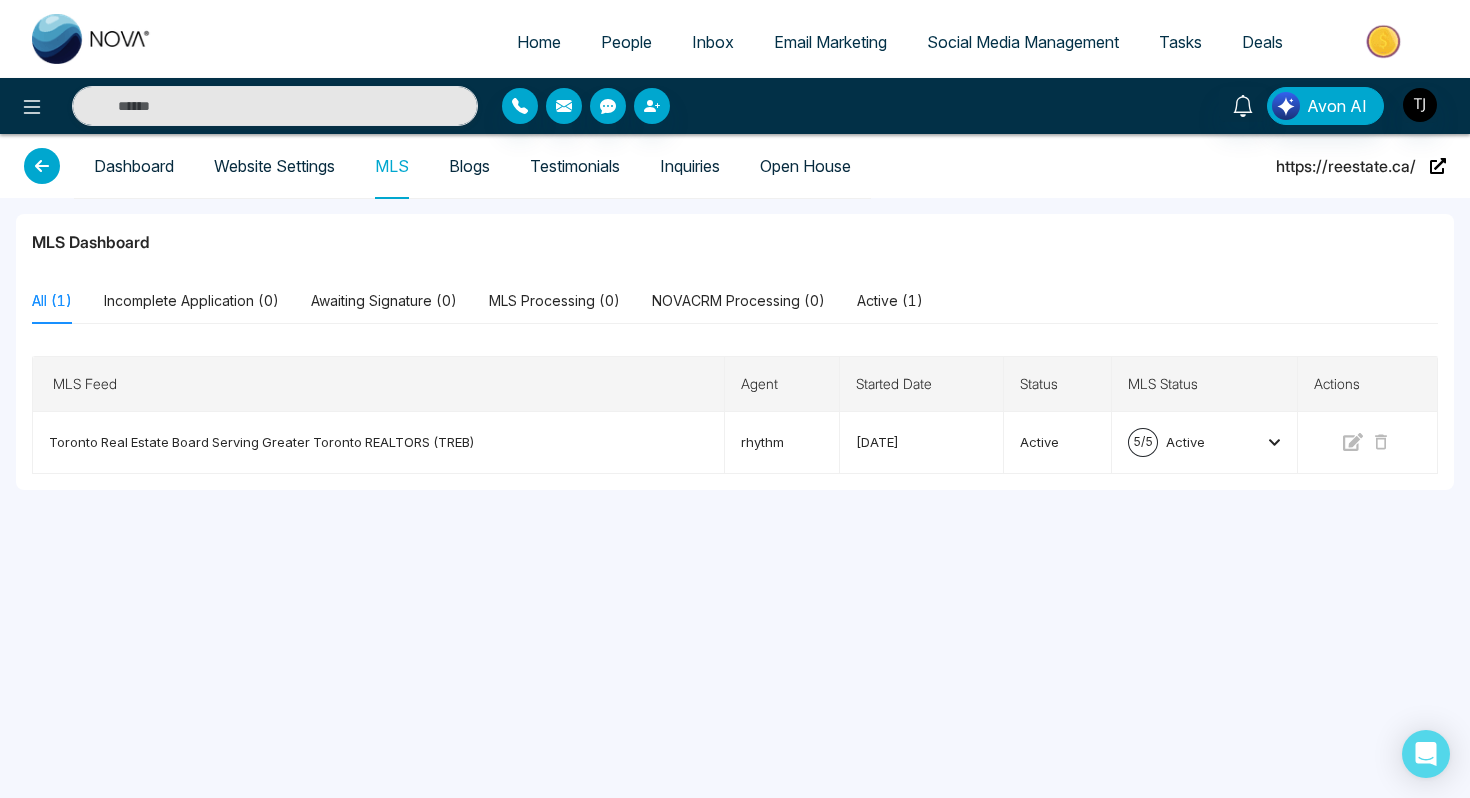 click on "Blogs" at bounding box center (469, 166) 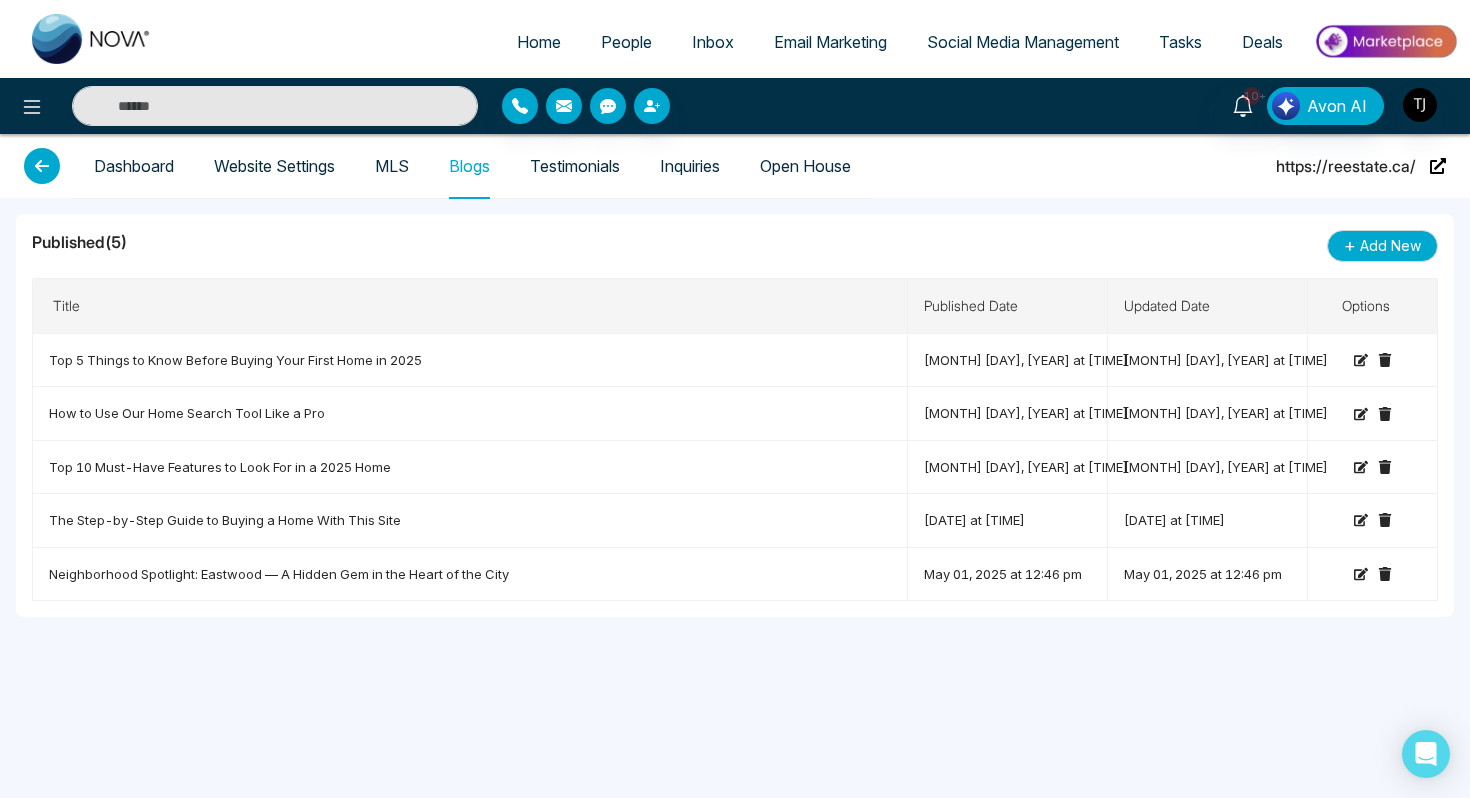 click on "Testimonials" at bounding box center [575, 166] 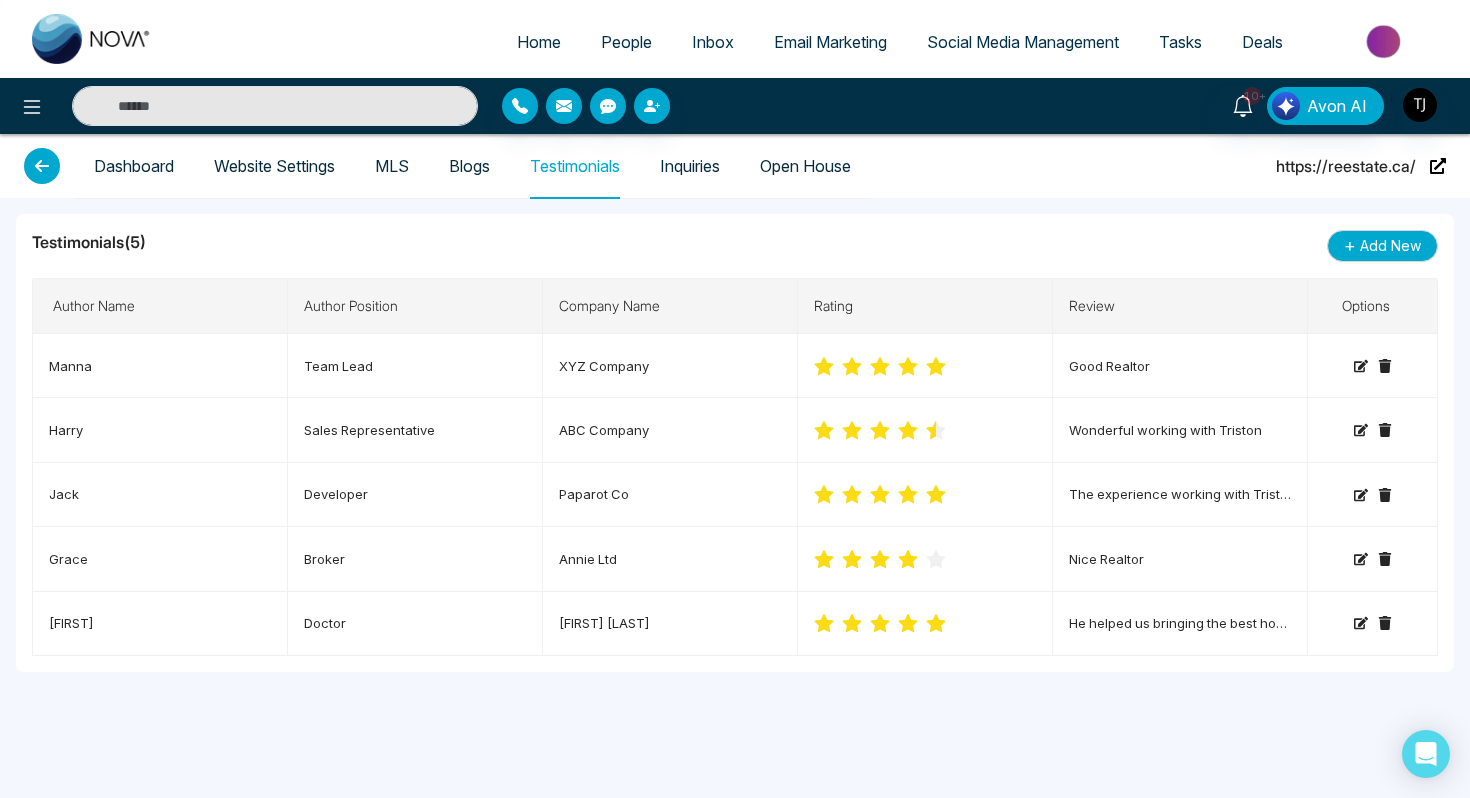 click on "Inquiries" at bounding box center [690, 166] 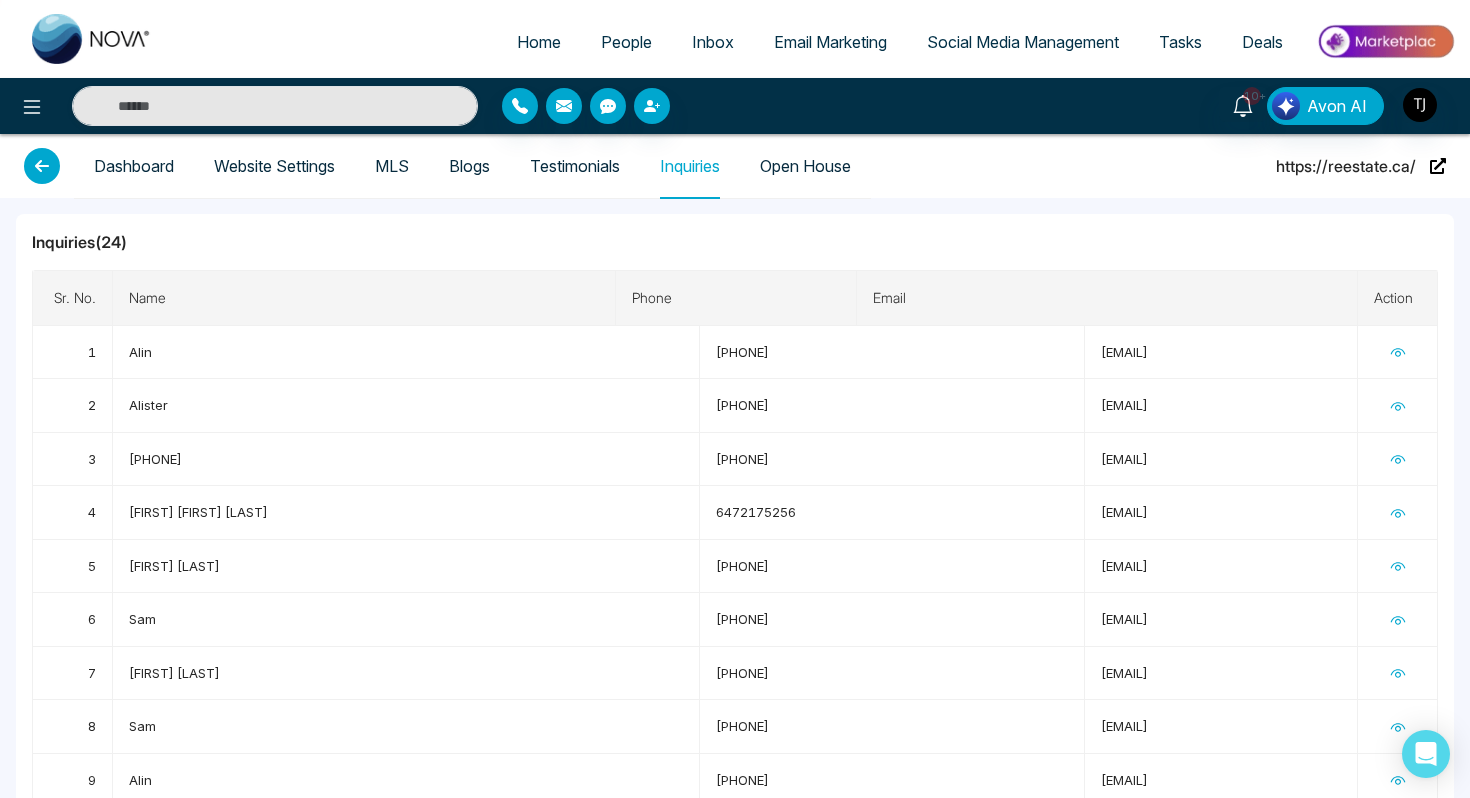 click on "Open House" at bounding box center (805, 166) 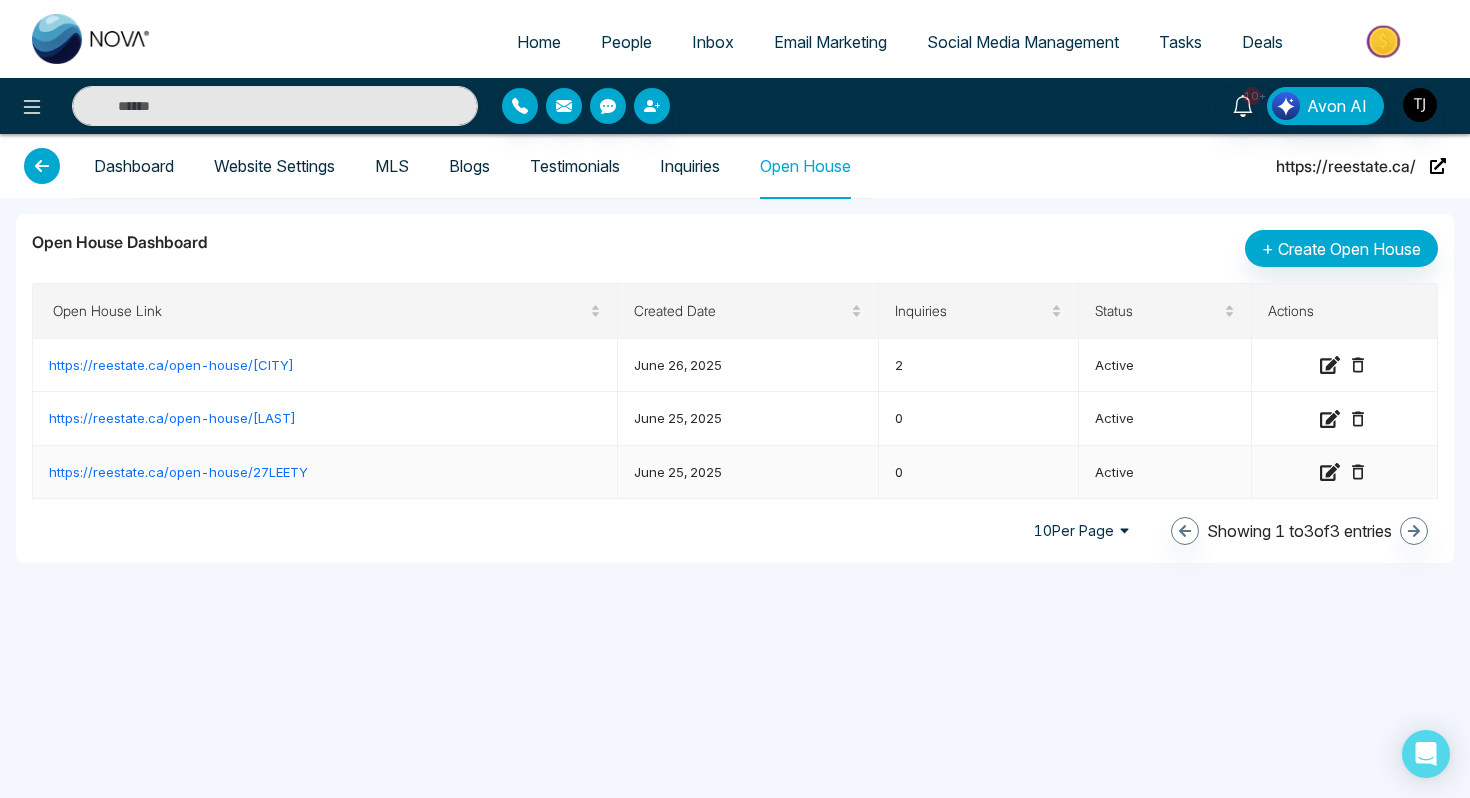 click on "https://reestate.ca/open-house/ [ID]" at bounding box center [178, 472] 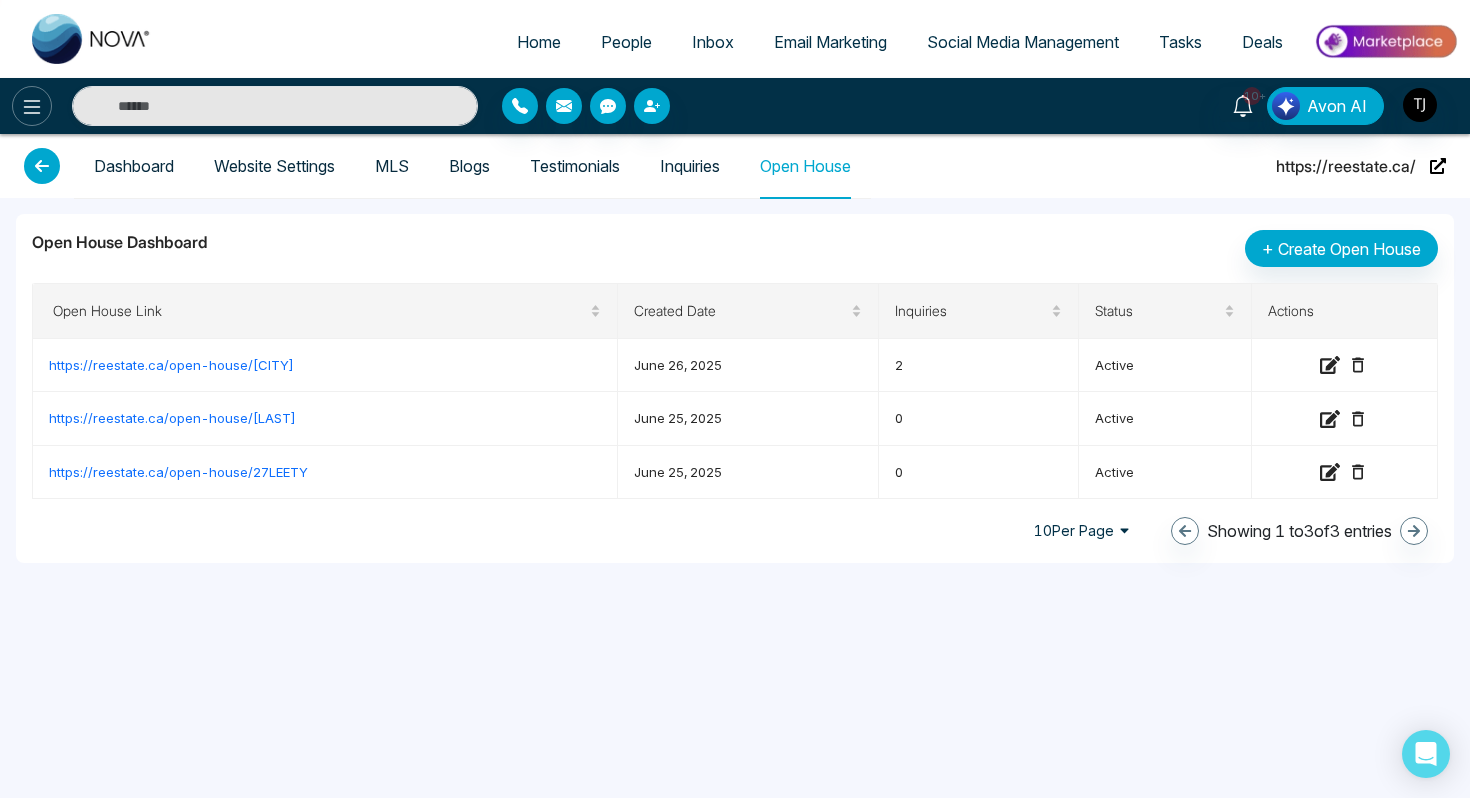 click 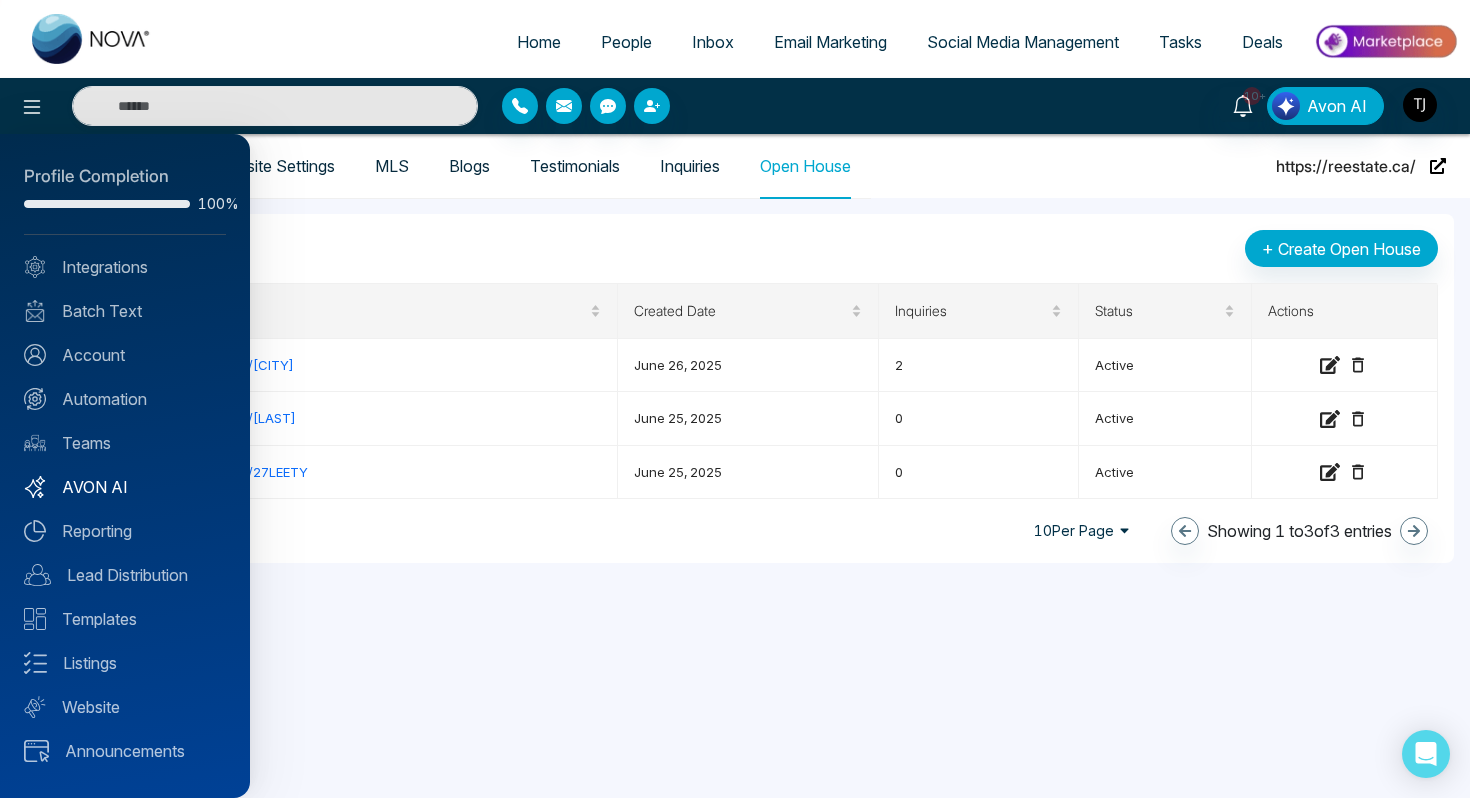 click on "AVON AI" at bounding box center [125, 487] 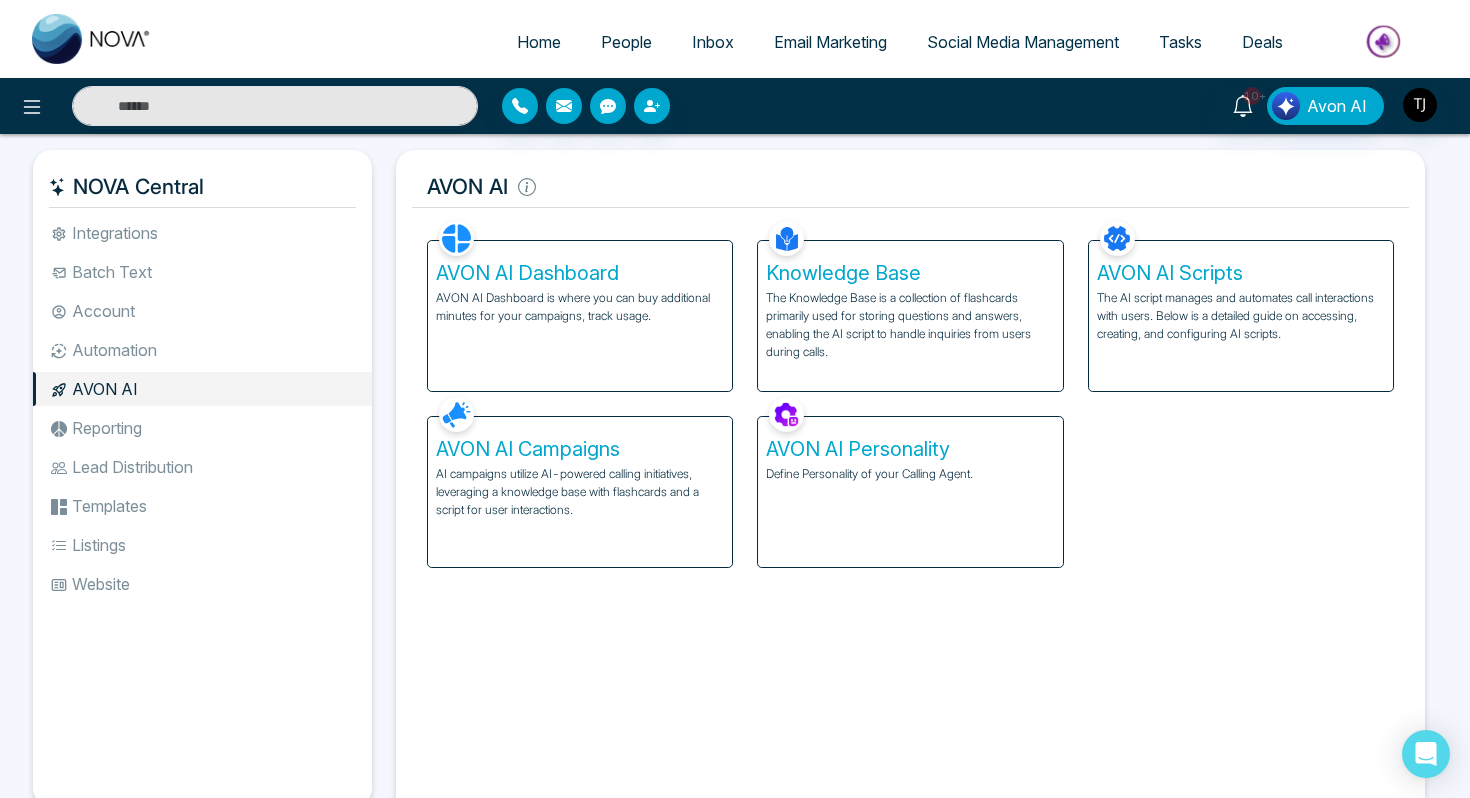 click on "Define Personality of your Calling Agent." at bounding box center [910, 474] 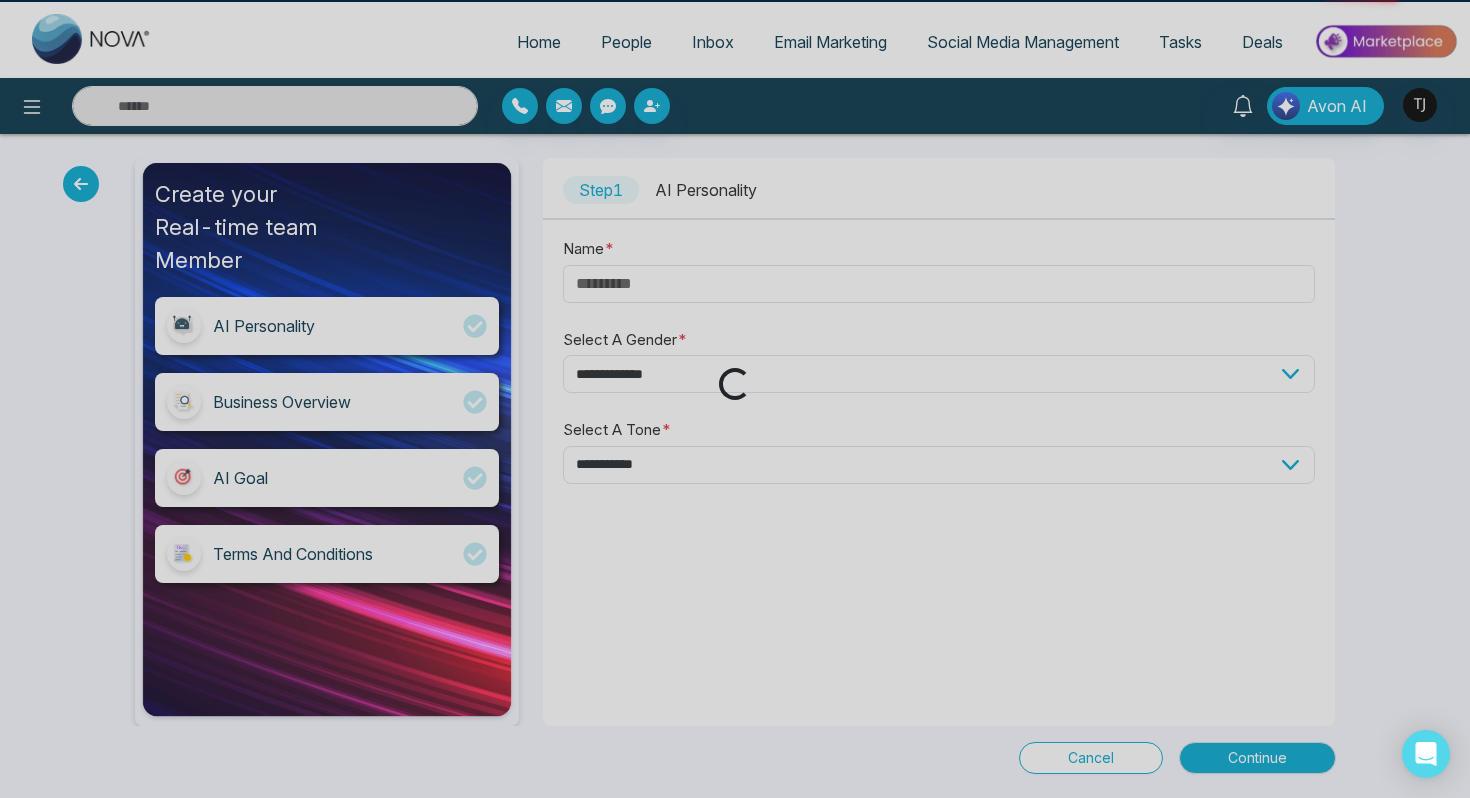 type on "****" 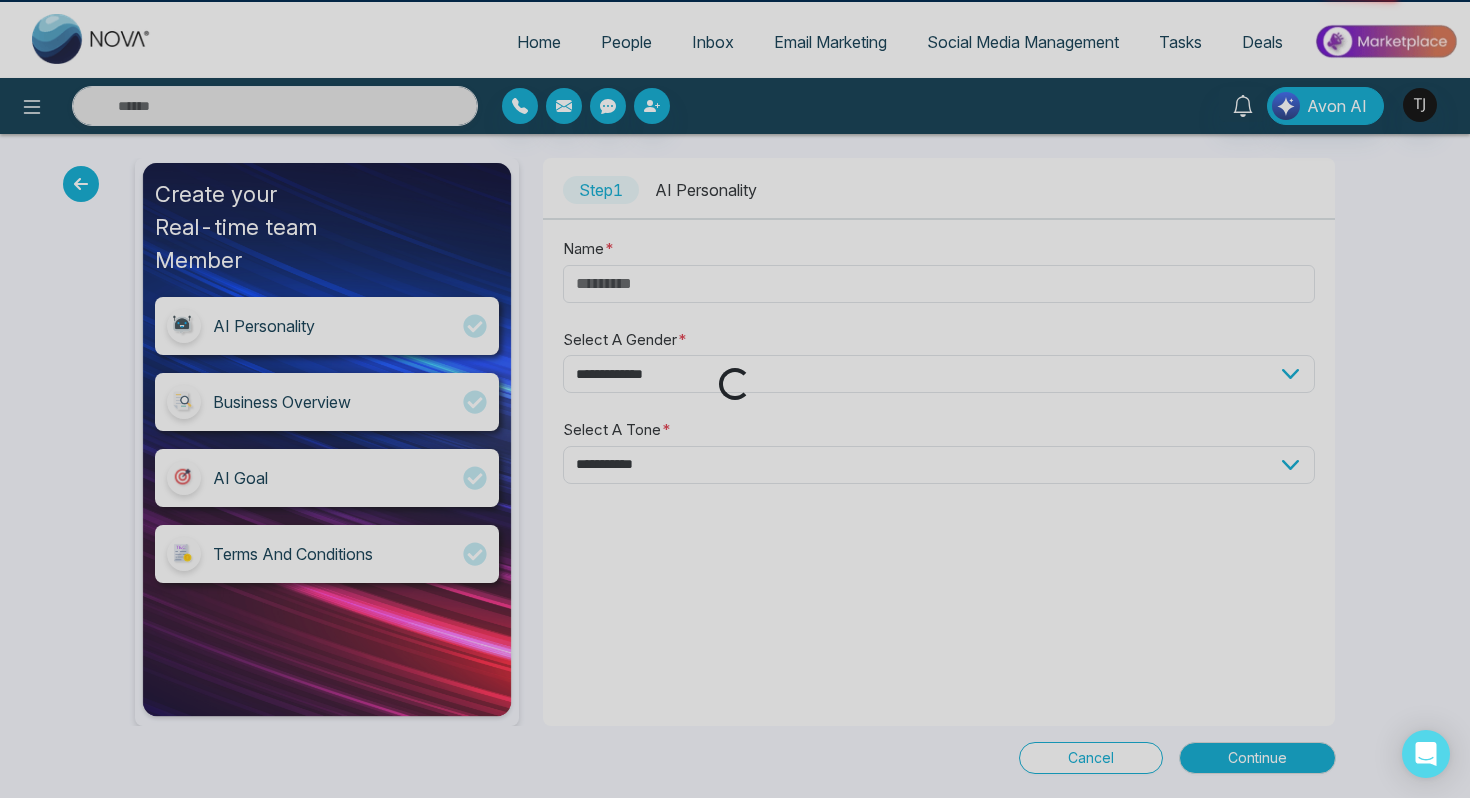 select on "****" 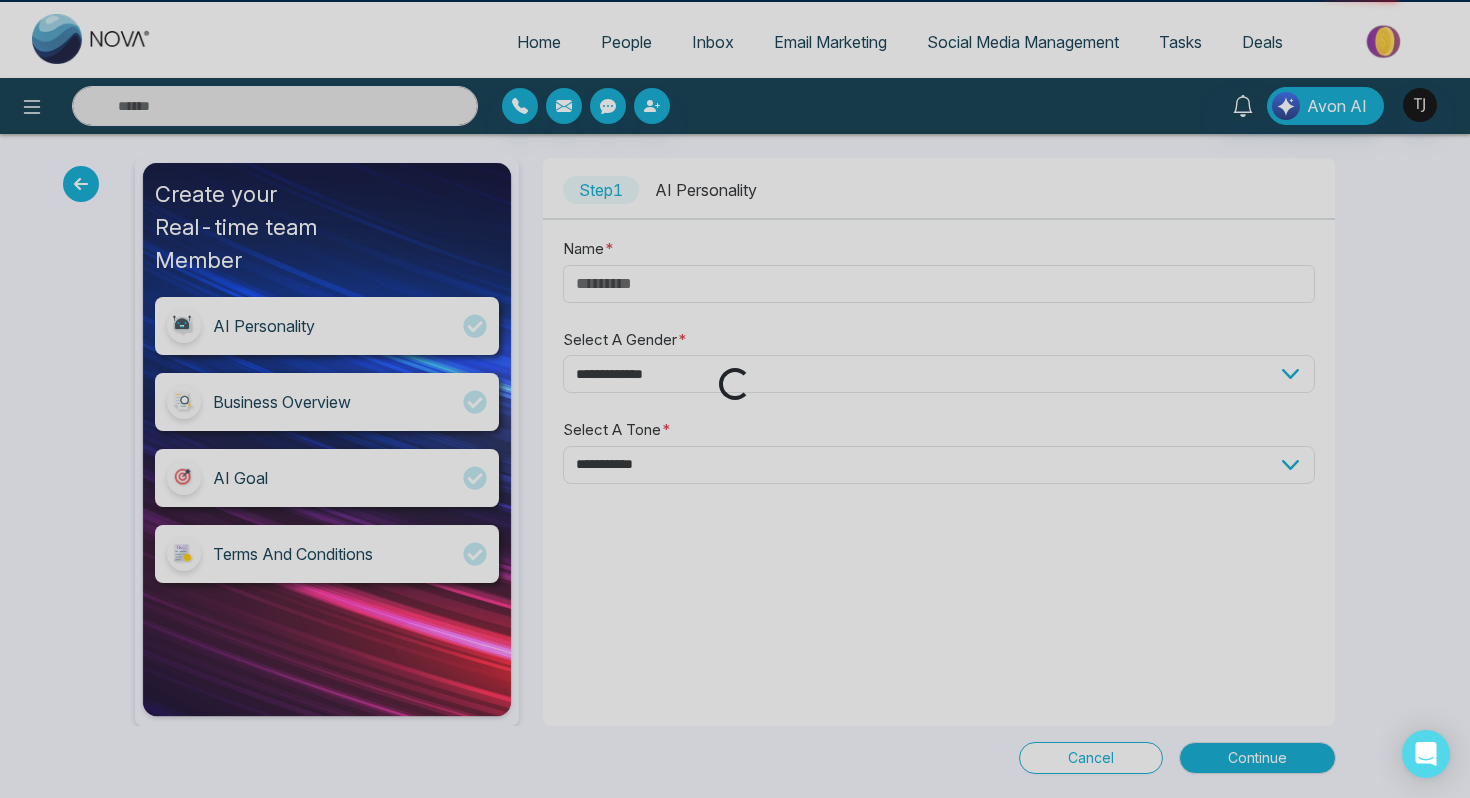 select on "********" 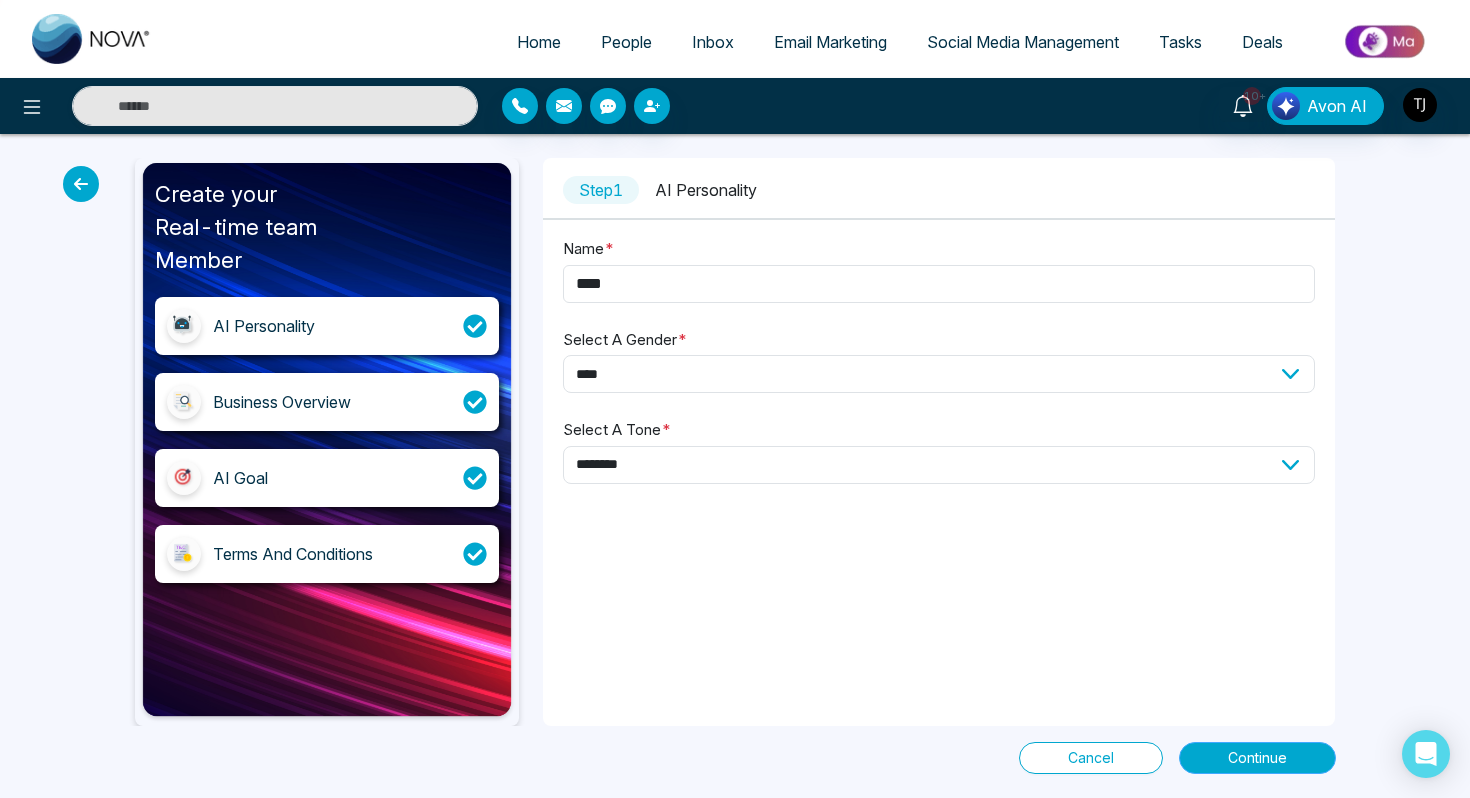 click on "Continue" at bounding box center (1257, 758) 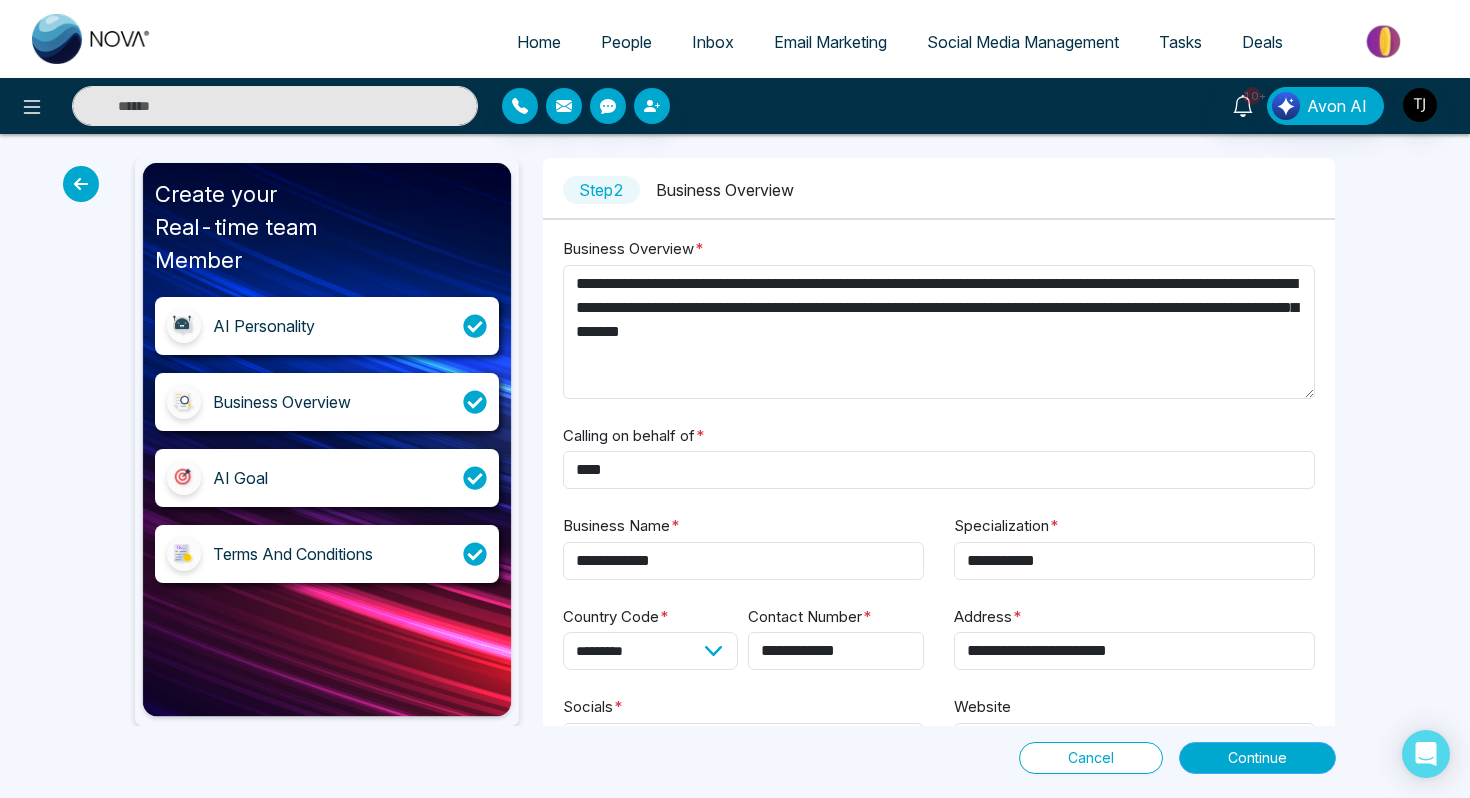 click on "Continue" at bounding box center [1257, 758] 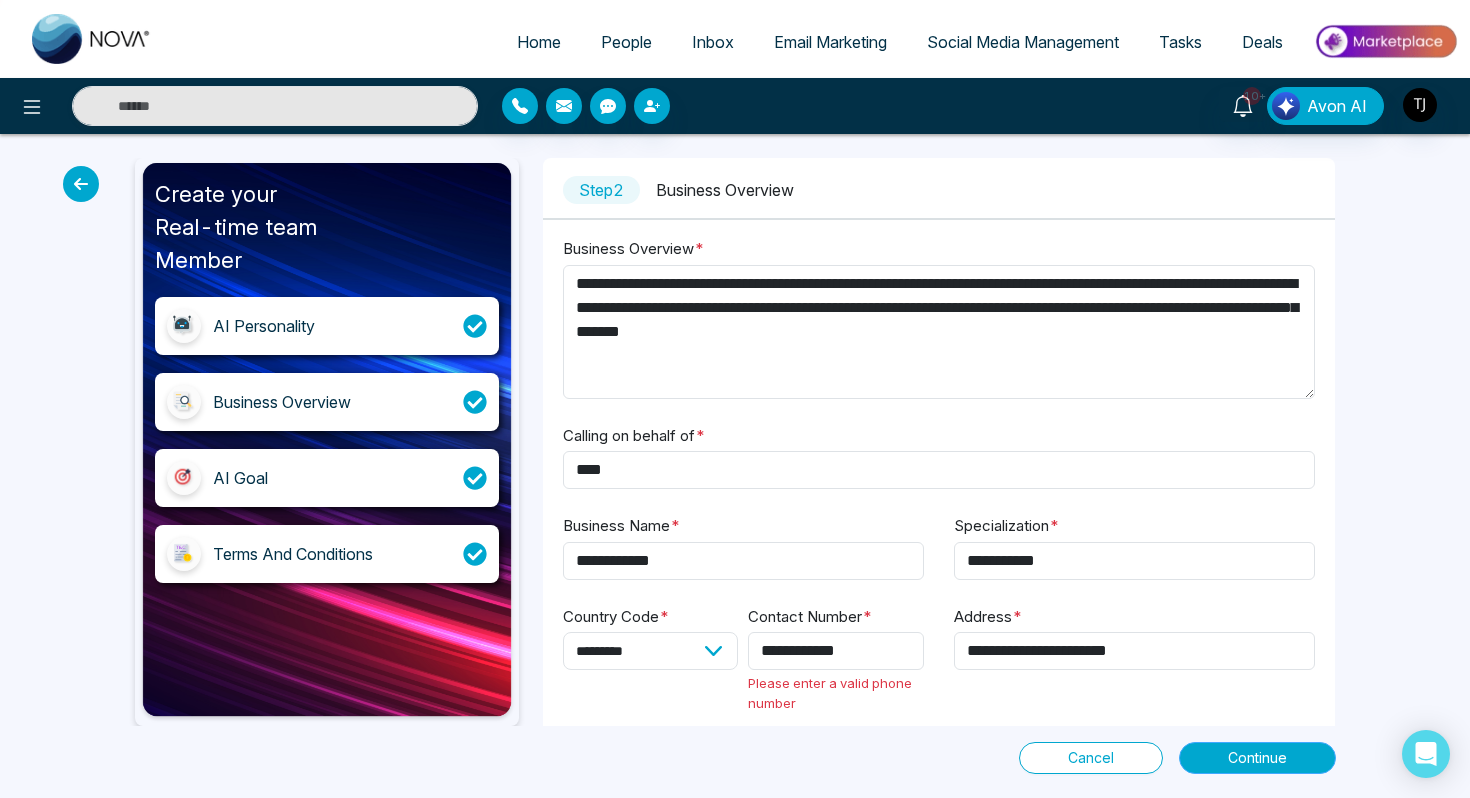 click on "Continue" at bounding box center (1257, 758) 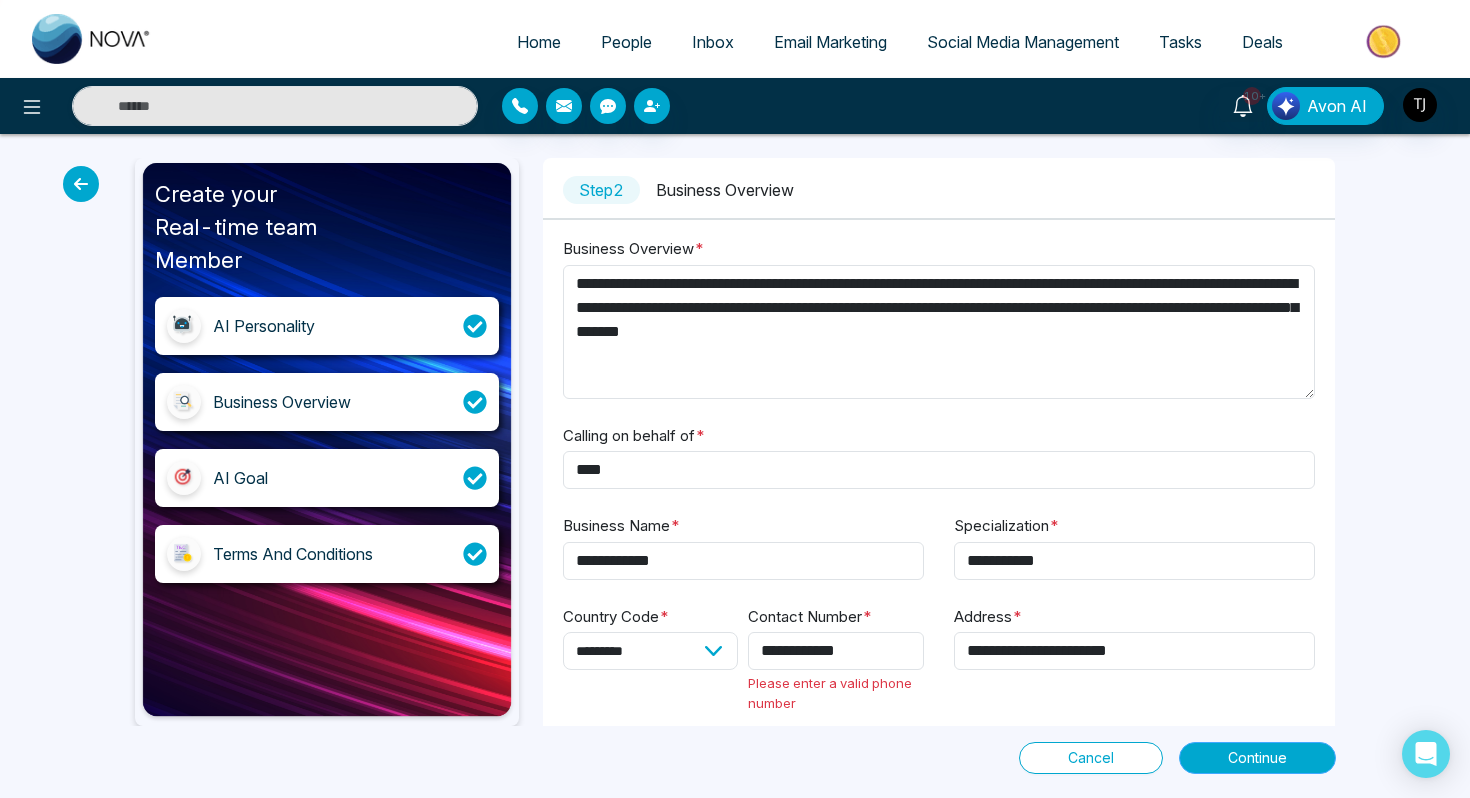 click on "Continue" at bounding box center [1257, 758] 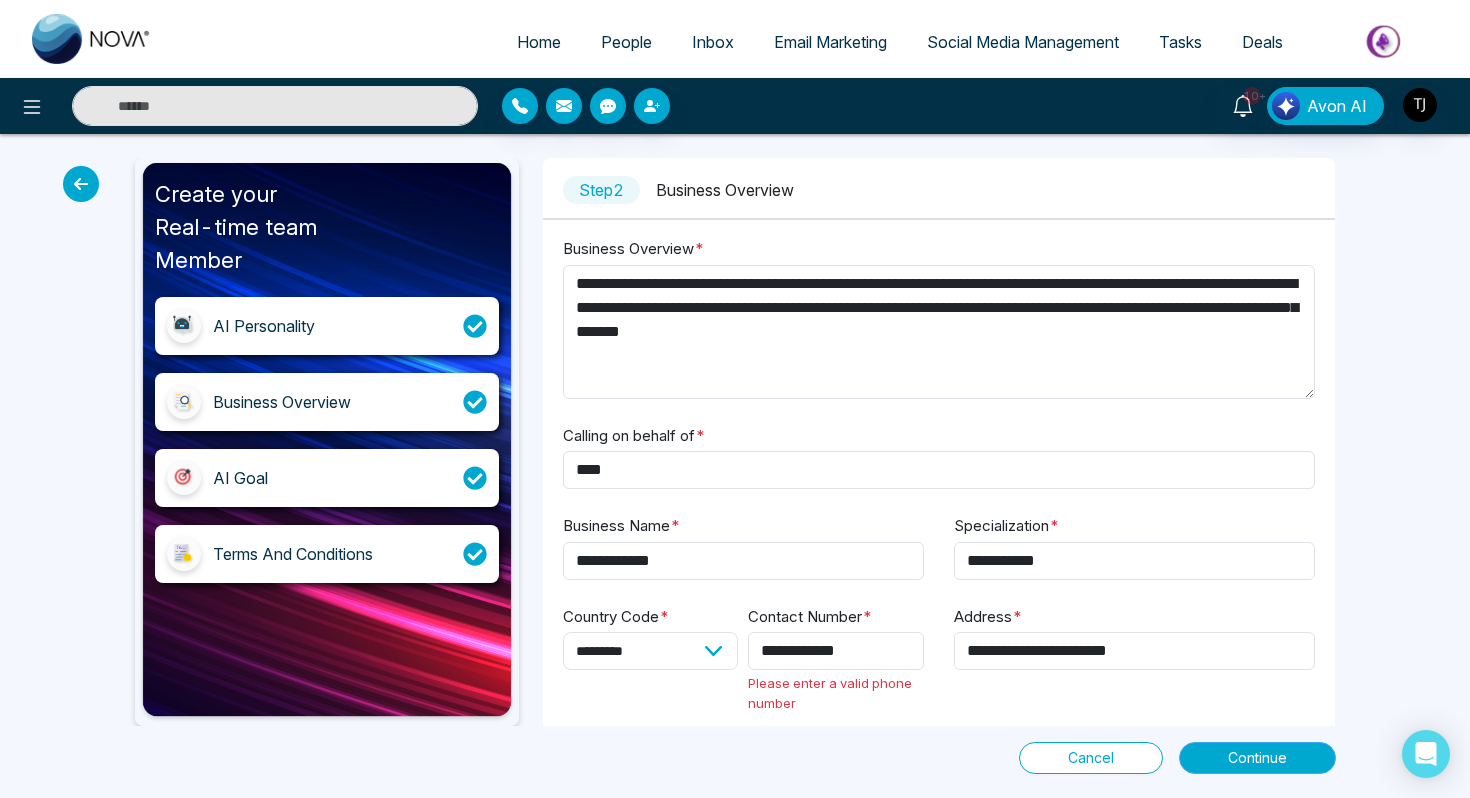 scroll, scrollTop: 100, scrollLeft: 0, axis: vertical 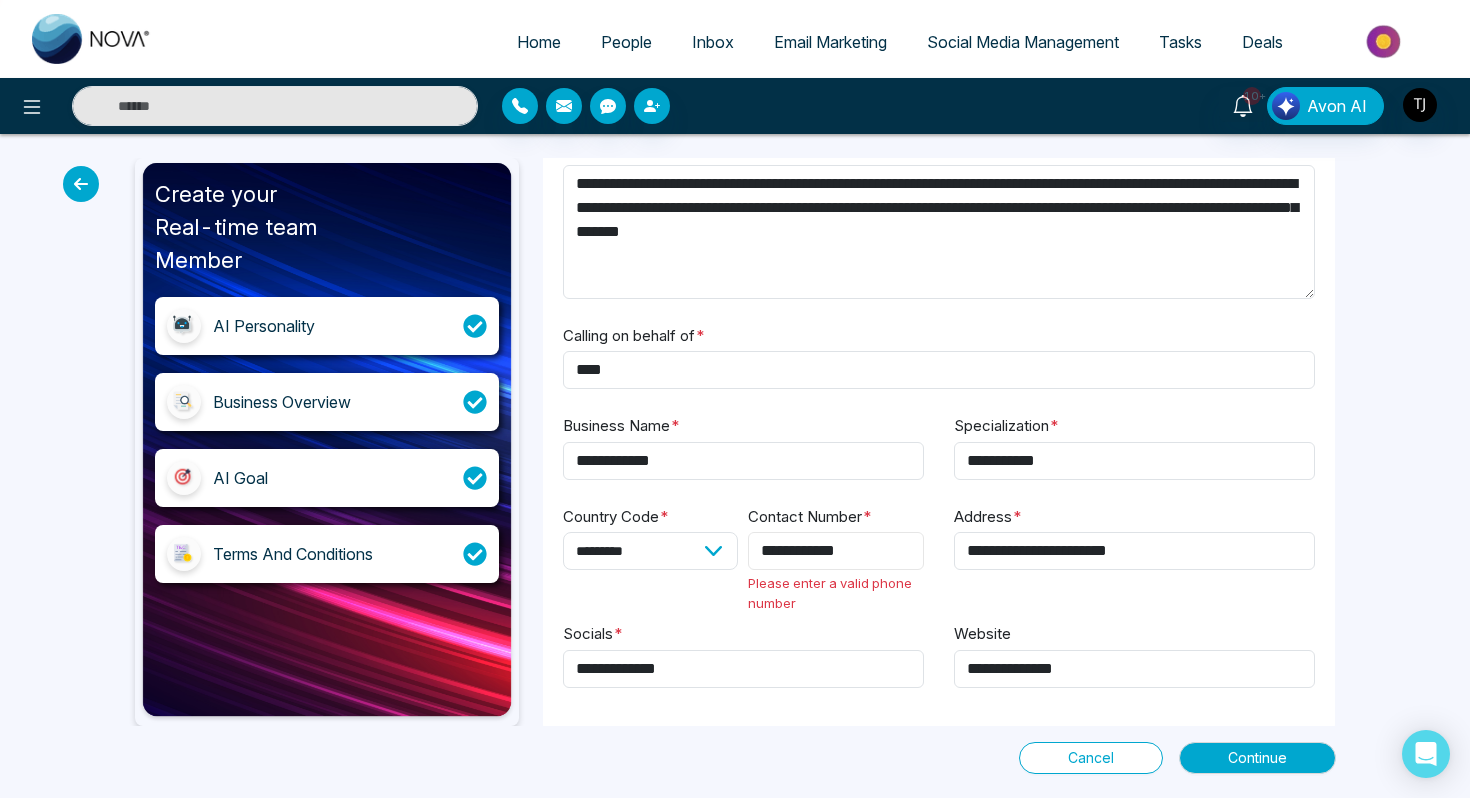 click on "**********" at bounding box center (836, 551) 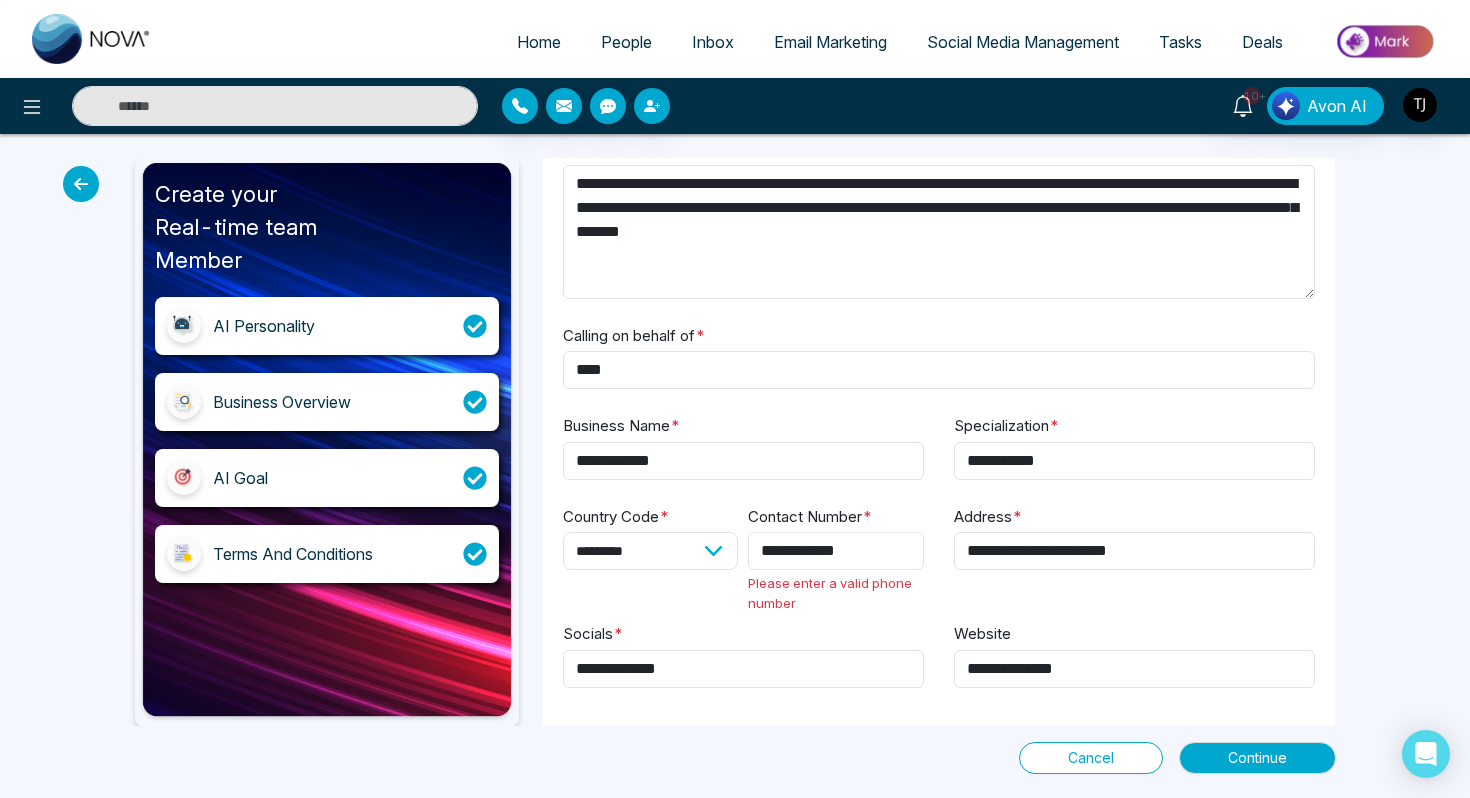 click on "**********" at bounding box center (836, 551) 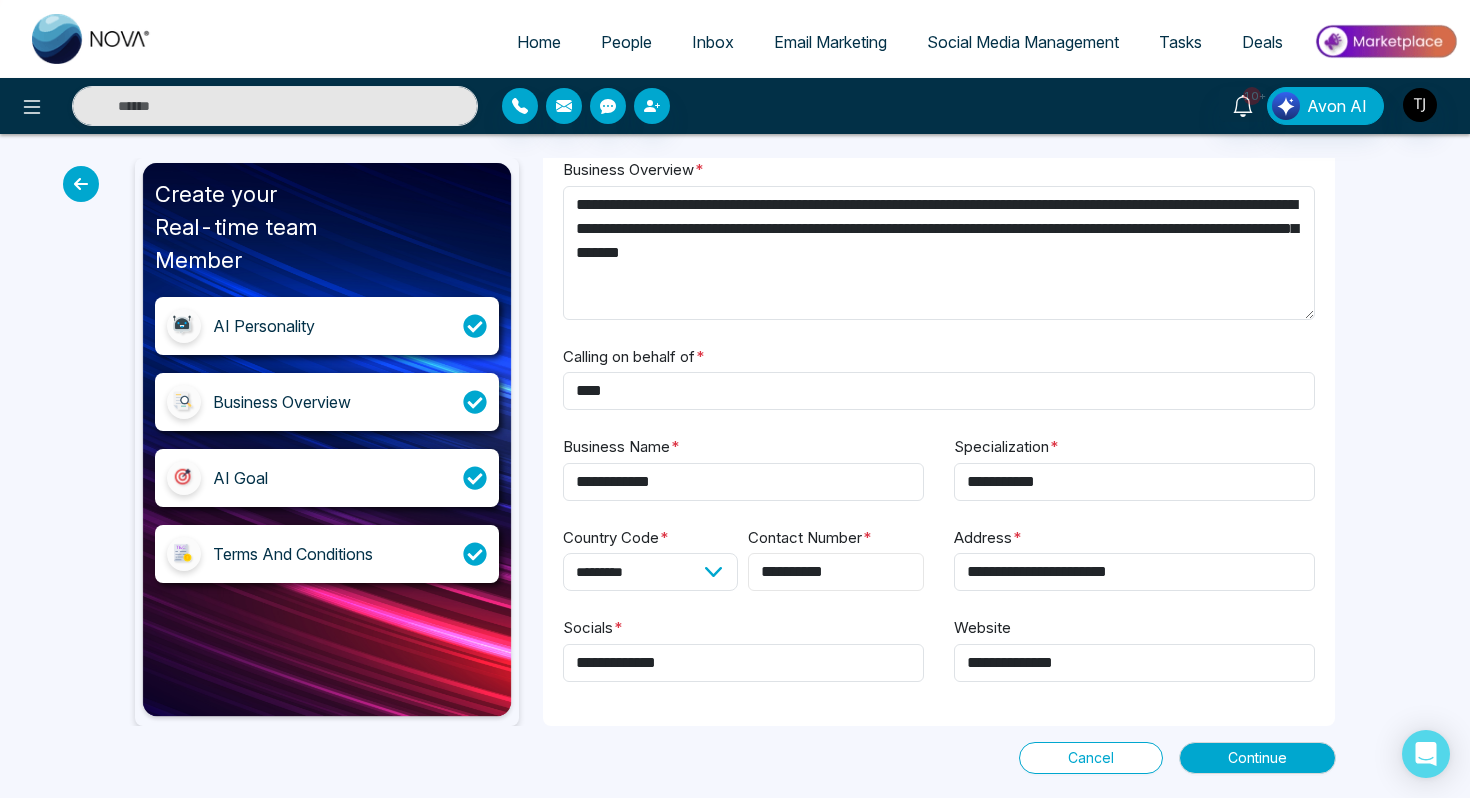 scroll, scrollTop: 73, scrollLeft: 0, axis: vertical 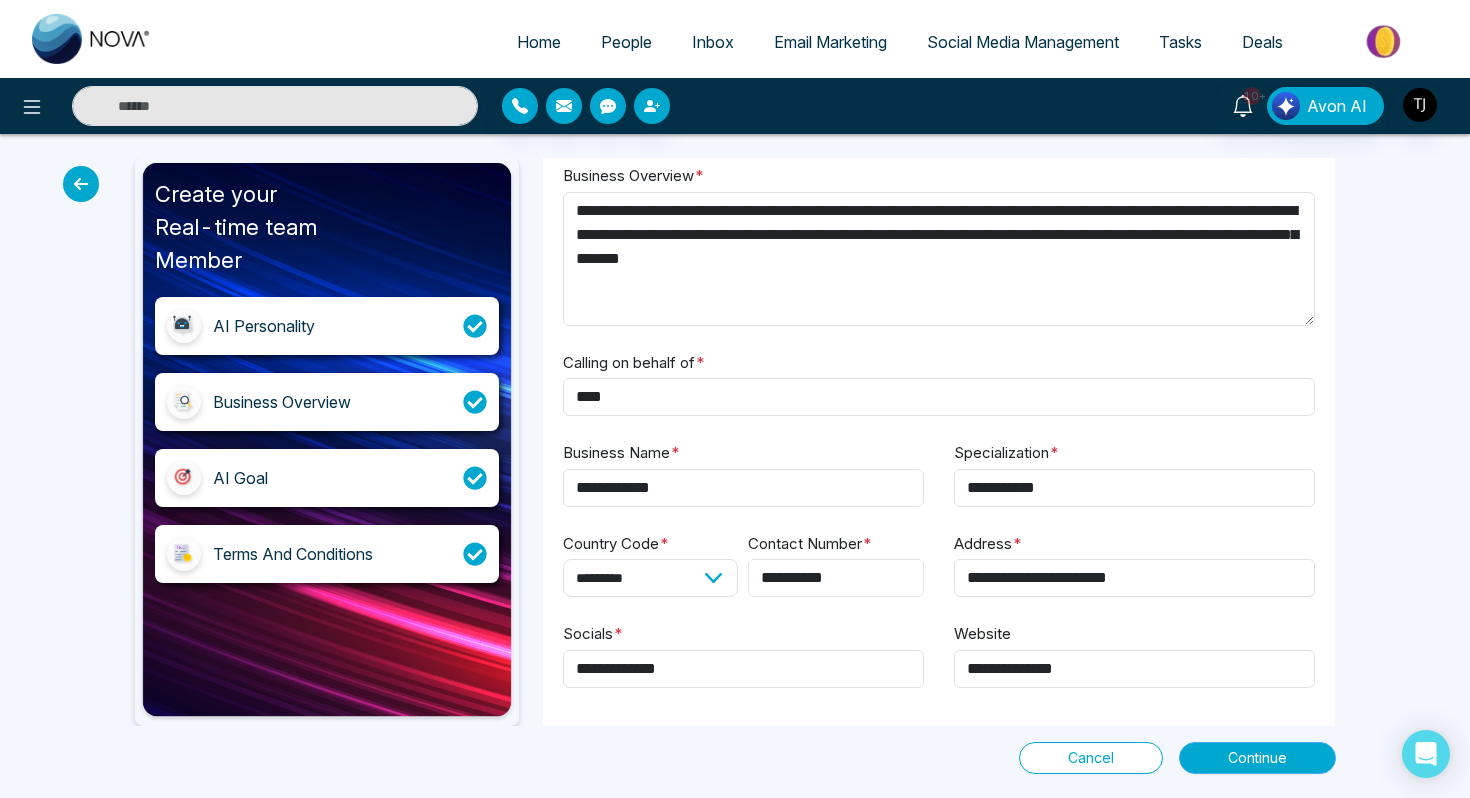 type on "**********" 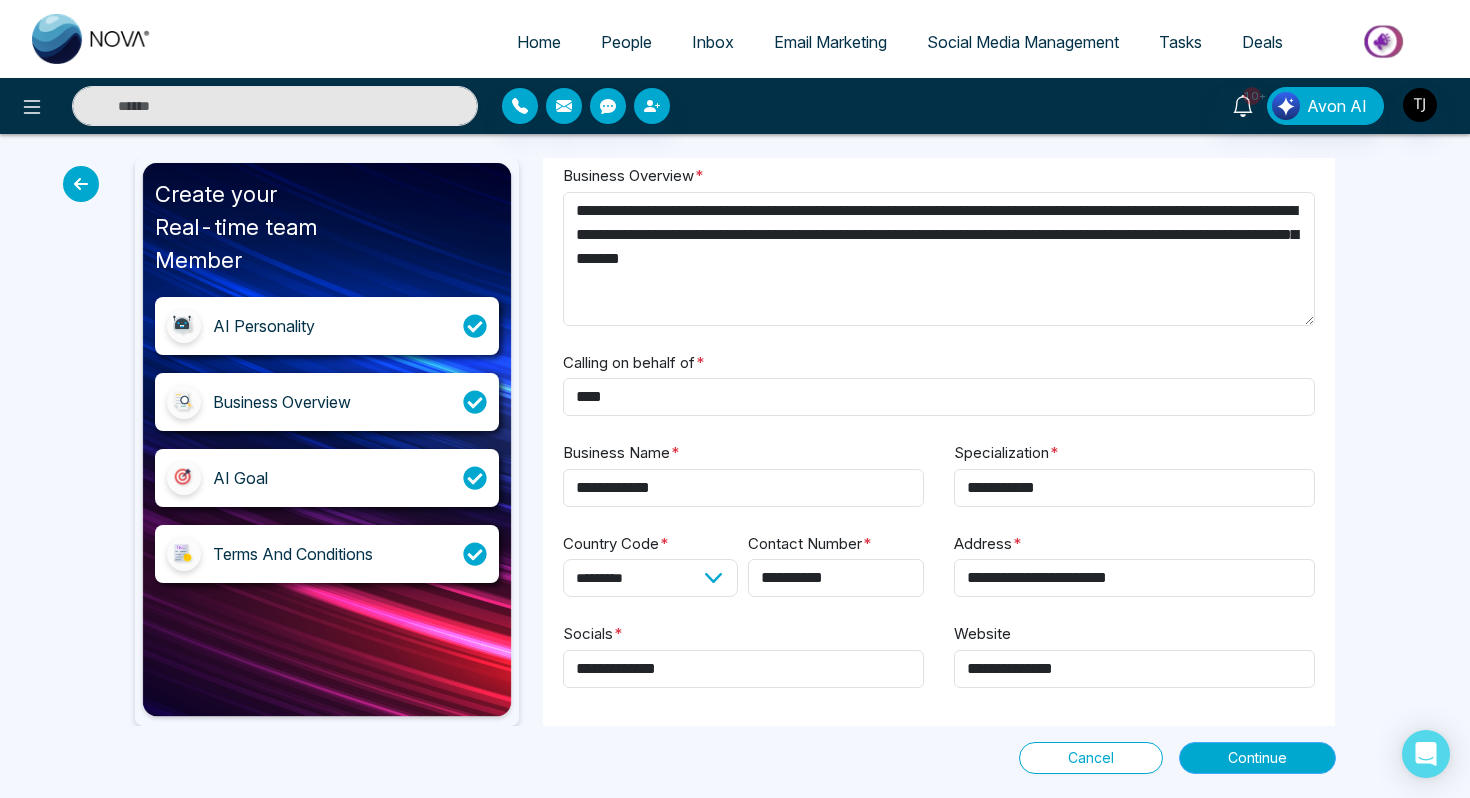 click on "Continue" at bounding box center (1257, 758) 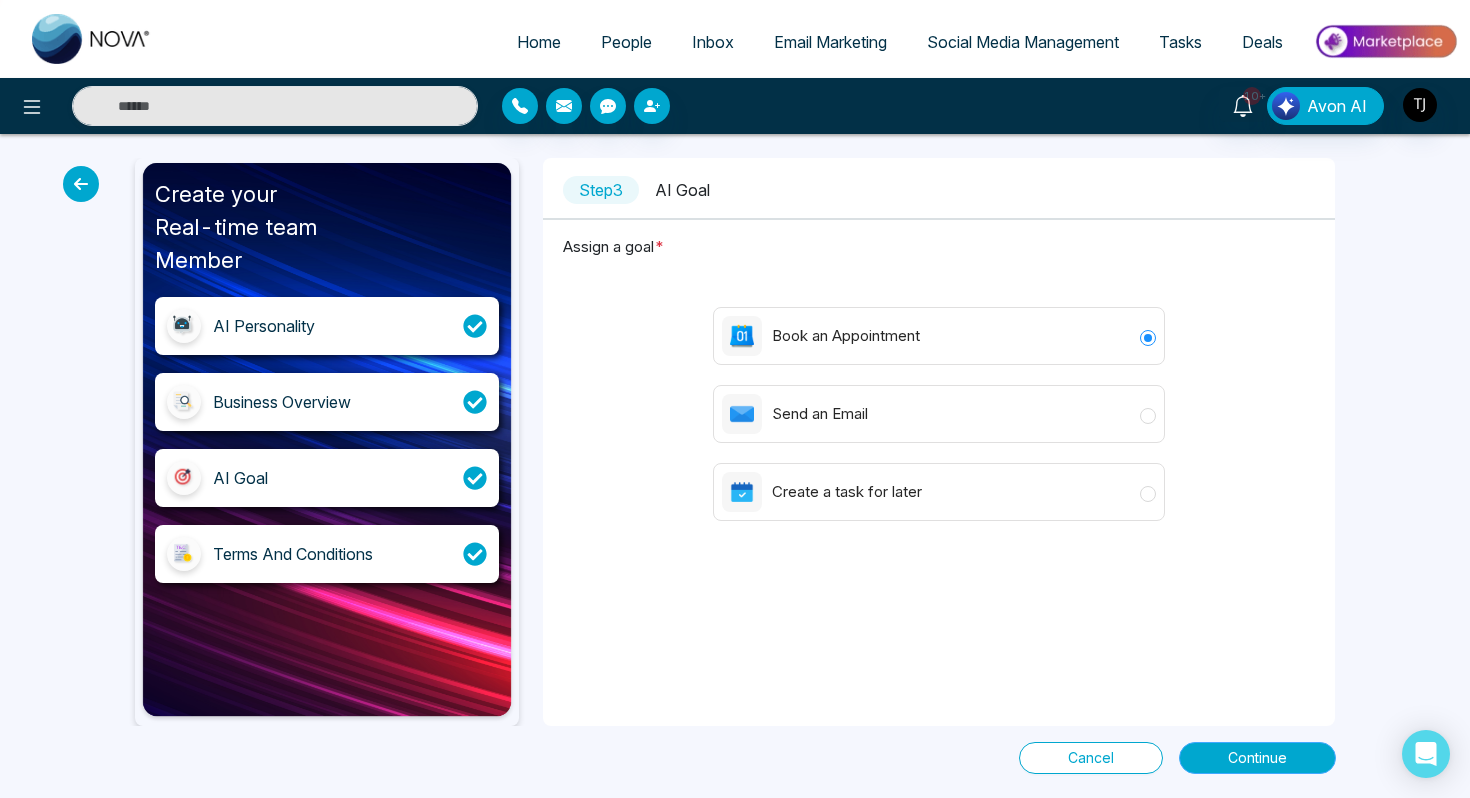 scroll, scrollTop: 0, scrollLeft: 0, axis: both 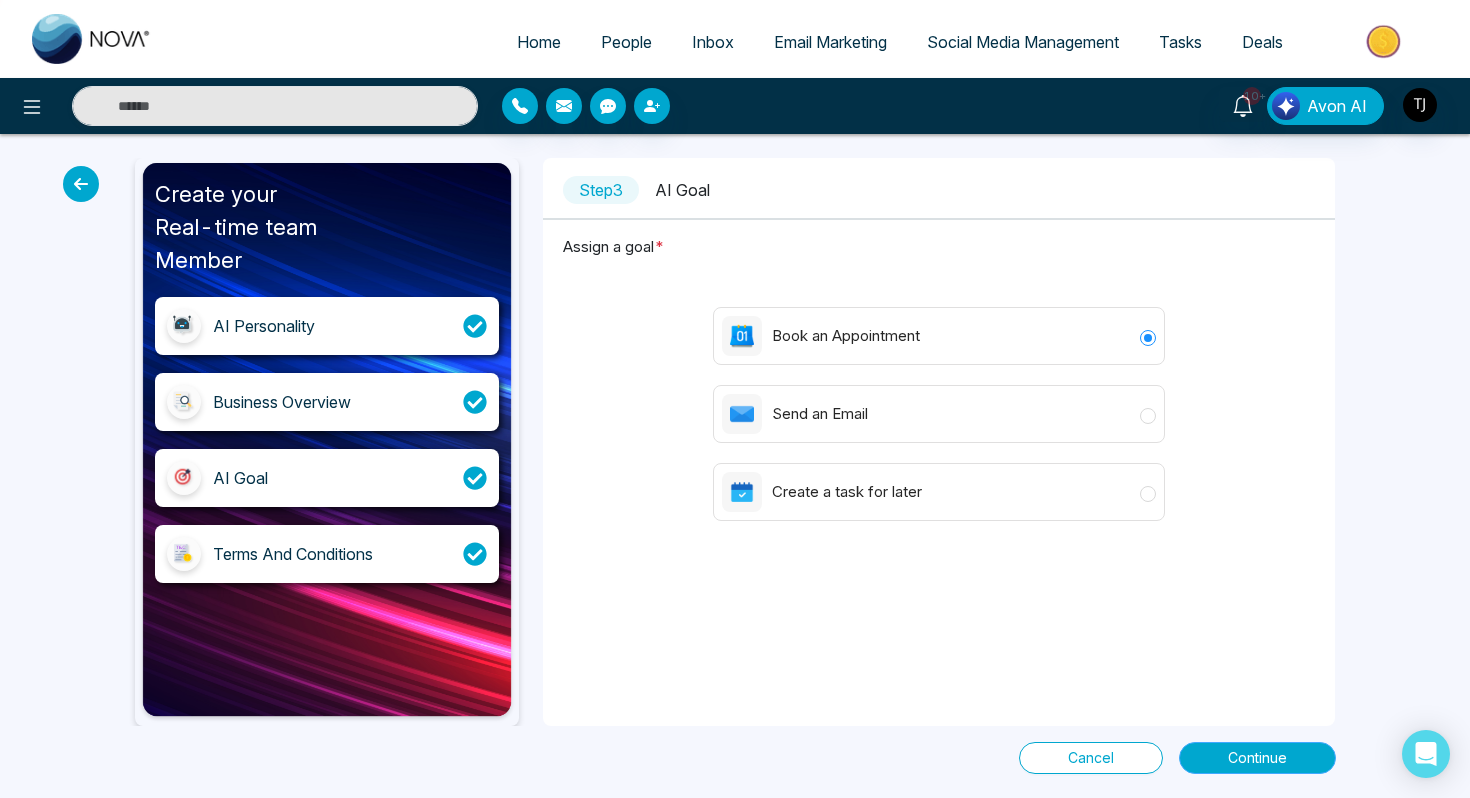 click on "Continue" at bounding box center [1257, 758] 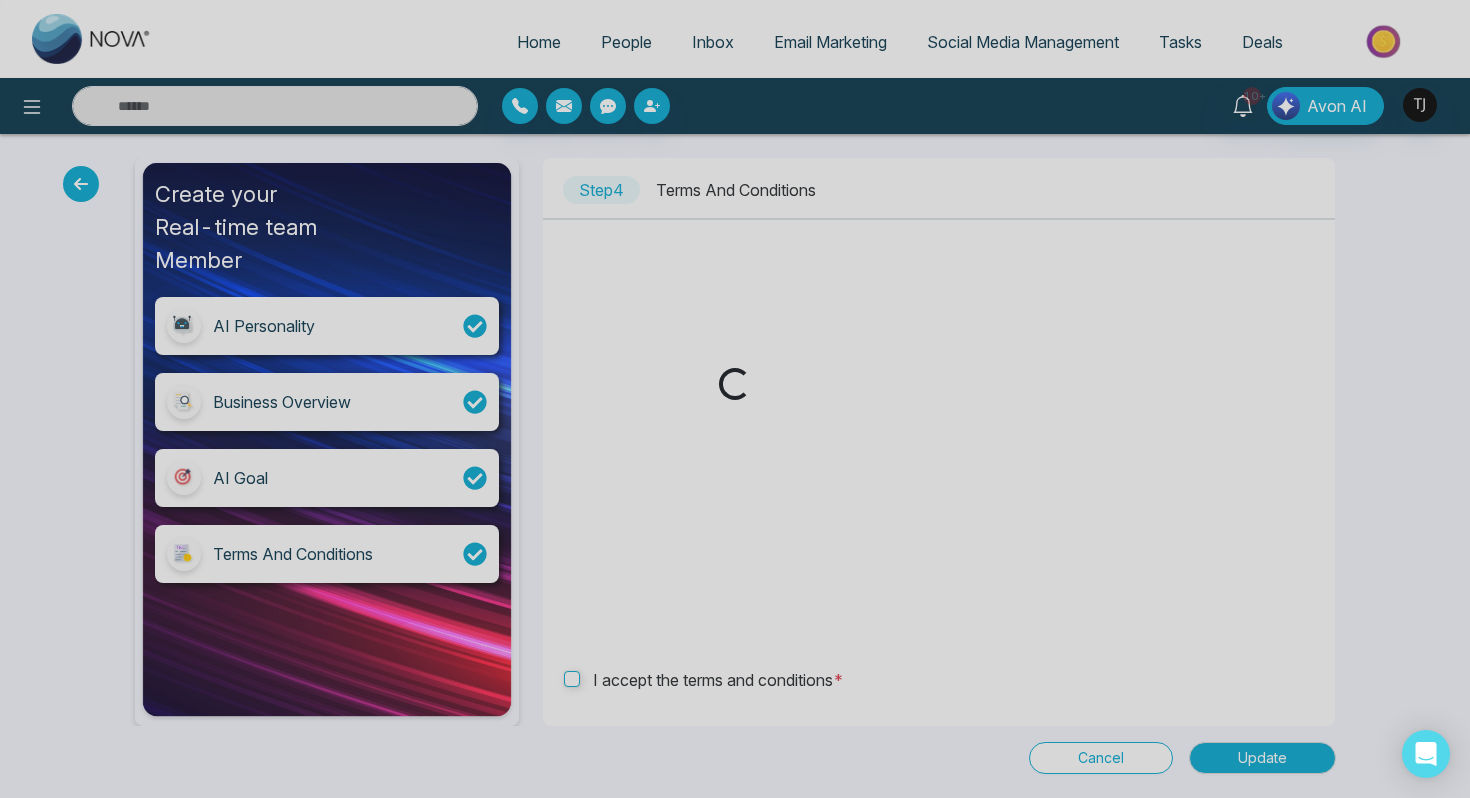 click on "Loading..." at bounding box center [735, 399] 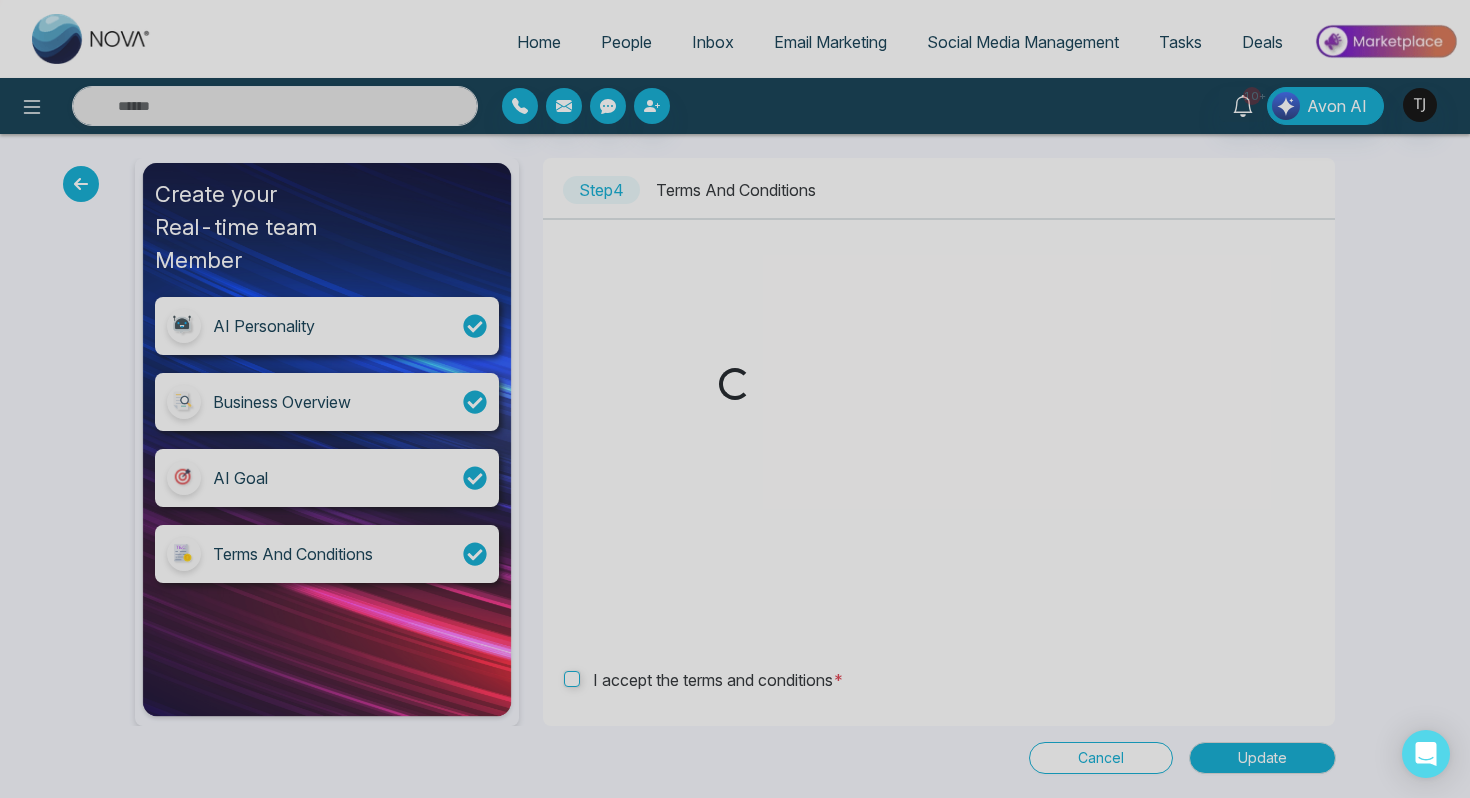 click on "Loading..." at bounding box center [735, 399] 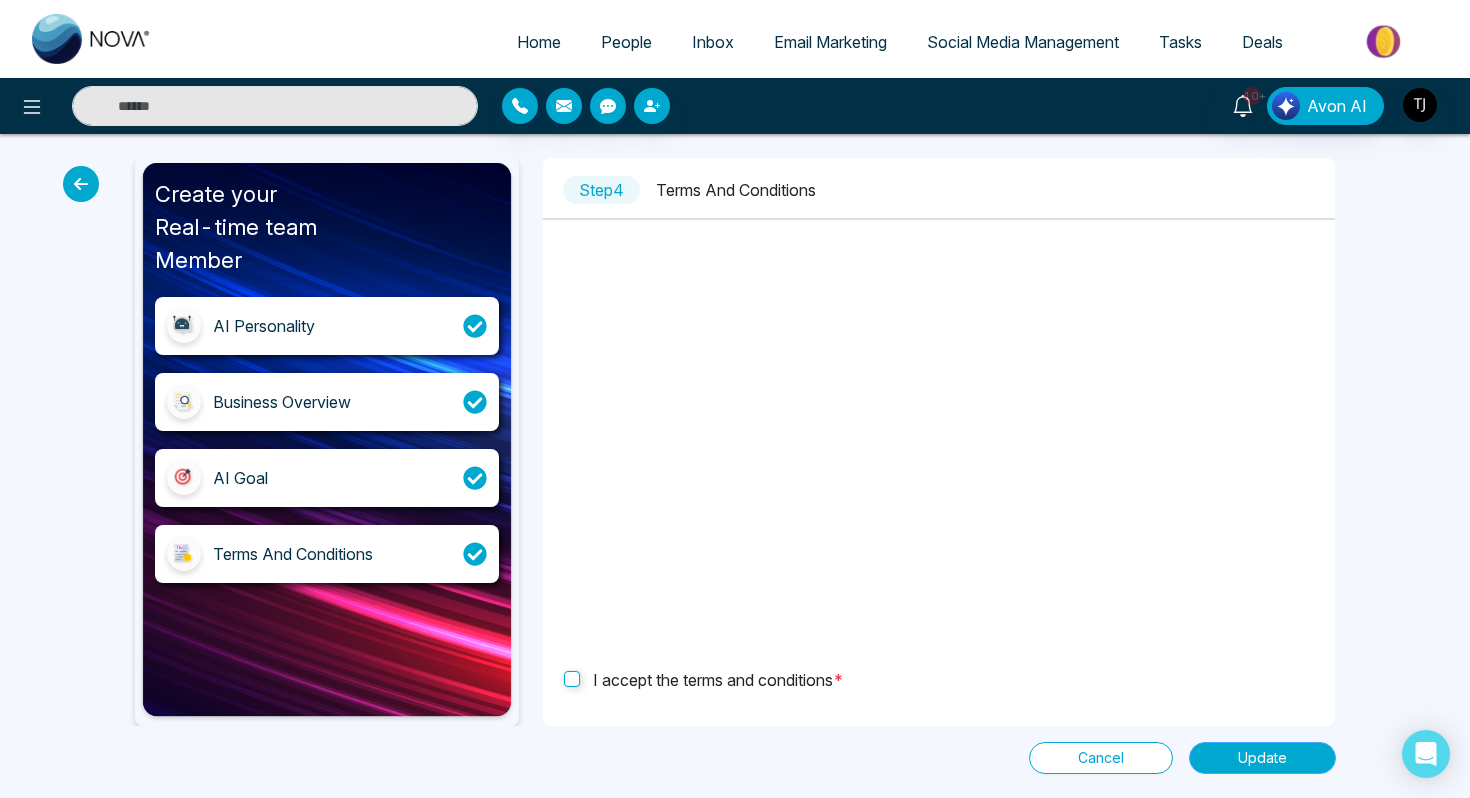 click on "Update" at bounding box center (1262, 758) 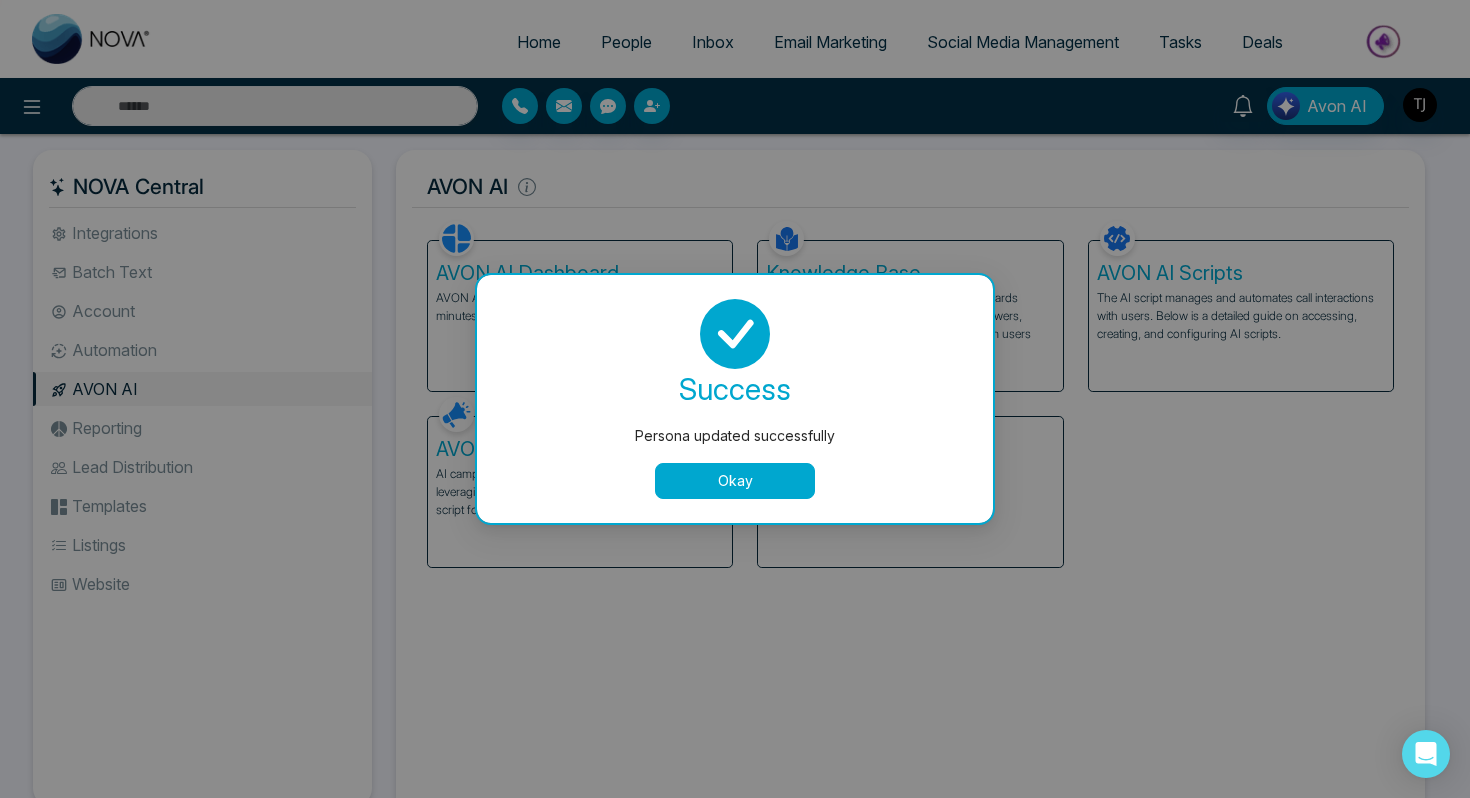 click on "Okay" at bounding box center [735, 481] 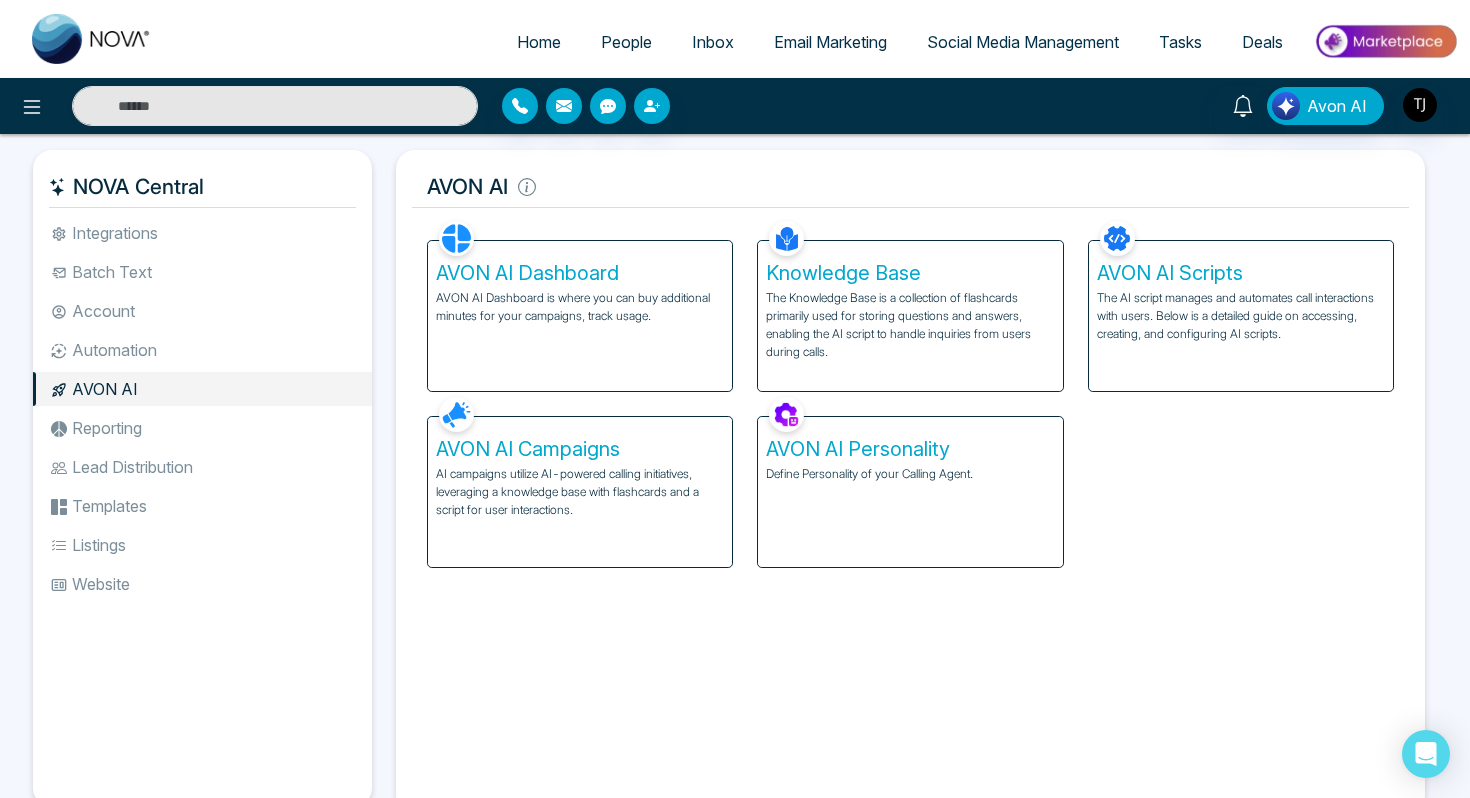 click on "Knowledge Base" at bounding box center [910, 273] 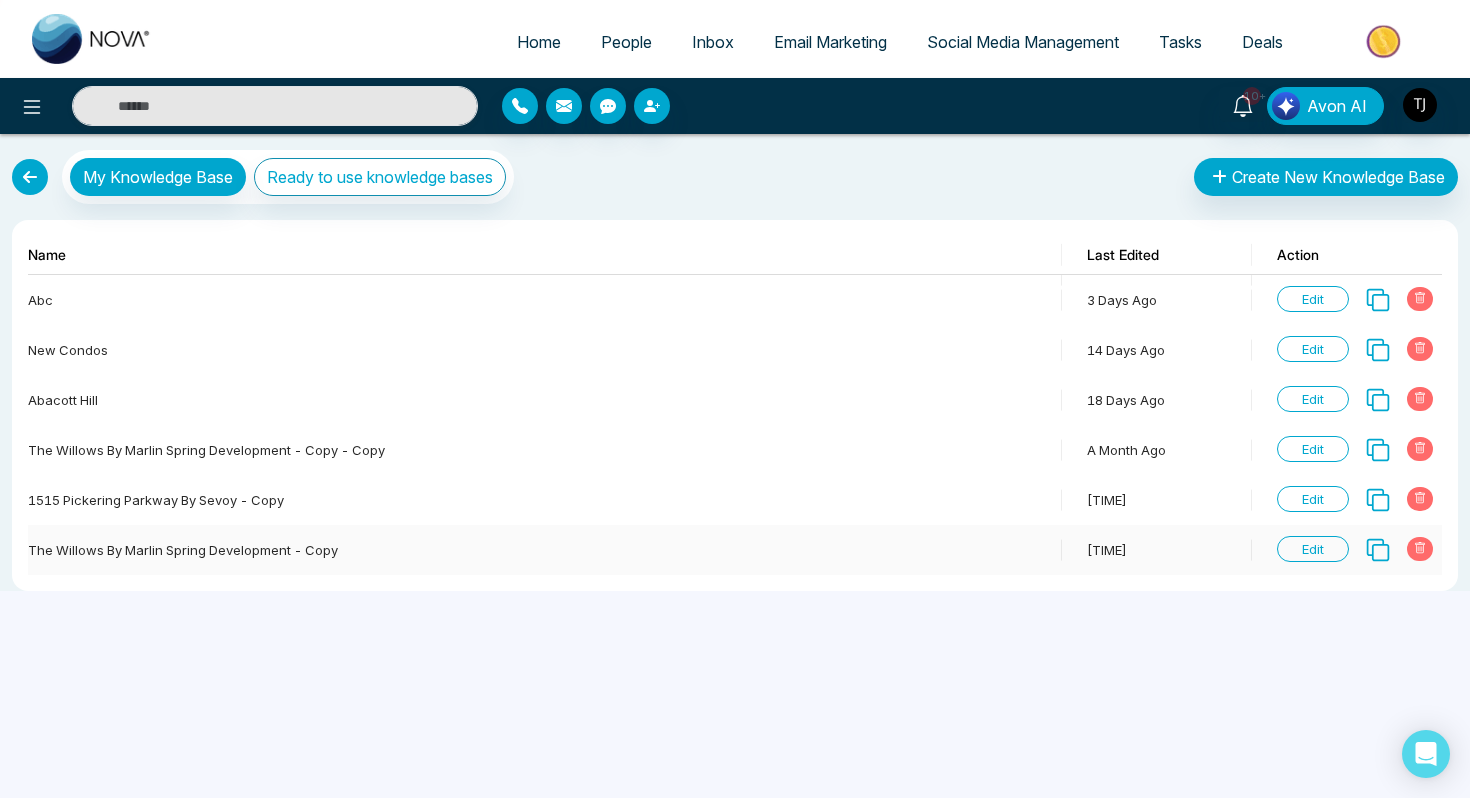 click on "Edit" at bounding box center (1313, 549) 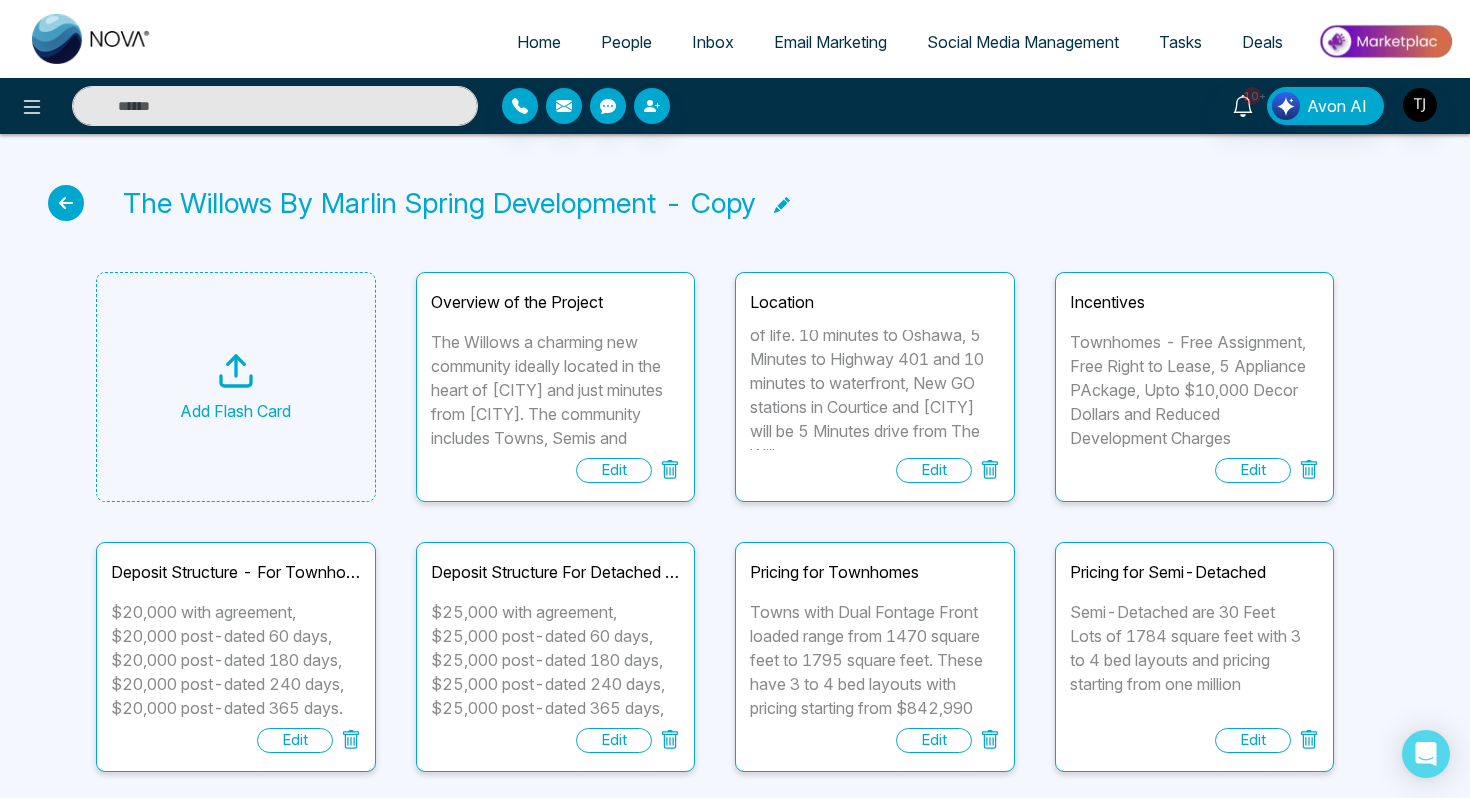 scroll, scrollTop: 192, scrollLeft: 0, axis: vertical 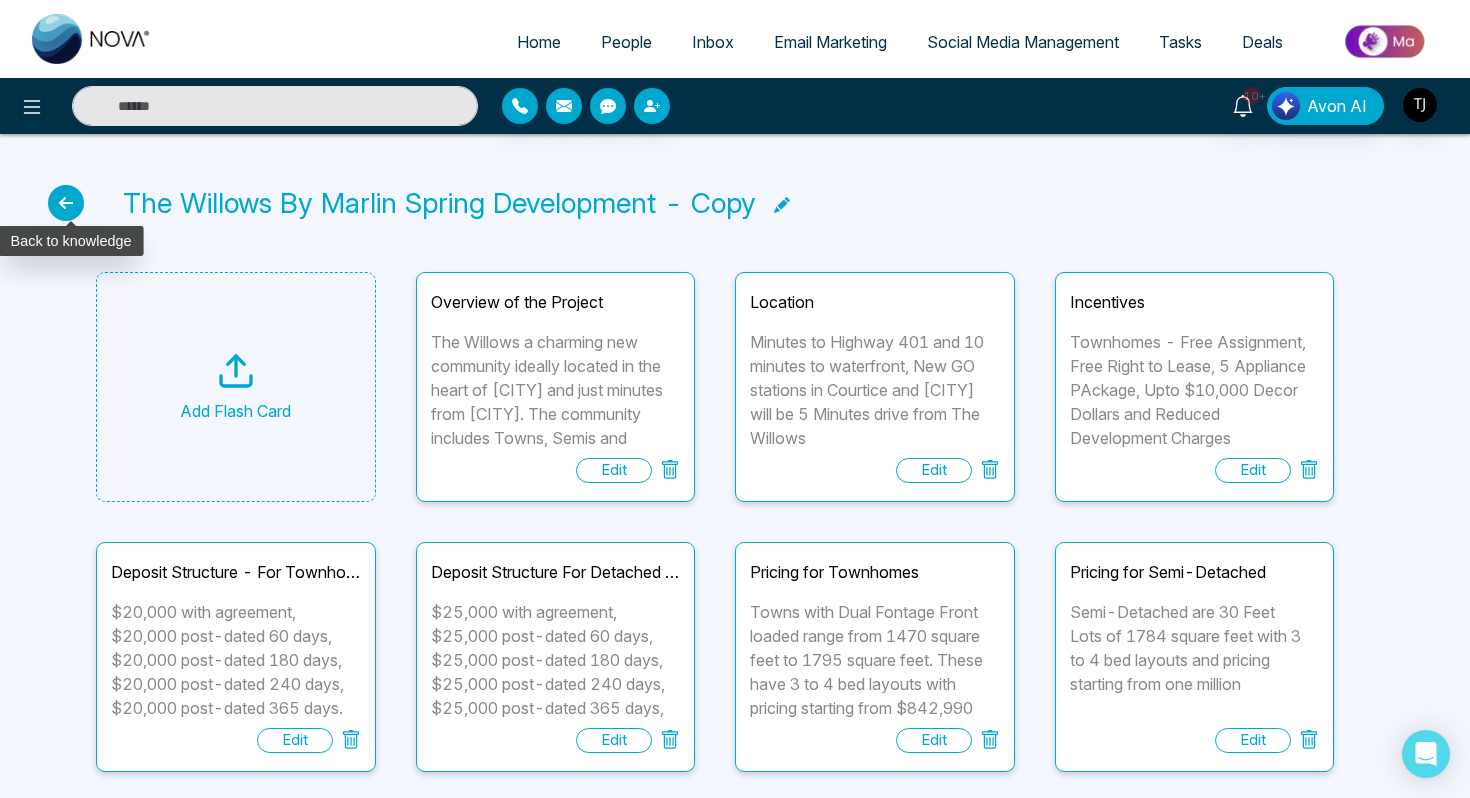 click at bounding box center [66, 203] 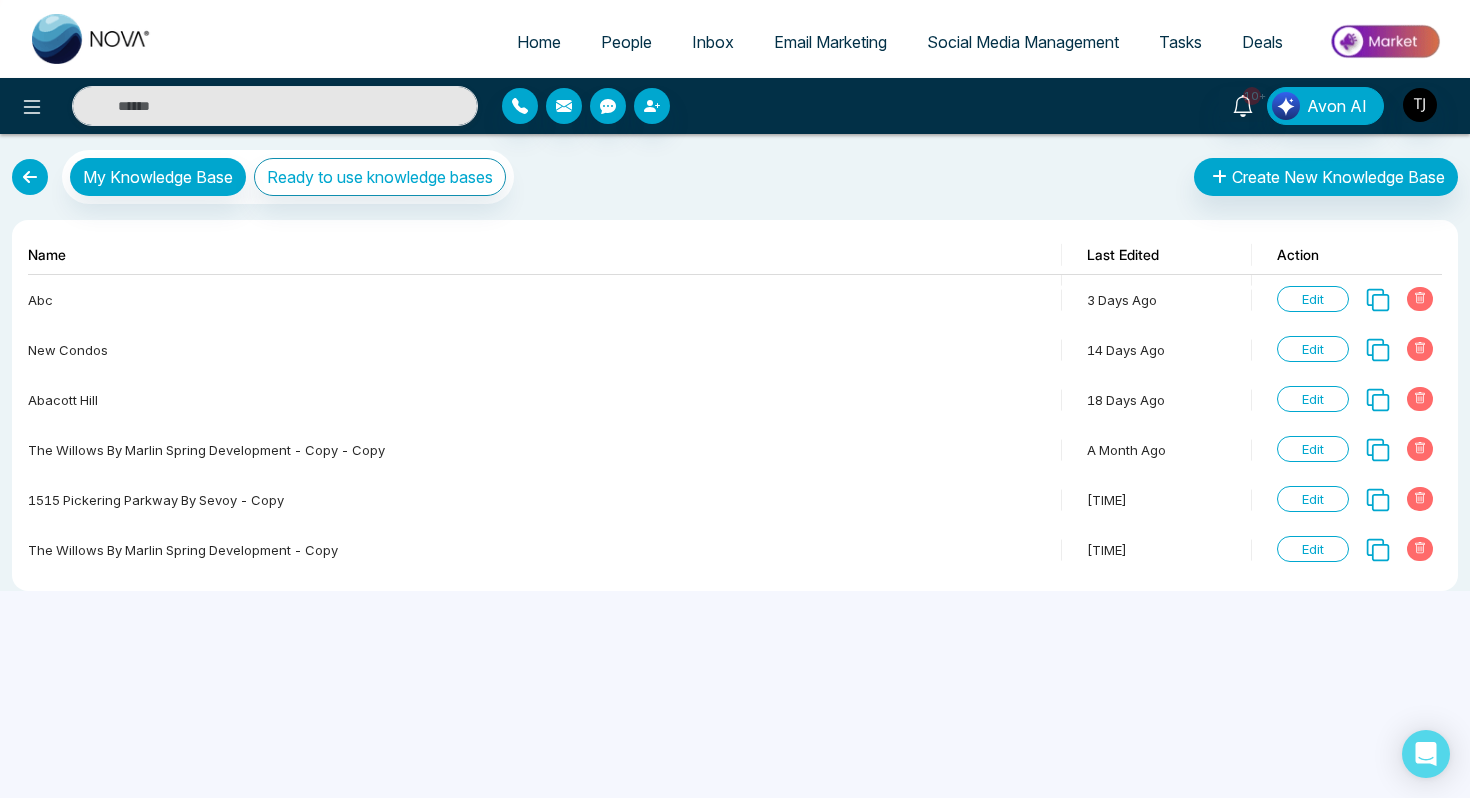 click at bounding box center [30, 177] 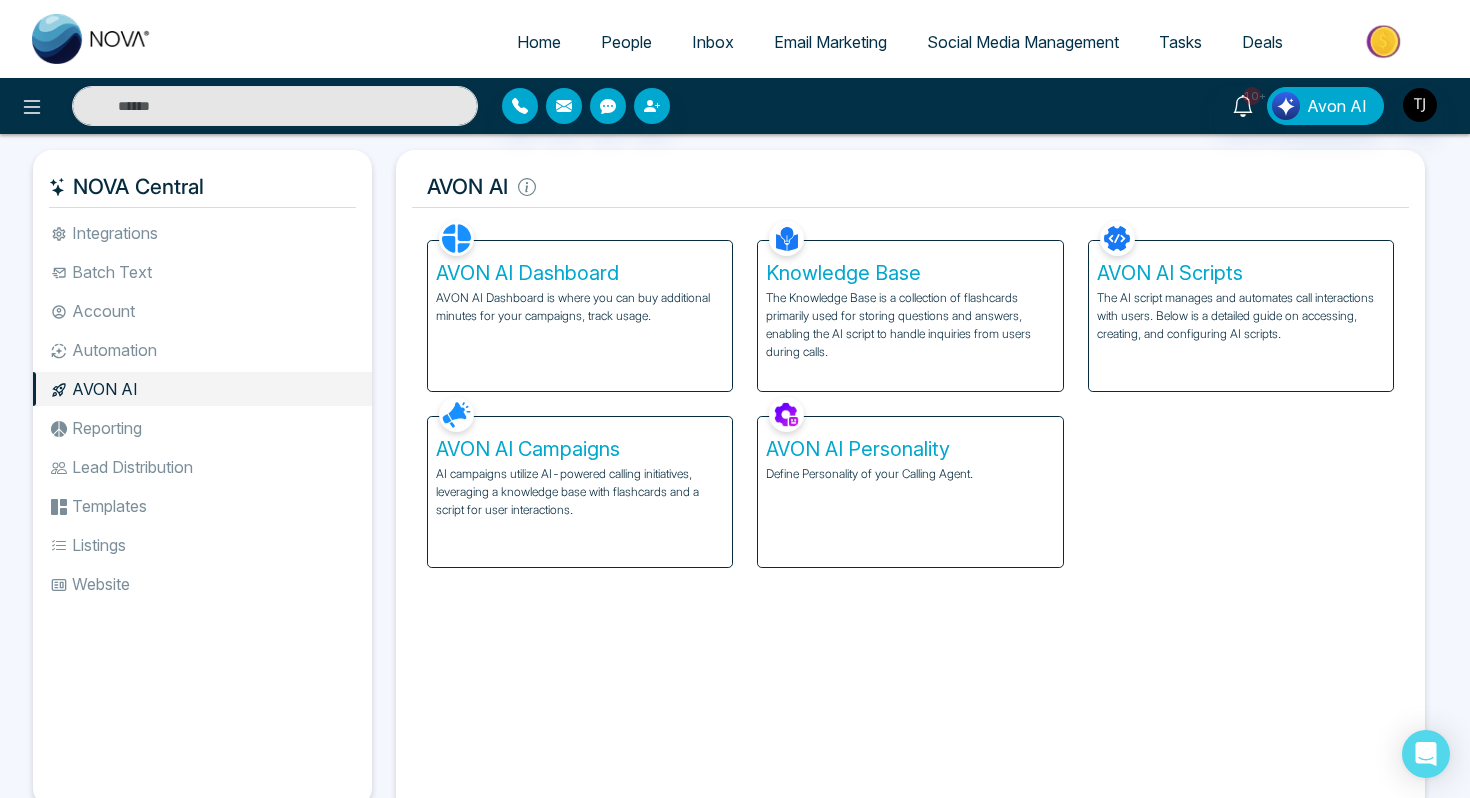 click on "AVON AI Campaigns" at bounding box center (580, 449) 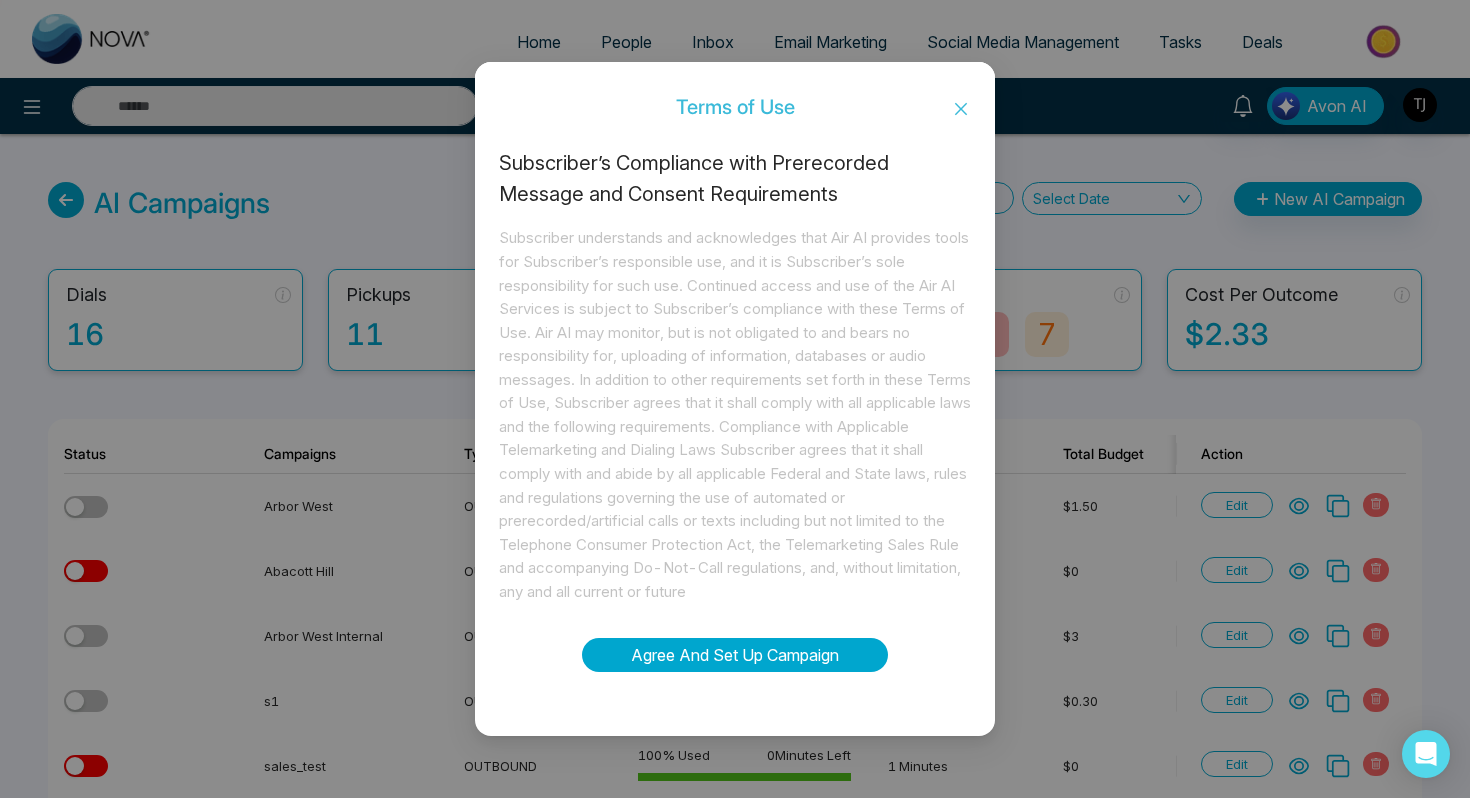 click on "Agree And Set Up Campaign" at bounding box center (735, 655) 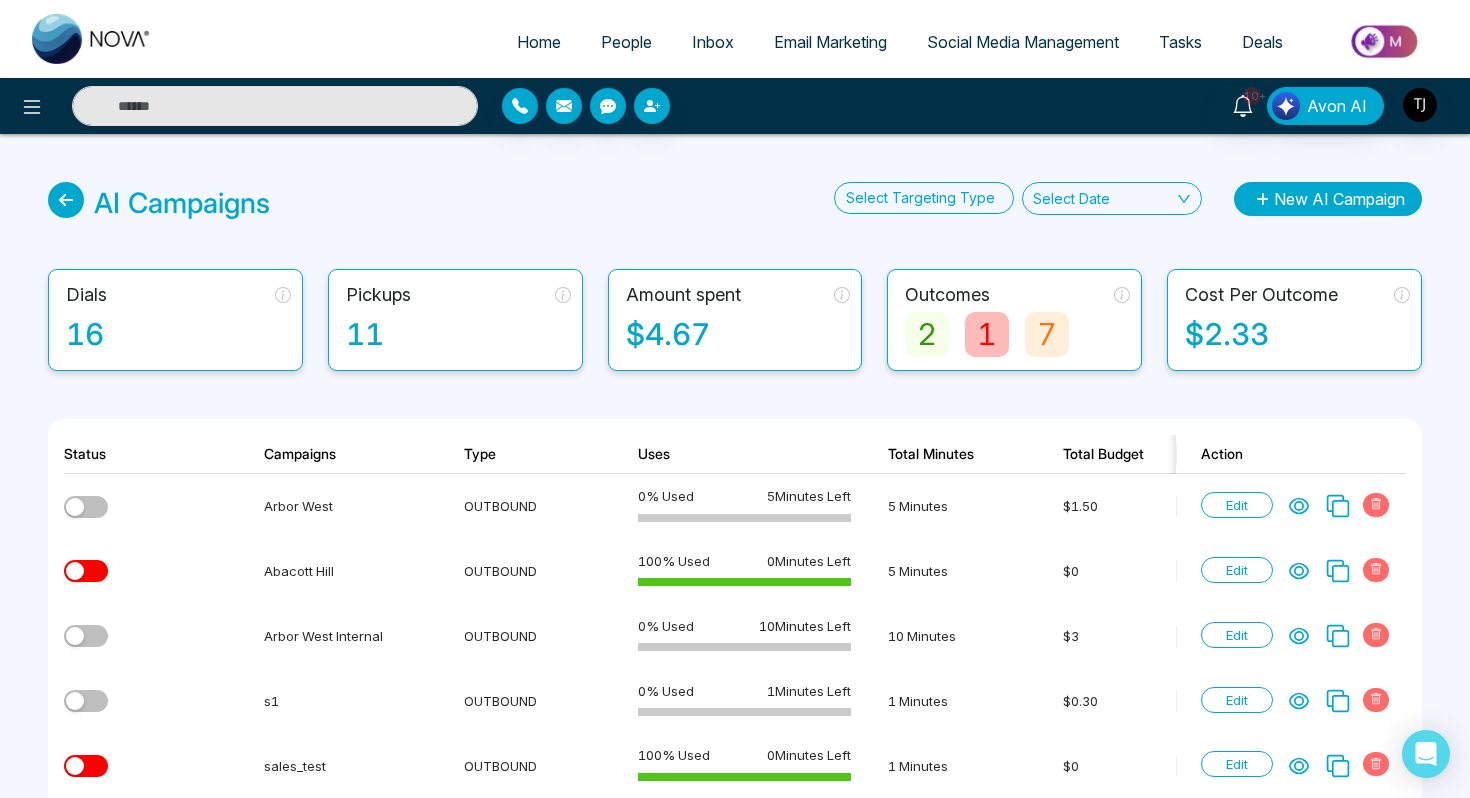 click on "New AI Campaign" at bounding box center (1328, 199) 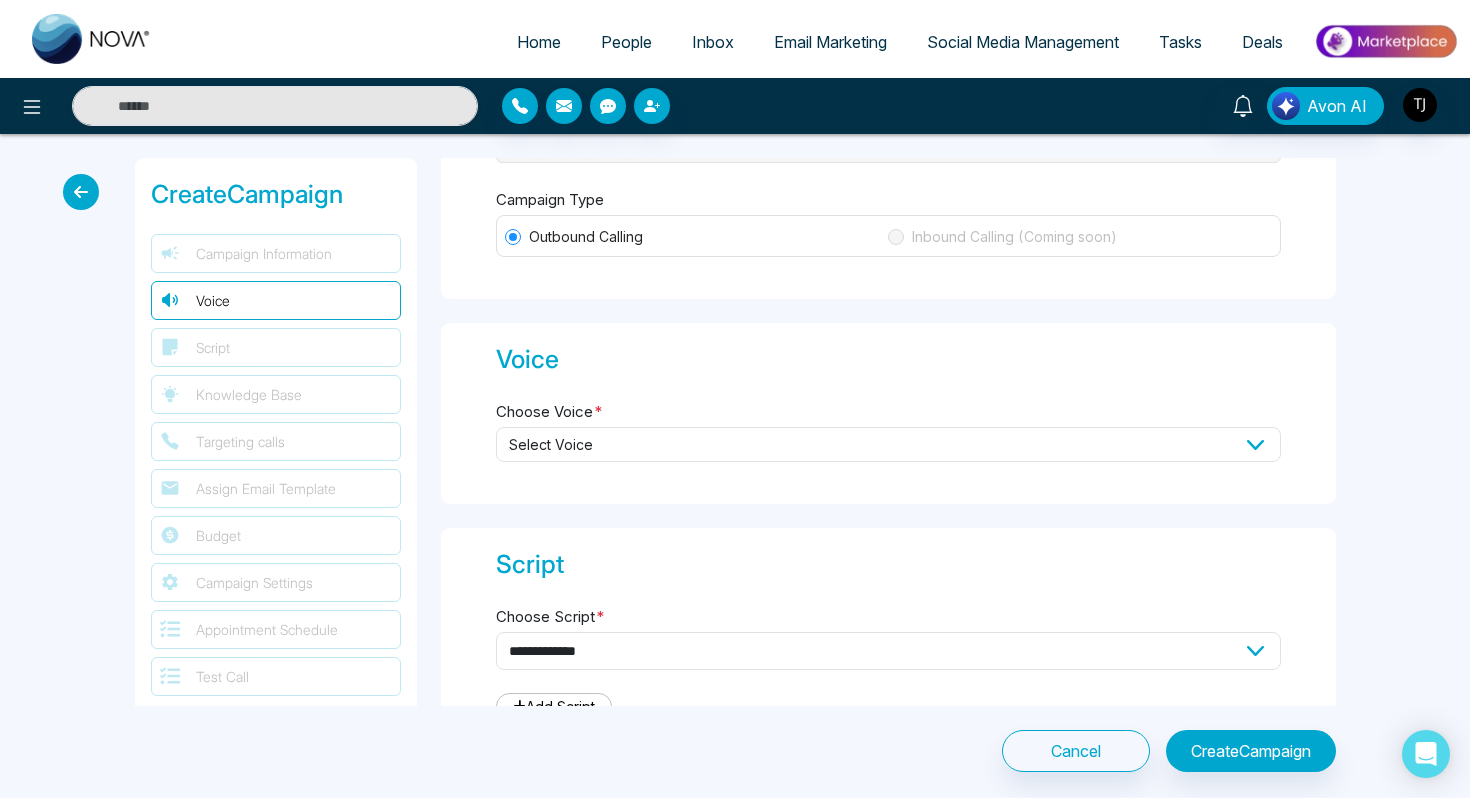 scroll, scrollTop: 245, scrollLeft: 0, axis: vertical 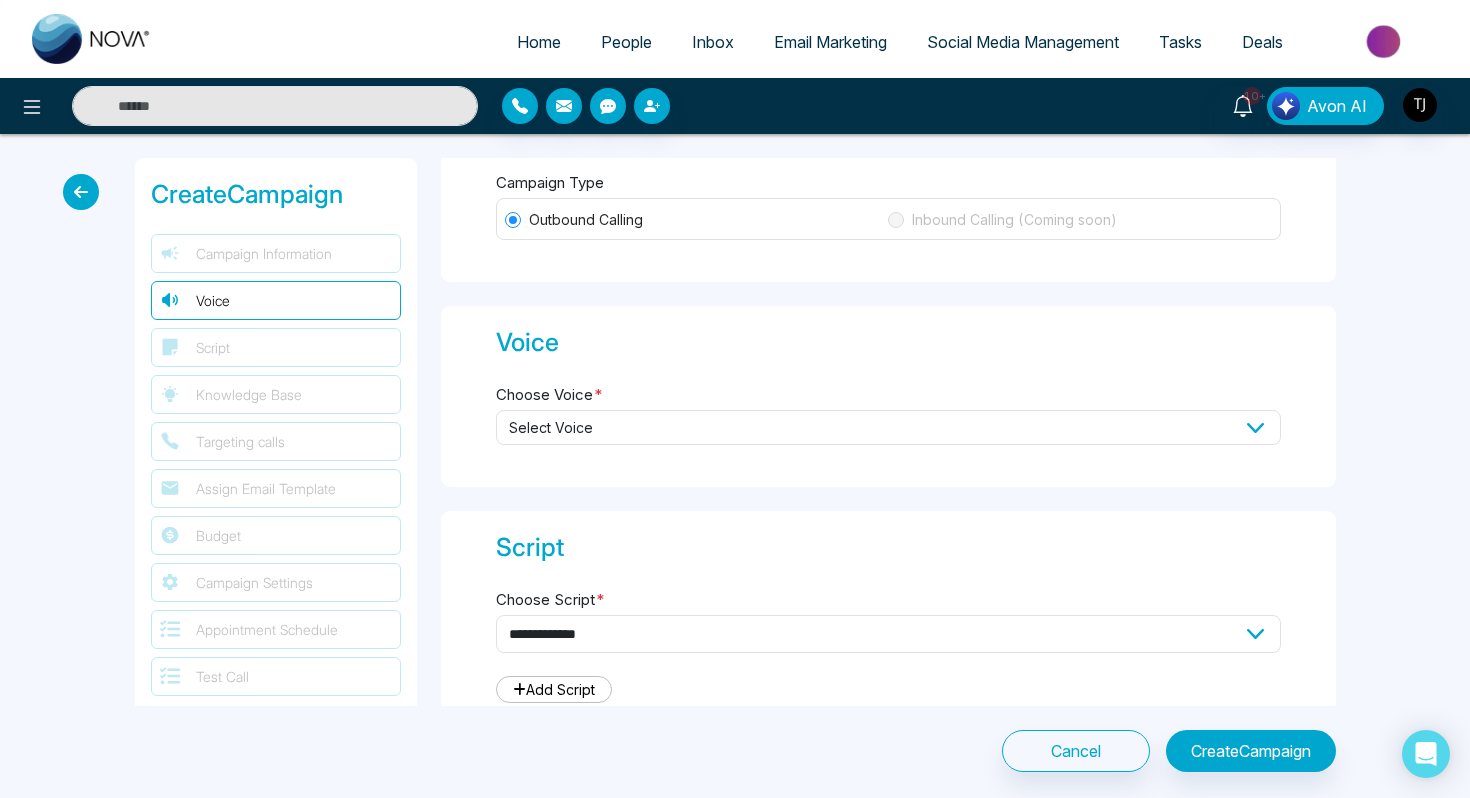 click on "Select Voice" at bounding box center (888, 427) 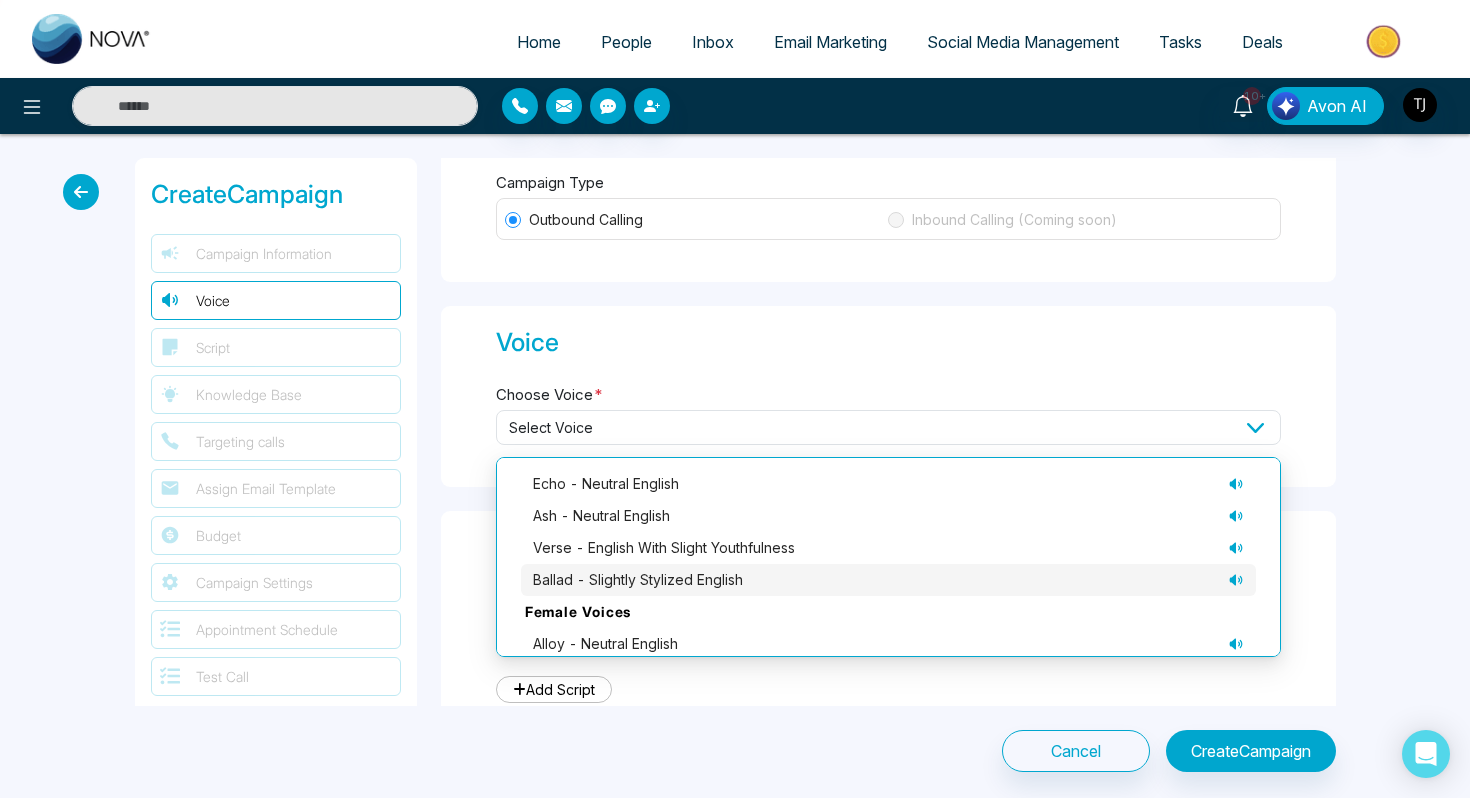 scroll, scrollTop: 23, scrollLeft: 0, axis: vertical 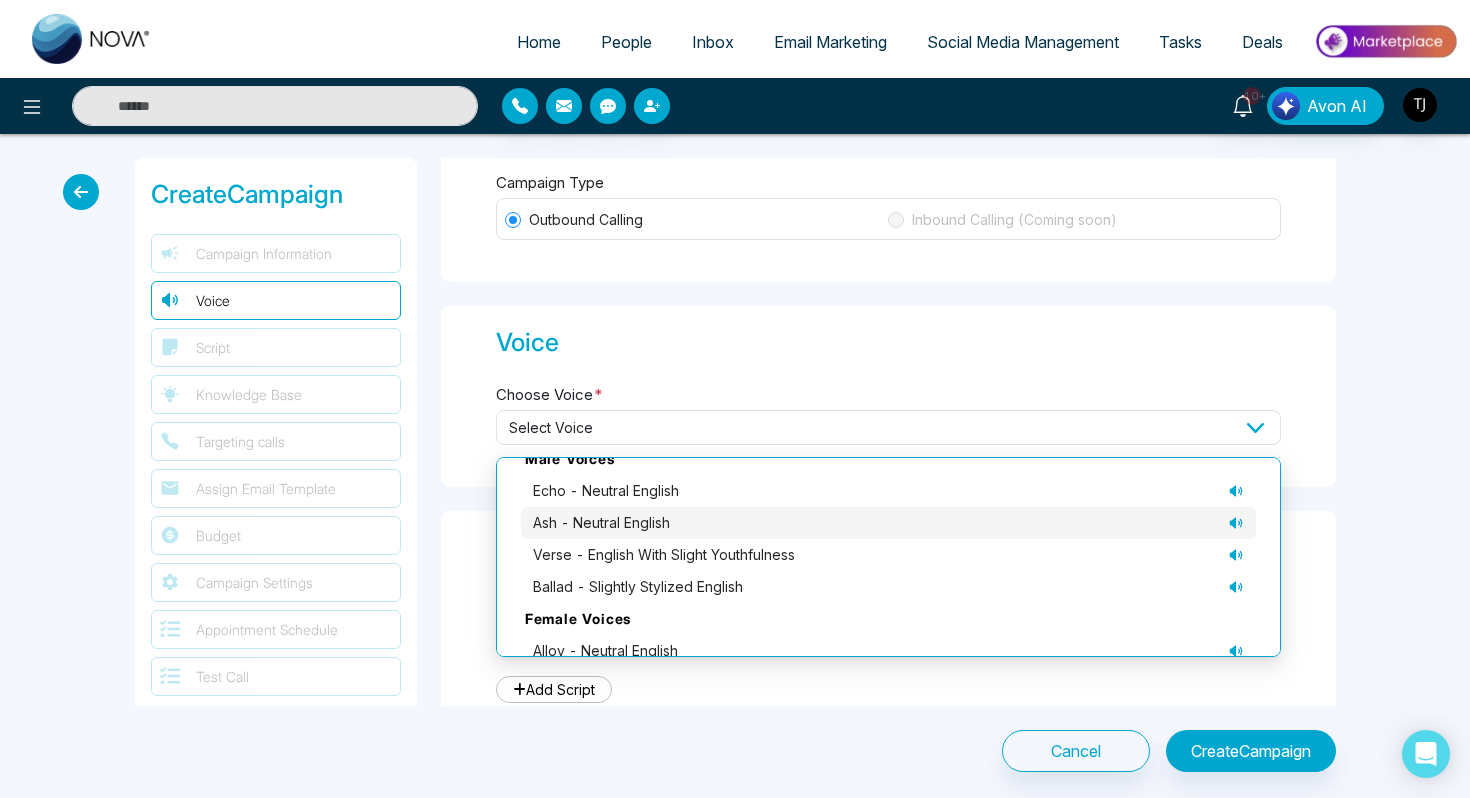 click 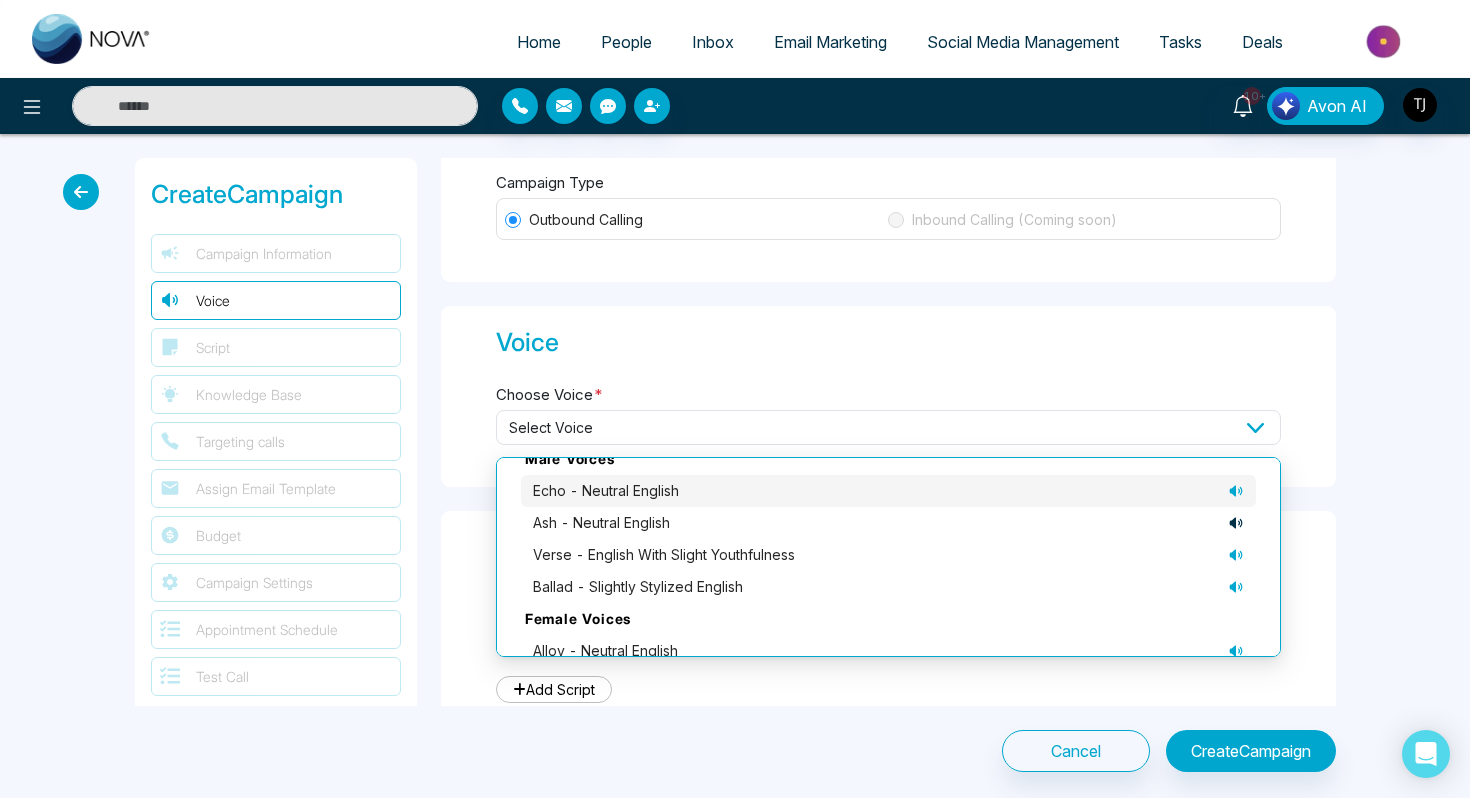 click 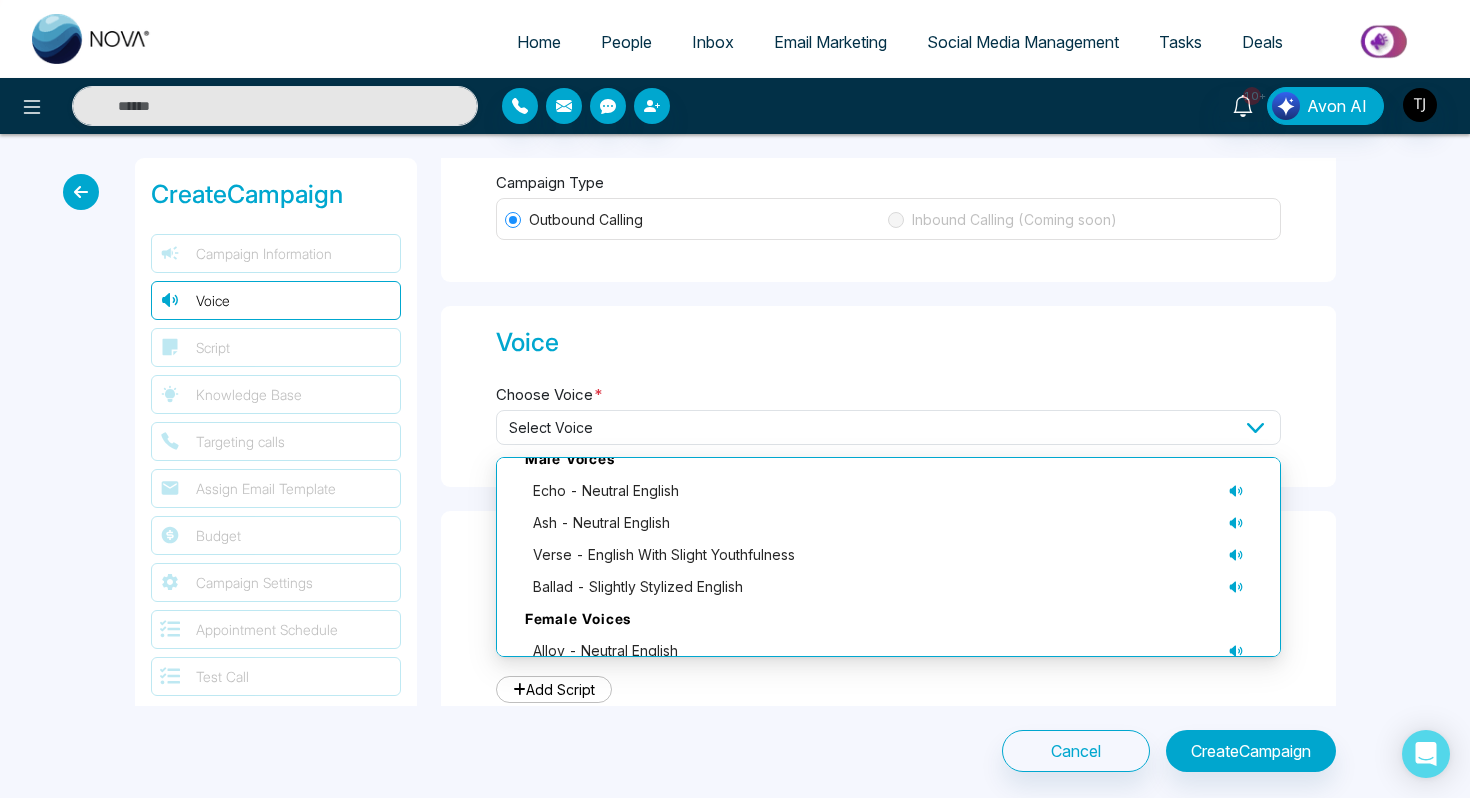 click on "**********" at bounding box center (735, 465) 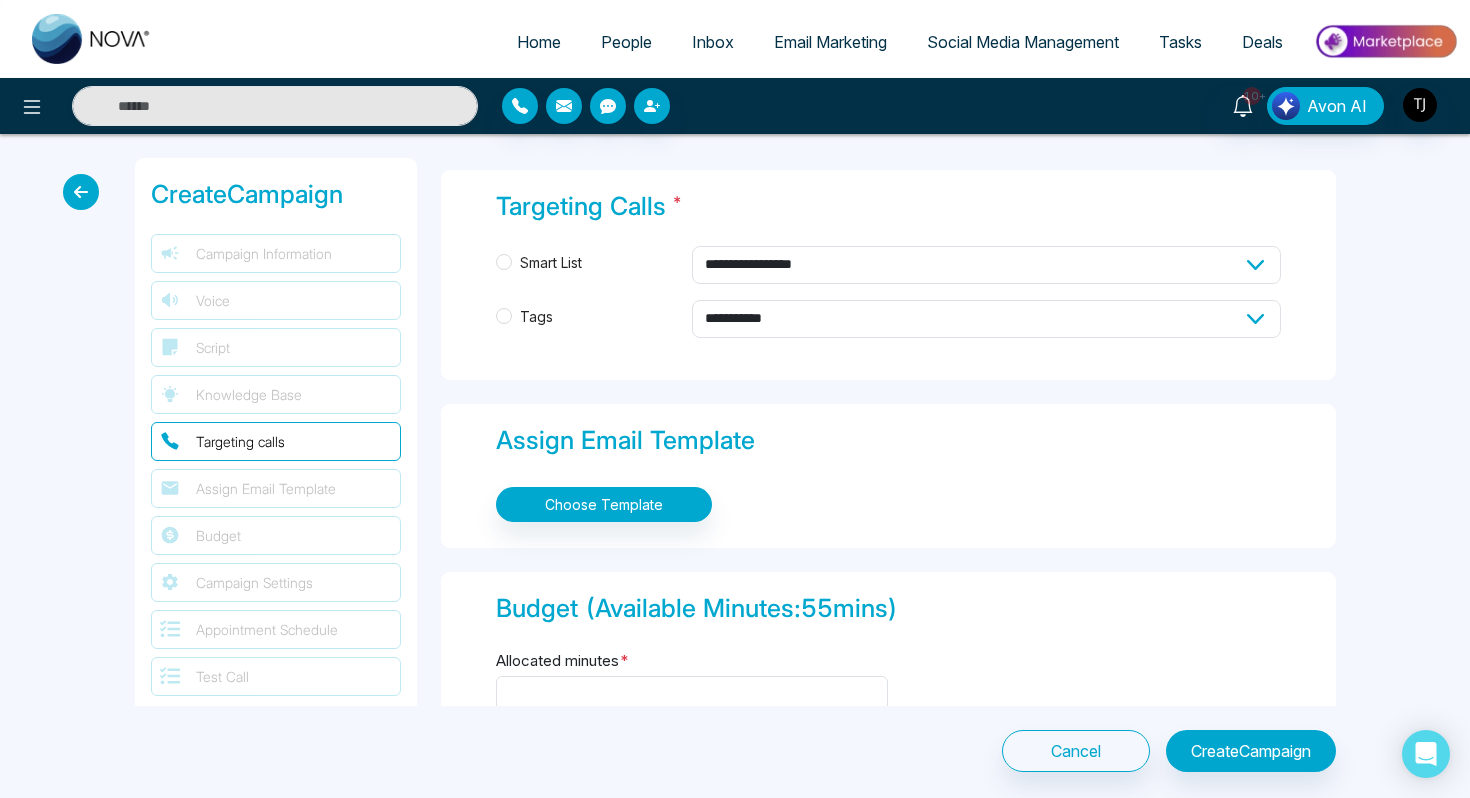 scroll, scrollTop: 1049, scrollLeft: 0, axis: vertical 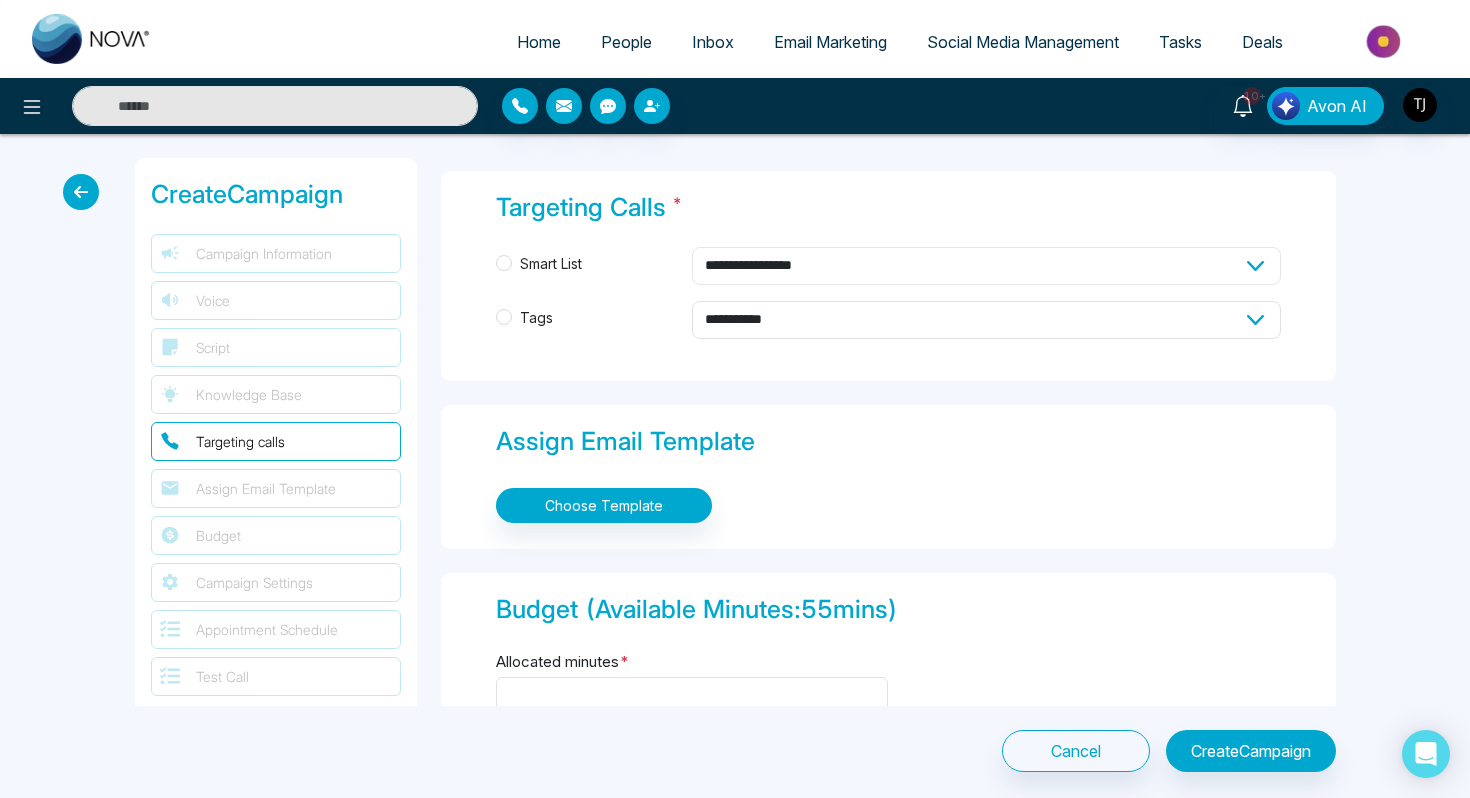 click on "**********" at bounding box center [986, 266] 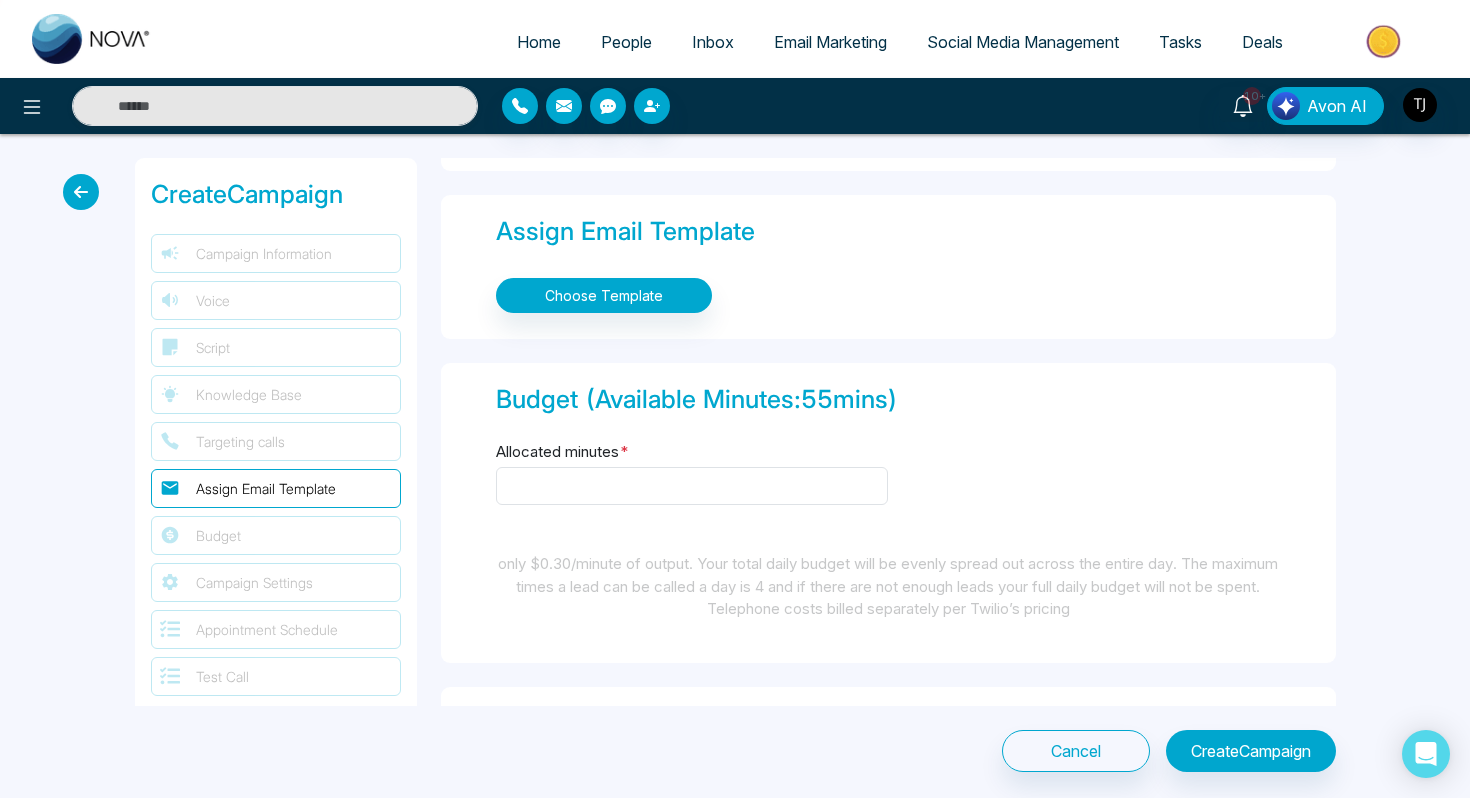 scroll, scrollTop: 1278, scrollLeft: 0, axis: vertical 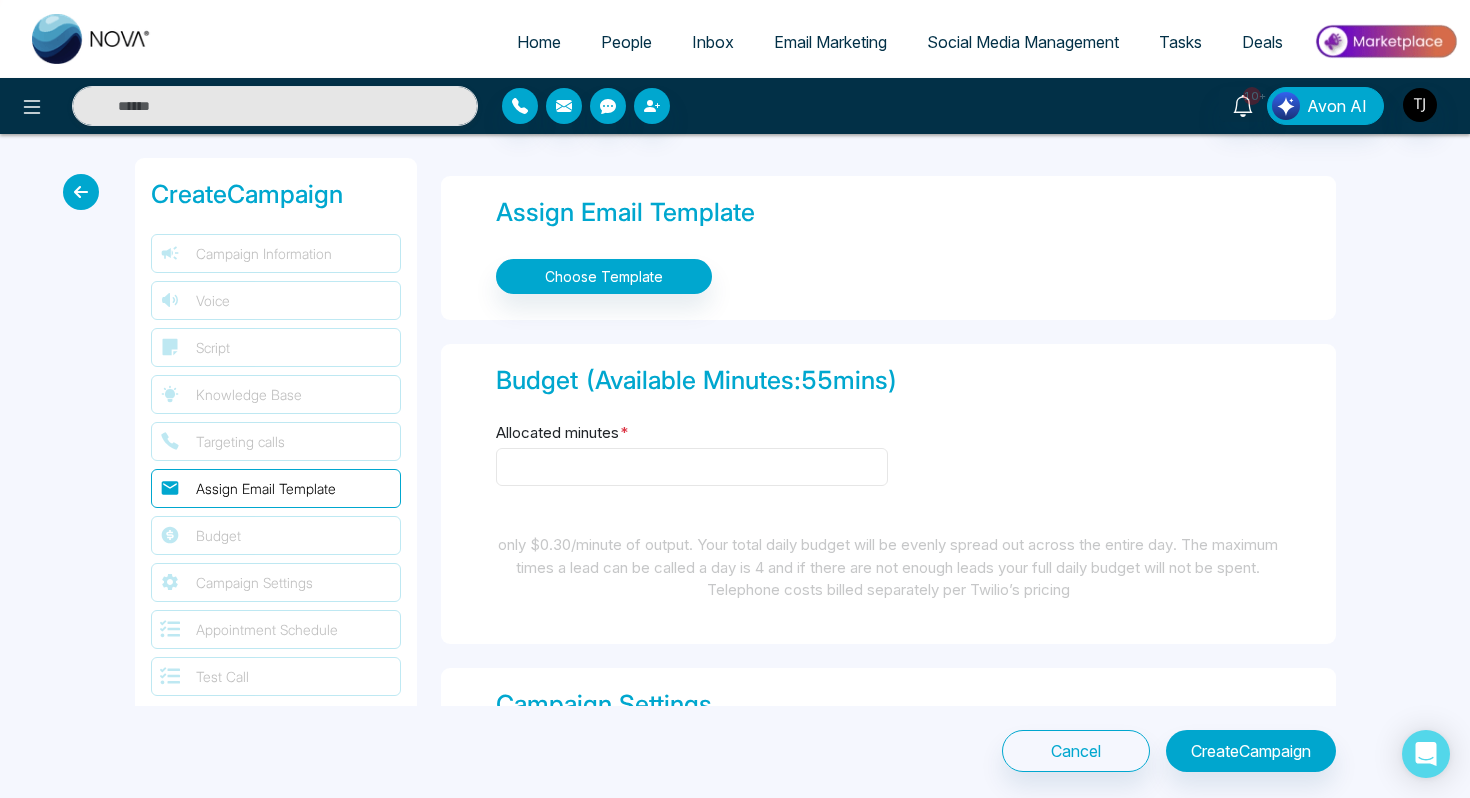click on "Allocated minutes  *" at bounding box center [692, 467] 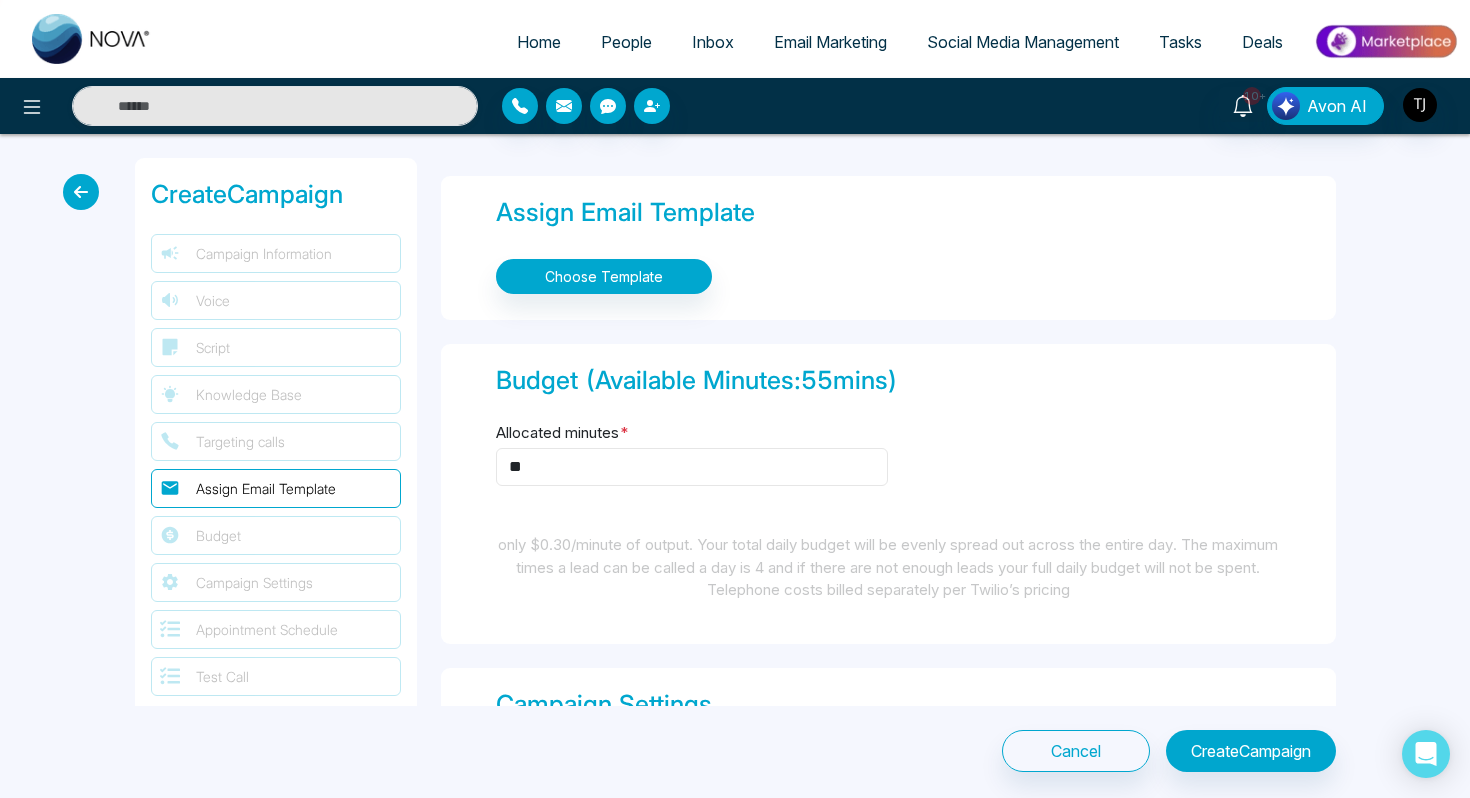 type on "*" 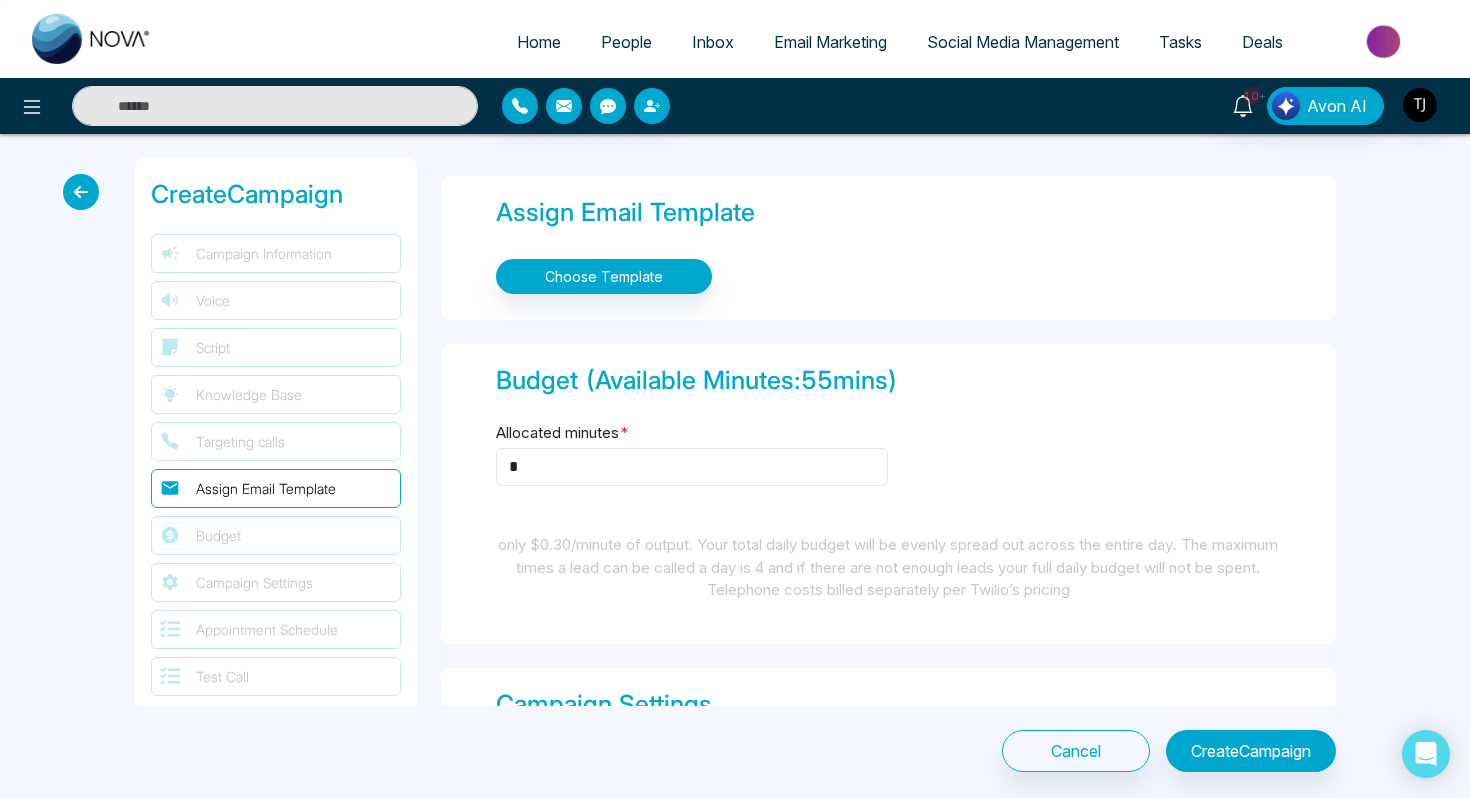 type 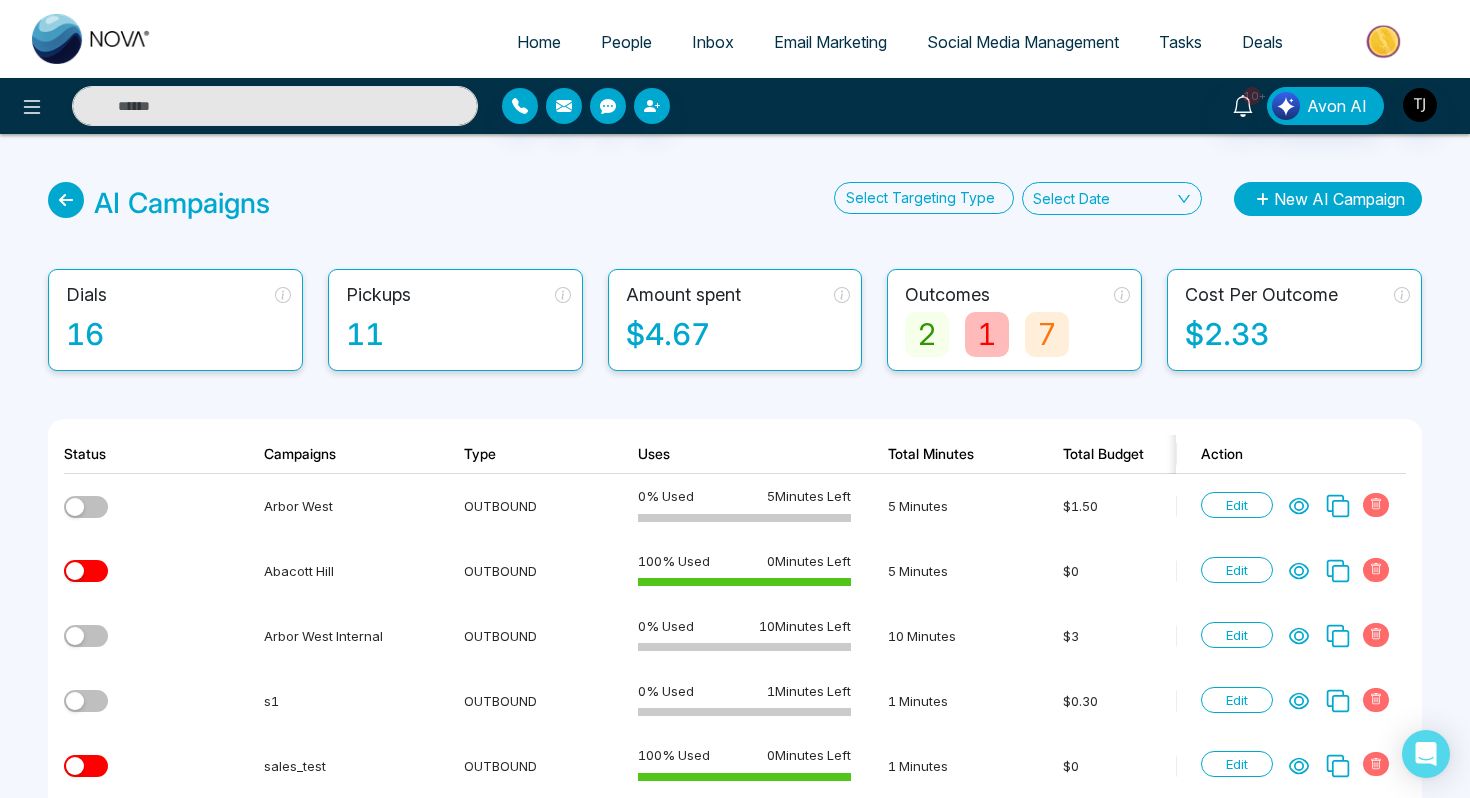 click on "New AI Campaign" at bounding box center (1328, 199) 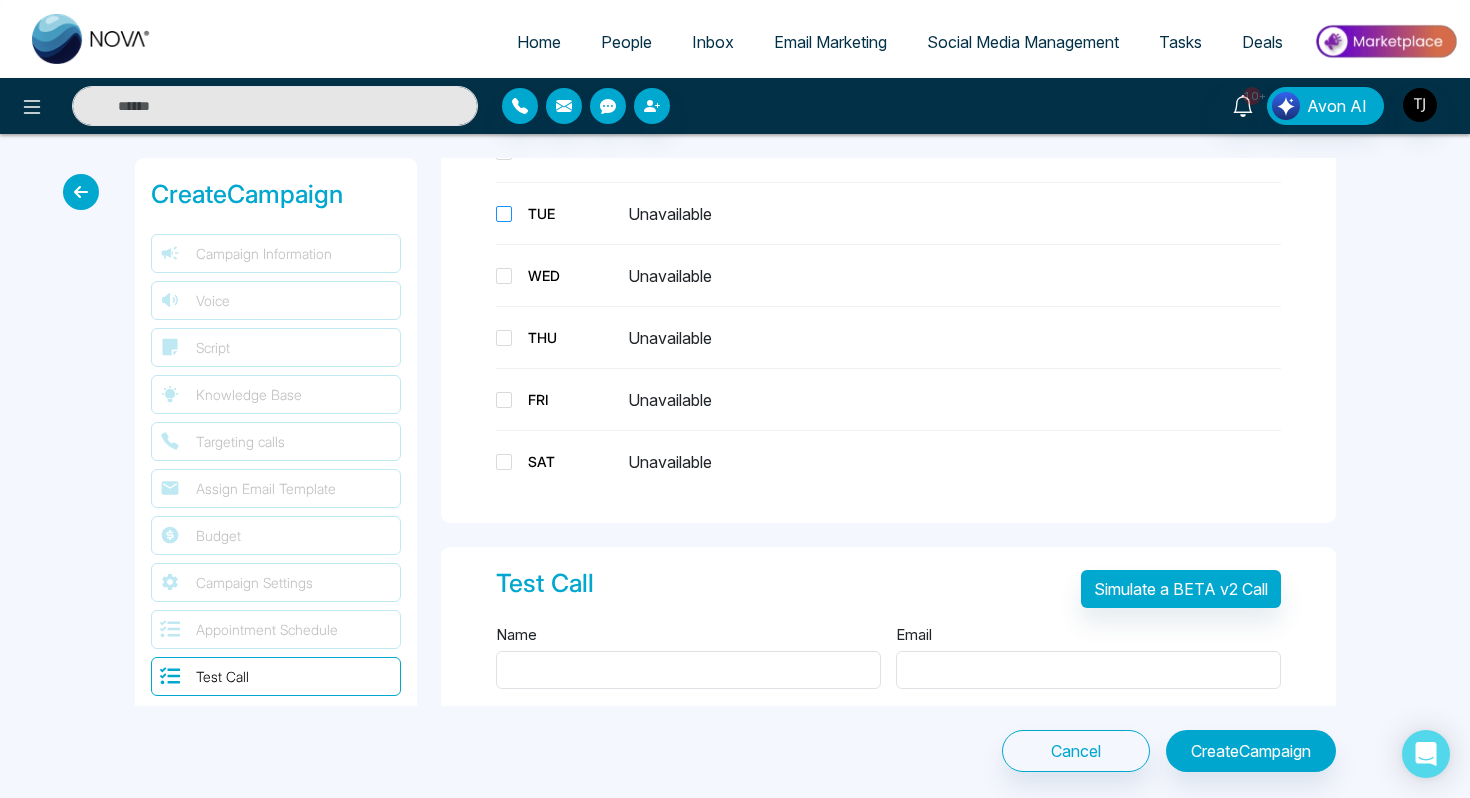 scroll, scrollTop: 2449, scrollLeft: 0, axis: vertical 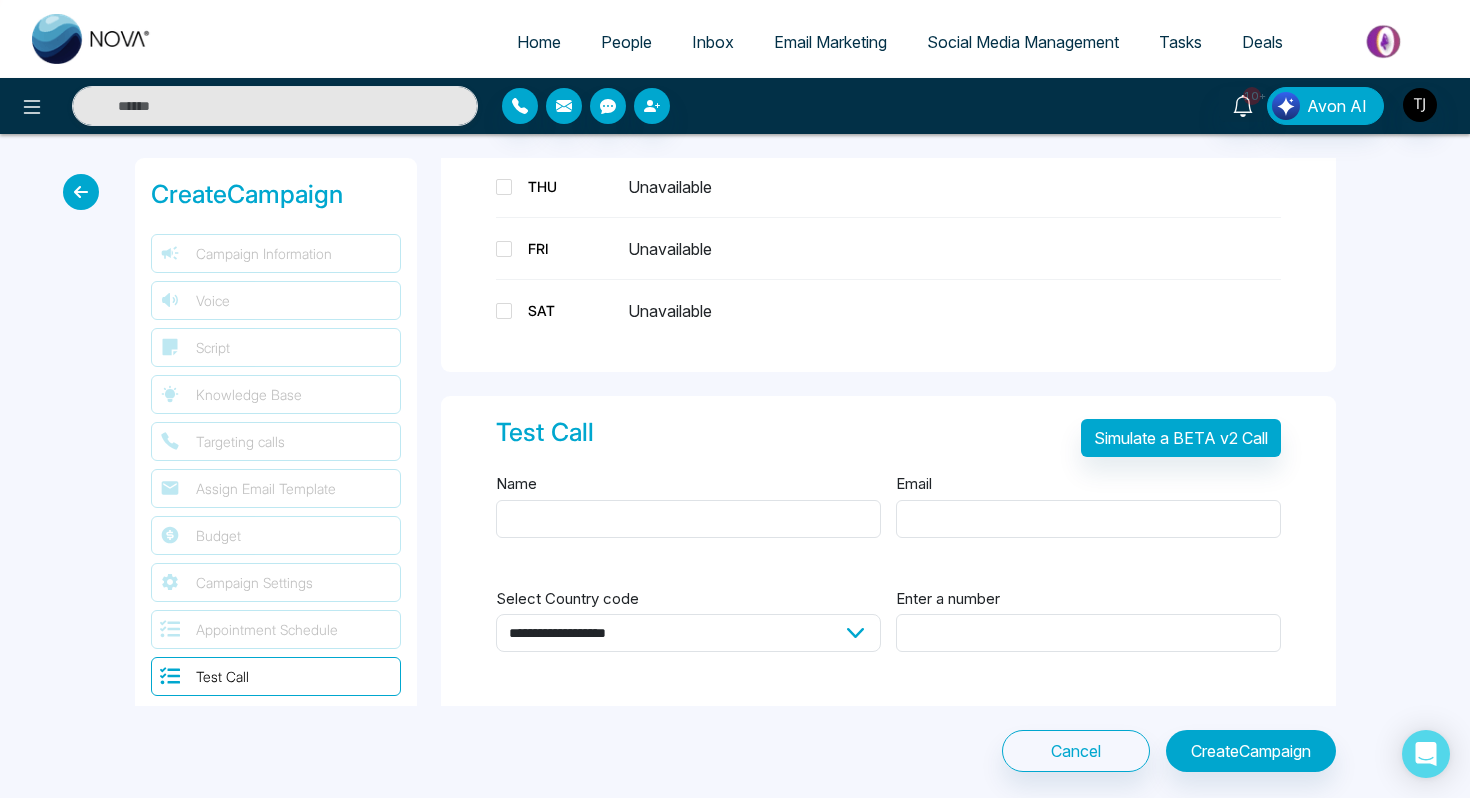 click at bounding box center (81, 192) 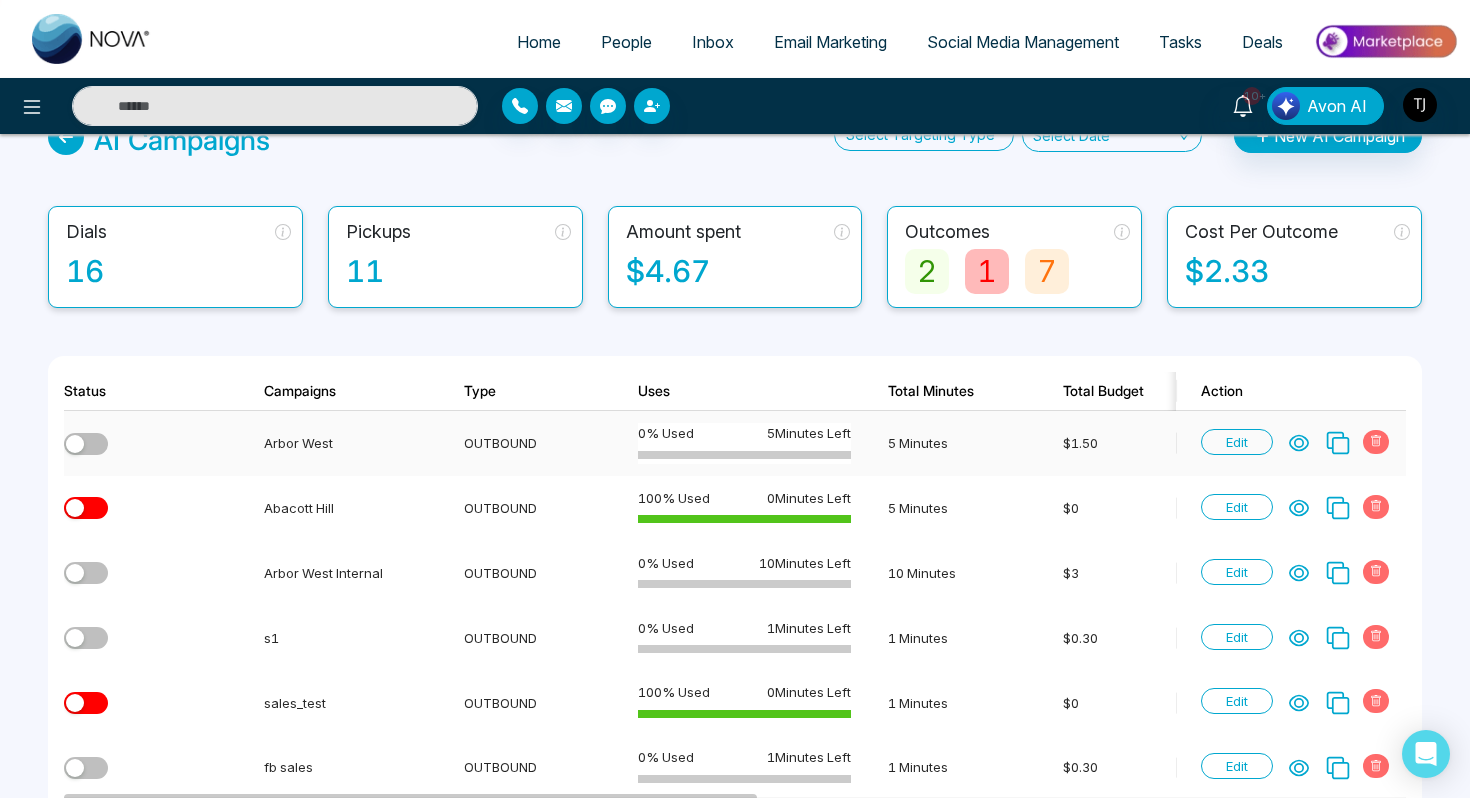scroll, scrollTop: 85, scrollLeft: 0, axis: vertical 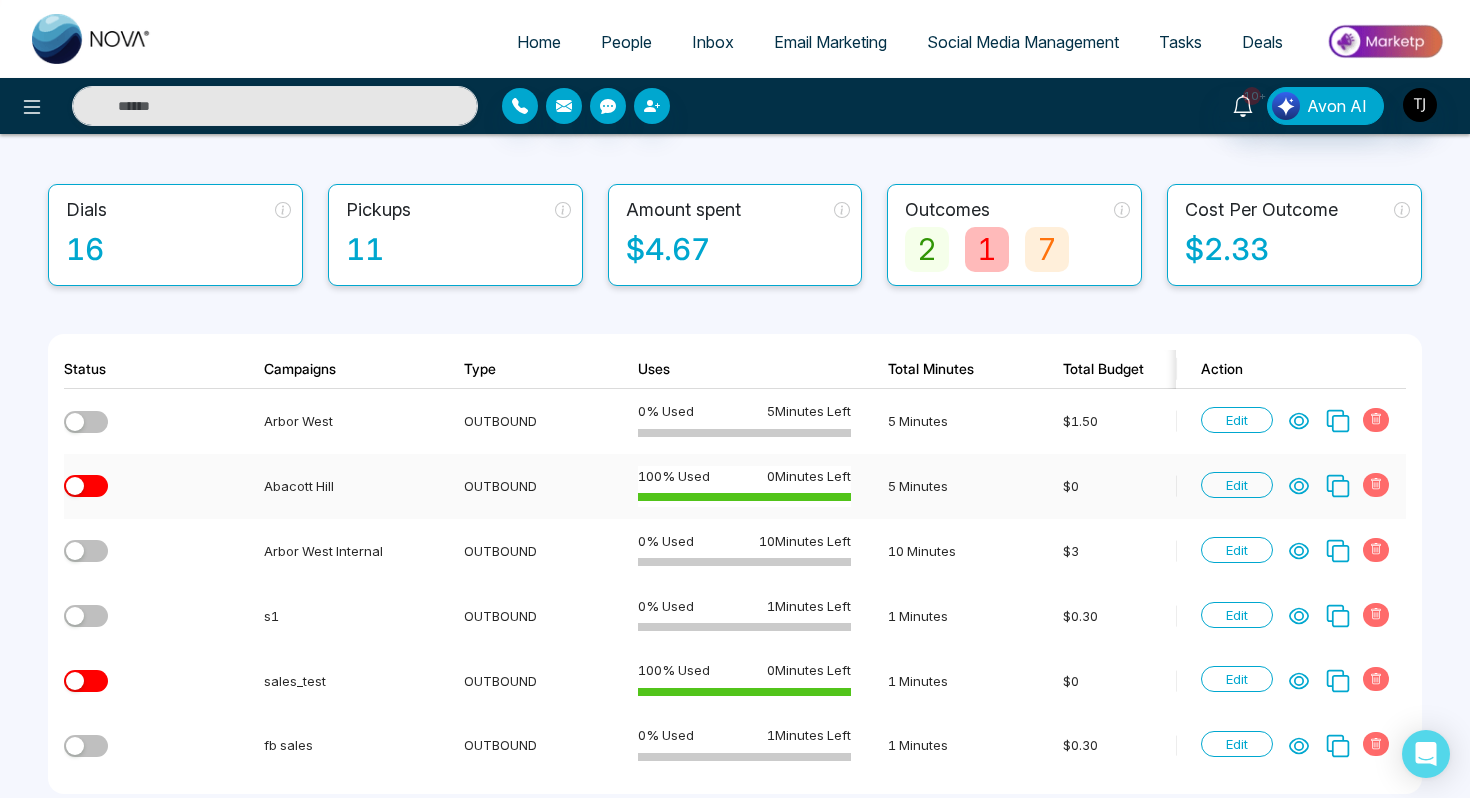 click 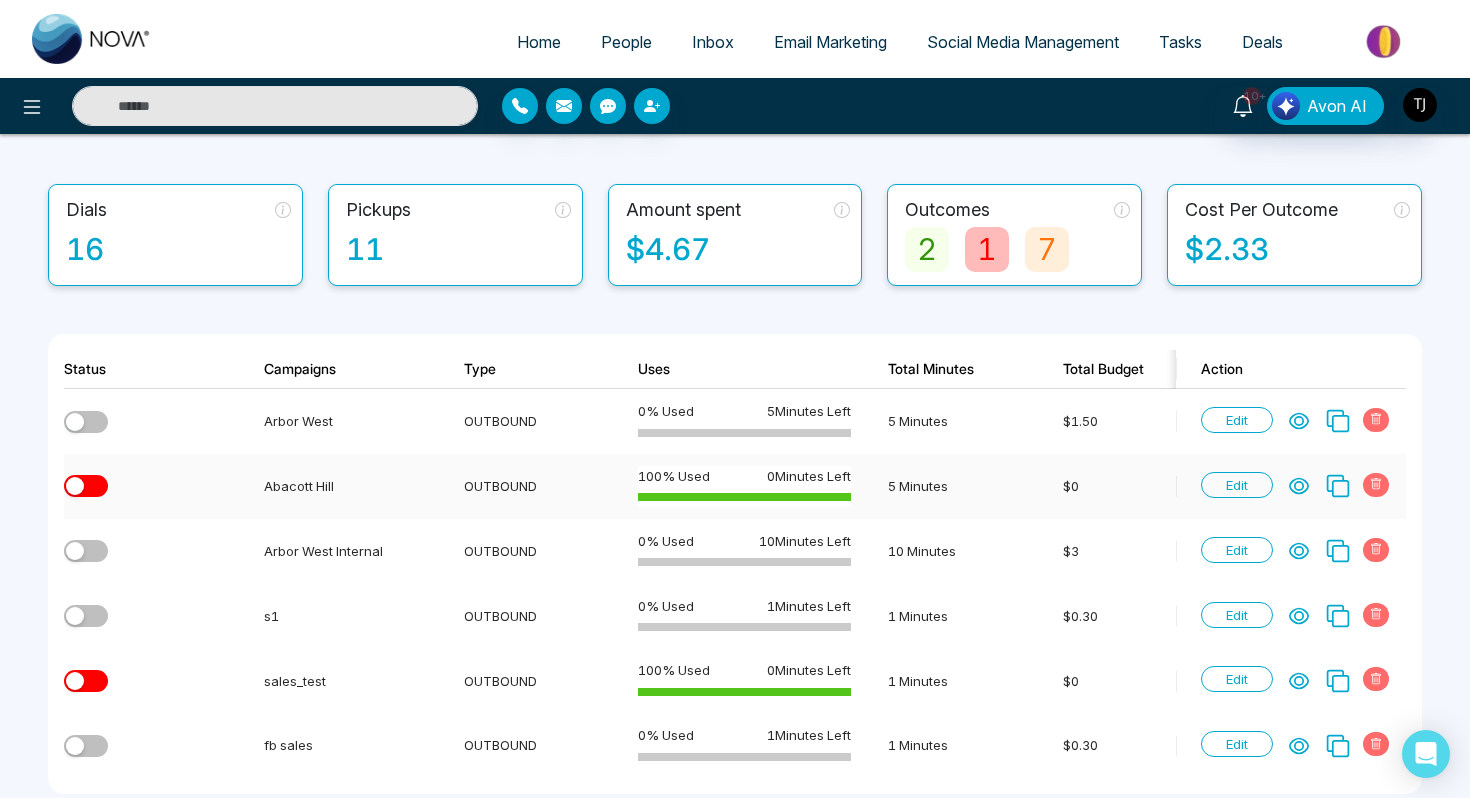 scroll, scrollTop: 0, scrollLeft: 0, axis: both 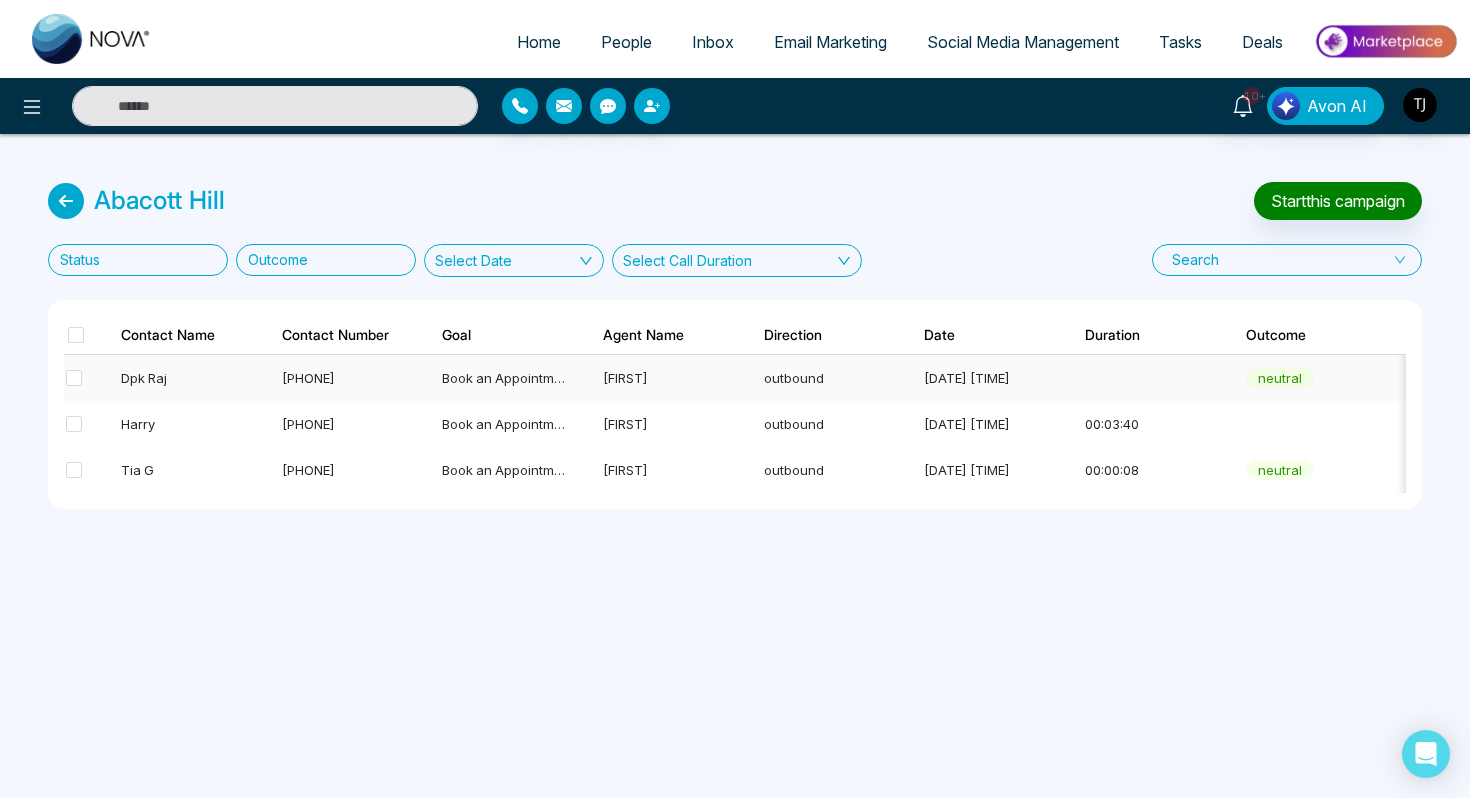 click on "[PHONE]" at bounding box center (344, 378) 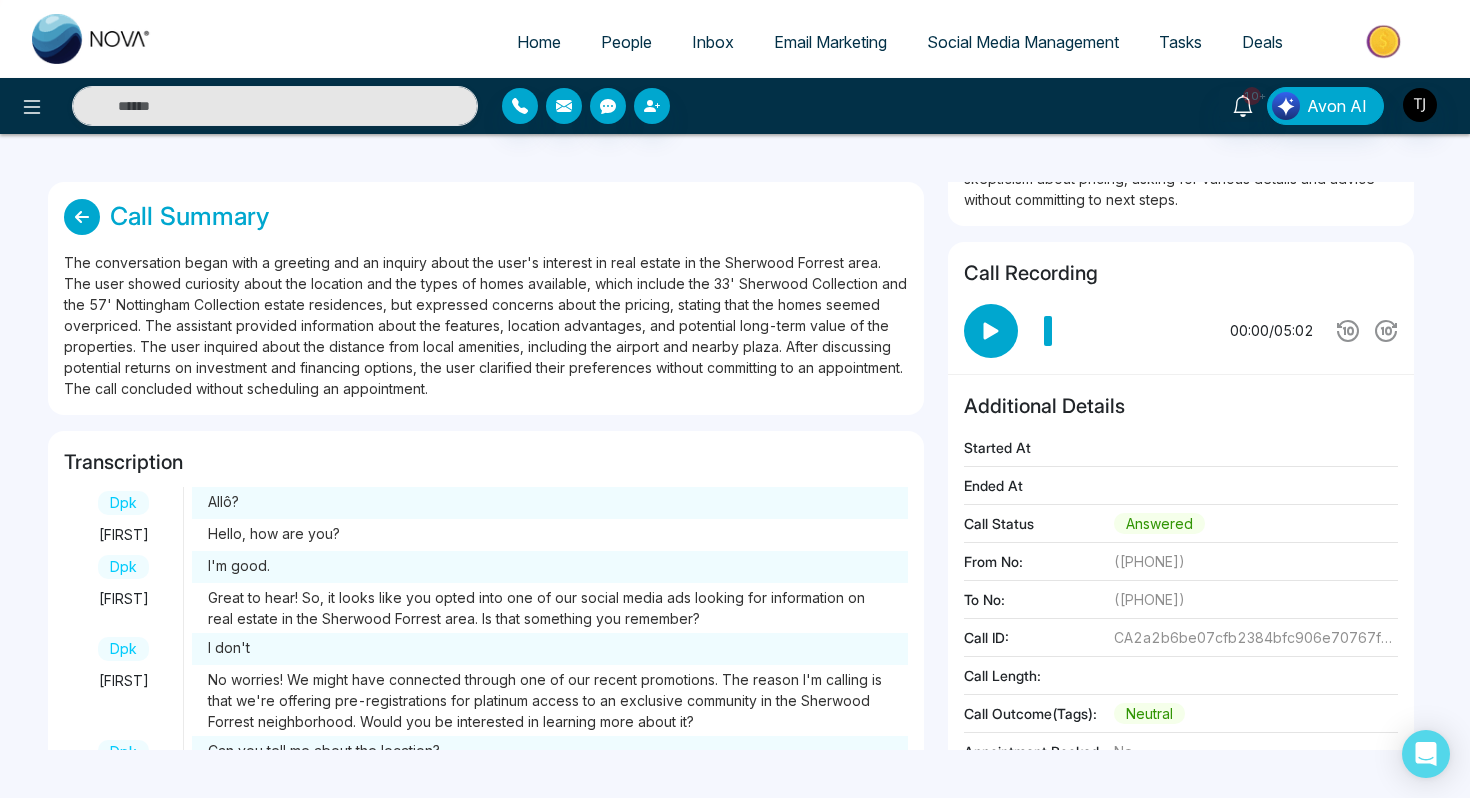 scroll, scrollTop: 120, scrollLeft: 0, axis: vertical 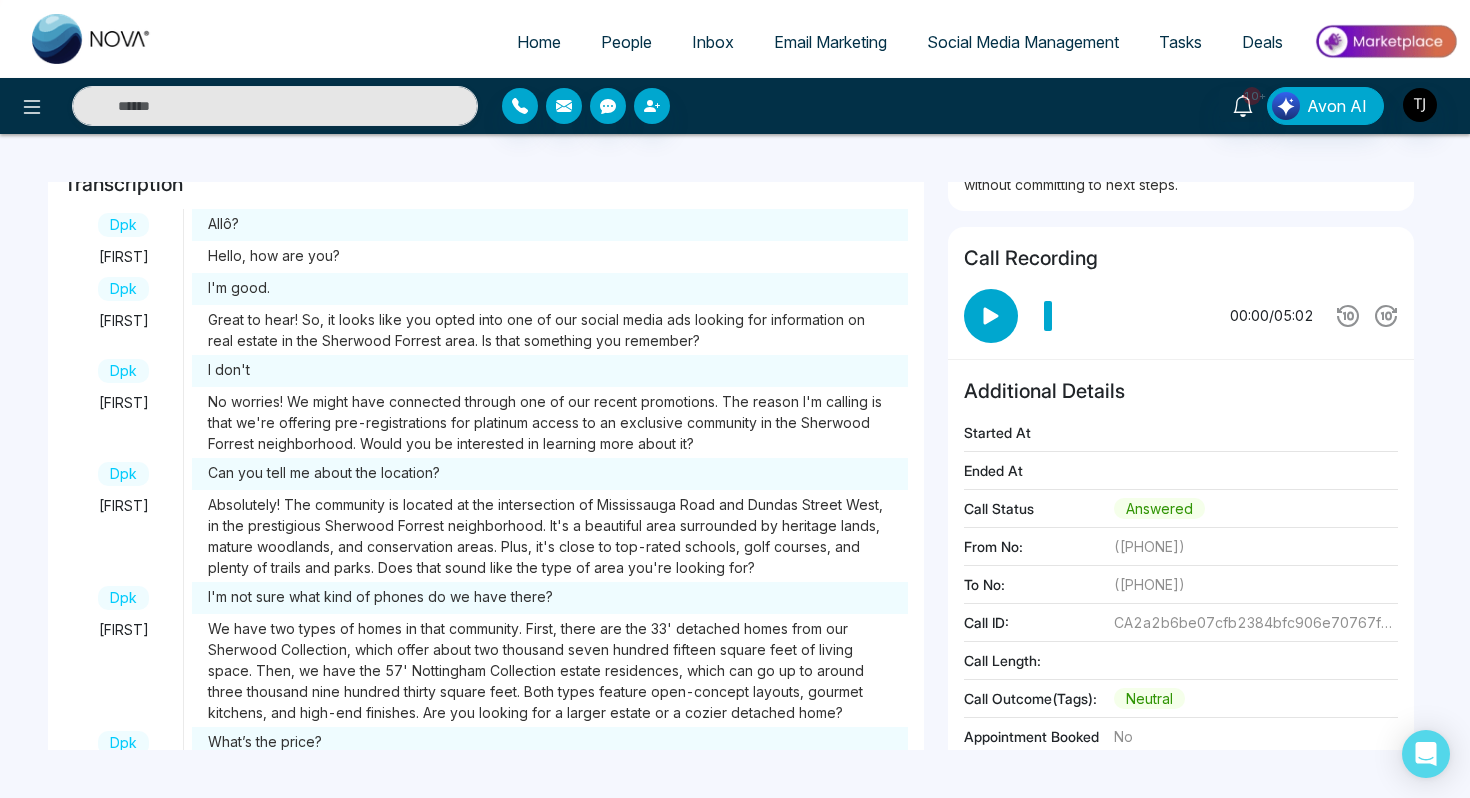 click on "Dpk" at bounding box center [124, 225] 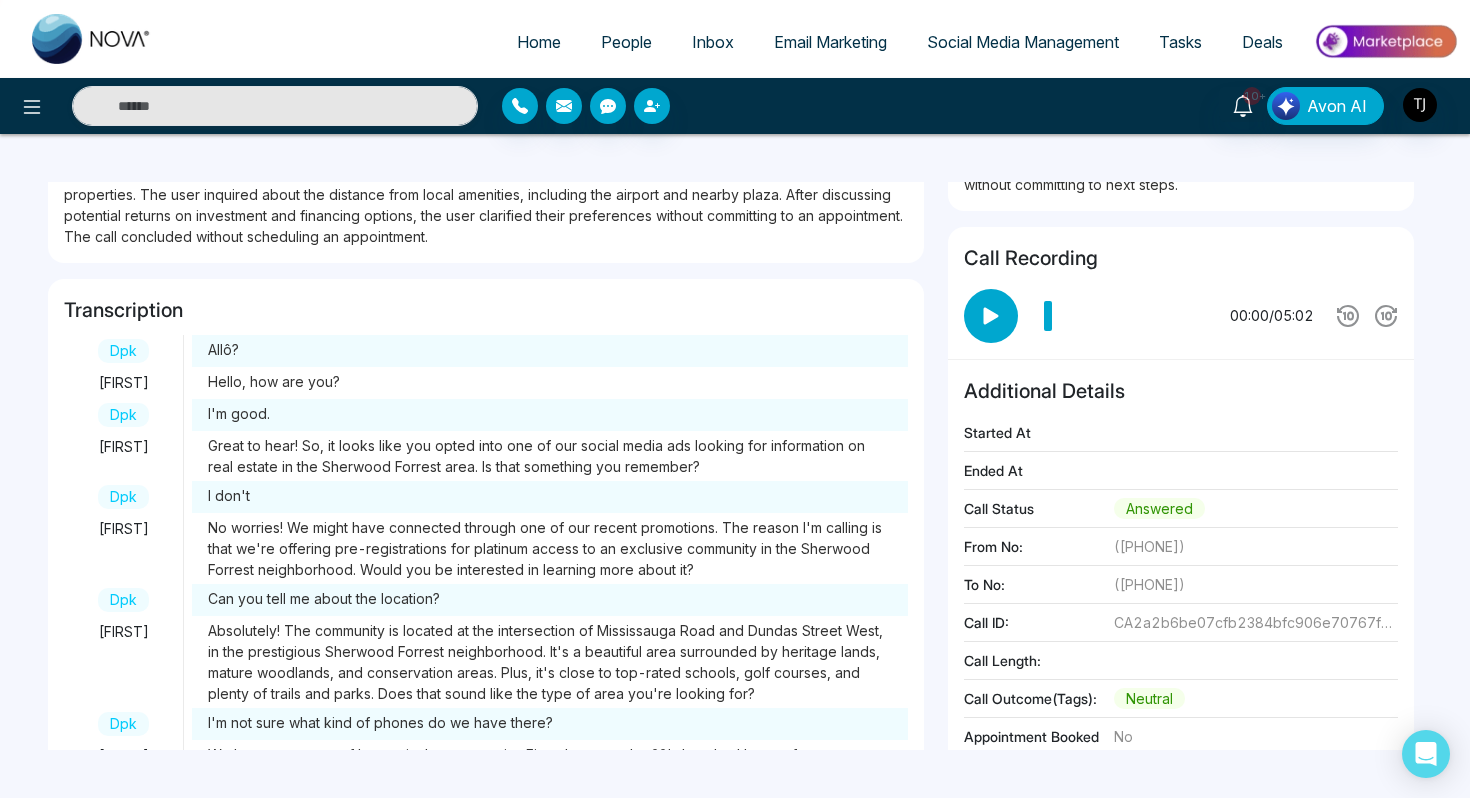 scroll, scrollTop: 0, scrollLeft: 0, axis: both 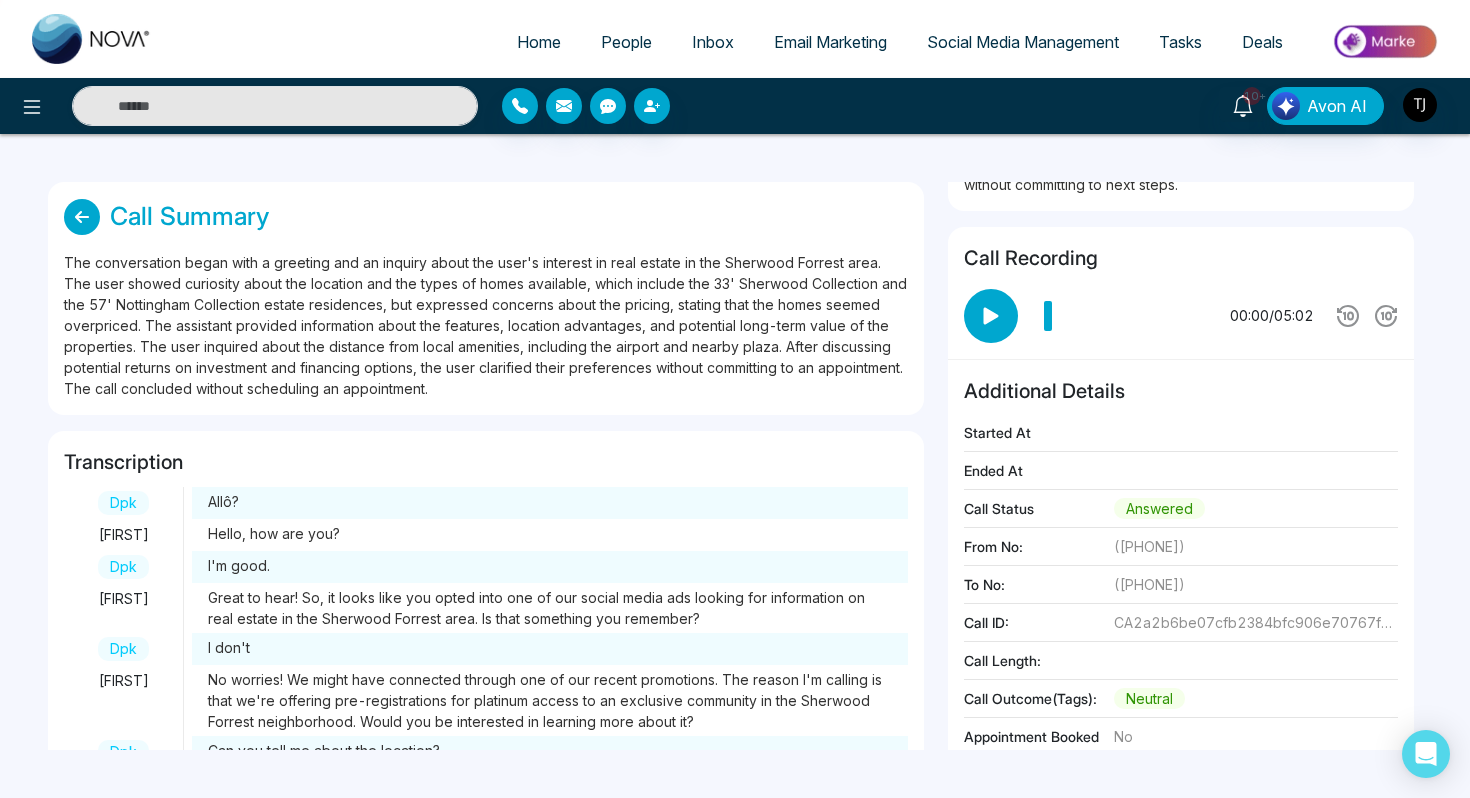 click at bounding box center (82, 217) 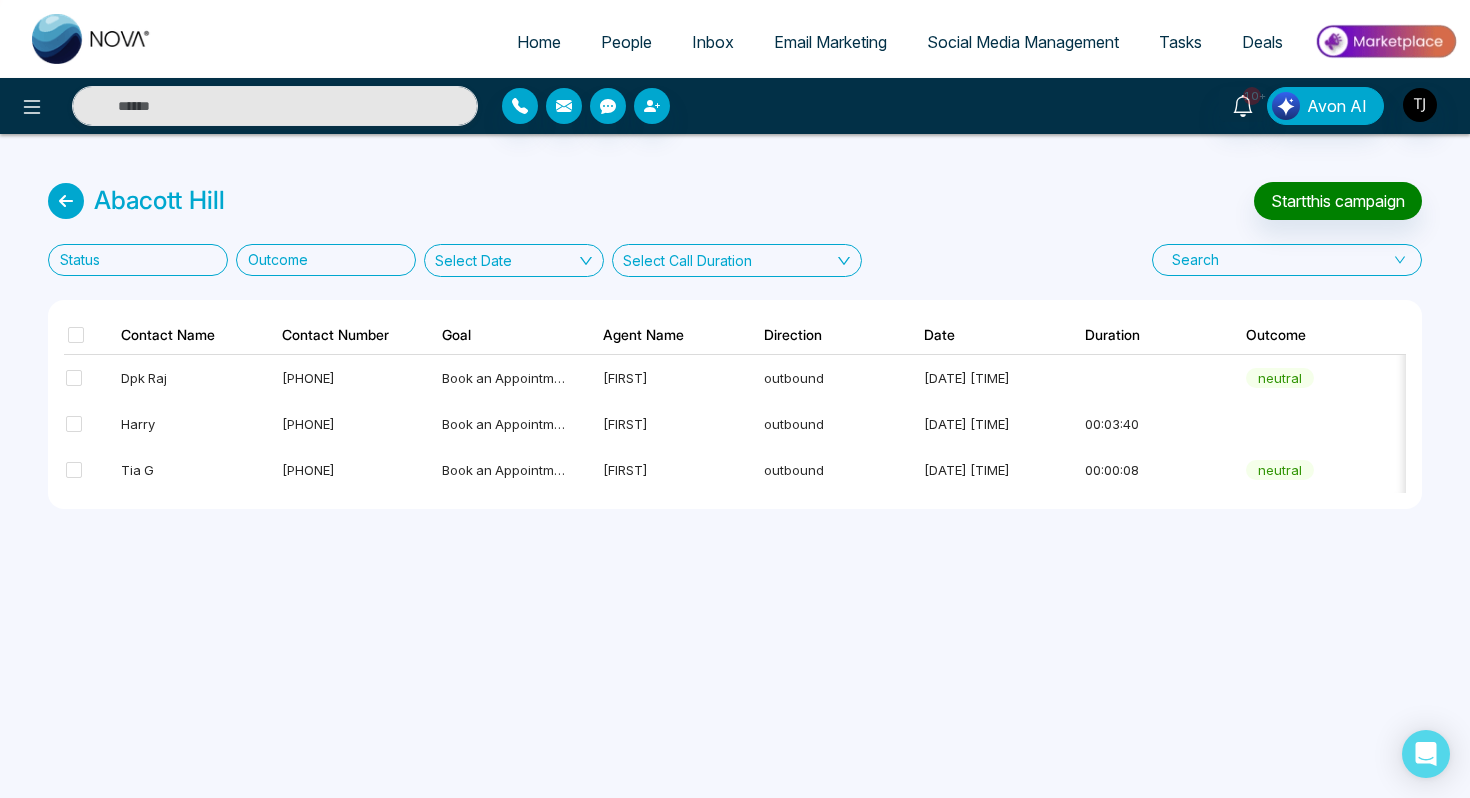 click on "People" at bounding box center [626, 42] 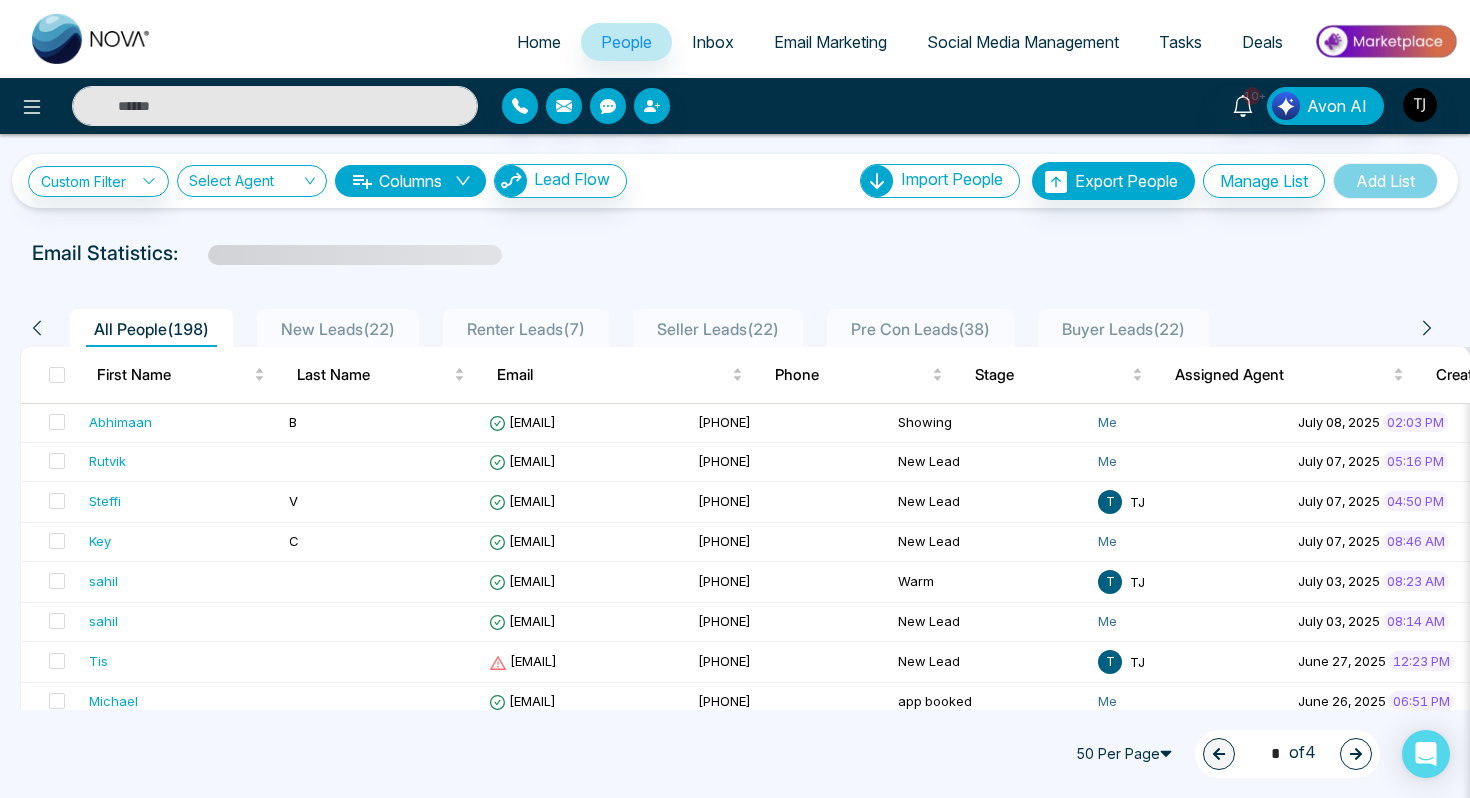 click on "Home" at bounding box center (539, 42) 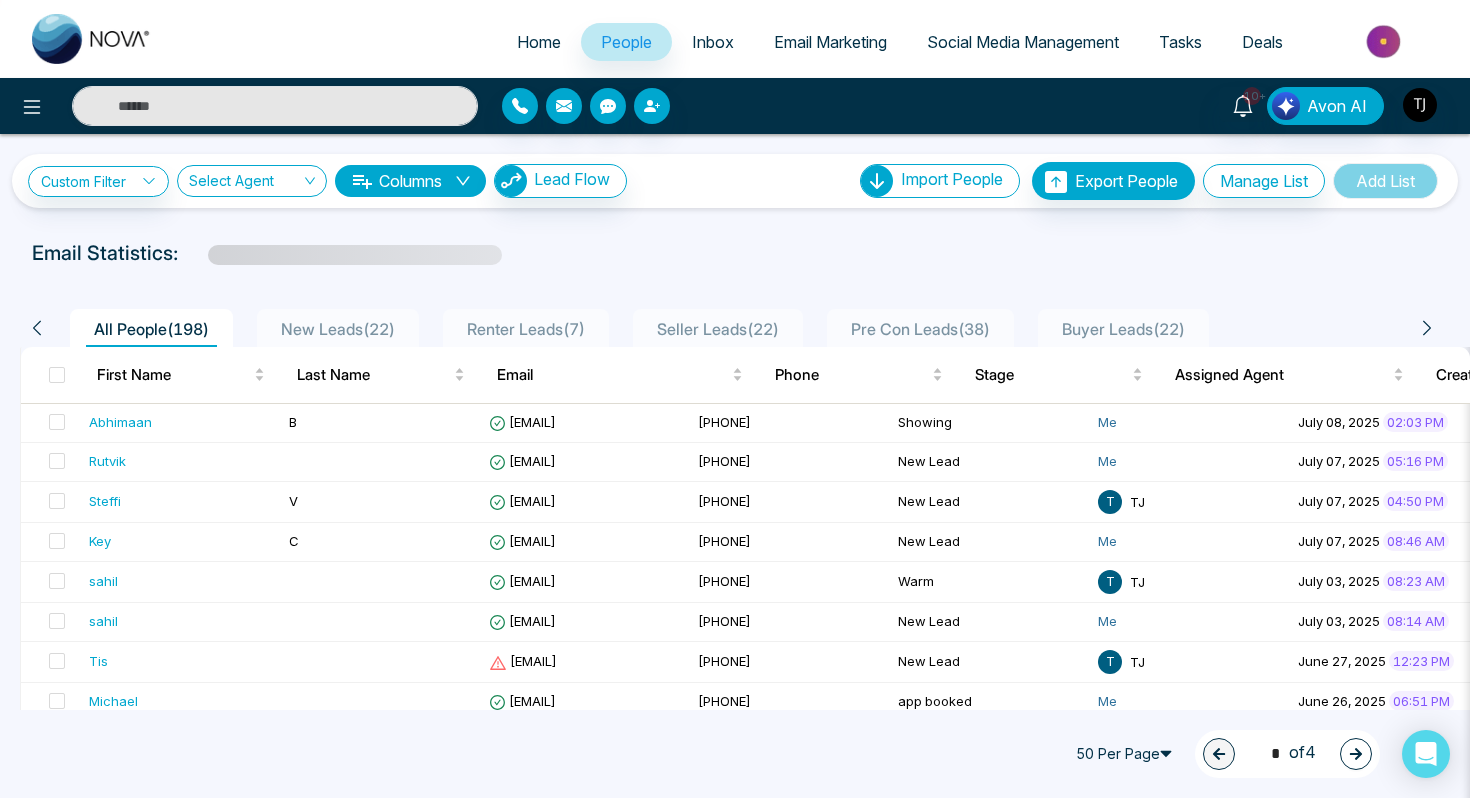 select on "*" 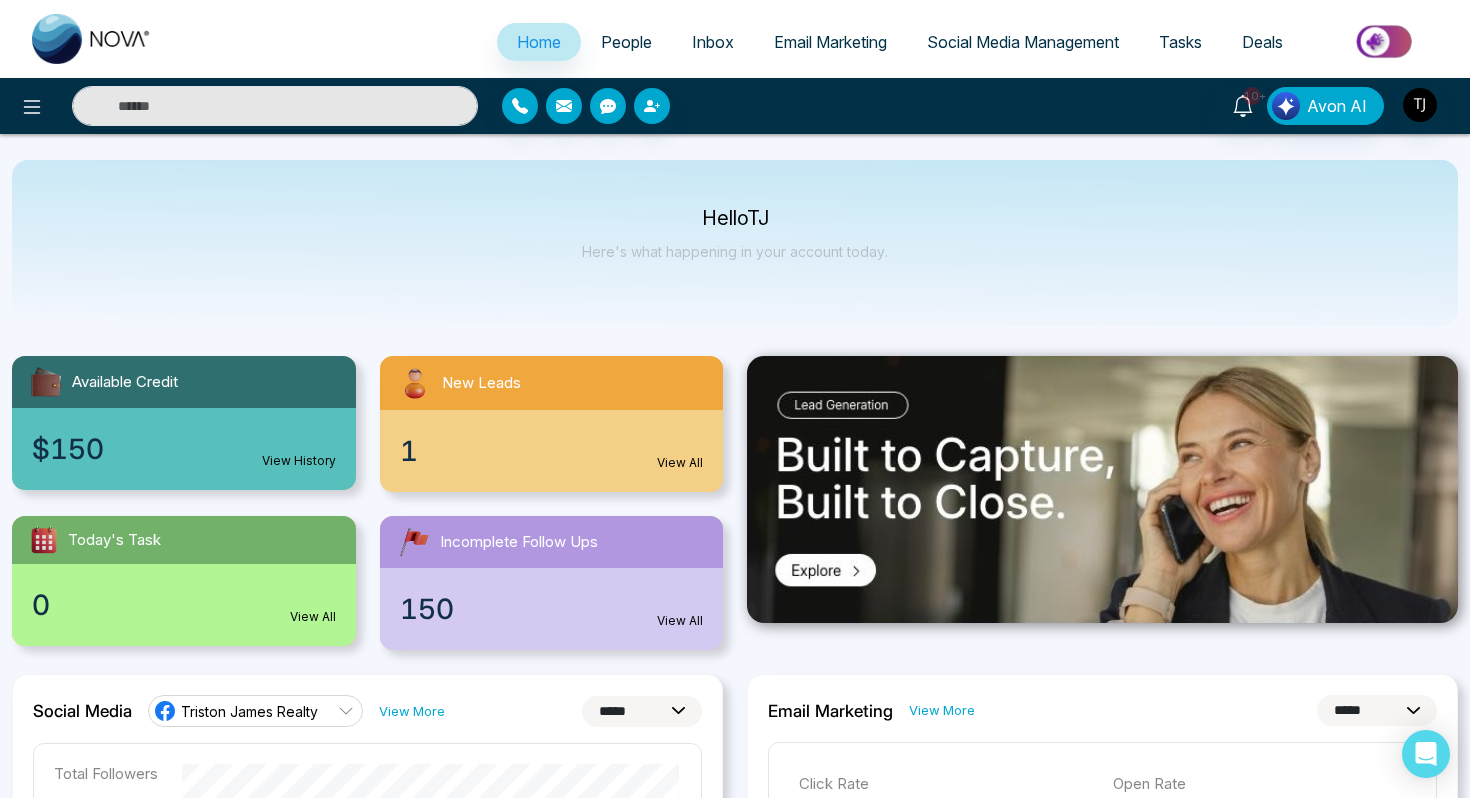click at bounding box center [1385, 41] 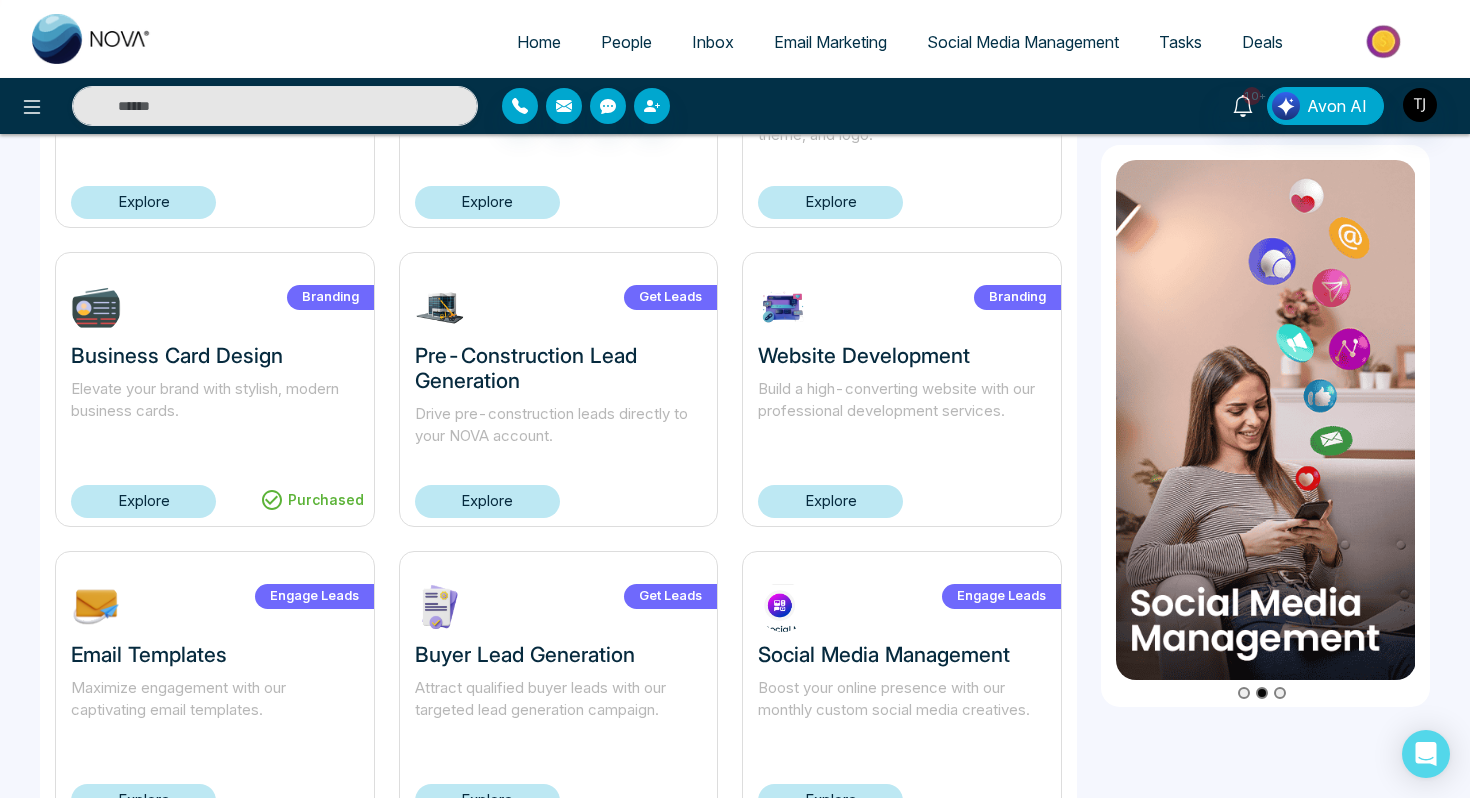 scroll, scrollTop: 1300, scrollLeft: 0, axis: vertical 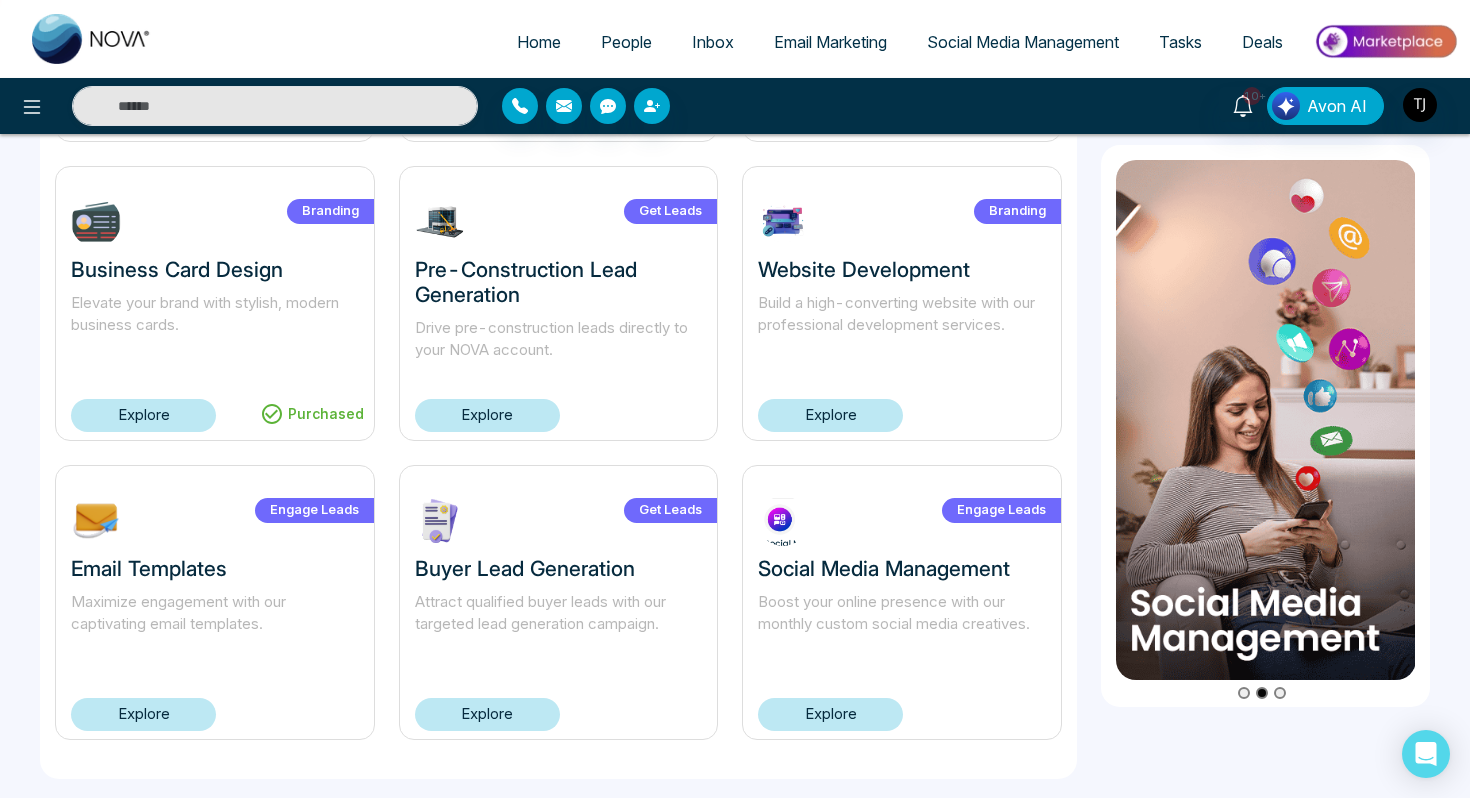 click on "Explore" at bounding box center (487, 714) 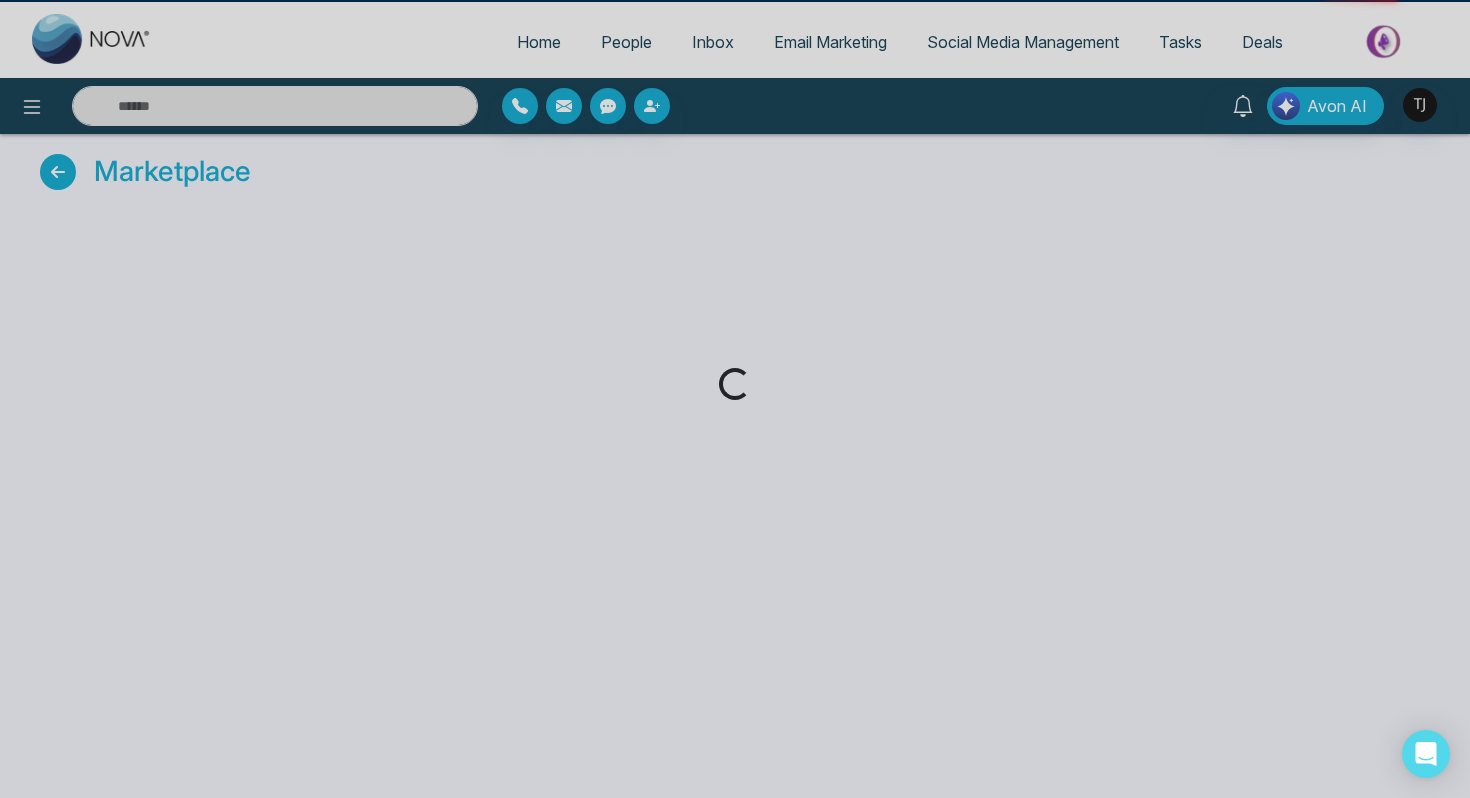 scroll, scrollTop: 0, scrollLeft: 0, axis: both 